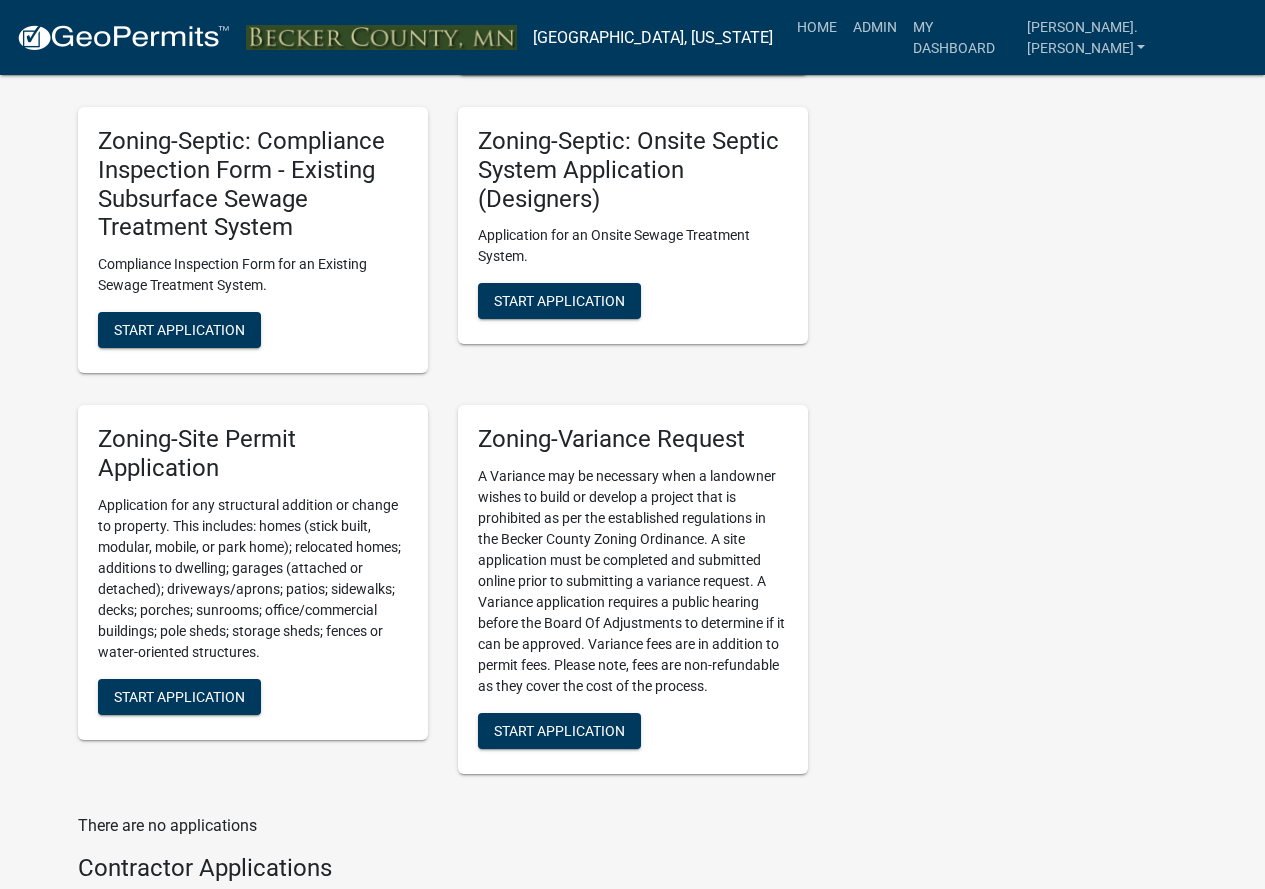 scroll, scrollTop: 2200, scrollLeft: 0, axis: vertical 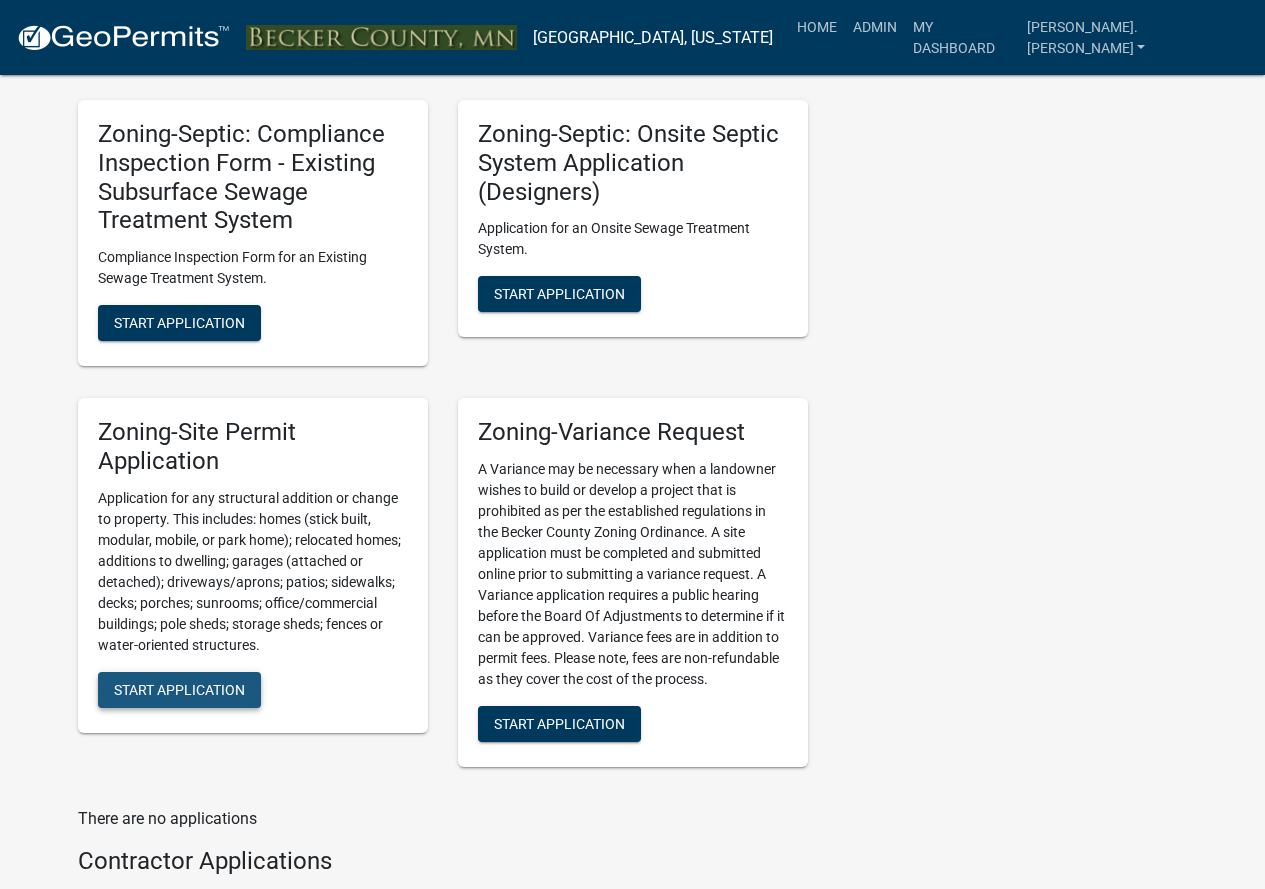 click on "Start Application" 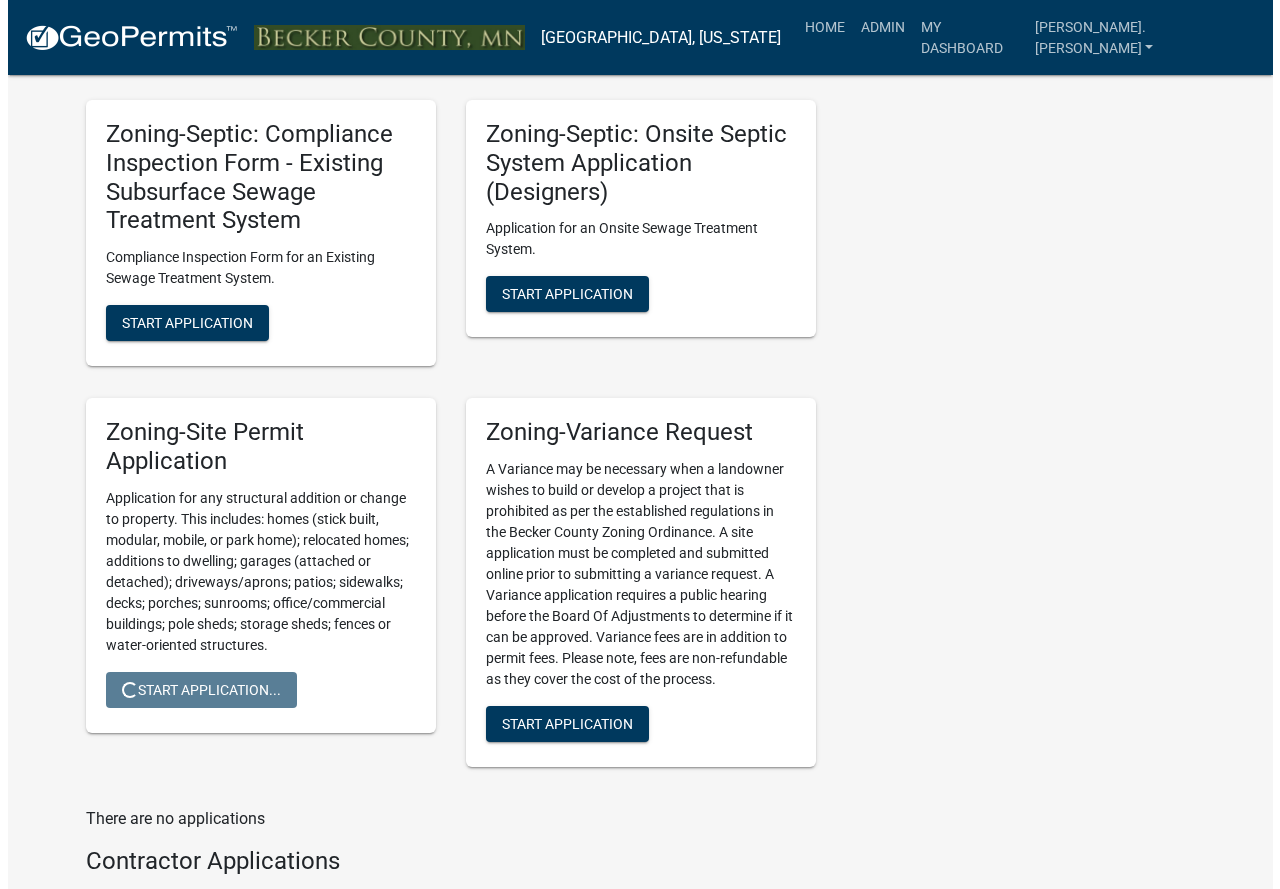 scroll, scrollTop: 0, scrollLeft: 0, axis: both 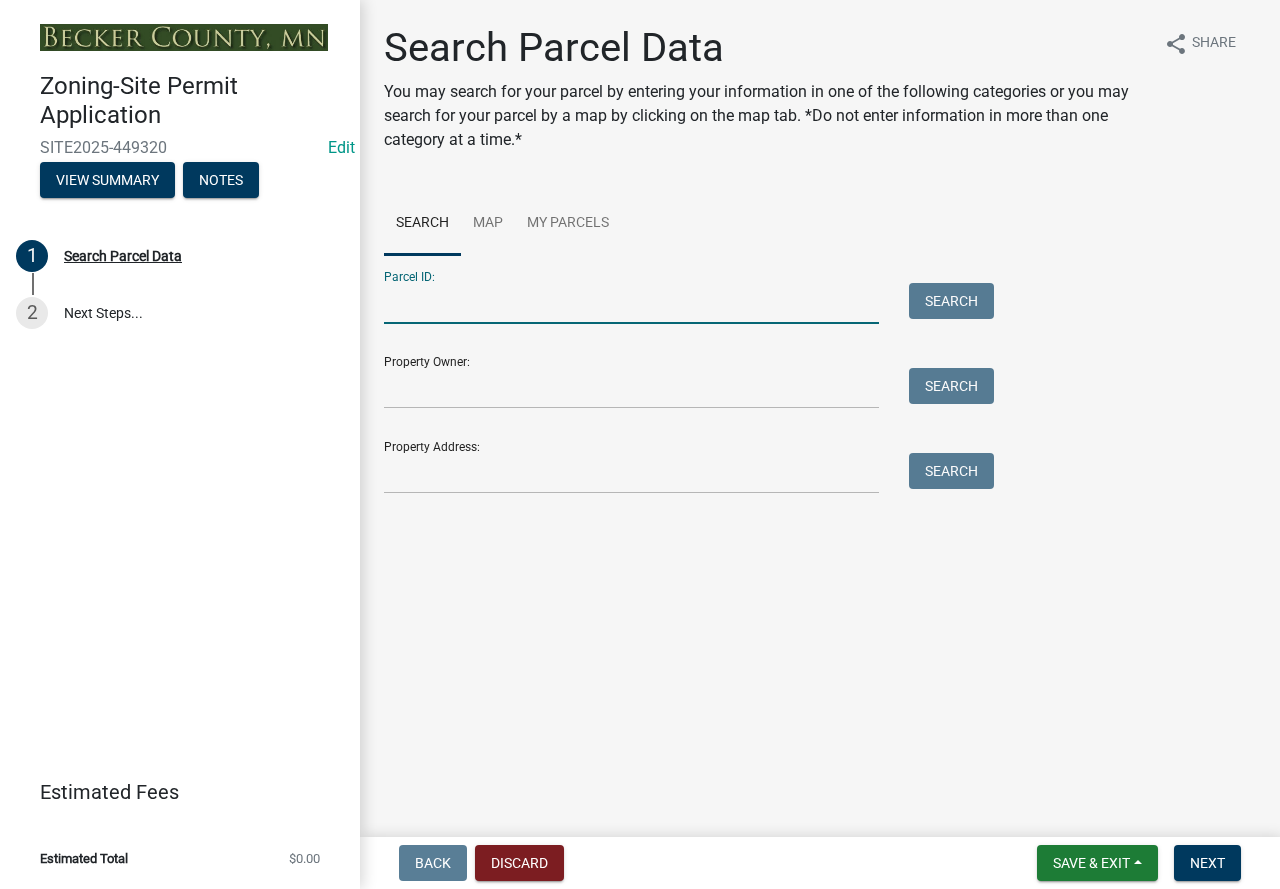 paste on "080913000" 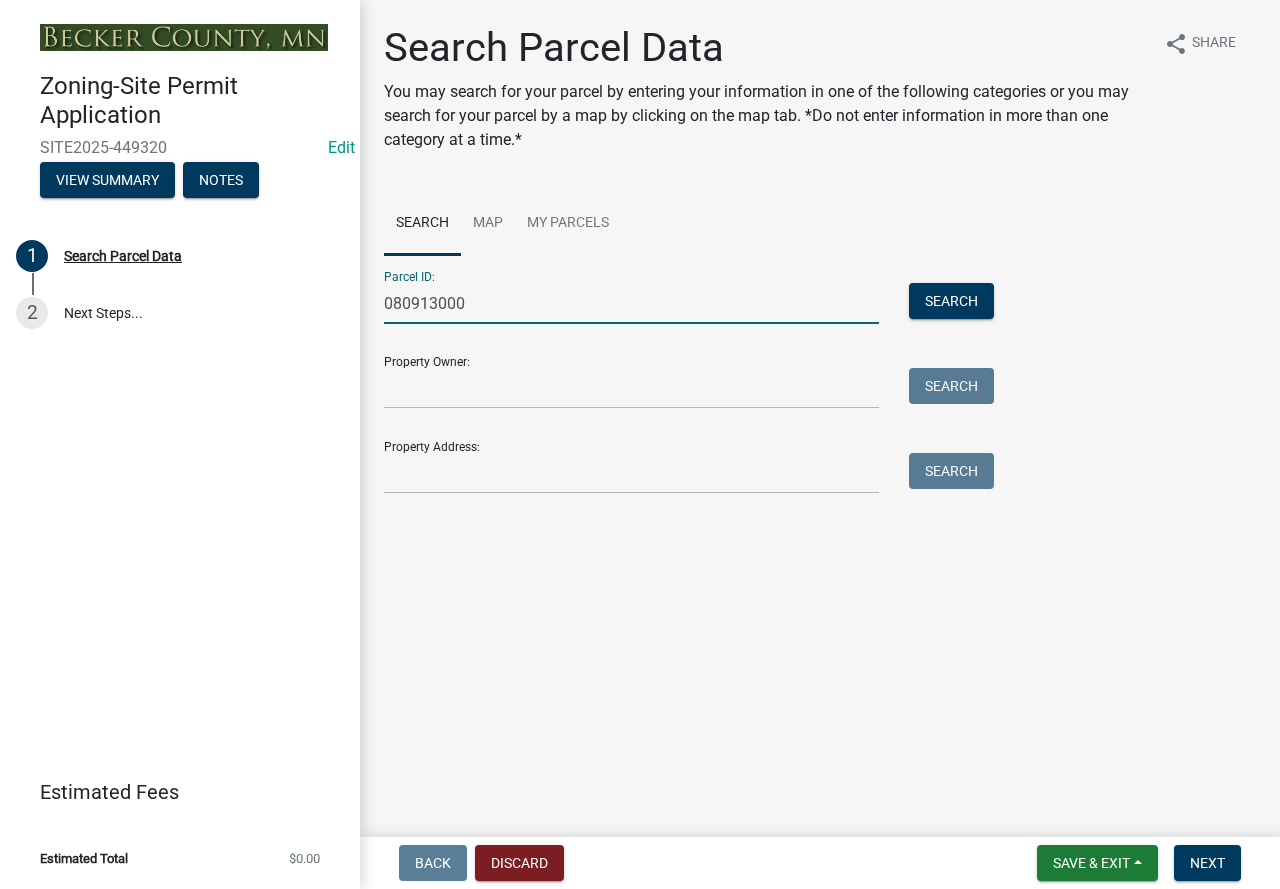 type on "080913000" 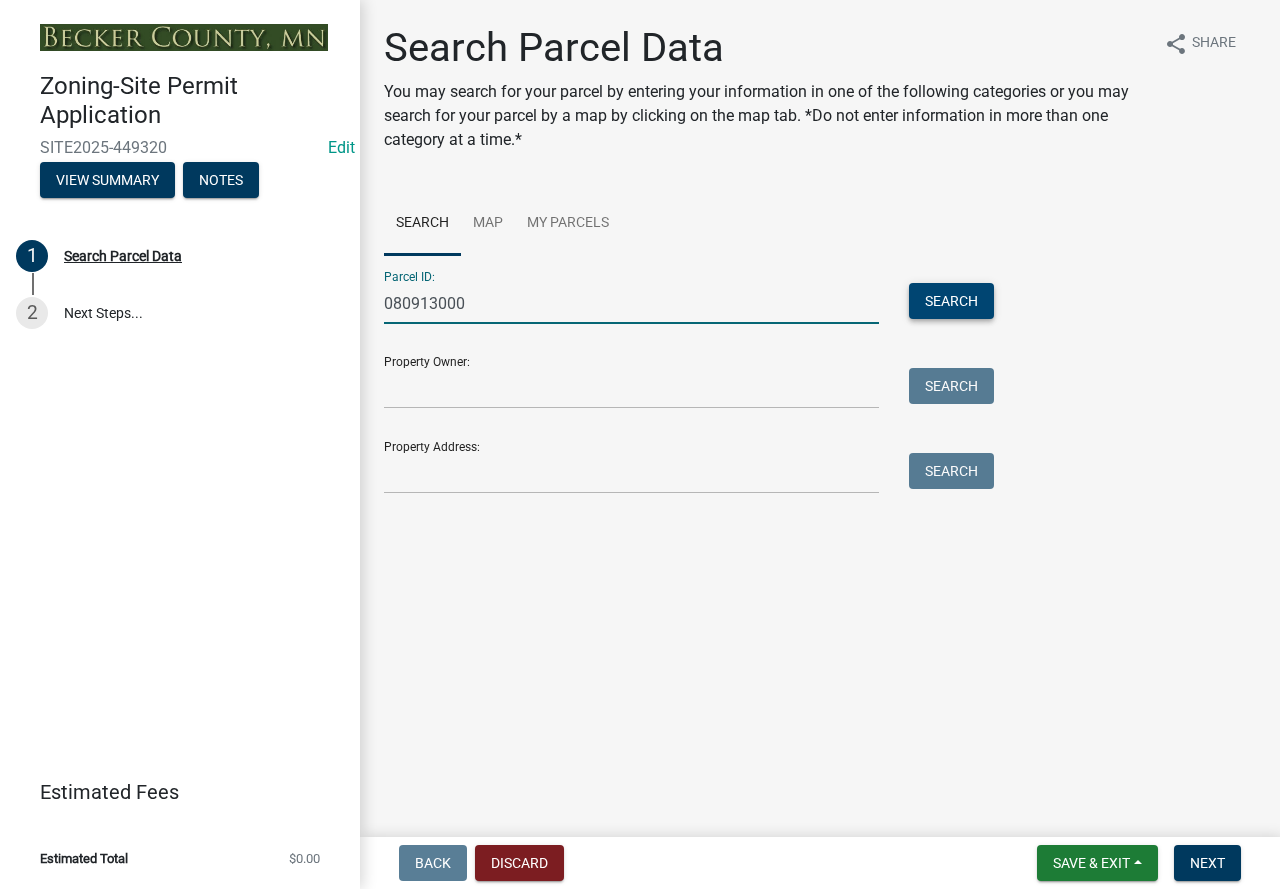 click on "Search" at bounding box center [951, 301] 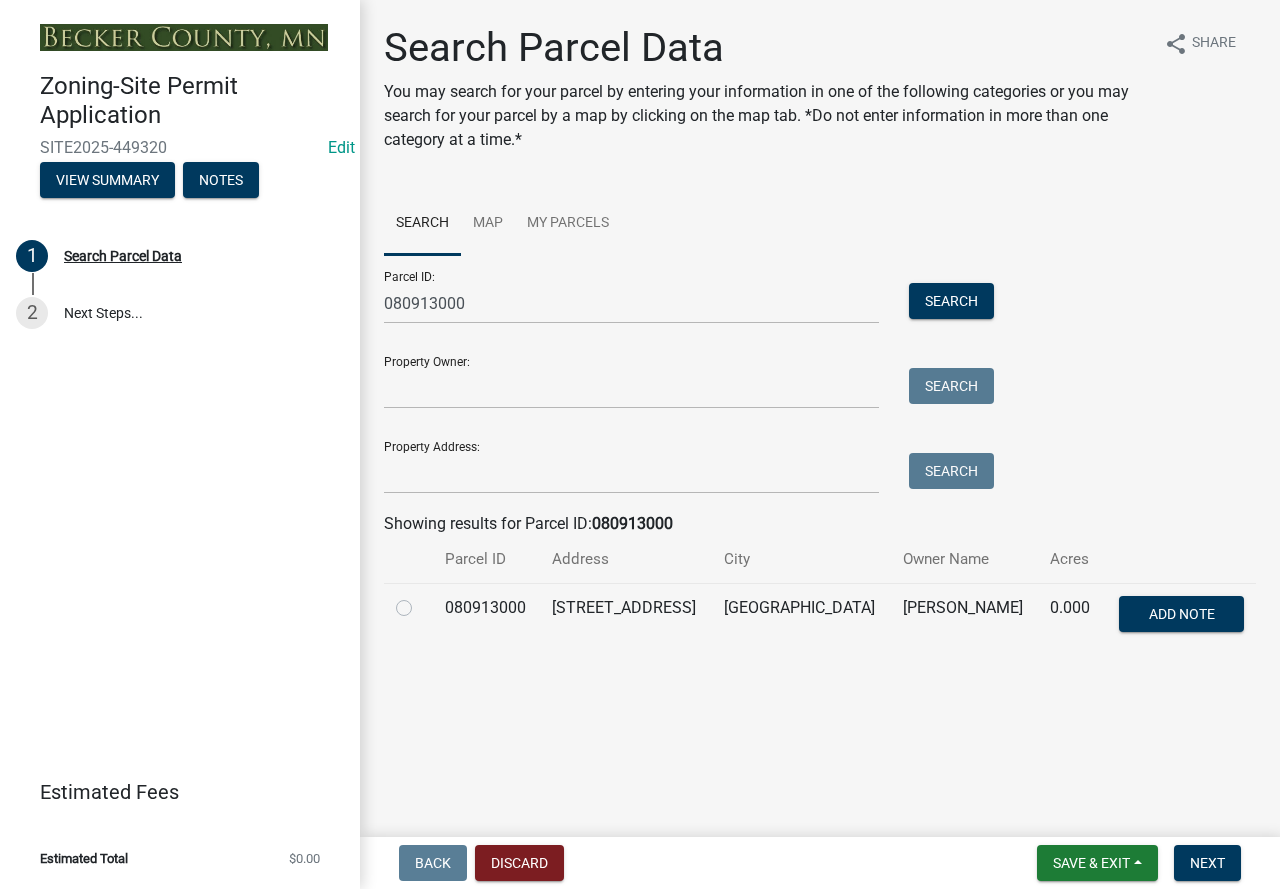 click 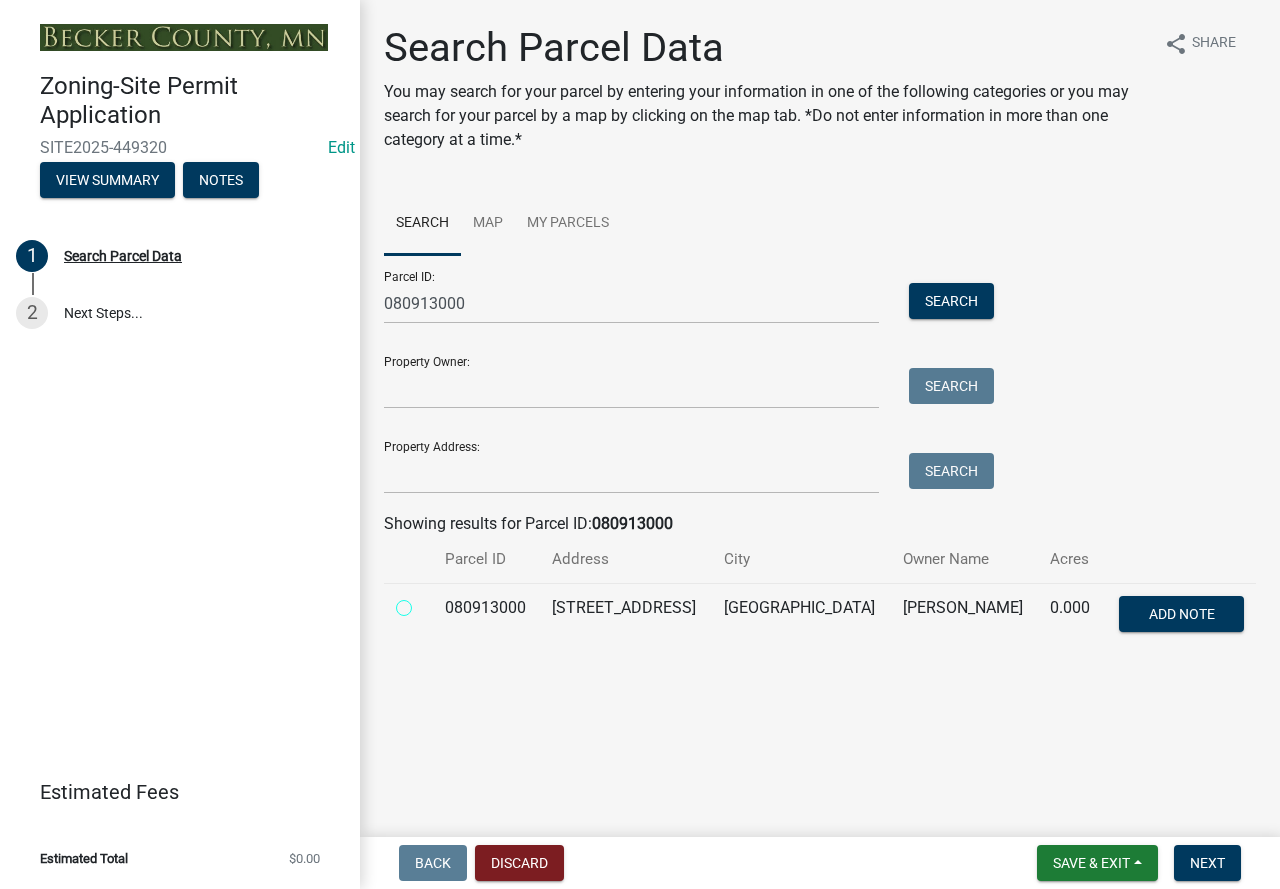 click at bounding box center (426, 602) 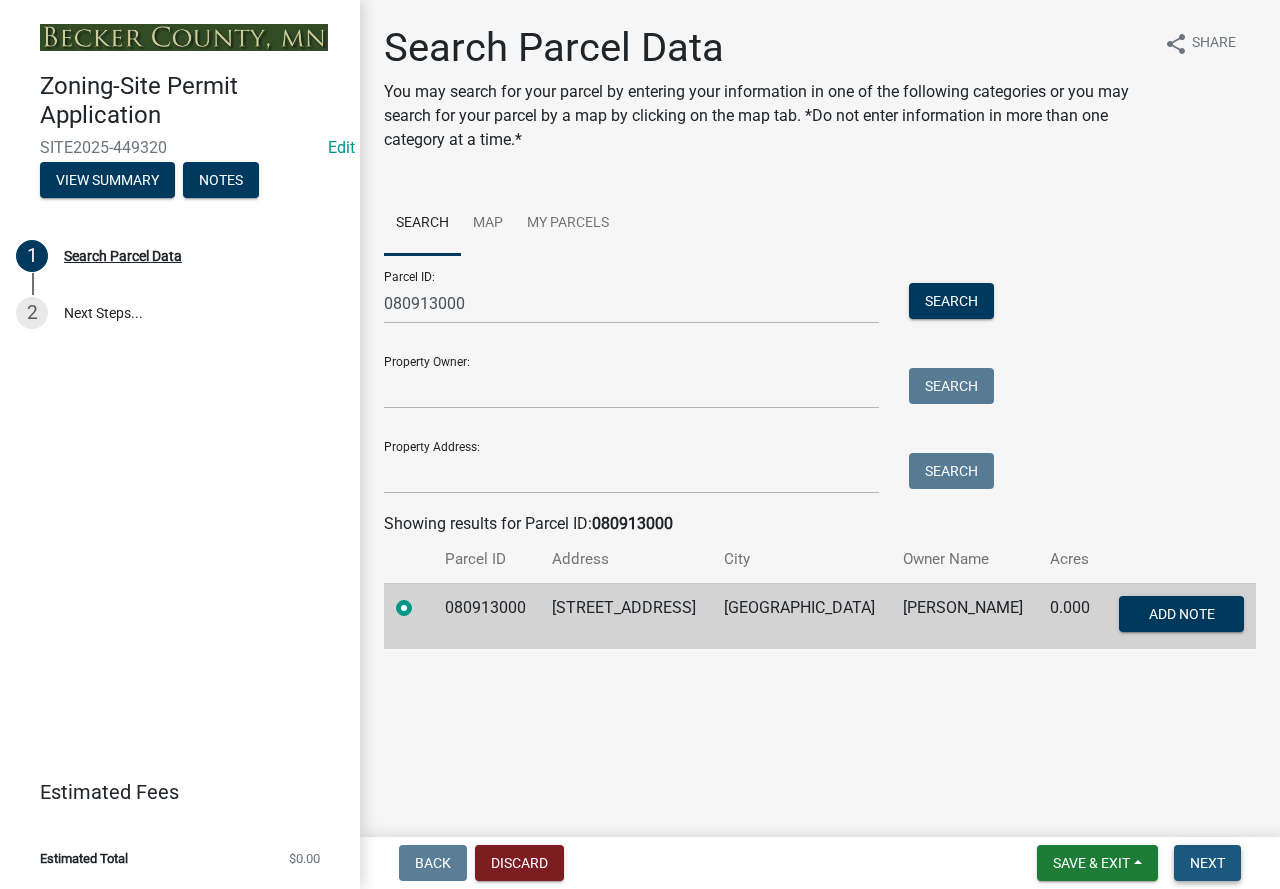 click on "Next" at bounding box center [1207, 863] 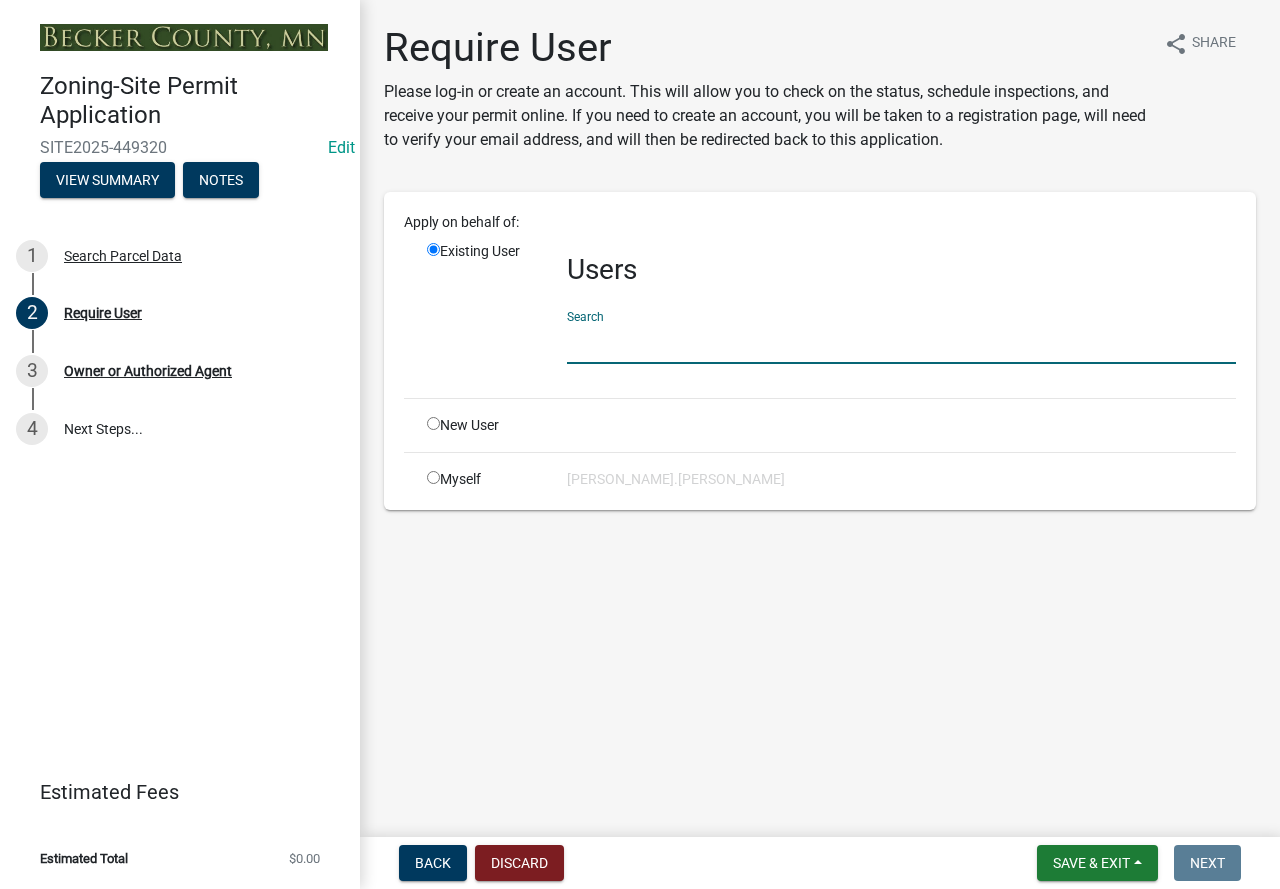 click 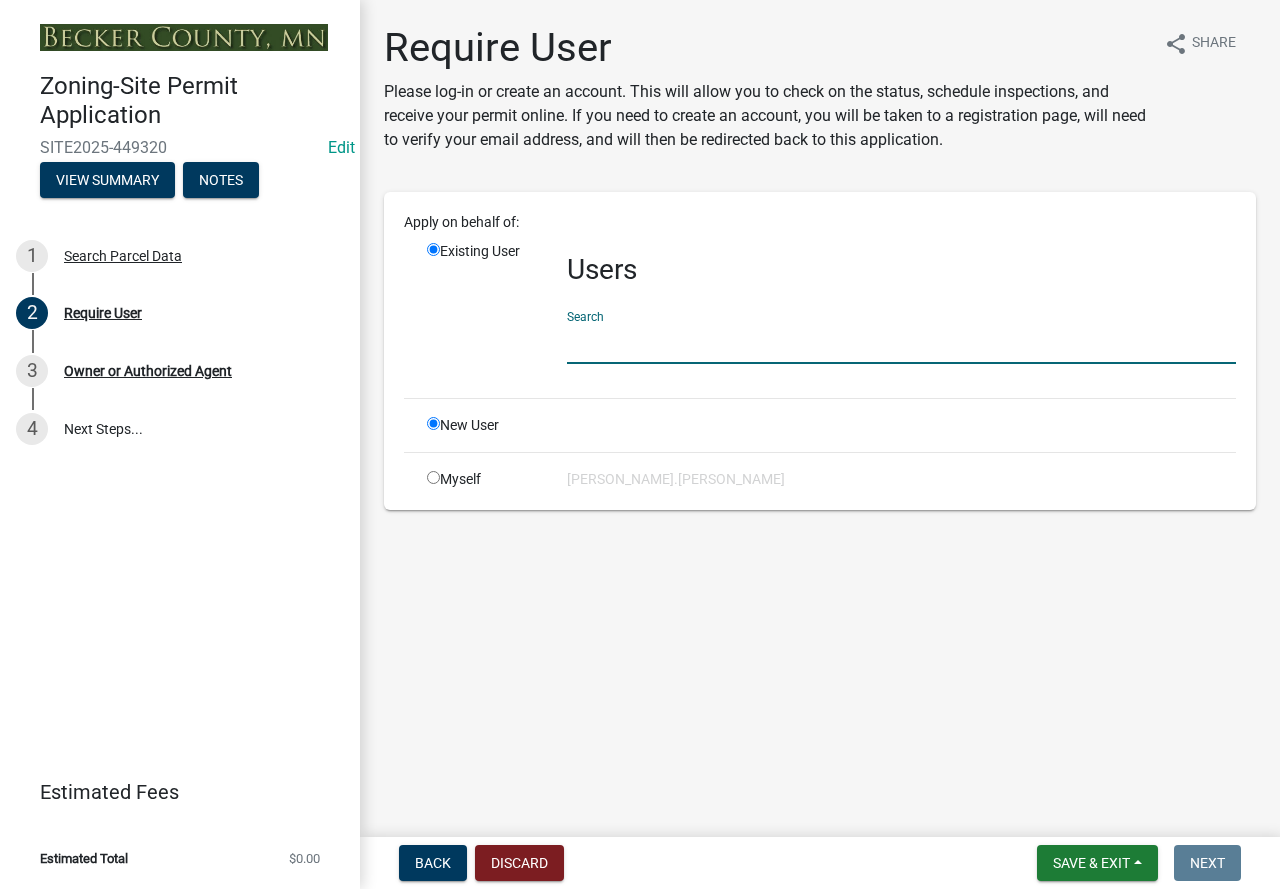 radio on "false" 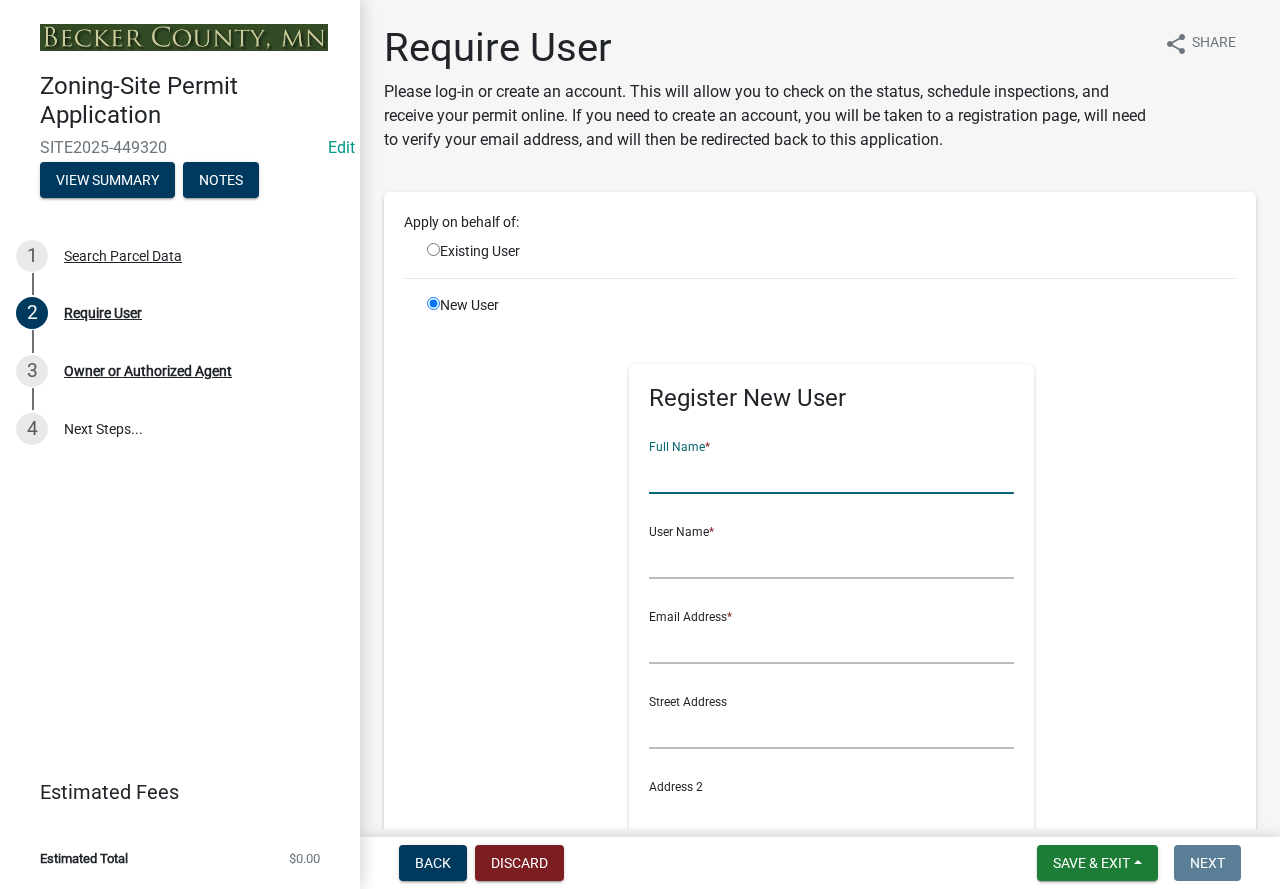 click 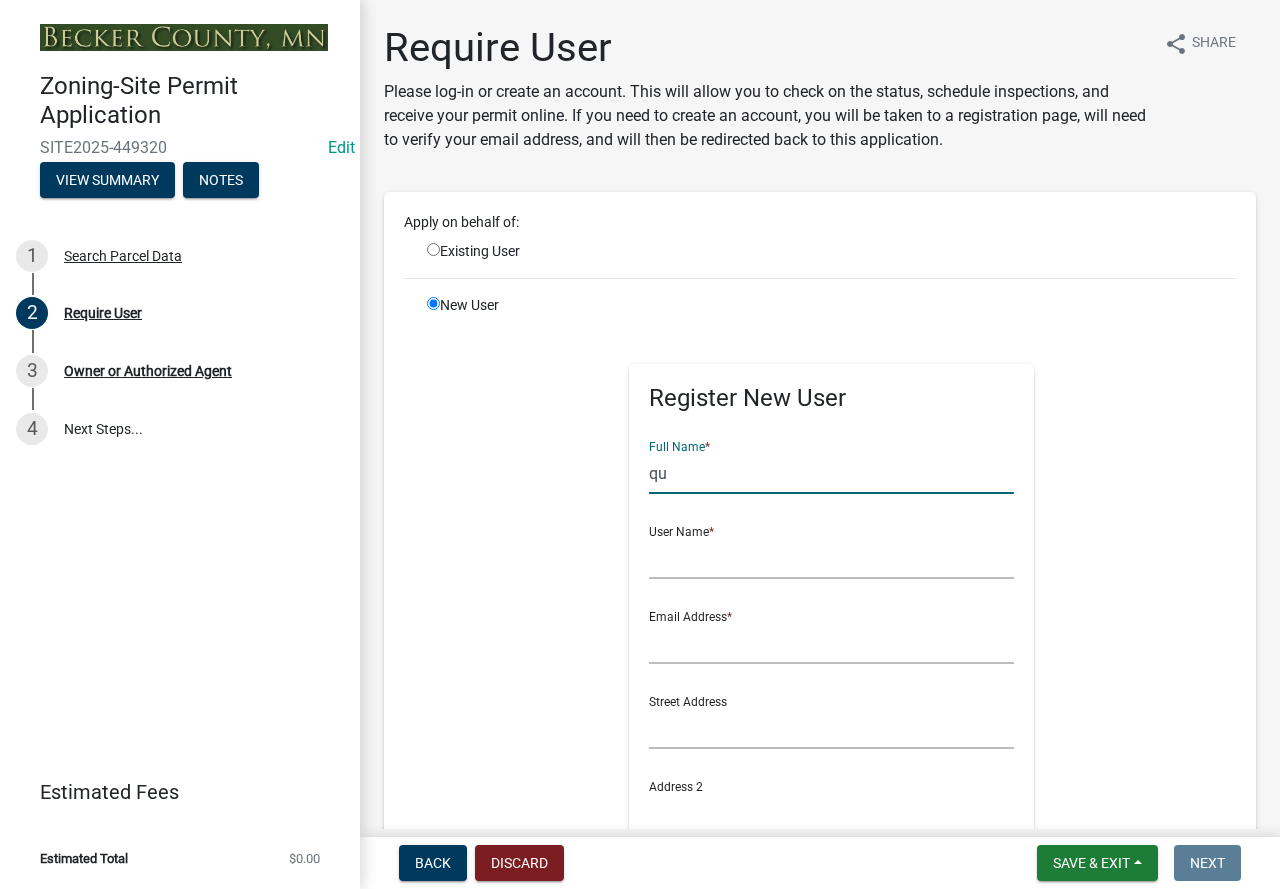 type on "q" 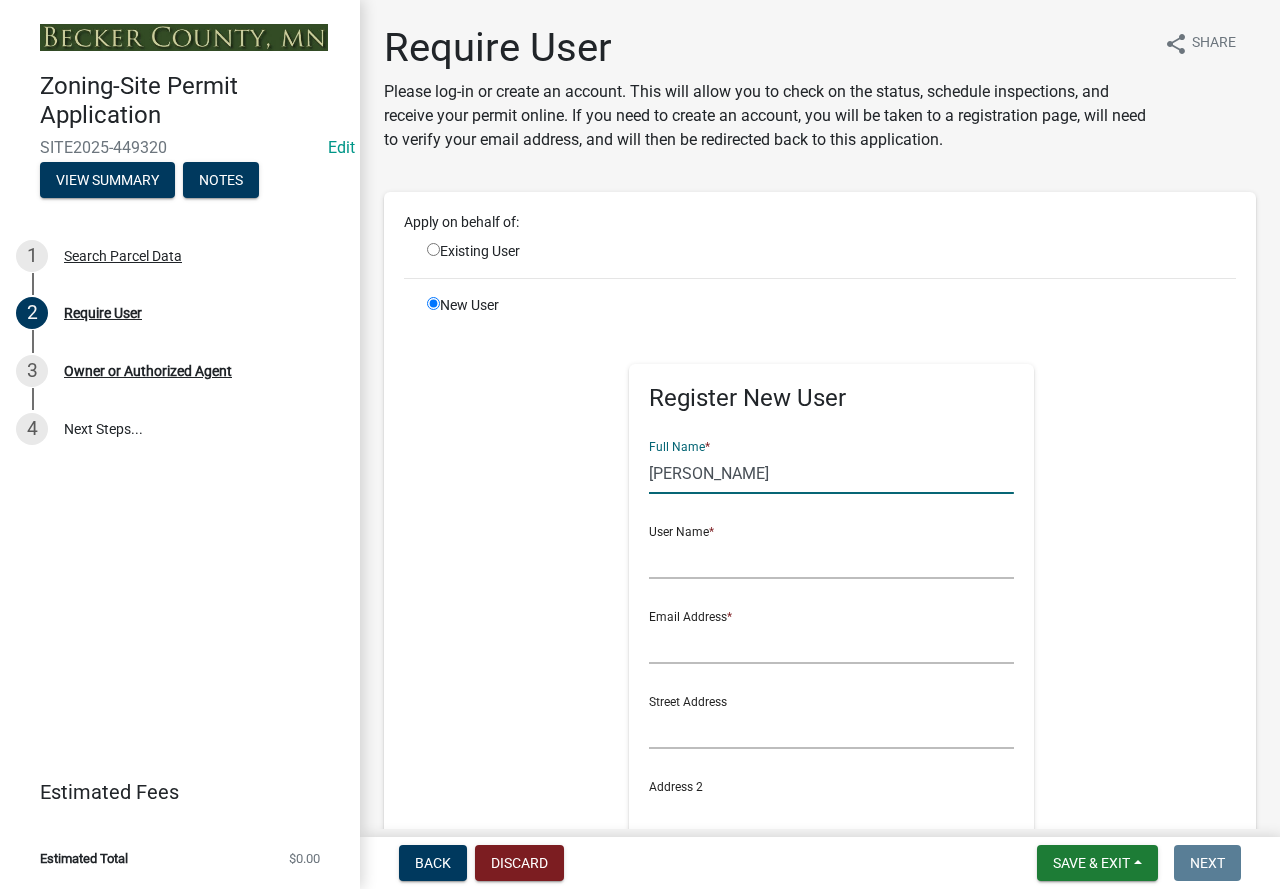type on "Quinn Iwen" 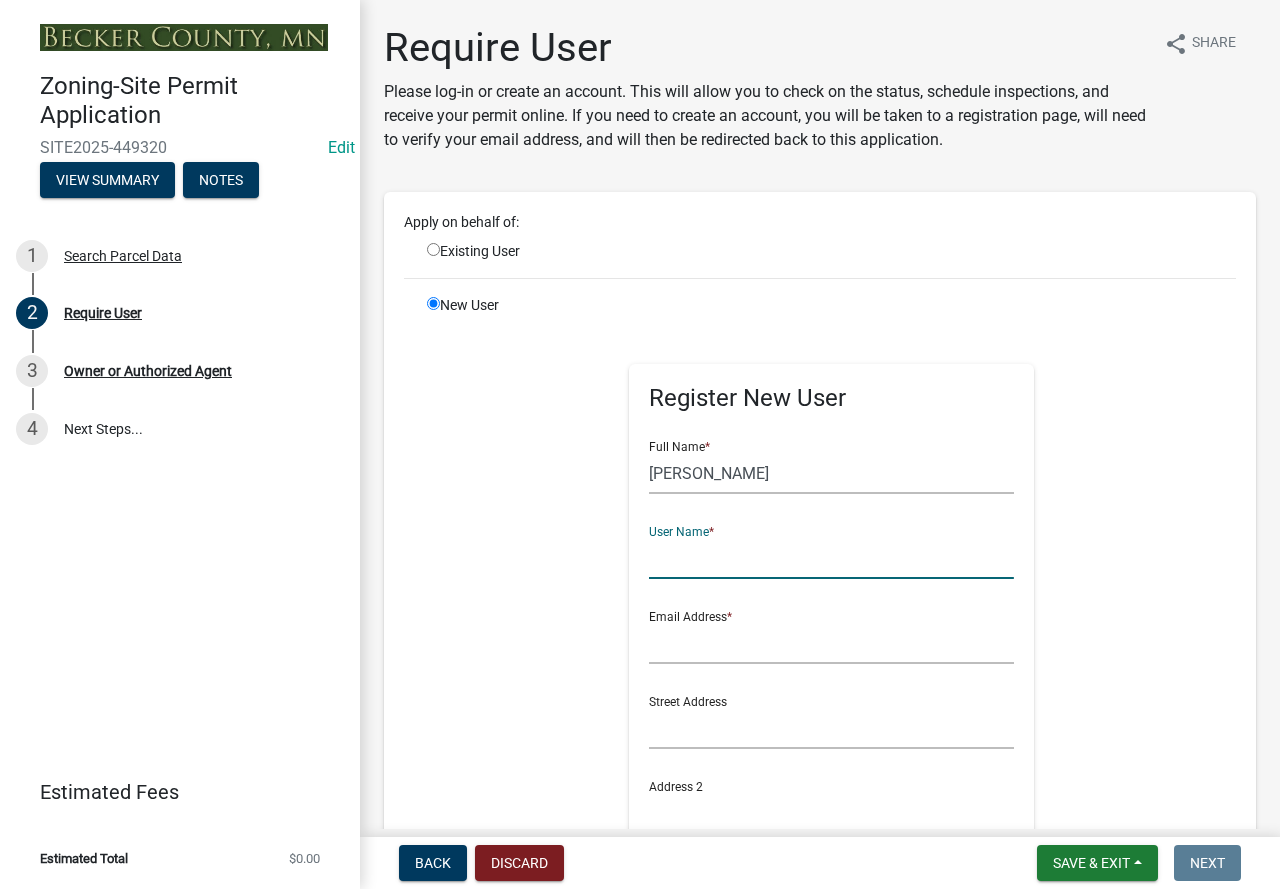 click 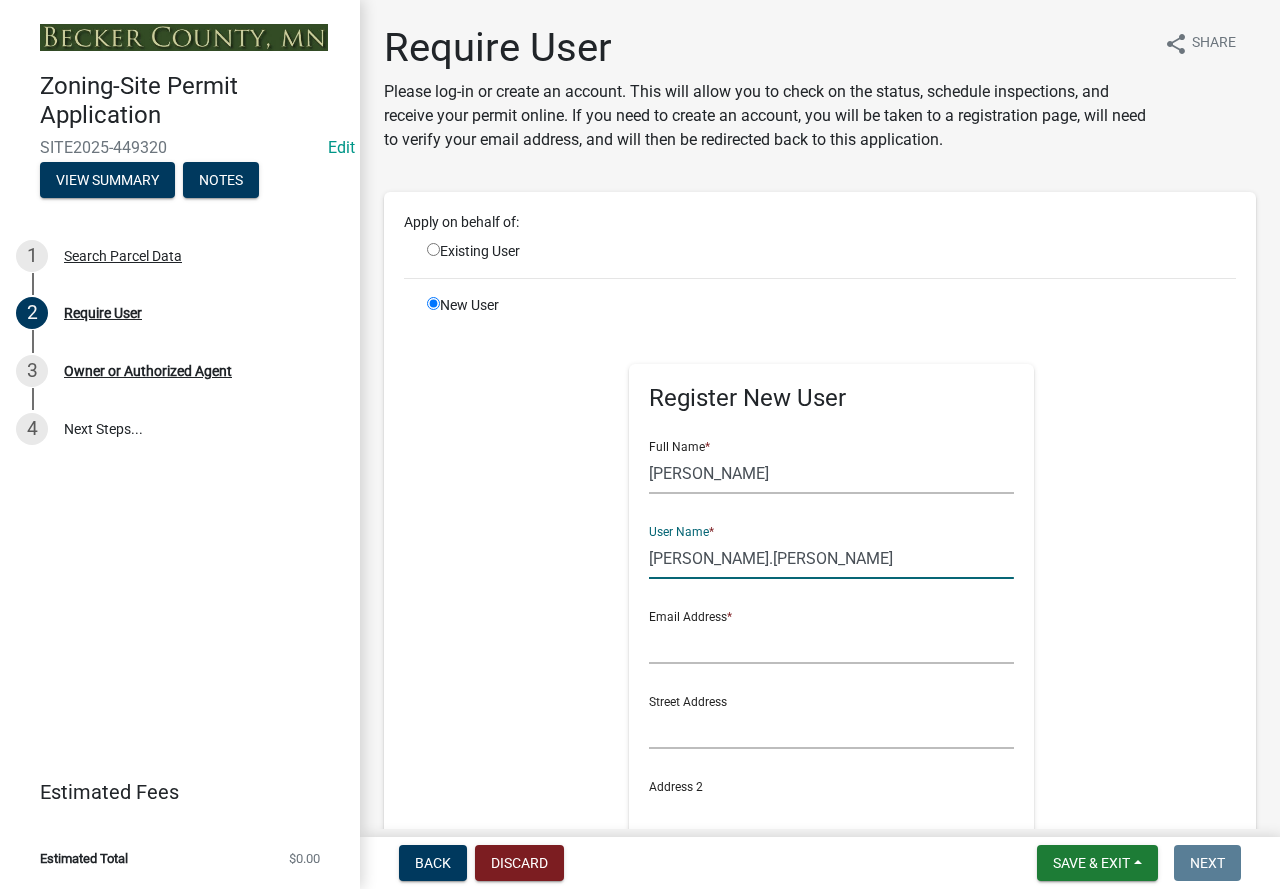 type on "quinn.iwen" 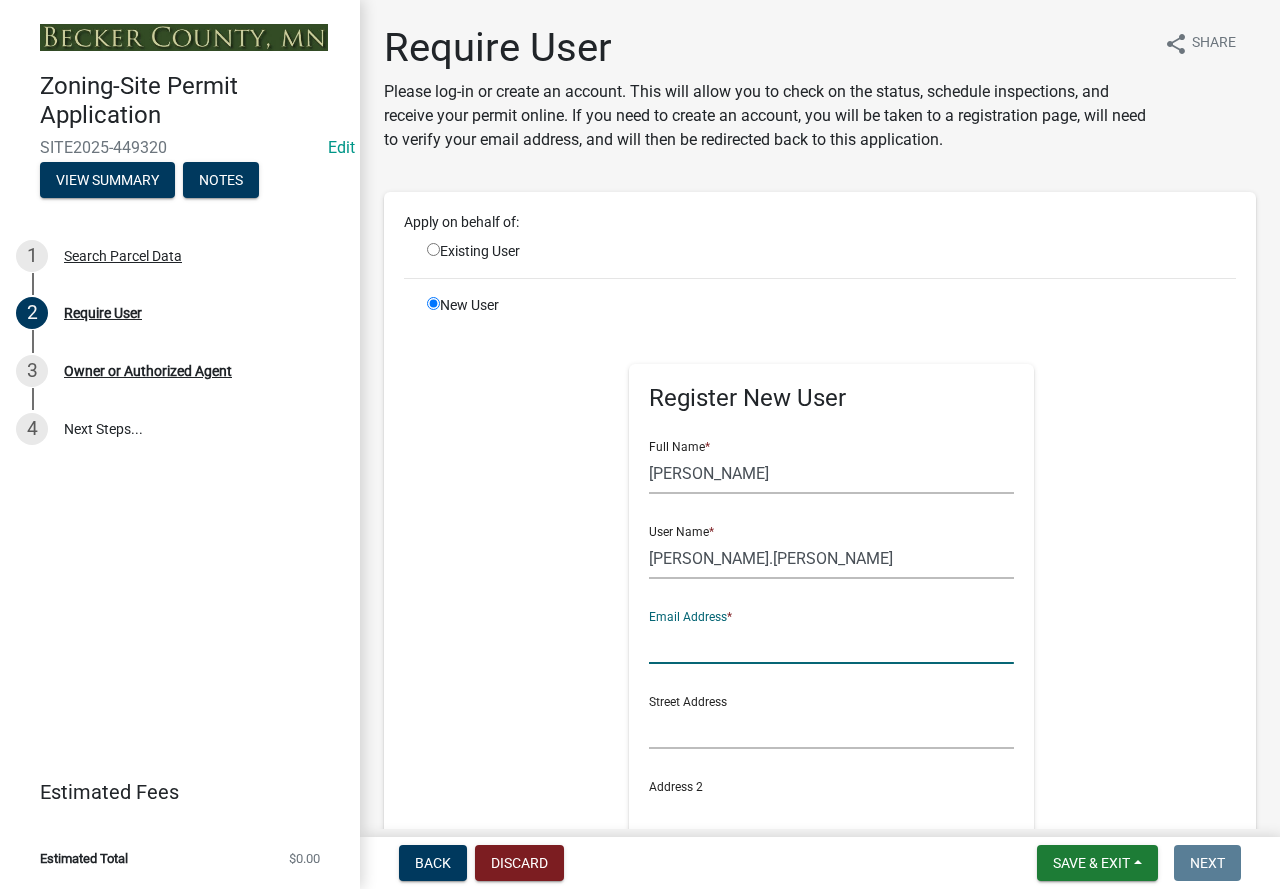 click 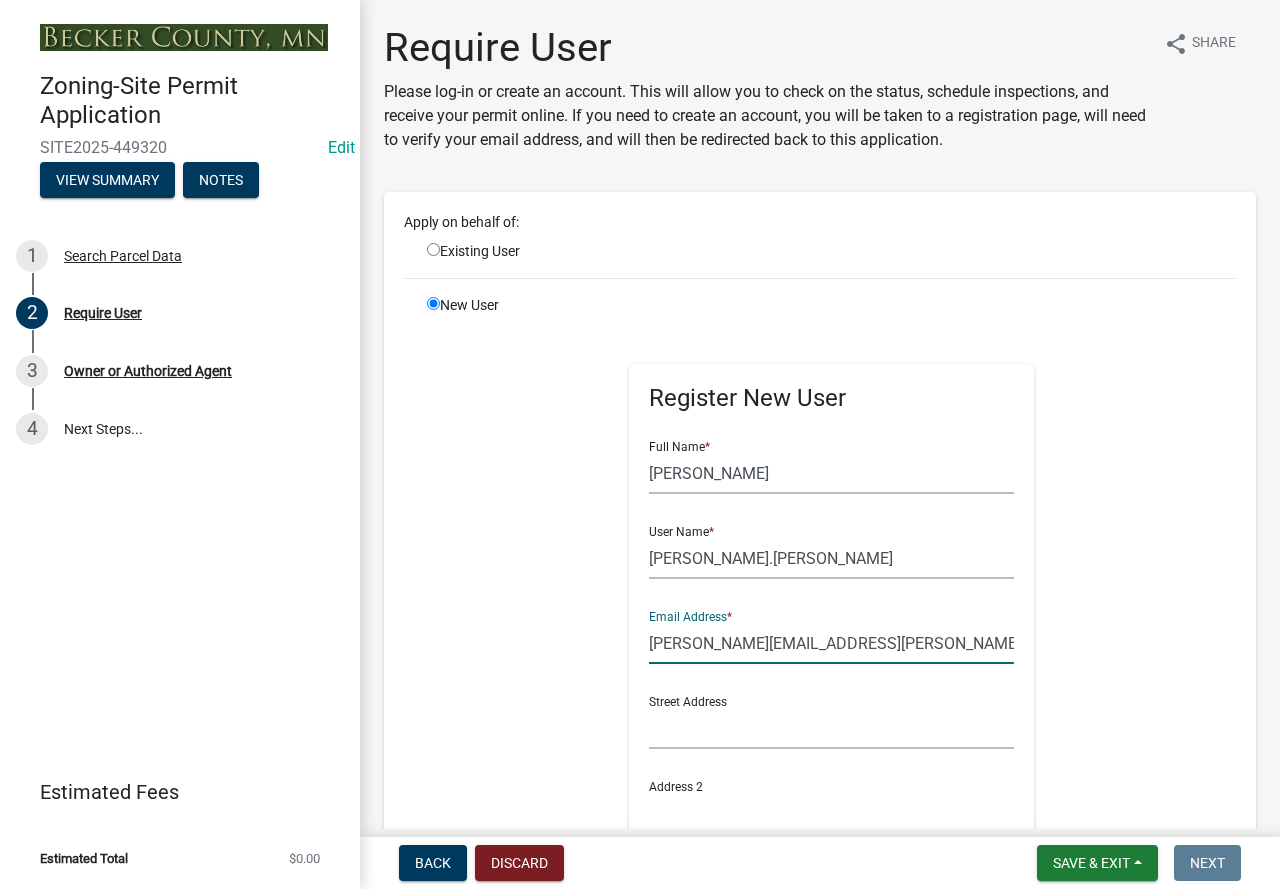 type on "quinn.iwen@gmail.com" 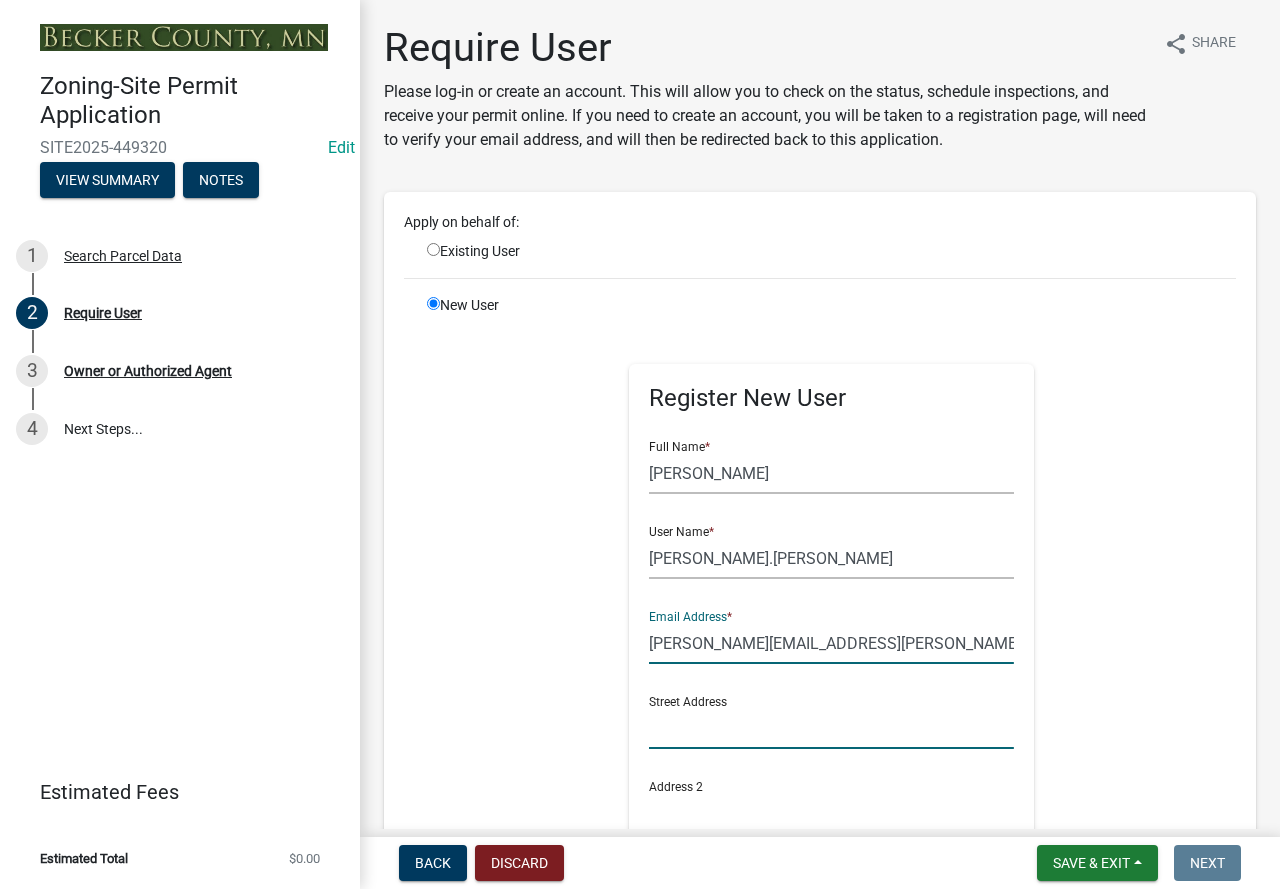 click 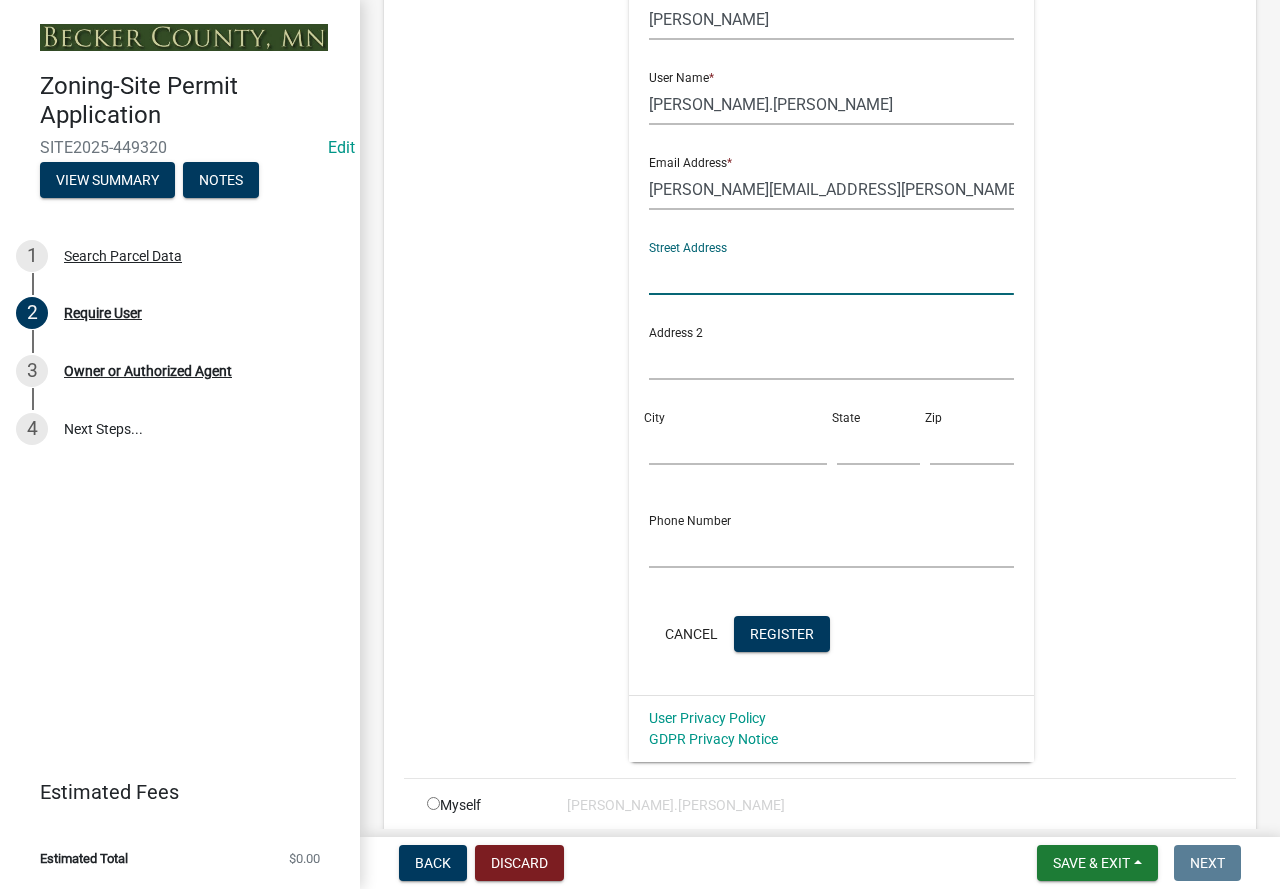 scroll, scrollTop: 500, scrollLeft: 0, axis: vertical 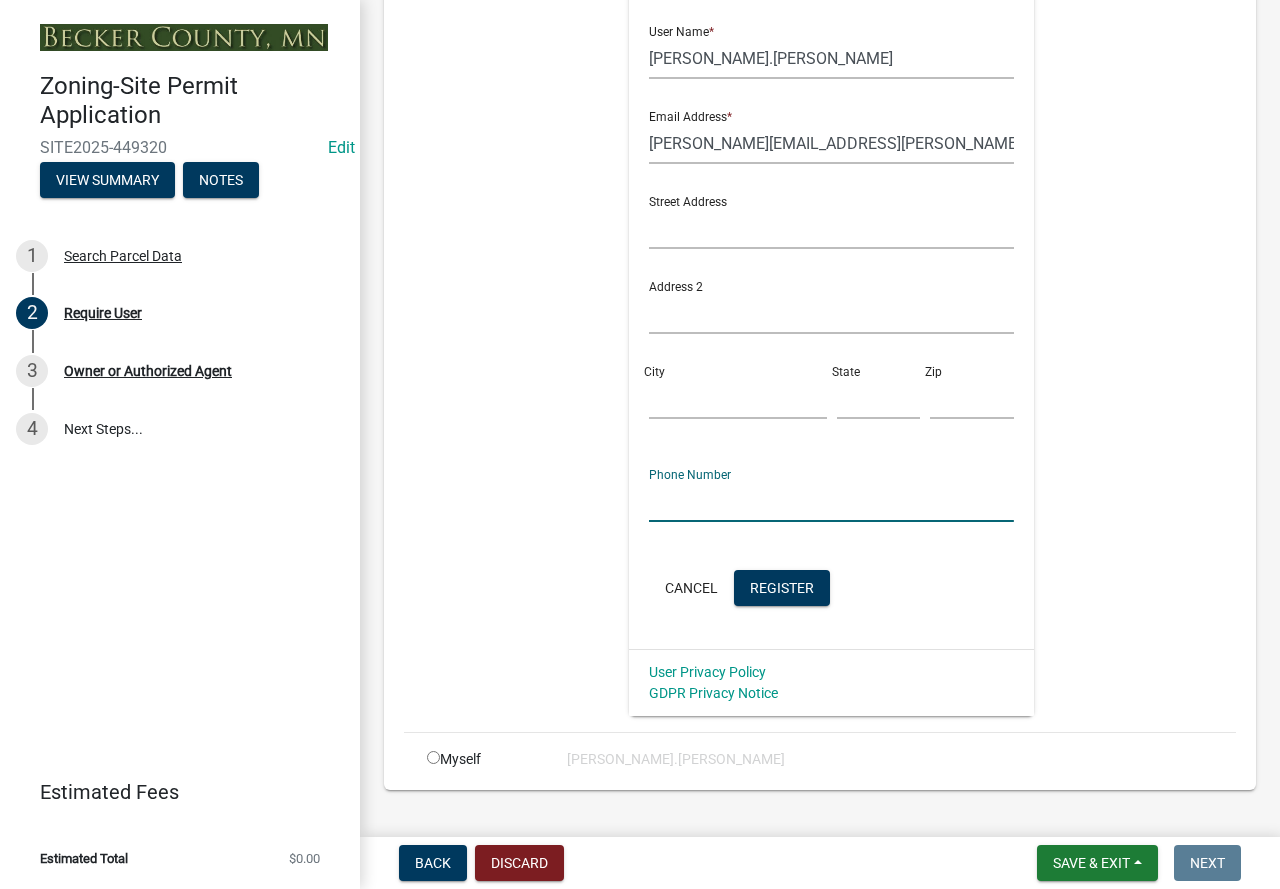 click 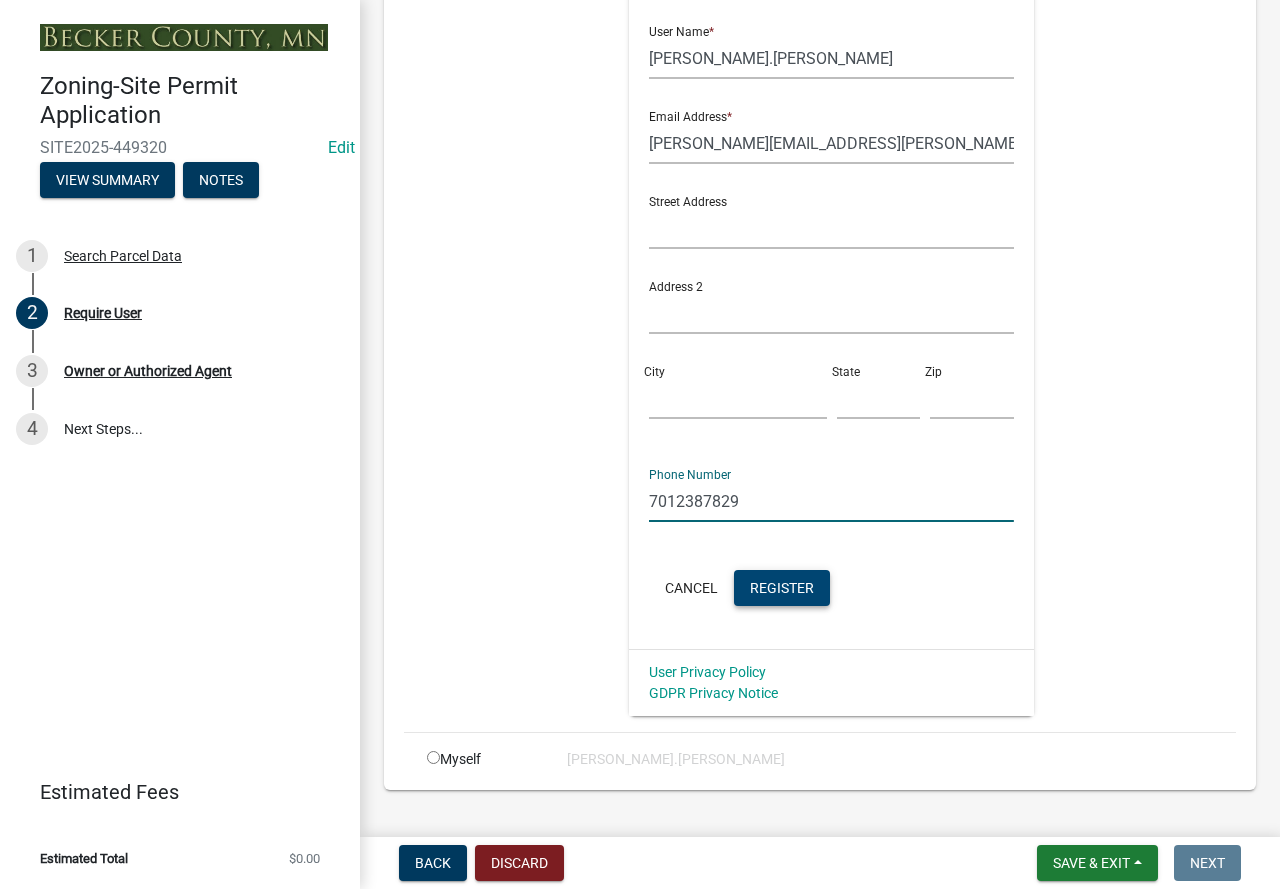 type on "7012387829" 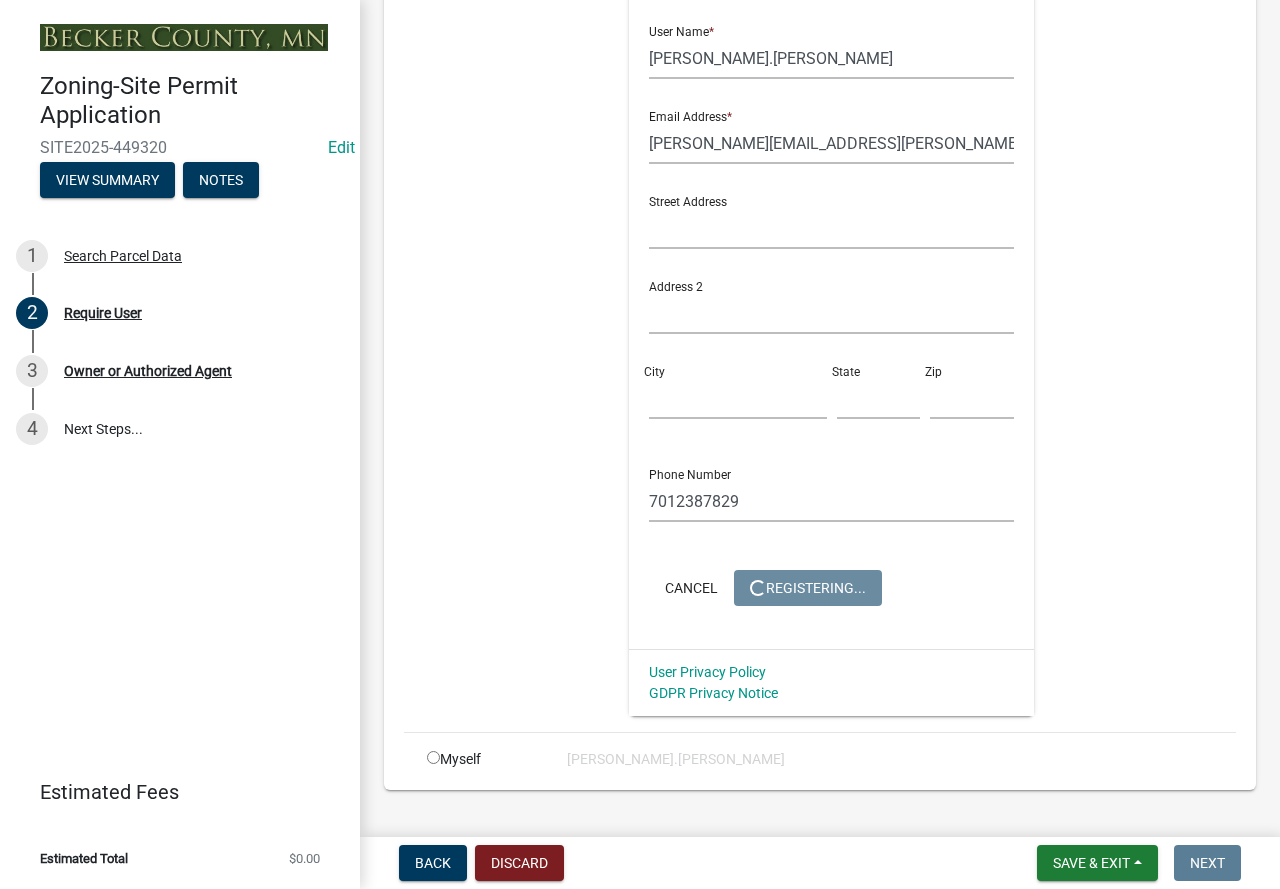 scroll, scrollTop: 0, scrollLeft: 0, axis: both 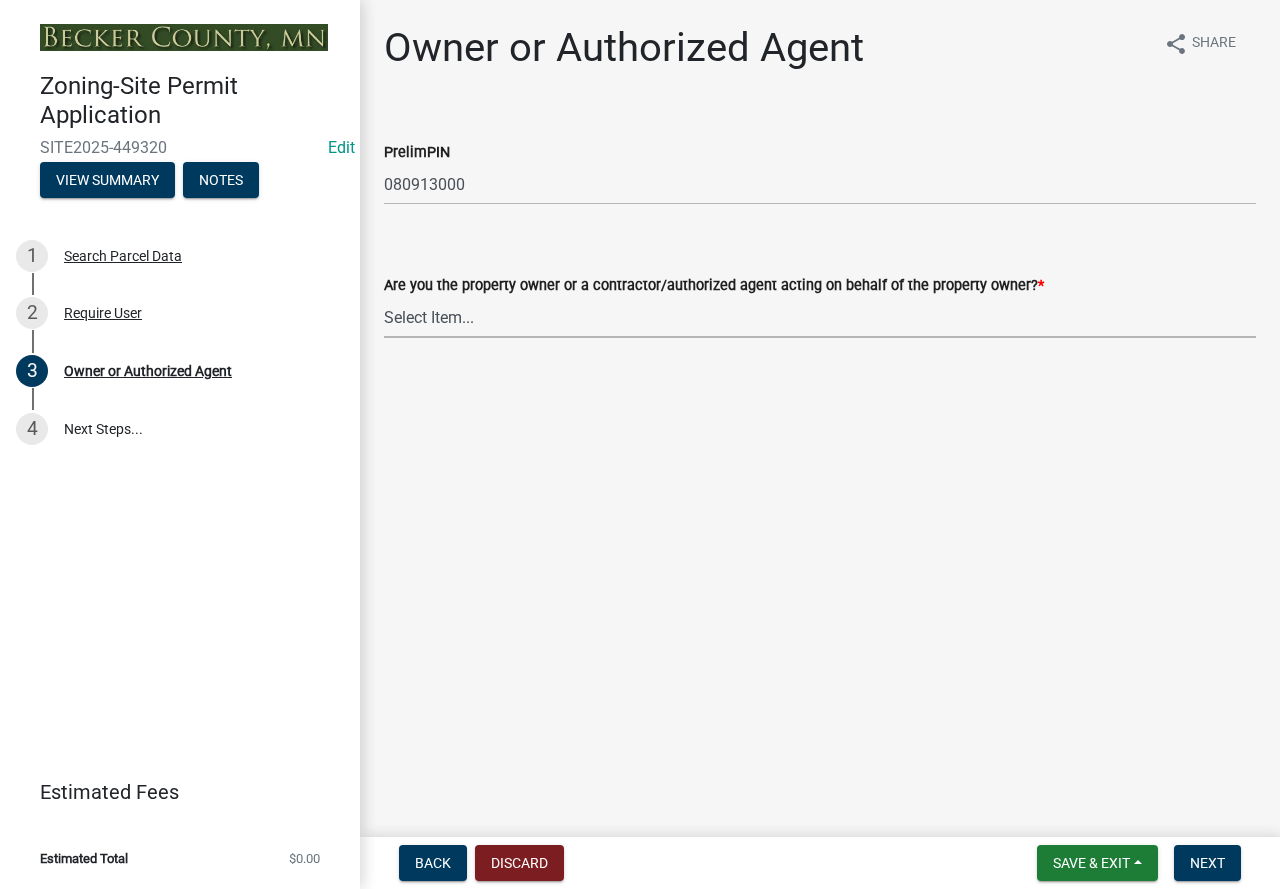 click on "Select Item...   Property Owner   Authorized Agent" at bounding box center [820, 317] 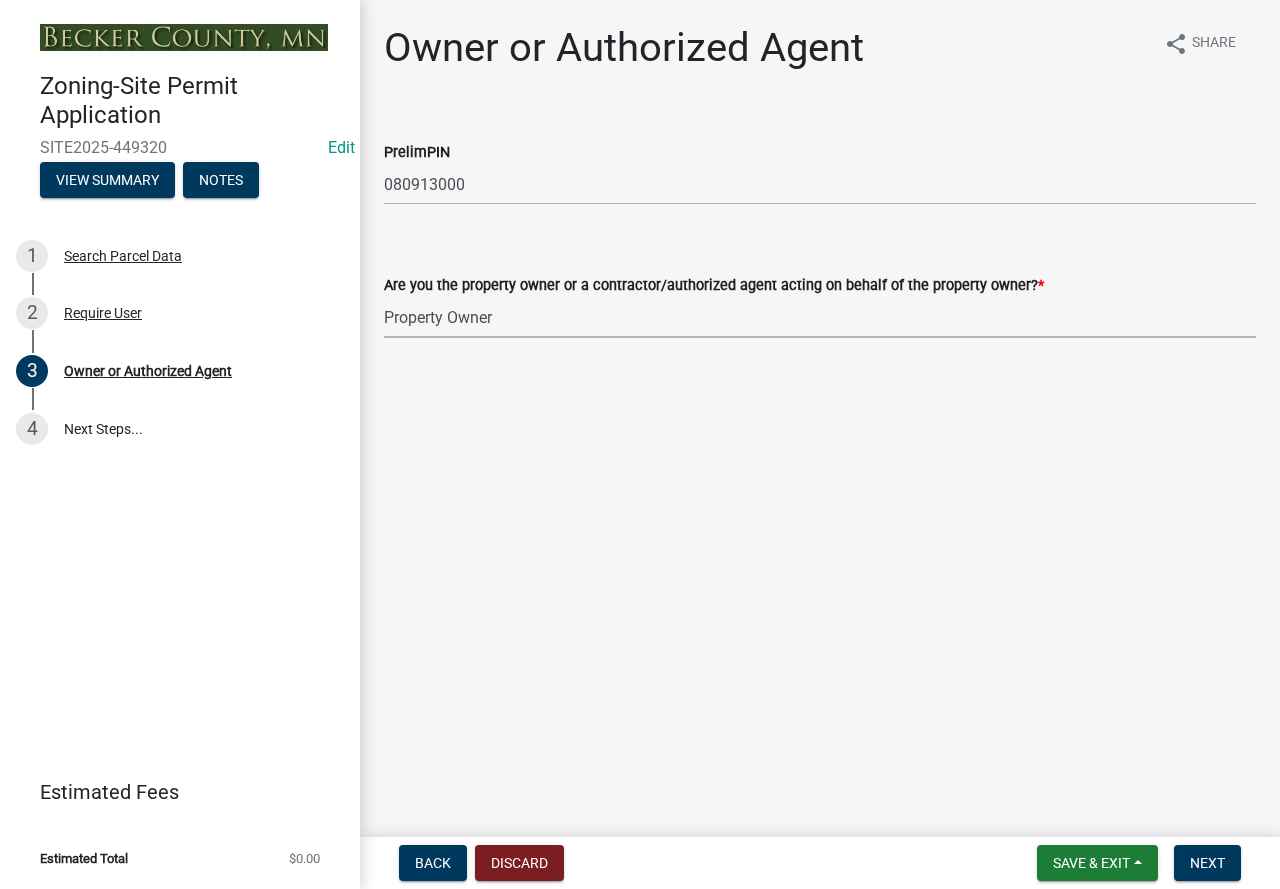 click on "Select Item...   Property Owner   Authorized Agent" at bounding box center [820, 317] 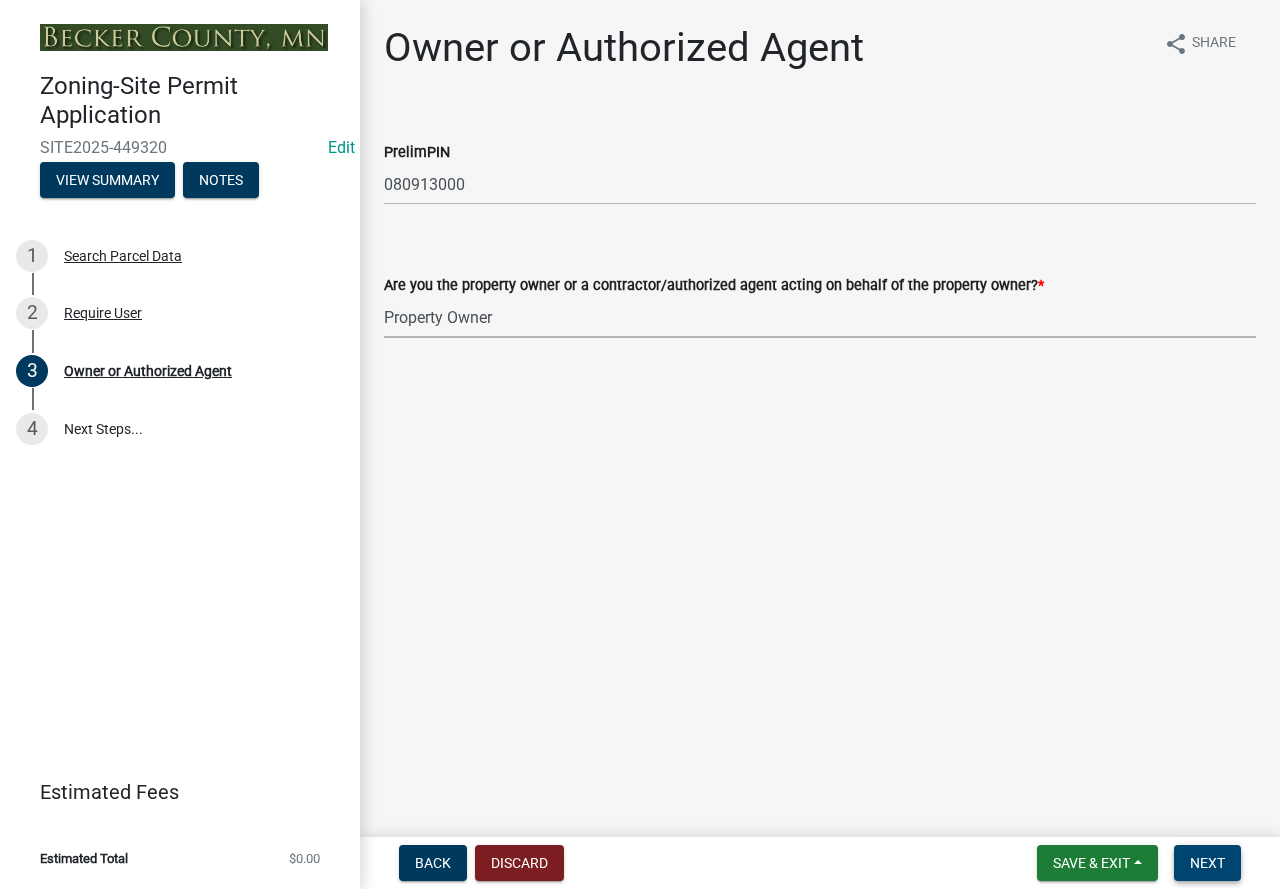 click on "Next" at bounding box center (1207, 863) 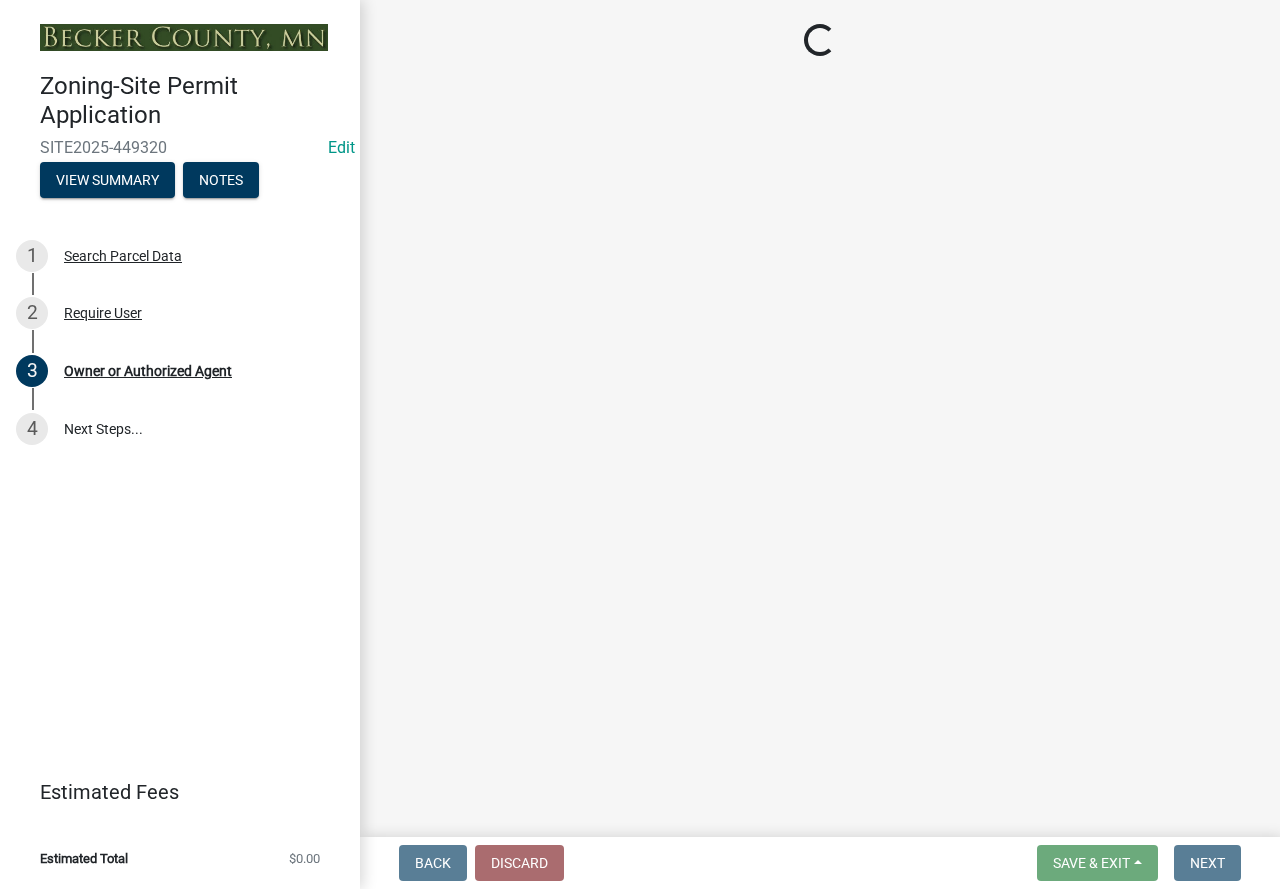 select on "a752e4d6-14bd-4f0f-bfe8-5b67ead45659" 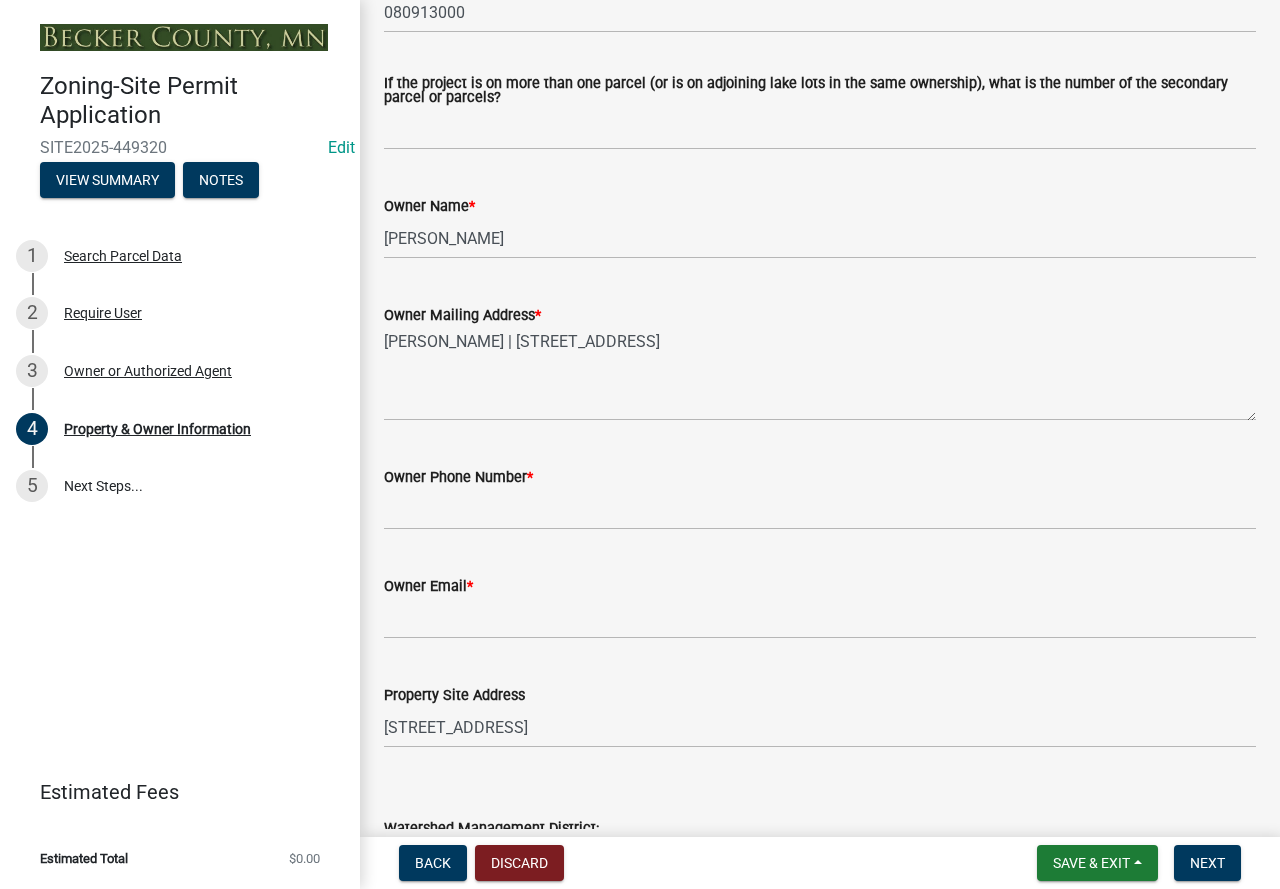 scroll, scrollTop: 400, scrollLeft: 0, axis: vertical 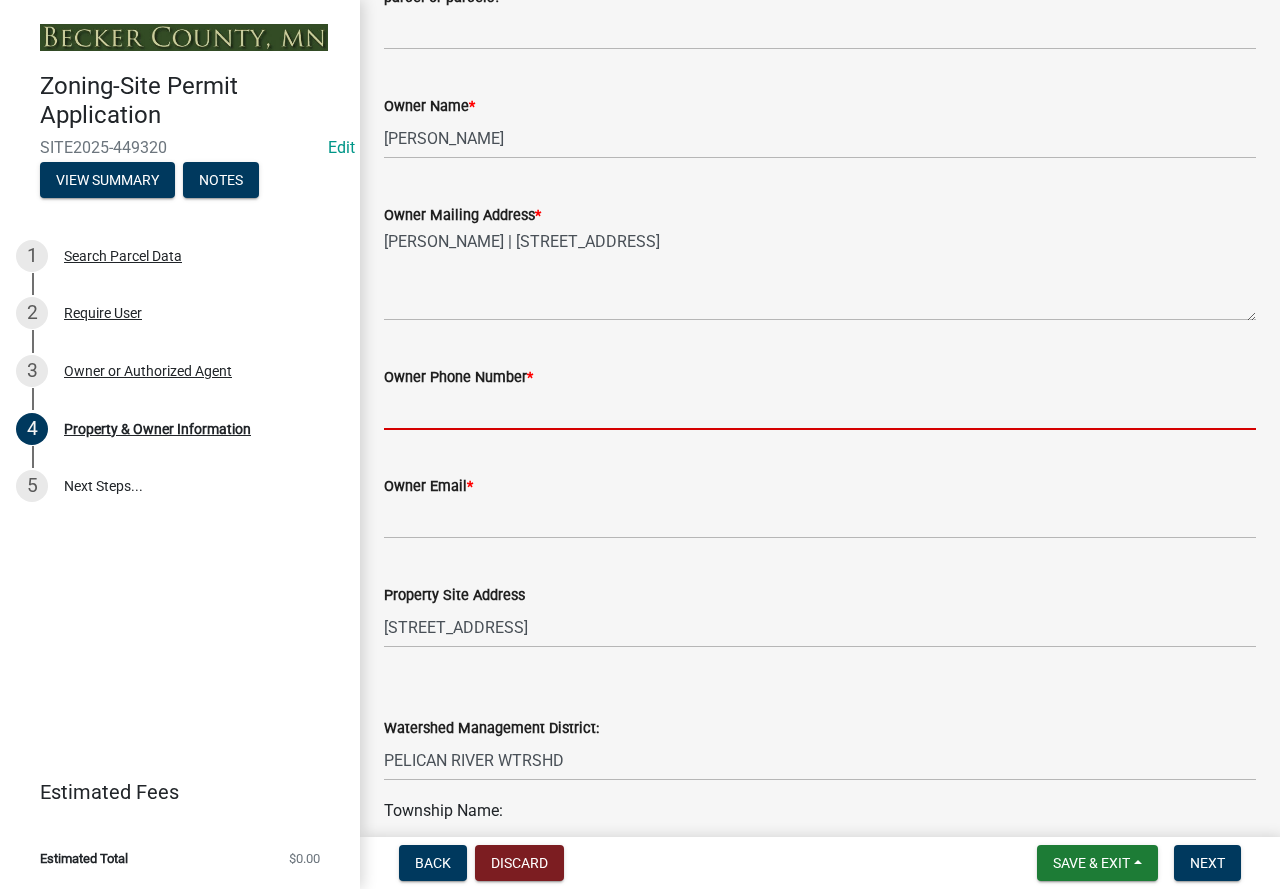 click on "Owner Phone Number  *" at bounding box center [820, 409] 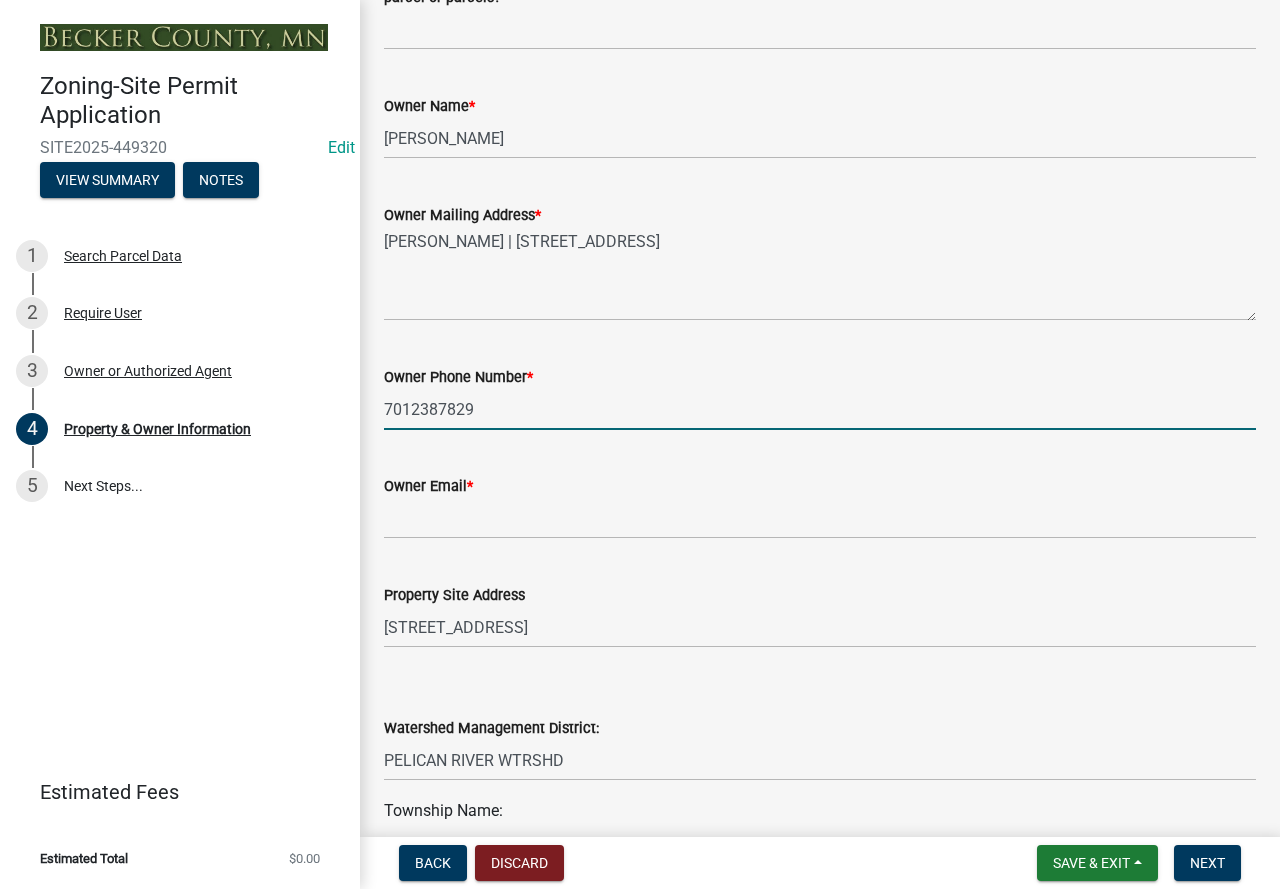 type on "7012387829" 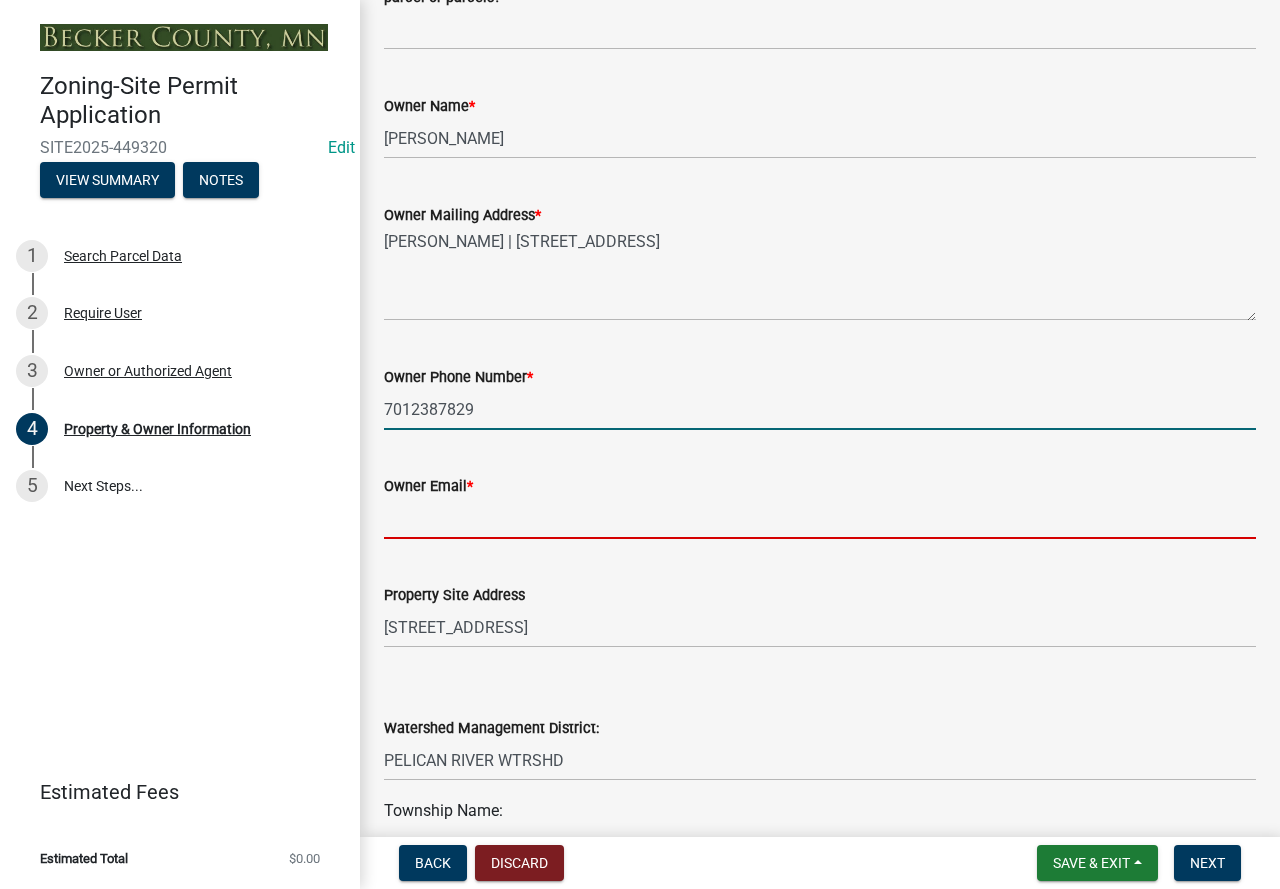 drag, startPoint x: 518, startPoint y: 533, endPoint x: 547, endPoint y: 477, distance: 63.06346 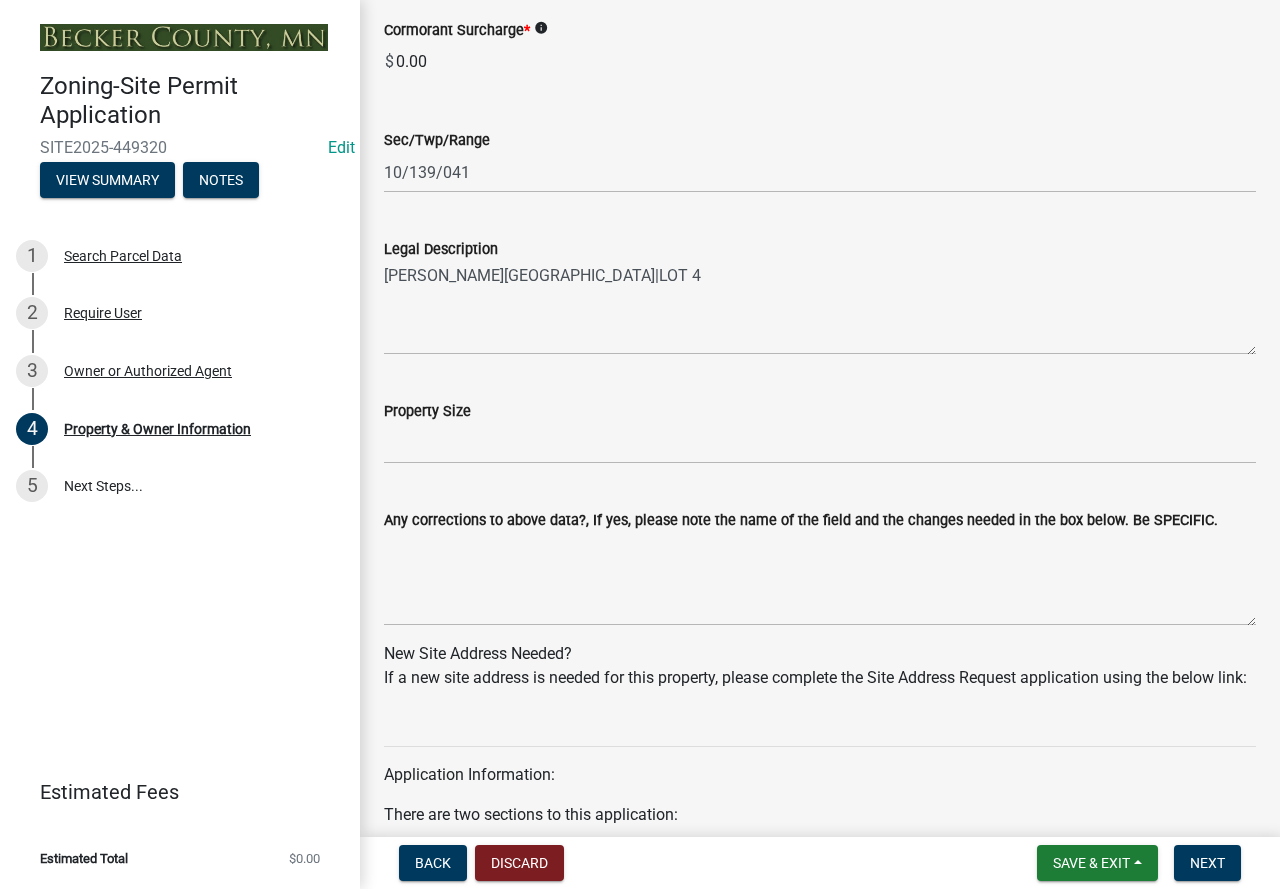 scroll, scrollTop: 1400, scrollLeft: 0, axis: vertical 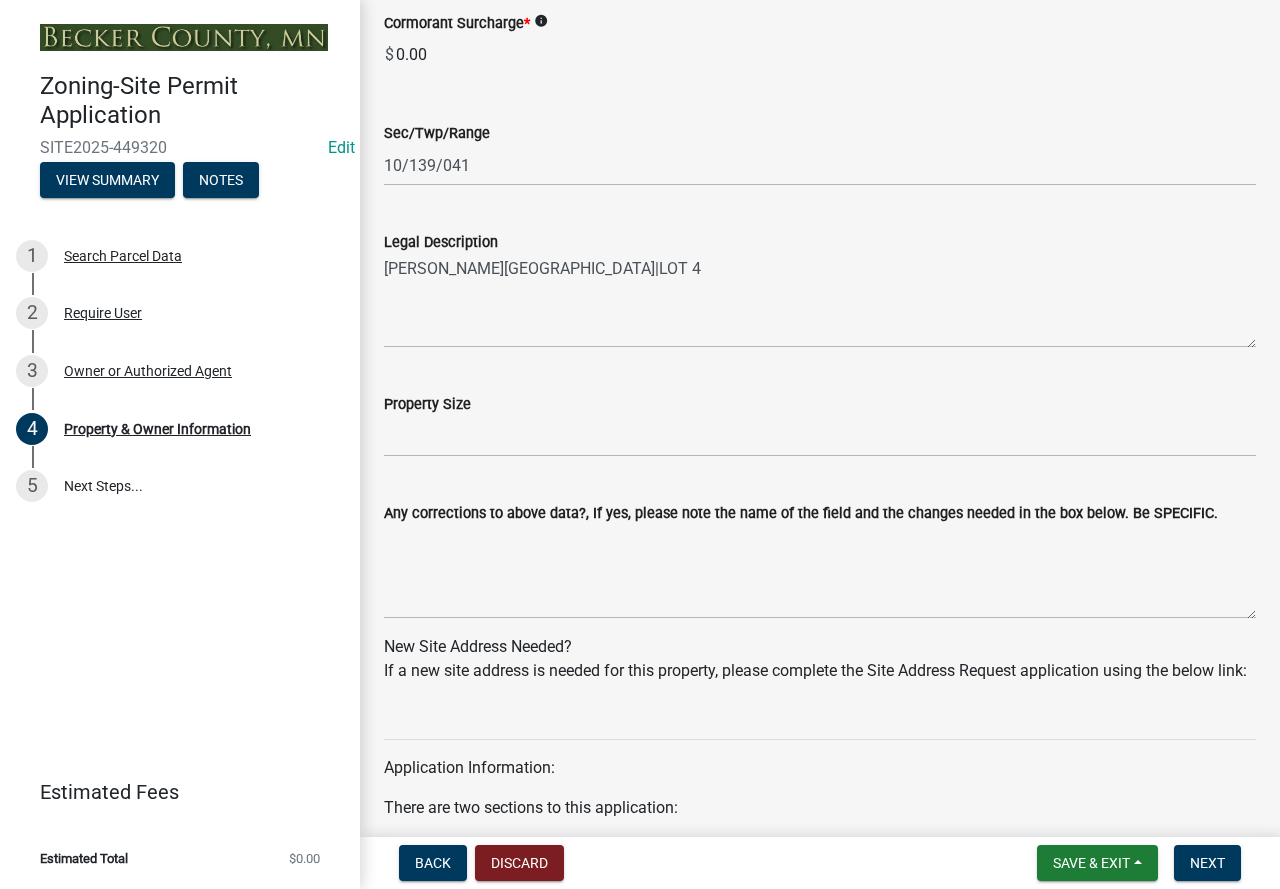 type on "quinn.iwen@gmail.com" 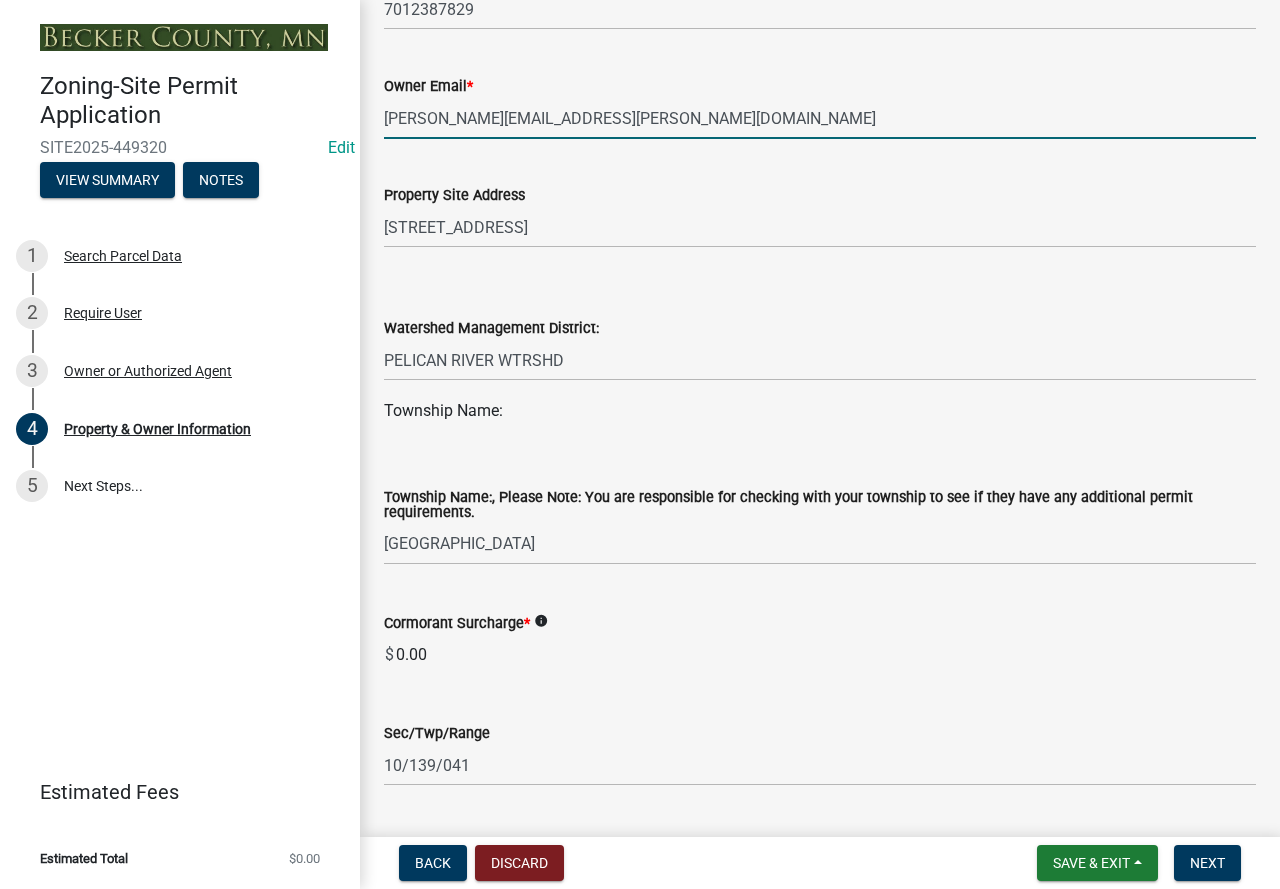 scroll, scrollTop: 500, scrollLeft: 0, axis: vertical 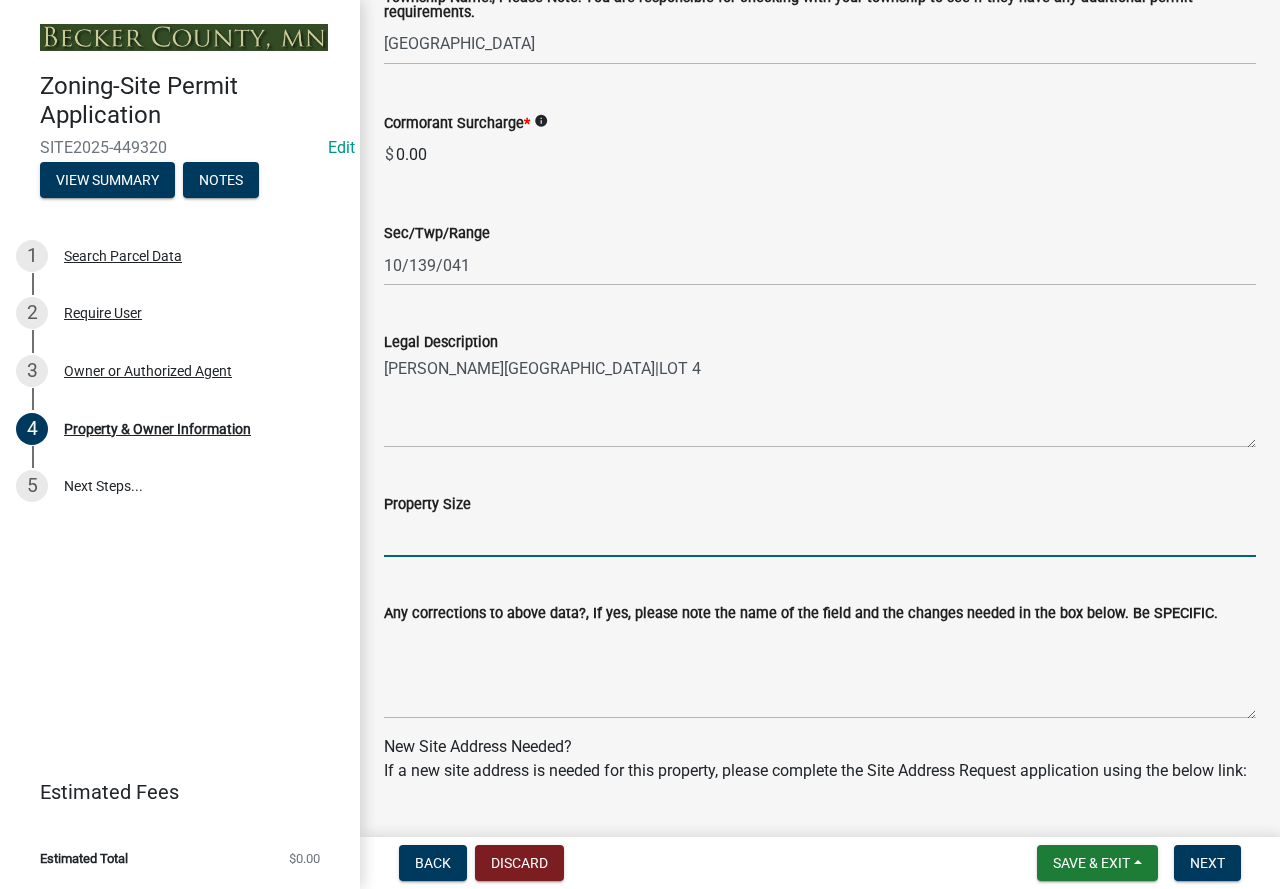 click on "Property Size" at bounding box center [820, 536] 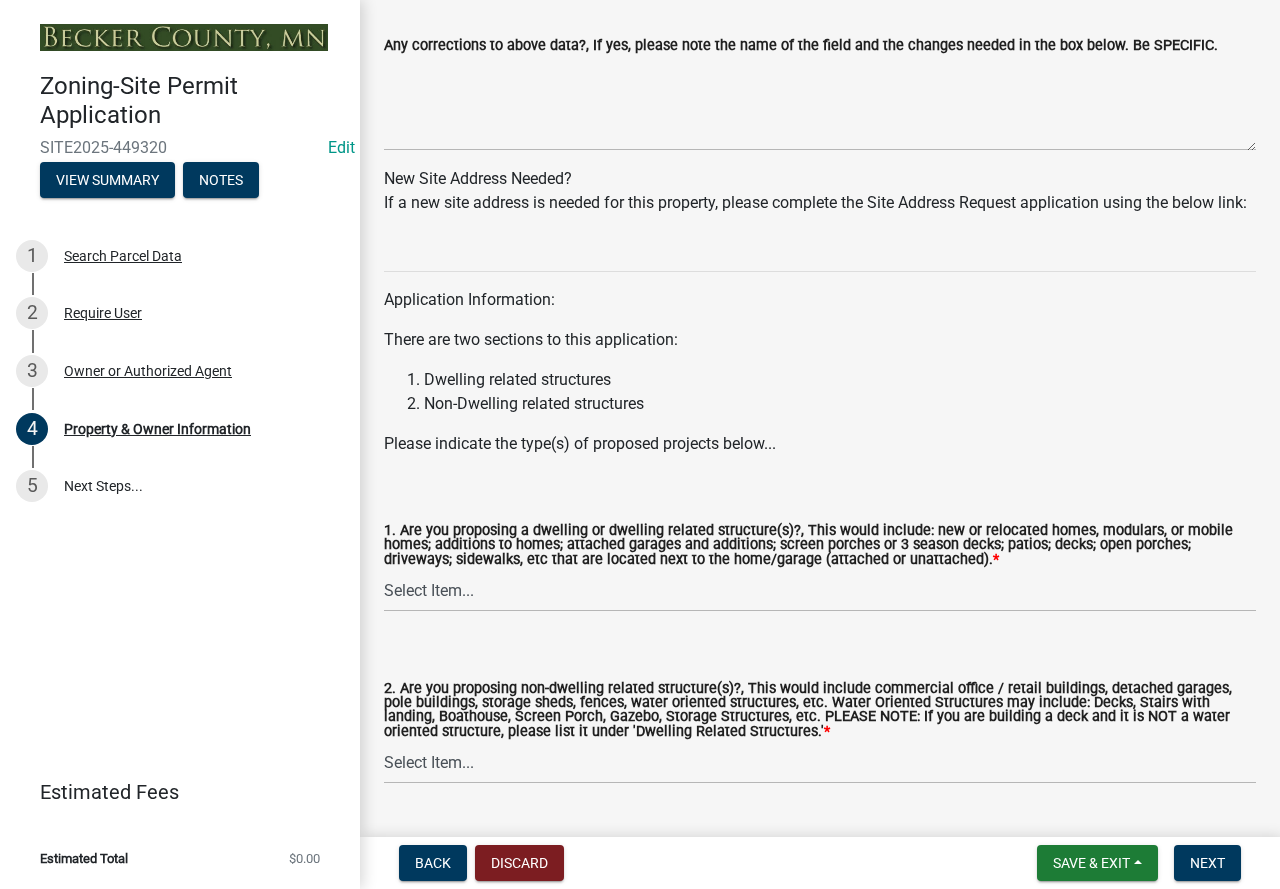 scroll, scrollTop: 1947, scrollLeft: 0, axis: vertical 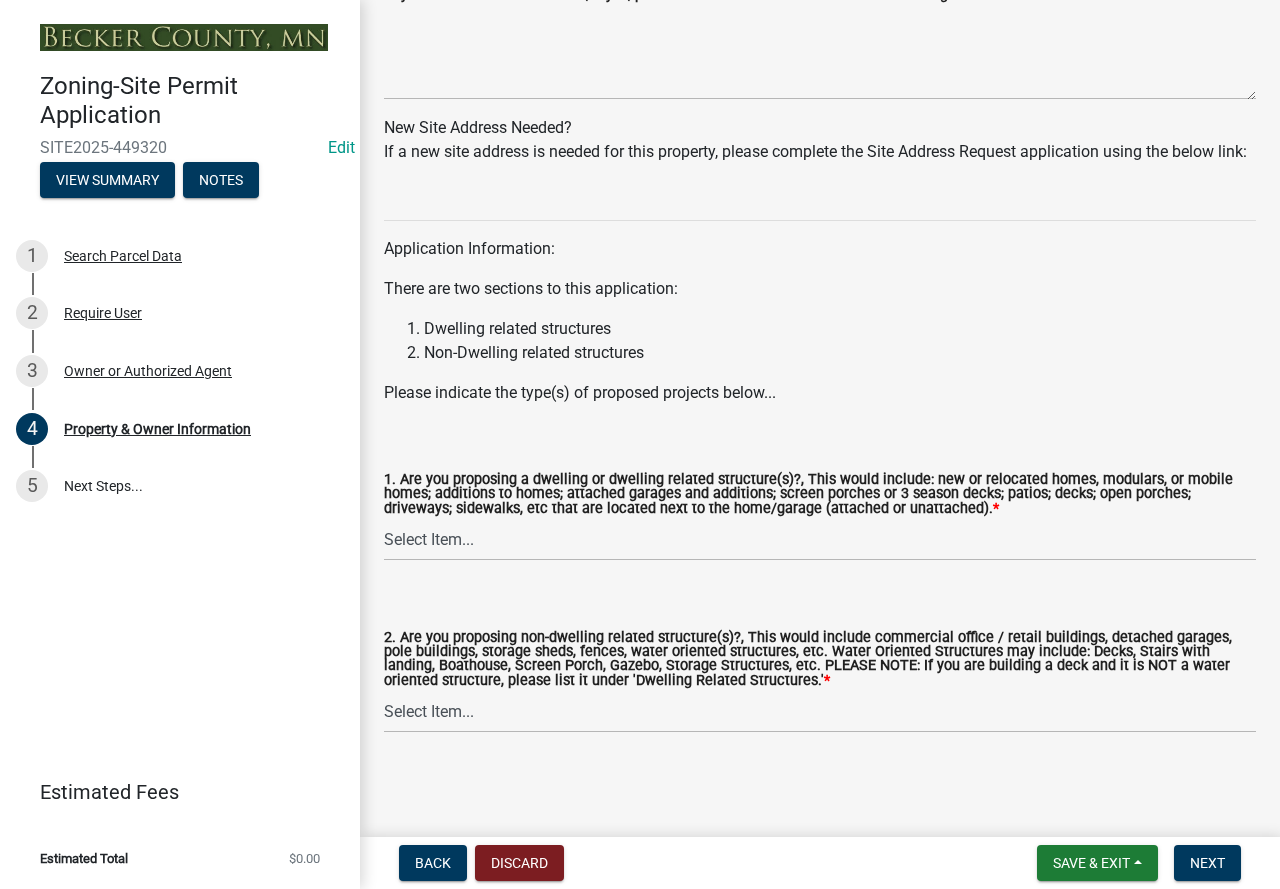 type on "0.27" 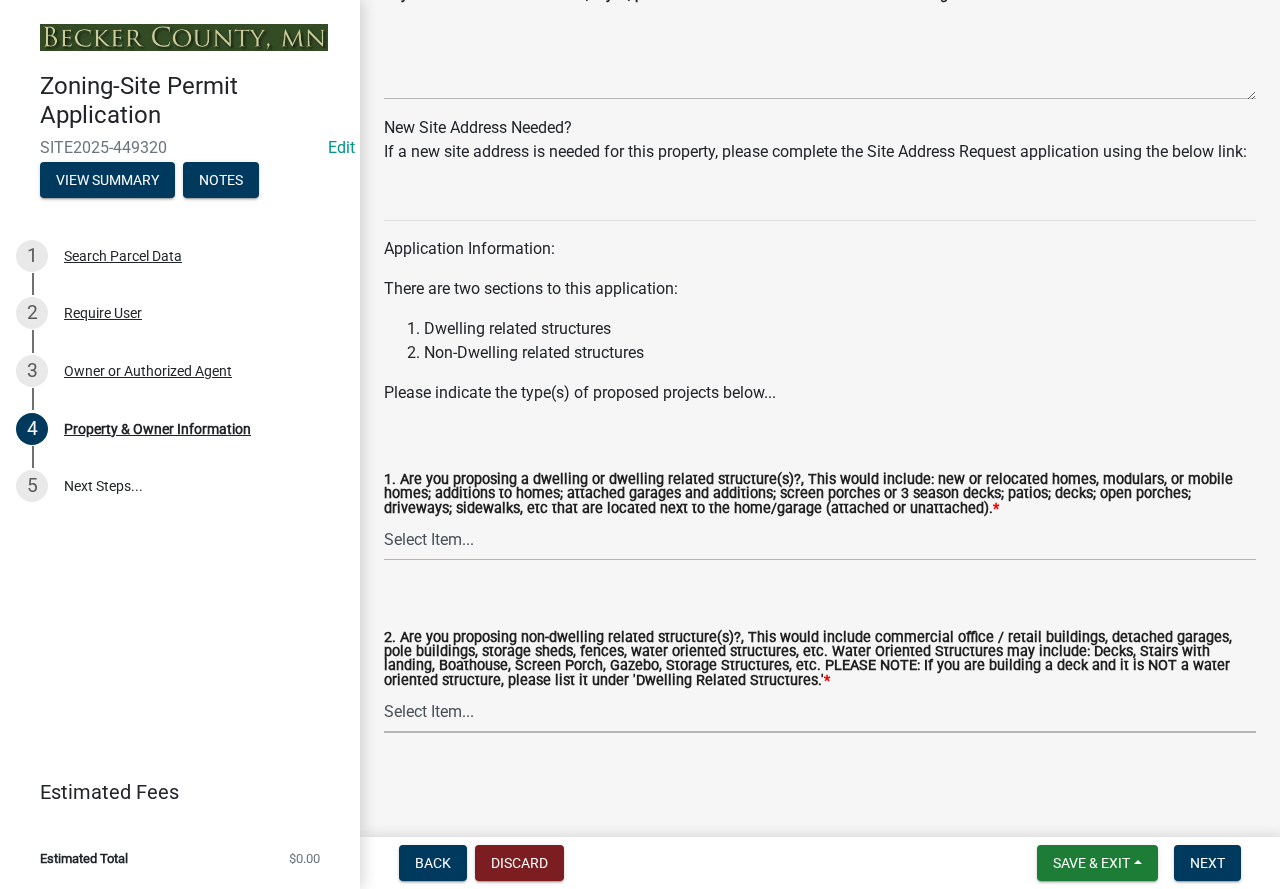 click on "Select Item...   Yes   No" at bounding box center (820, 712) 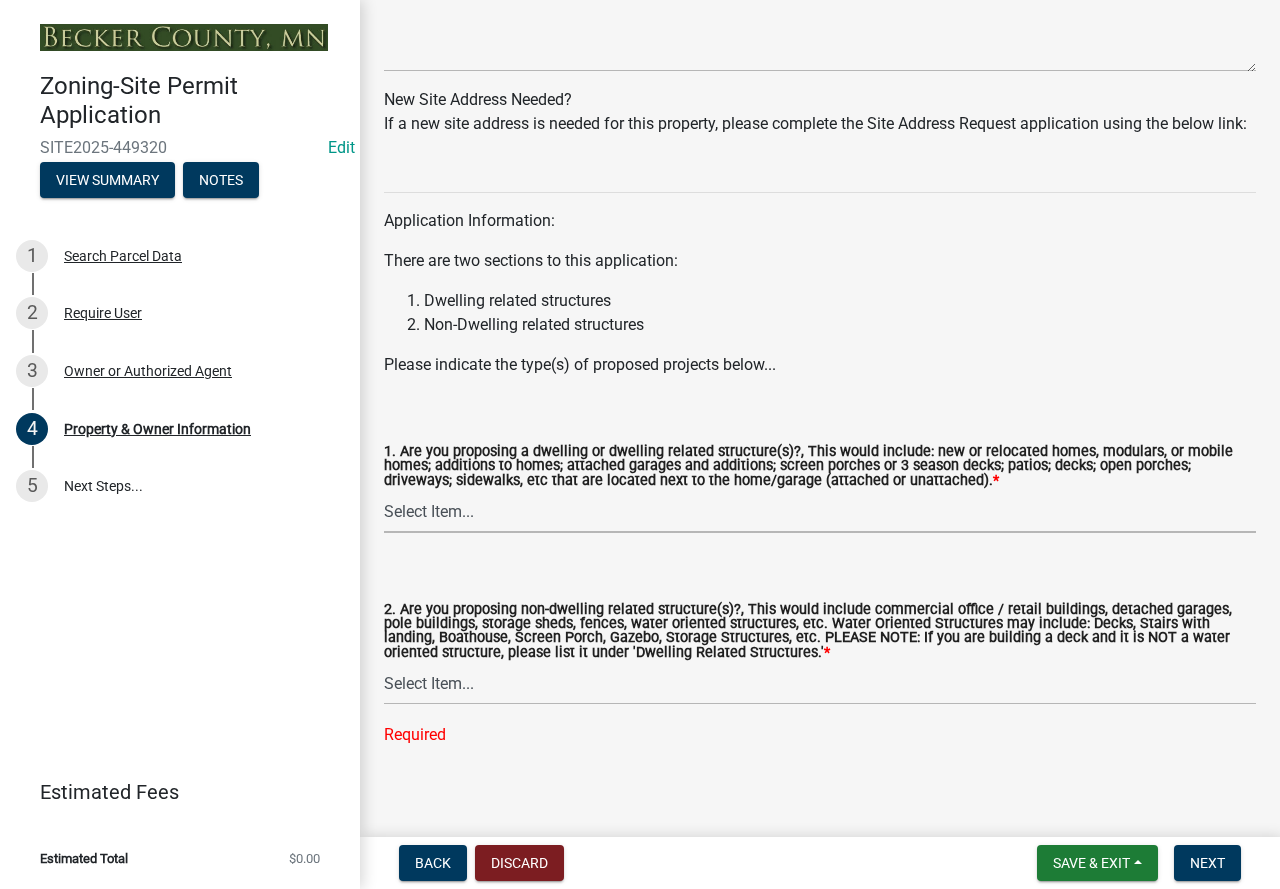 click on "Select Item...   Yes   No" at bounding box center (820, 512) 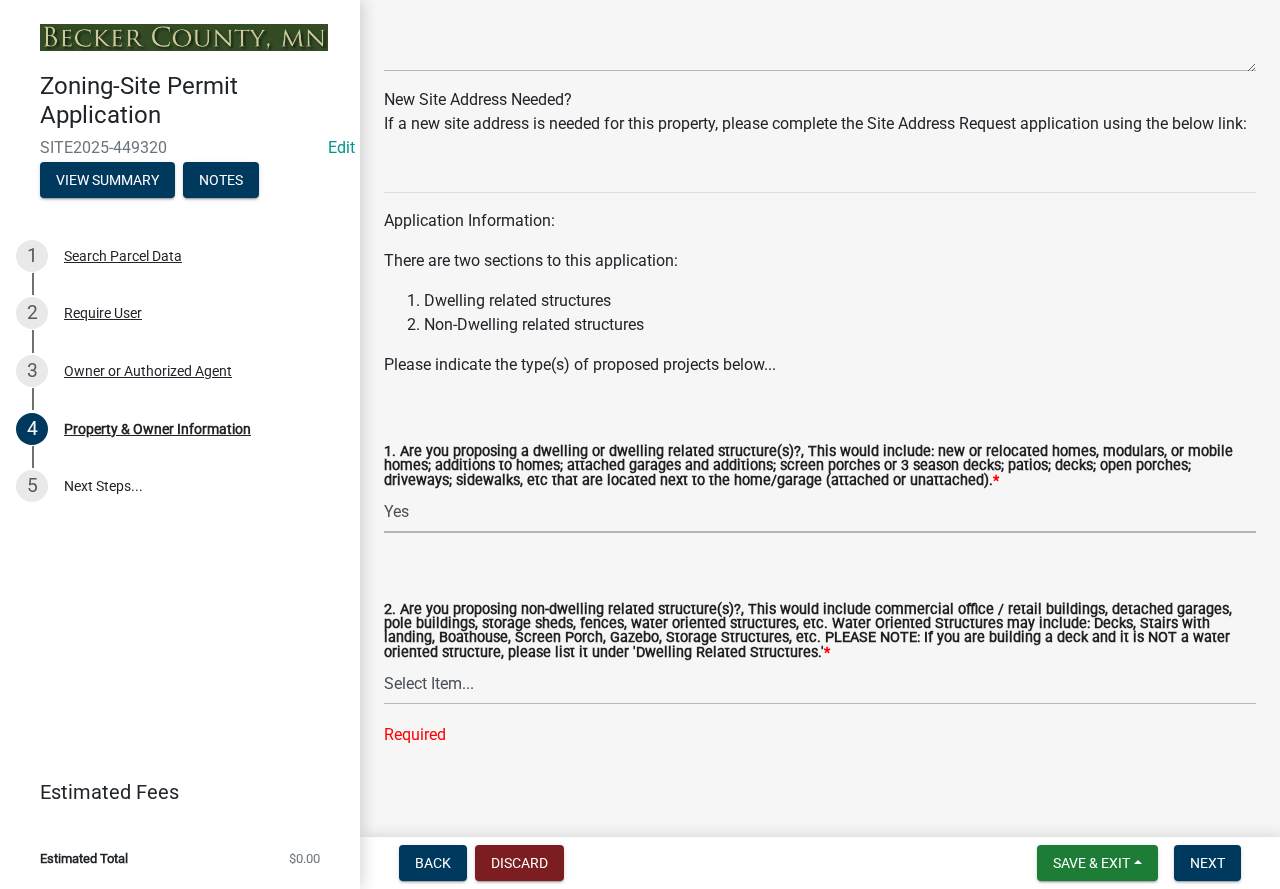 click on "Select Item...   Yes   No" at bounding box center [820, 512] 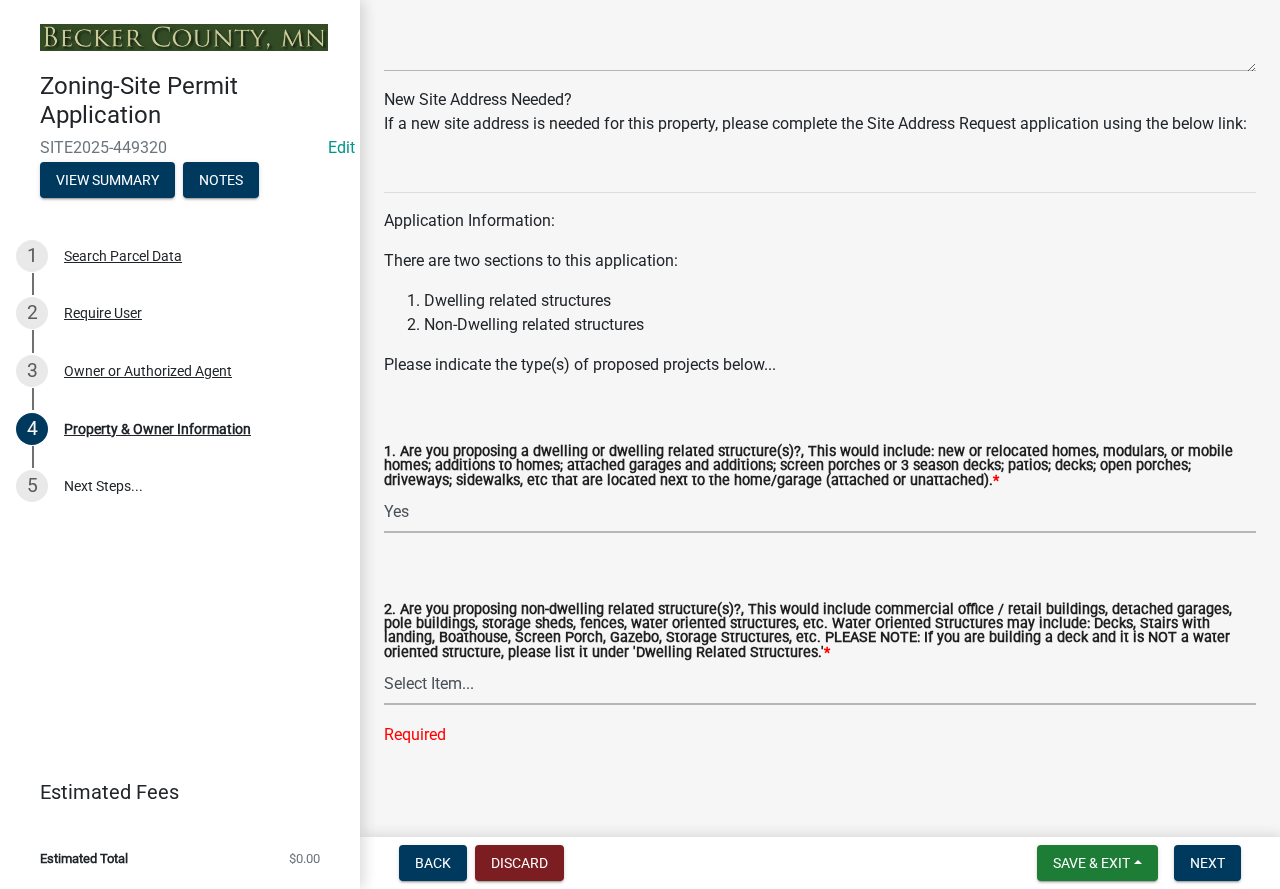 click on "Select Item...   Yes   No" at bounding box center [820, 684] 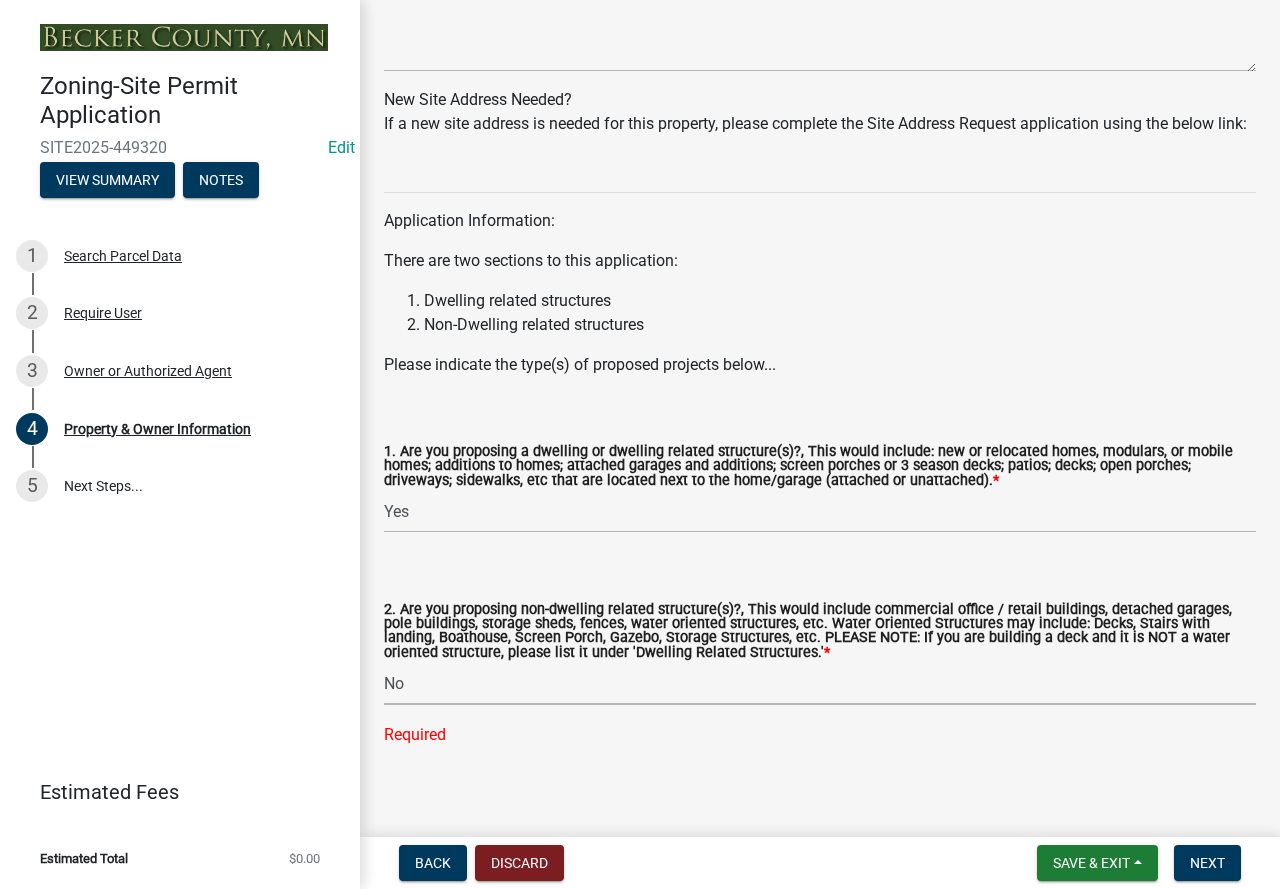 click on "Select Item...   Yes   No" at bounding box center (820, 684) 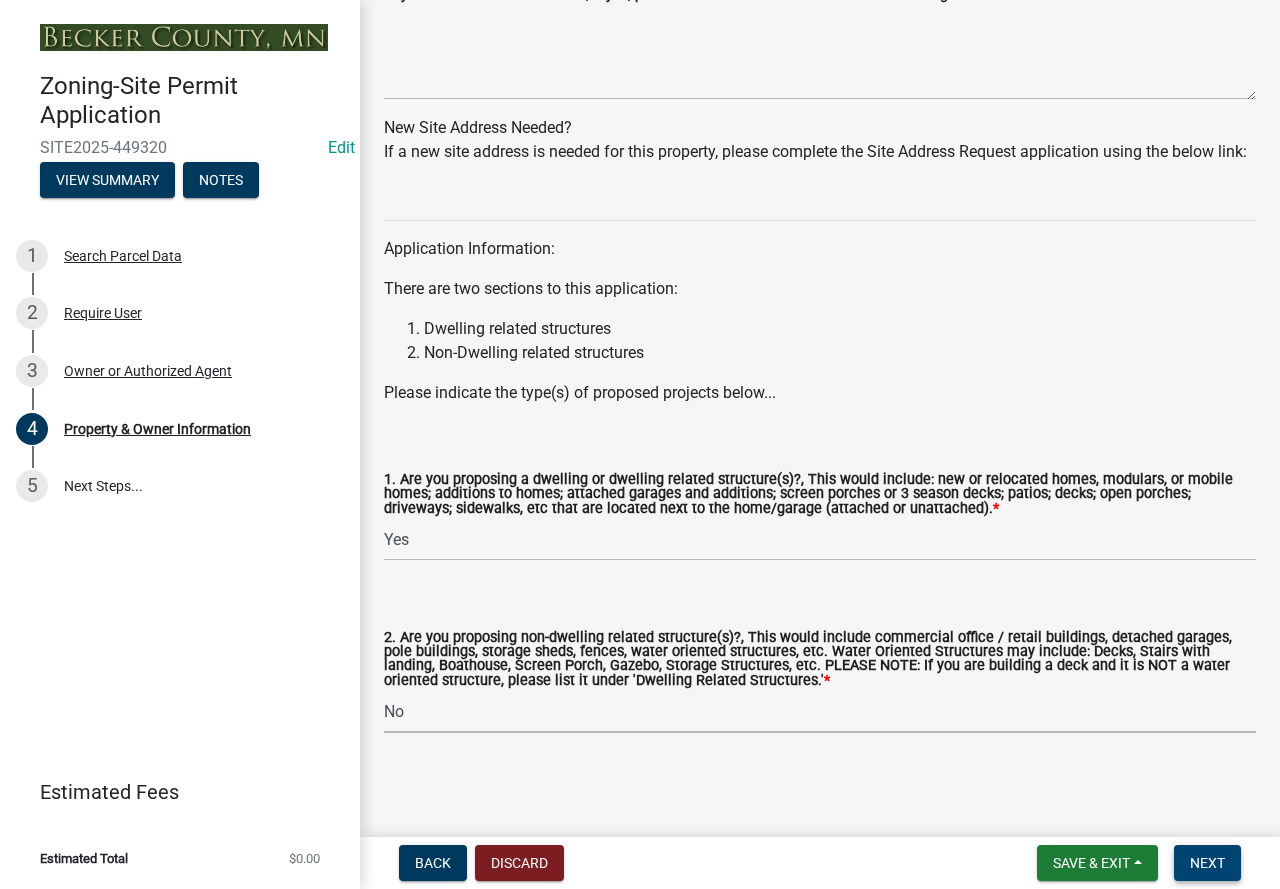 click on "Next" at bounding box center (1207, 863) 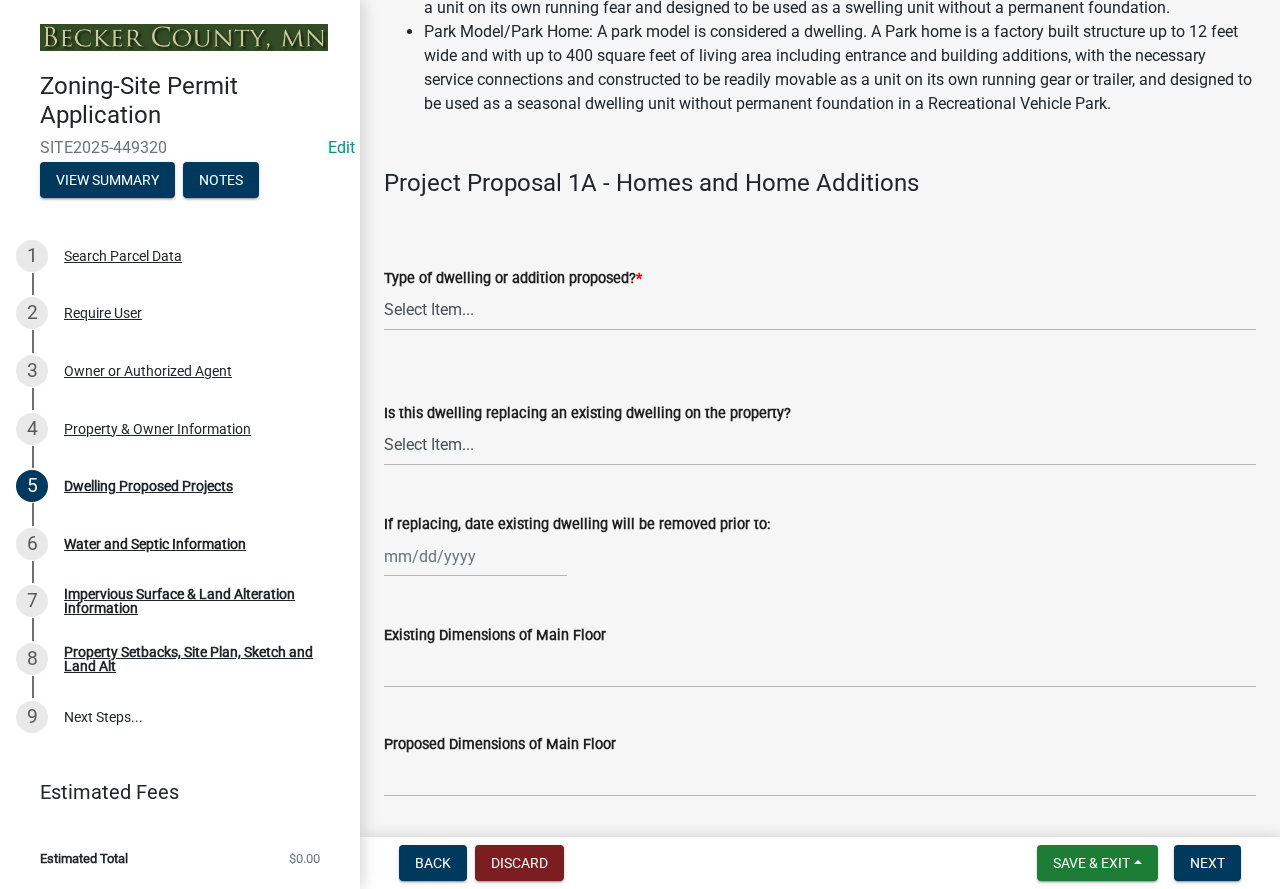 scroll, scrollTop: 400, scrollLeft: 0, axis: vertical 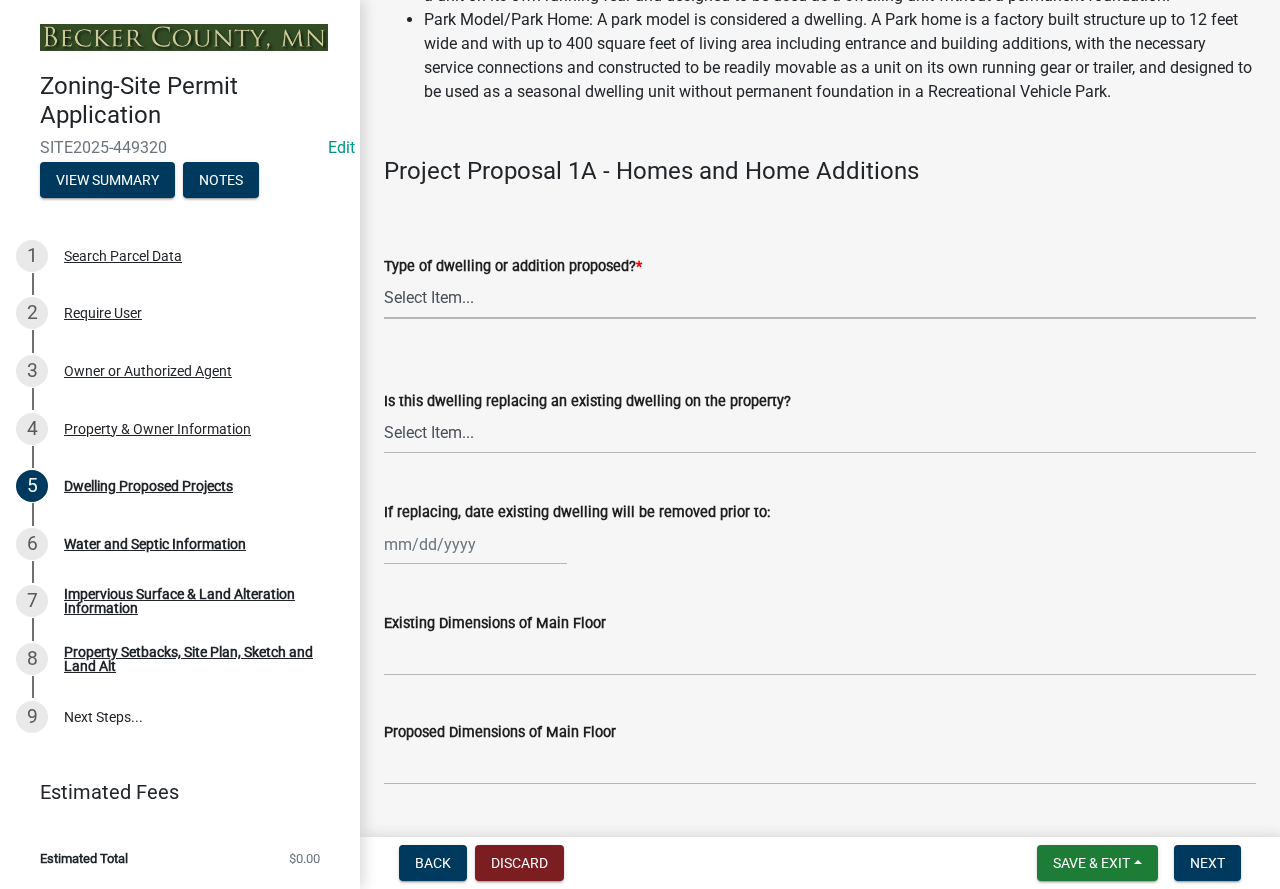 click on "Select Item...   N/A - Not a dwelling   New Home-Onsite Construction   New Modular (Ex: Dynamic)   New Mobile Home   Used Mobile Home   Relocated Home (not mobile)   Park Home   Addition or Repairs to Existing Home   Addition or Repairs to Existing Modular   Addition or Repairs to Existing Park Home" at bounding box center (820, 298) 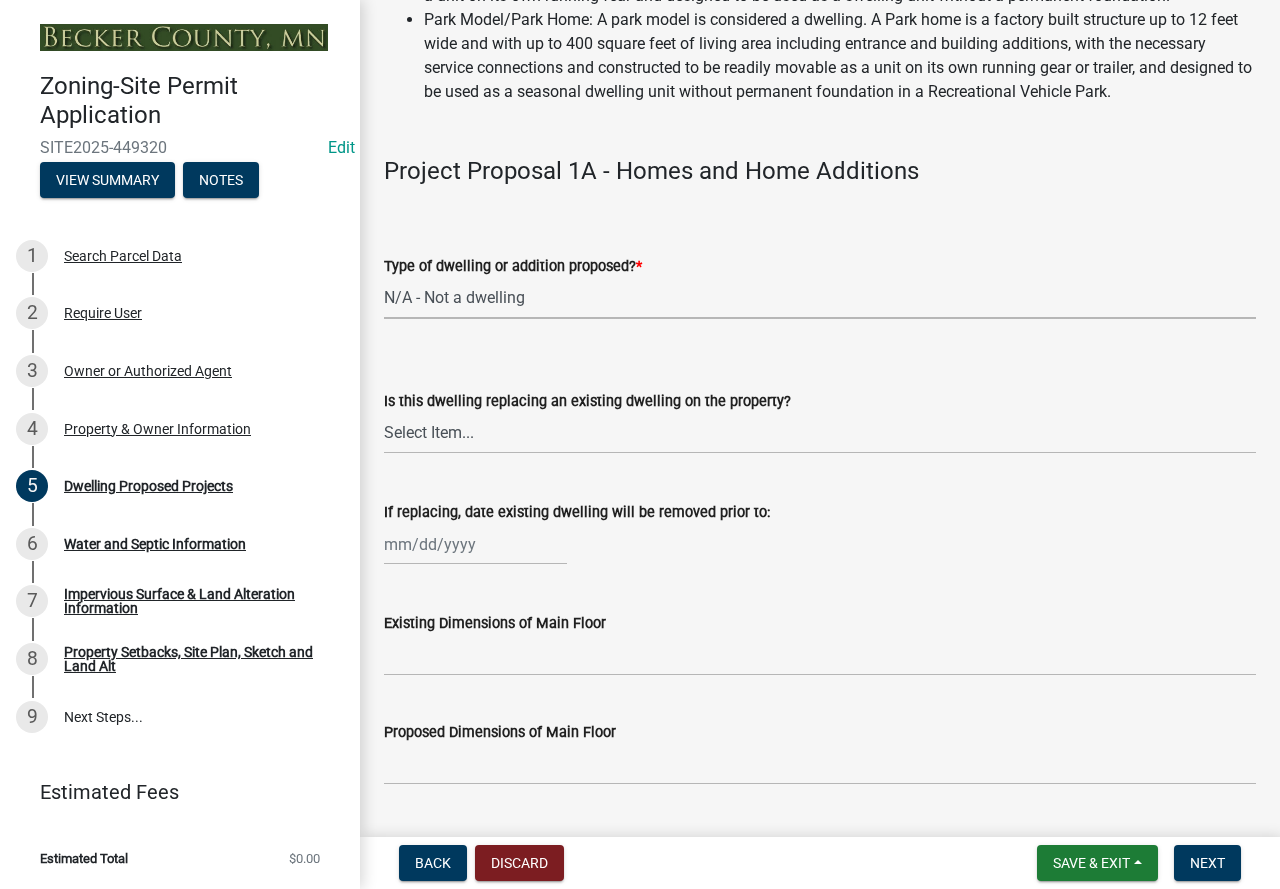 click on "Select Item...   N/A - Not a dwelling   New Home-Onsite Construction   New Modular (Ex: Dynamic)   New Mobile Home   Used Mobile Home   Relocated Home (not mobile)   Park Home   Addition or Repairs to Existing Home   Addition or Repairs to Existing Modular   Addition or Repairs to Existing Park Home" at bounding box center (820, 298) 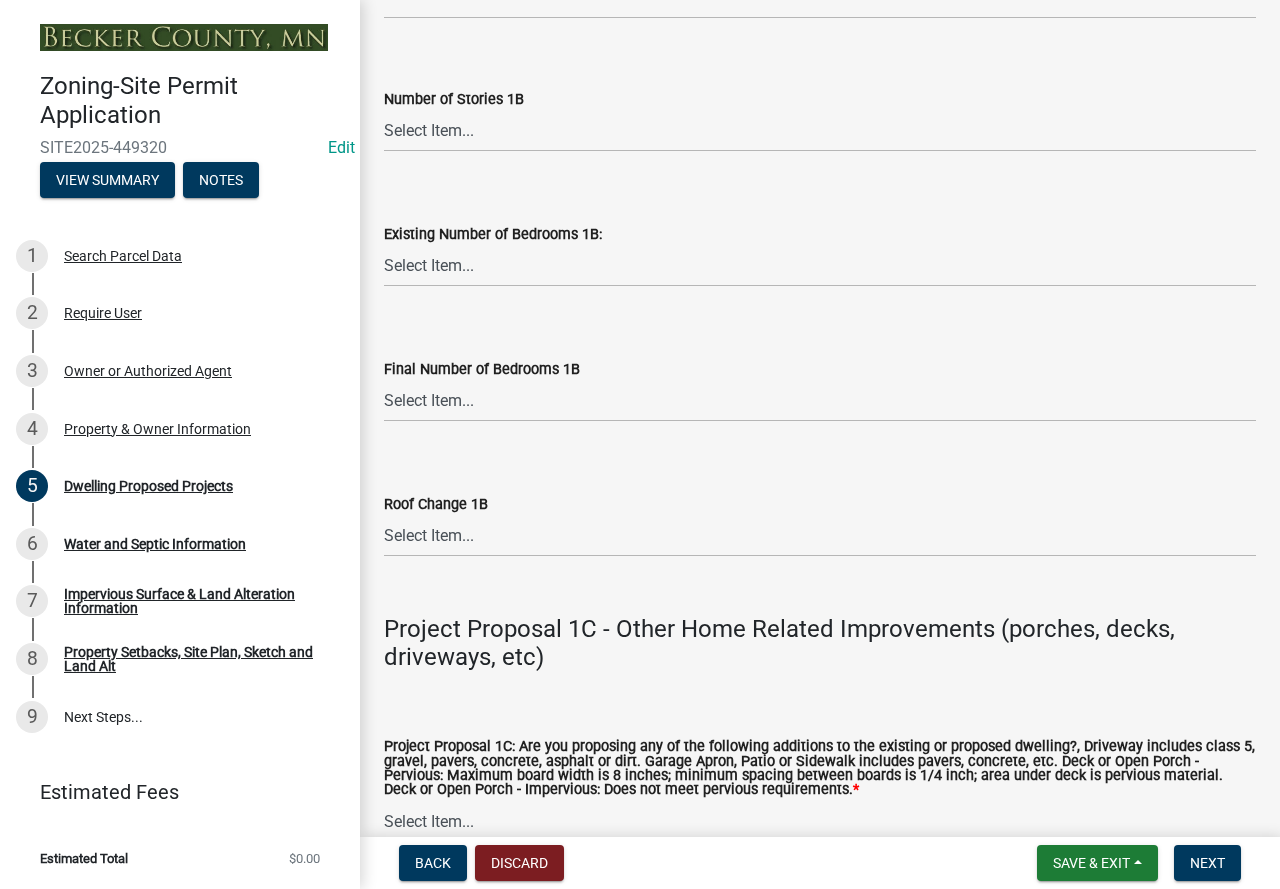 scroll, scrollTop: 3400, scrollLeft: 0, axis: vertical 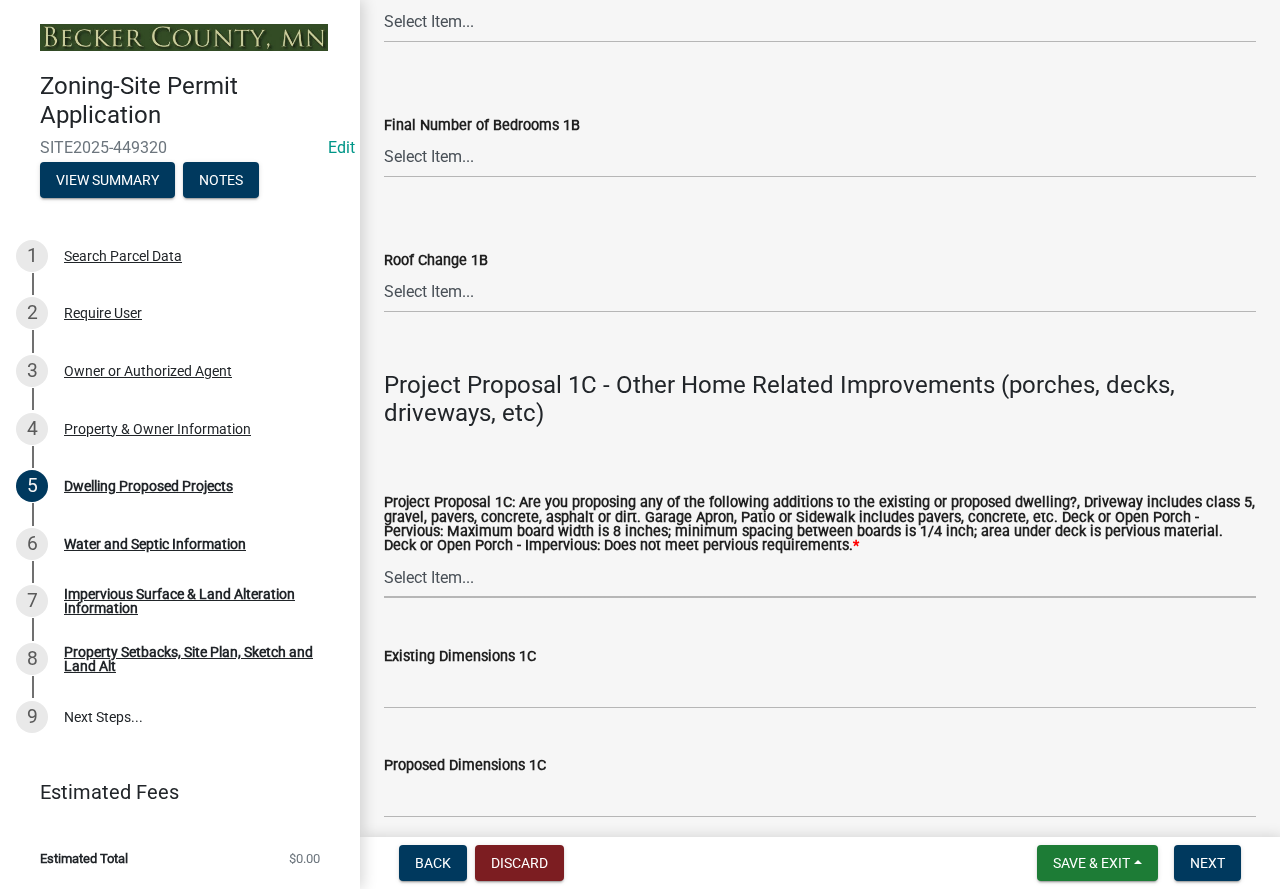 click on "Select Item...   N/A   Driveway   Garage Apron   Home Patio   Sidewalk   Deck - Pervious   Deck- Impervious   Open Porch - Pervious   Open Porch - Impervious   Screened Deck   Screened Porch   Sunroom   3 Season Porch   Other" at bounding box center [820, 577] 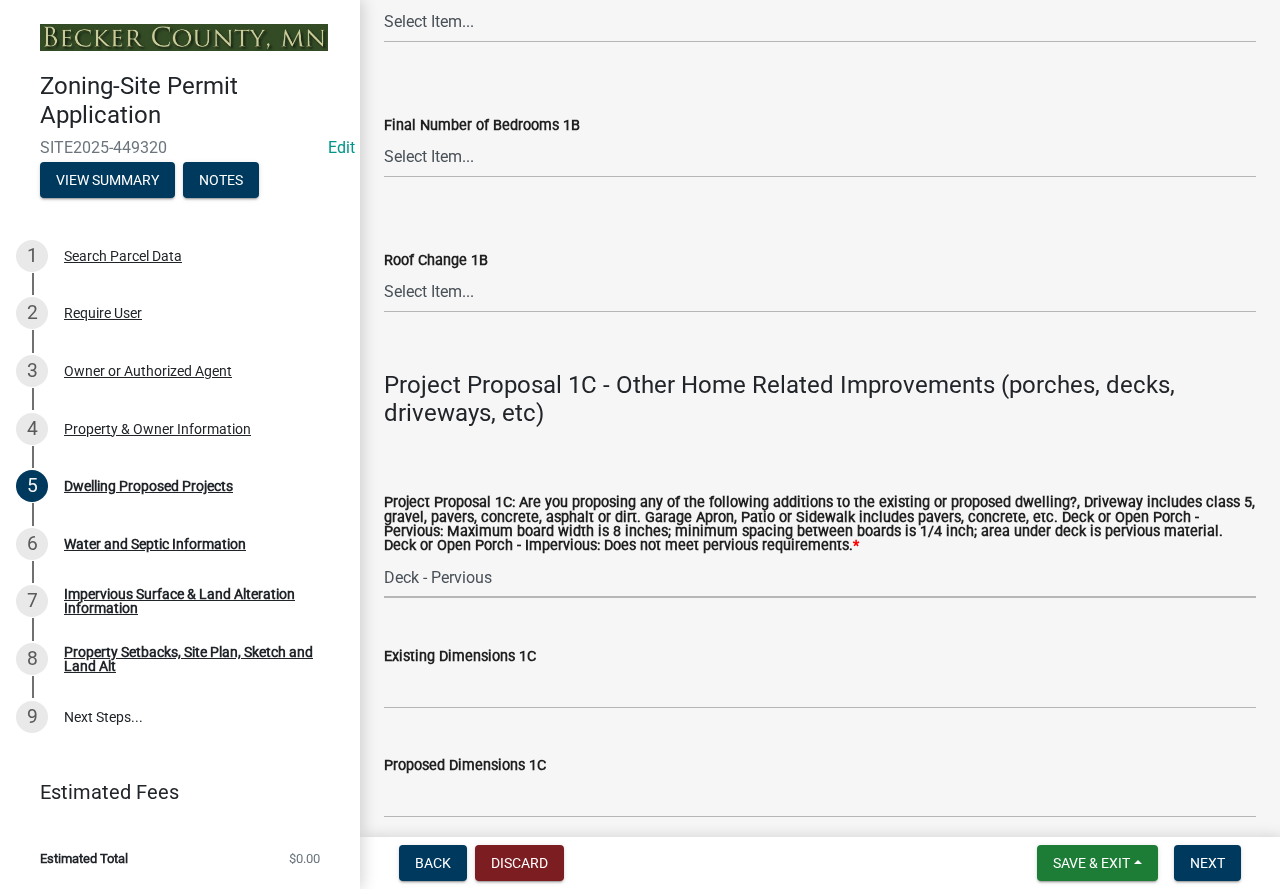 click on "Select Item...   N/A   Driveway   Garage Apron   Home Patio   Sidewalk   Deck - Pervious   Deck- Impervious   Open Porch - Pervious   Open Porch - Impervious   Screened Deck   Screened Porch   Sunroom   3 Season Porch   Other" at bounding box center [820, 577] 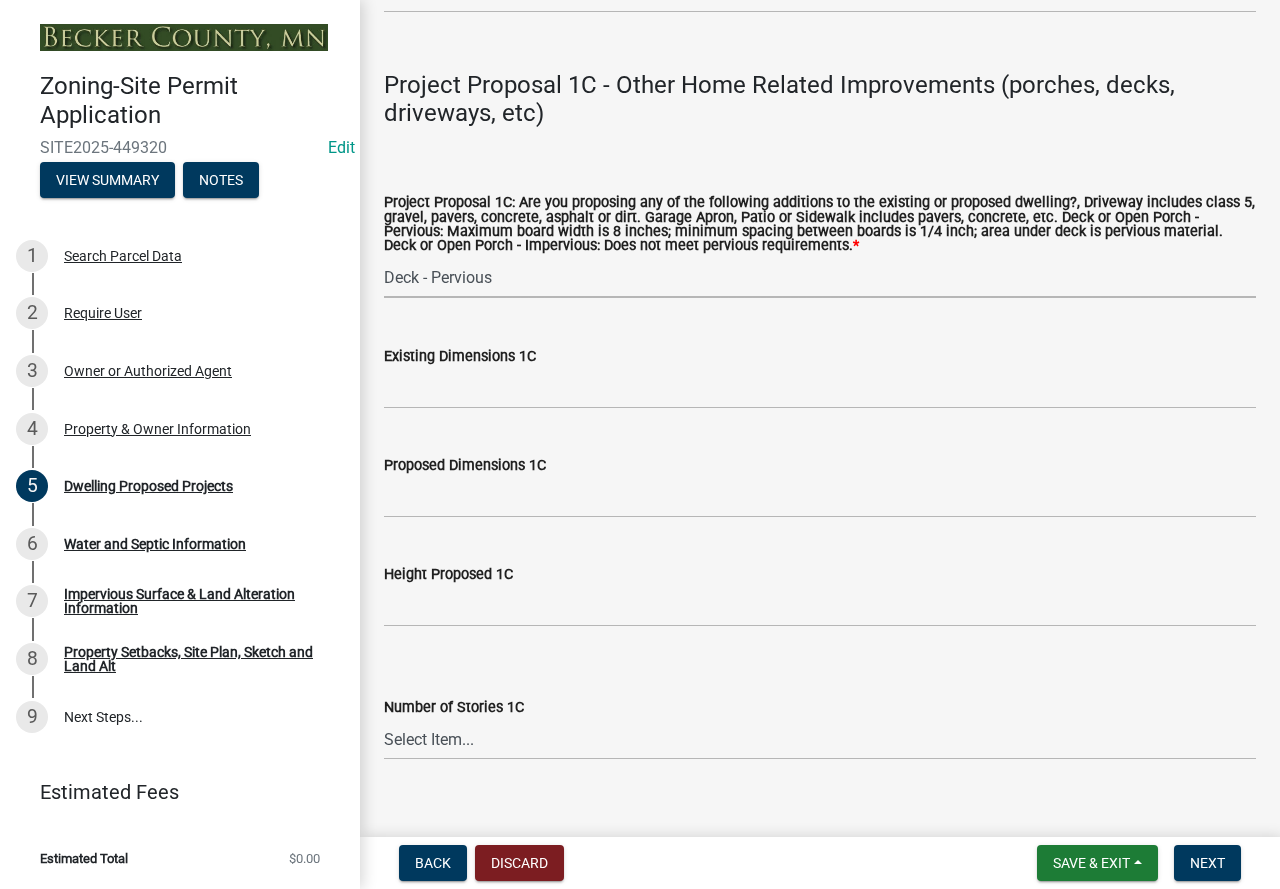 scroll, scrollTop: 3800, scrollLeft: 0, axis: vertical 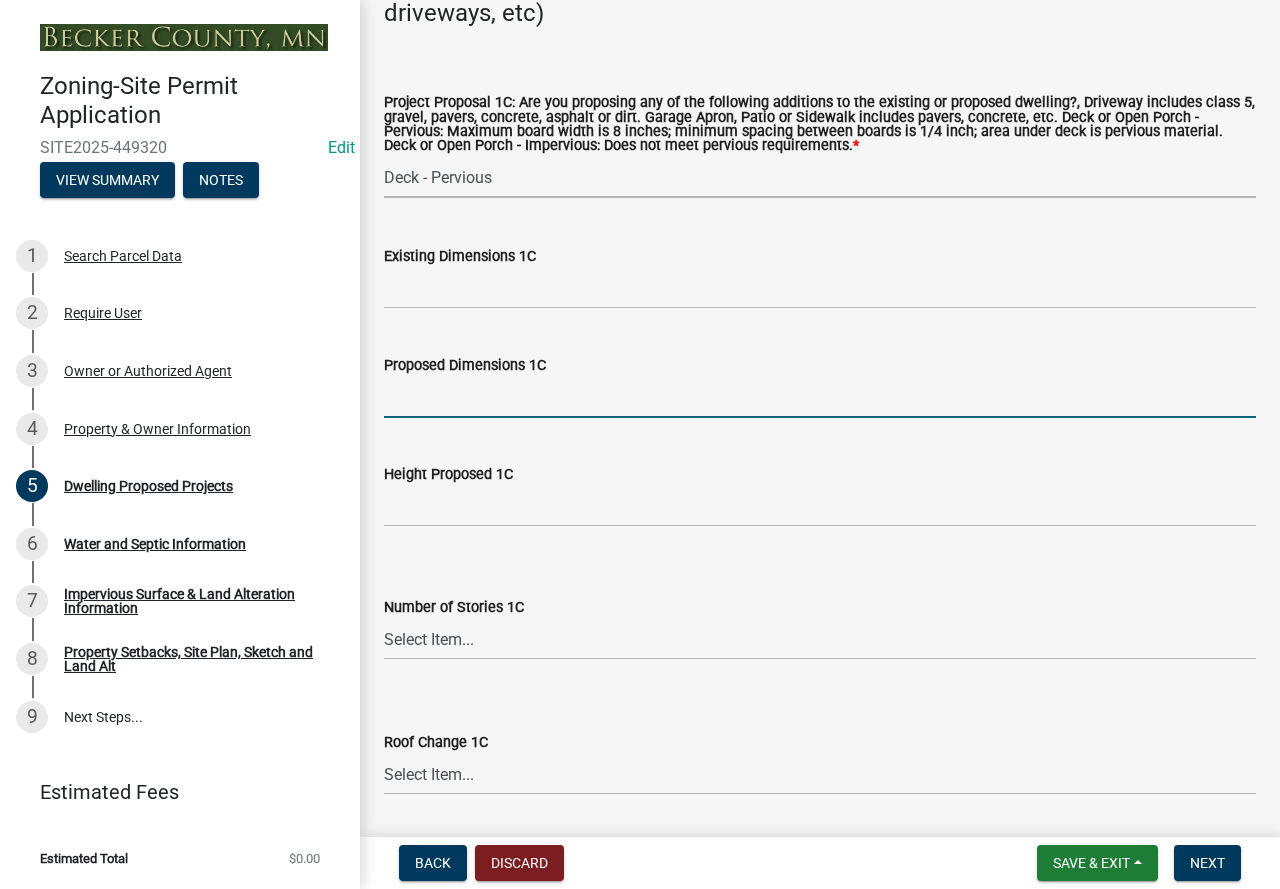 click on "Proposed Dimensions 1C" at bounding box center (820, 397) 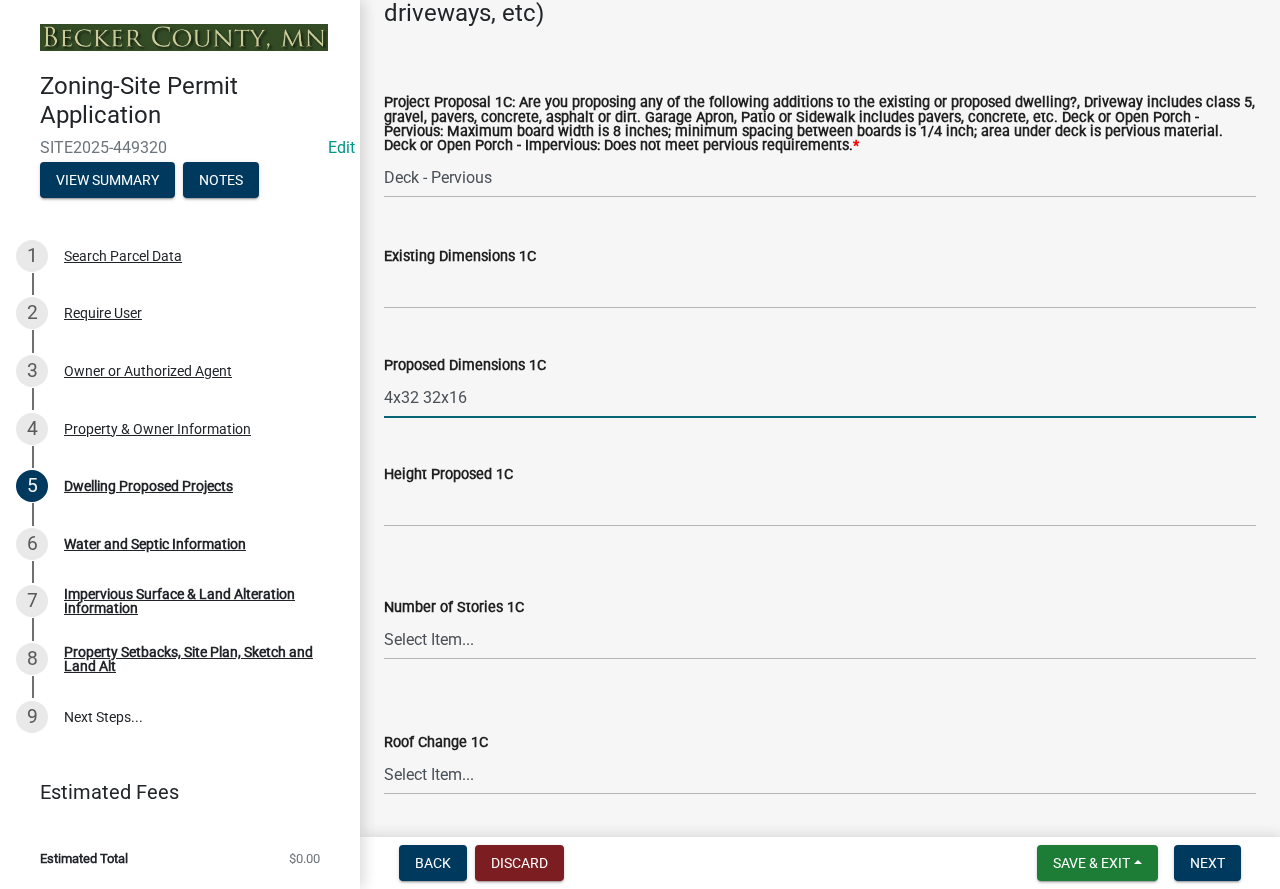 click on "4x32 32x16" at bounding box center (820, 397) 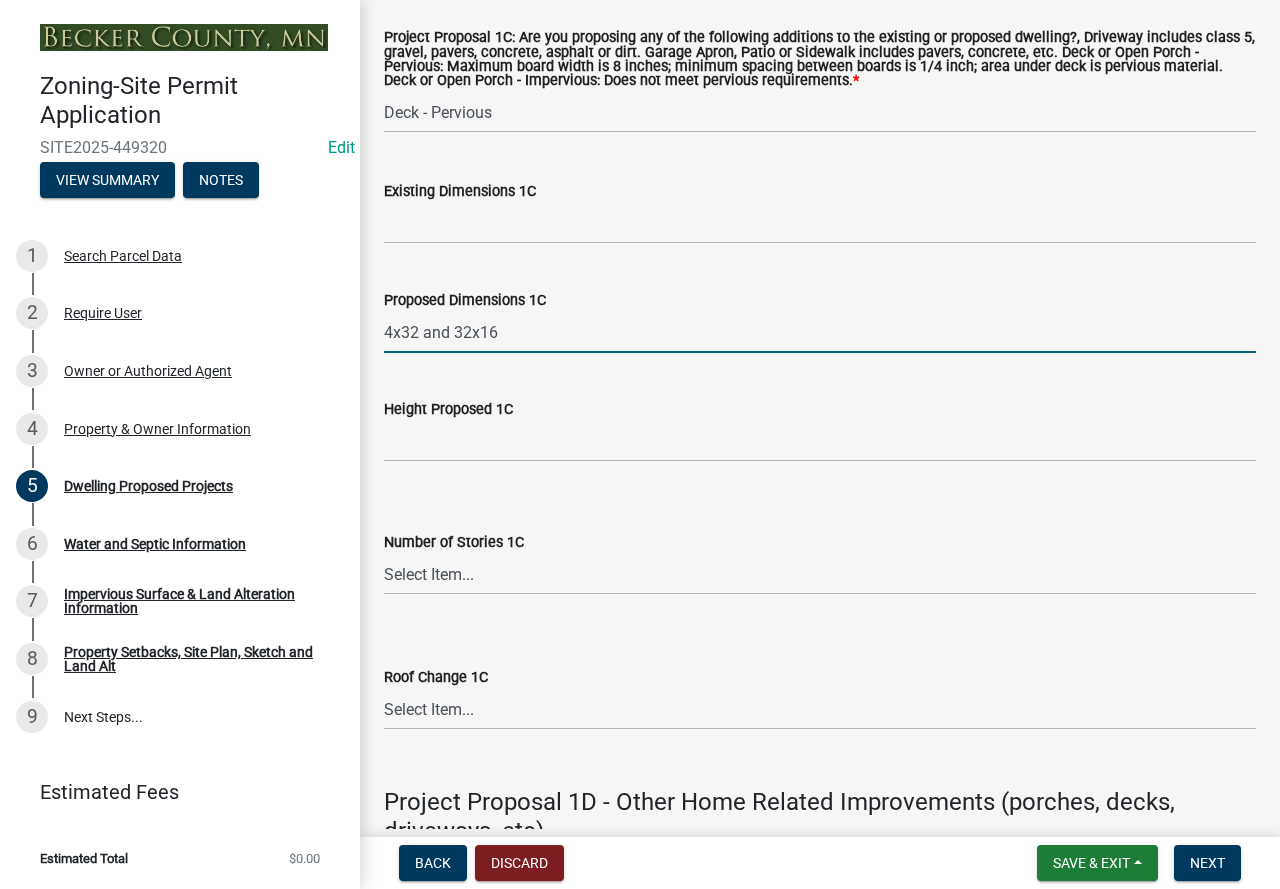 scroll, scrollTop: 3900, scrollLeft: 0, axis: vertical 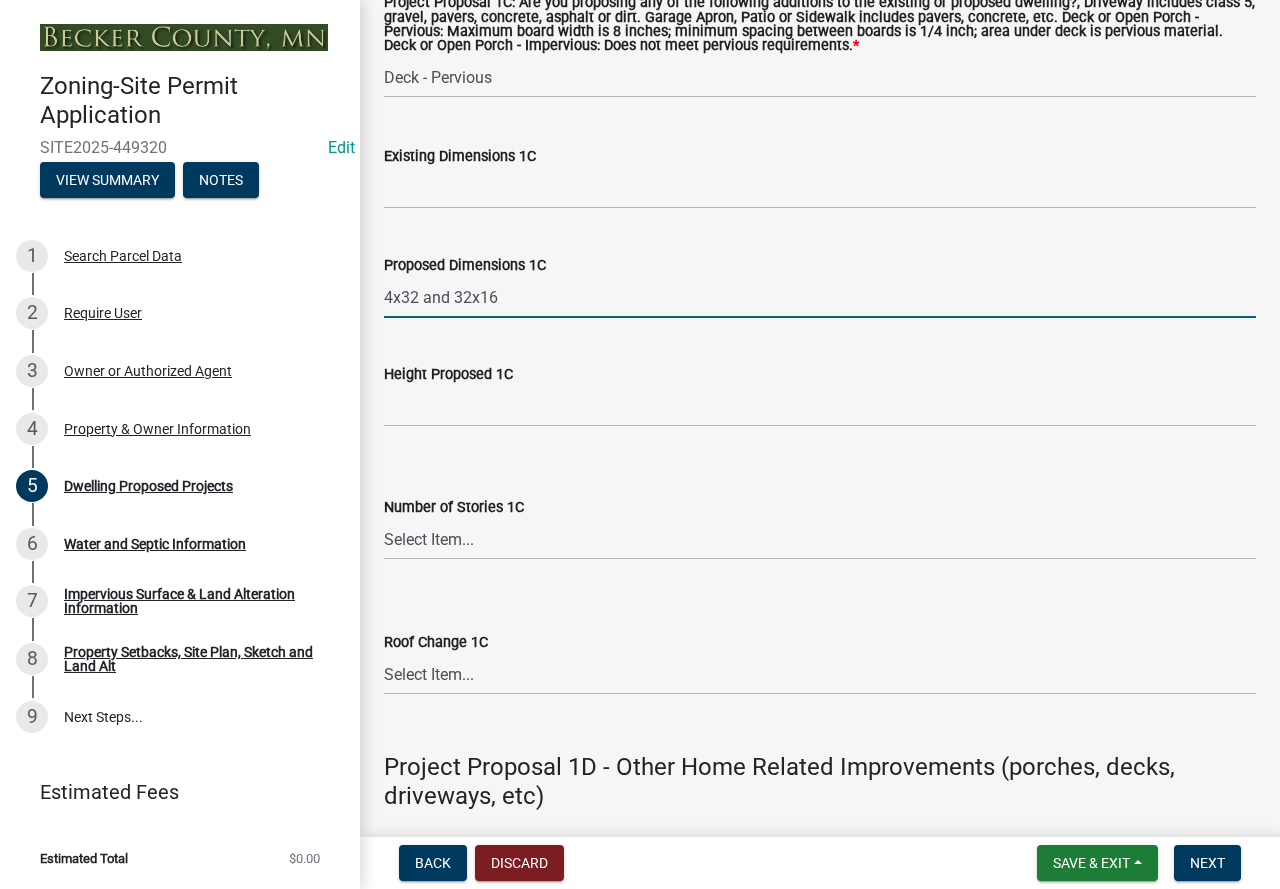 type on "4x32 and 32x16" 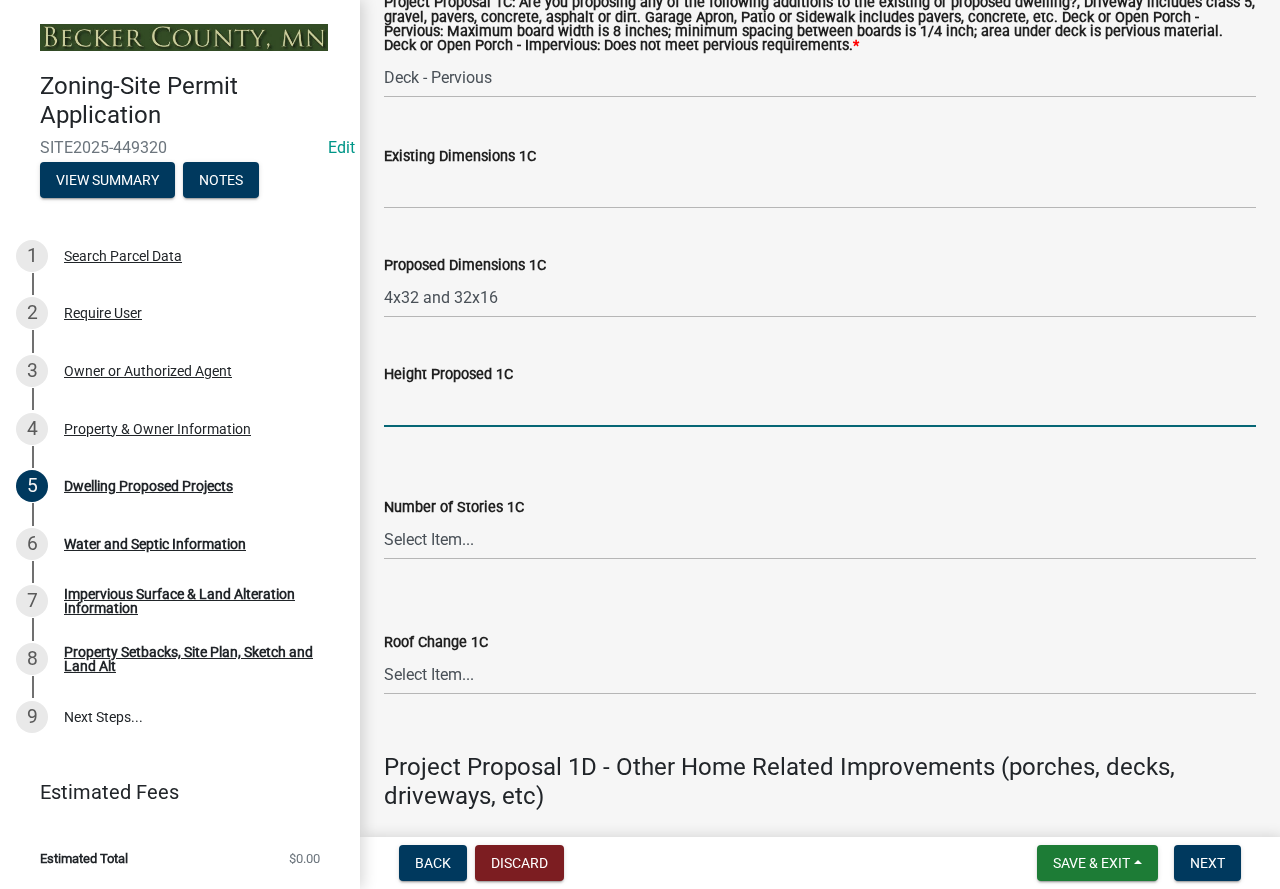 click on "Height Proposed 1C" at bounding box center (820, 406) 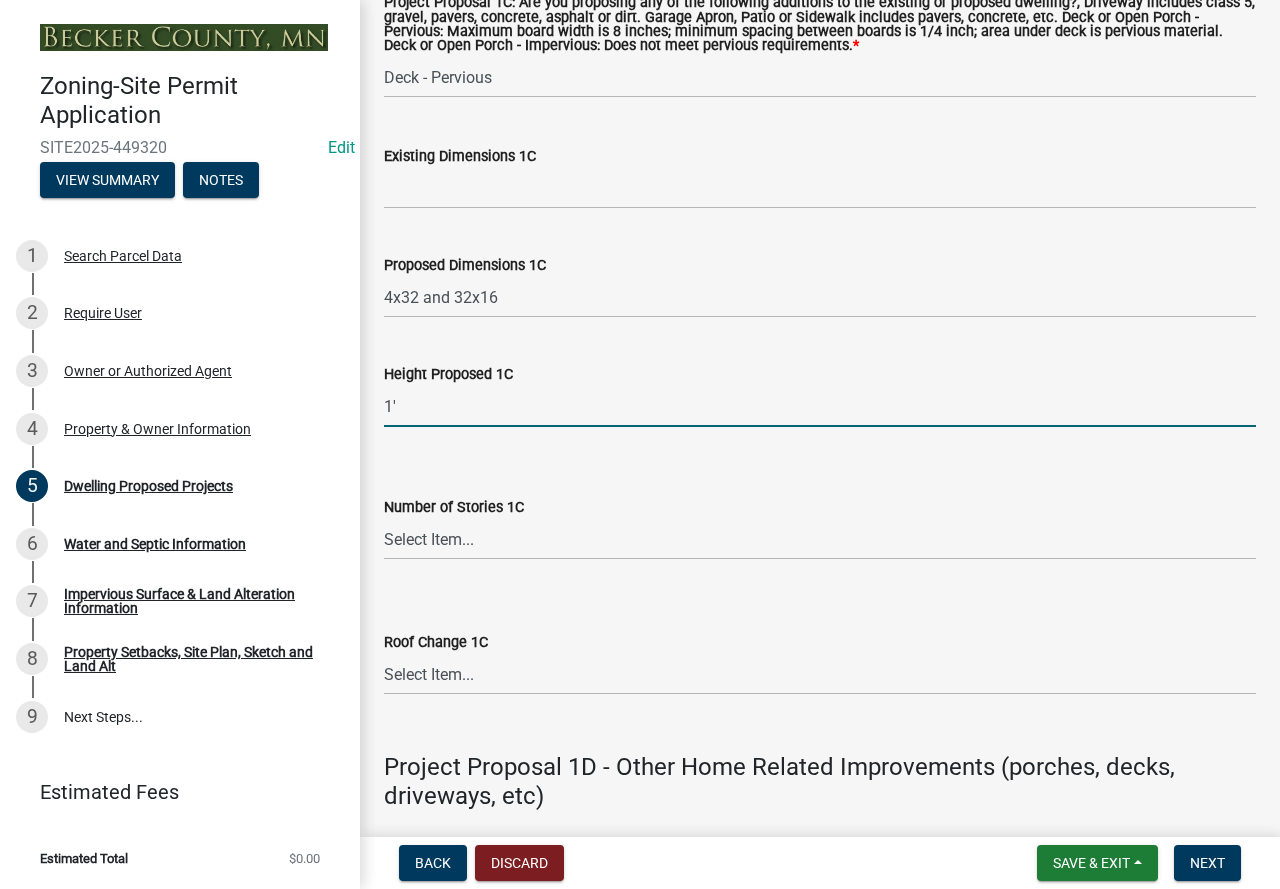 type on "1" 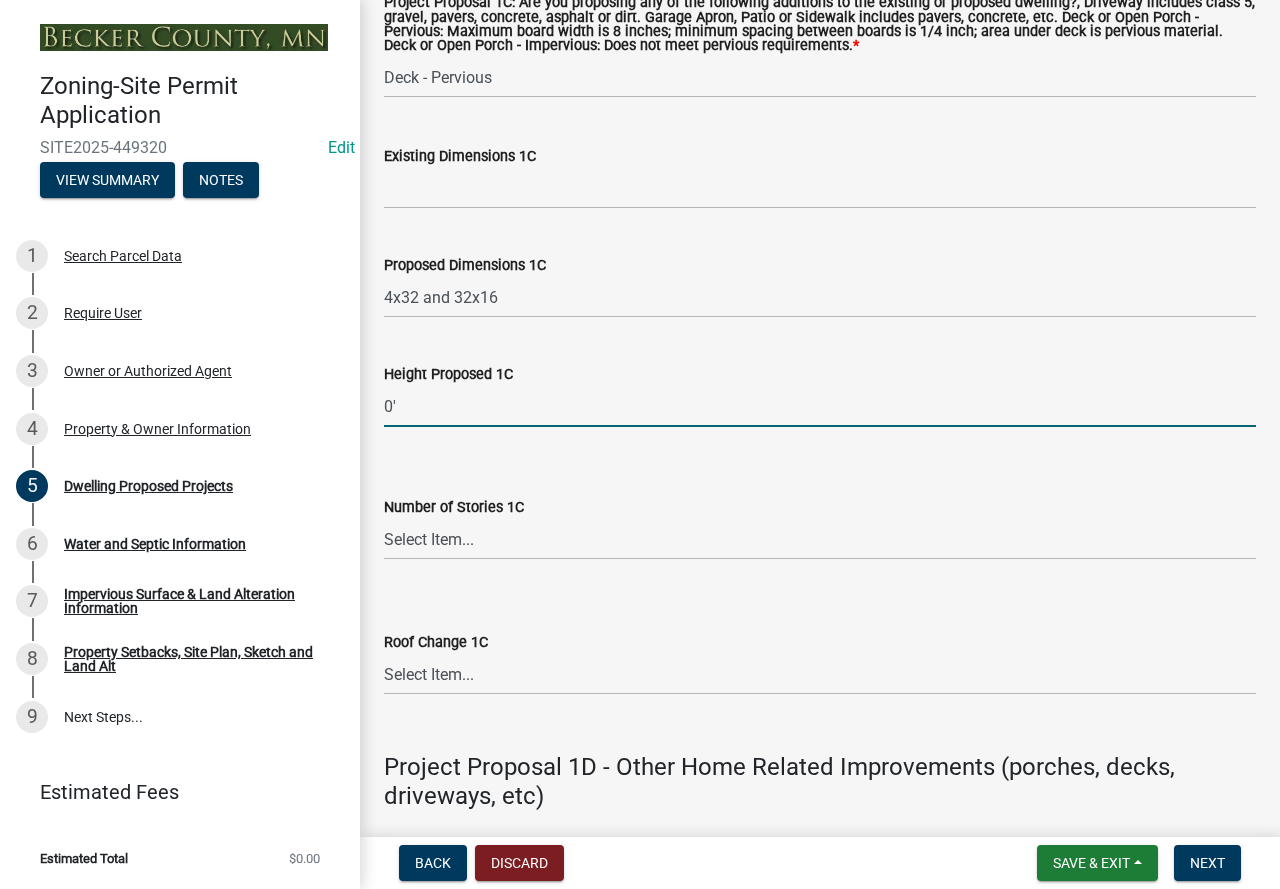 scroll, scrollTop: 4100, scrollLeft: 0, axis: vertical 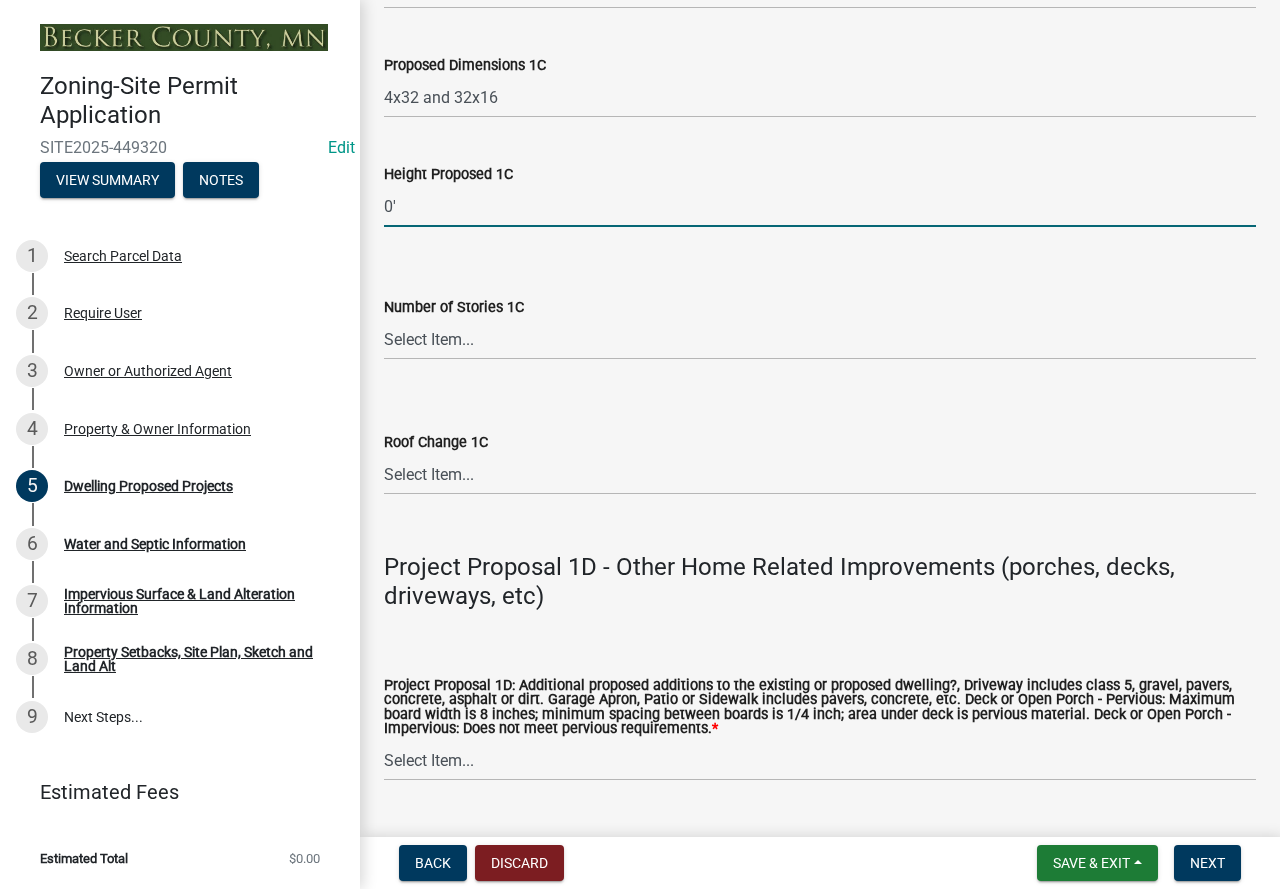 type on "0'" 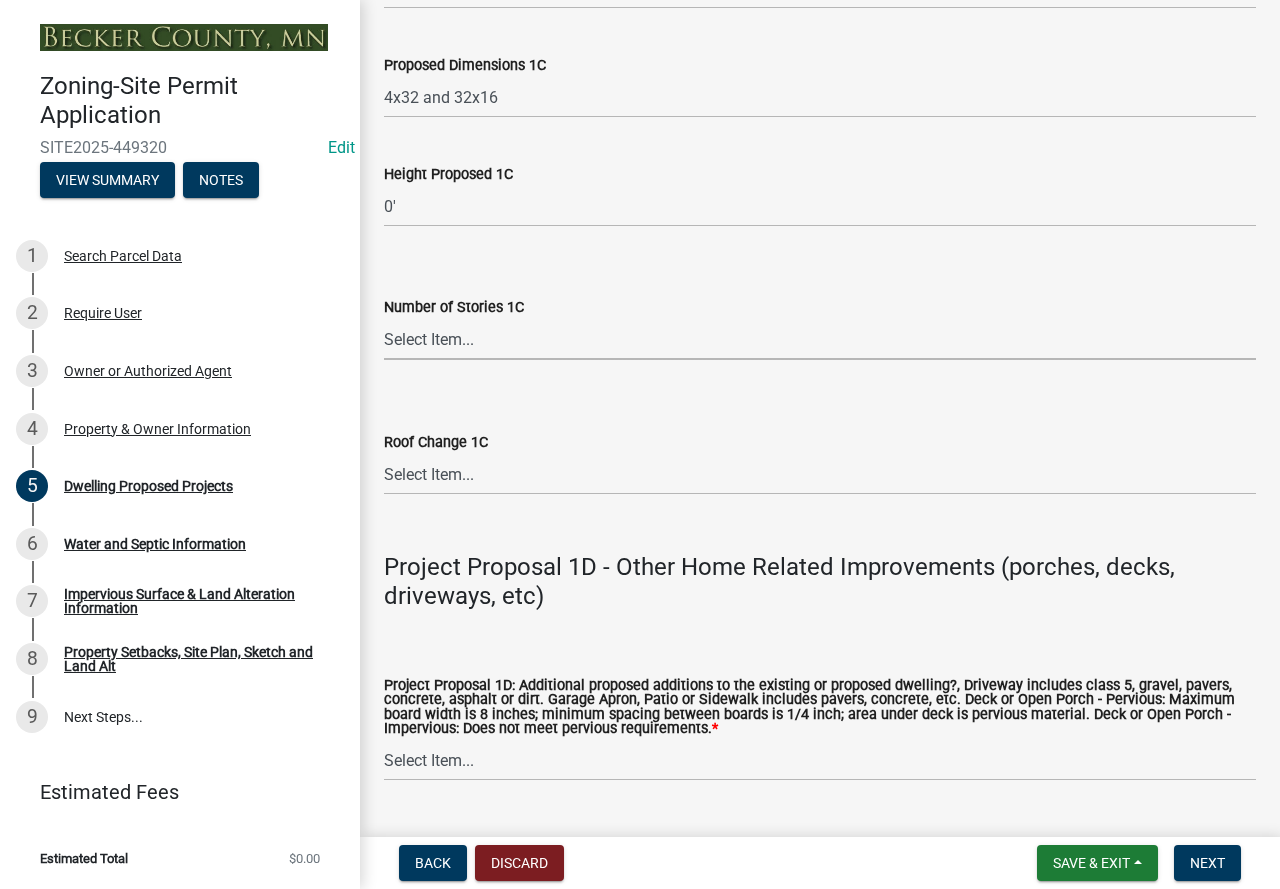 click on "Select Item...   N\A   1   1.25   1.5   1.75   2   2.25   2.5" at bounding box center [820, 339] 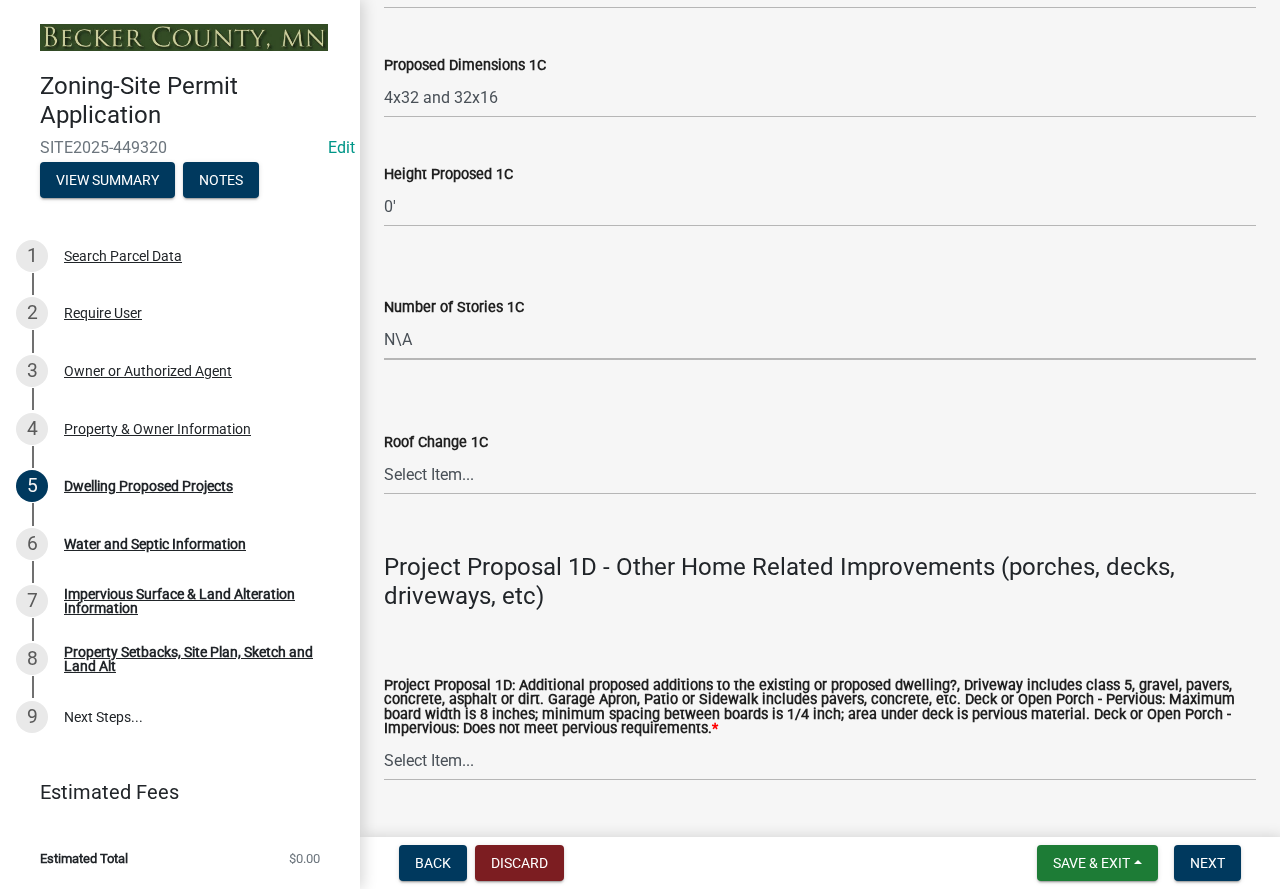 click on "Select Item...   N\A   1   1.25   1.5   1.75   2   2.25   2.5" at bounding box center (820, 339) 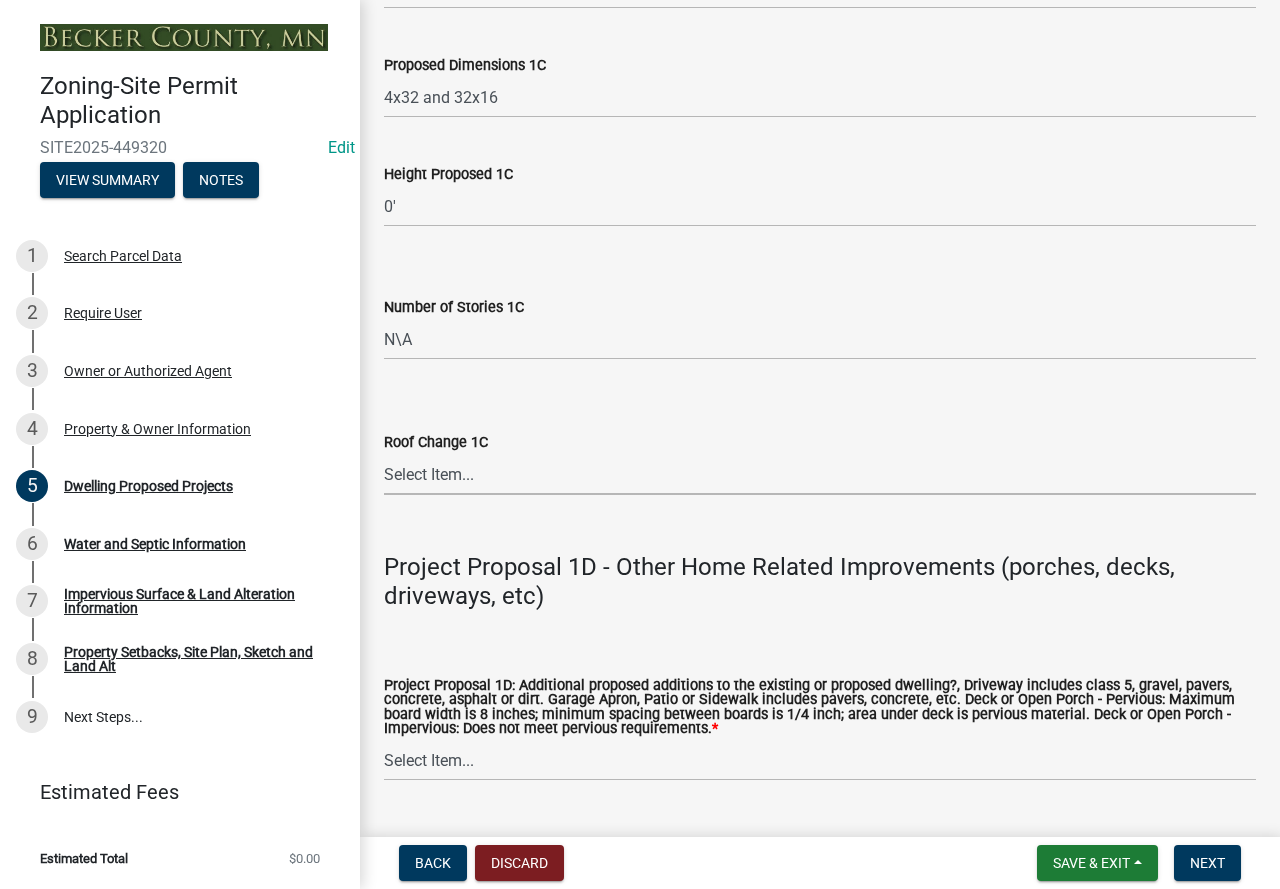 click on "Select Item...   N/A   Yes   No" at bounding box center [820, 474] 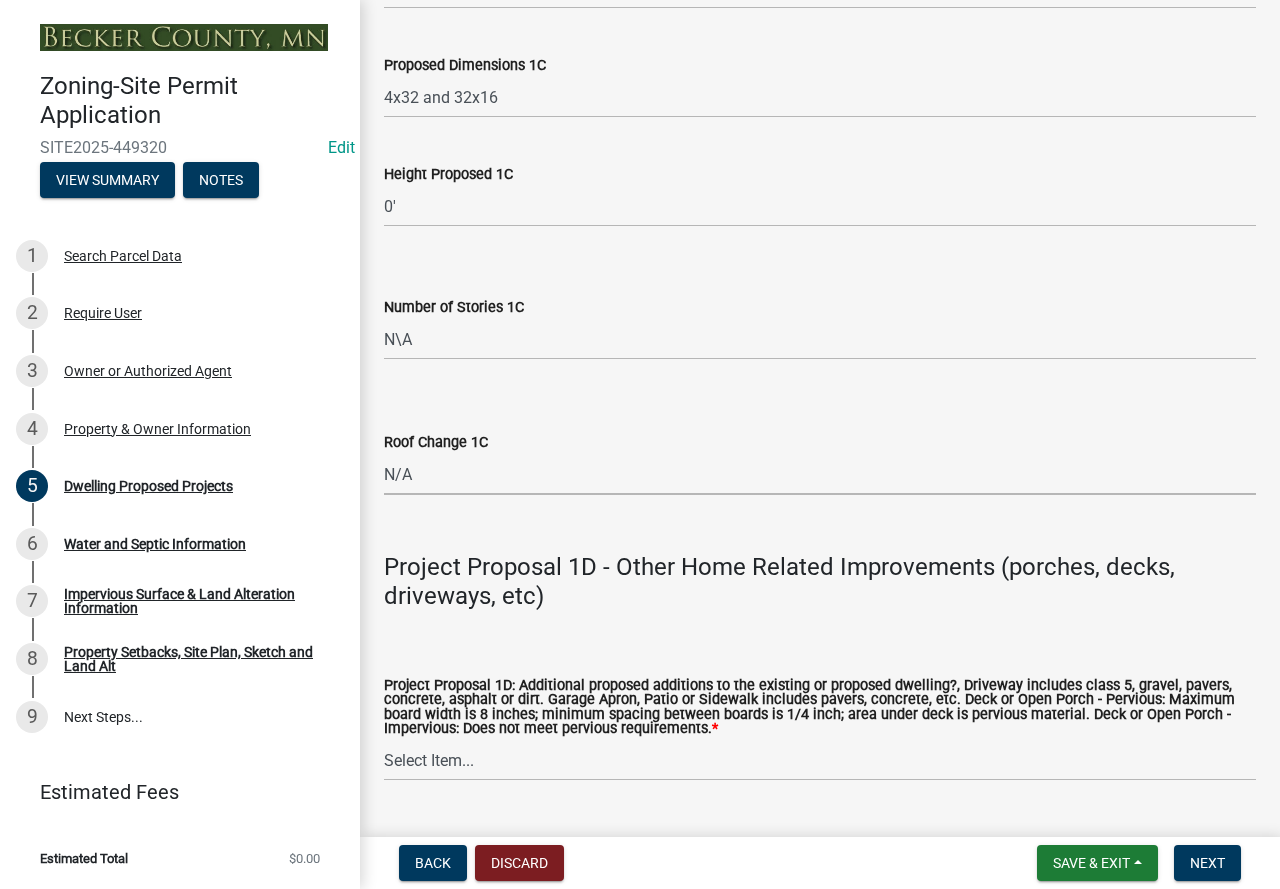 click on "Select Item...   N/A   Yes   No" at bounding box center (820, 474) 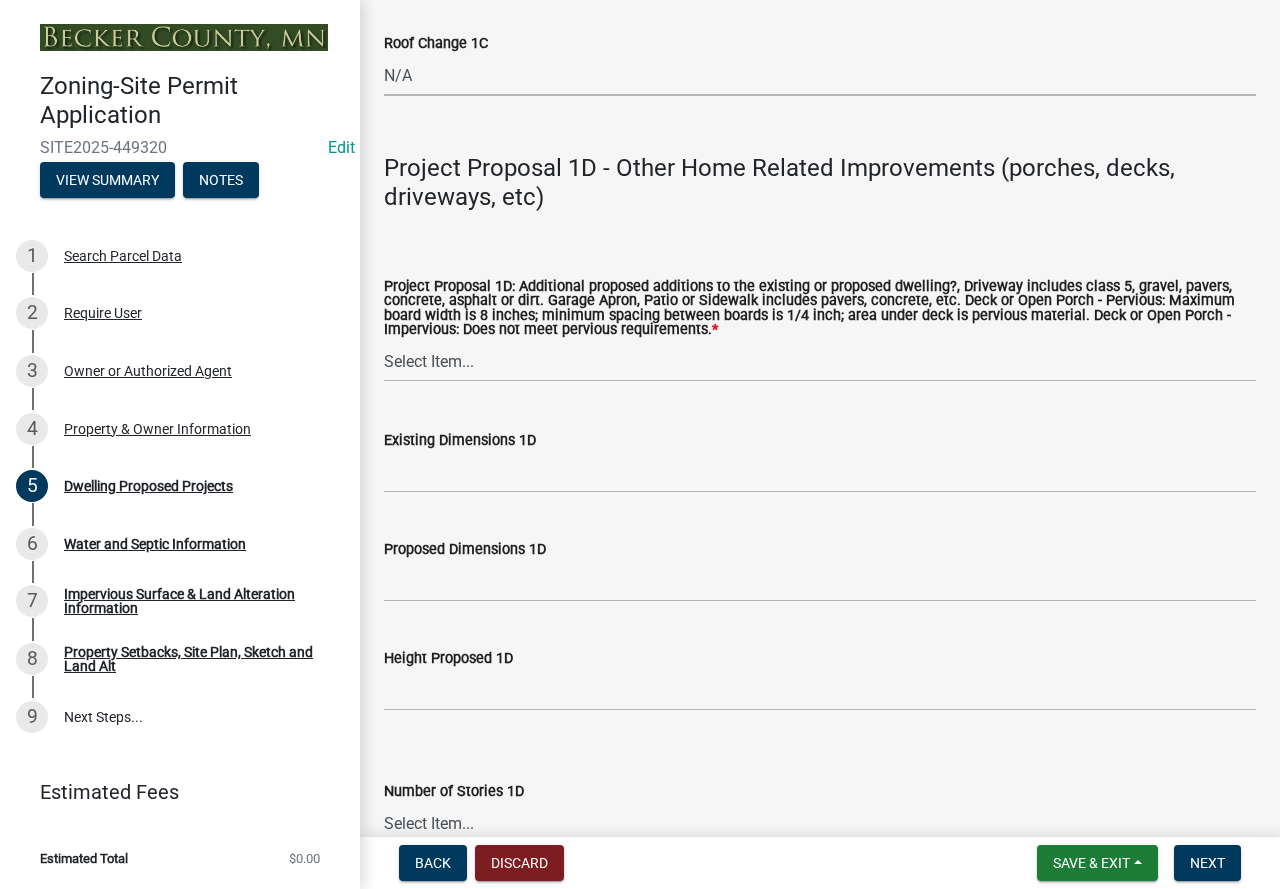 scroll, scrollTop: 4500, scrollLeft: 0, axis: vertical 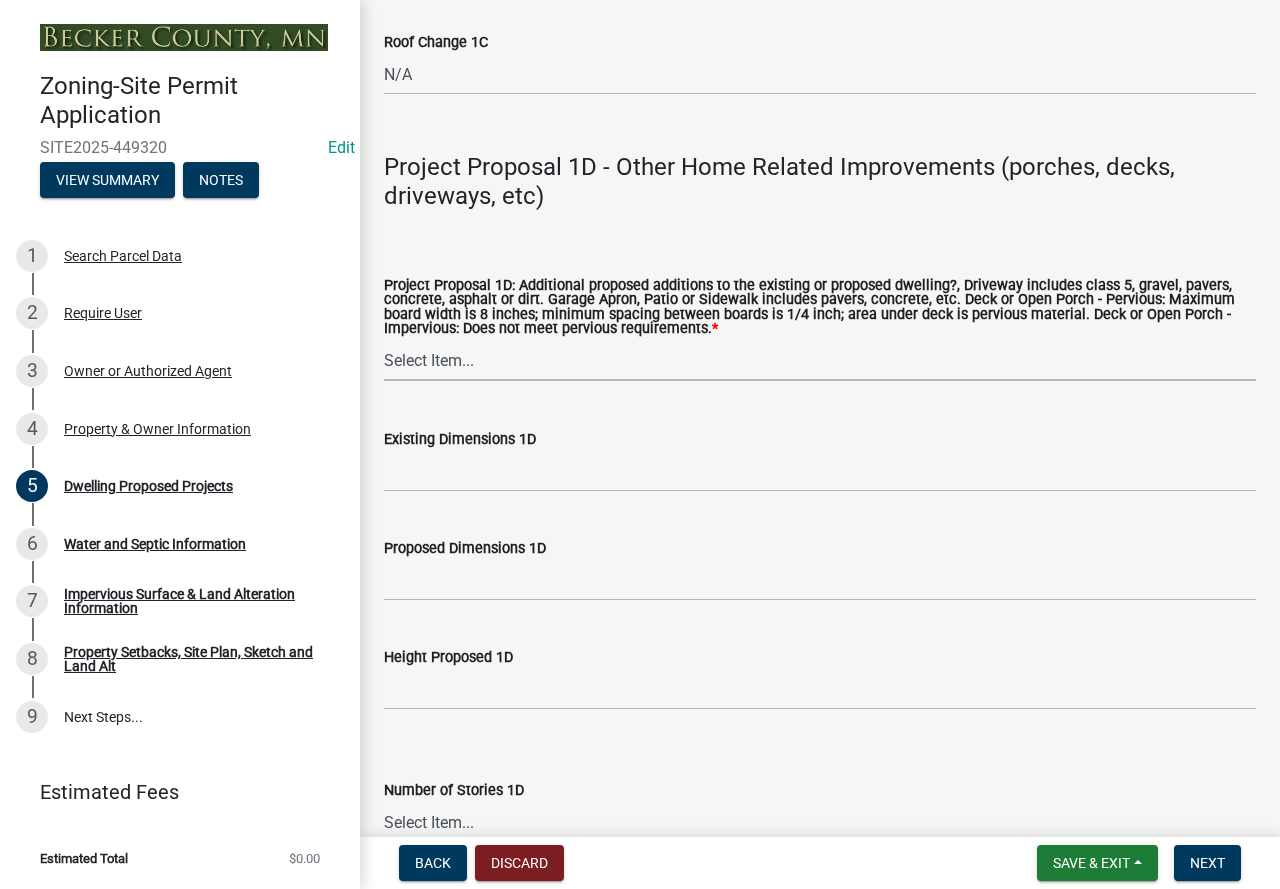 click on "Select Item...   N/A   Driveway   Garage Apron   Home Patio   Sidewalk   Deck - Pervious   Deck - Impervious   Open Porch - Pervious   Open Porch - Impervious   Screened Deck   Screened Porch   Sunroom   3 Season Porch   Other" at bounding box center [820, 360] 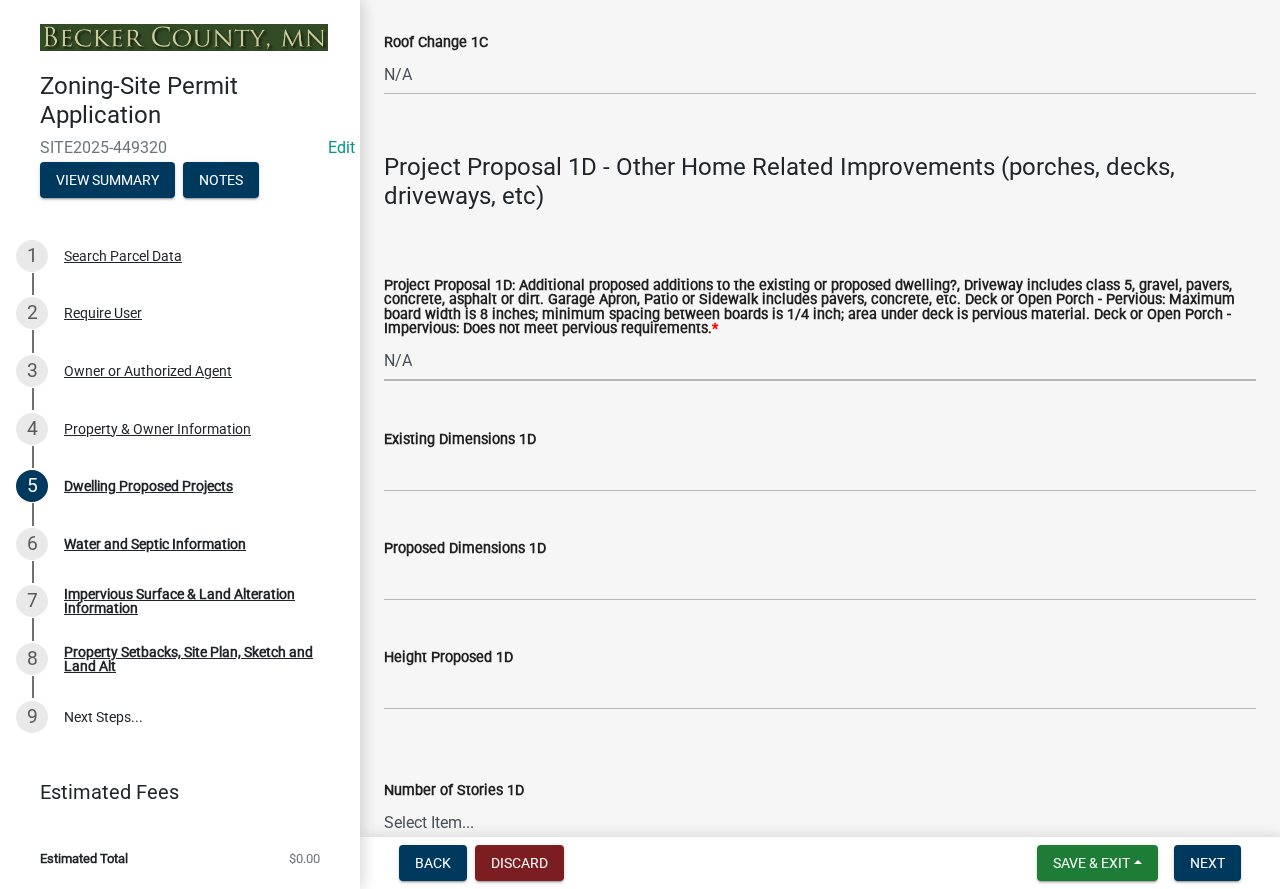 click on "Select Item...   N/A   Driveway   Garage Apron   Home Patio   Sidewalk   Deck - Pervious   Deck - Impervious   Open Porch - Pervious   Open Porch - Impervious   Screened Deck   Screened Porch   Sunroom   3 Season Porch   Other" at bounding box center (820, 360) 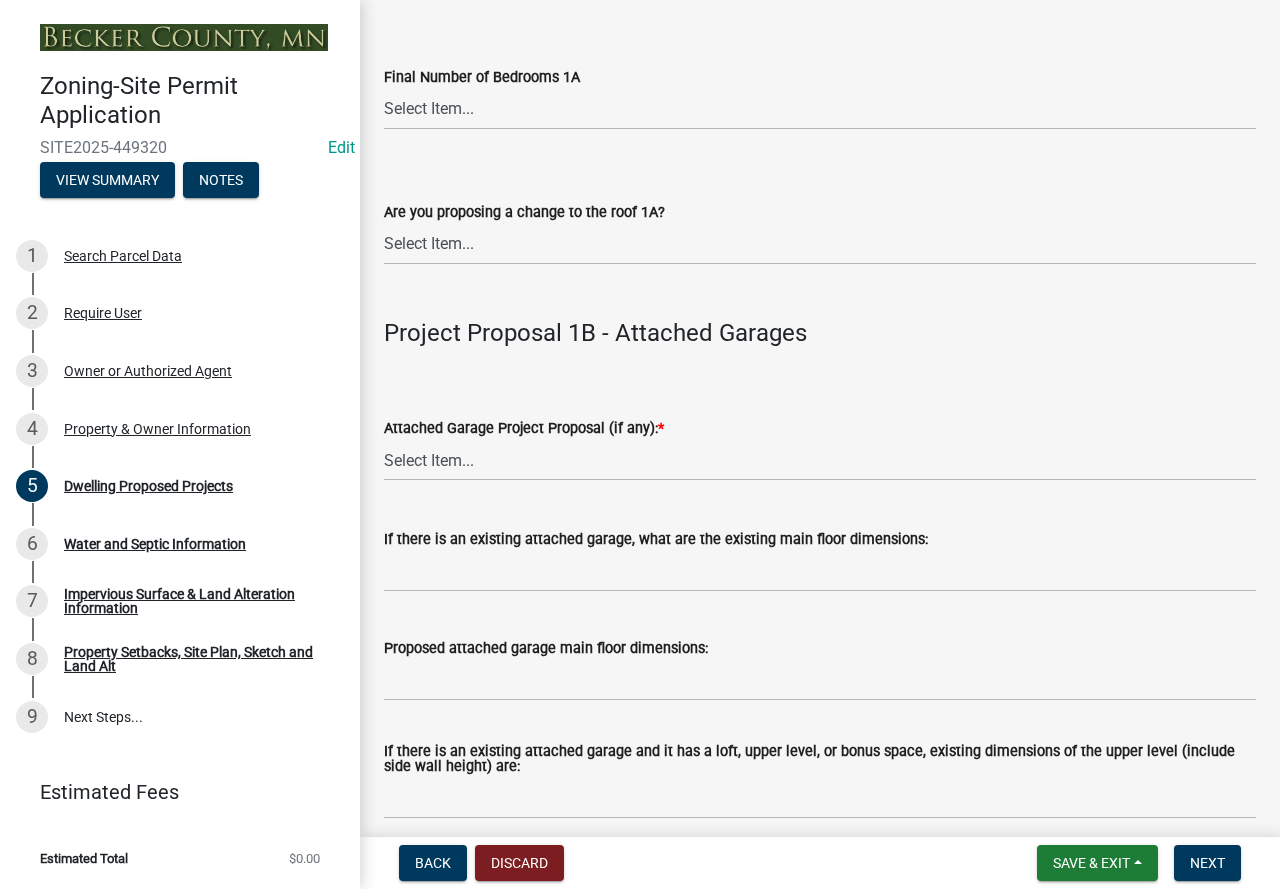 scroll, scrollTop: 2100, scrollLeft: 0, axis: vertical 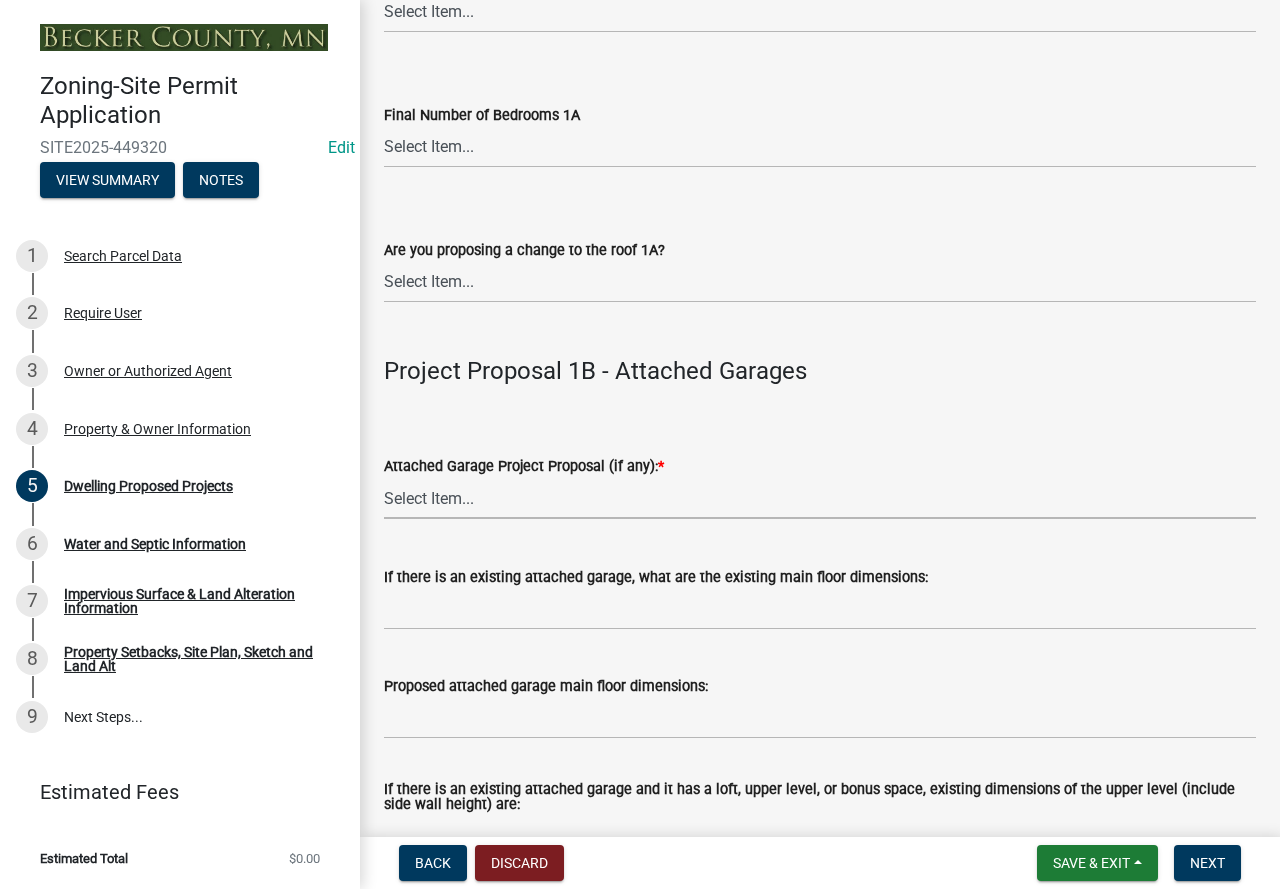 click on "Select Item...   N/A   New Attached Garage   Addition to Attached Garage" at bounding box center [820, 498] 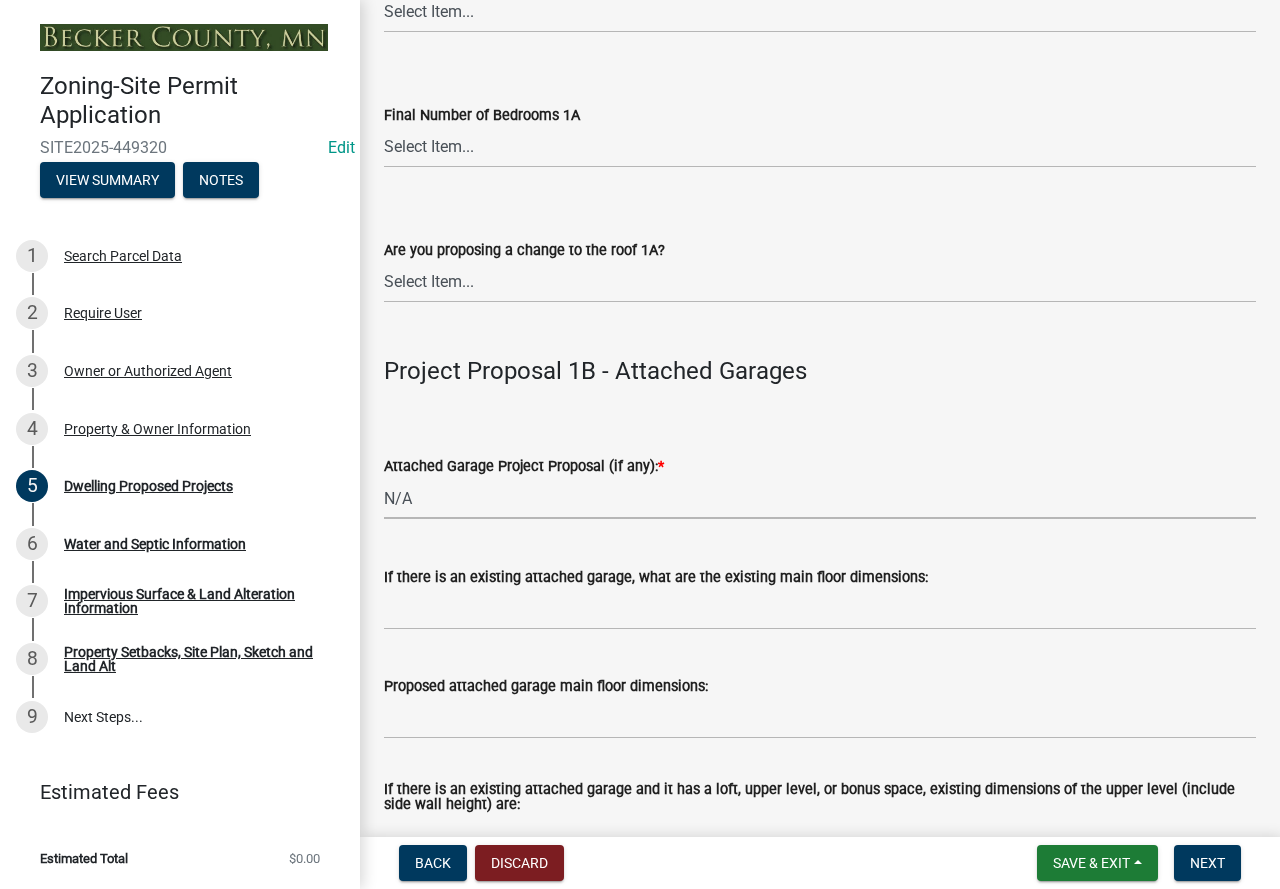 click on "Select Item...   N/A   New Attached Garage   Addition to Attached Garage" at bounding box center [820, 498] 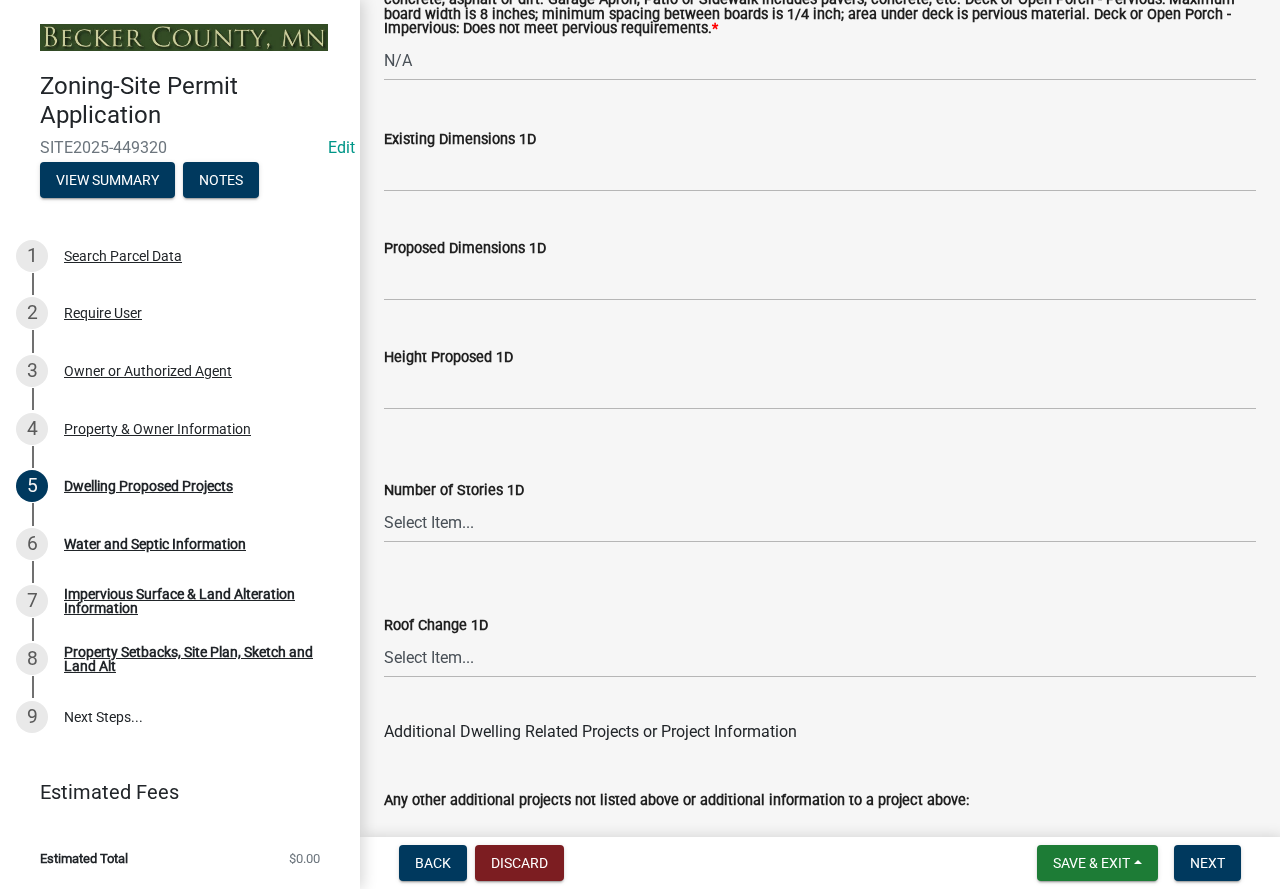 scroll, scrollTop: 5109, scrollLeft: 0, axis: vertical 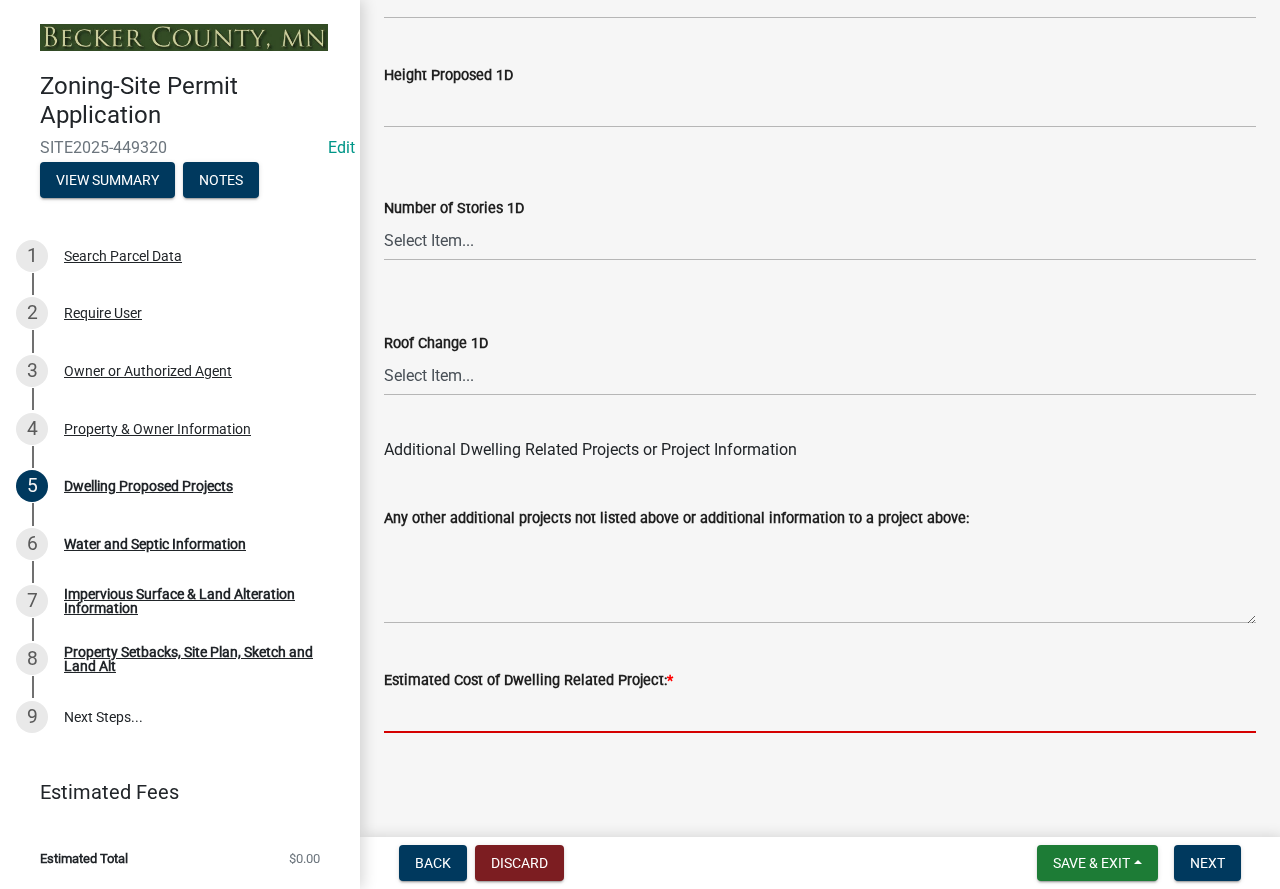 click 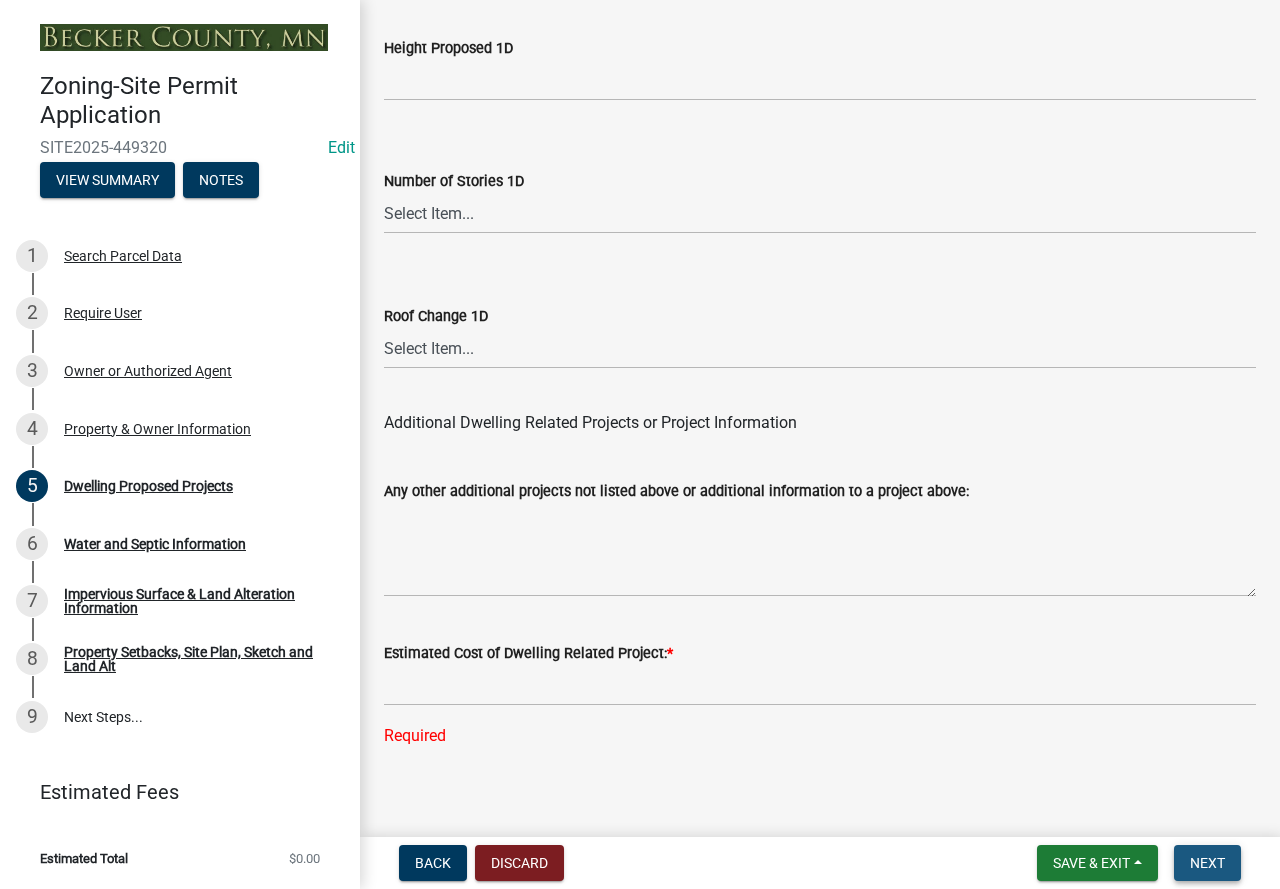 click on "Next" at bounding box center [1207, 863] 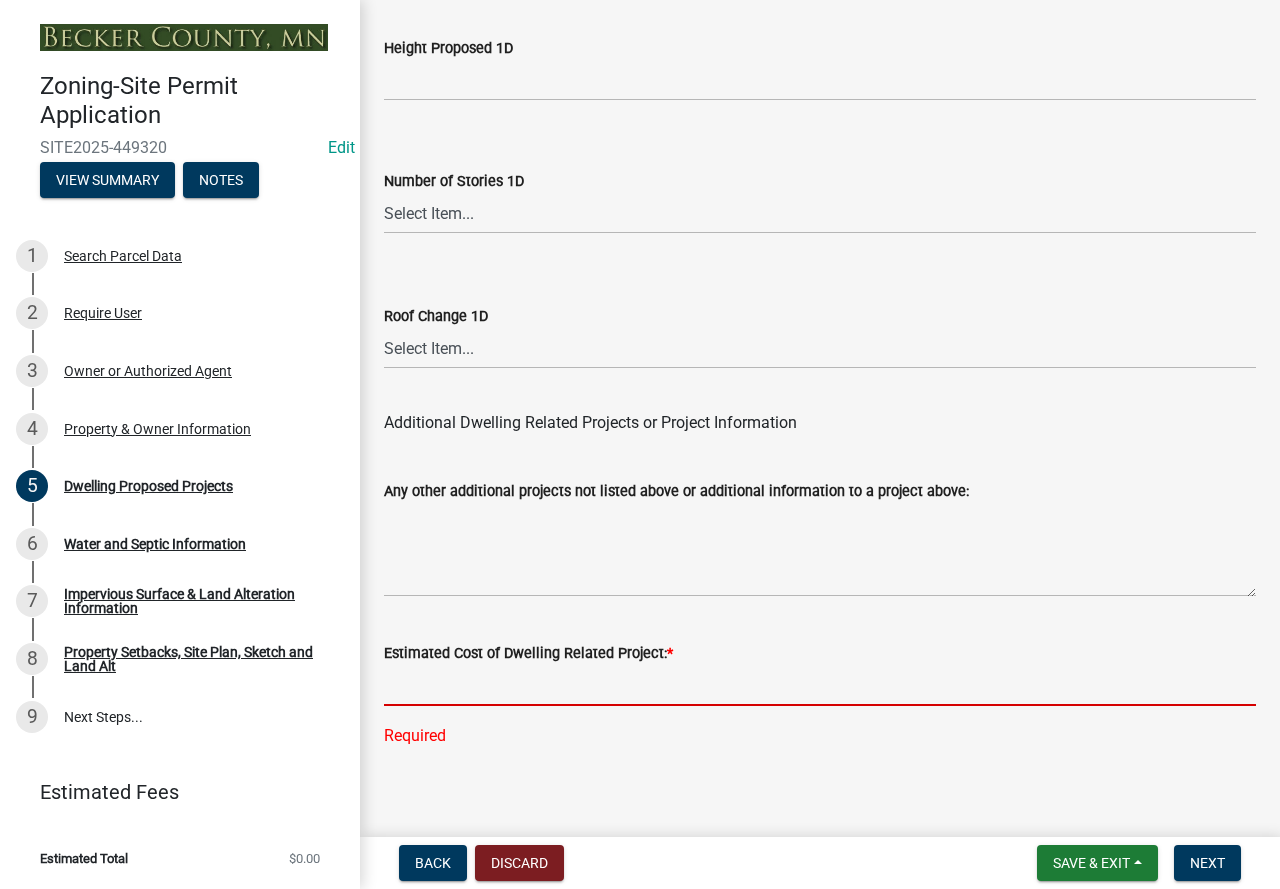 click 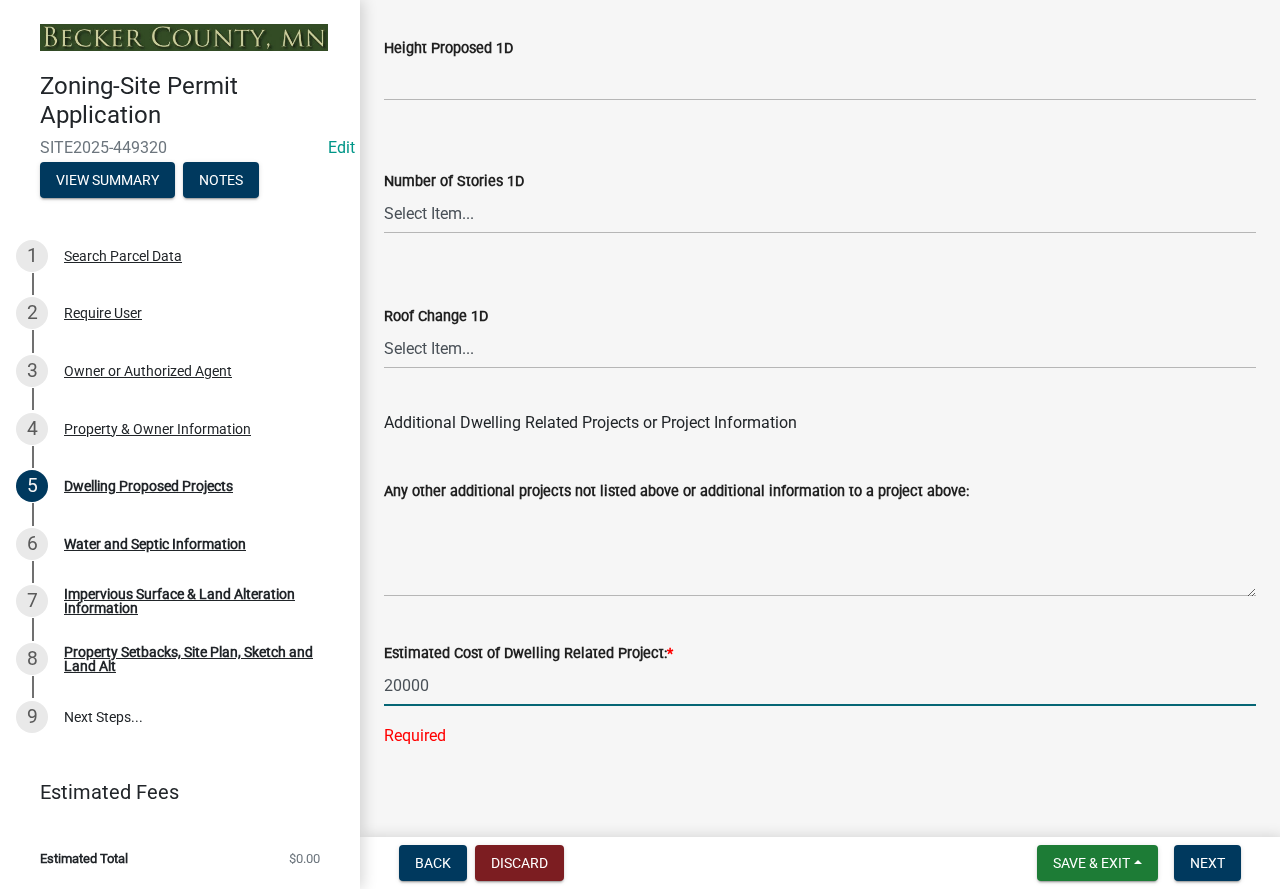 click on "20000" 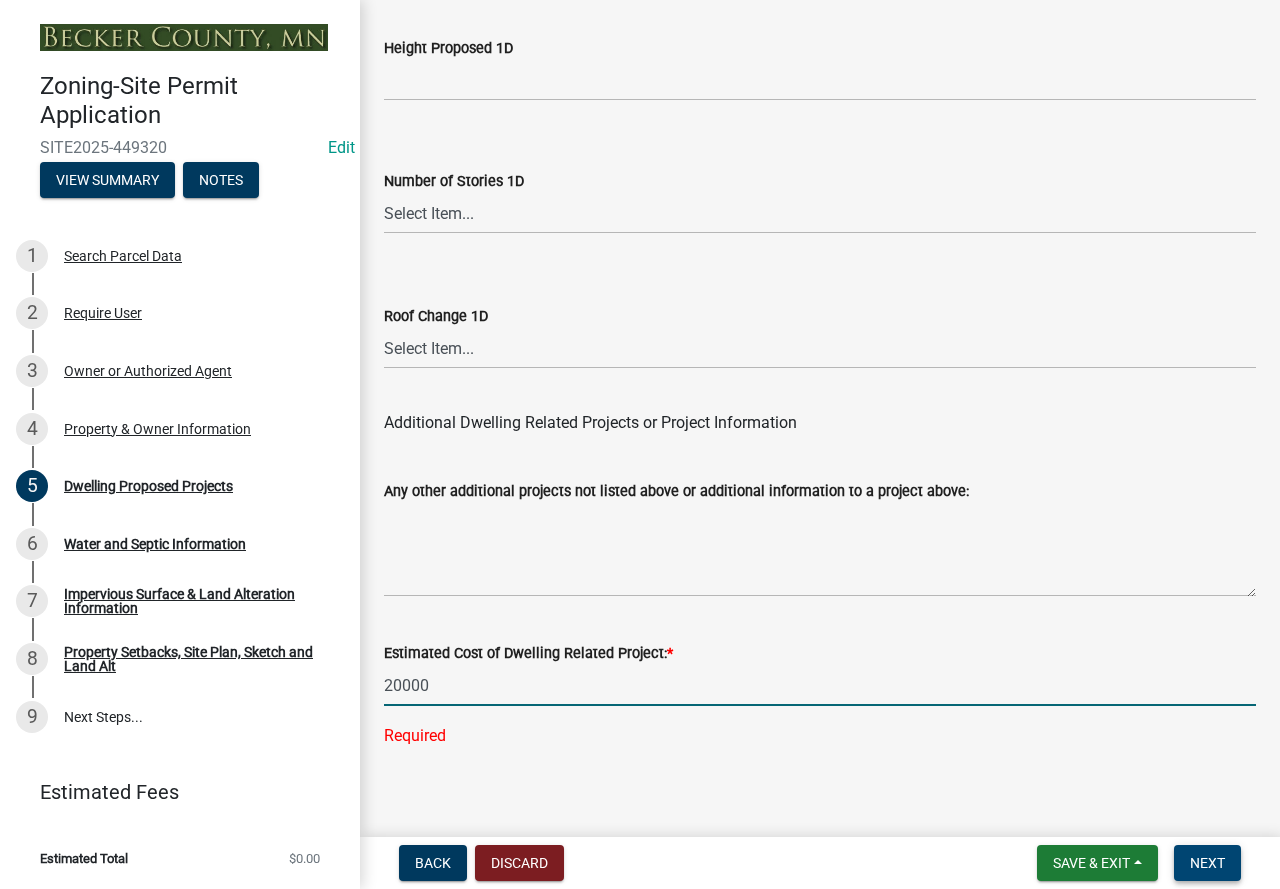 type on "20000" 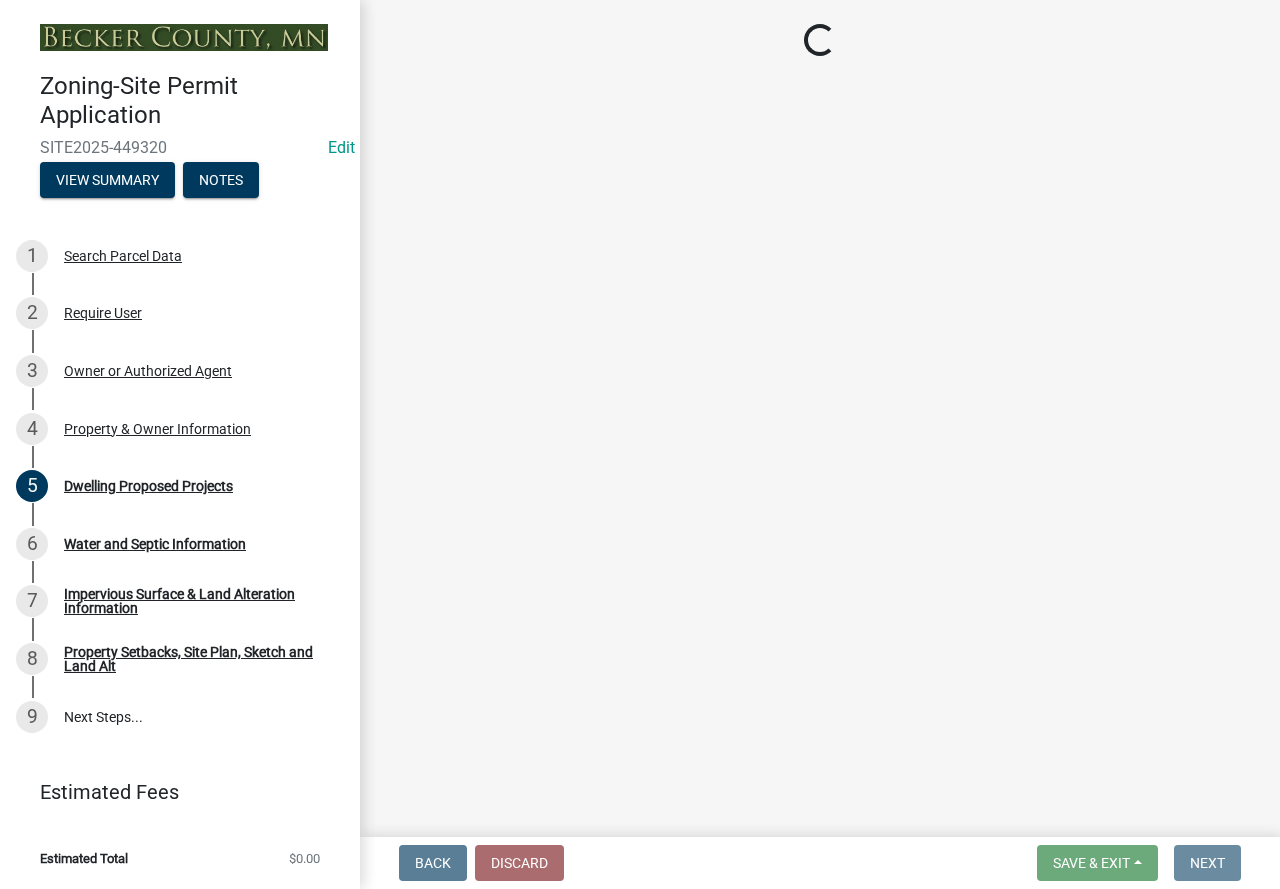 scroll, scrollTop: 0, scrollLeft: 0, axis: both 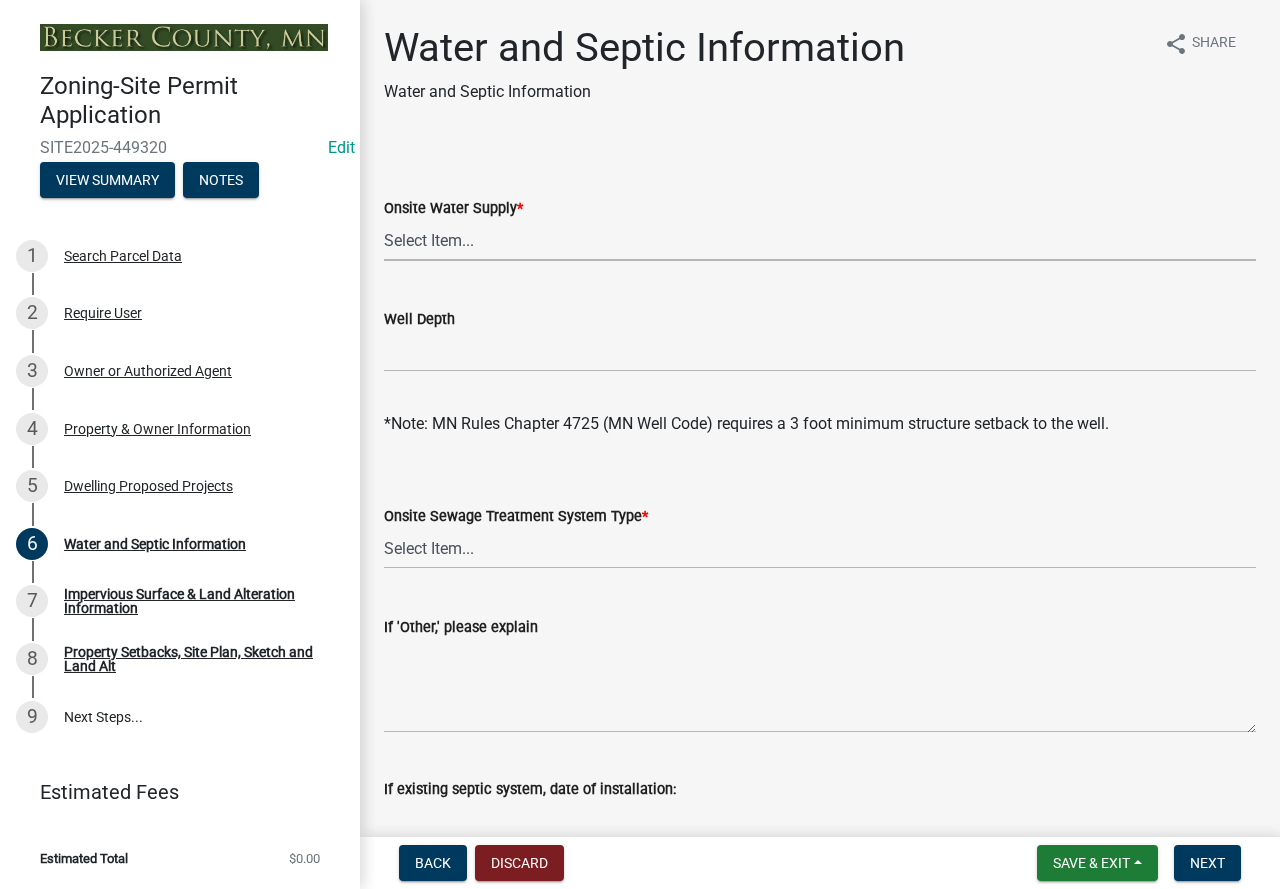 click on "Select Item...   Well   New Well to be Installed   Attached to City Water System   No onsite water or proposed water supply" at bounding box center (820, 240) 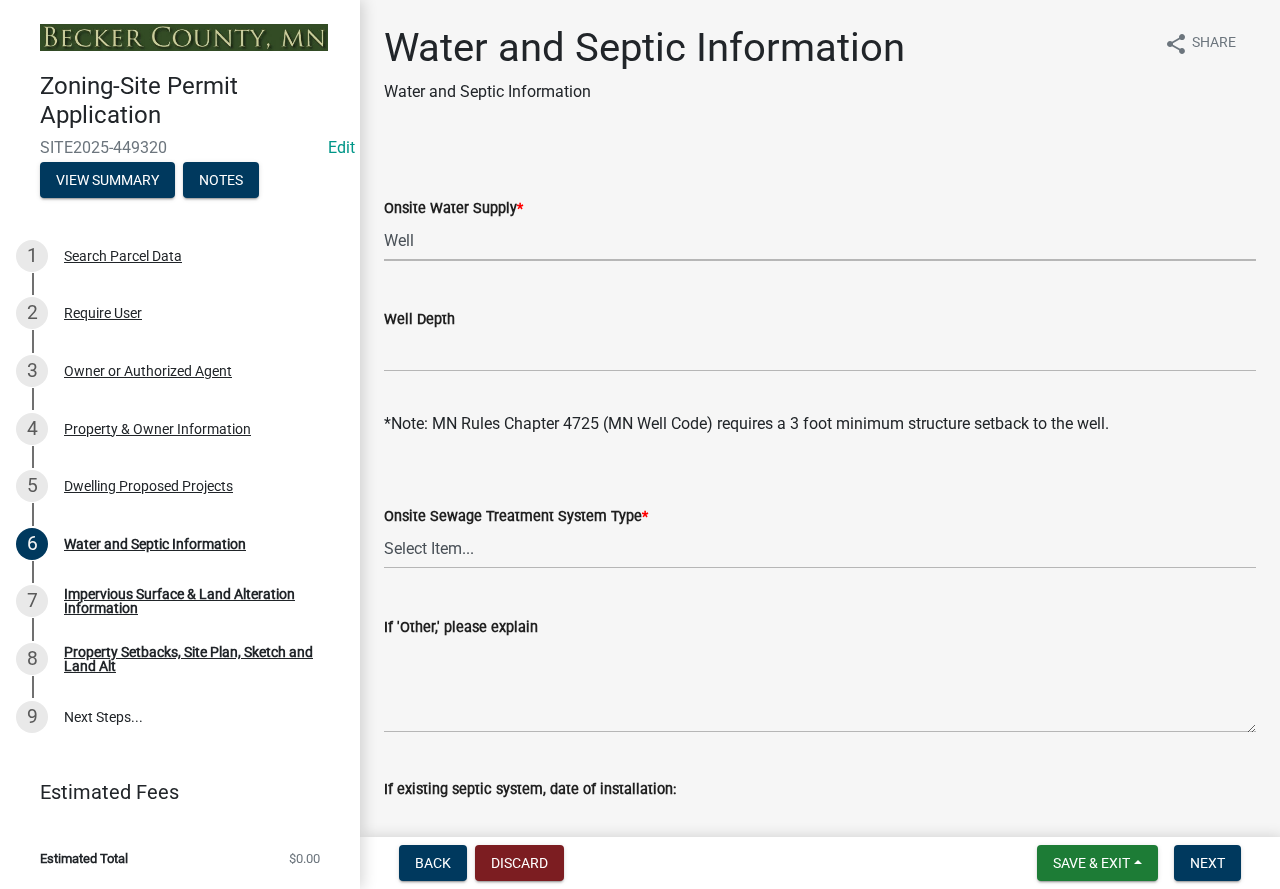 click on "Select Item...   Well   New Well to be Installed   Attached to City Water System   No onsite water or proposed water supply" at bounding box center (820, 240) 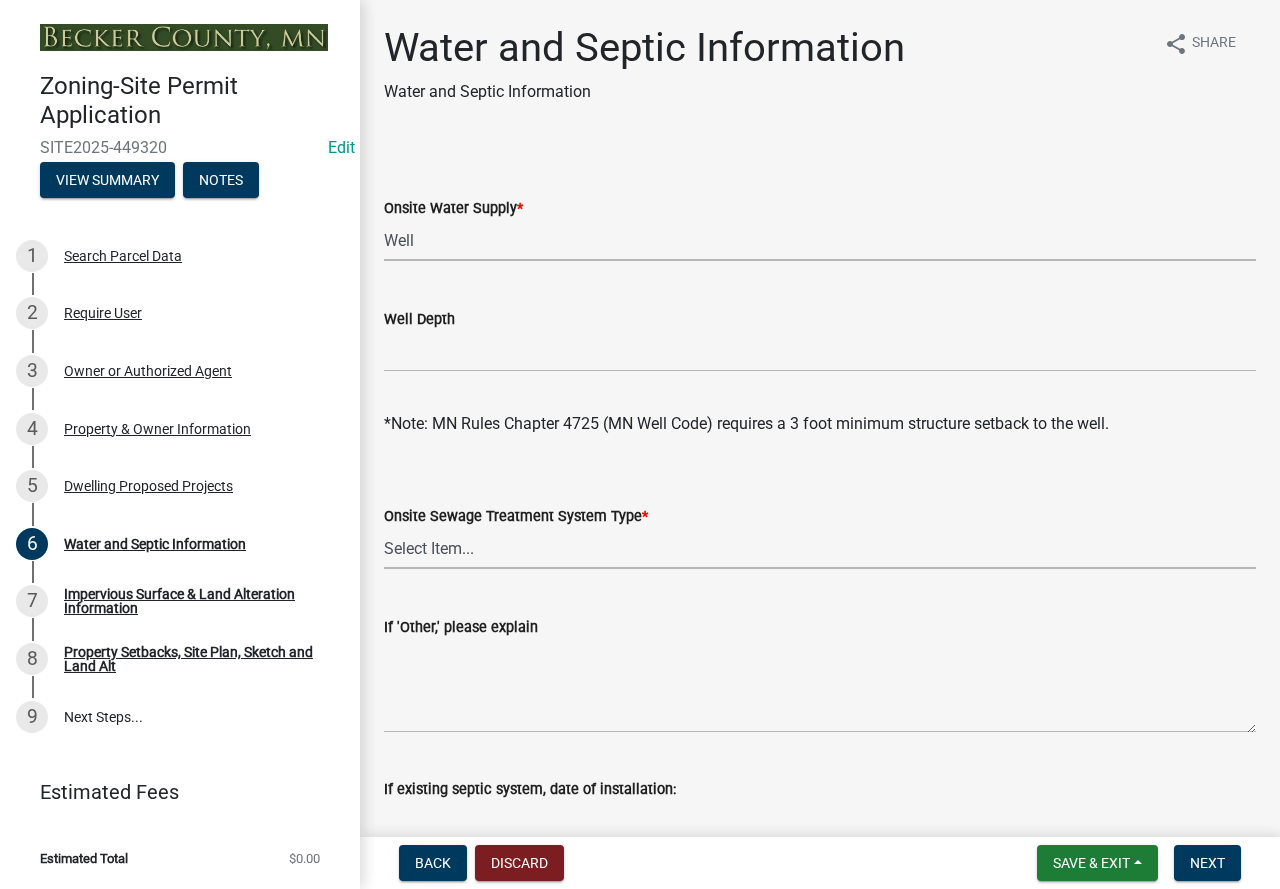 click on "Select Item...   No existing or proposed septic   Proposed New or Corrected Septic application submitted   Tank and Drainfield   Holding Tank   Attached to City Septic System   Other" at bounding box center [820, 548] 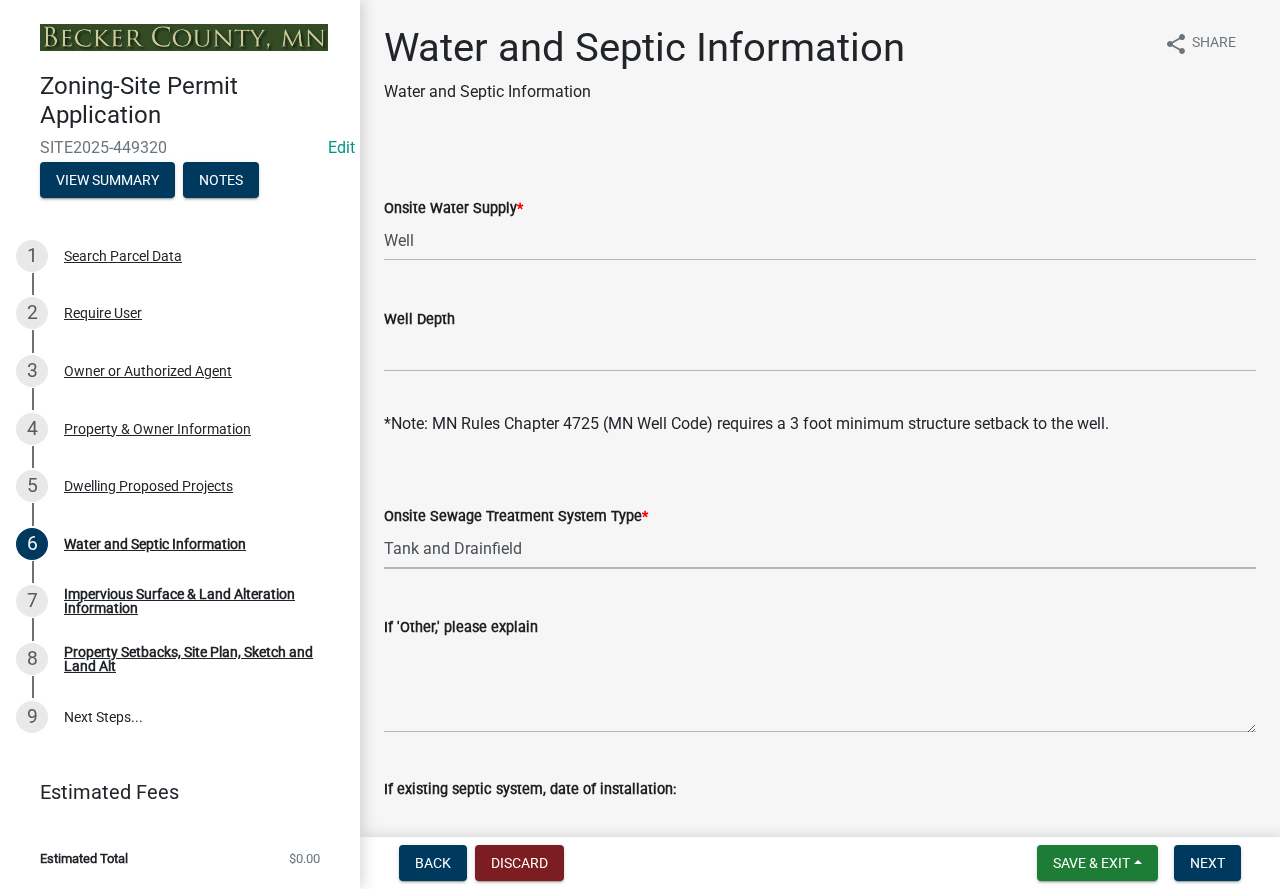 click on "Select Item...   No existing or proposed septic   Proposed New or Corrected Septic application submitted   Tank and Drainfield   Holding Tank   Attached to City Septic System   Other" at bounding box center (820, 548) 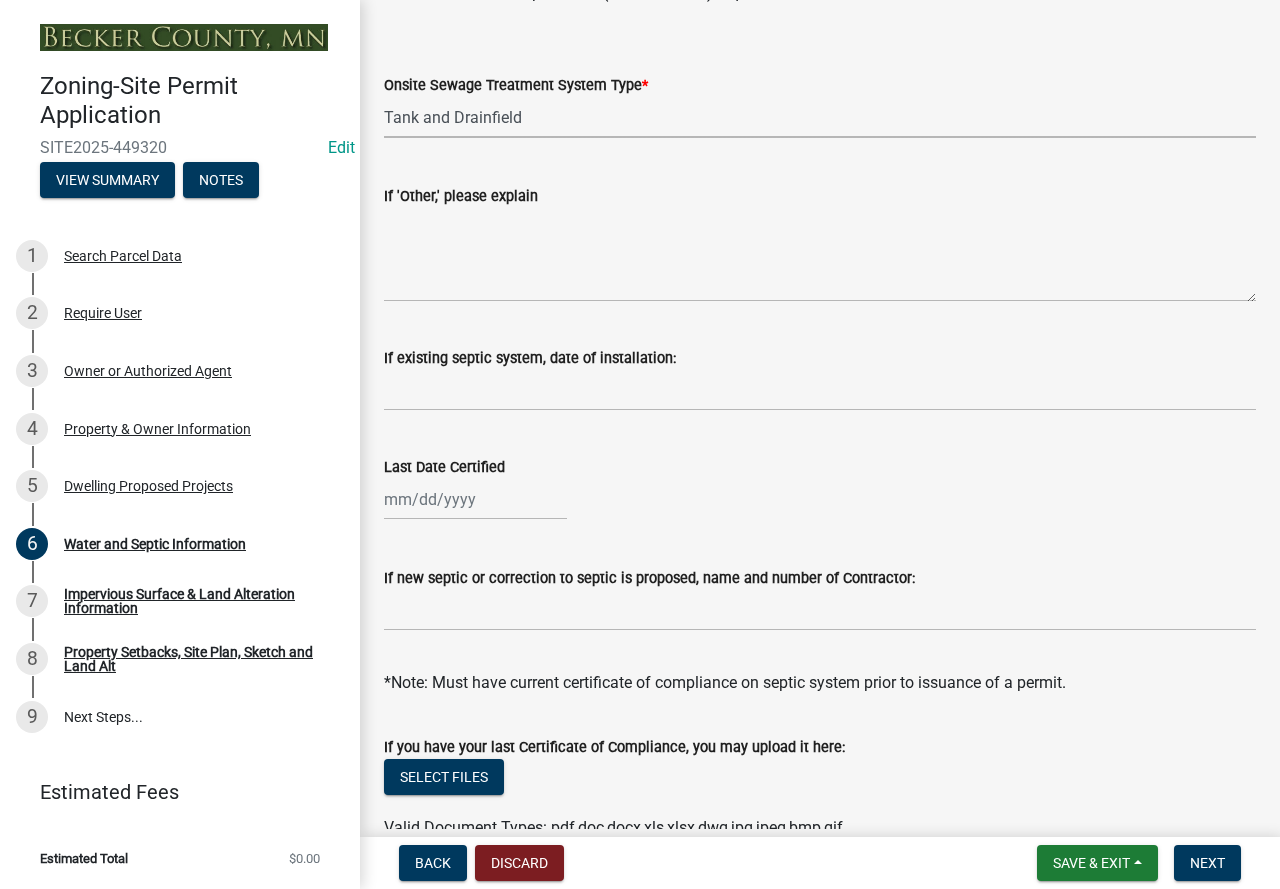 scroll, scrollTop: 626, scrollLeft: 0, axis: vertical 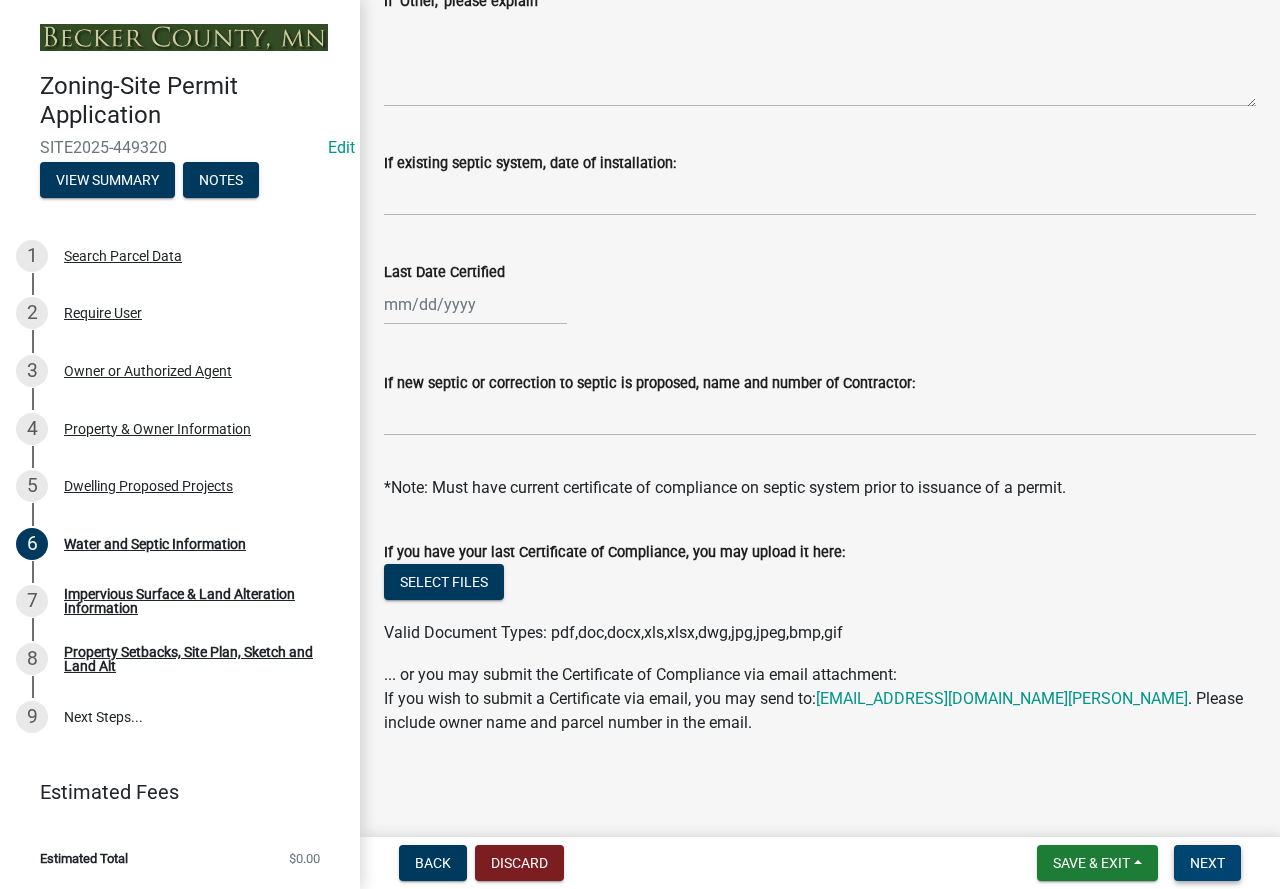 click on "Next" at bounding box center (1207, 863) 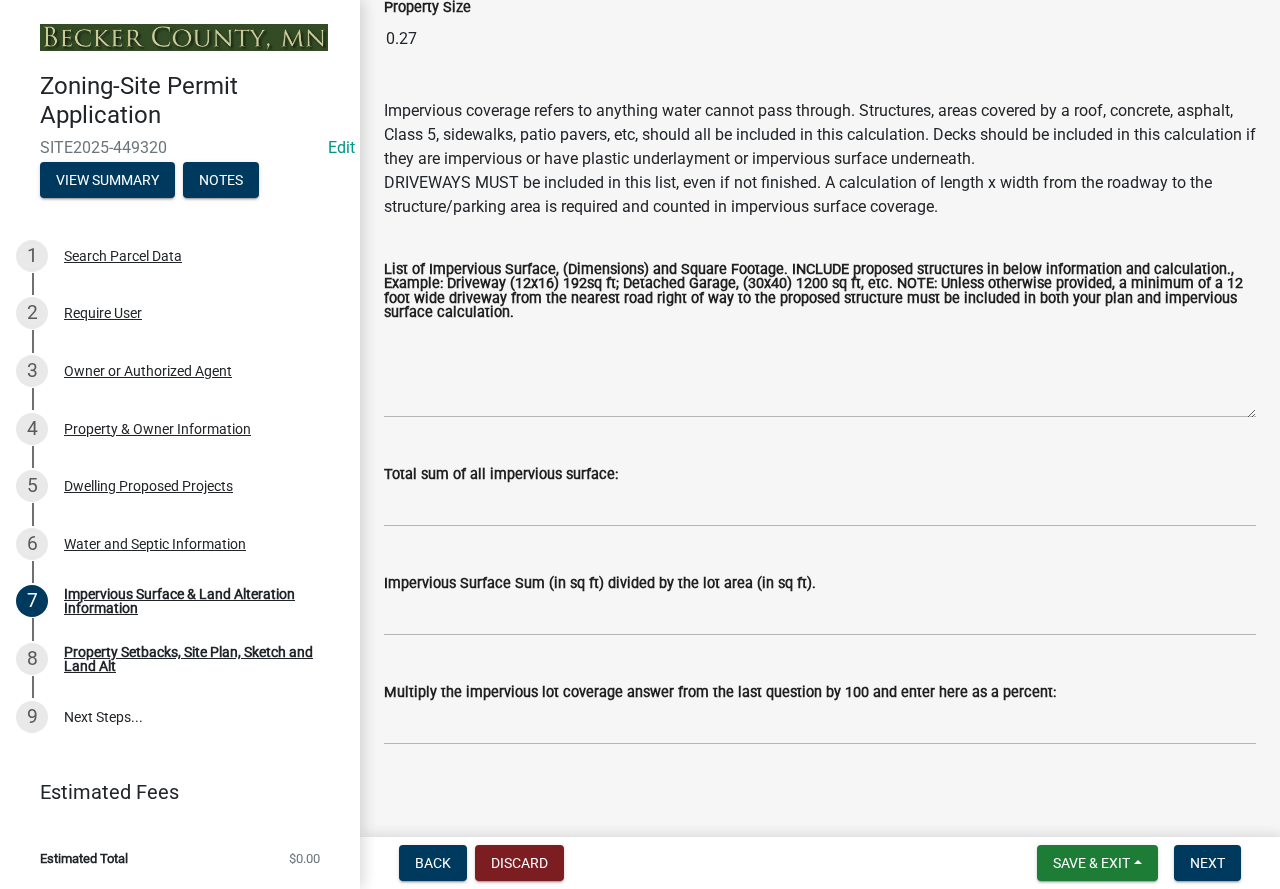scroll, scrollTop: 200, scrollLeft: 0, axis: vertical 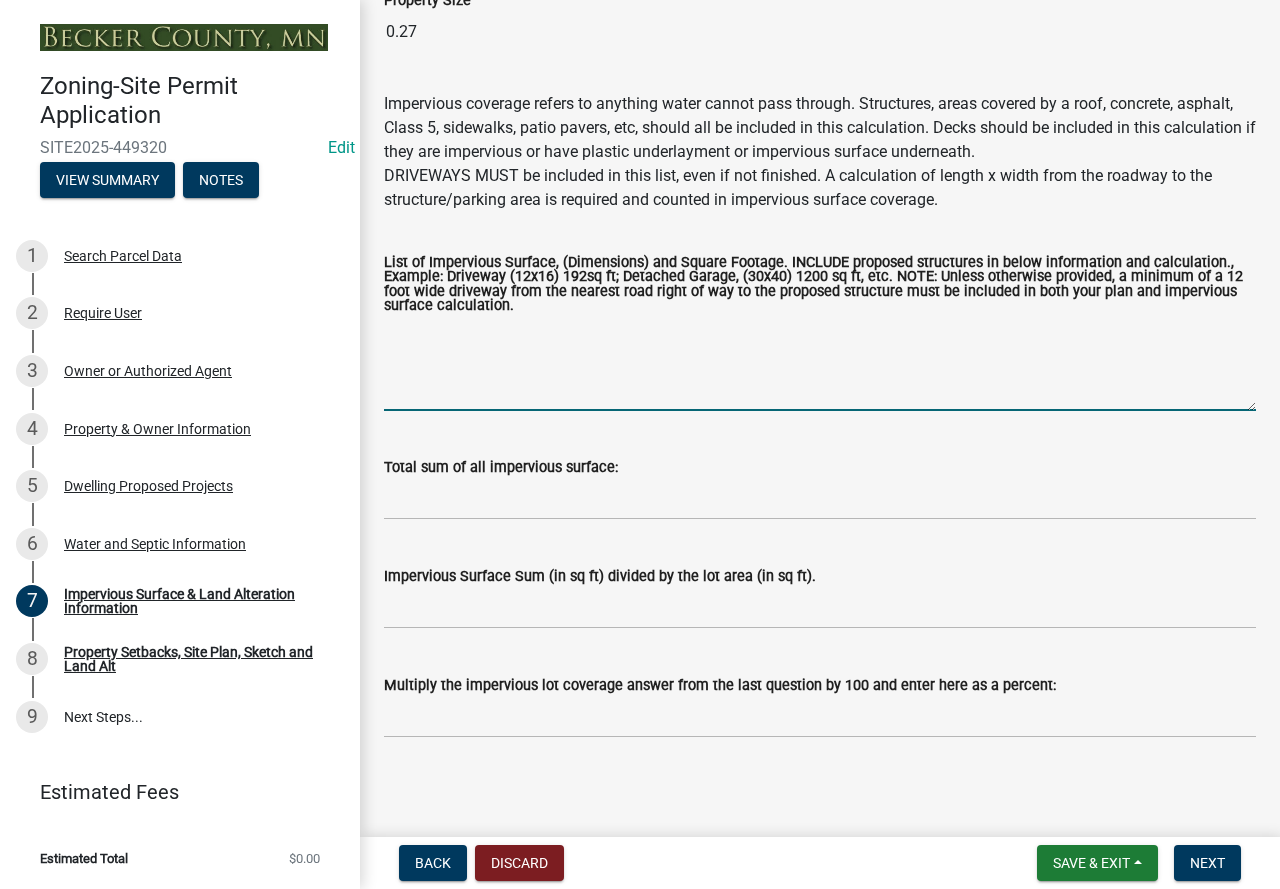 click on "List of Impervious Surface, (Dimensions) and Square Footage.  INCLUDE proposed structures in below information and calculation., Example: Driveway (12x16) 192sq ft; Detached Garage, (30x40) 1200 sq ft, etc.
NOTE: Unless otherwise provided, a minimum of a 12 foot wide driveway from the nearest road right of way to the proposed structure must be included in both your plan and impervious surface calculation." at bounding box center (820, 364) 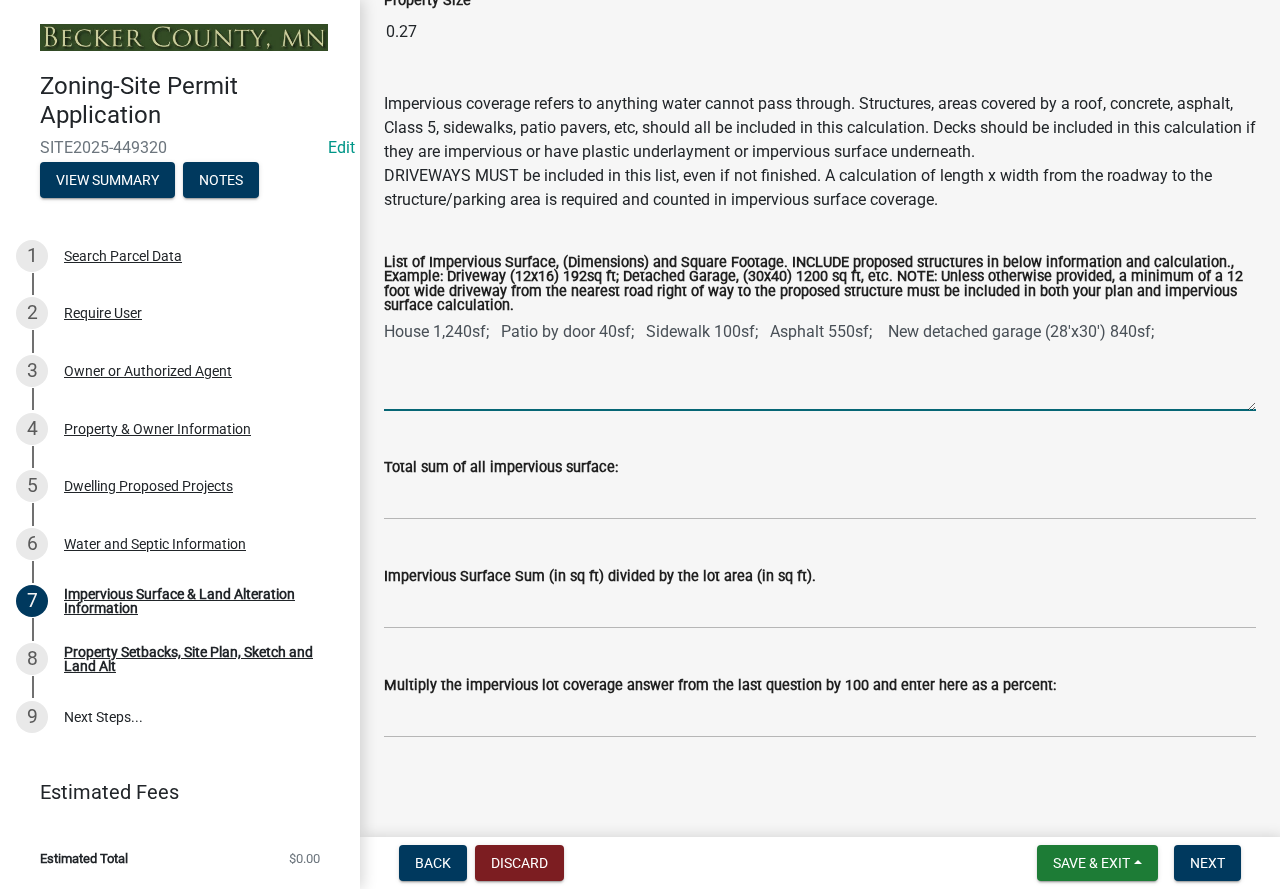 type on "House 1,240sf;   Patio by door 40sf;   Sidewalk 100sf;   Asphalt 550sf;    New detached garage (28'x30') 840sf;" 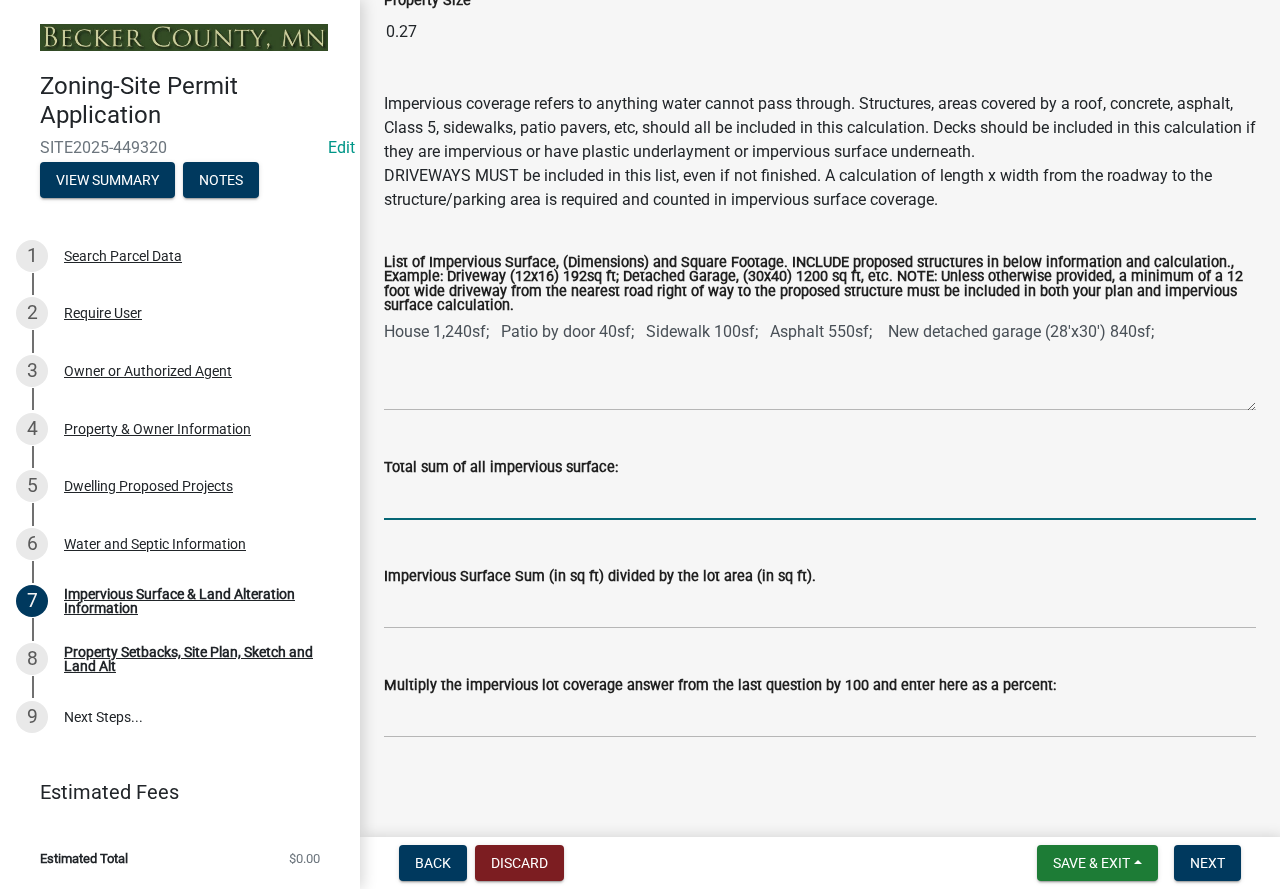 click on "Total sum of all impervious surface:" at bounding box center [820, 499] 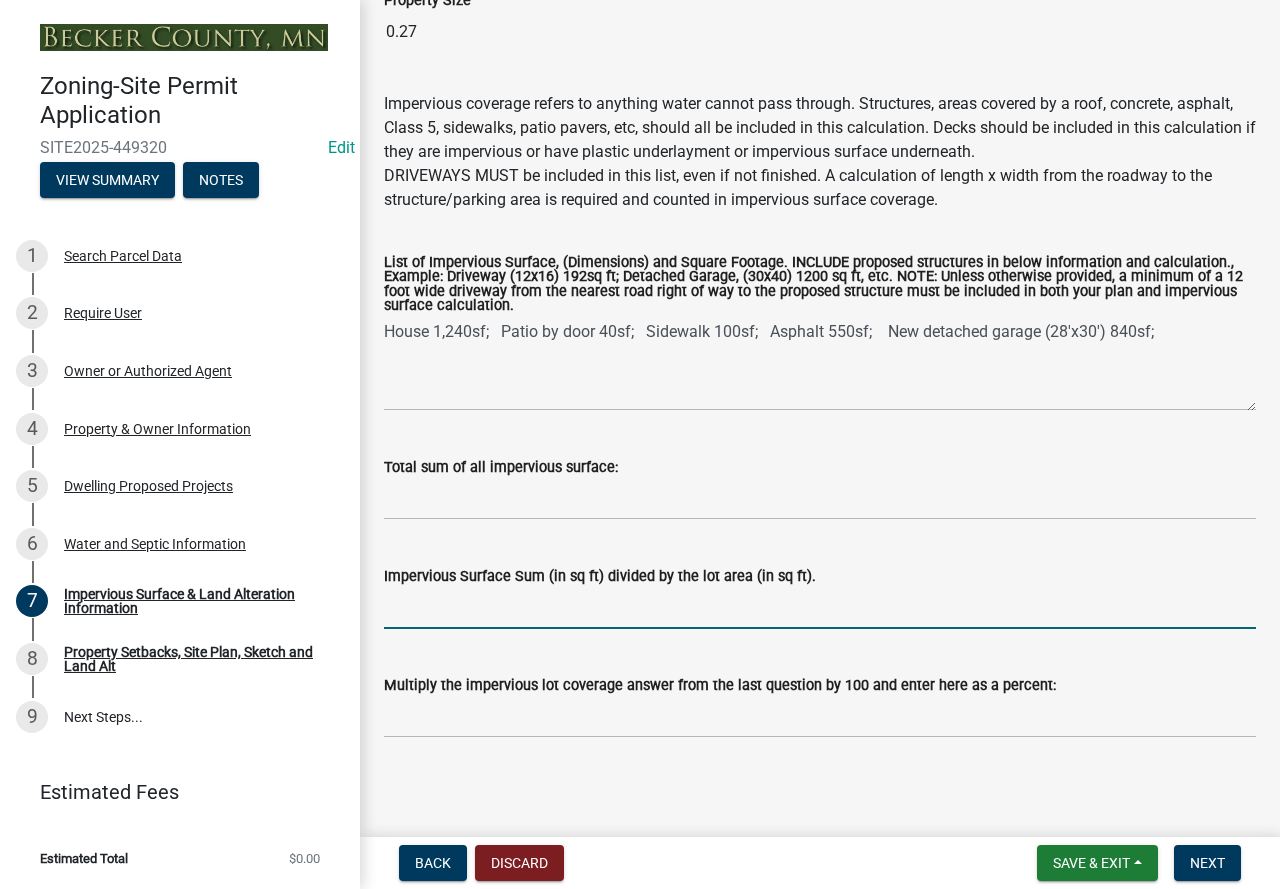 click on "Impervious Surface Sum (in sq ft) divided by the lot area (in sq ft)." at bounding box center [820, 608] 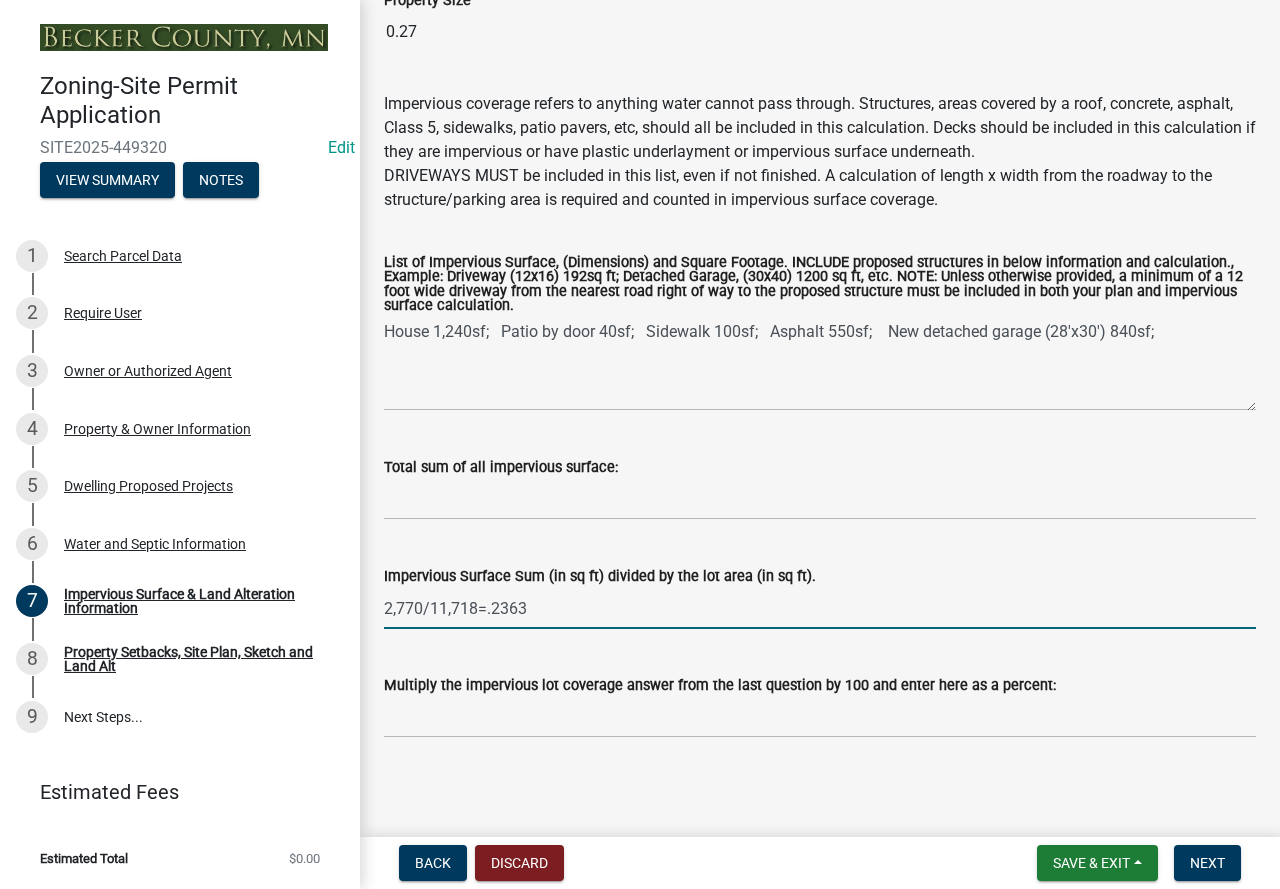 type on "2,770/11,718=.2363" 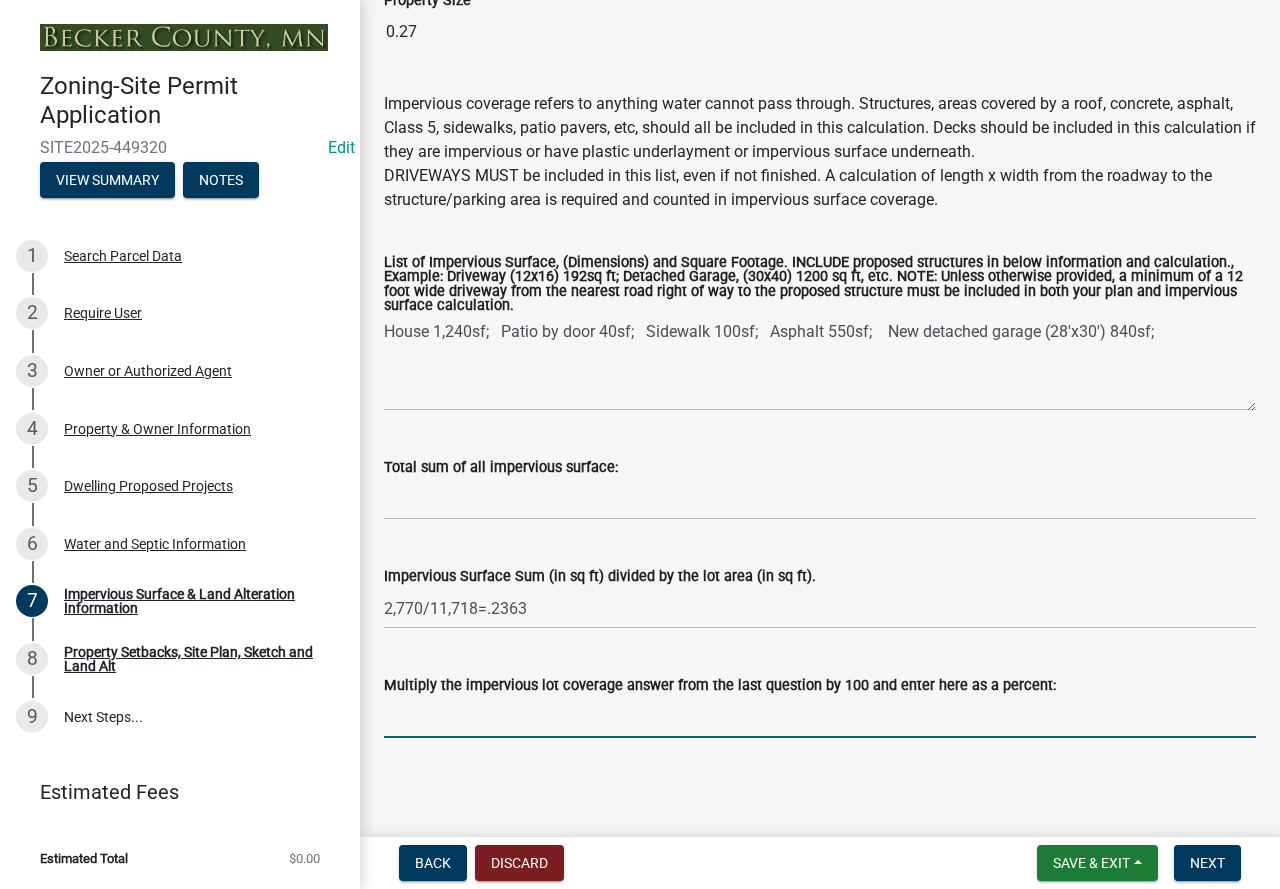 click on "Multiply the impervious lot coverage answer from the last question by 100 and enter here as a percent:" at bounding box center (820, 717) 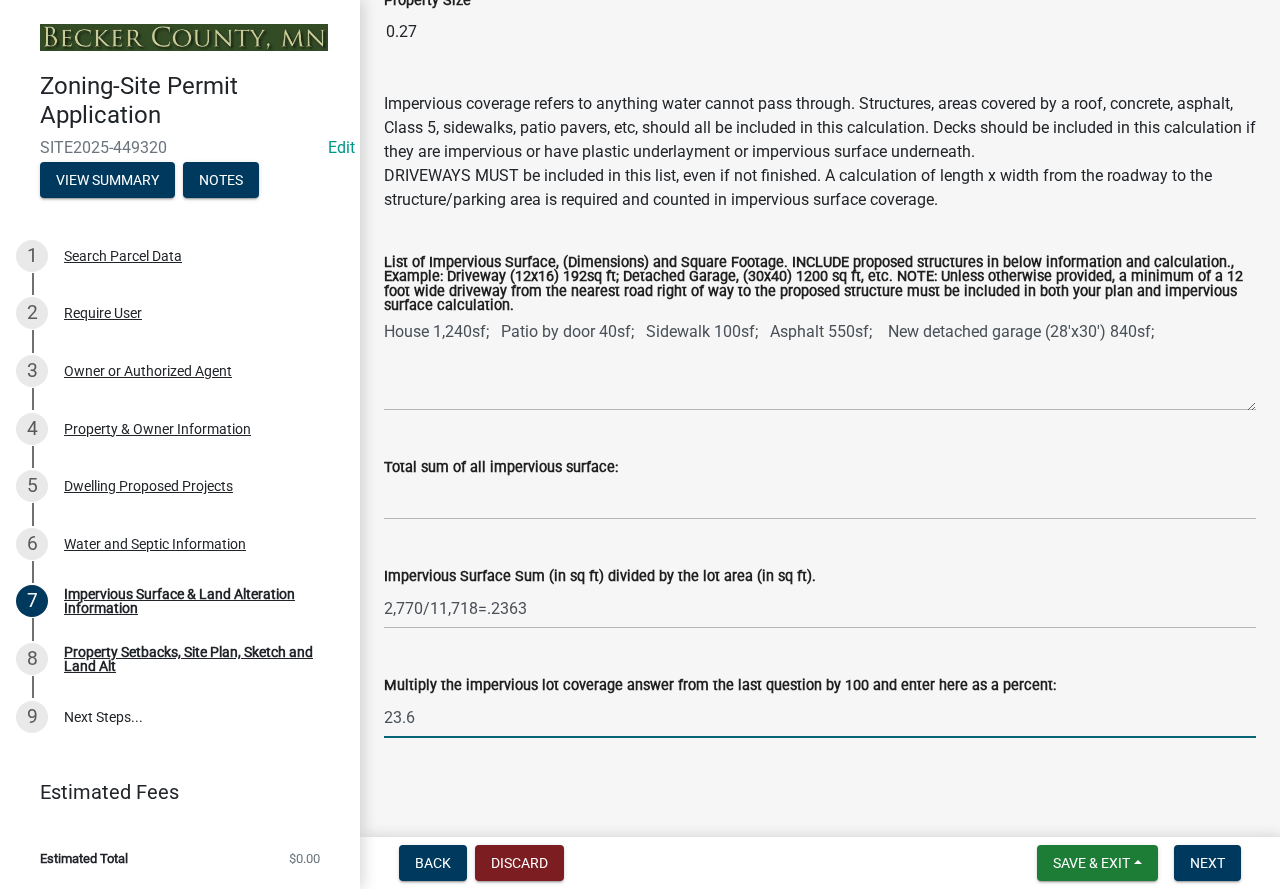 type on "23.6%" 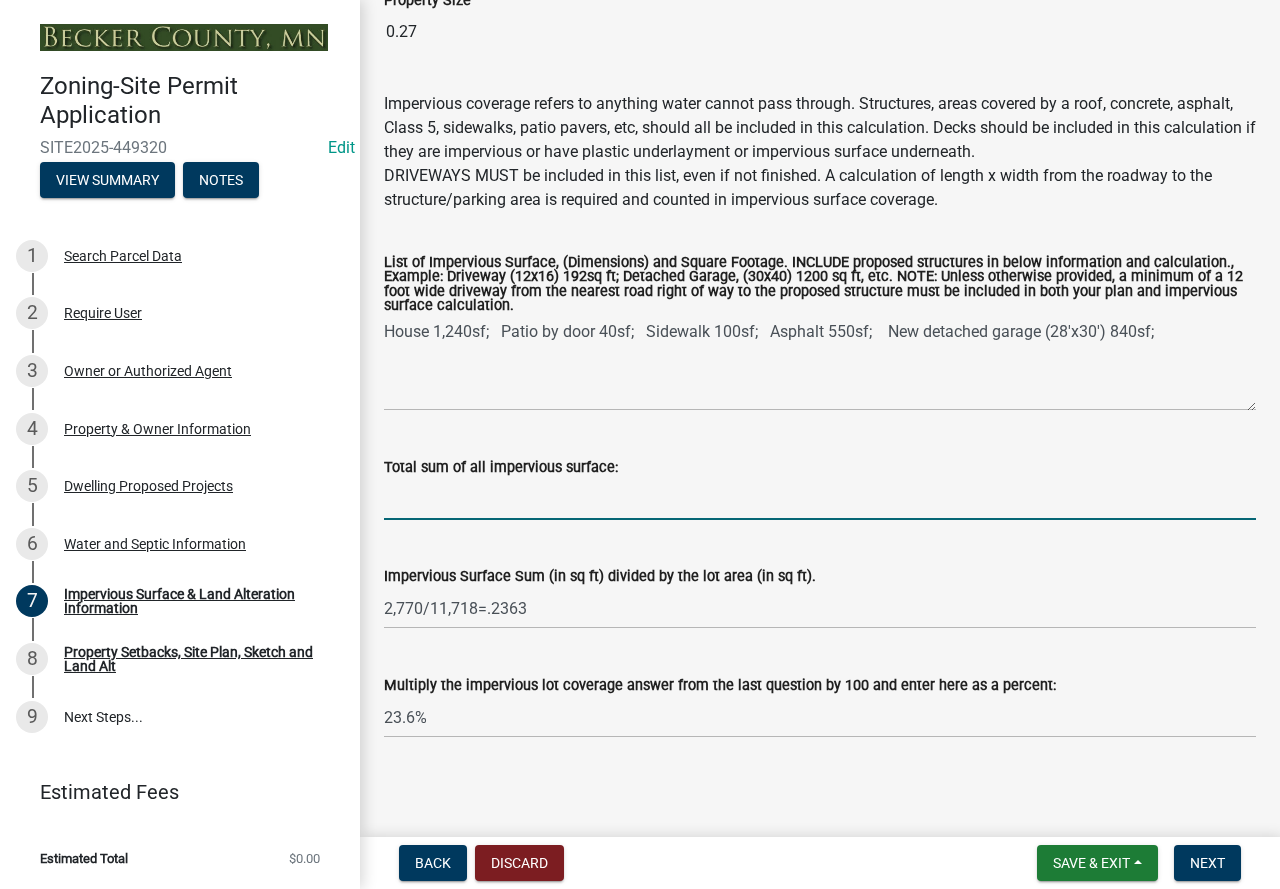 click on "Total sum of all impervious surface:" at bounding box center (820, 499) 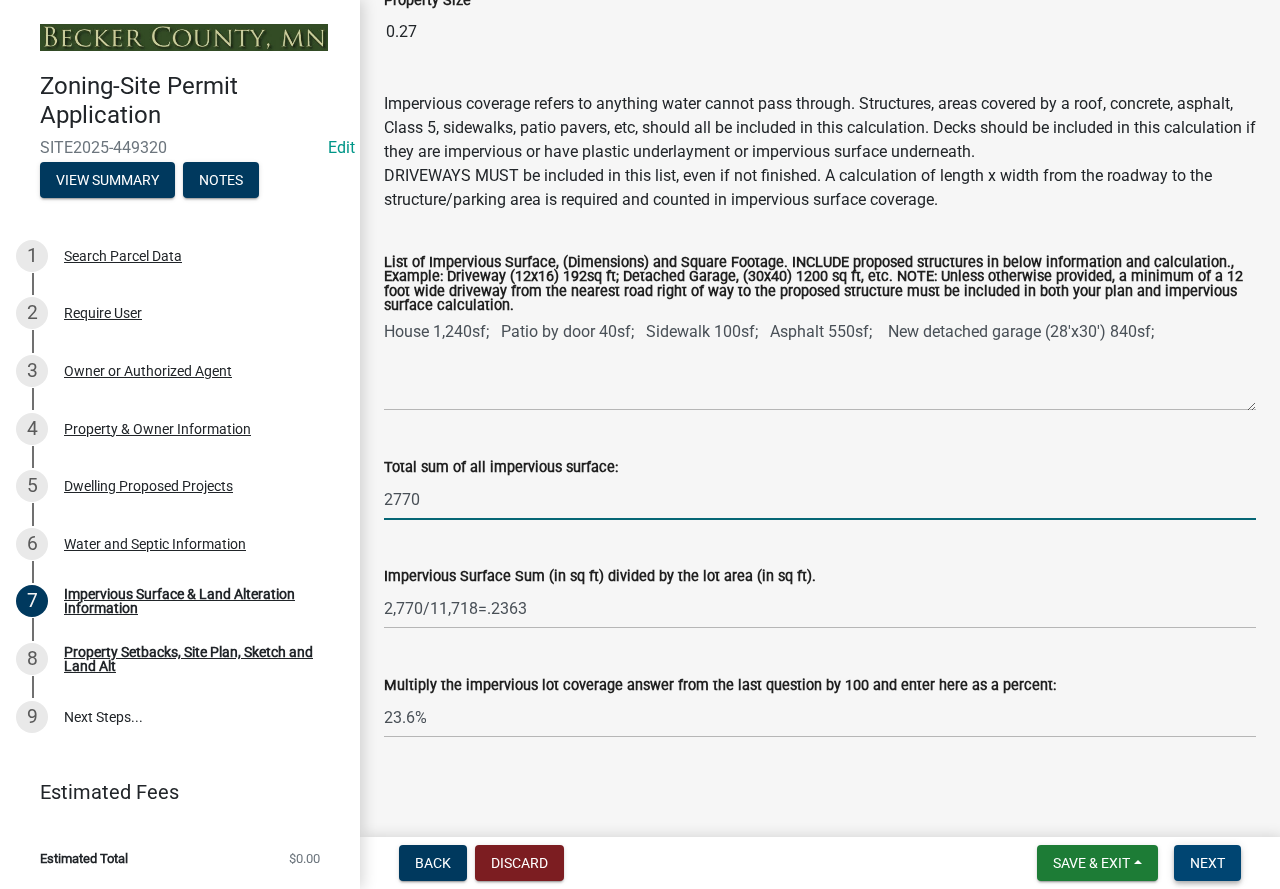 type on "2770" 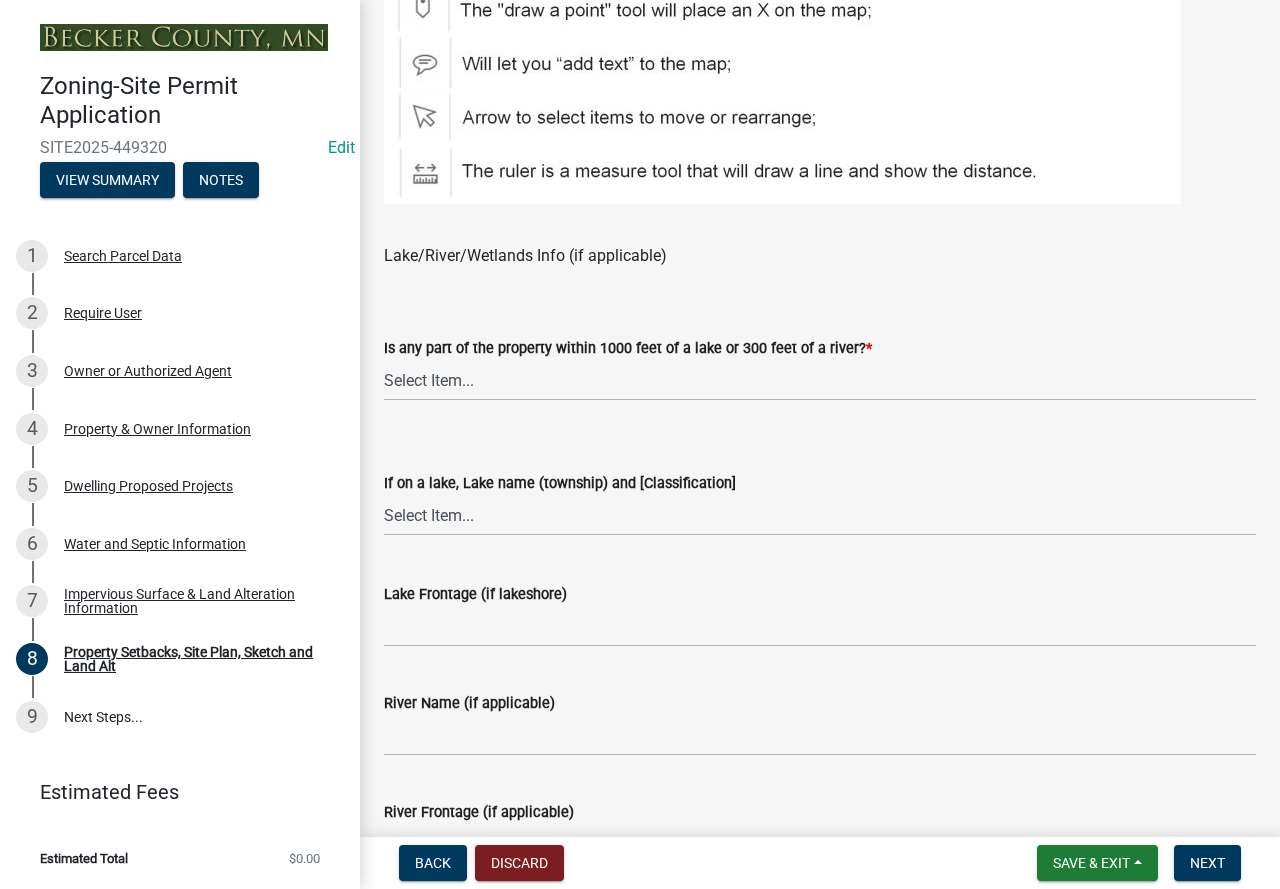 scroll, scrollTop: 1400, scrollLeft: 0, axis: vertical 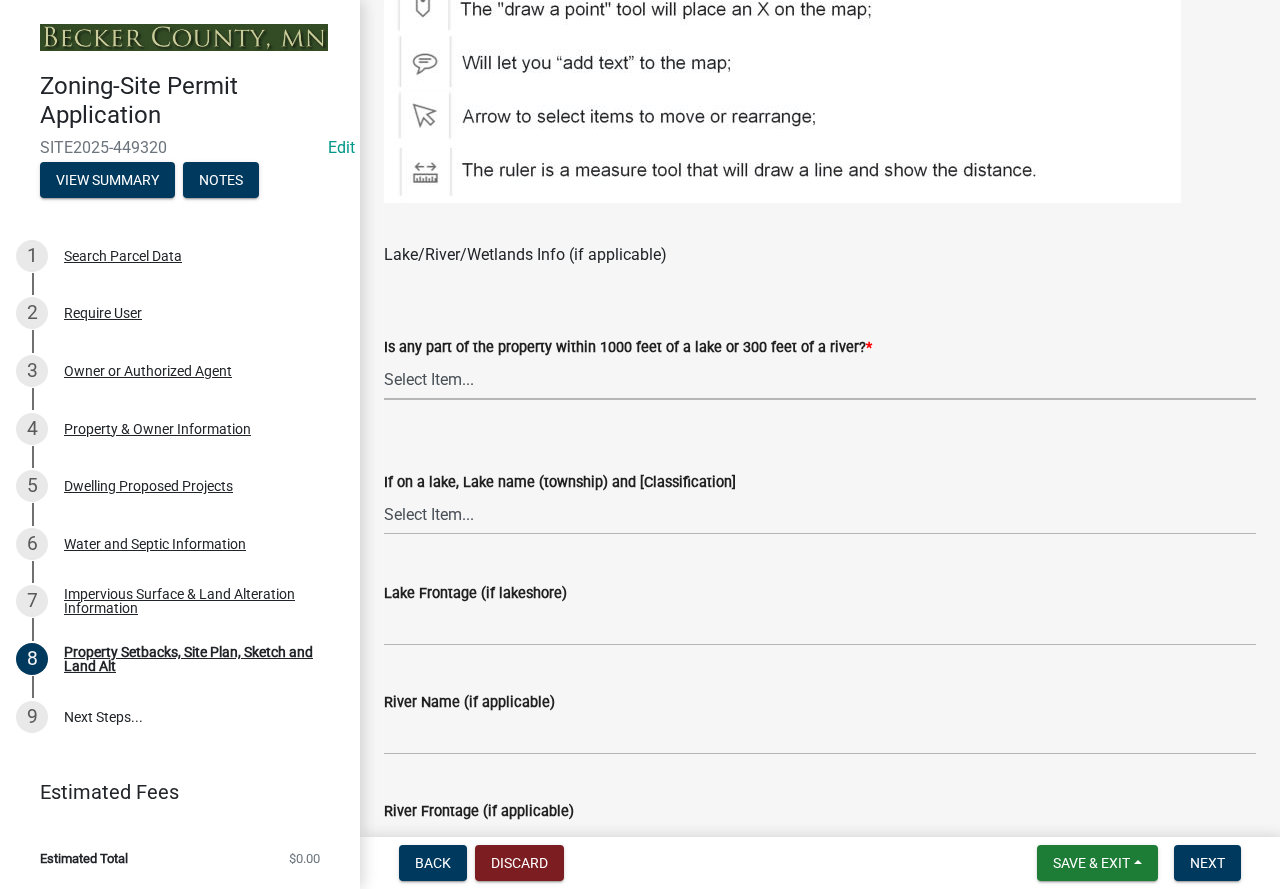 click on "Select Item...   Shoreland-Riparian (Property is bordering a lake, river or stream)   Shoreland-Non-Riparian (Property is within 1000 ft of a lake, stream or river but does not border the water)   Non-Shoreland (Property is more than 1000 ft from a lake and more than 300 ft from a river or stream)" at bounding box center [820, 379] 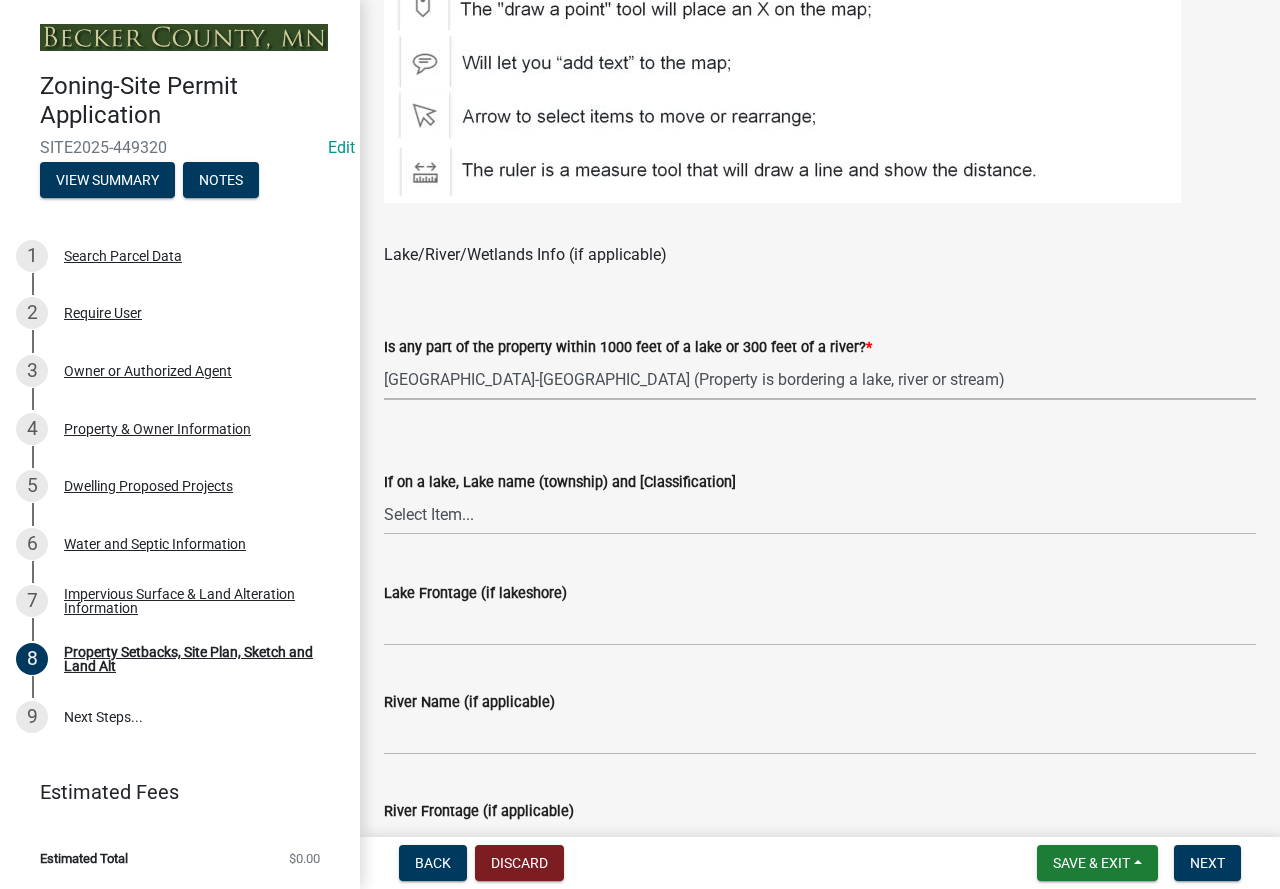 click on "Select Item...   Shoreland-Riparian (Property is bordering a lake, river or stream)   Shoreland-Non-Riparian (Property is within 1000 ft of a lake, stream or river but does not border the water)   Non-Shoreland (Property is more than 1000 ft from a lake and more than 300 ft from a river or stream)" at bounding box center (820, 379) 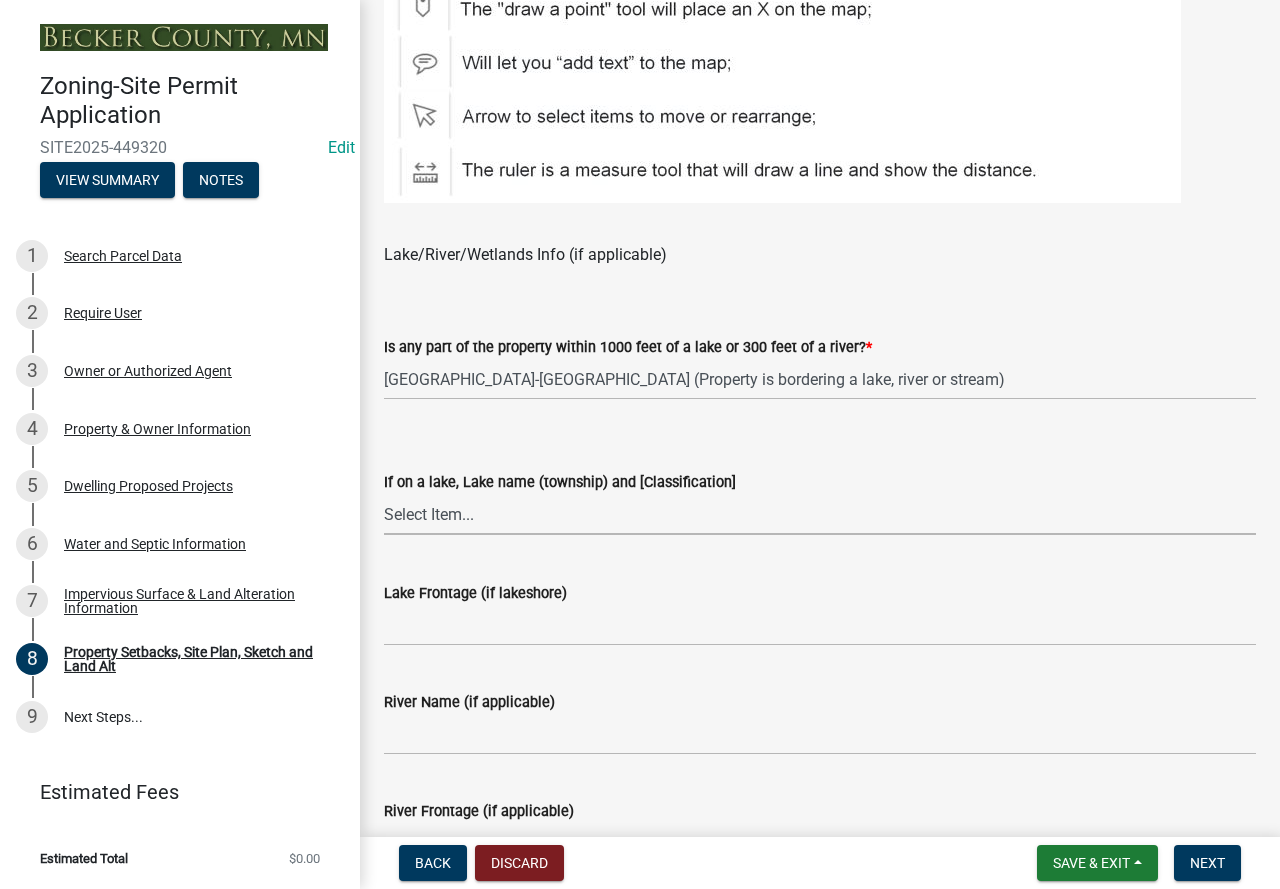 click on "Select Item...   My lake is not listed below   Abbey (Lake View) [NE Tier 2]   Abners (Savannah) [NE Tier 3]   Acorn (Burlington) [RD]   Albertson (Burlington) [RD]   Anderson (Callaway) [NE Tier 1]   Anderson (Lake Park) [NE]   Apple (Spring Creek) [NE Tier 1]   Arrow (Lake Eunice) [NE Tier 2]   Aspinwall (Pine Point & Round Lake) [NE Tier 3]   Audubon (Audubon) [RD]   Axberg(Main Basin) (Lake Park) [NE Tier 2]   Bad Boy (Maple Grove) [NE Tier 3]   Bad Medicine (Forest) [RD]   Baker (White Earth & Spring Creek) [GD]   Balke (Atlanta) [NE Tier 1]   Ballard (Height of Land S) [NE Tier 3]   Balsam (Holmesville) [NE Tier 3]   Banana (Spring Creek) [NE Tier 1]   Bass (Forest) [RD]   Bass (Lake Eunice) [NE Tier 2]   Bass (Maple Grove) [NE Tier 3]   Bass (Shell Lake & Carsonville) [NE Tier 3]   Basswood (Forest) [NE Tier 3]   Bay (Hamden) [NE Tier 1]   Becker (Maple Grove) [NE Tier 3]   Beeber (Cormorant) [NE Tier 2]   Beer (Detroit) [NE Tier 2]   Bergerson (Cormorant) [NE Tier 2]   Bijou (Lake Park) [RD]" at bounding box center (820, 514) 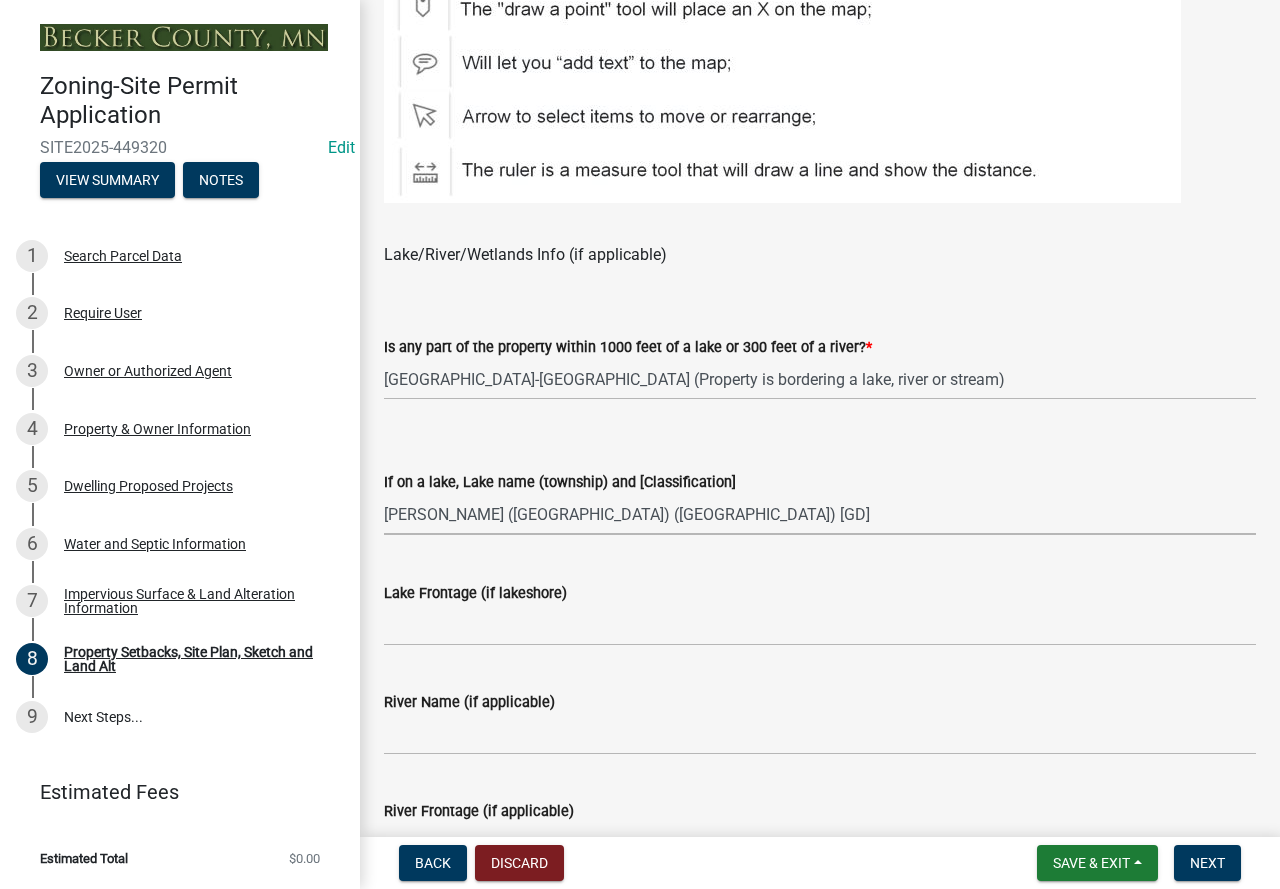 click on "Select Item...   My lake is not listed below   Abbey (Lake View) [NE Tier 2]   Abners (Savannah) [NE Tier 3]   Acorn (Burlington) [RD]   Albertson (Burlington) [RD]   Anderson (Callaway) [NE Tier 1]   Anderson (Lake Park) [NE]   Apple (Spring Creek) [NE Tier 1]   Arrow (Lake Eunice) [NE Tier 2]   Aspinwall (Pine Point & Round Lake) [NE Tier 3]   Audubon (Audubon) [RD]   Axberg(Main Basin) (Lake Park) [NE Tier 2]   Bad Boy (Maple Grove) [NE Tier 3]   Bad Medicine (Forest) [RD]   Baker (White Earth & Spring Creek) [GD]   Balke (Atlanta) [NE Tier 1]   Ballard (Height of Land S) [NE Tier 3]   Balsam (Holmesville) [NE Tier 3]   Banana (Spring Creek) [NE Tier 1]   Bass (Forest) [RD]   Bass (Lake Eunice) [NE Tier 2]   Bass (Maple Grove) [NE Tier 3]   Bass (Shell Lake & Carsonville) [NE Tier 3]   Basswood (Forest) [NE Tier 3]   Bay (Hamden) [NE Tier 1]   Becker (Maple Grove) [NE Tier 3]   Beeber (Cormorant) [NE Tier 2]   Beer (Detroit) [NE Tier 2]   Bergerson (Cormorant) [NE Tier 2]   Bijou (Lake Park) [RD]" at bounding box center [820, 514] 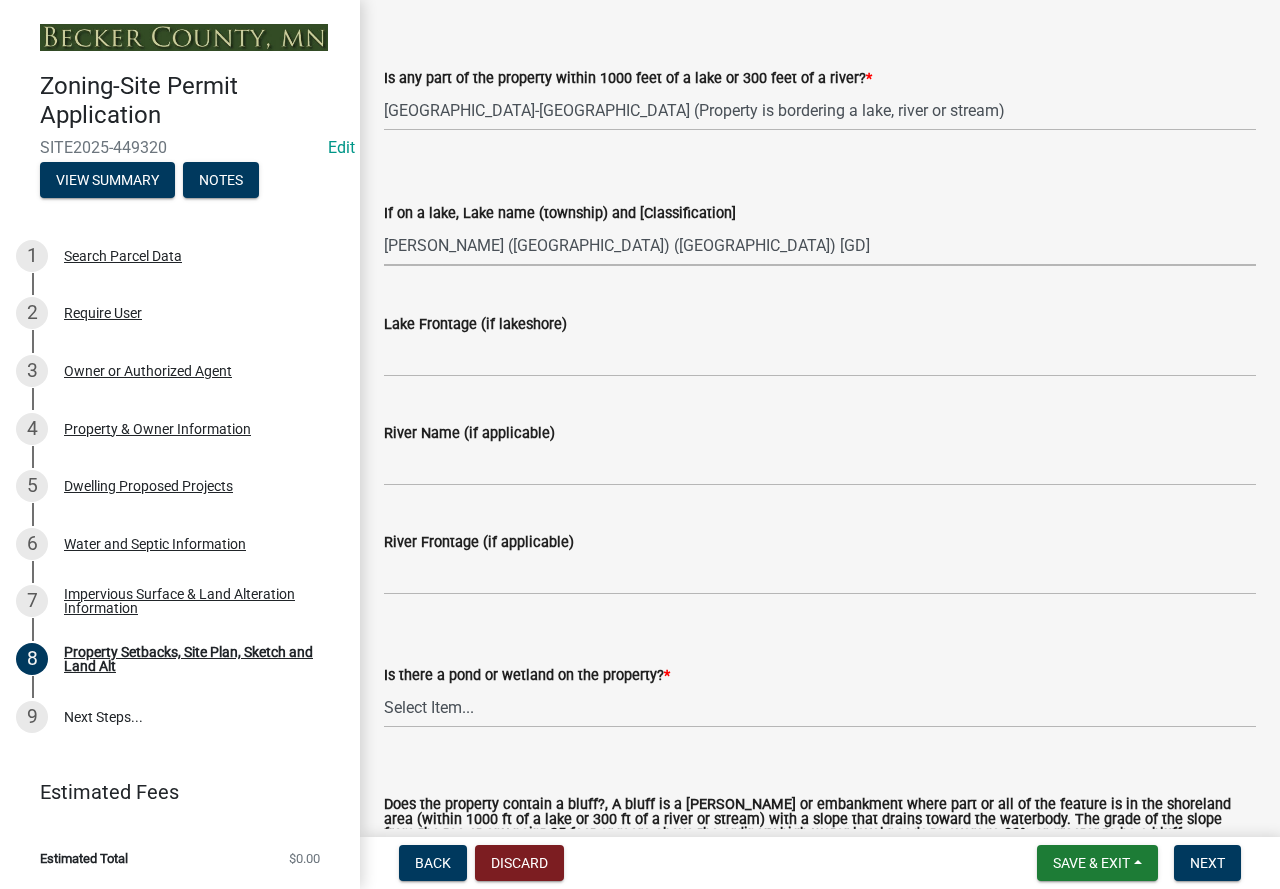 scroll, scrollTop: 1700, scrollLeft: 0, axis: vertical 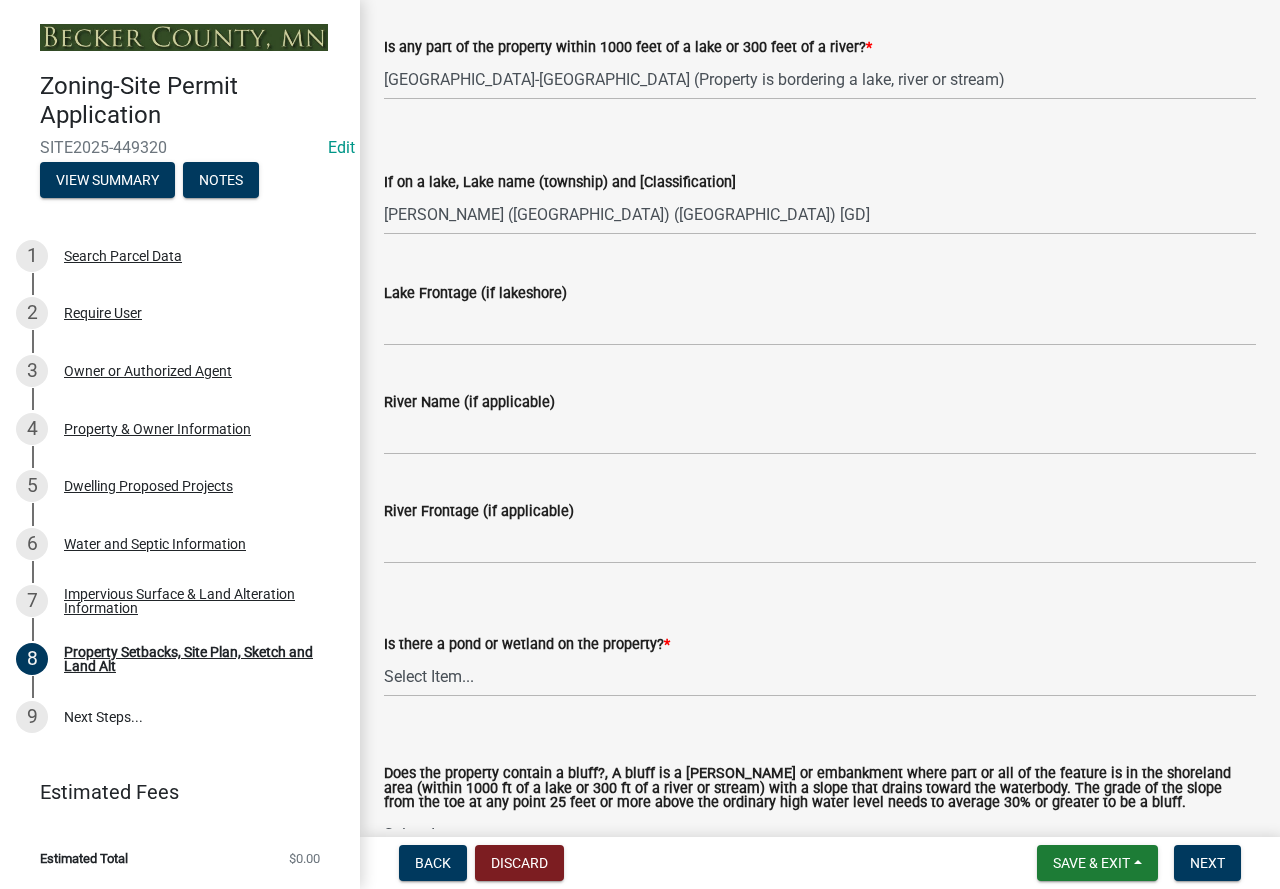 click on "River Name (if applicable)" 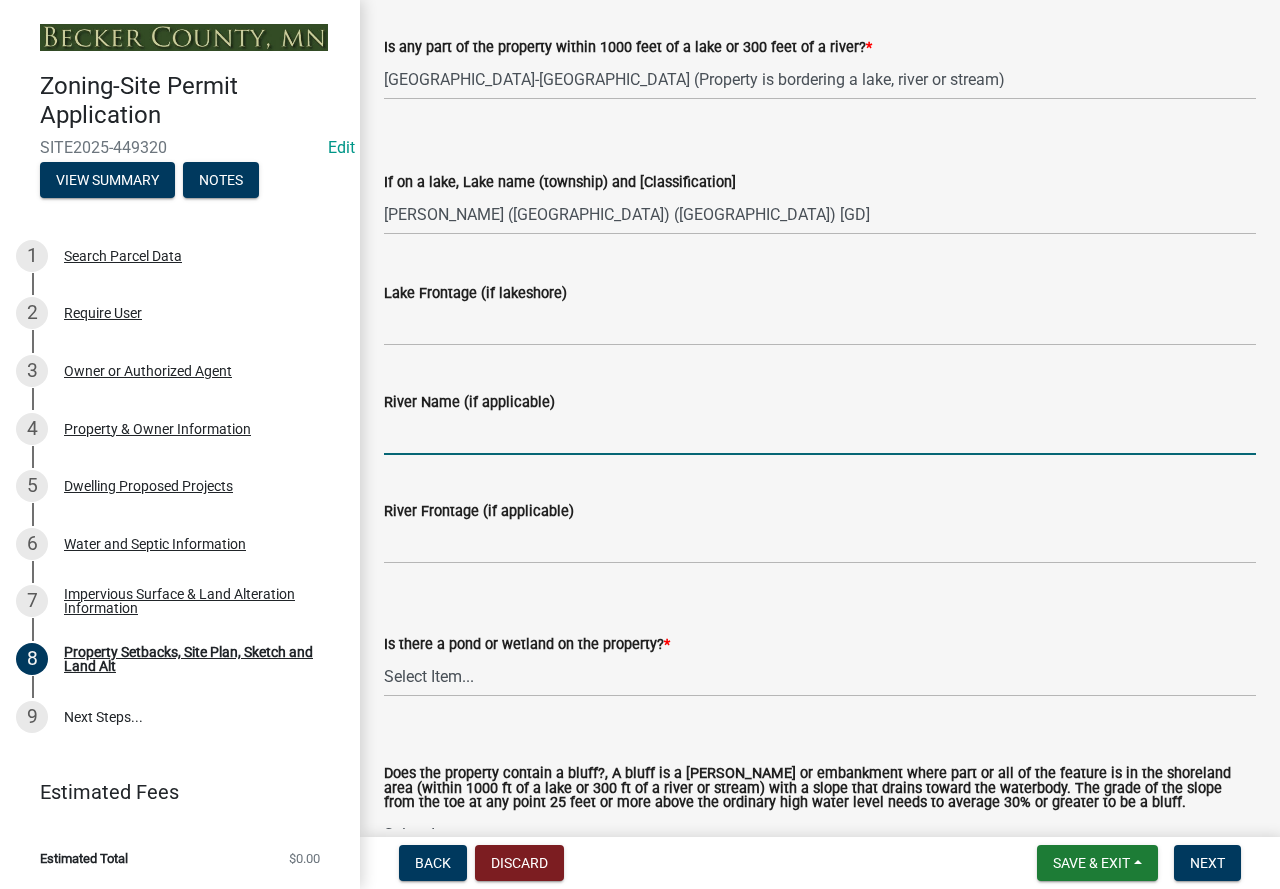 click on "River Name (if applicable)" at bounding box center (820, 434) 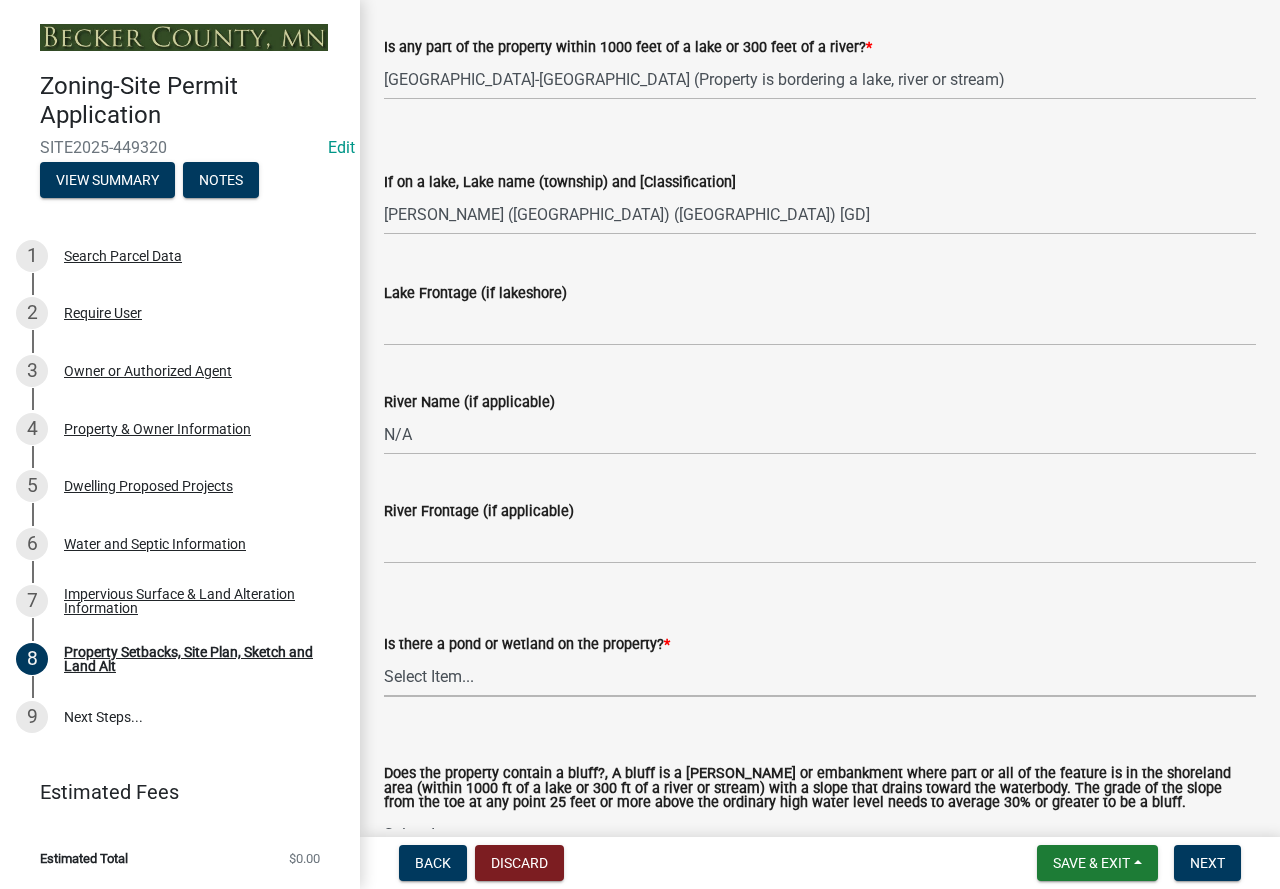 click on "Select Item...   Yes   No" at bounding box center [820, 676] 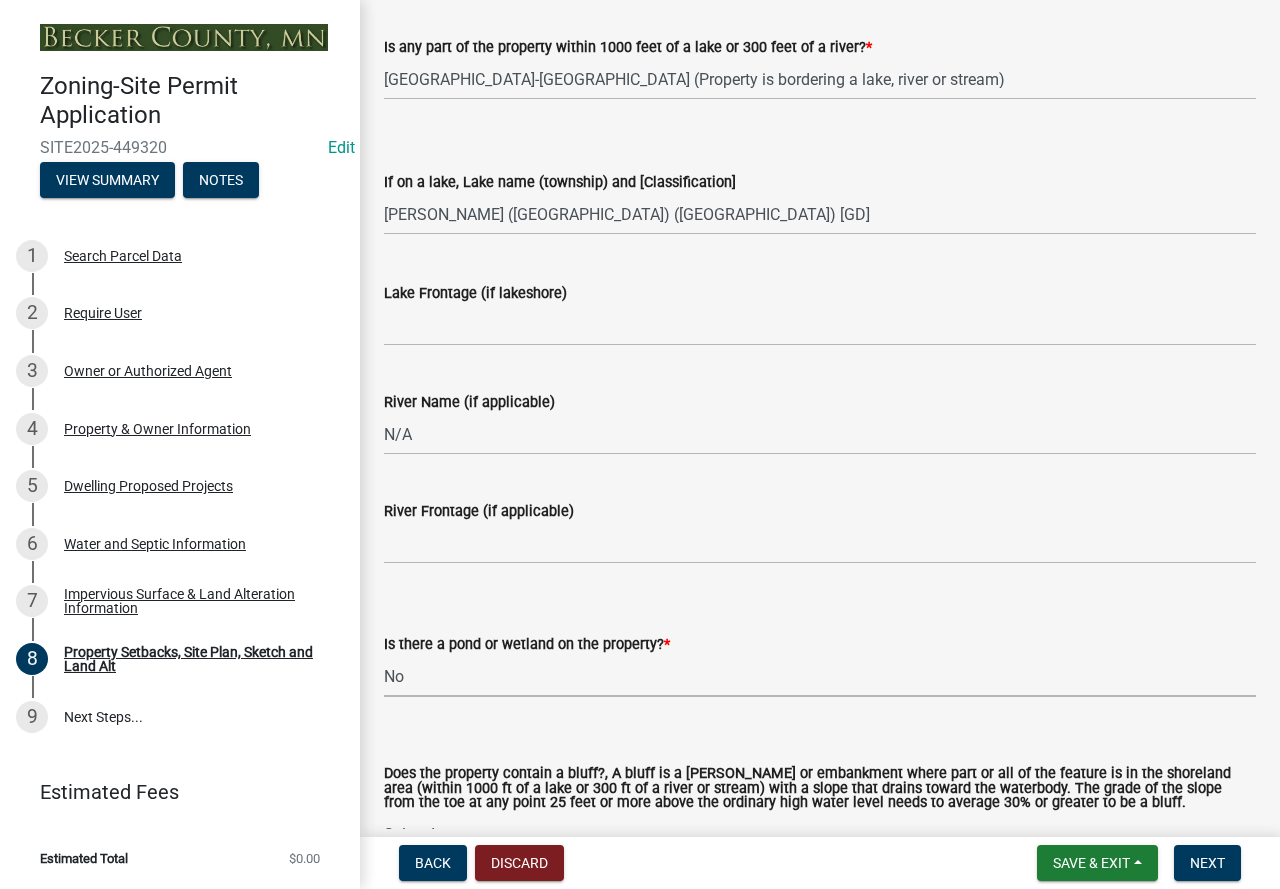 click on "Select Item...   Yes   No" at bounding box center [820, 676] 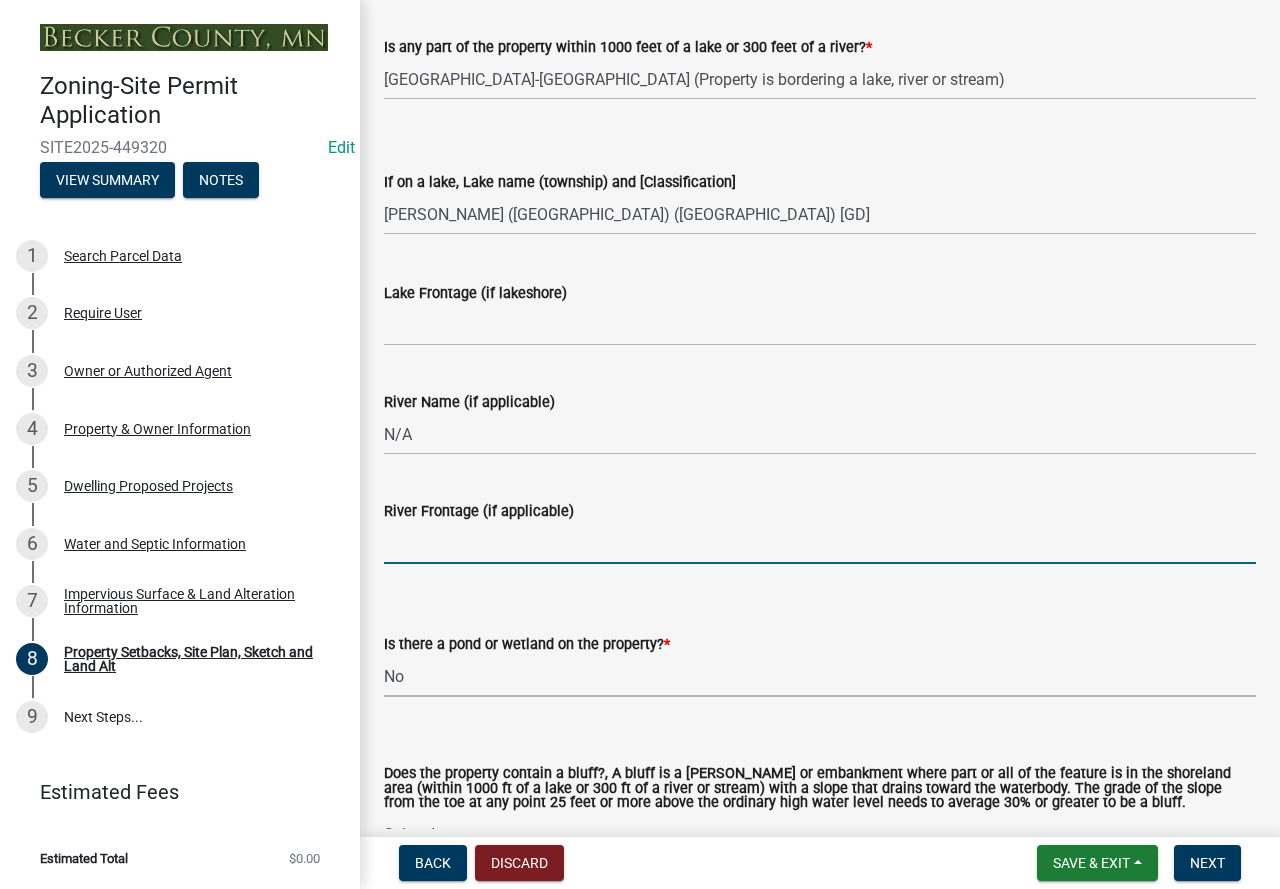 click on "River Frontage (if applicable)" at bounding box center (820, 543) 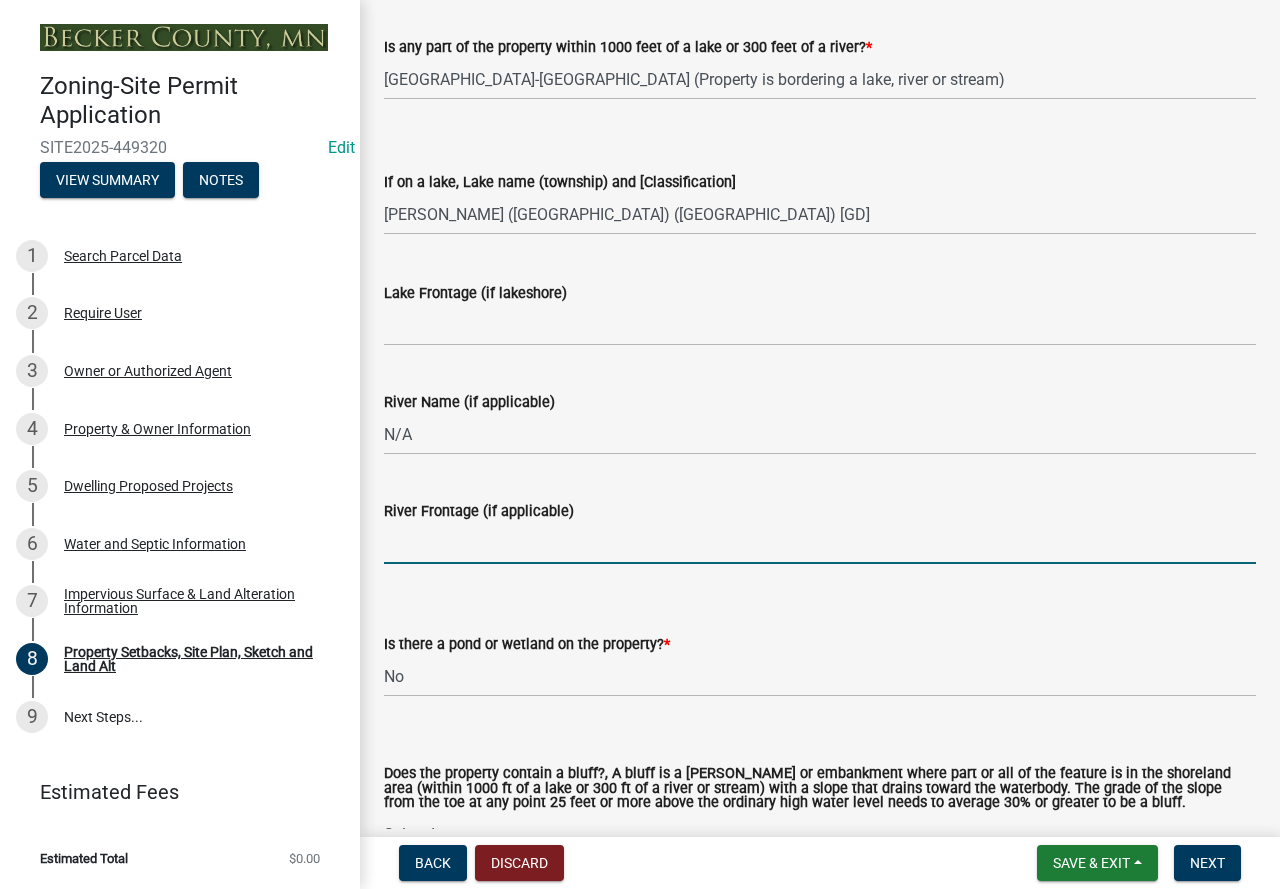 type on "N/A" 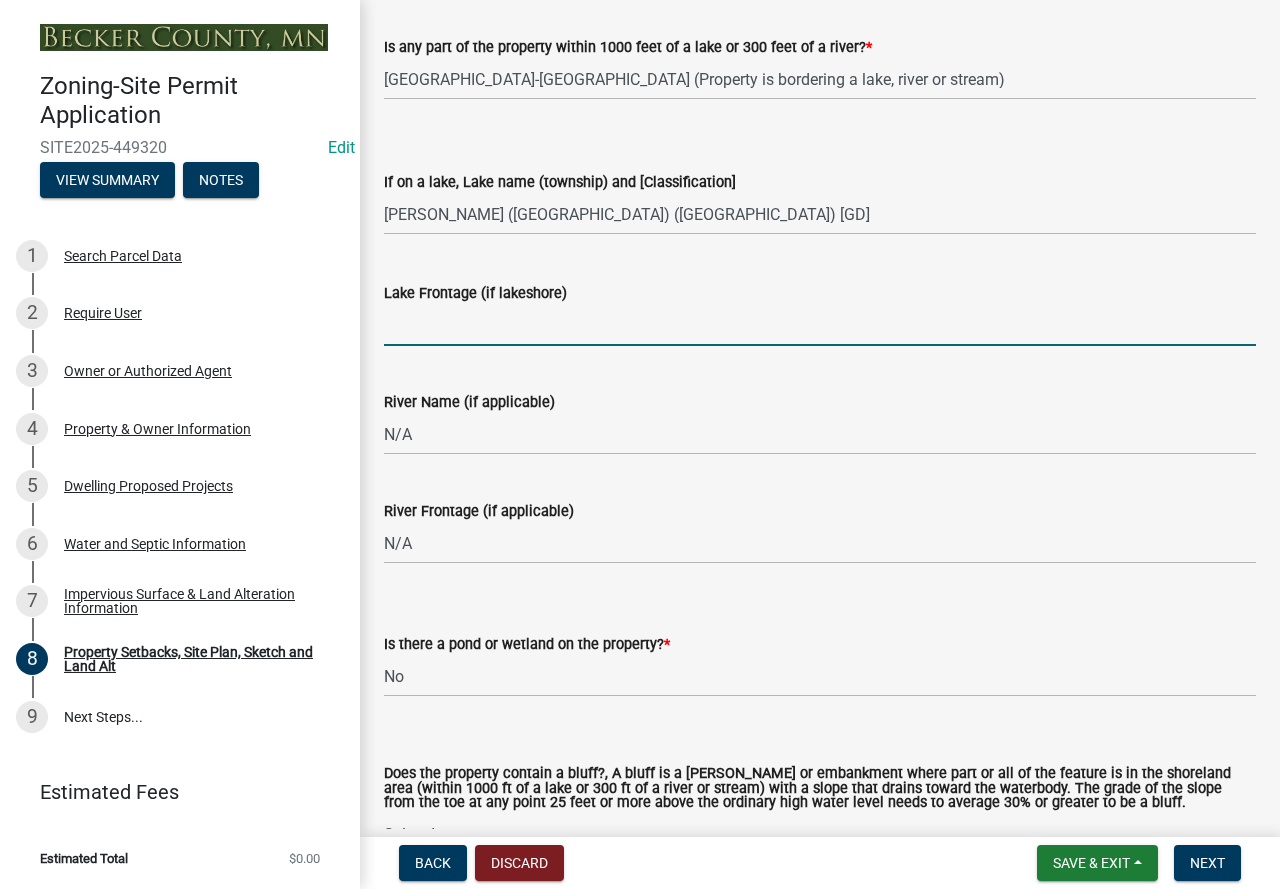 click on "Lake Frontage (if lakeshore)" at bounding box center (820, 325) 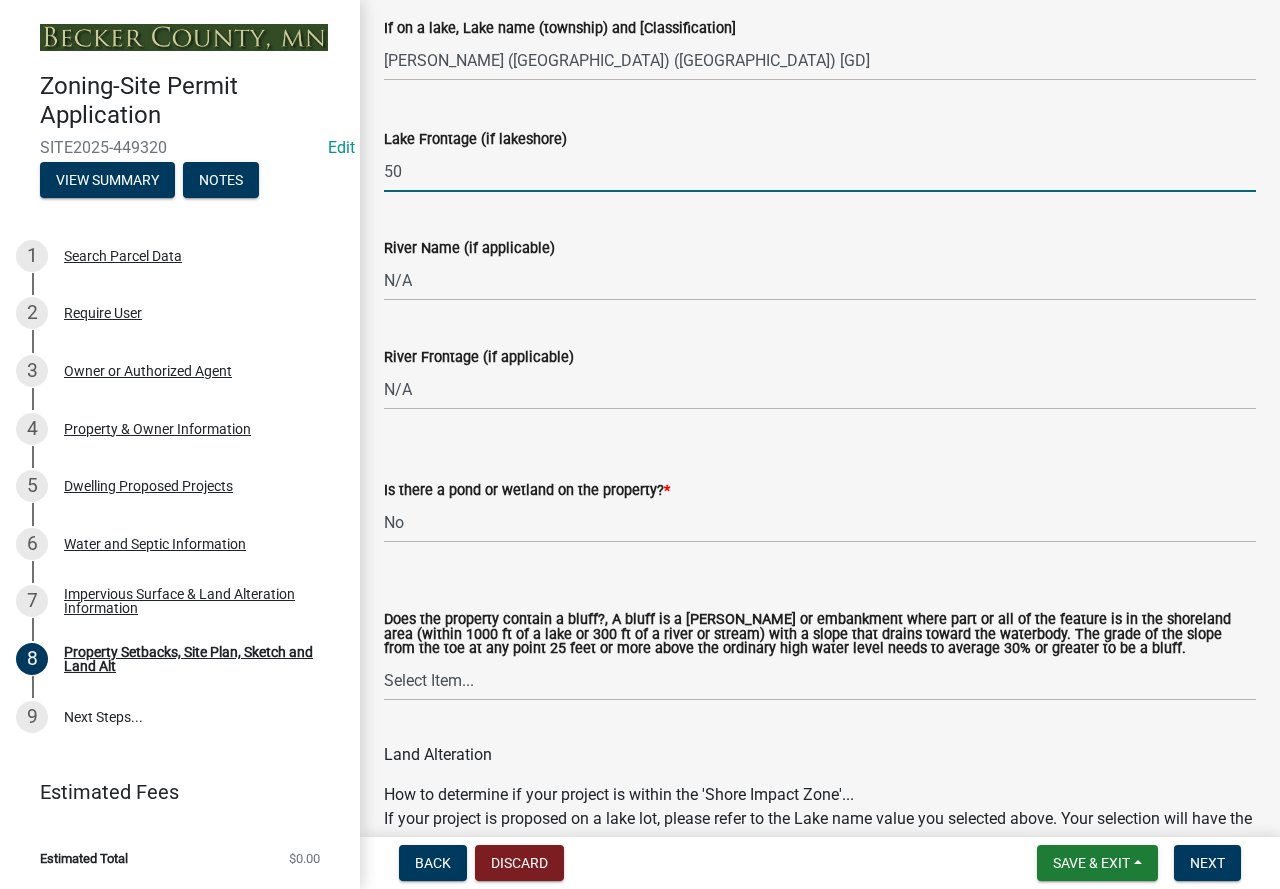 scroll, scrollTop: 2000, scrollLeft: 0, axis: vertical 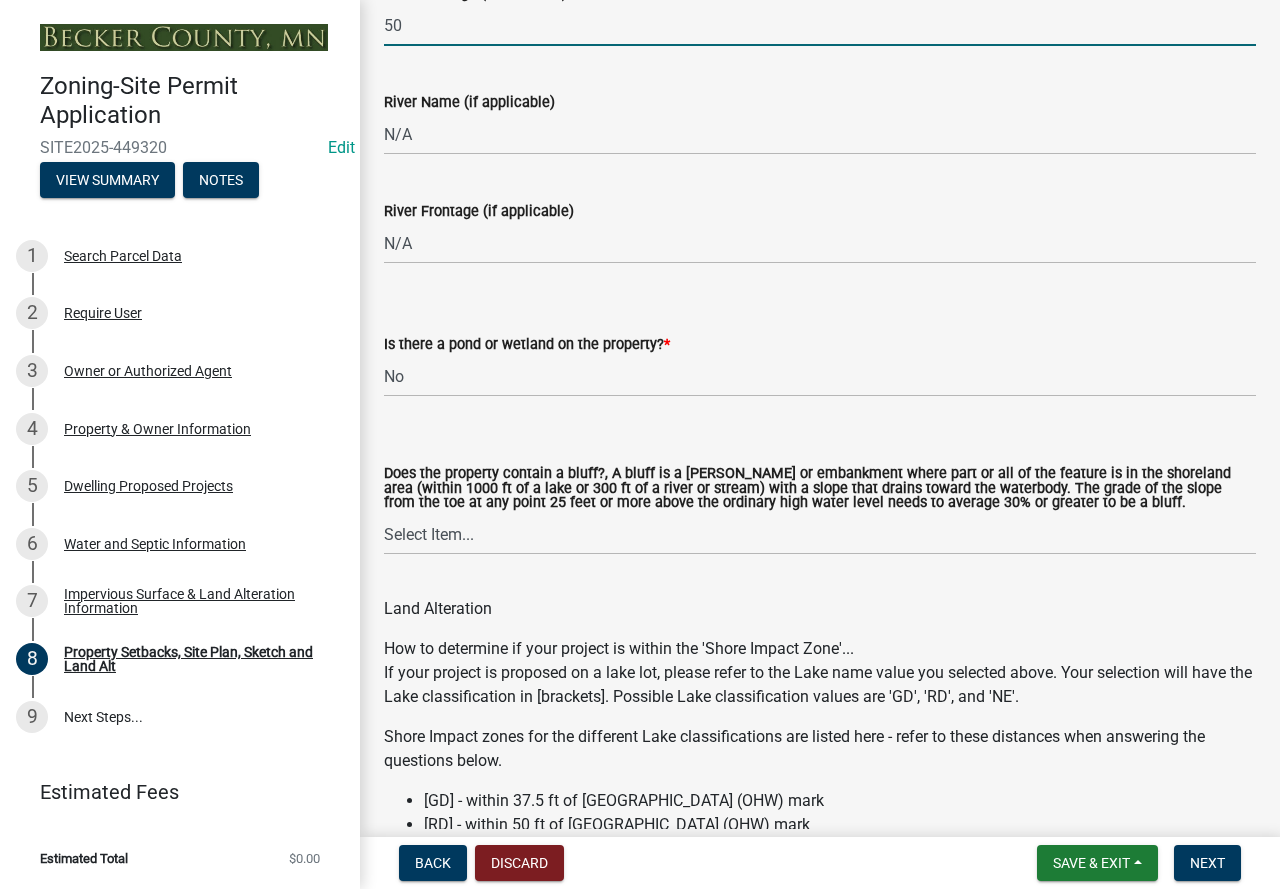 type on "50" 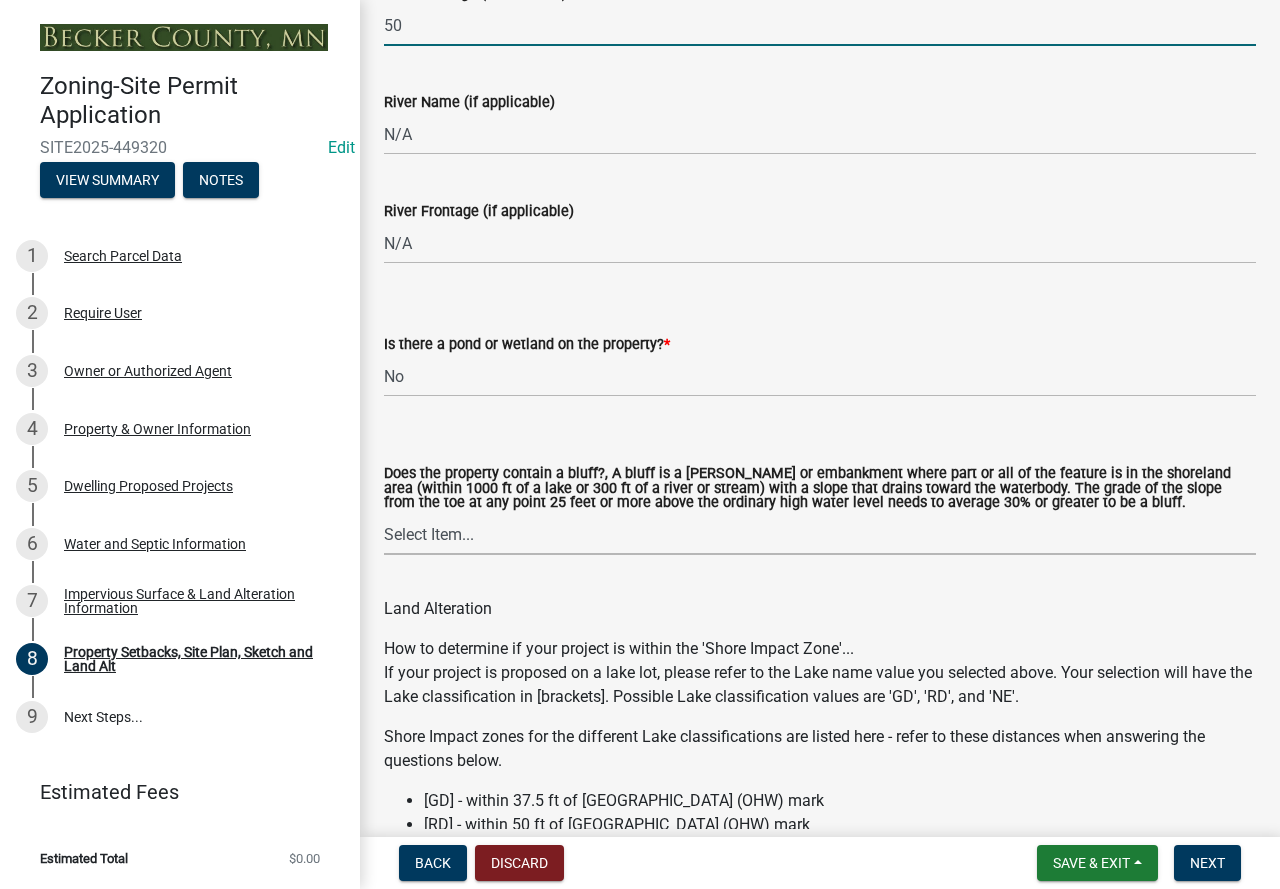 click on "Select Item...   Yes   No" at bounding box center (820, 534) 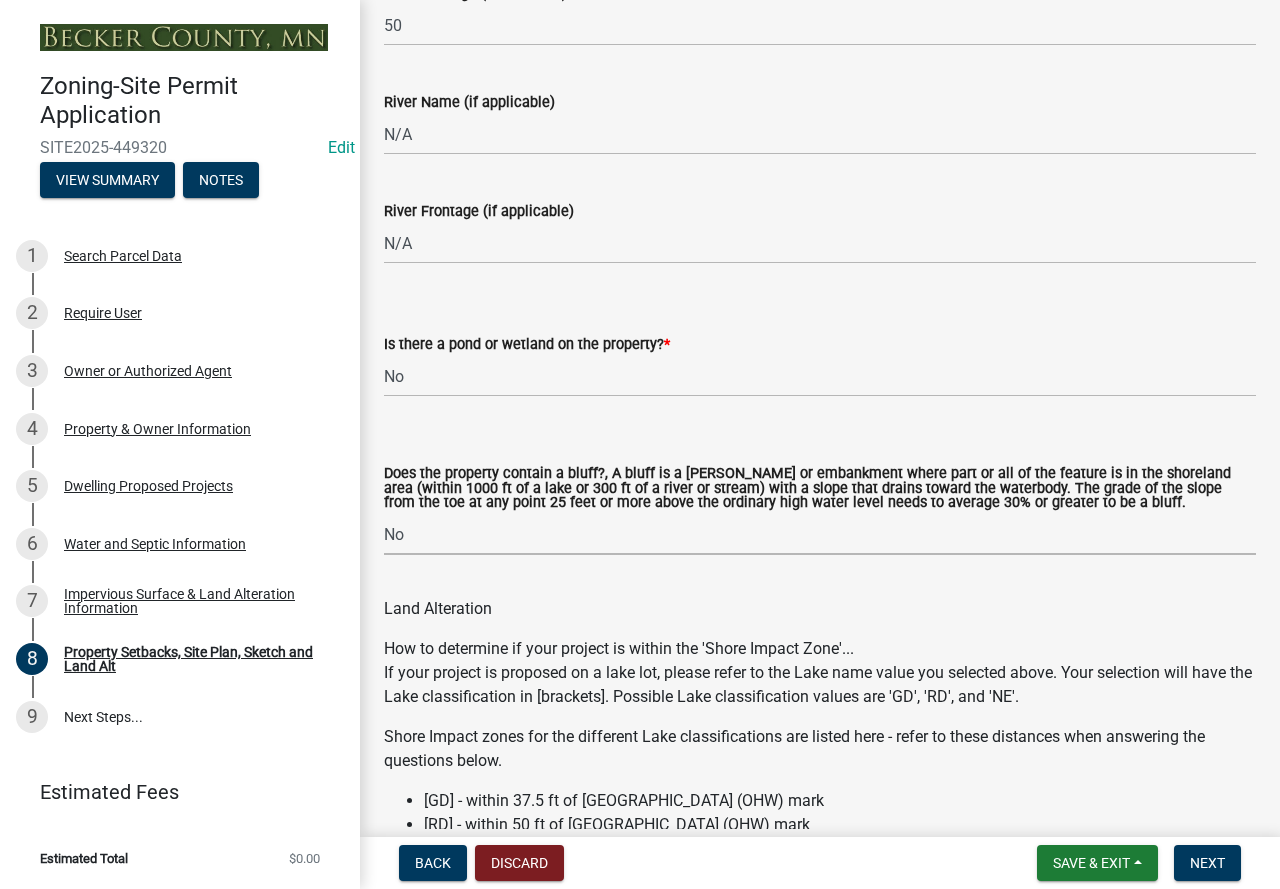 click on "Select Item...   Yes   No" at bounding box center (820, 534) 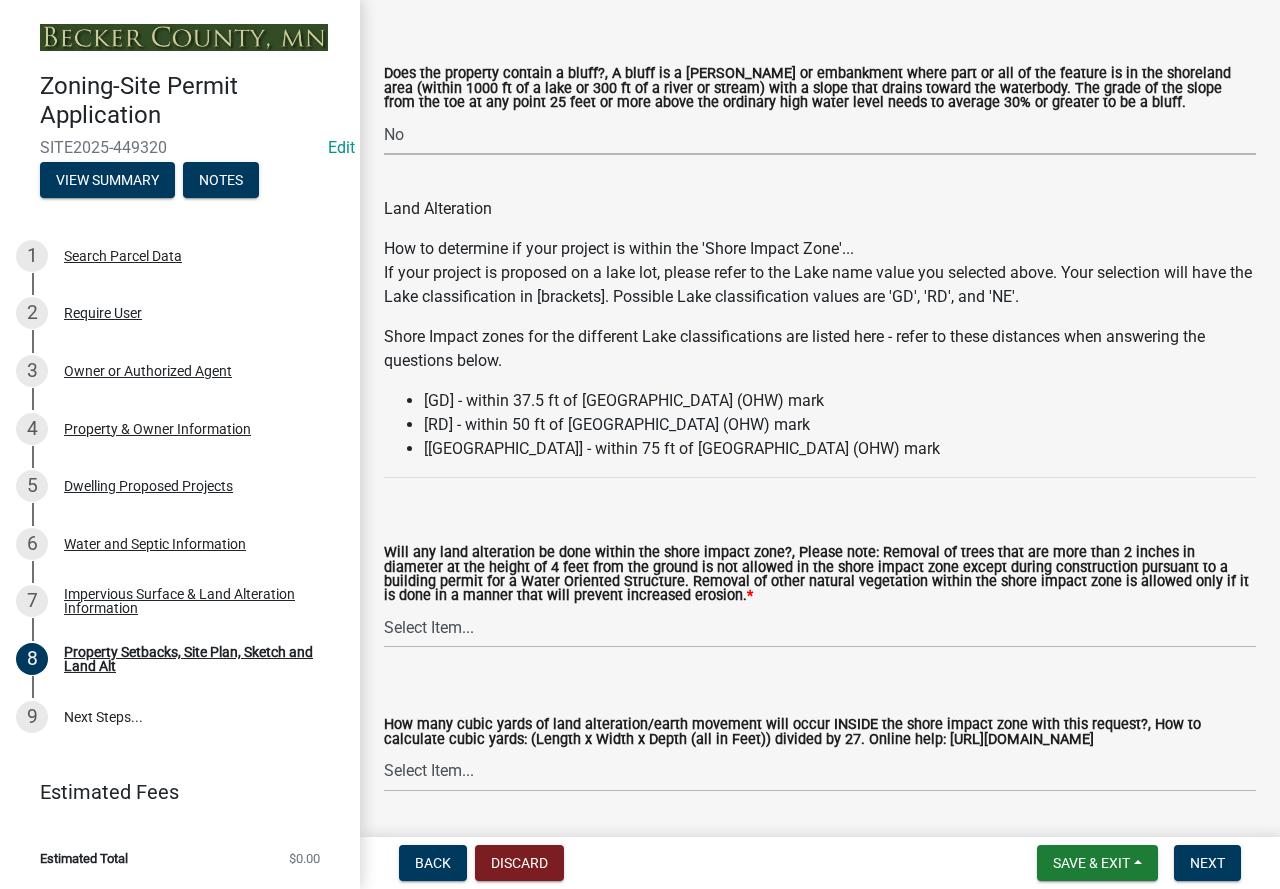 scroll, scrollTop: 2500, scrollLeft: 0, axis: vertical 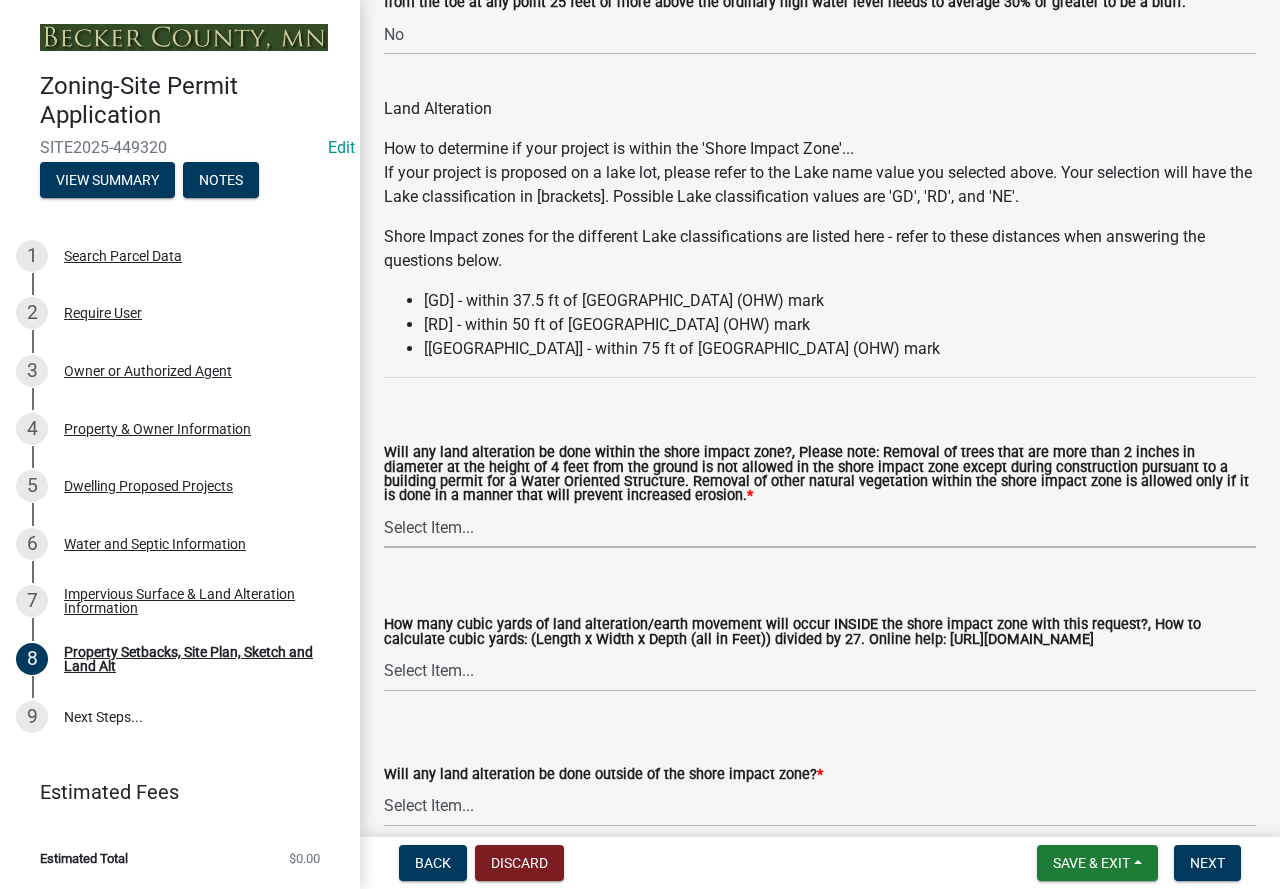 click on "Select Item...   Yes   No   N/A" at bounding box center [820, 527] 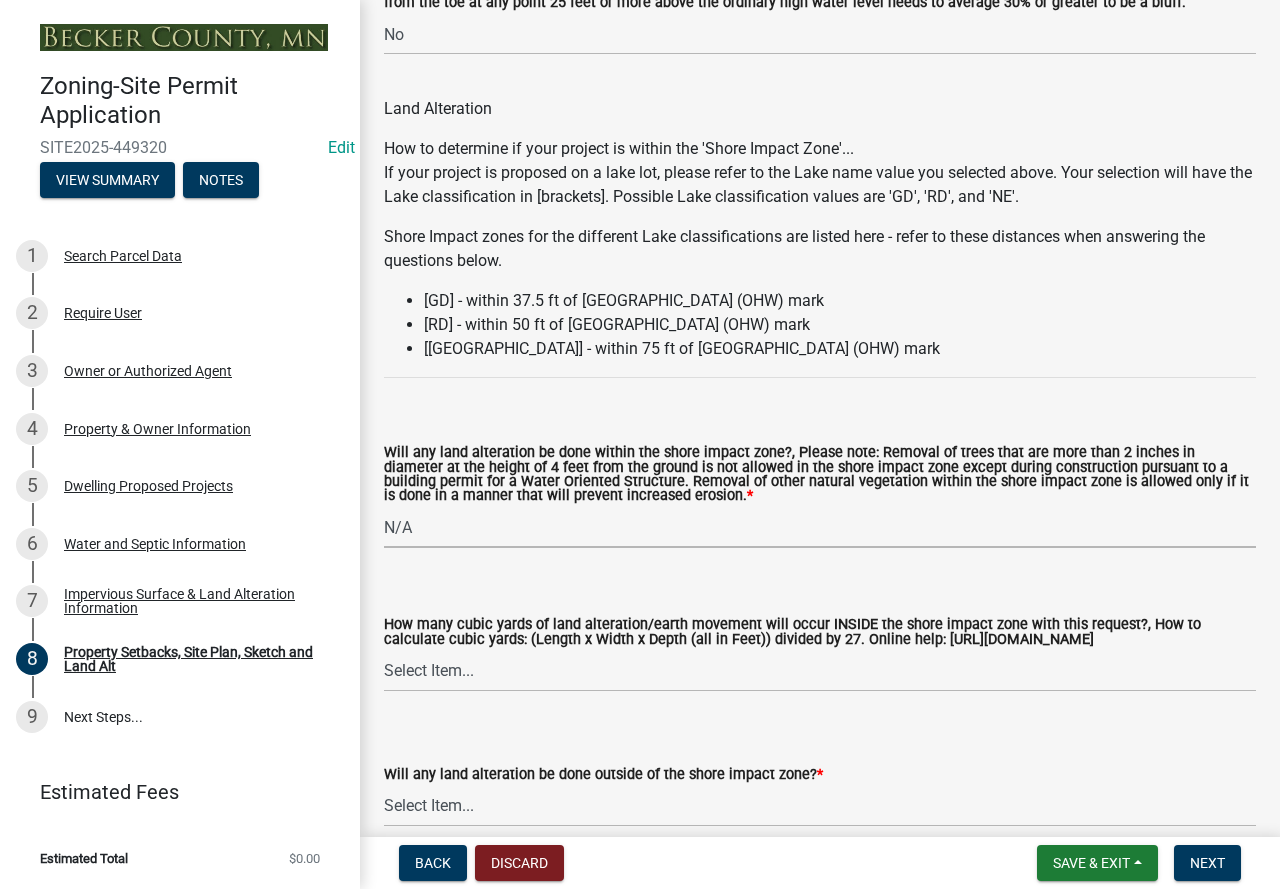 click on "Select Item...   Yes   No   N/A" at bounding box center [820, 527] 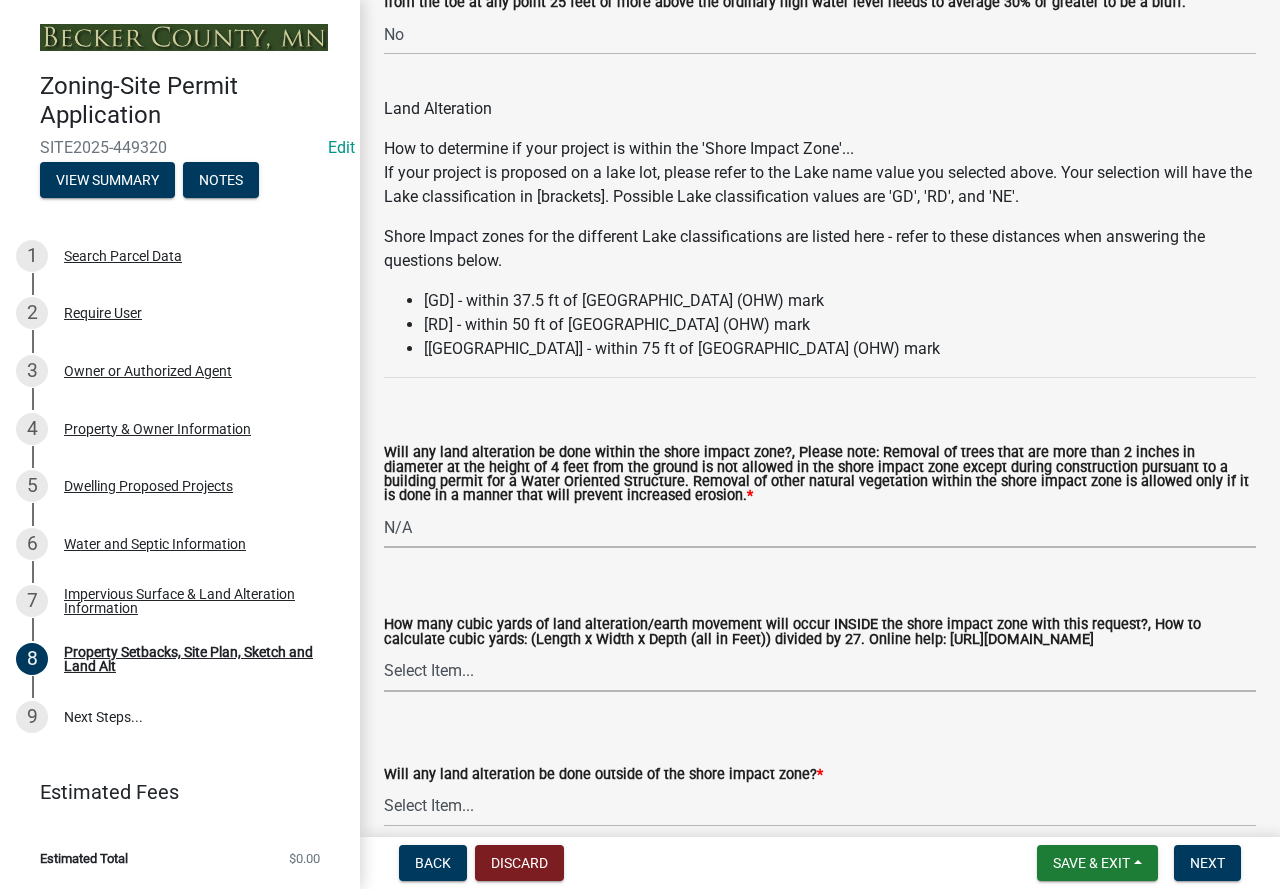 click on "Select Item...   None   10 Cubic Yards or less   11-50 Cubic Yards   Over 50 Cubic Yards" at bounding box center (820, 671) 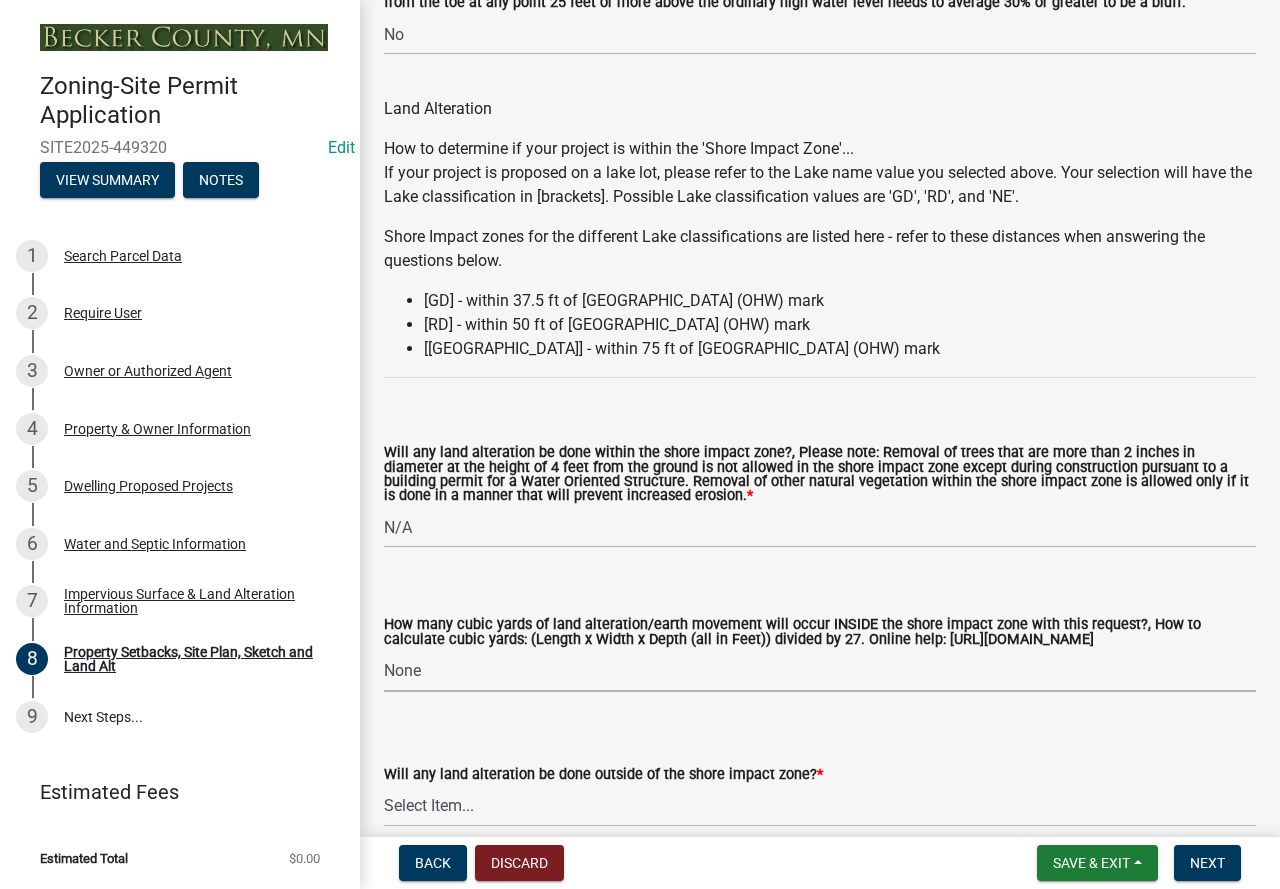click on "Select Item...   None   10 Cubic Yards or less   11-50 Cubic Yards   Over 50 Cubic Yards" at bounding box center [820, 671] 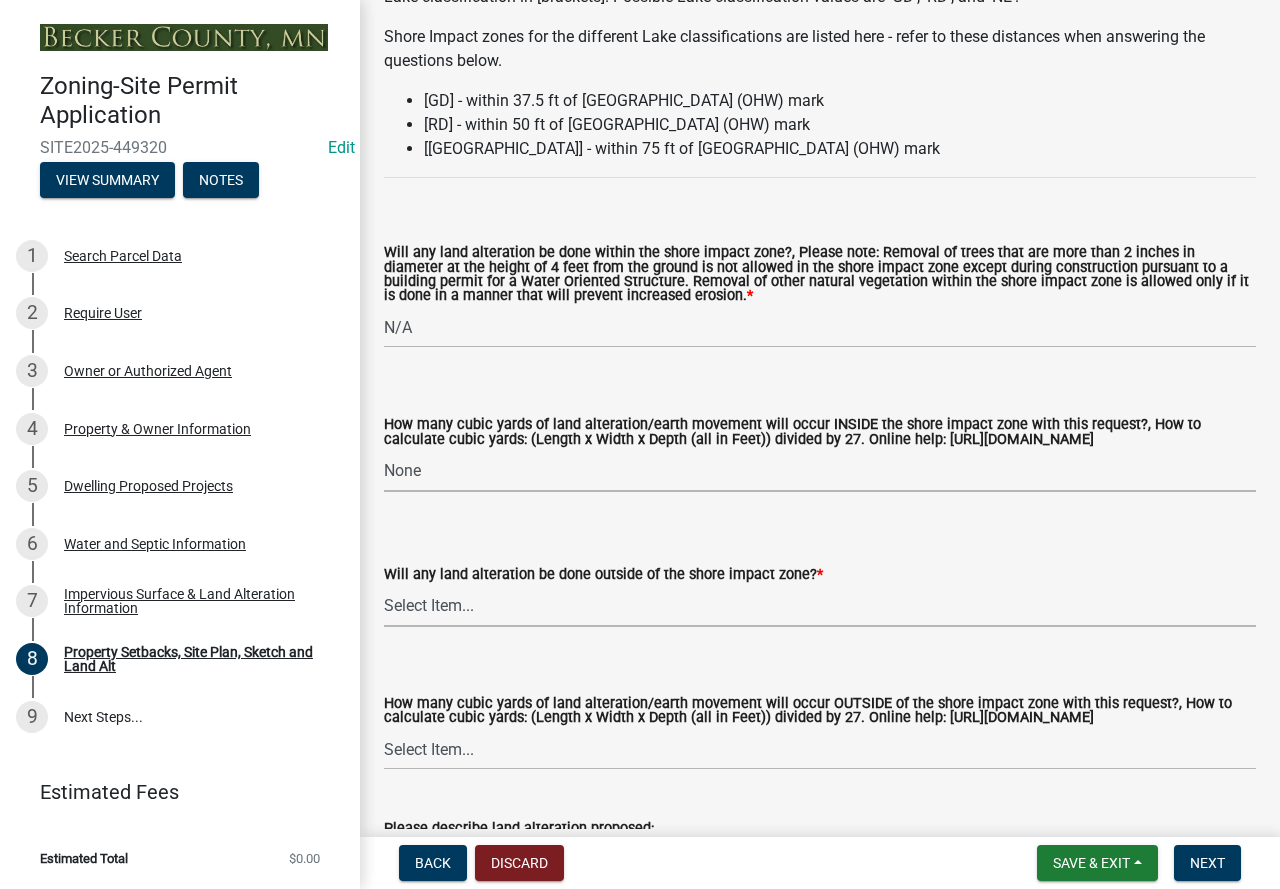 click on "Select Item...   Yes   No   N/A" at bounding box center (820, 606) 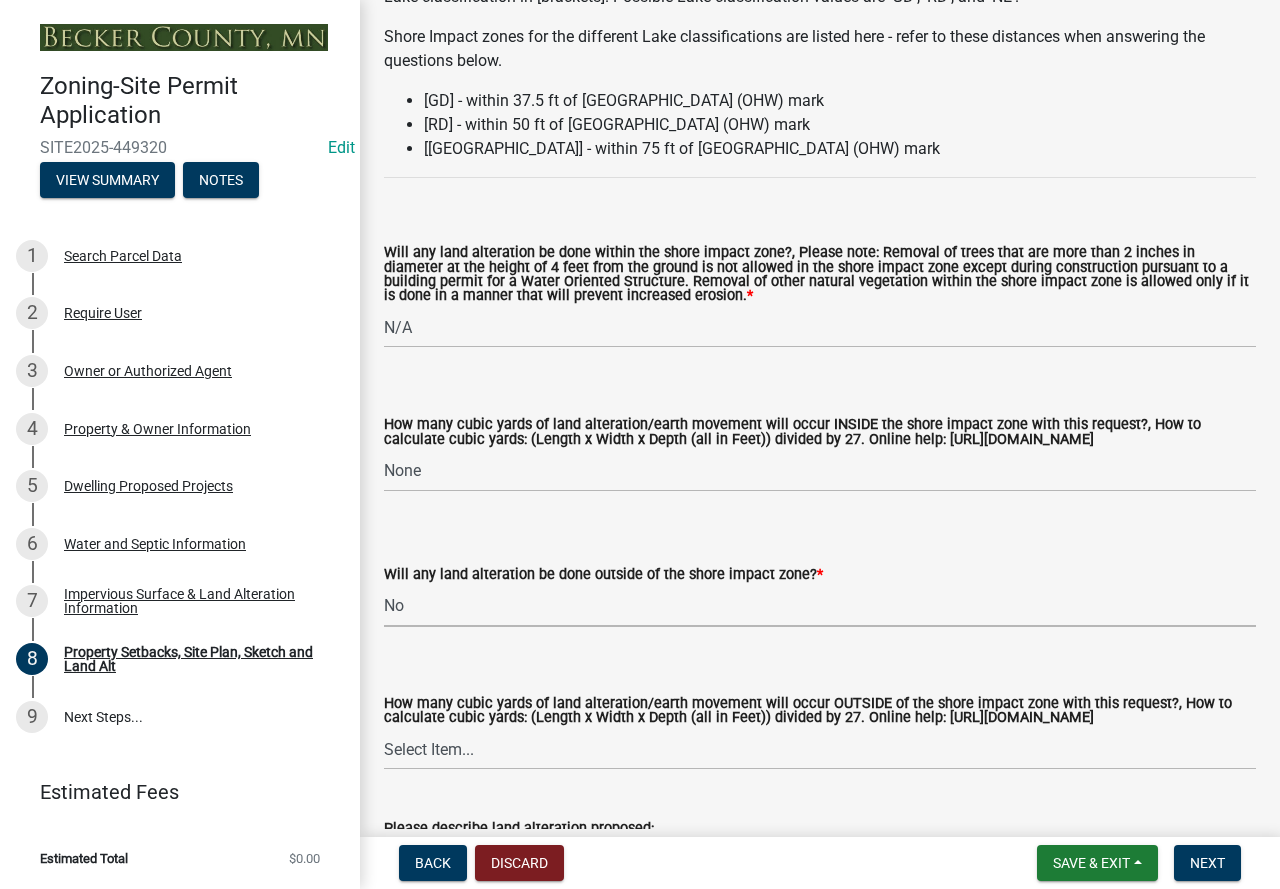 click on "Select Item...   Yes   No   N/A" at bounding box center [820, 606] 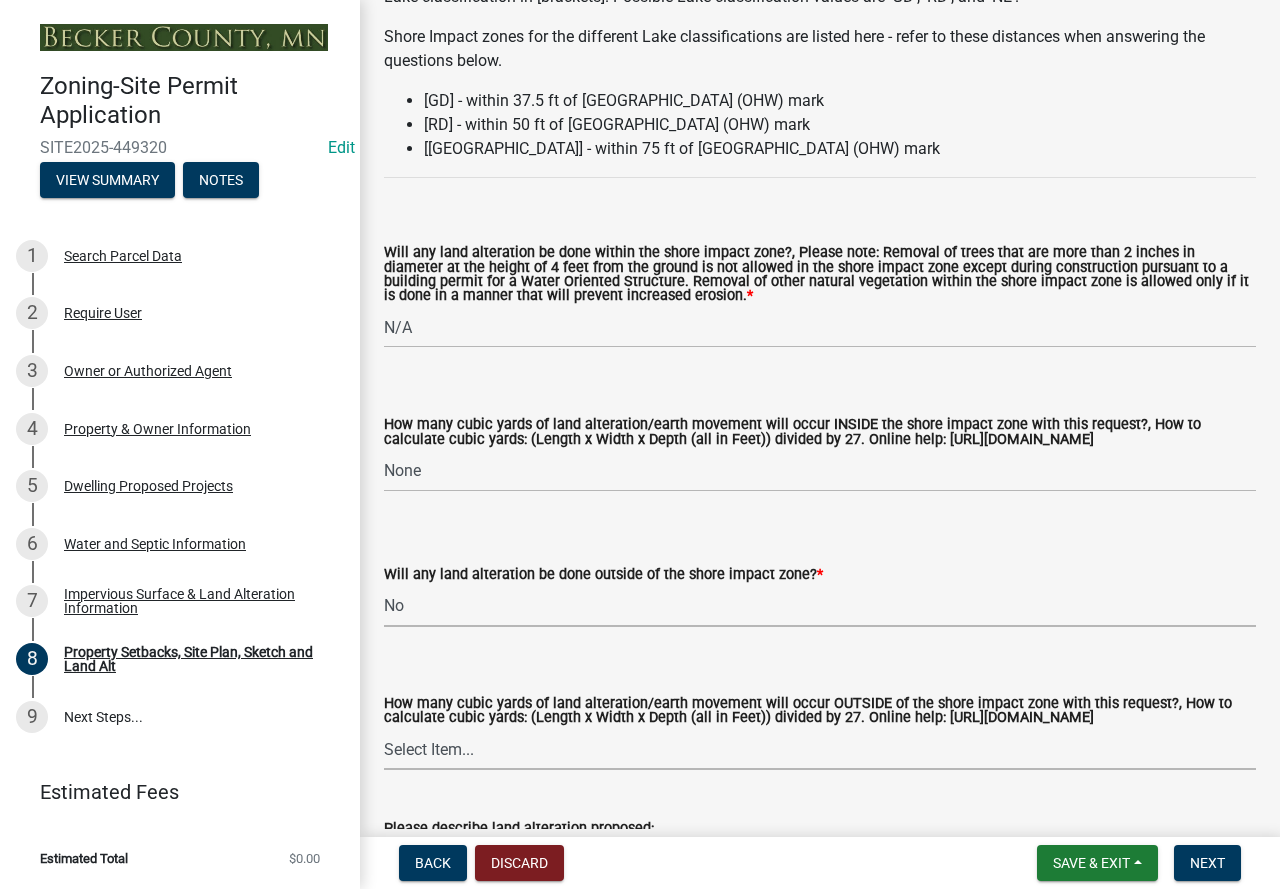 click on "Select Item...   None   10 Cubic Yards or less   11-50 Cubic Yards   Over 50 Cubic Yards" at bounding box center (820, 749) 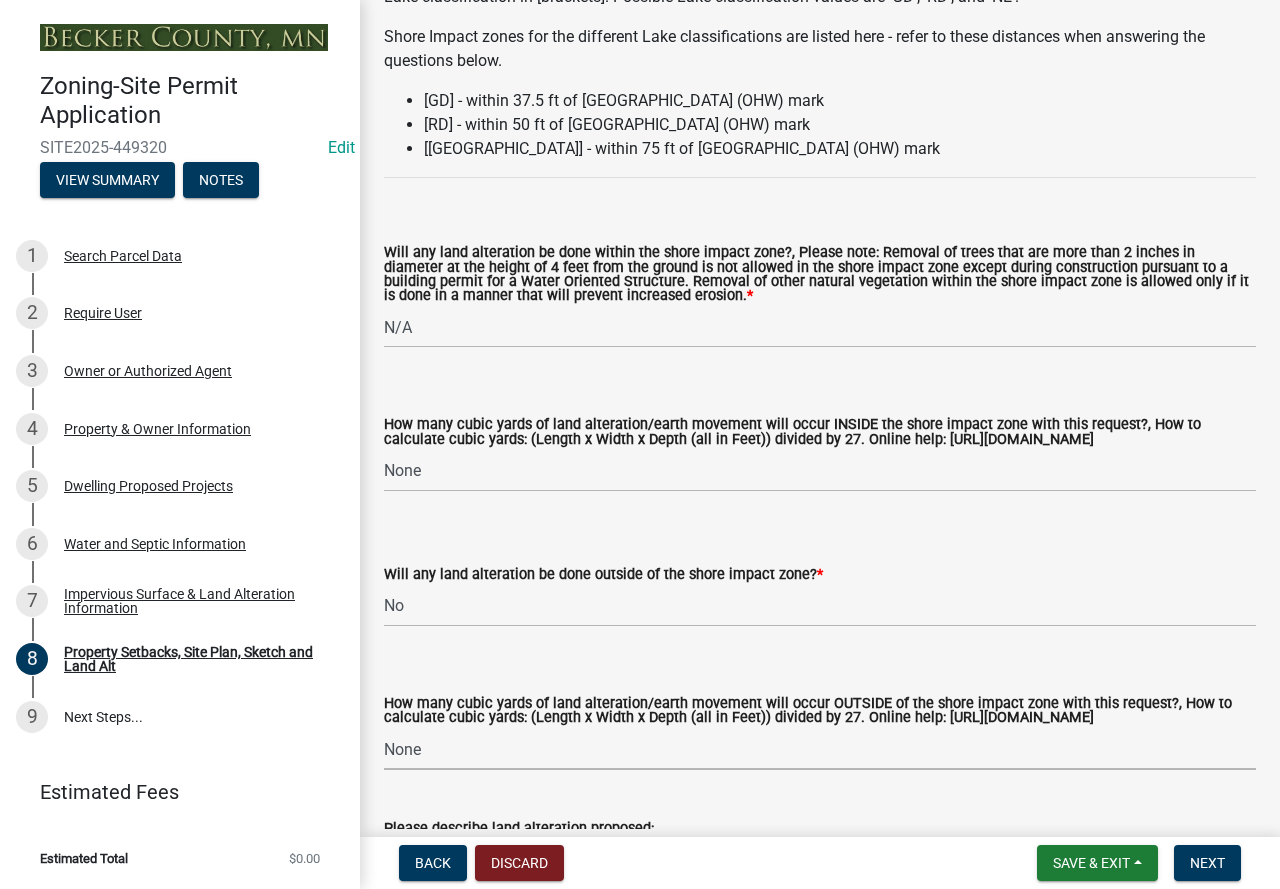 click on "Select Item...   None   10 Cubic Yards or less   11-50 Cubic Yards   Over 50 Cubic Yards" at bounding box center (820, 749) 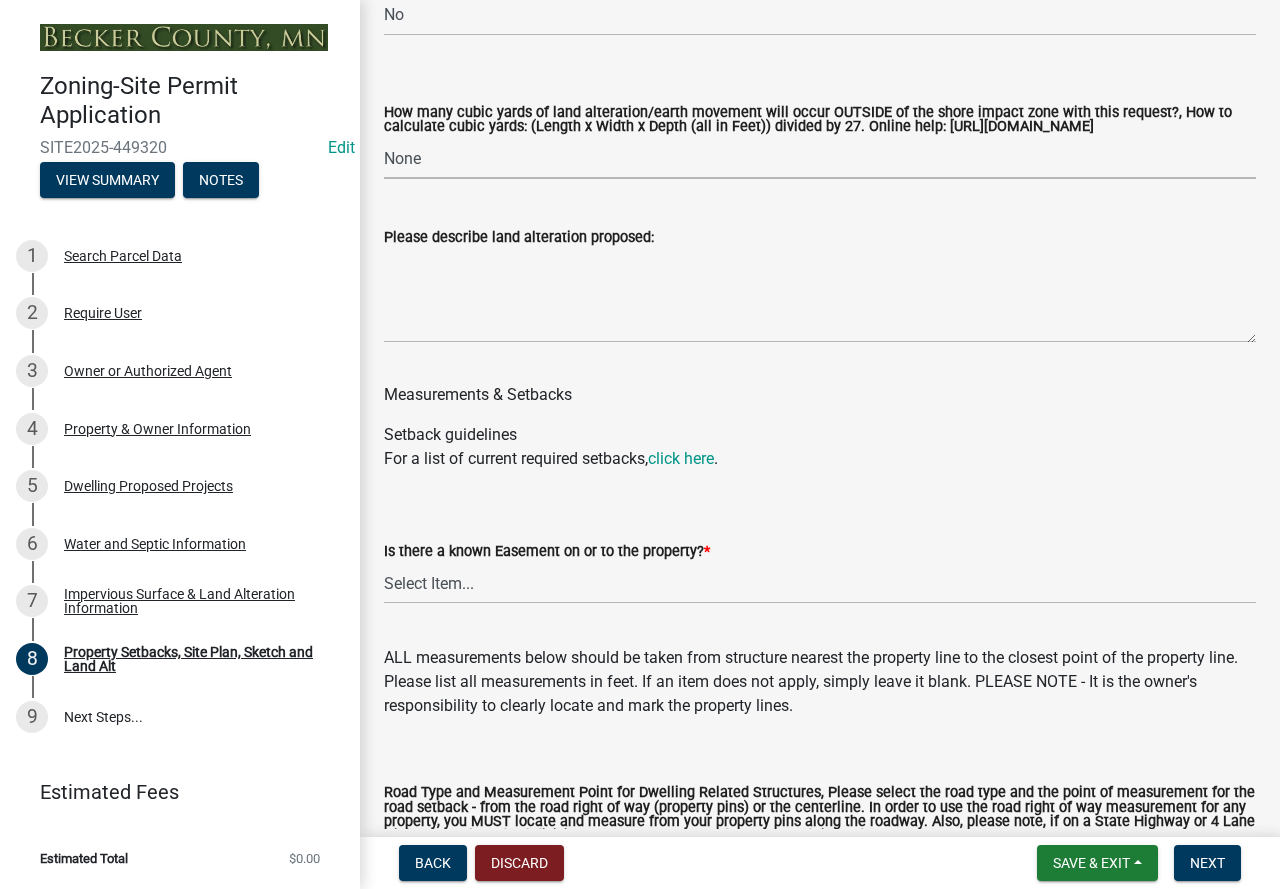 scroll, scrollTop: 3300, scrollLeft: 0, axis: vertical 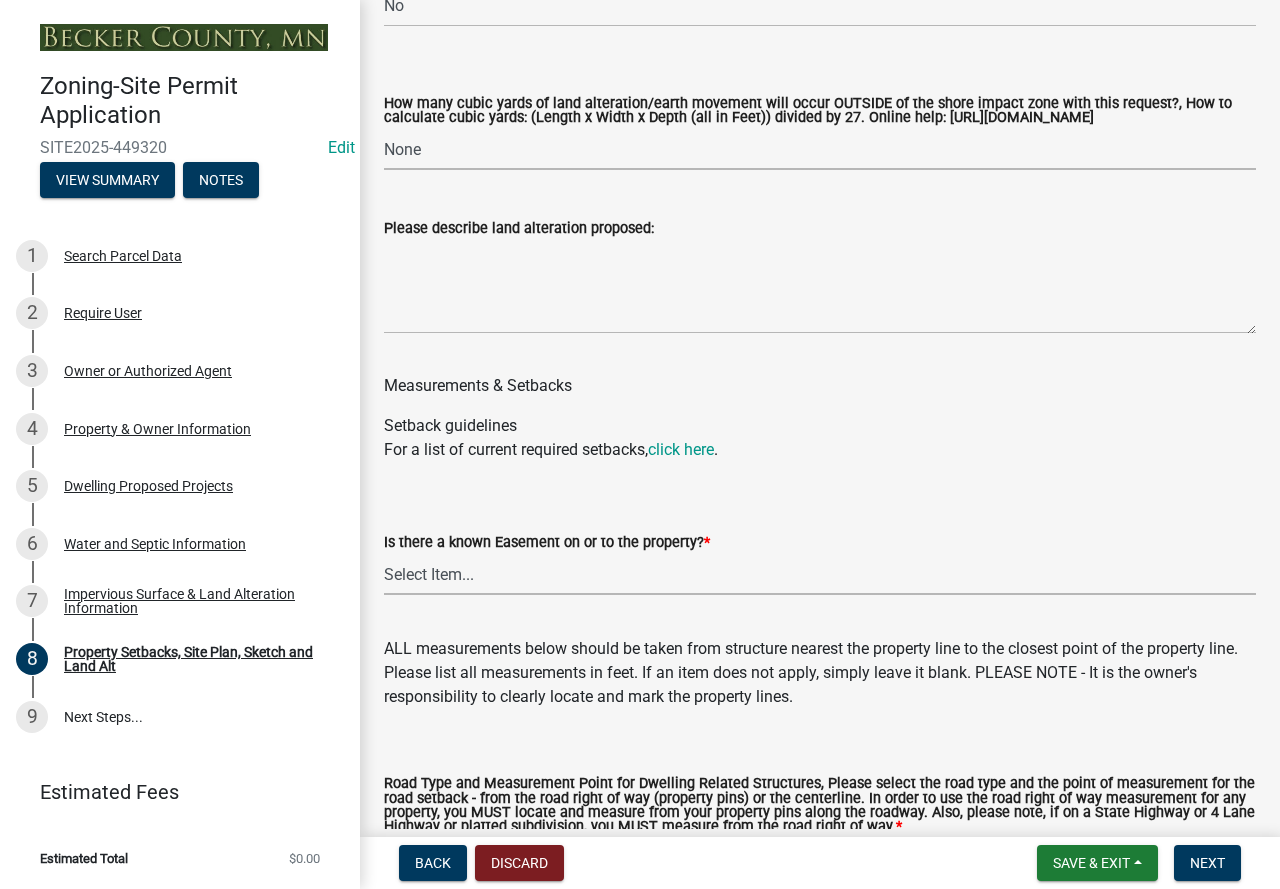 click on "Select Item...   Yes   No" at bounding box center (820, 574) 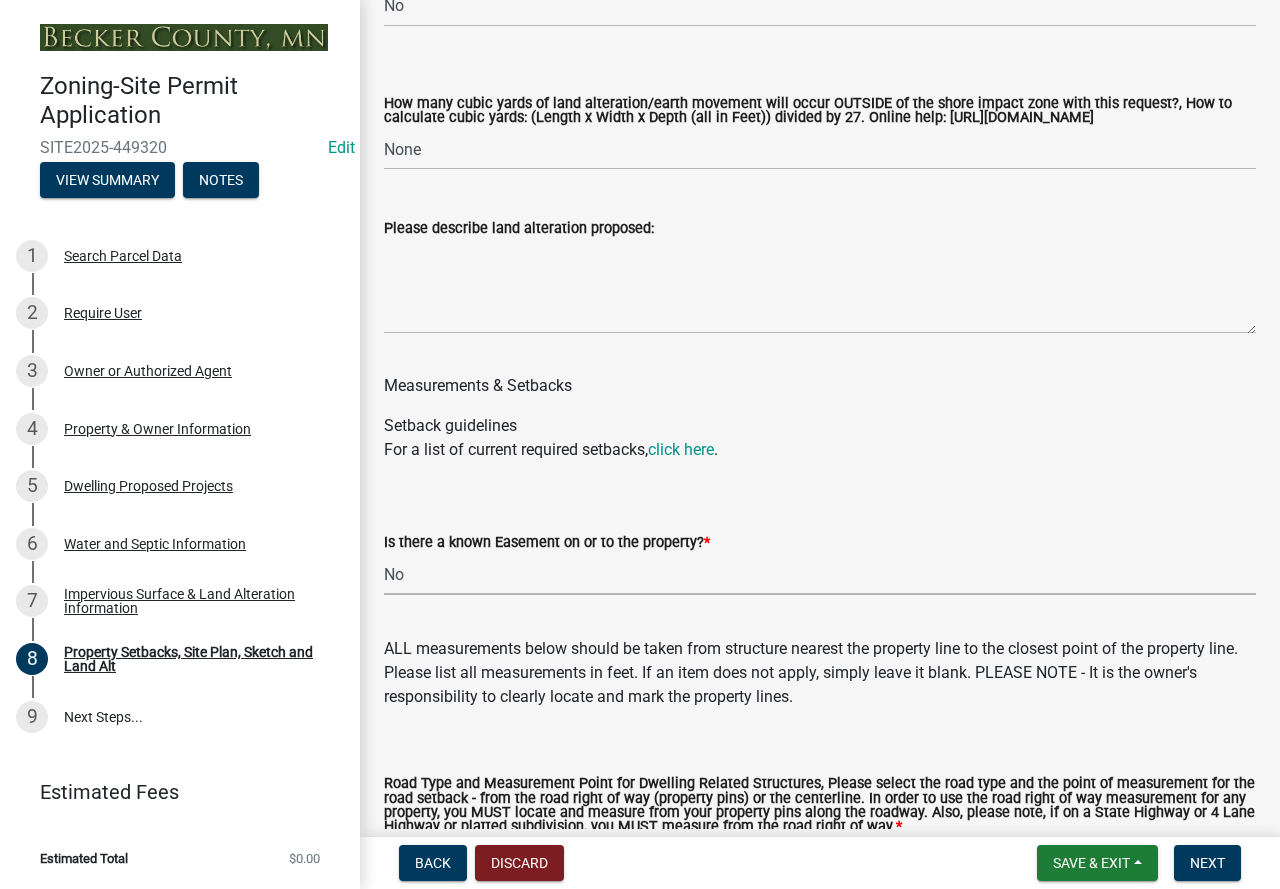 click on "Select Item...   Yes   No" at bounding box center [820, 574] 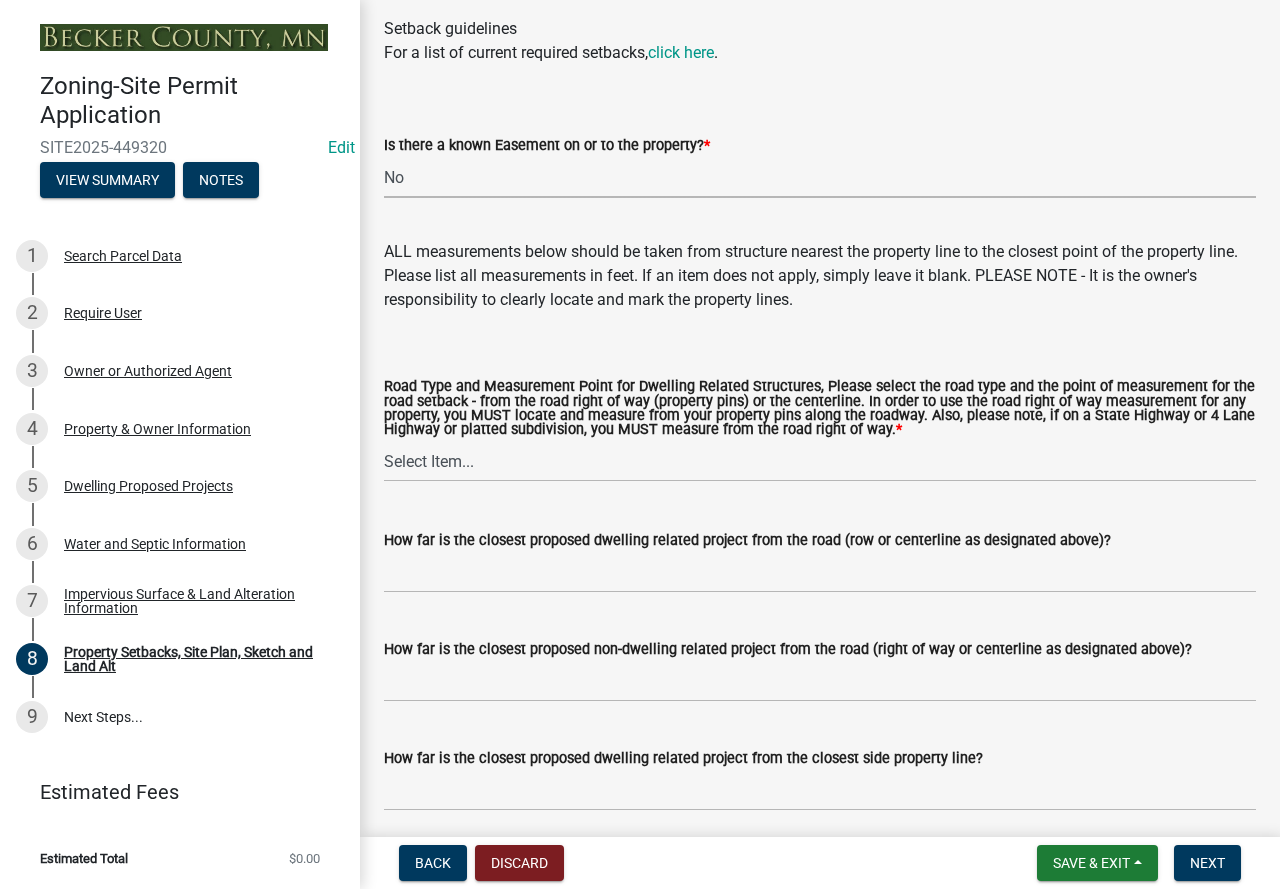 scroll, scrollTop: 3700, scrollLeft: 0, axis: vertical 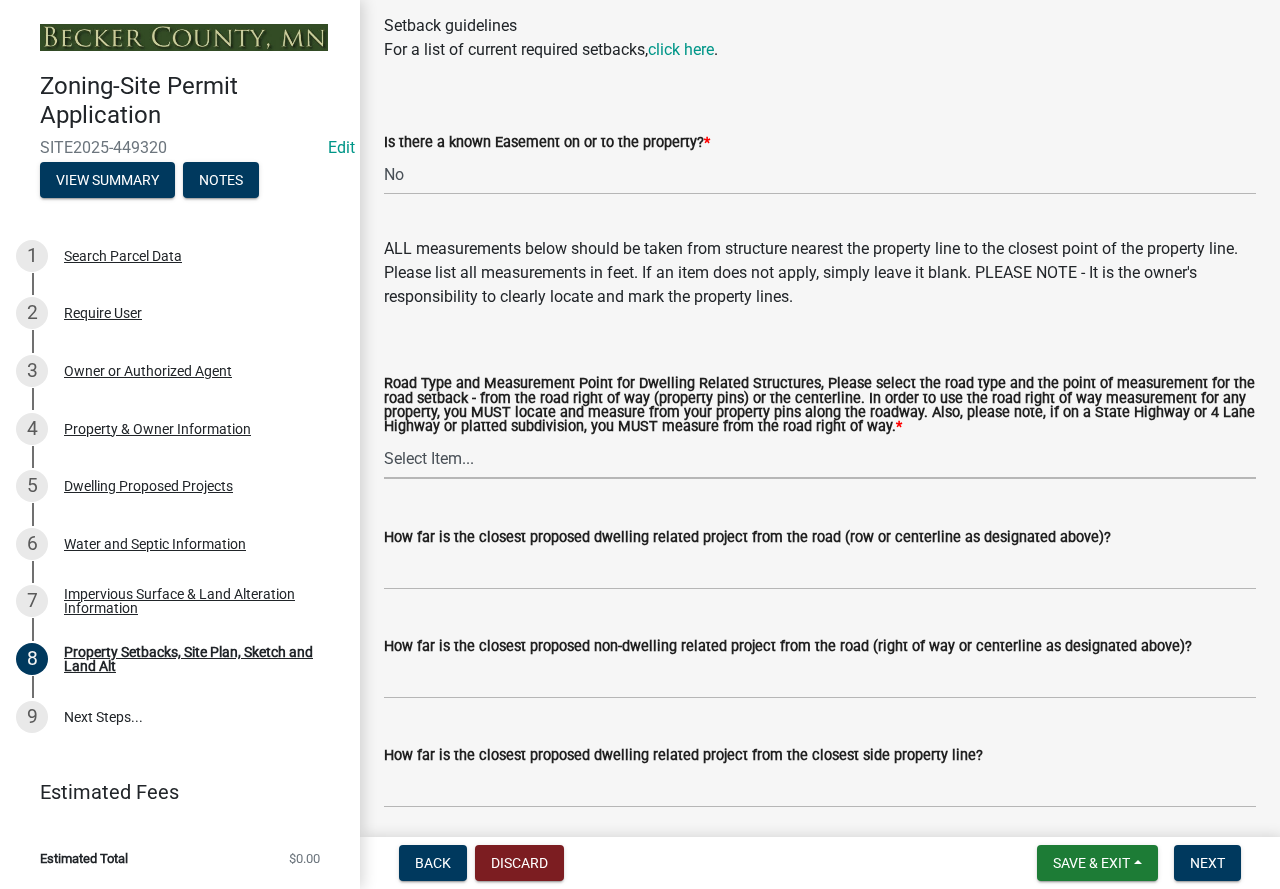 click on "Select Item...   Private Easement - Right of Way   Private Easement - Centerline   Public/Township Rd - Right of Way   Public/Township Rd - [GEOGRAPHIC_DATA] - Right of [GEOGRAPHIC_DATA] - Centerline   State Highway - Right of [GEOGRAPHIC_DATA] - Right of Way" at bounding box center [820, 458] 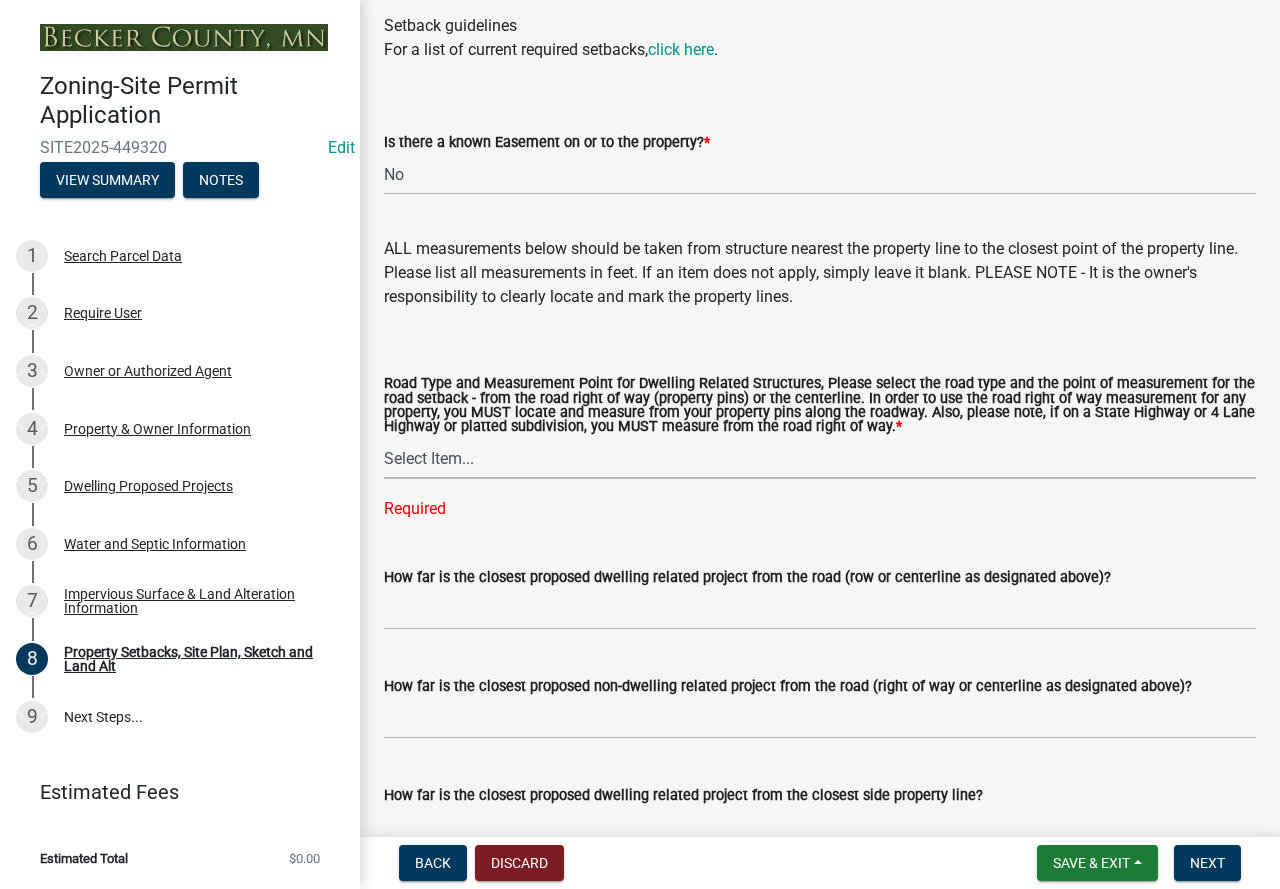 click on "Select Item...   Private Easement - Right of Way   Private Easement - Centerline   Public/Township Rd - Right of Way   Public/Township Rd - [GEOGRAPHIC_DATA] - Right of [GEOGRAPHIC_DATA] - Centerline   State Highway - Right of [GEOGRAPHIC_DATA] - Right of Way" at bounding box center [820, 458] 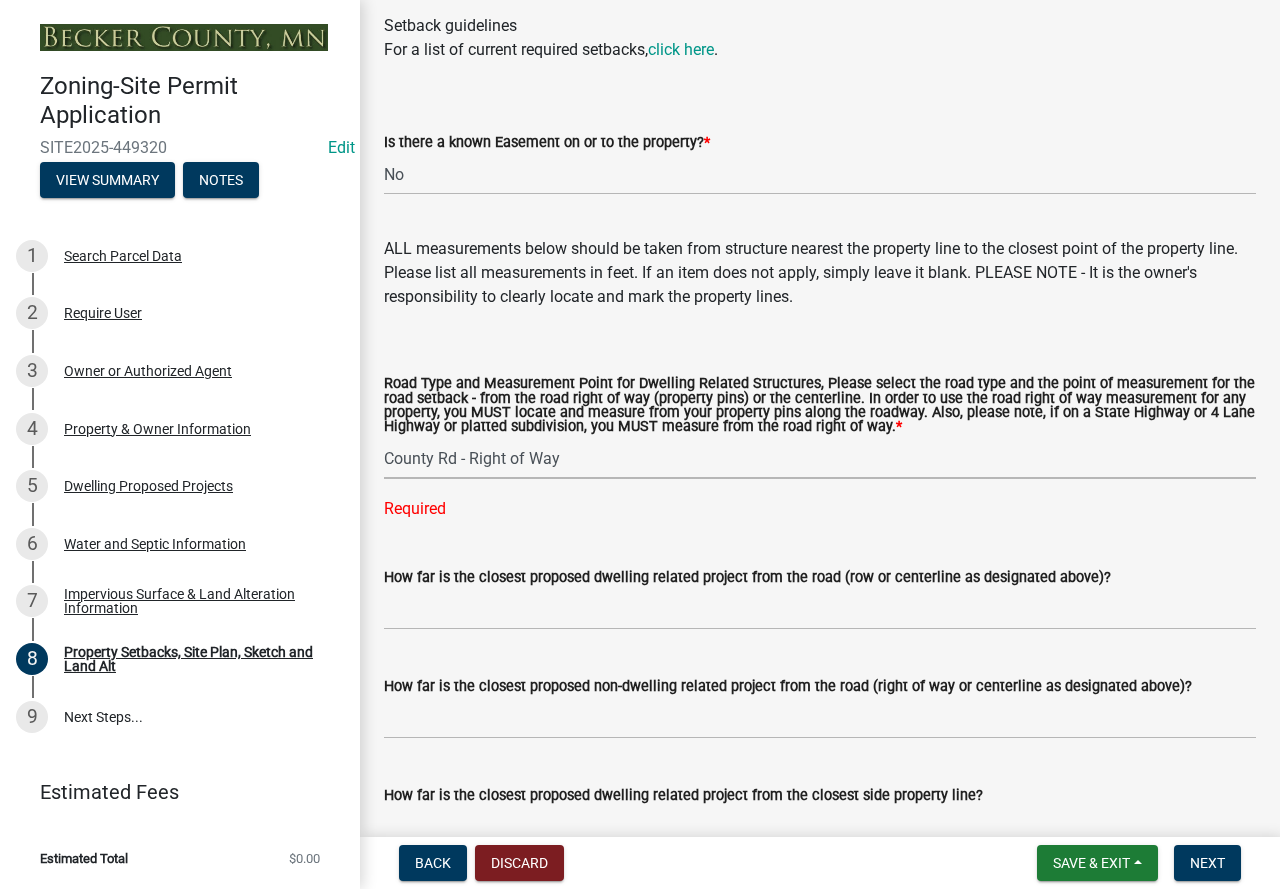 click on "Select Item...   Private Easement - Right of Way   Private Easement - Centerline   Public/Township Rd - Right of Way   Public/Township Rd - [GEOGRAPHIC_DATA] - Right of [GEOGRAPHIC_DATA] - Centerline   State Highway - Right of [GEOGRAPHIC_DATA] - Right of Way" at bounding box center (820, 458) 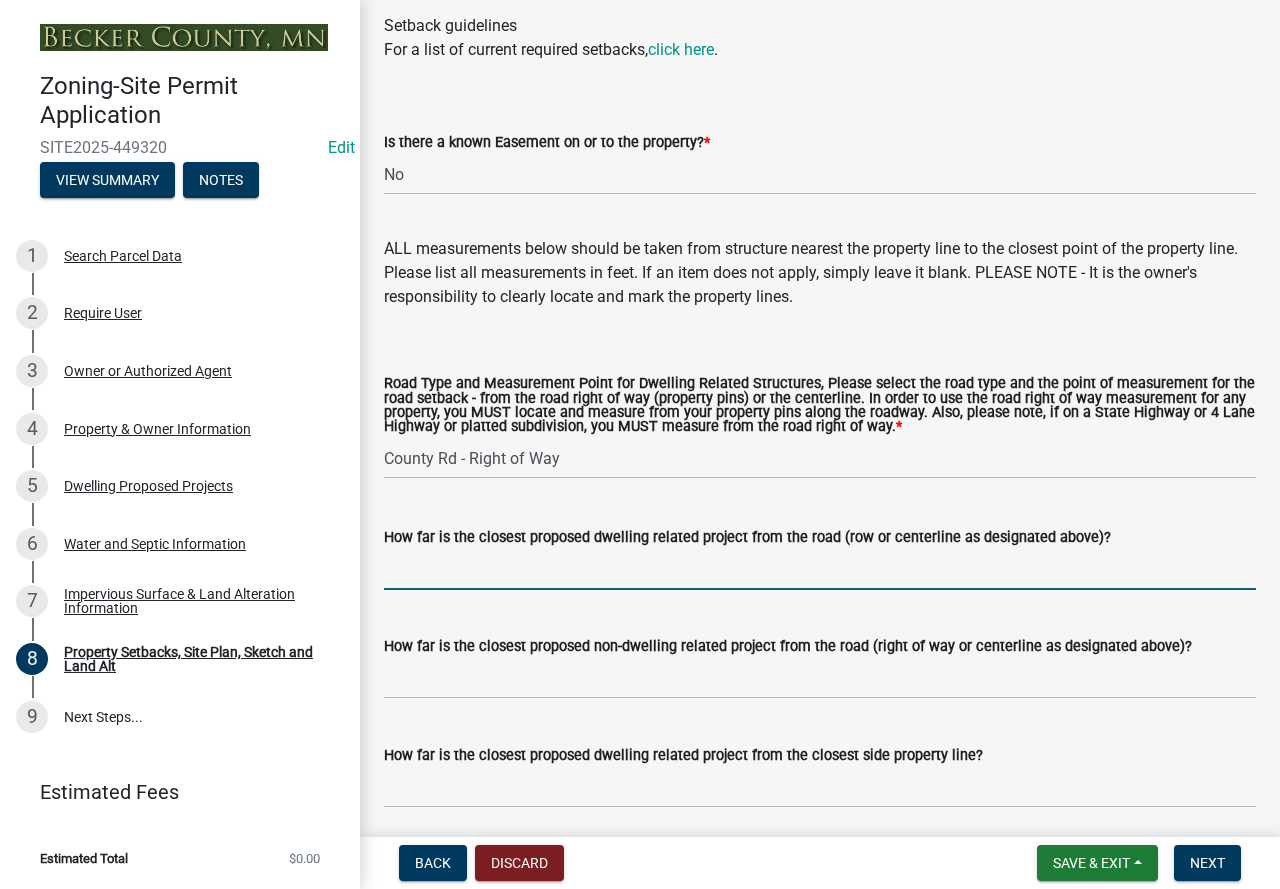 drag, startPoint x: 684, startPoint y: 635, endPoint x: 678, endPoint y: 653, distance: 18.973665 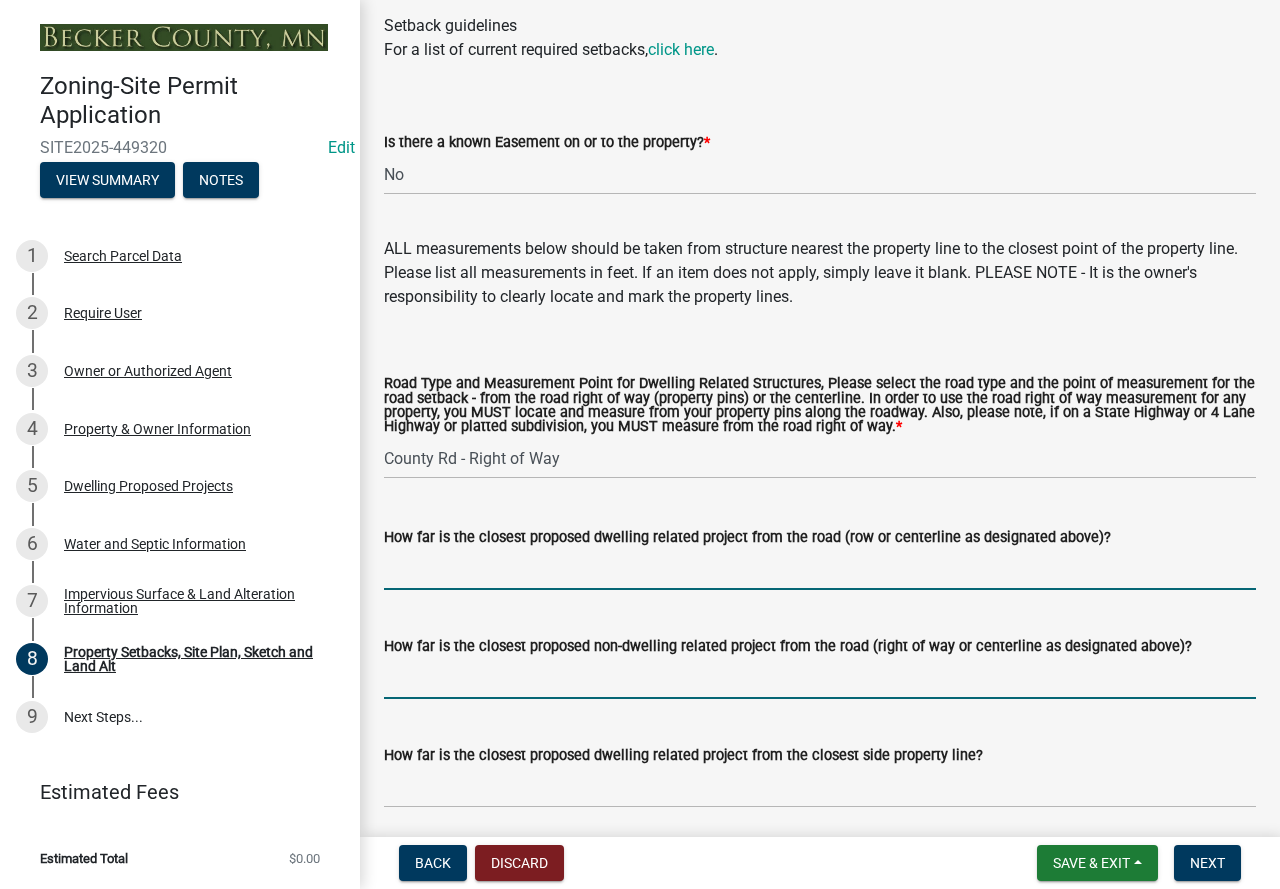 drag, startPoint x: 678, startPoint y: 653, endPoint x: 667, endPoint y: 695, distance: 43.416588 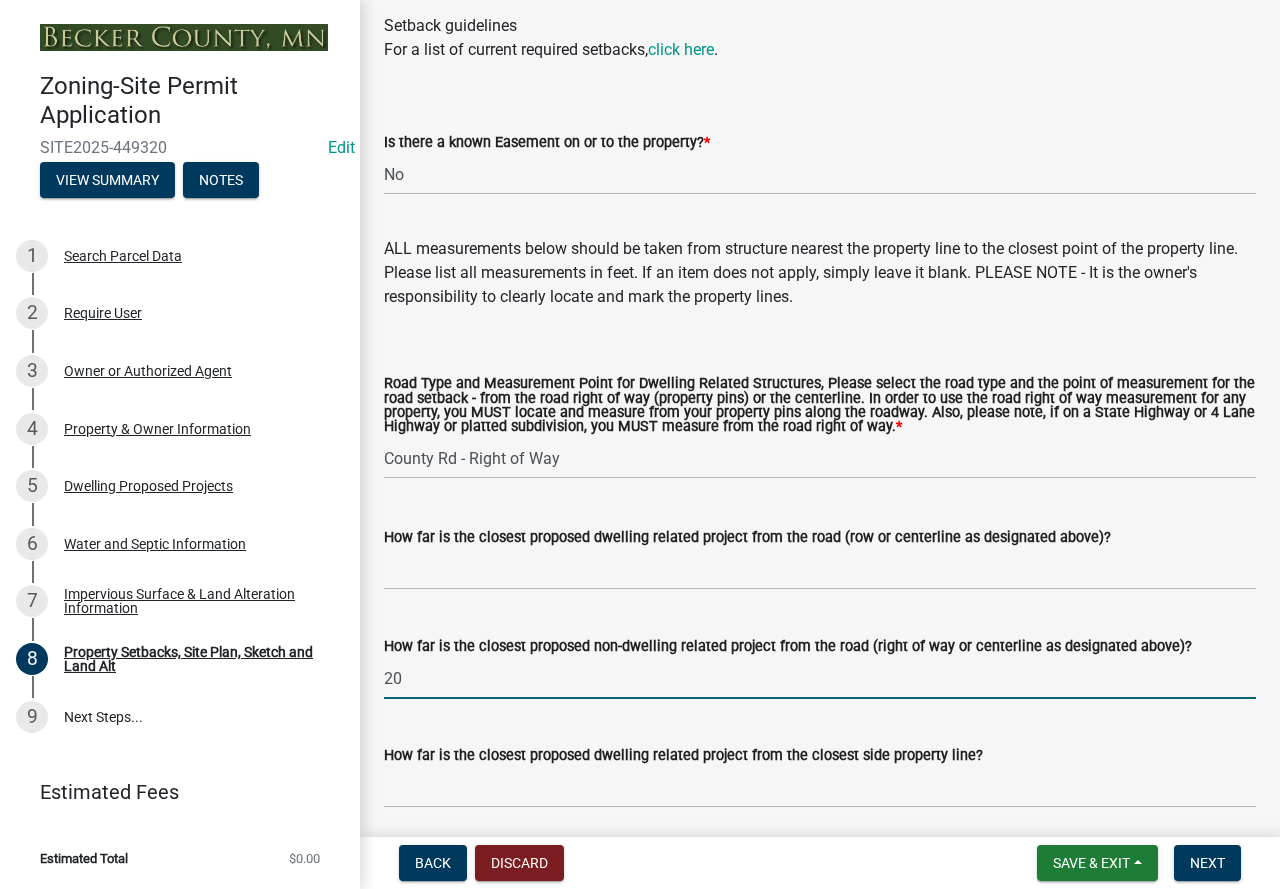 scroll, scrollTop: 3900, scrollLeft: 0, axis: vertical 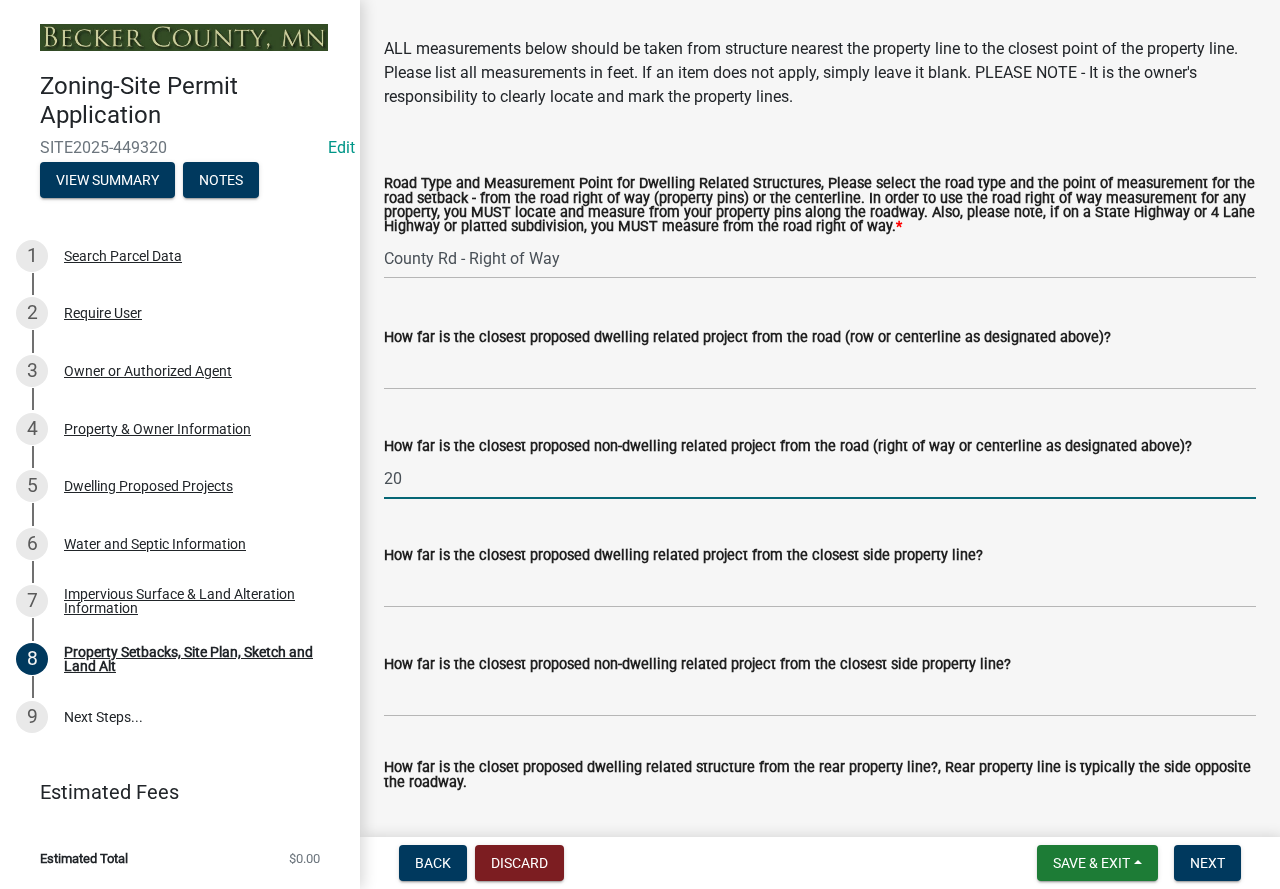 type on "20" 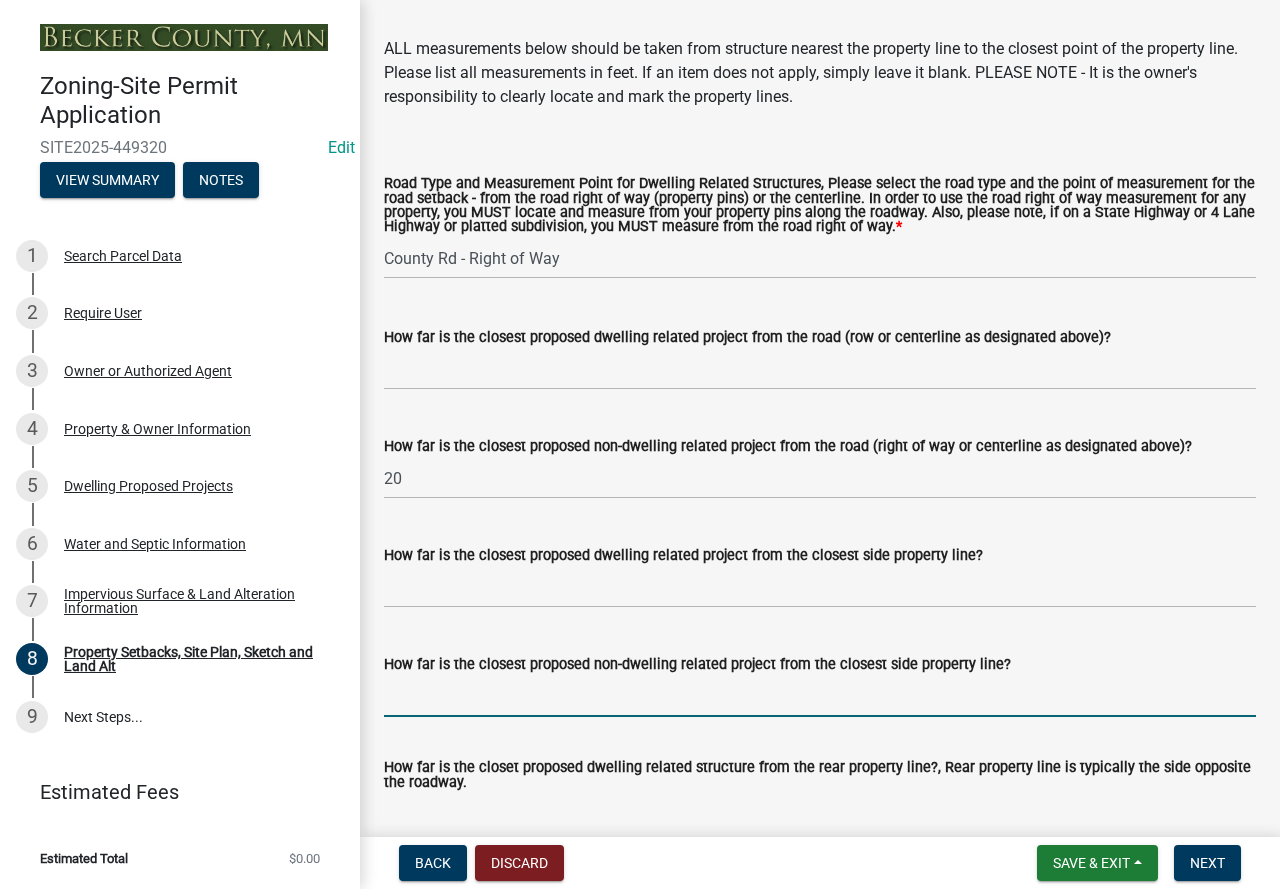 click on "How far is the closest proposed non-dwelling related project from the closest side property line?" at bounding box center [820, 696] 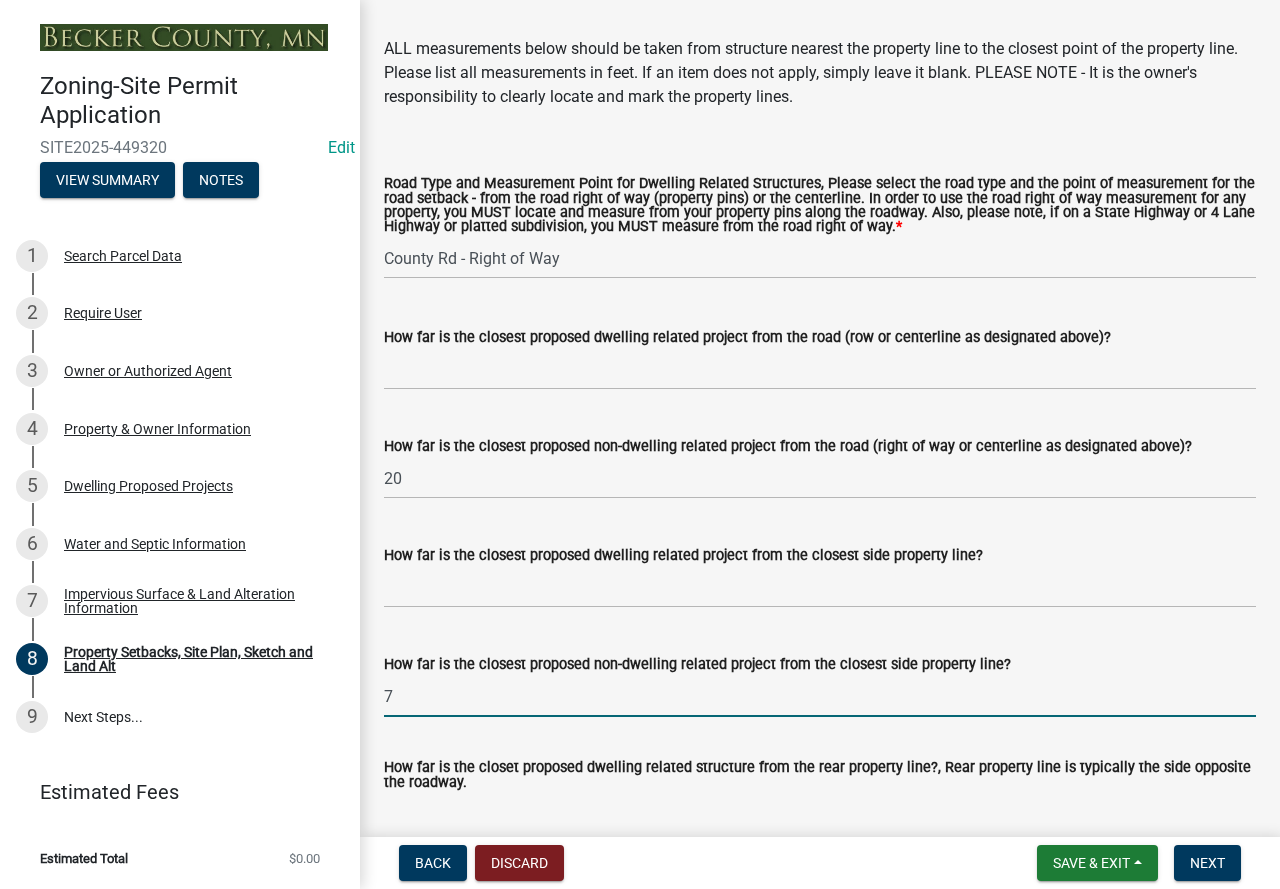 scroll, scrollTop: 4200, scrollLeft: 0, axis: vertical 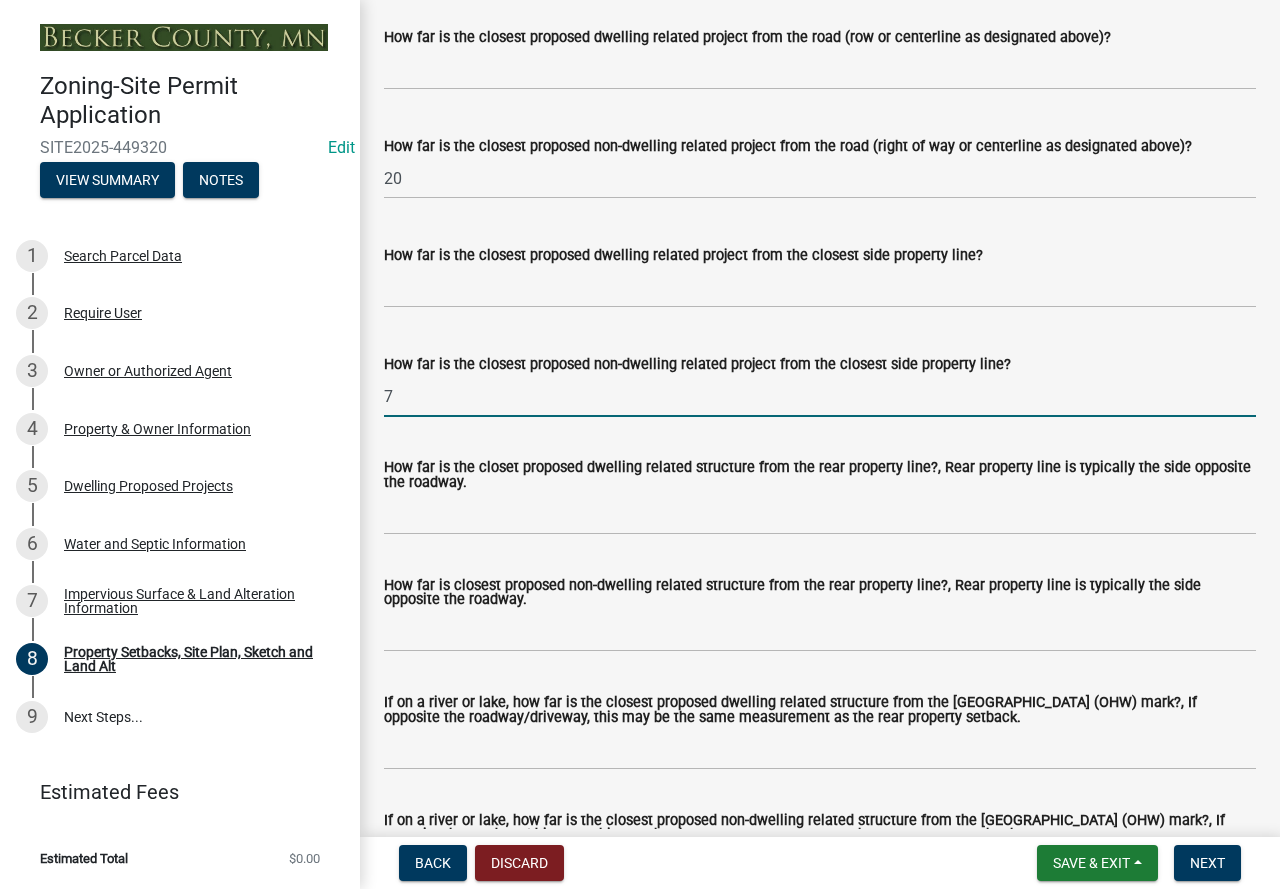 type on "7" 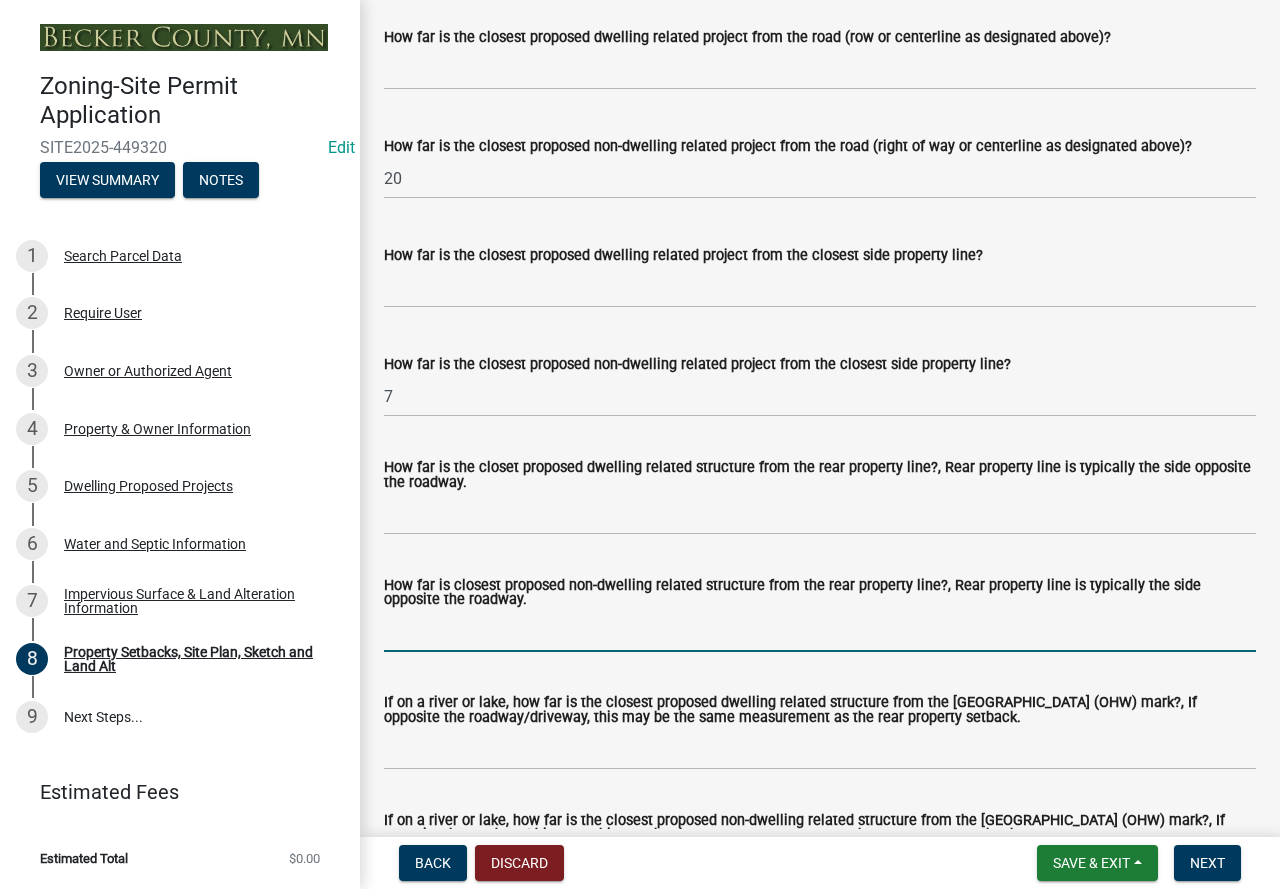 click on "How far is closest proposed non-dwelling related structure from the rear property line?, Rear property line is typically the side opposite the roadway." at bounding box center (820, 631) 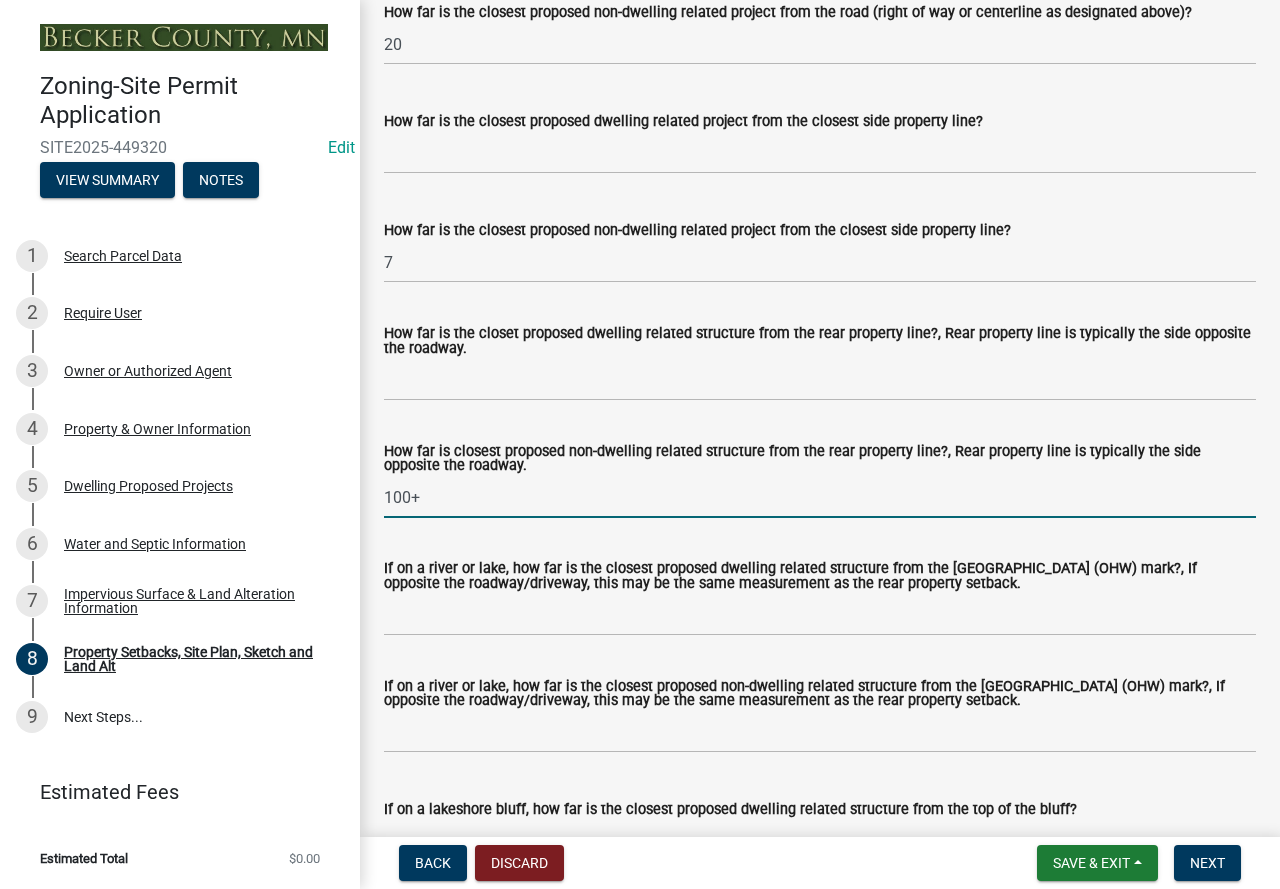 scroll, scrollTop: 4500, scrollLeft: 0, axis: vertical 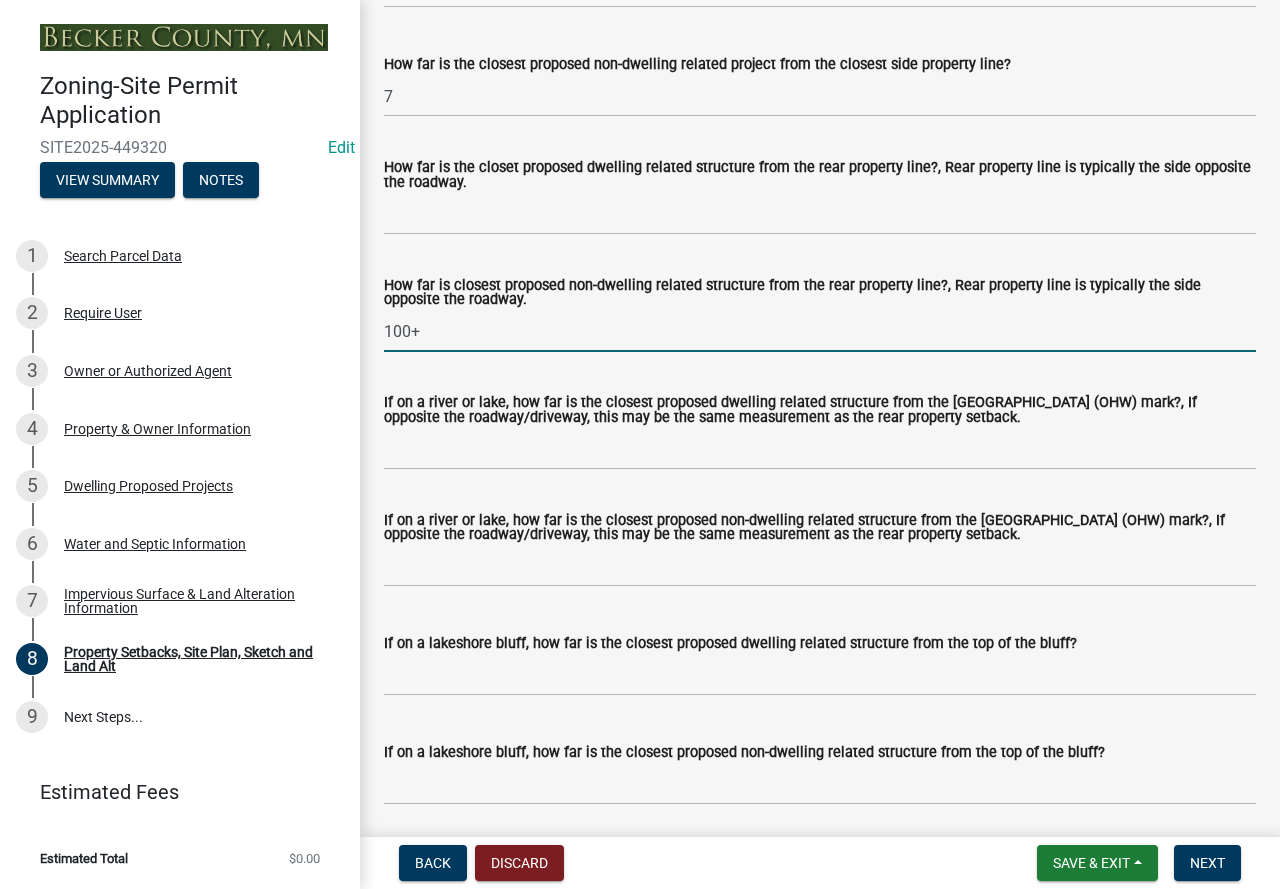 type on "100+" 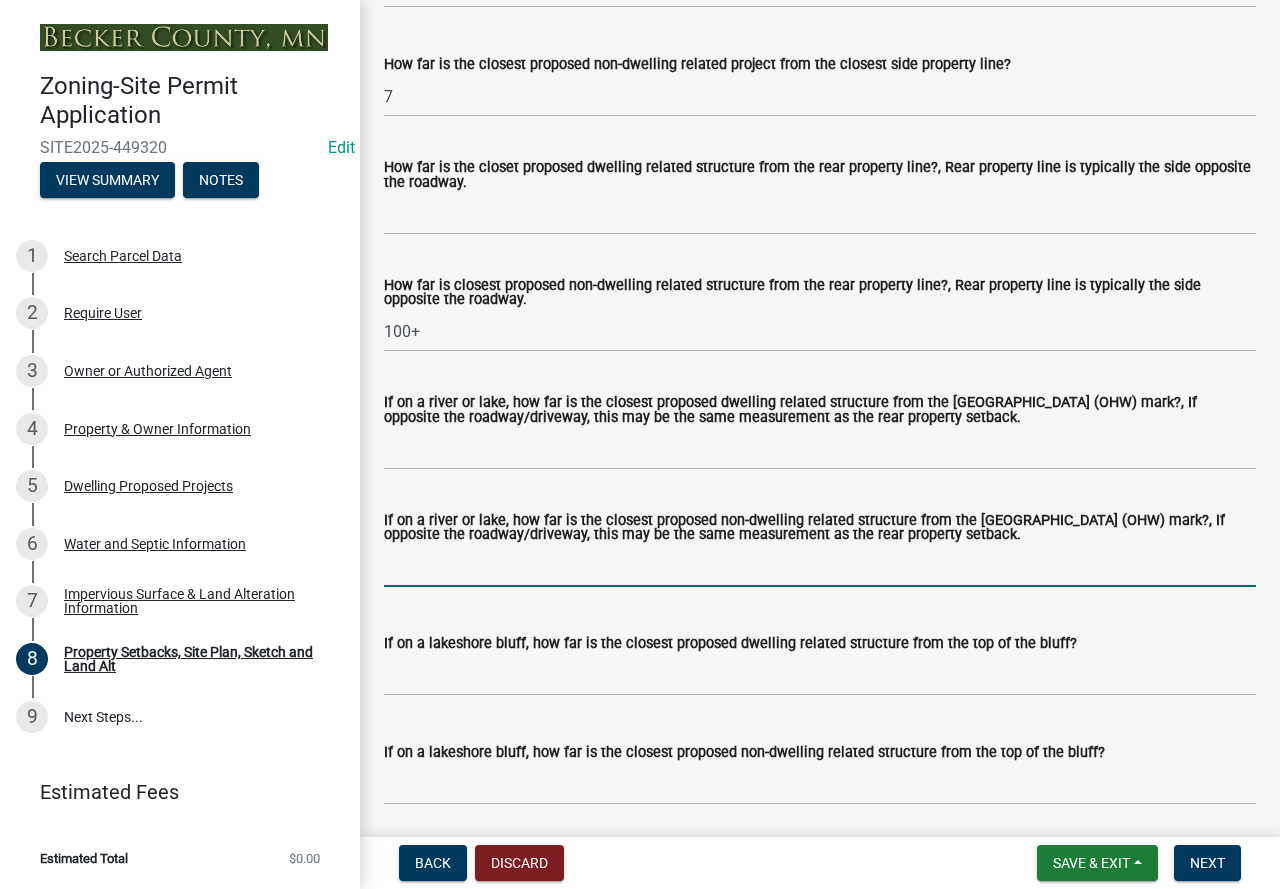 click on "If on a river or lake, how far is the closest proposed non-dwelling related structure from the [GEOGRAPHIC_DATA] (OHW) mark?, If opposite the roadway/driveway, this may be the same measurement as the rear property setback." at bounding box center [820, 566] 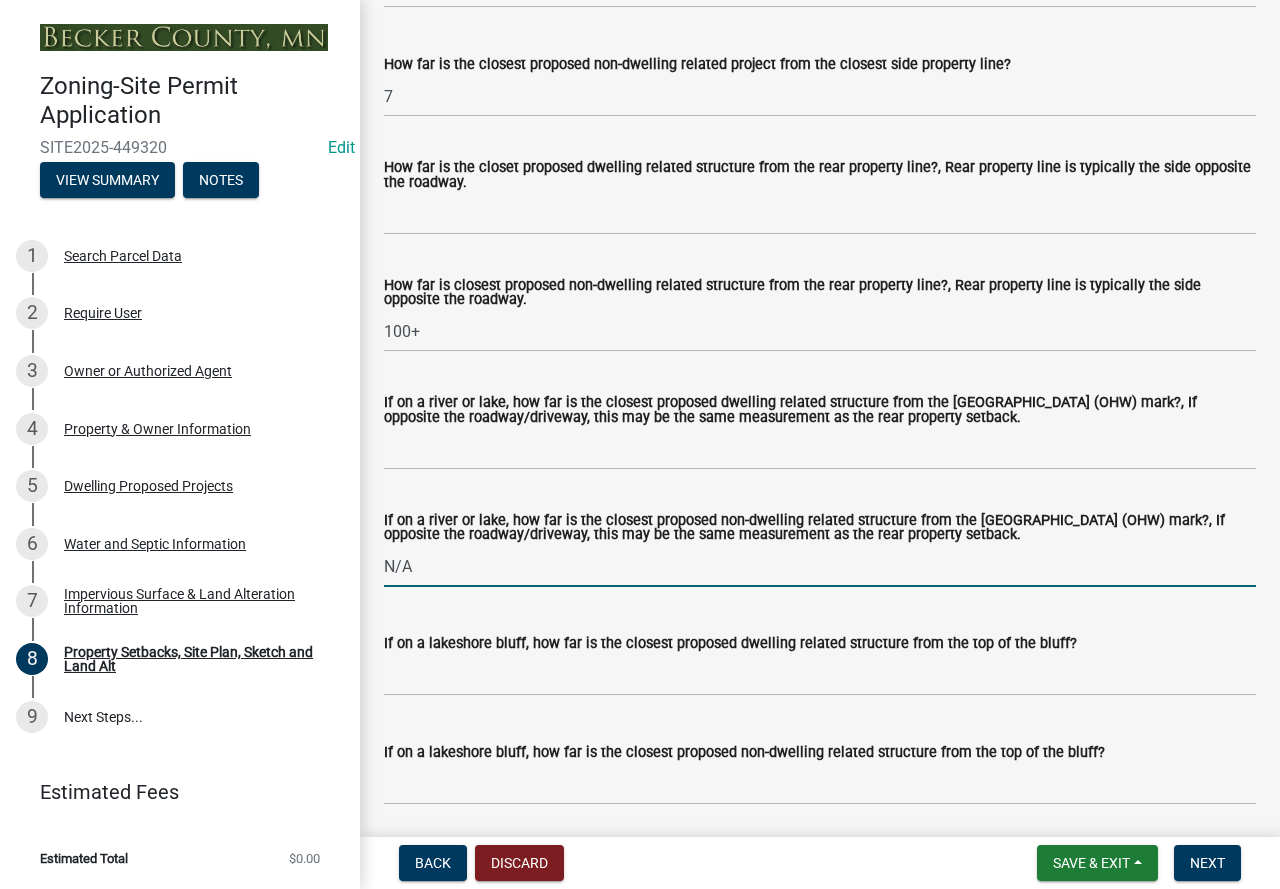 click on "N/A" at bounding box center [820, 566] 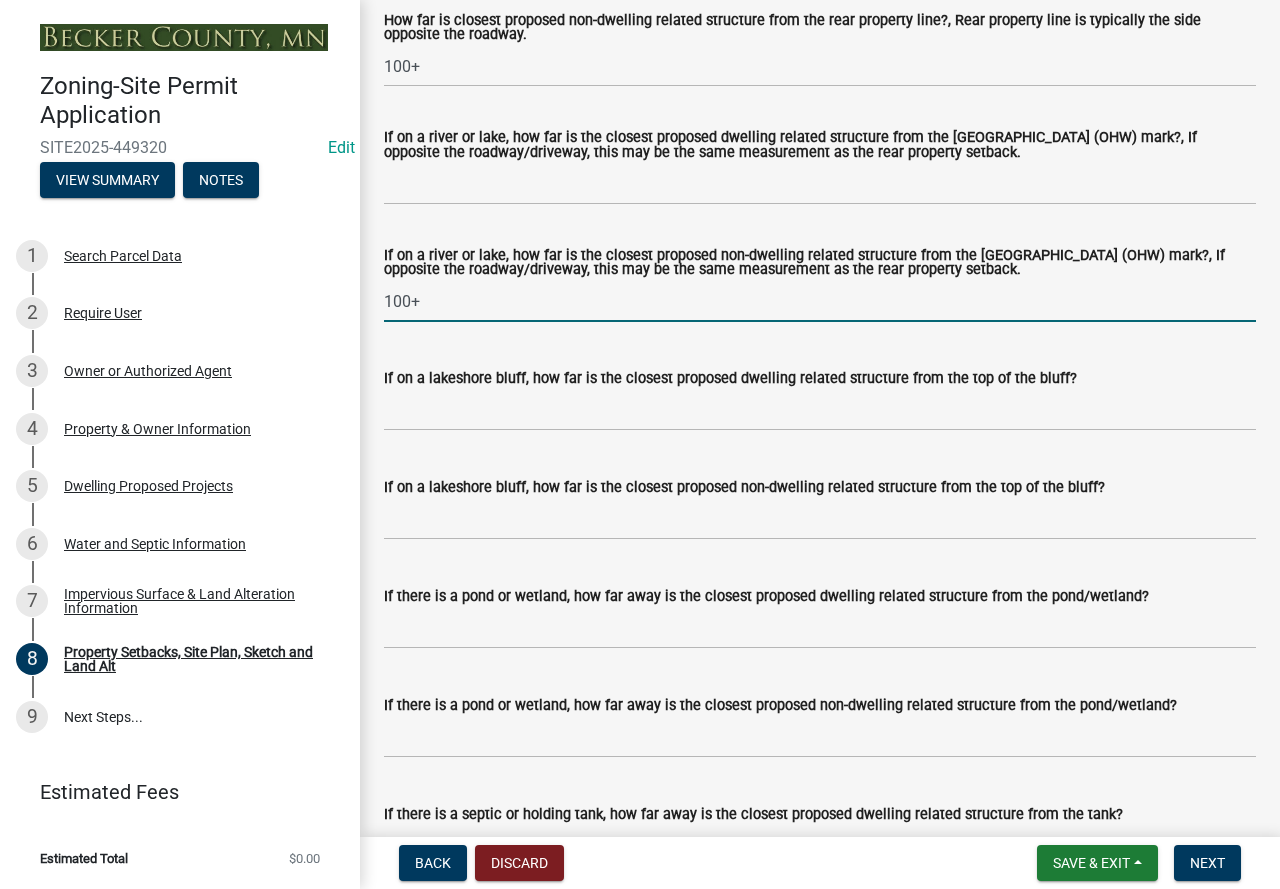scroll, scrollTop: 4800, scrollLeft: 0, axis: vertical 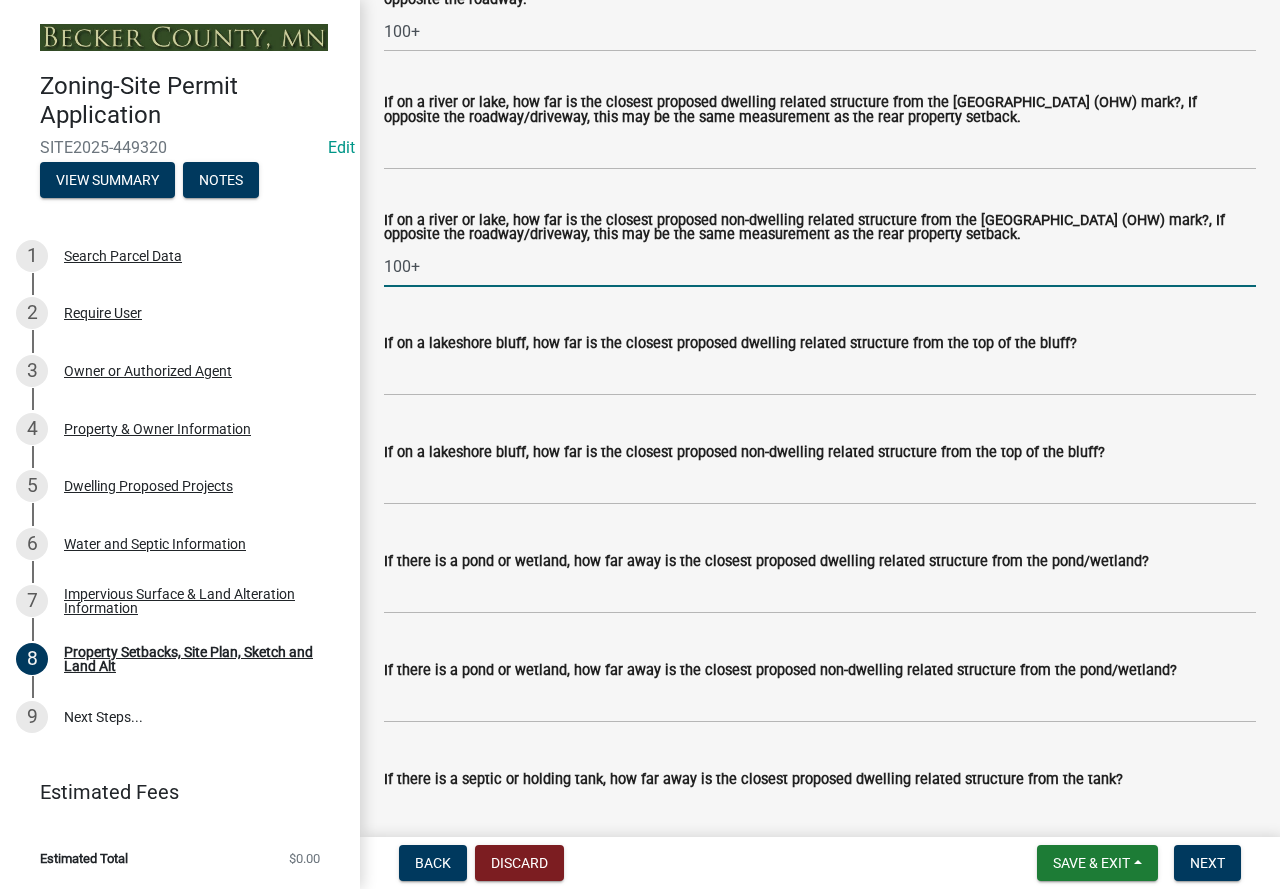 type on "100+" 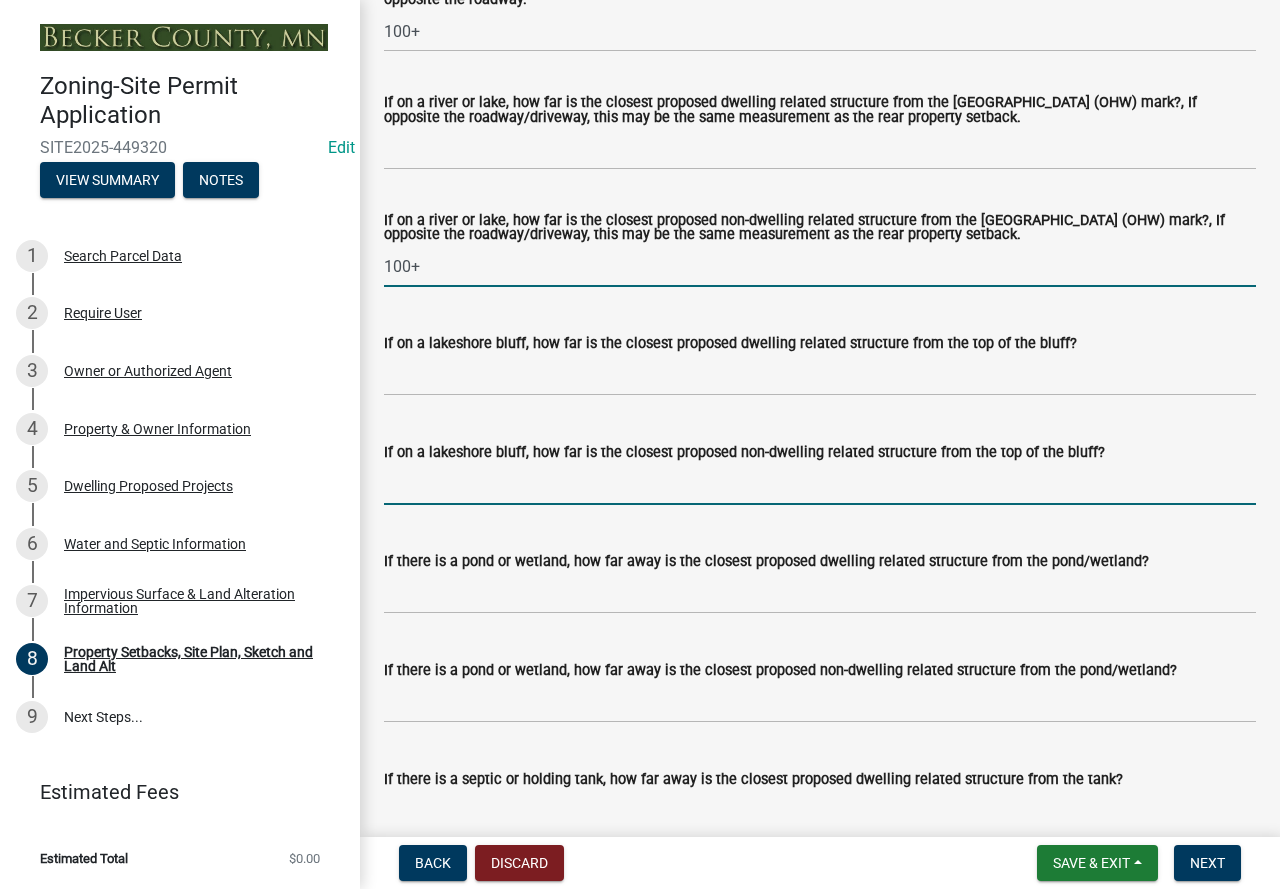 click on "If on a lakeshore bluff, how far is the closest proposed non-dwelling related structure from the top of the bluff?" at bounding box center [820, 484] 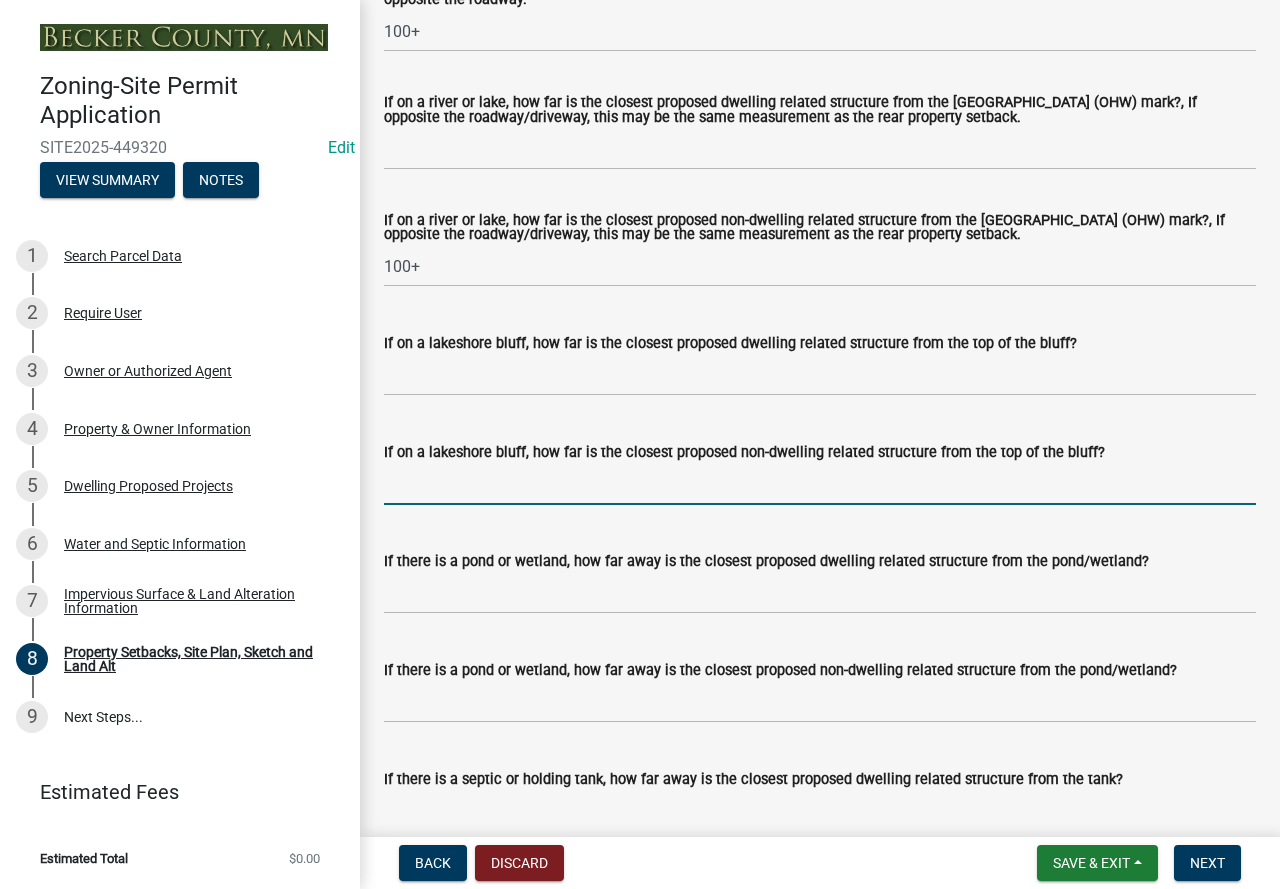 type on "N/A" 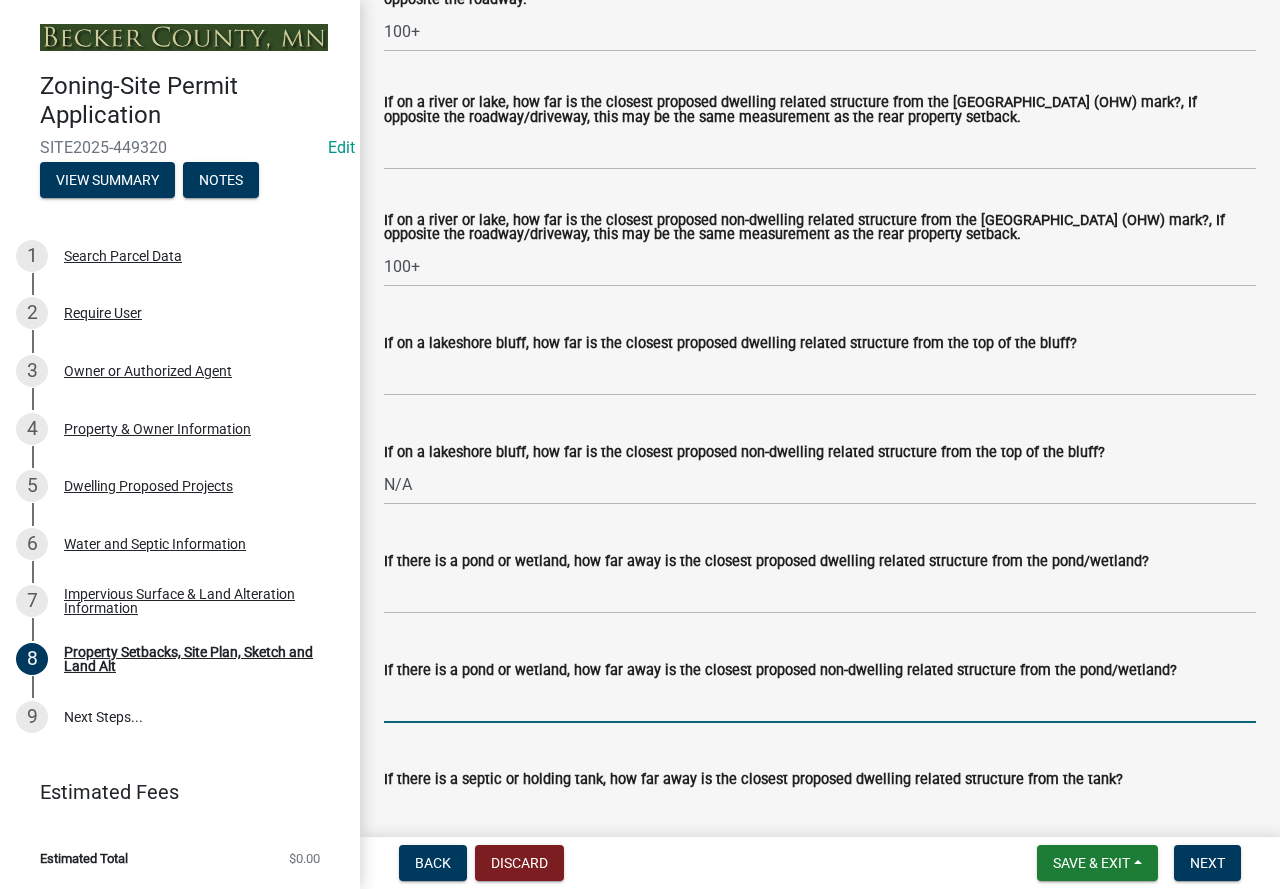 click on "If there is a pond or wetland, how far away is the closest proposed non-dwelling related structure from the pond/wetland?" at bounding box center [820, 702] 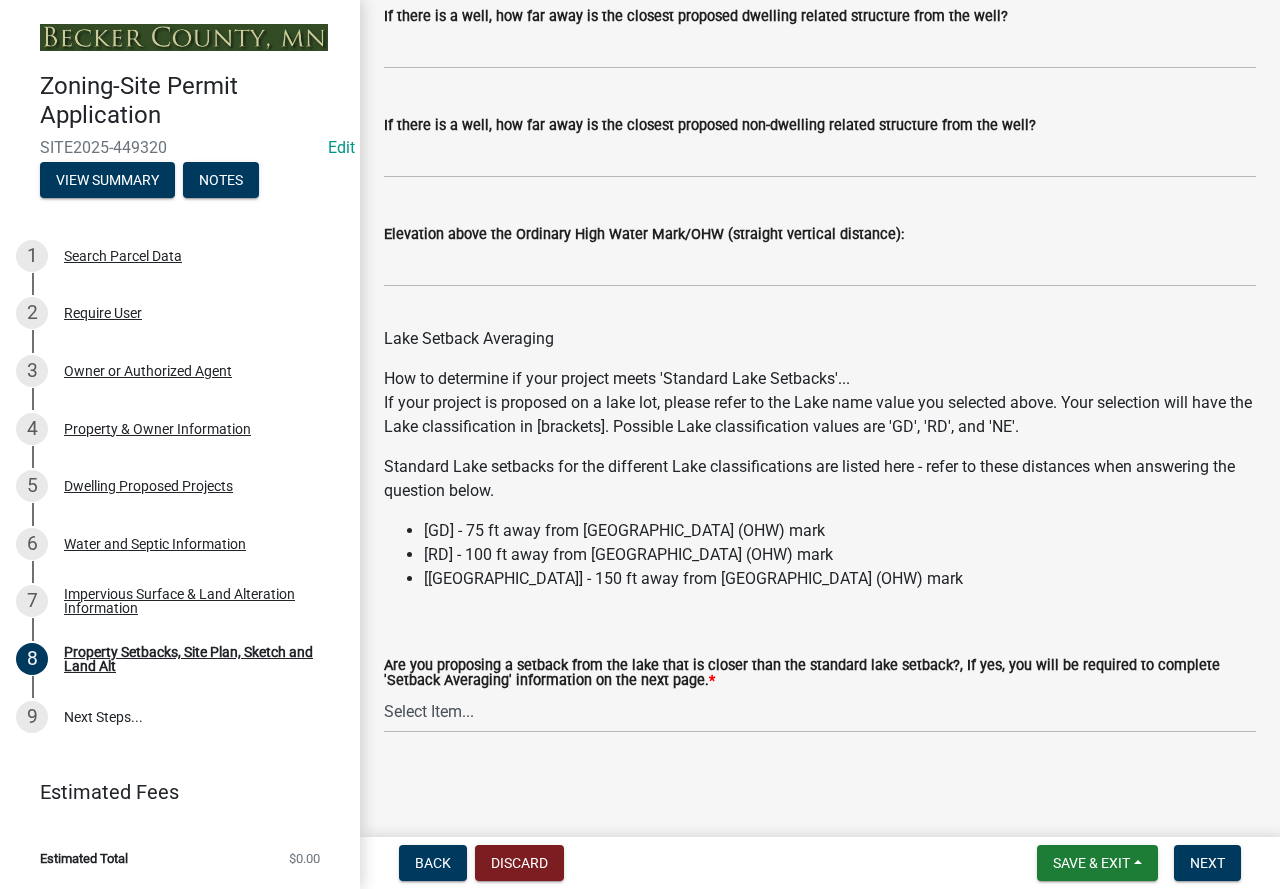 scroll, scrollTop: 6024, scrollLeft: 0, axis: vertical 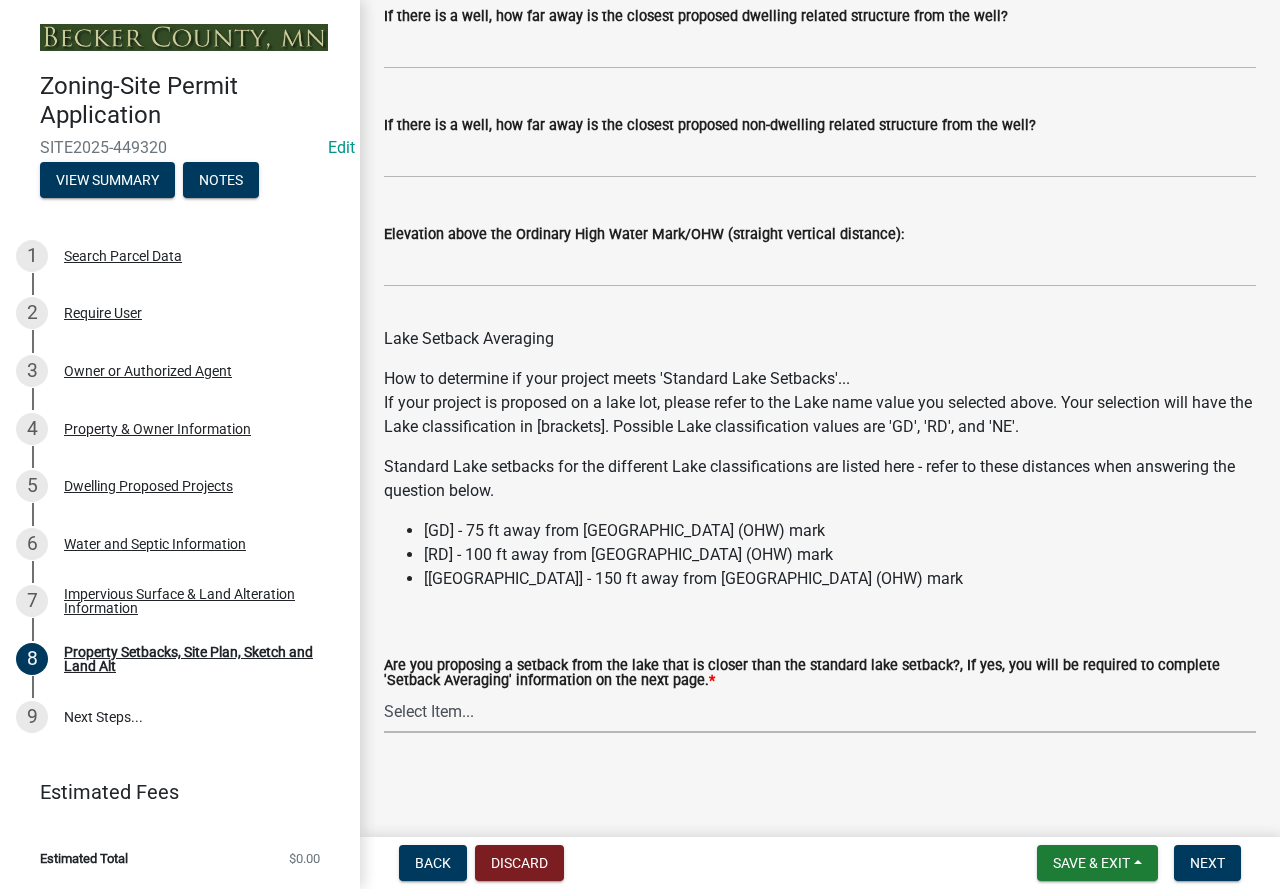 click on "Select Item...   Yes   No   N/A" at bounding box center [820, 712] 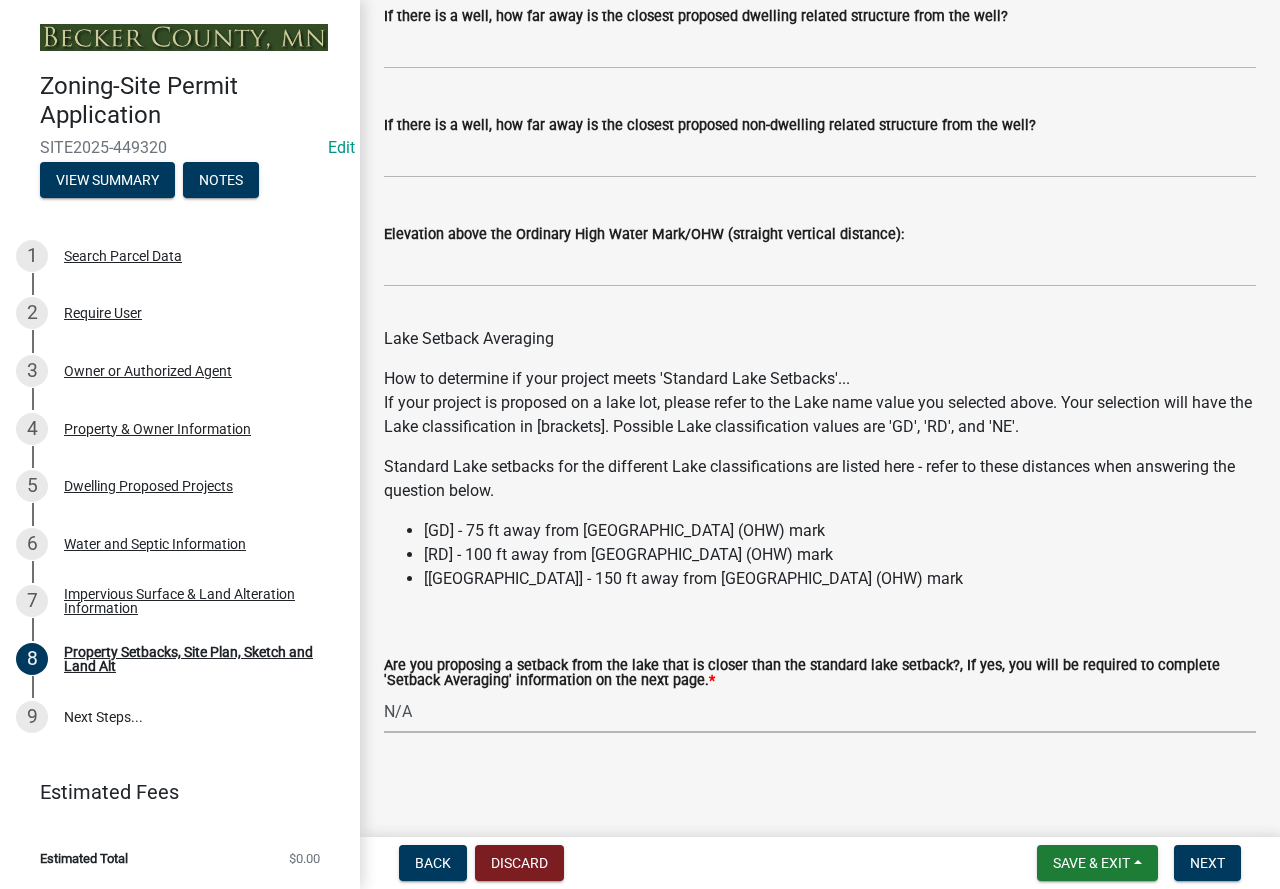 click on "Select Item...   Yes   No   N/A" at bounding box center (820, 712) 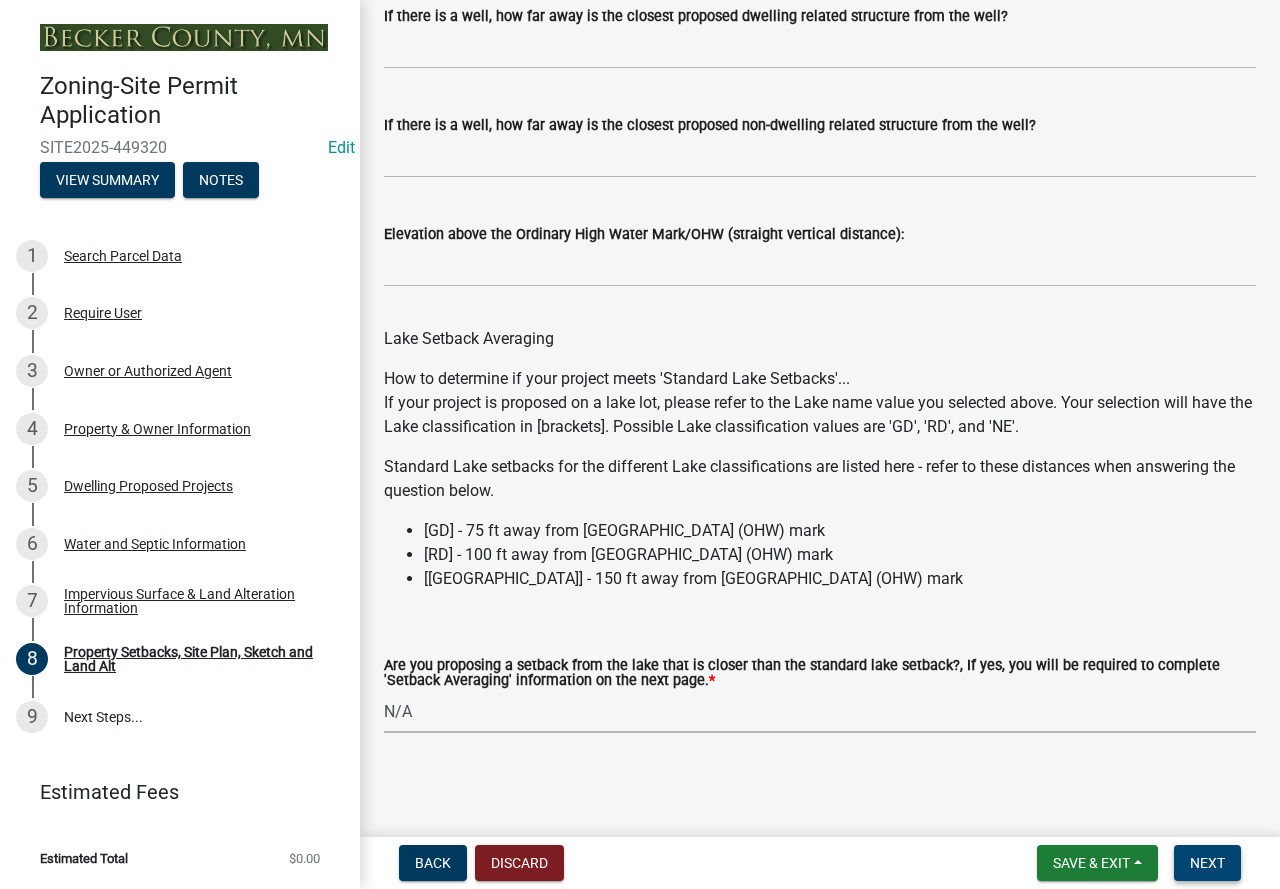 click on "Next" at bounding box center (1207, 863) 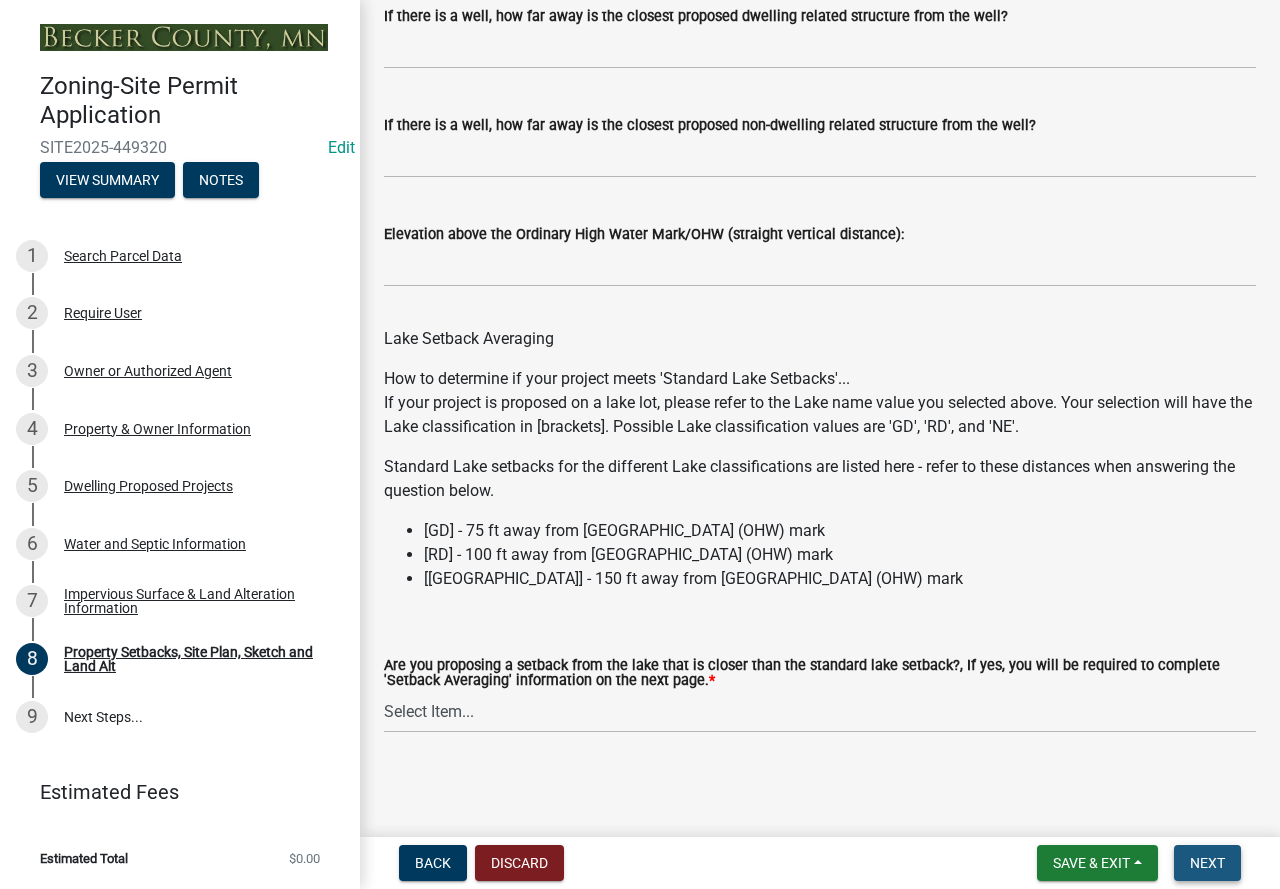 scroll, scrollTop: 0, scrollLeft: 0, axis: both 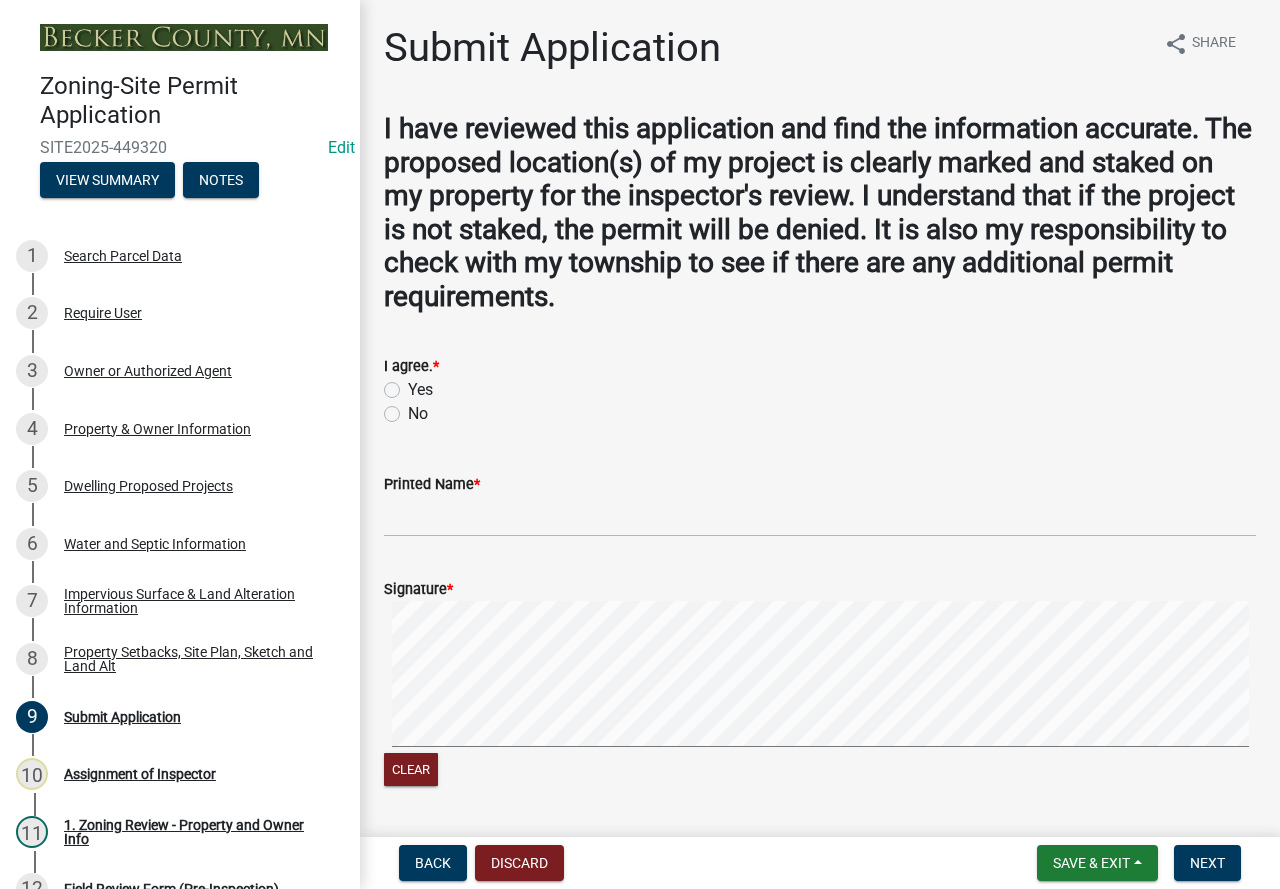 click on "Yes" 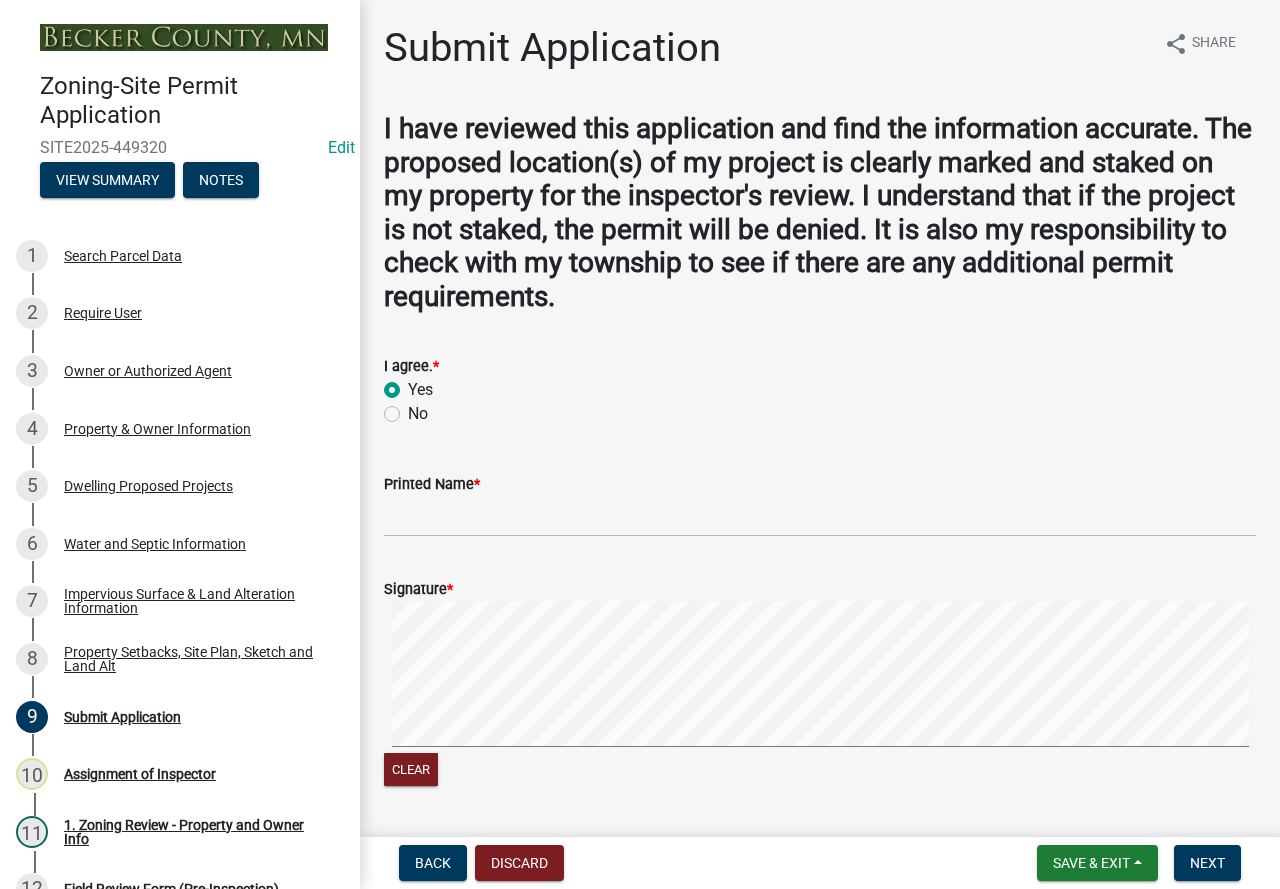 radio on "true" 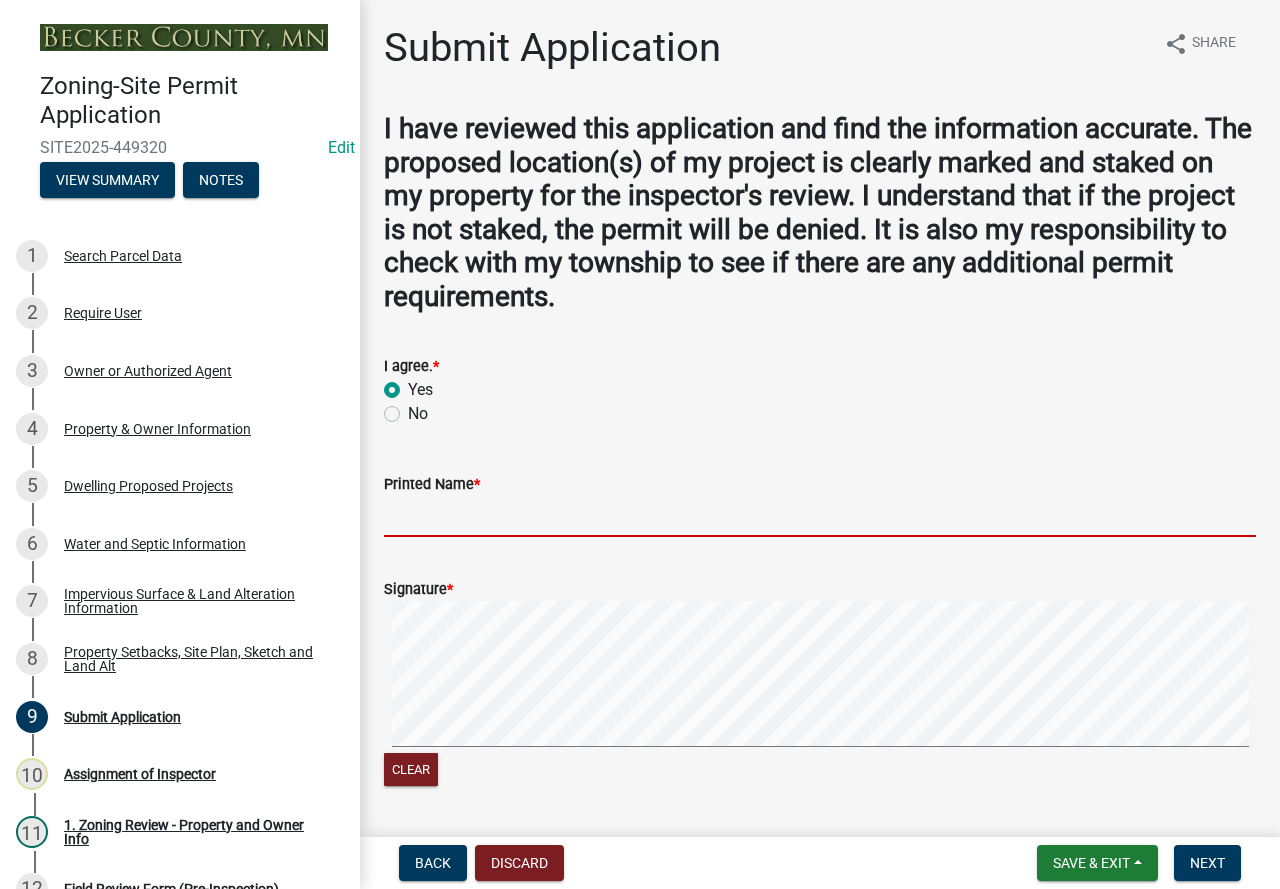 click on "Printed Name  *" at bounding box center (820, 516) 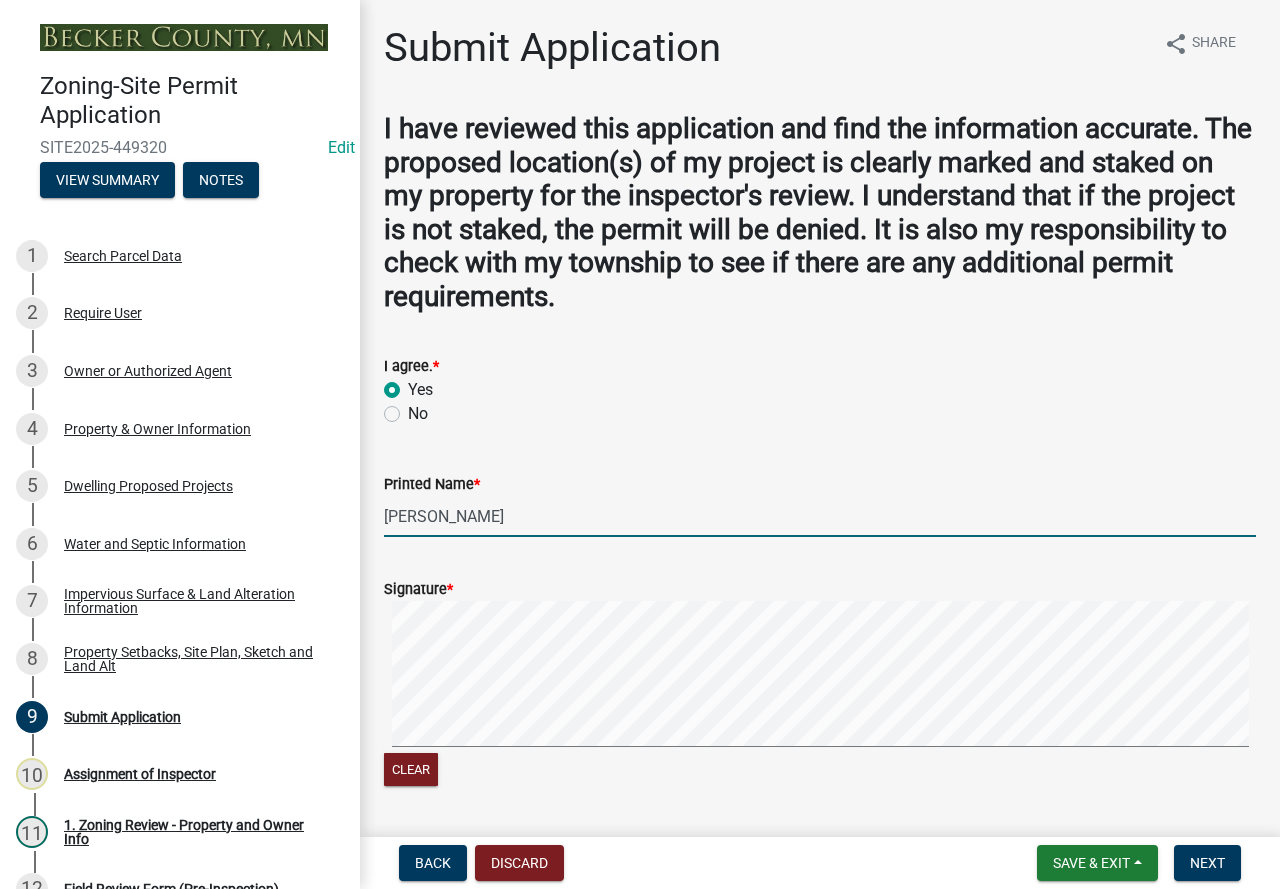 type on "Quinn" 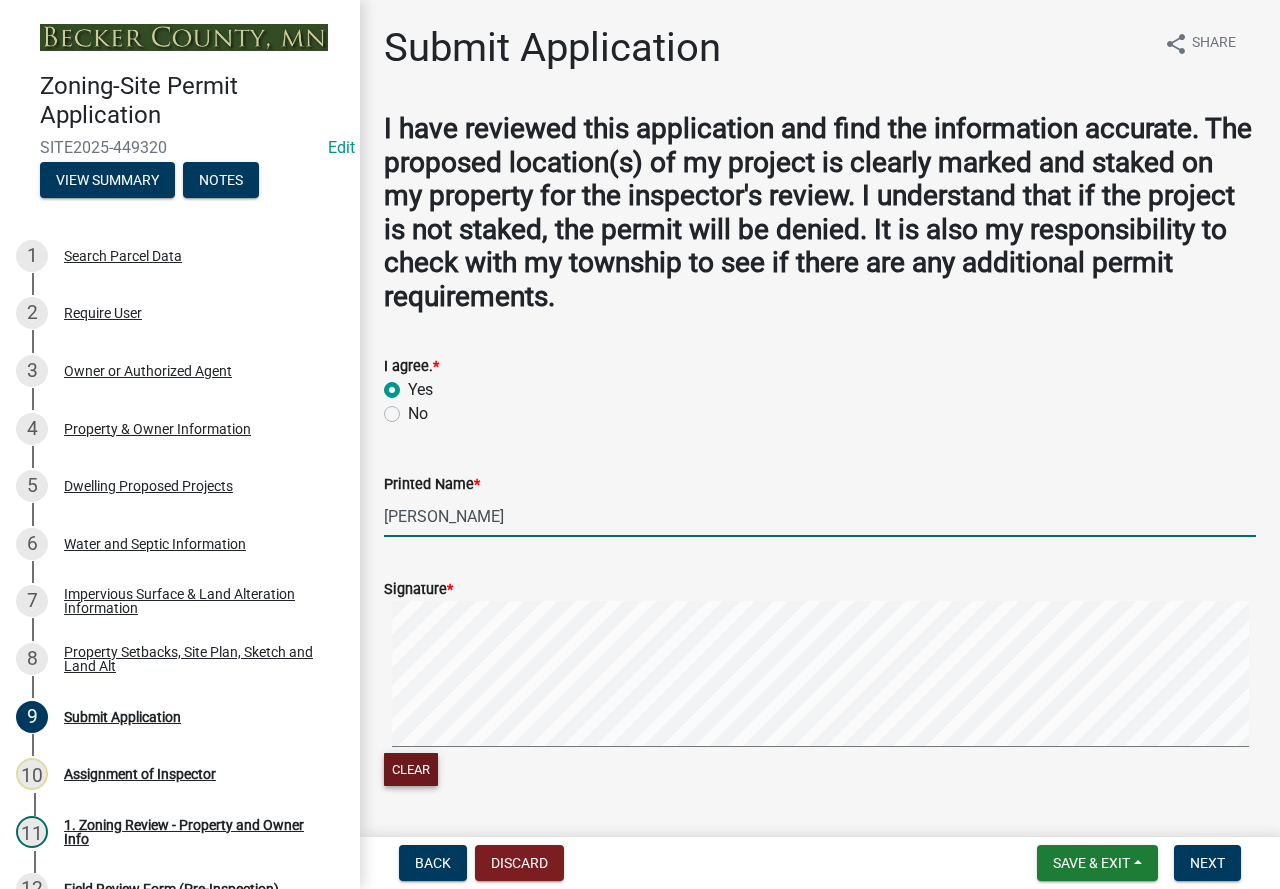 type 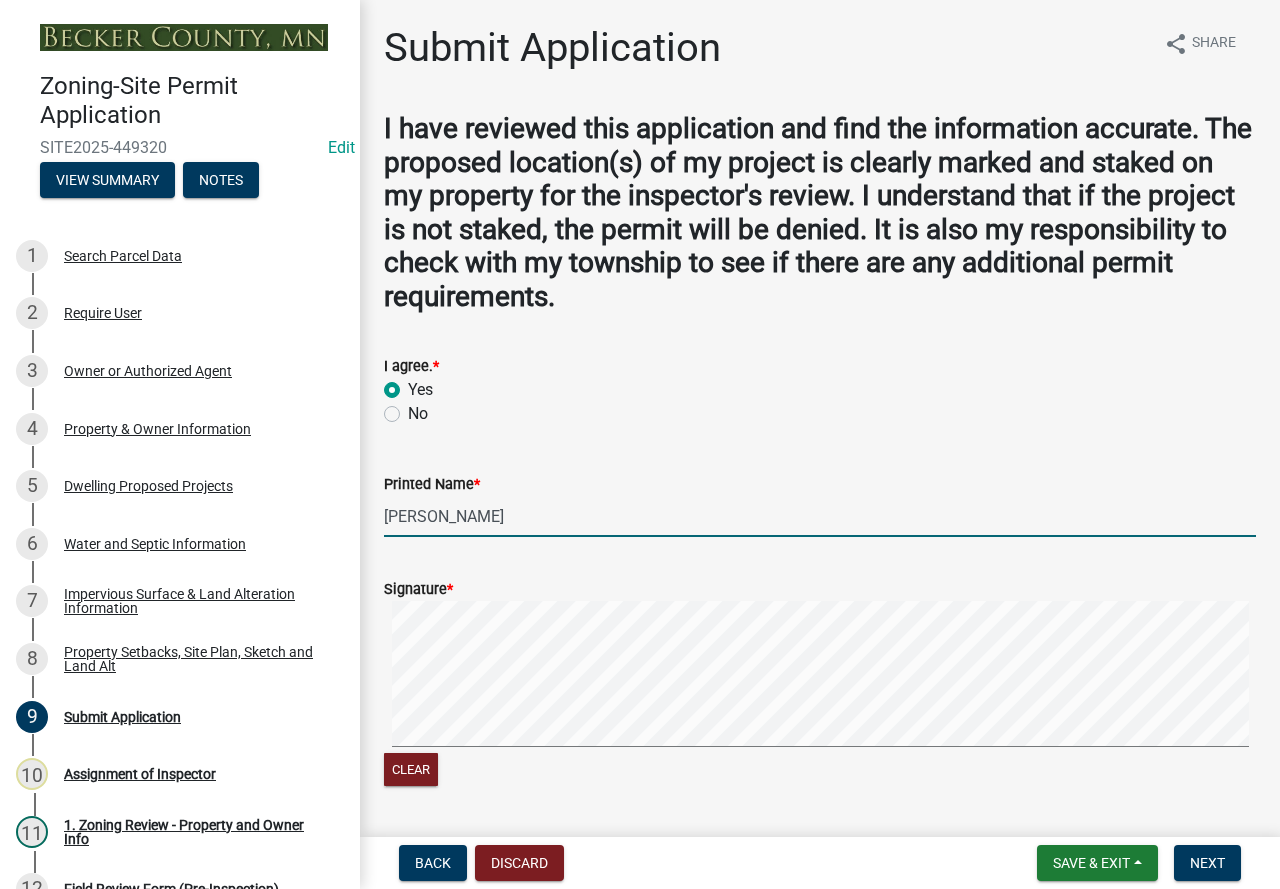 click on "Quinn" at bounding box center (820, 516) 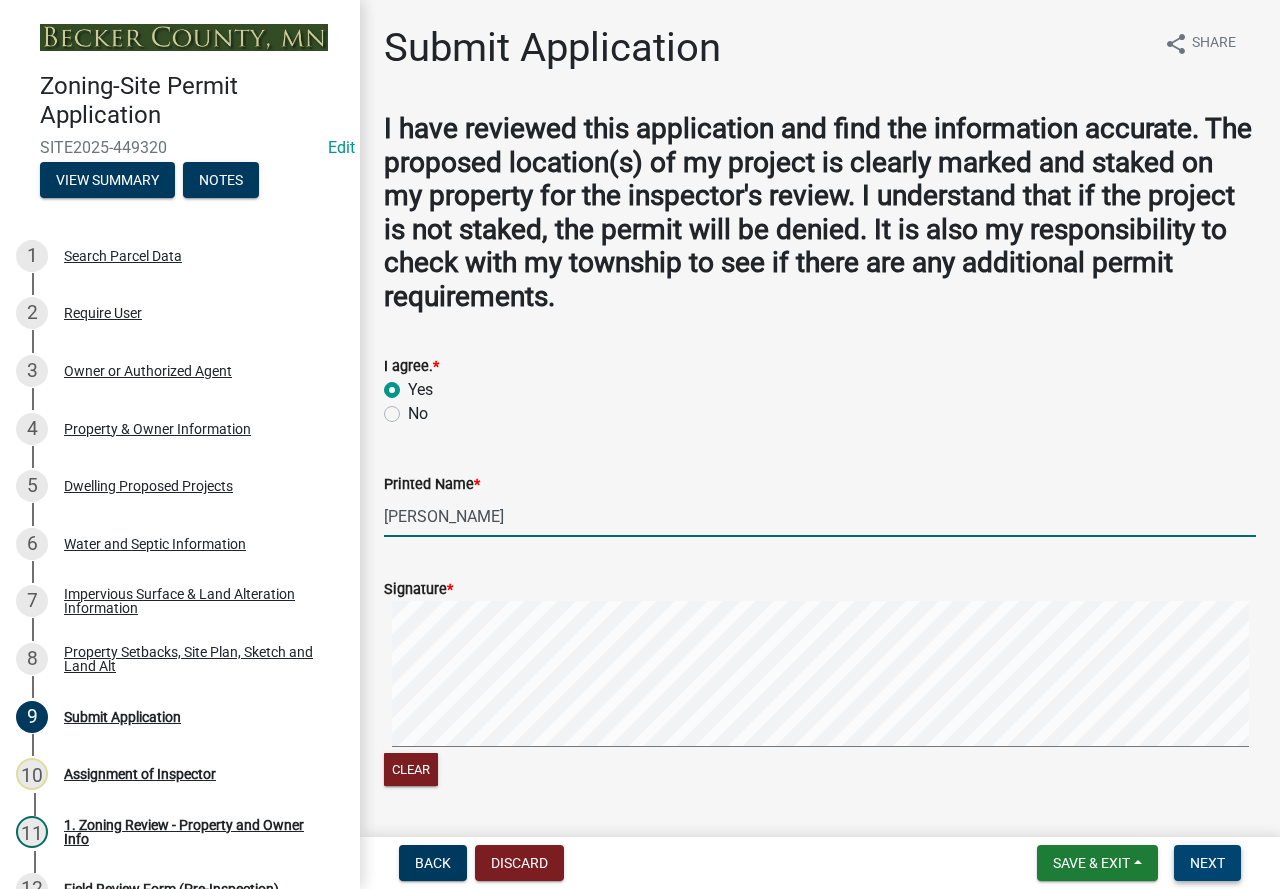 click on "Next" at bounding box center (1207, 863) 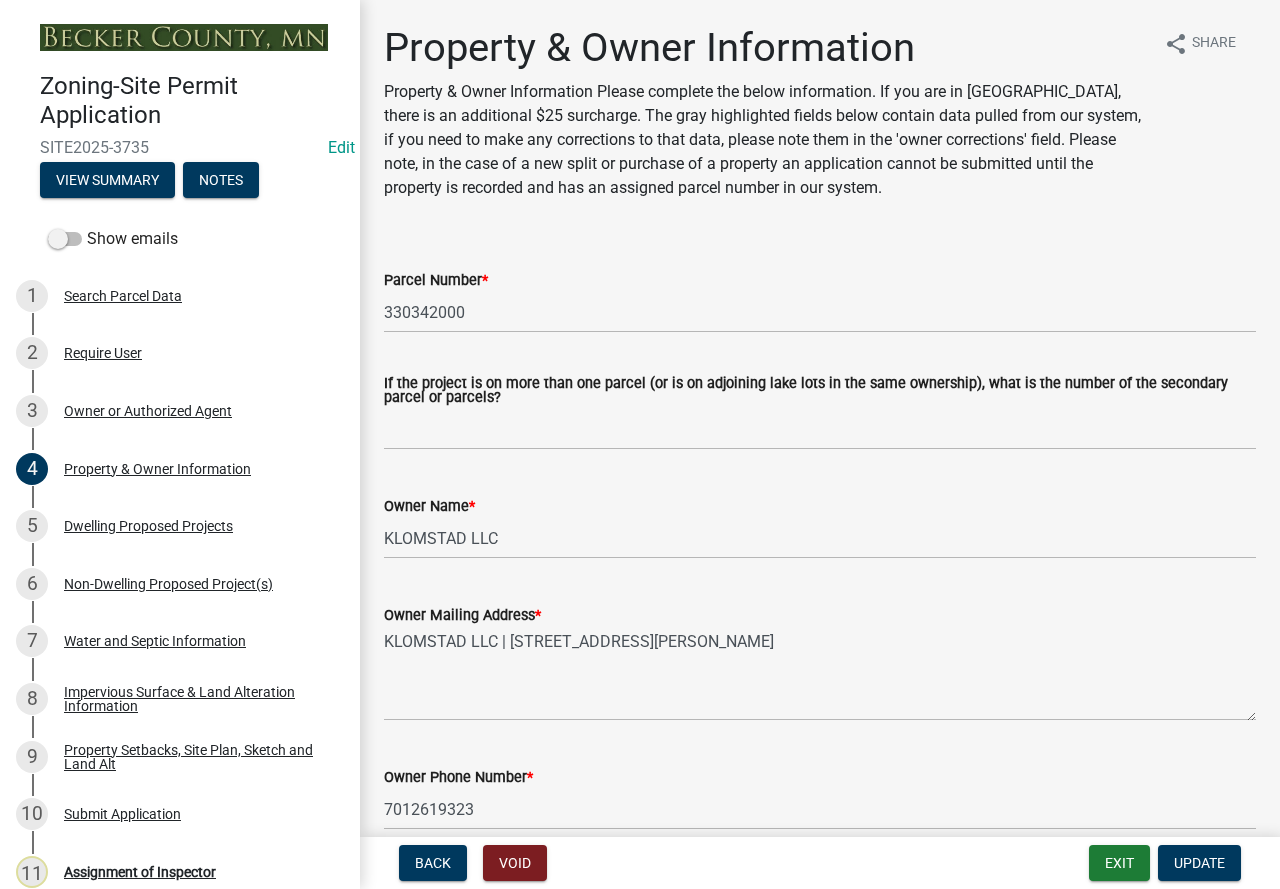 select on "3561a1d7-06f2-4f7a-90a0-a89a246297b4" 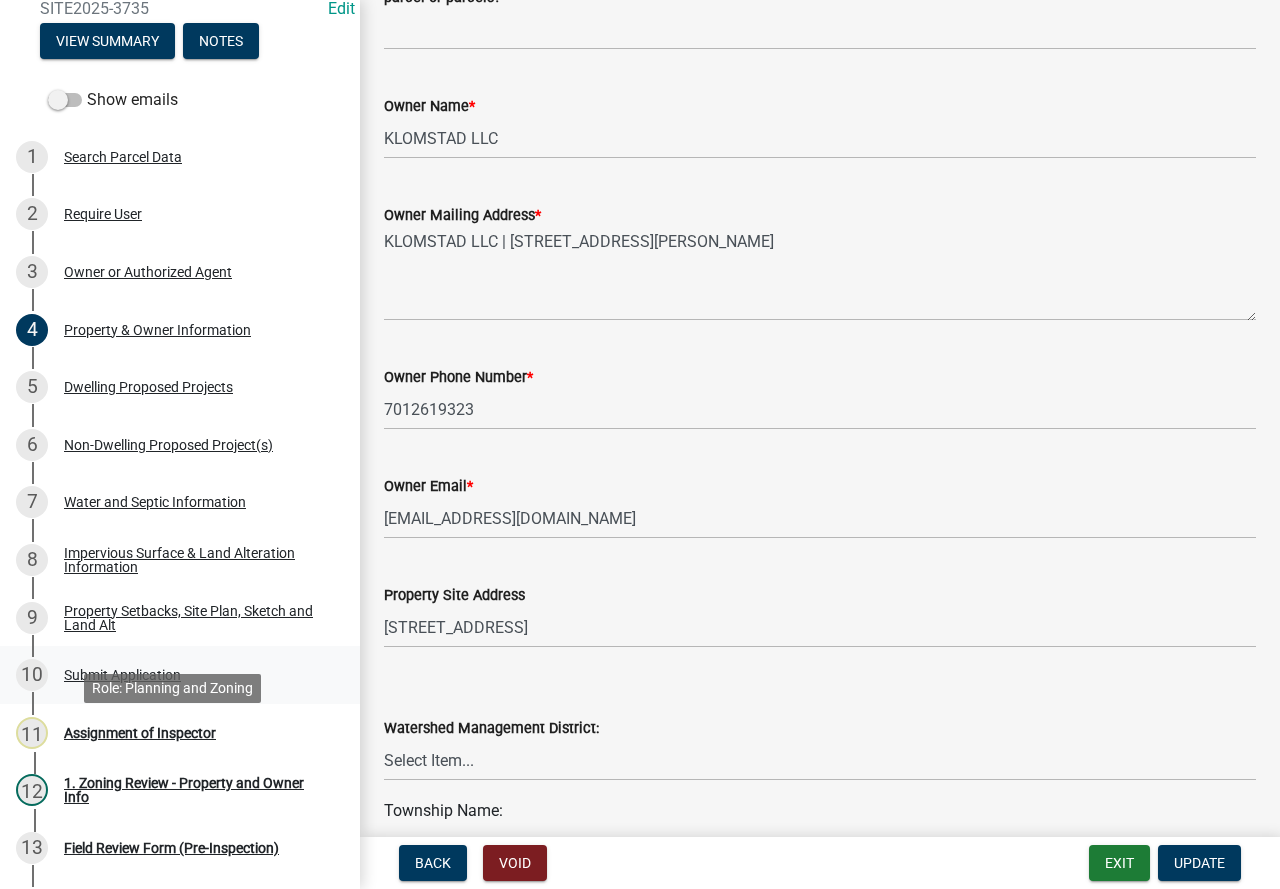 scroll, scrollTop: 0, scrollLeft: 0, axis: both 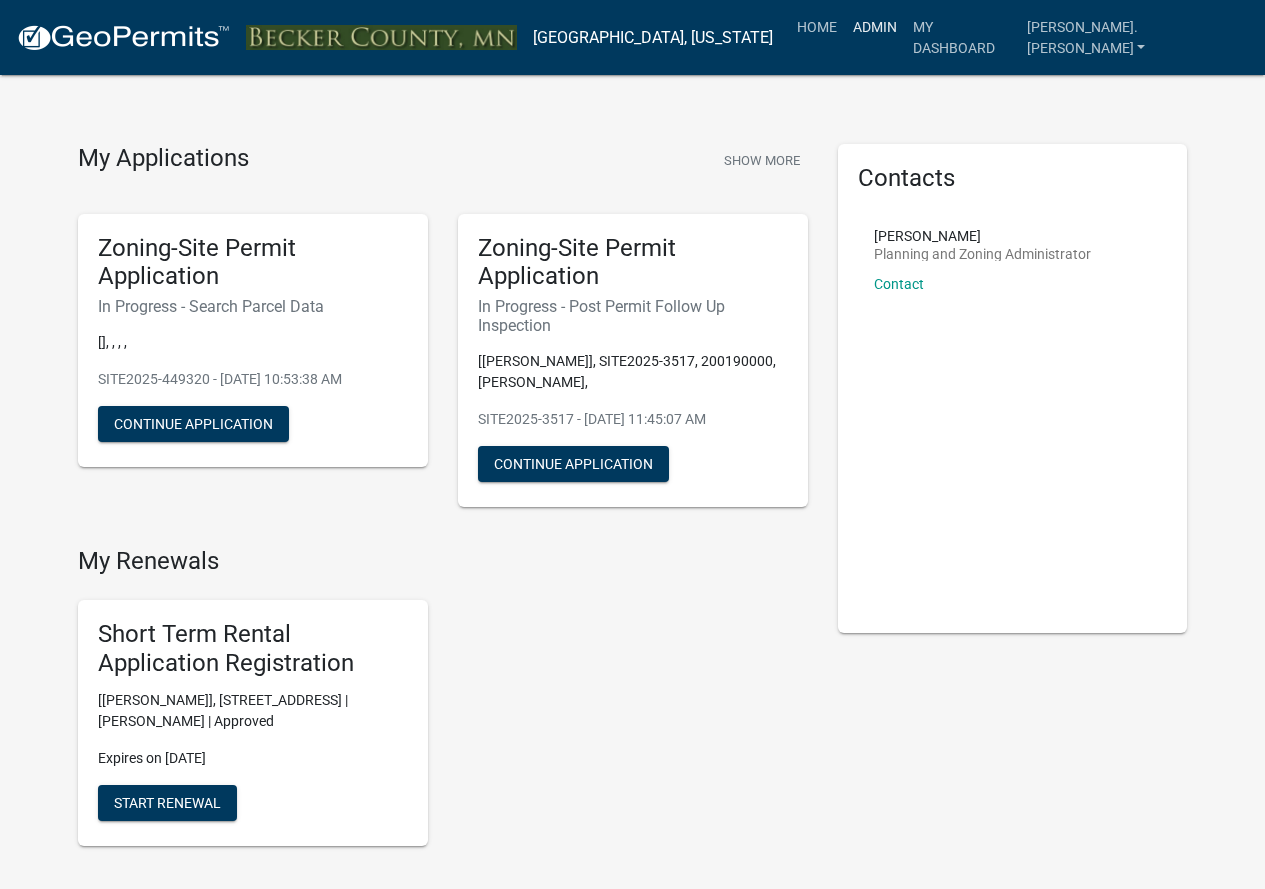 click on "Admin" at bounding box center [875, 27] 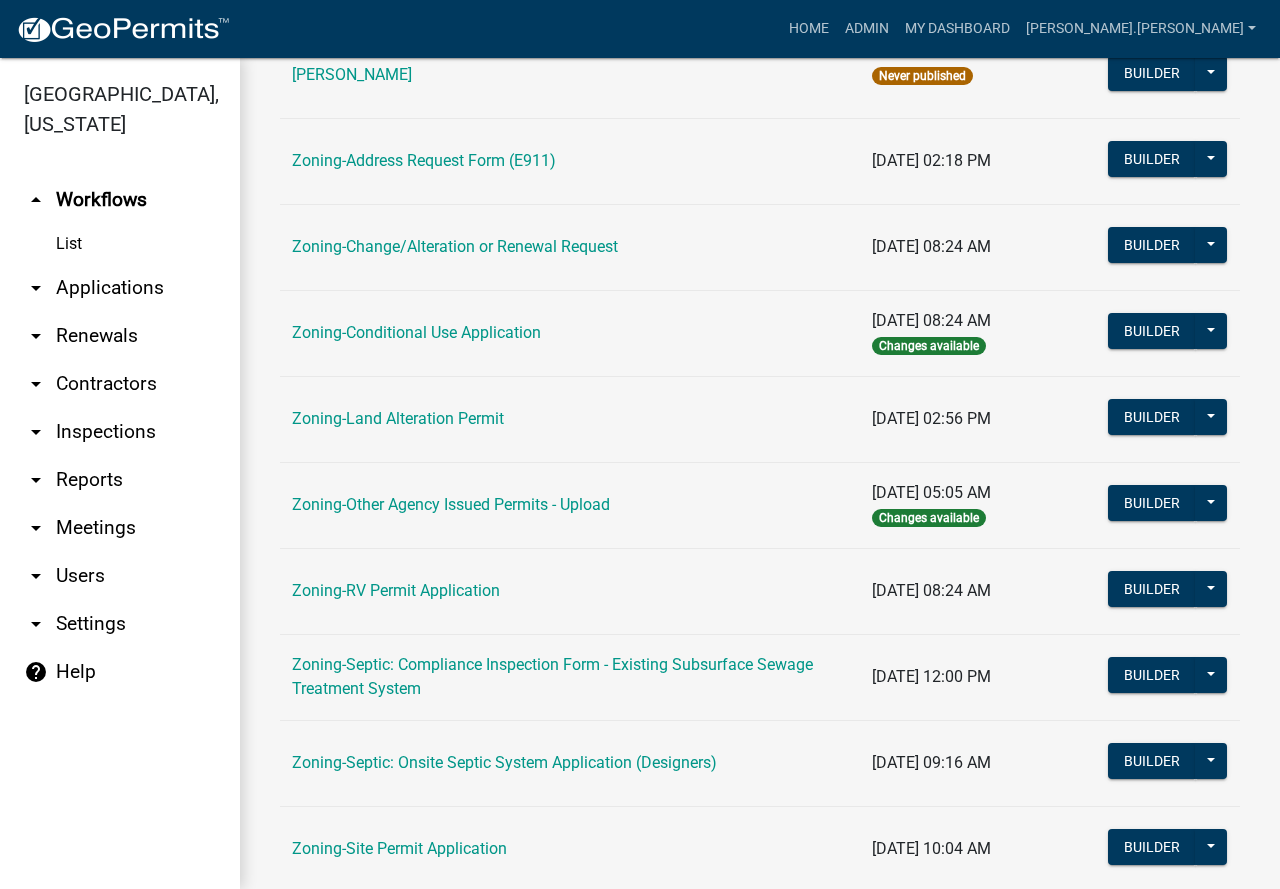 scroll, scrollTop: 600, scrollLeft: 0, axis: vertical 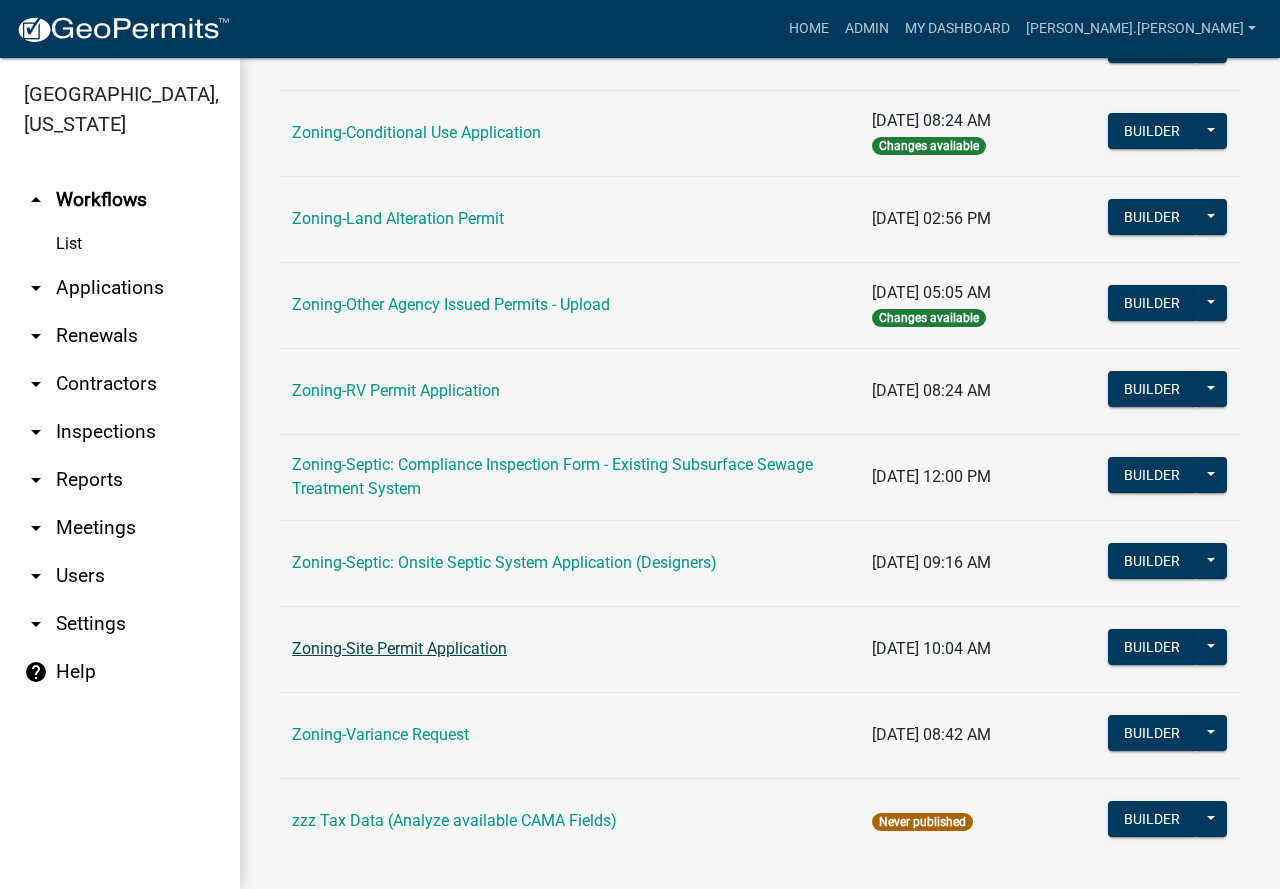 click on "Zoning-Site Permit Application" at bounding box center (399, 648) 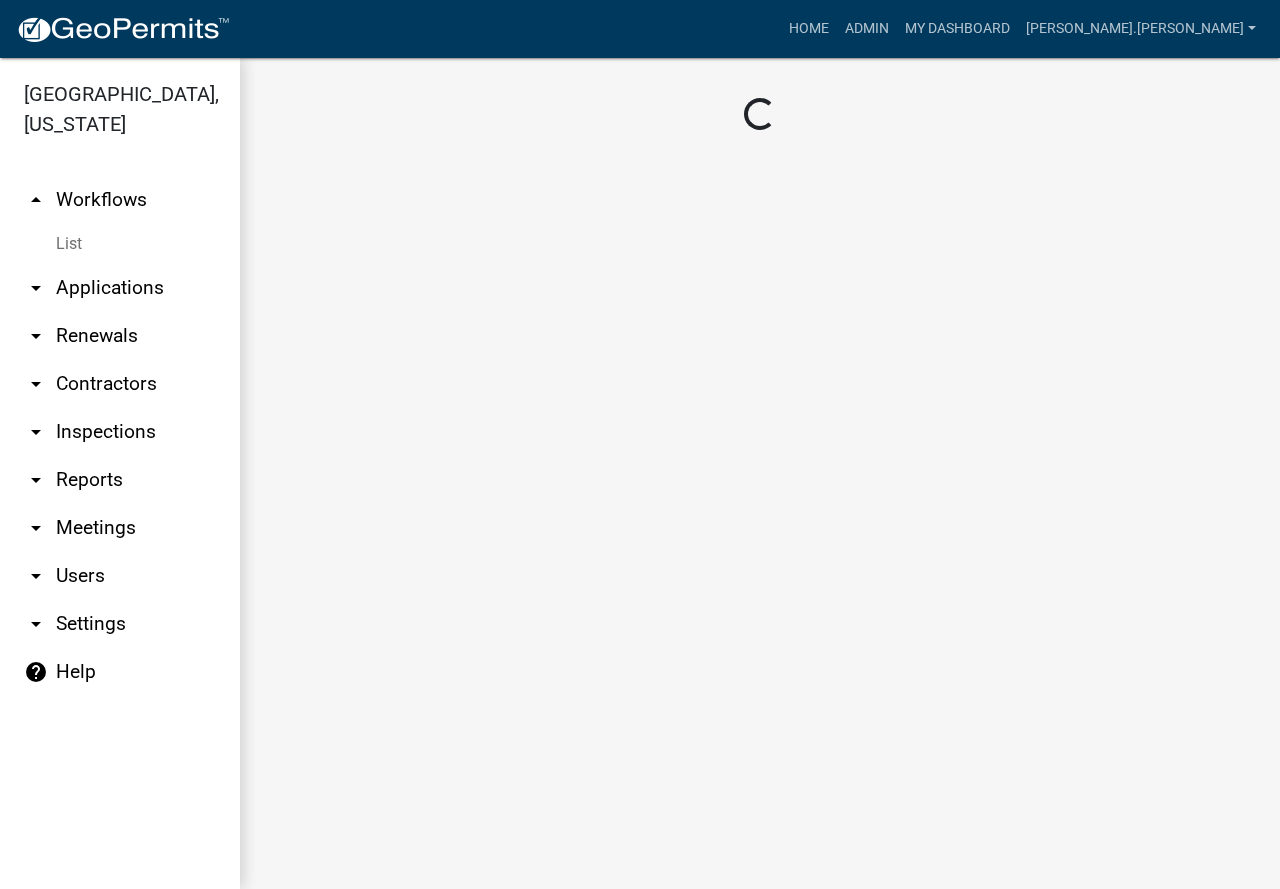 scroll, scrollTop: 0, scrollLeft: 0, axis: both 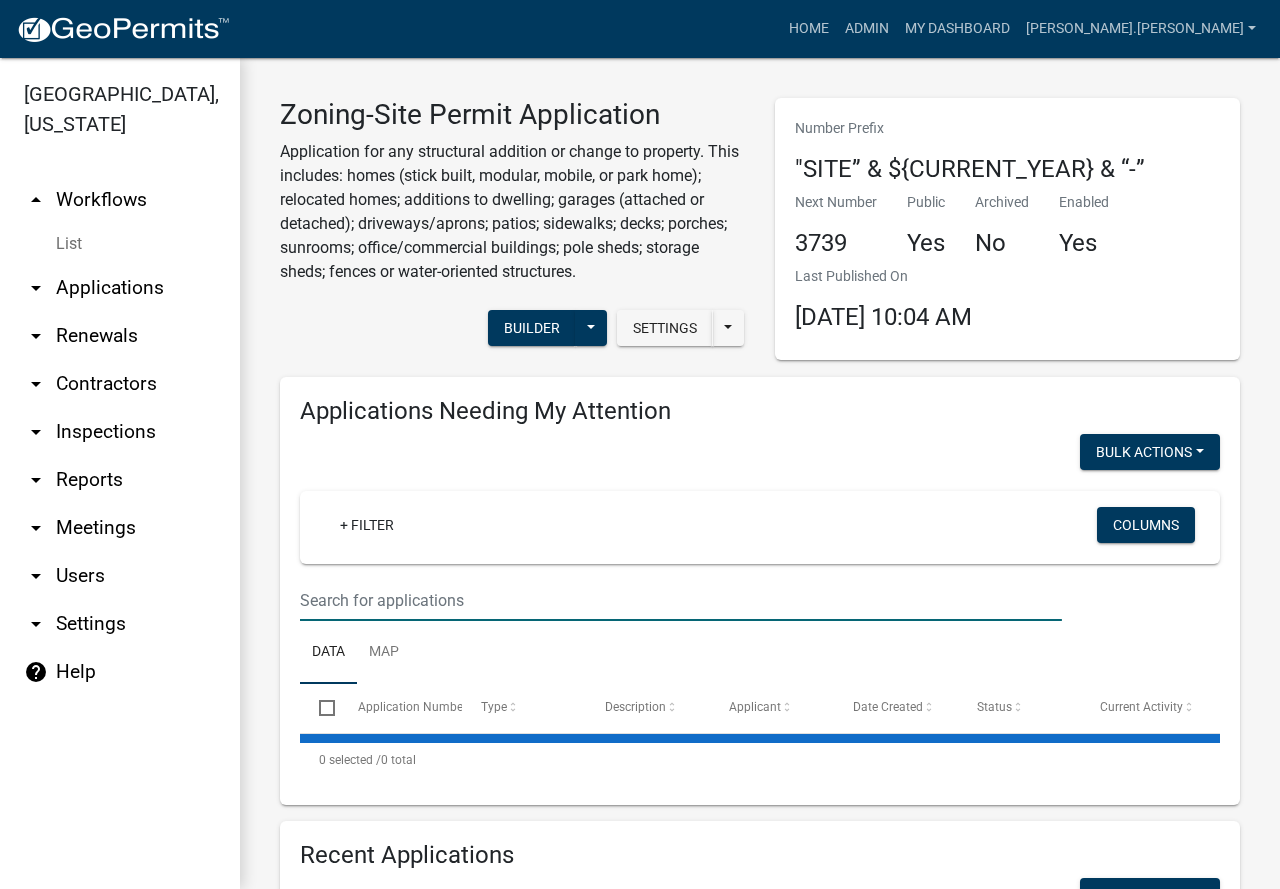 paste on "080913000" 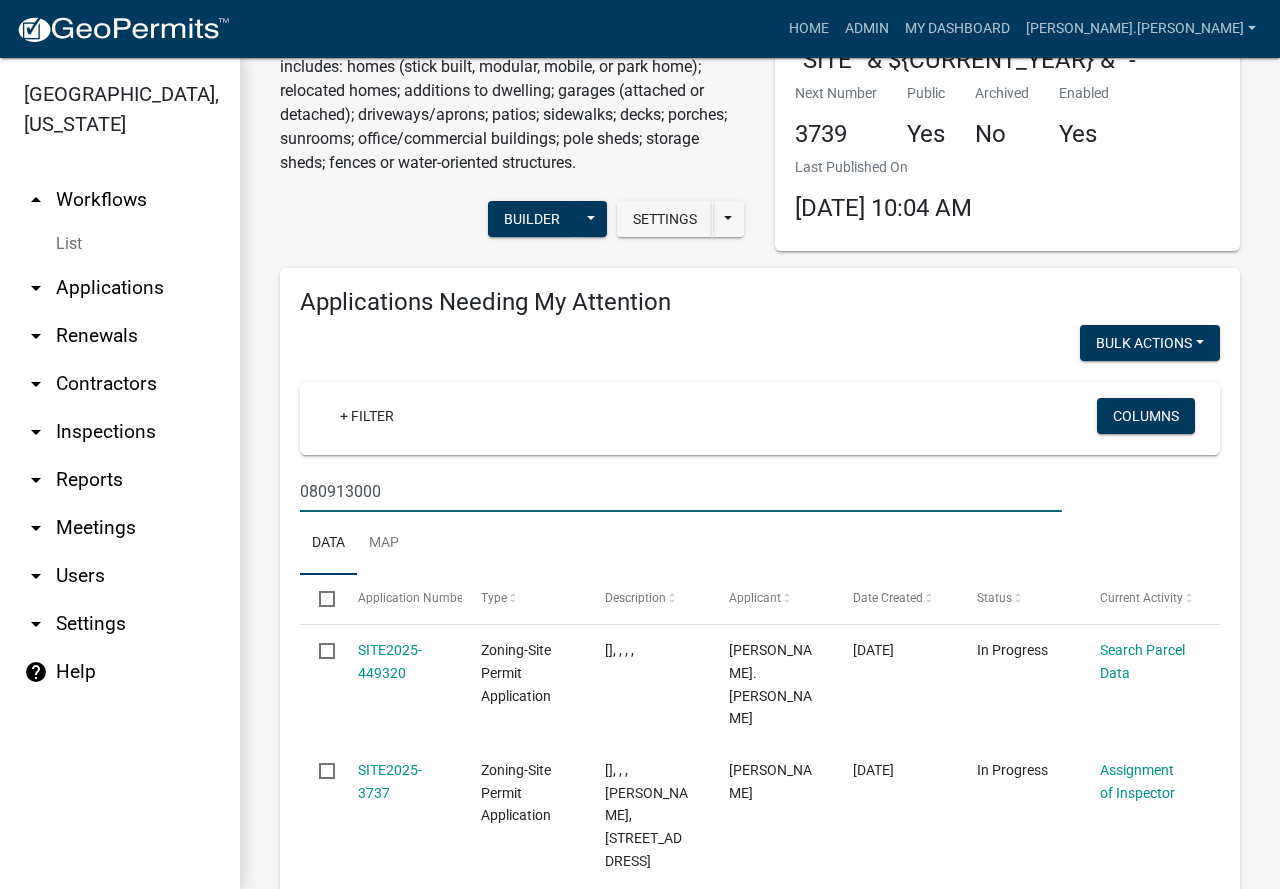 scroll, scrollTop: 300, scrollLeft: 0, axis: vertical 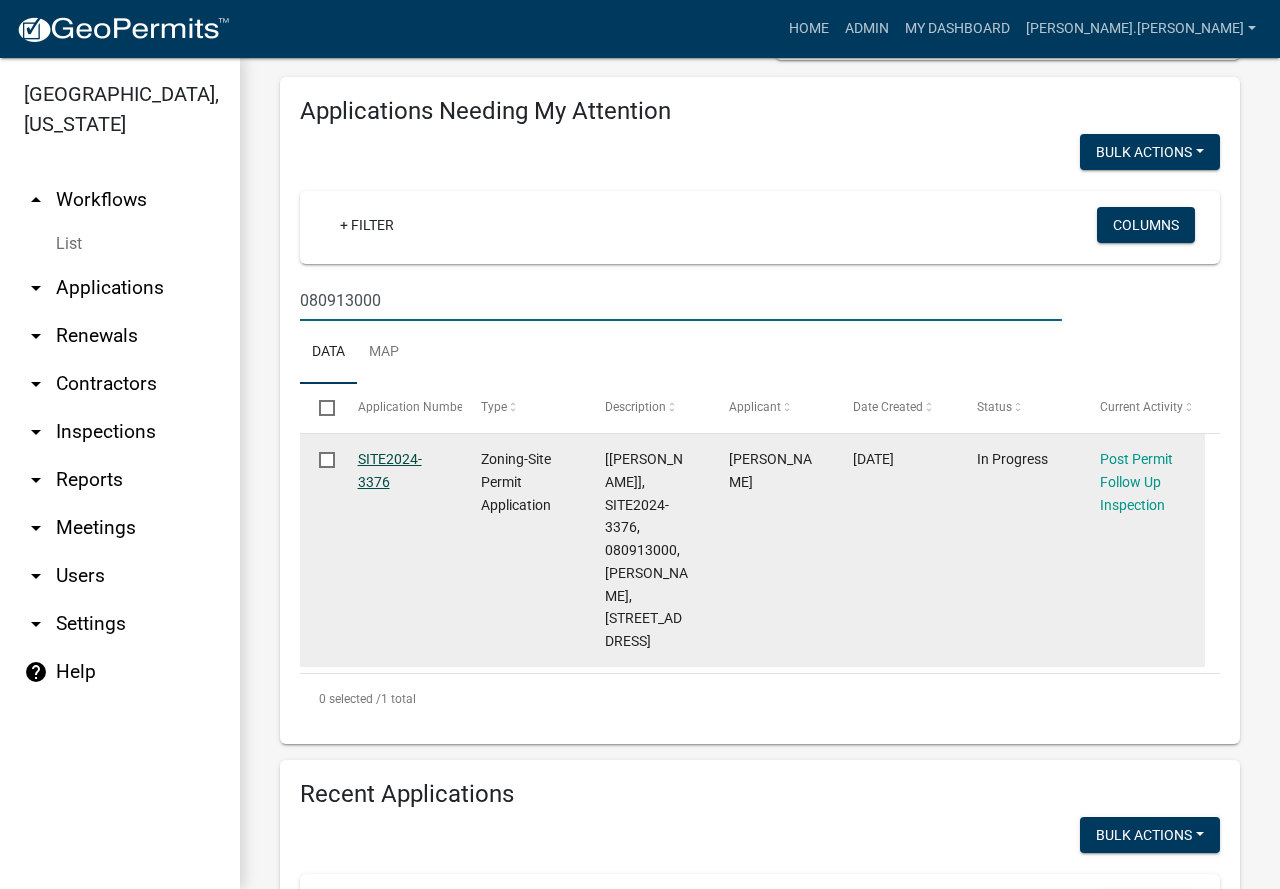type on "080913000" 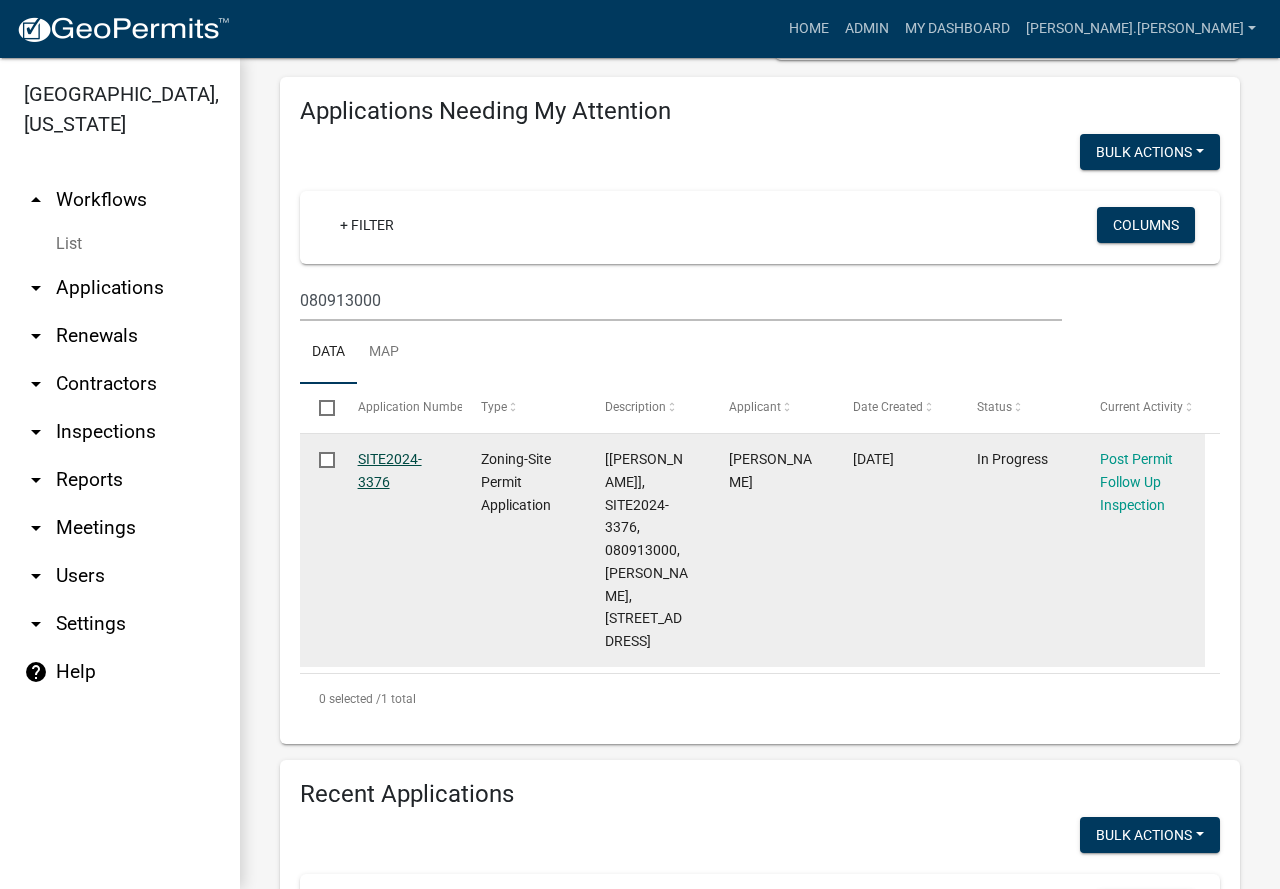 click on "SITE2024-3376" 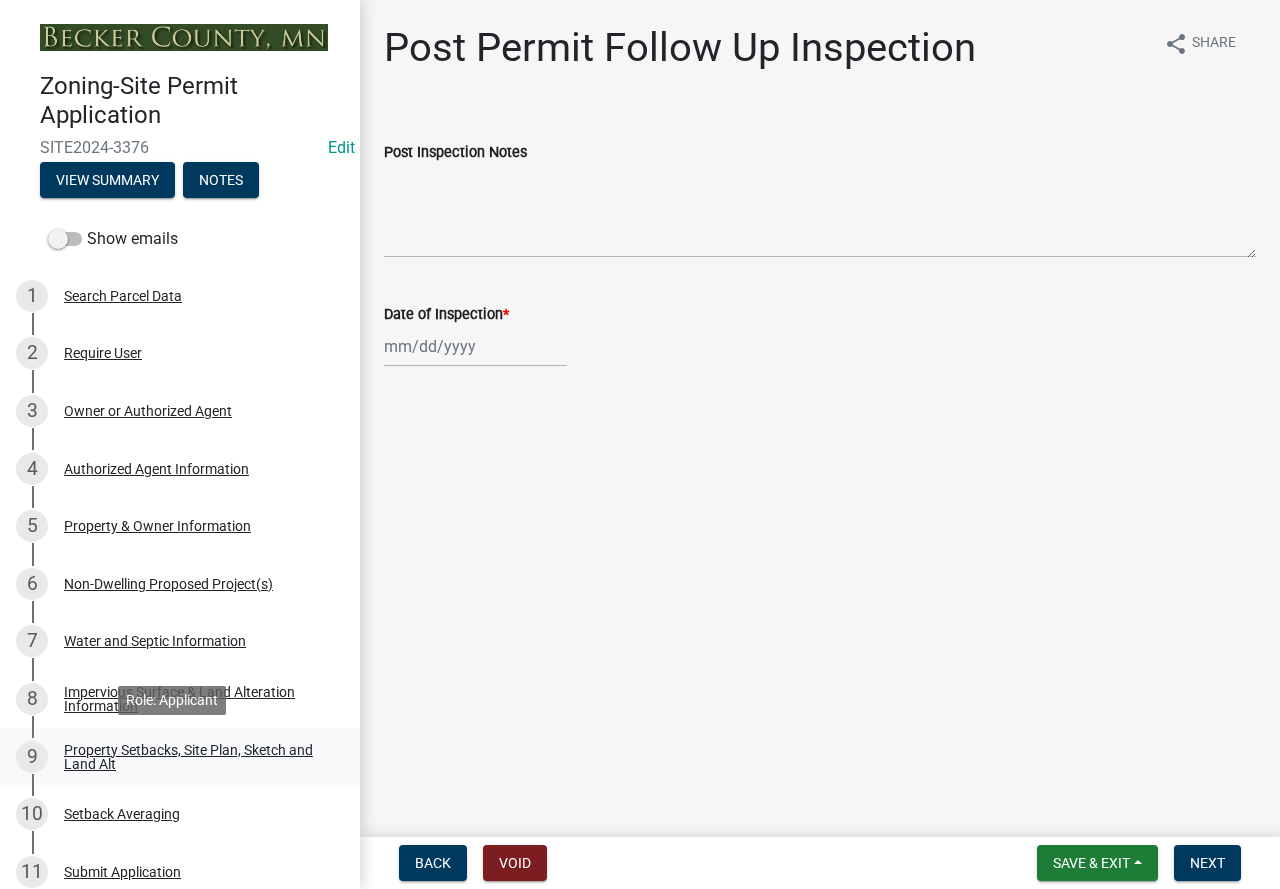 click on "Property Setbacks, Site Plan, Sketch and Land Alt" at bounding box center [196, 757] 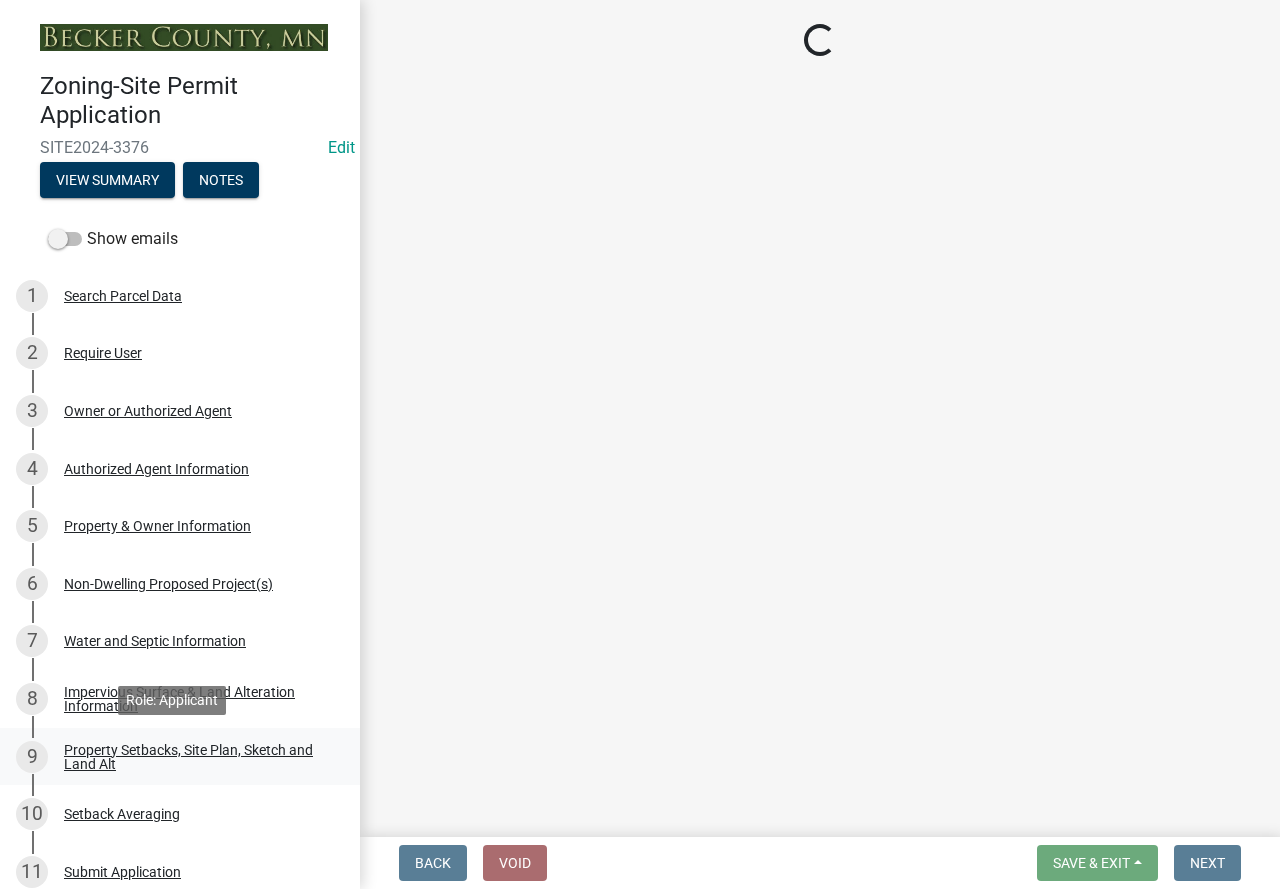 select on "7b13c63f-e699-4112-b373-98fbd28ec536" 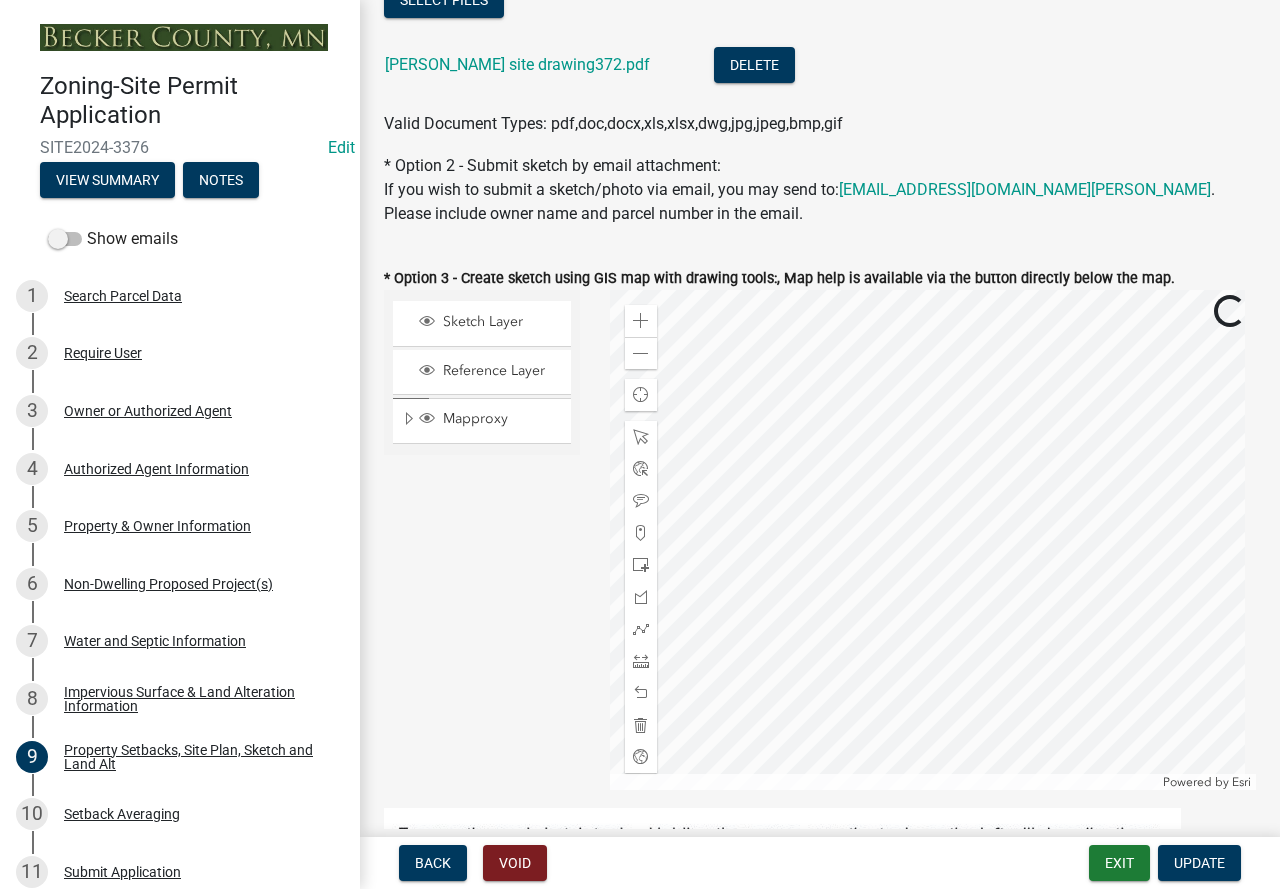 scroll, scrollTop: 600, scrollLeft: 0, axis: vertical 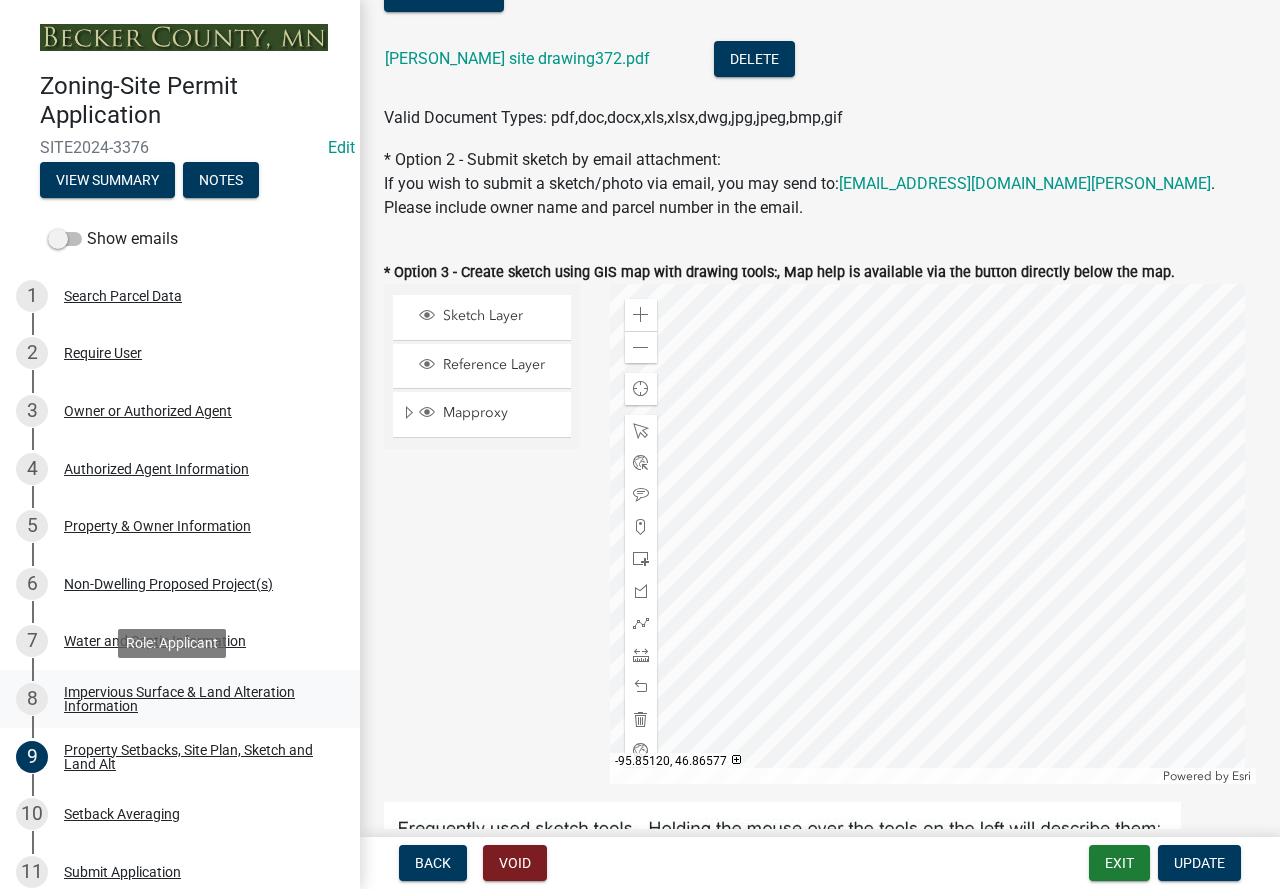 click on "Impervious Surface & Land Alteration Information" at bounding box center (196, 699) 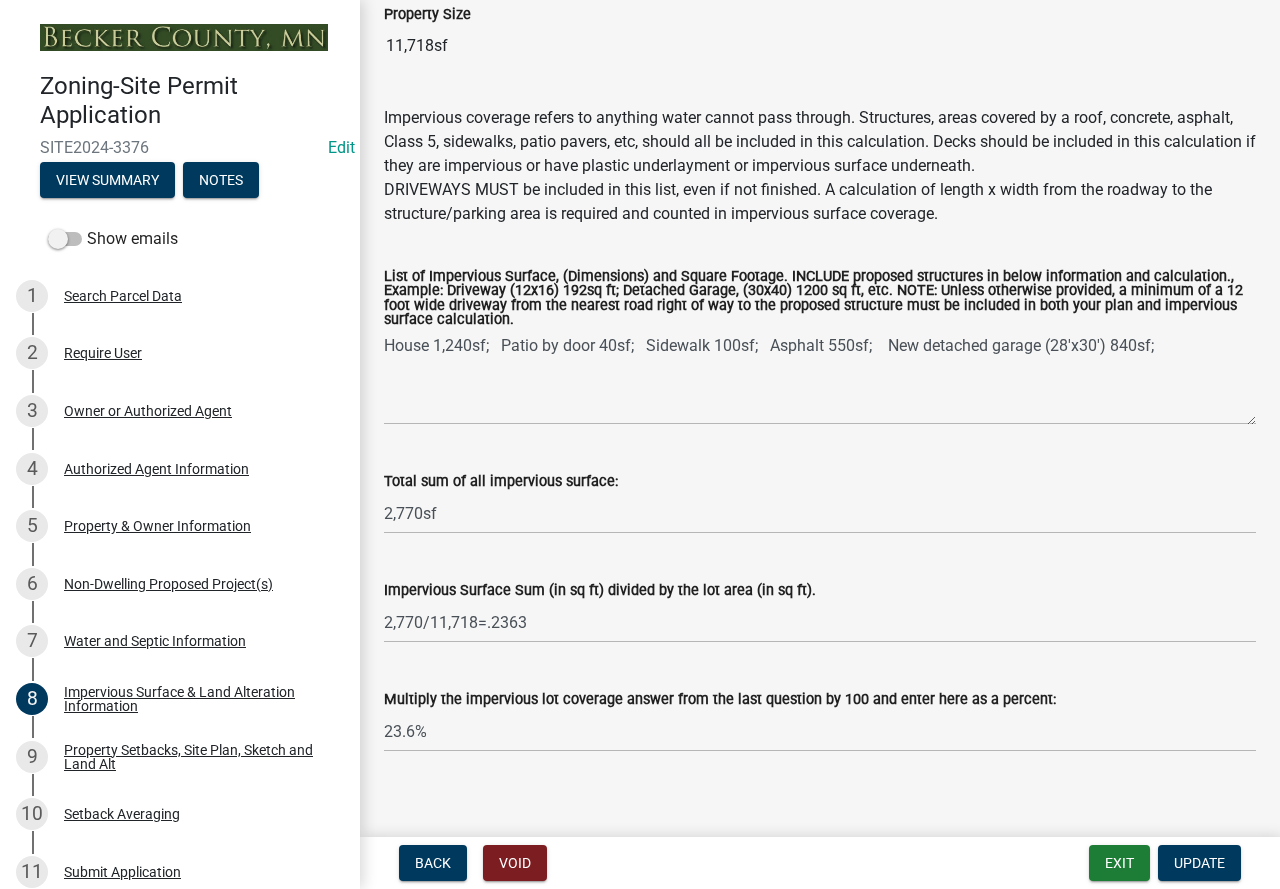 scroll, scrollTop: 200, scrollLeft: 0, axis: vertical 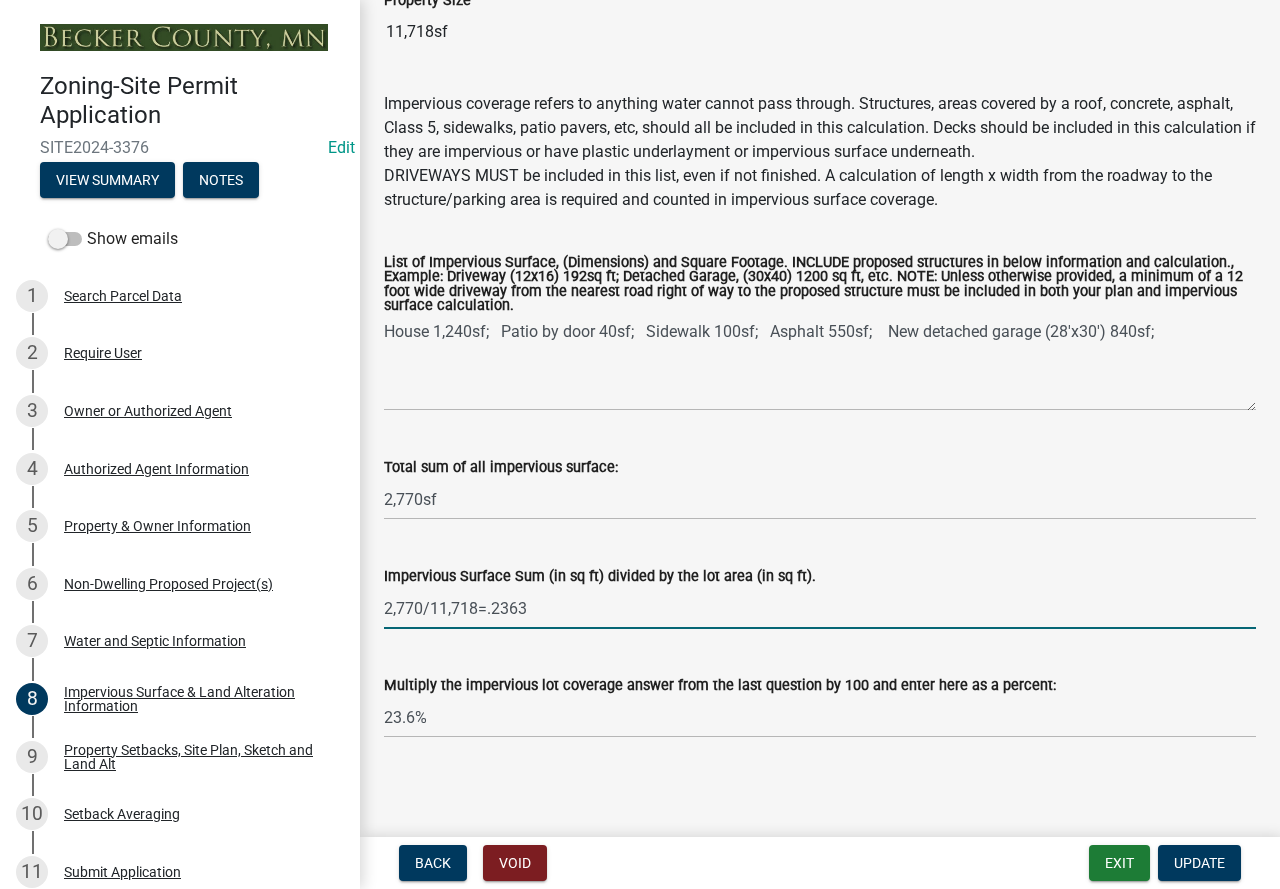 drag, startPoint x: 384, startPoint y: 605, endPoint x: 531, endPoint y: 617, distance: 147.48898 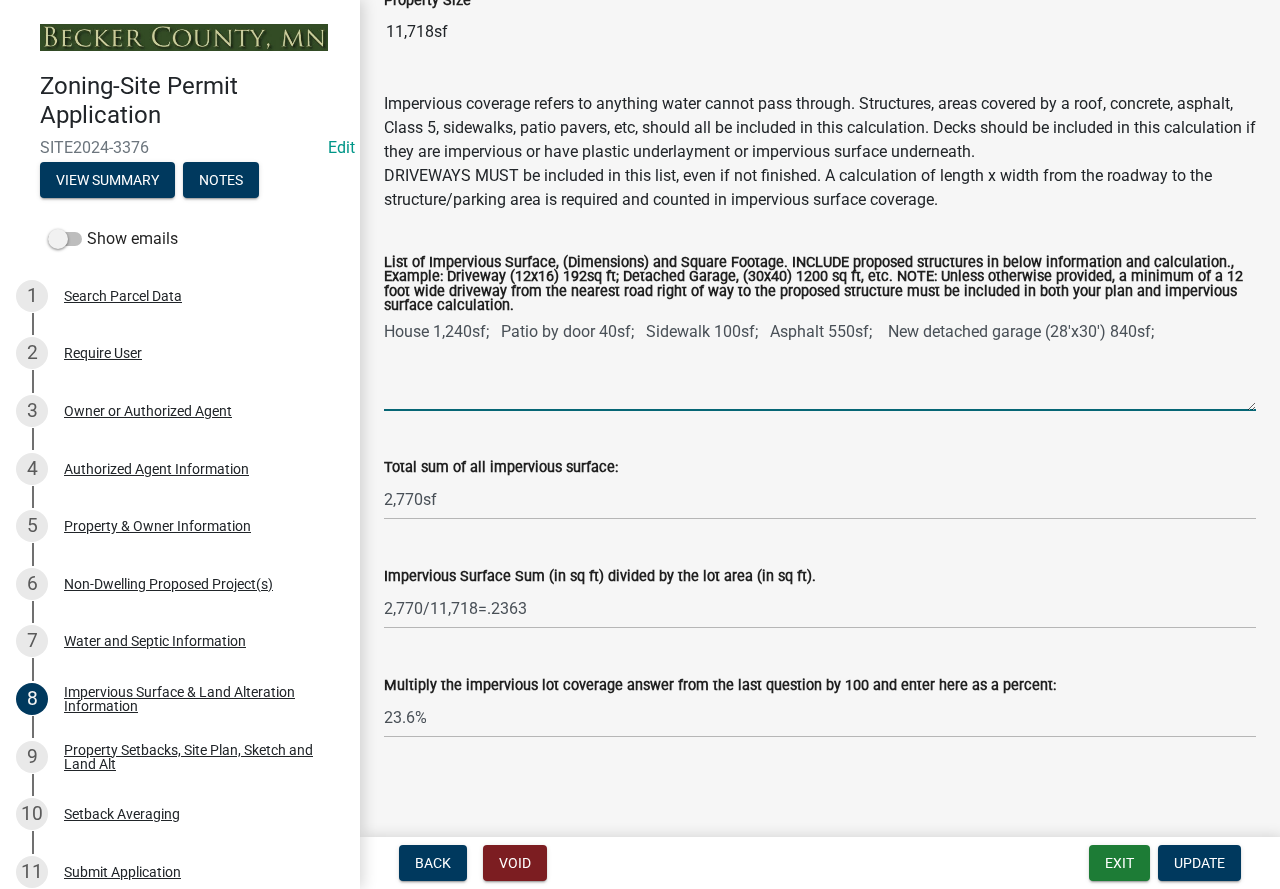 drag, startPoint x: 462, startPoint y: 384, endPoint x: 374, endPoint y: 332, distance: 102.21546 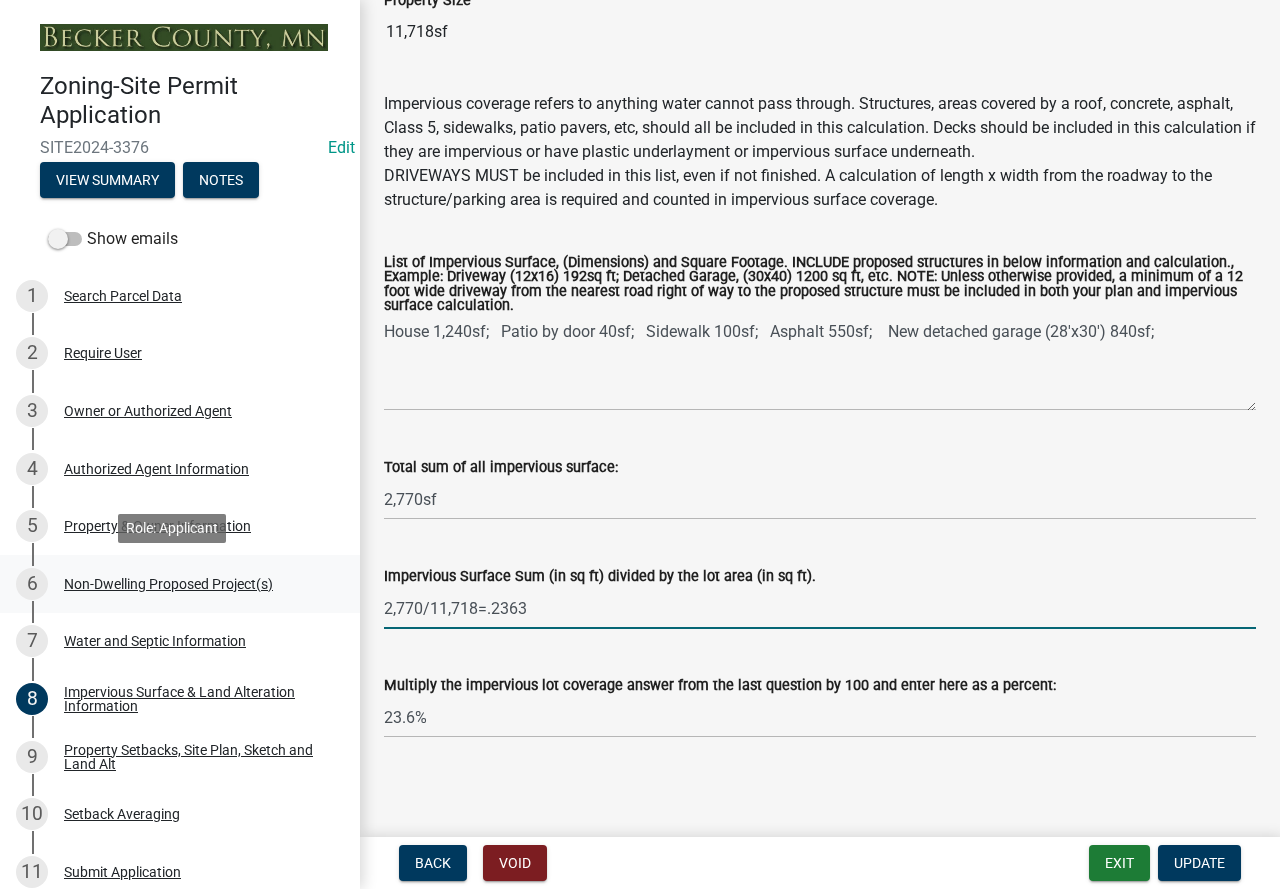 drag, startPoint x: 542, startPoint y: 601, endPoint x: 334, endPoint y: 590, distance: 208.29066 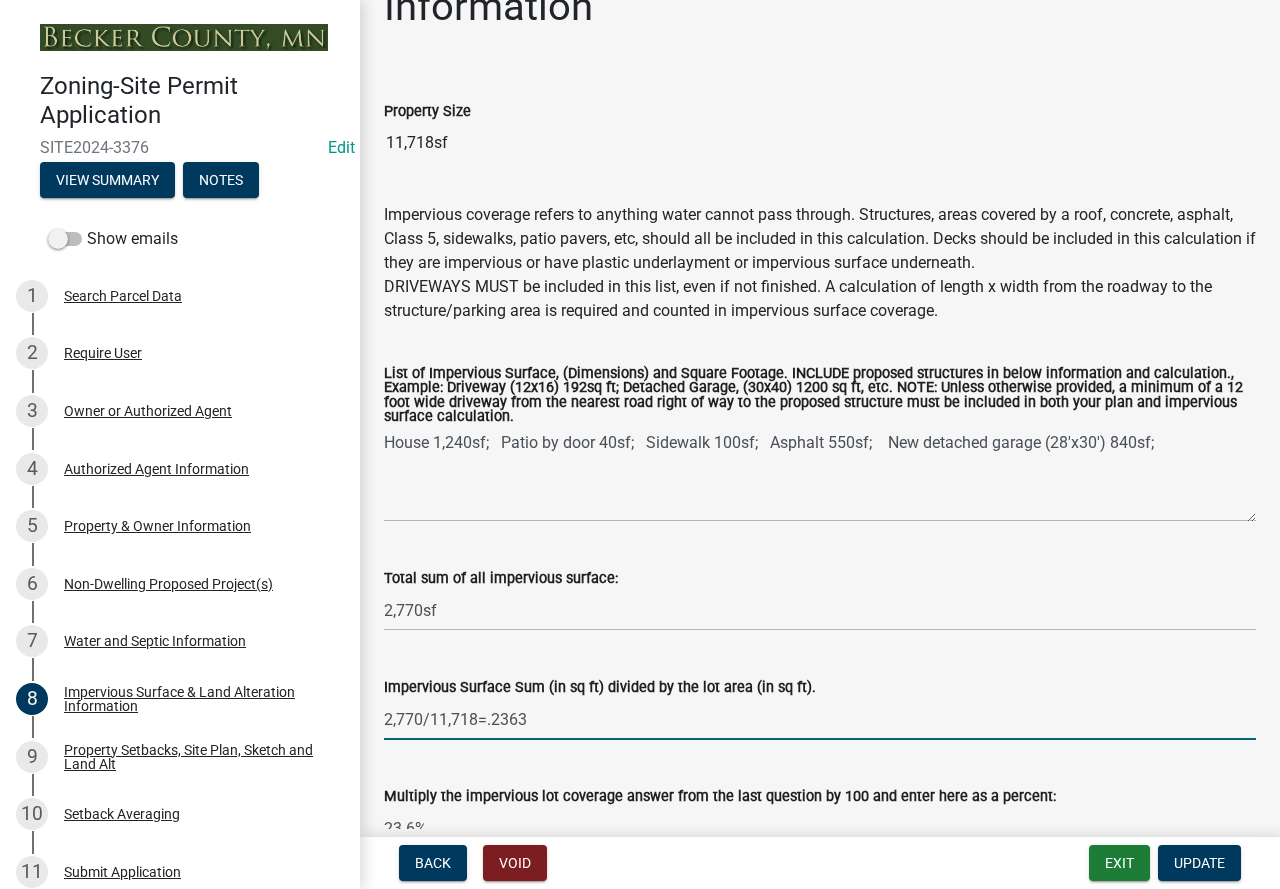 scroll, scrollTop: 0, scrollLeft: 0, axis: both 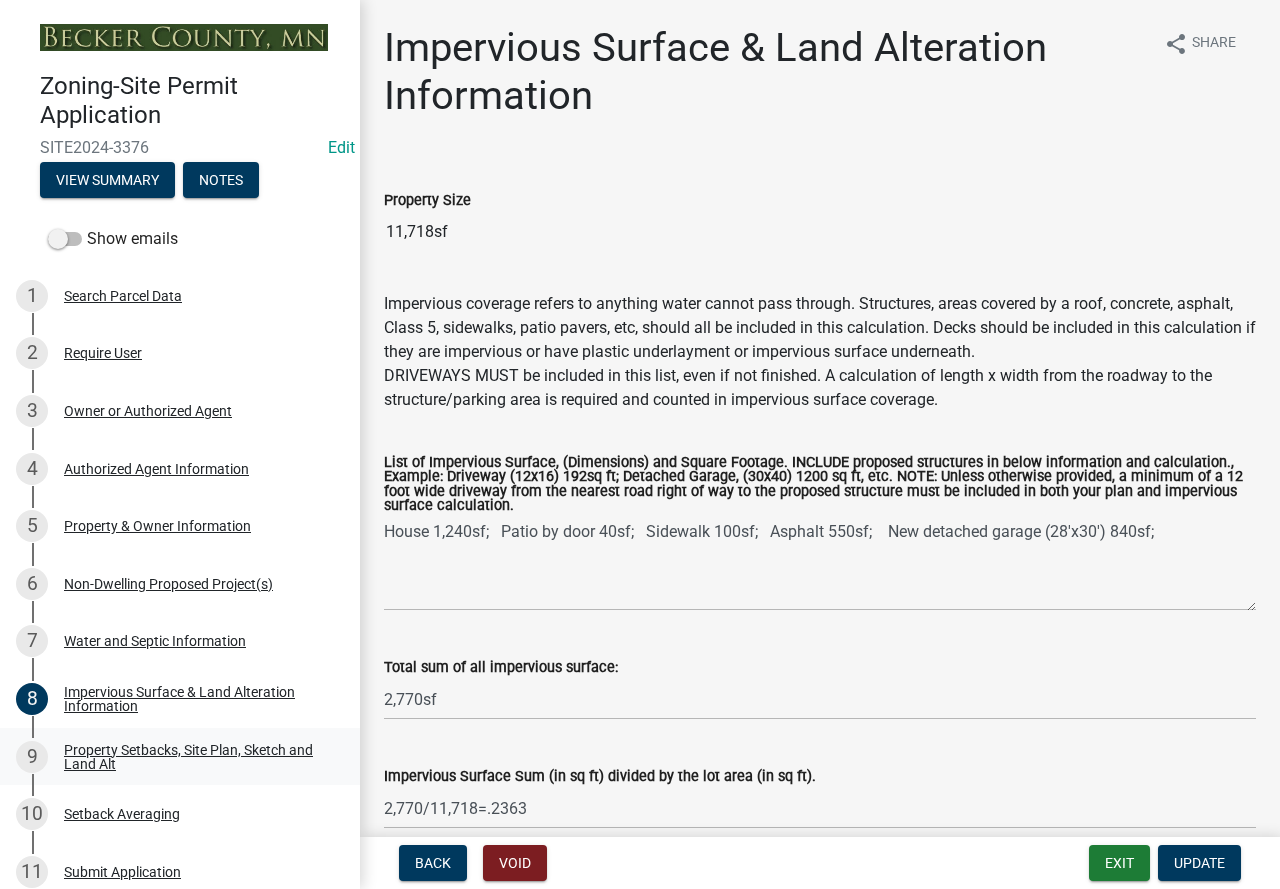 click on "Property Setbacks, Site Plan, Sketch and Land Alt" at bounding box center (196, 757) 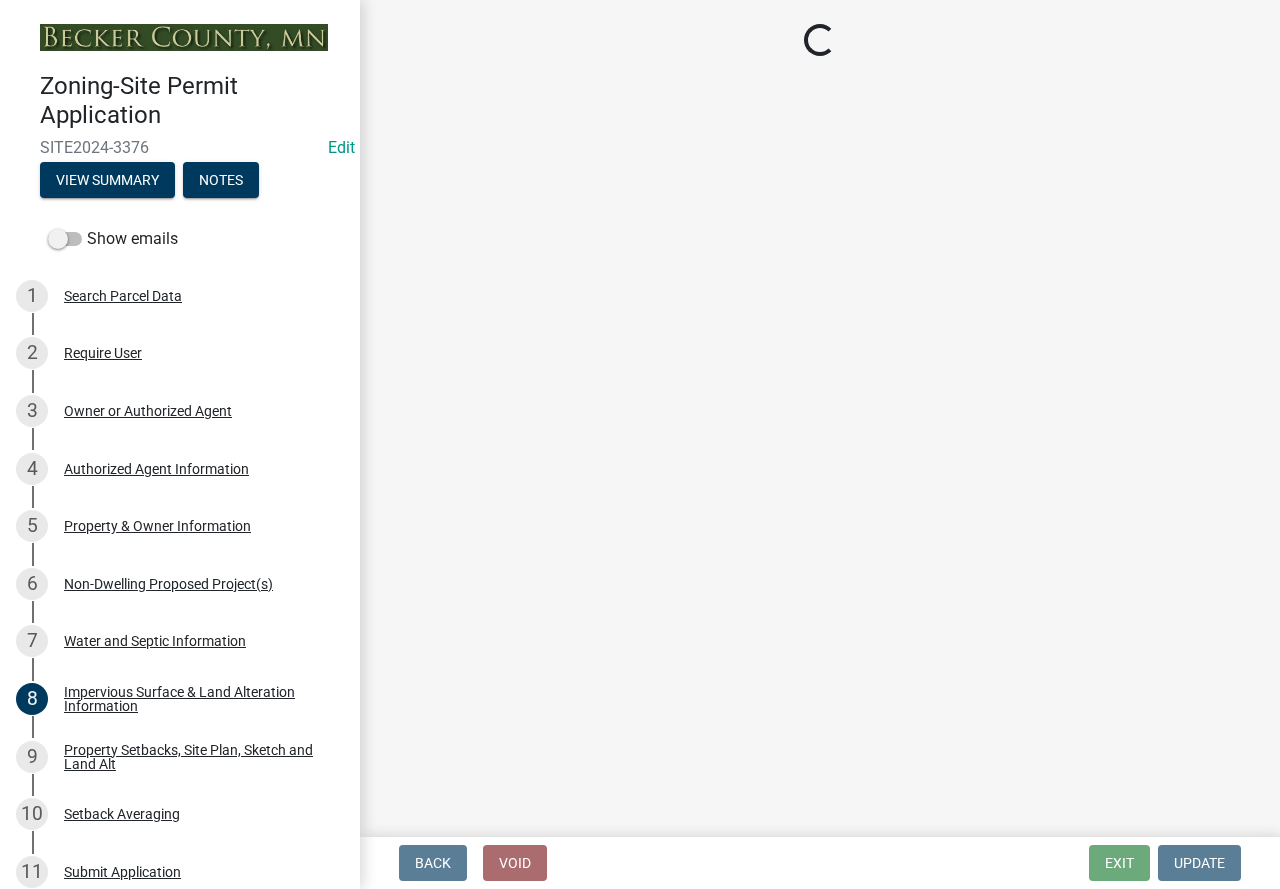 select on "7b13c63f-e699-4112-b373-98fbd28ec536" 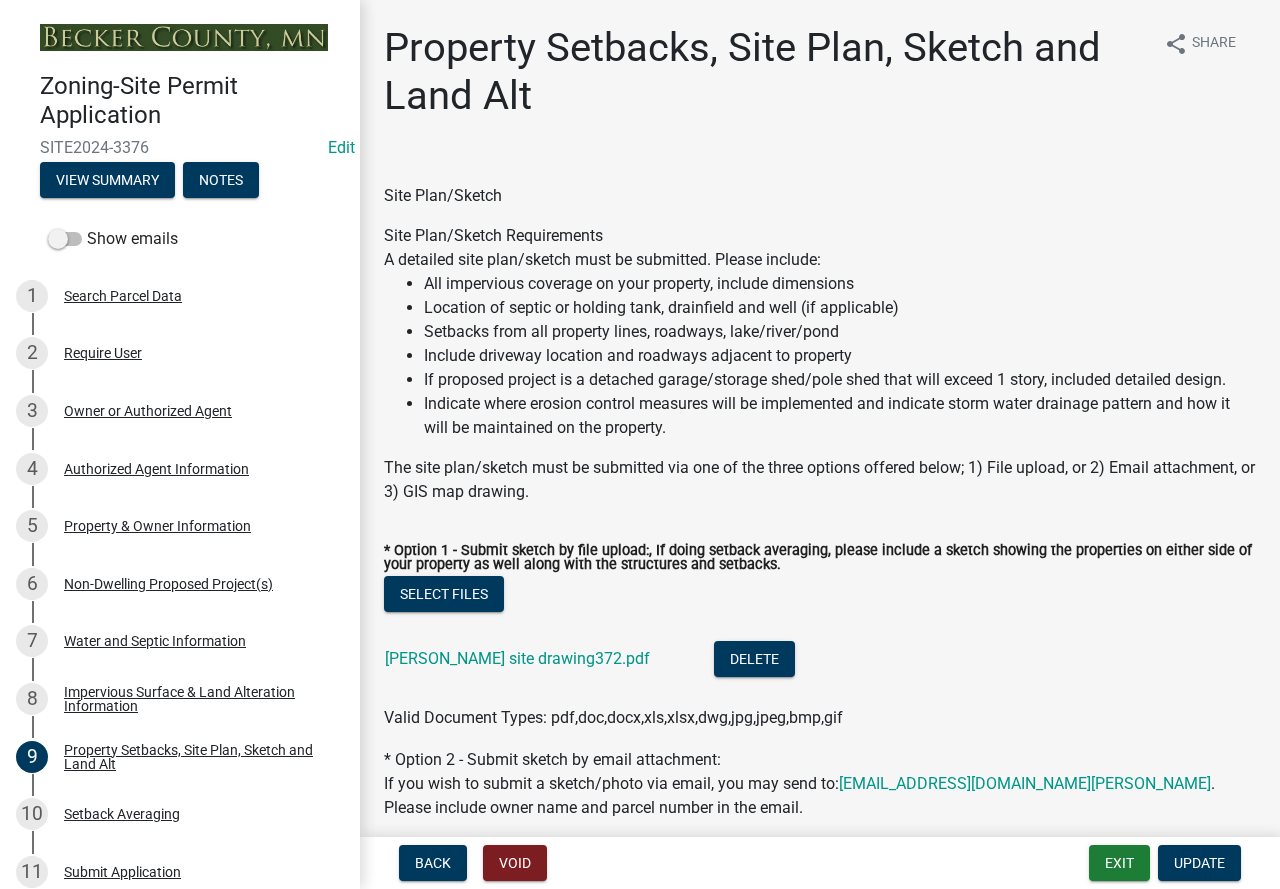click on "Iwen site drawing372.pdf" 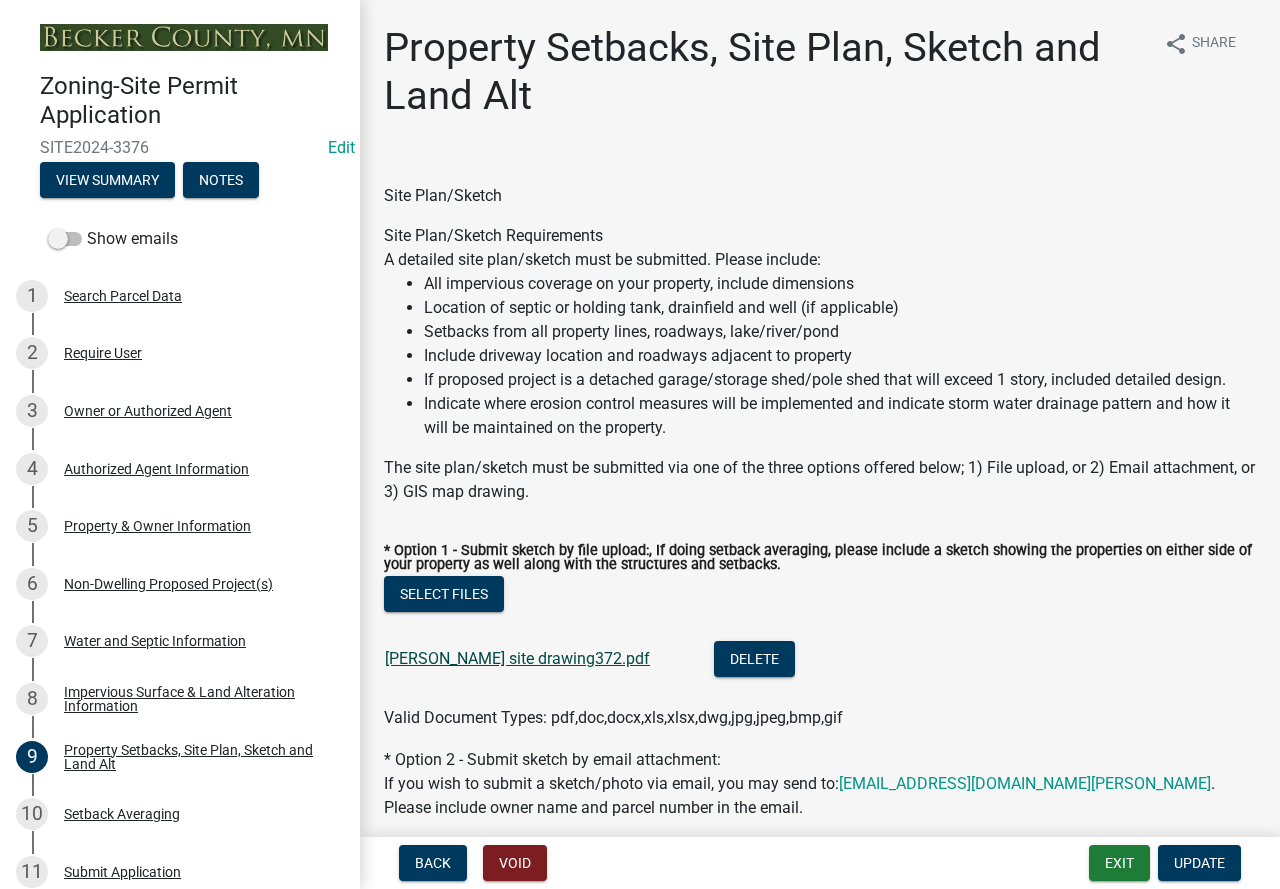 click on "Iwen site drawing372.pdf" 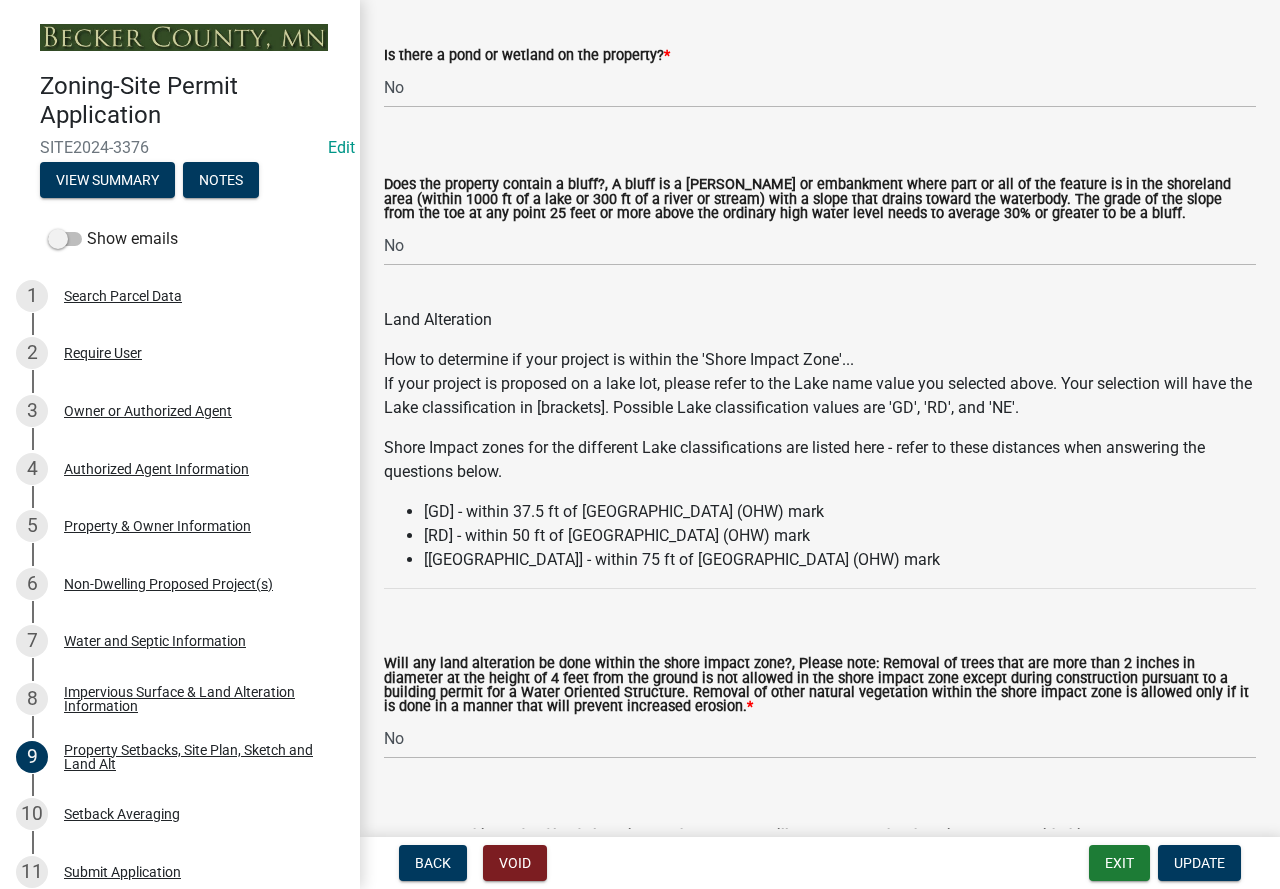 scroll, scrollTop: 2700, scrollLeft: 0, axis: vertical 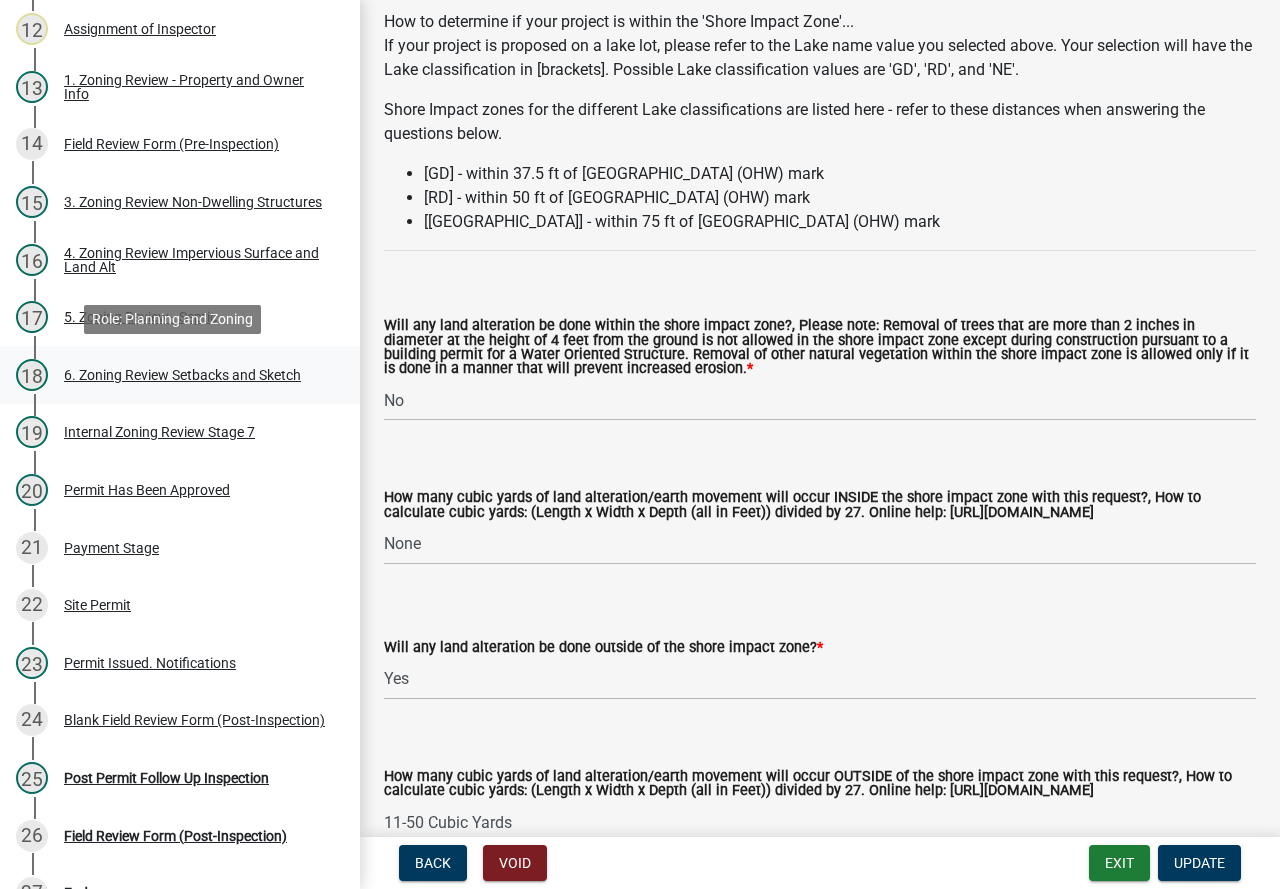 click on "6.  Zoning Review Setbacks and Sketch" at bounding box center [182, 375] 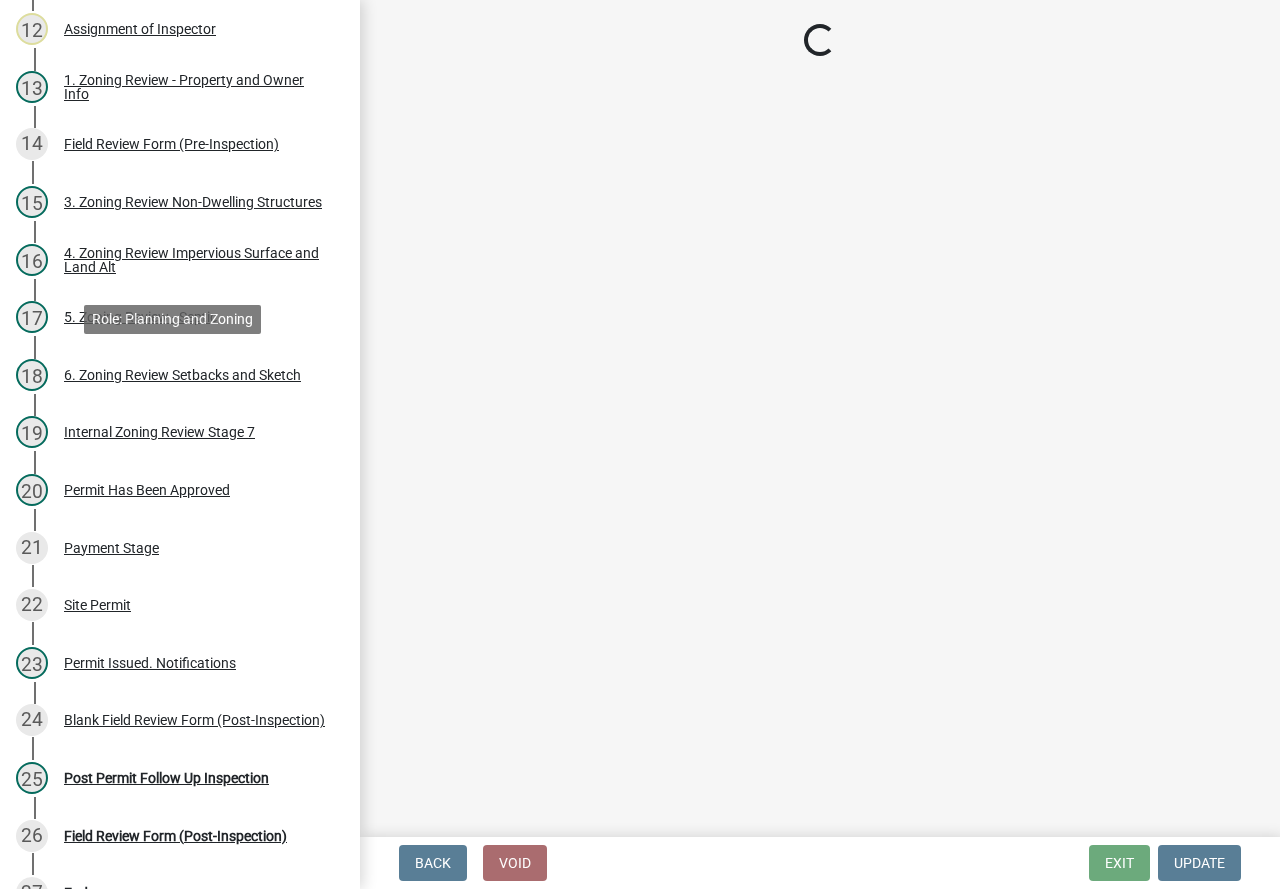 scroll, scrollTop: 0, scrollLeft: 0, axis: both 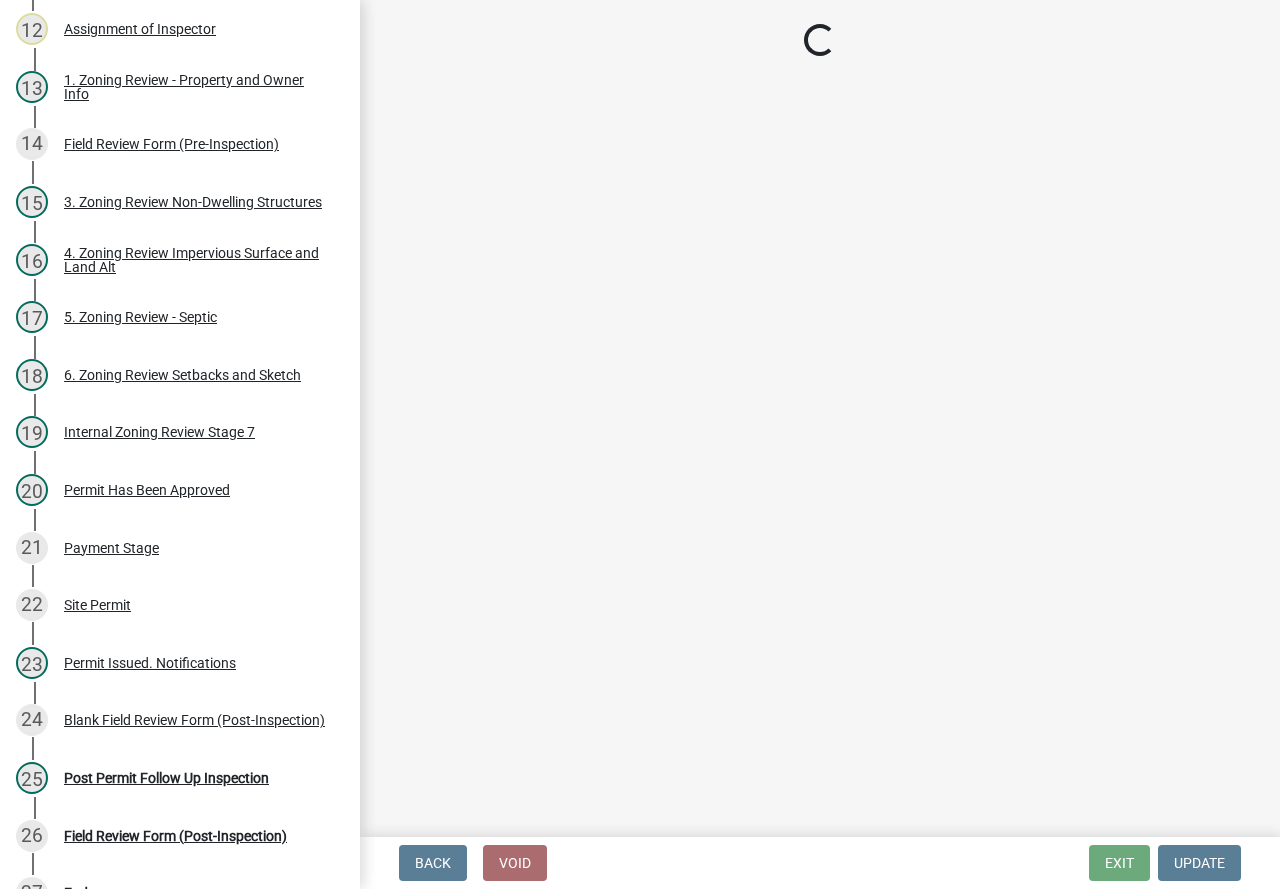 select on "cada6796-d529-4ebb-b6d4-faca8dd705c9" 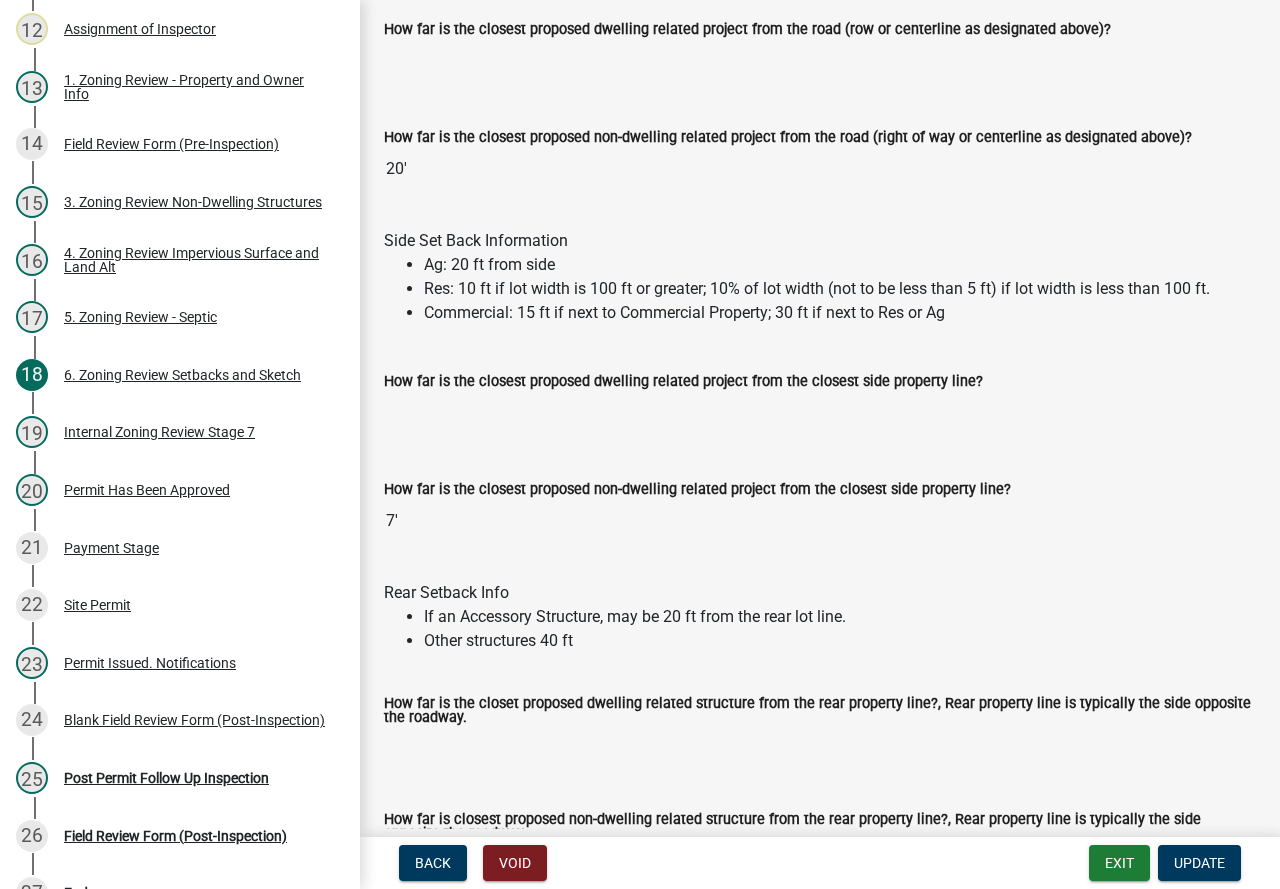 scroll, scrollTop: 2200, scrollLeft: 0, axis: vertical 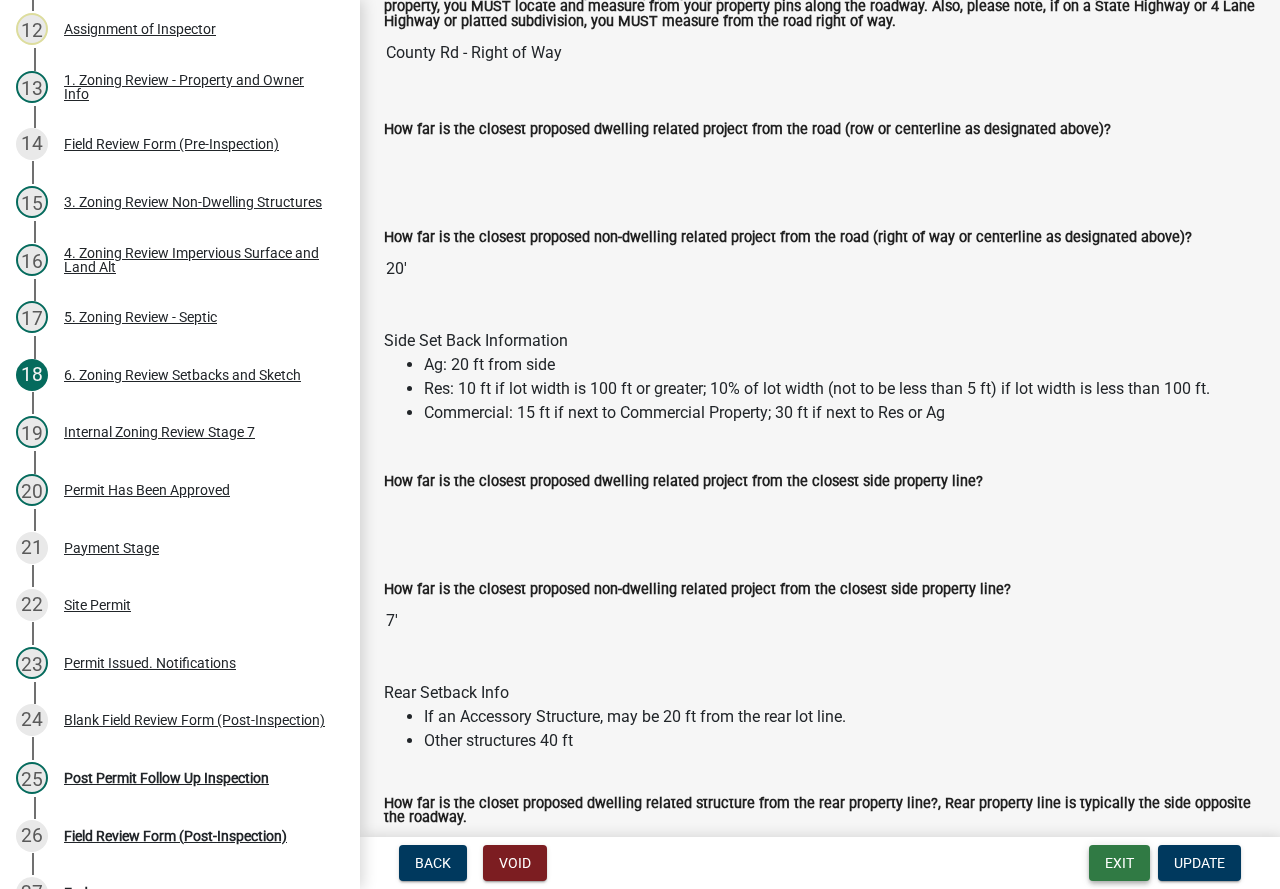 click on "Exit" at bounding box center (1119, 863) 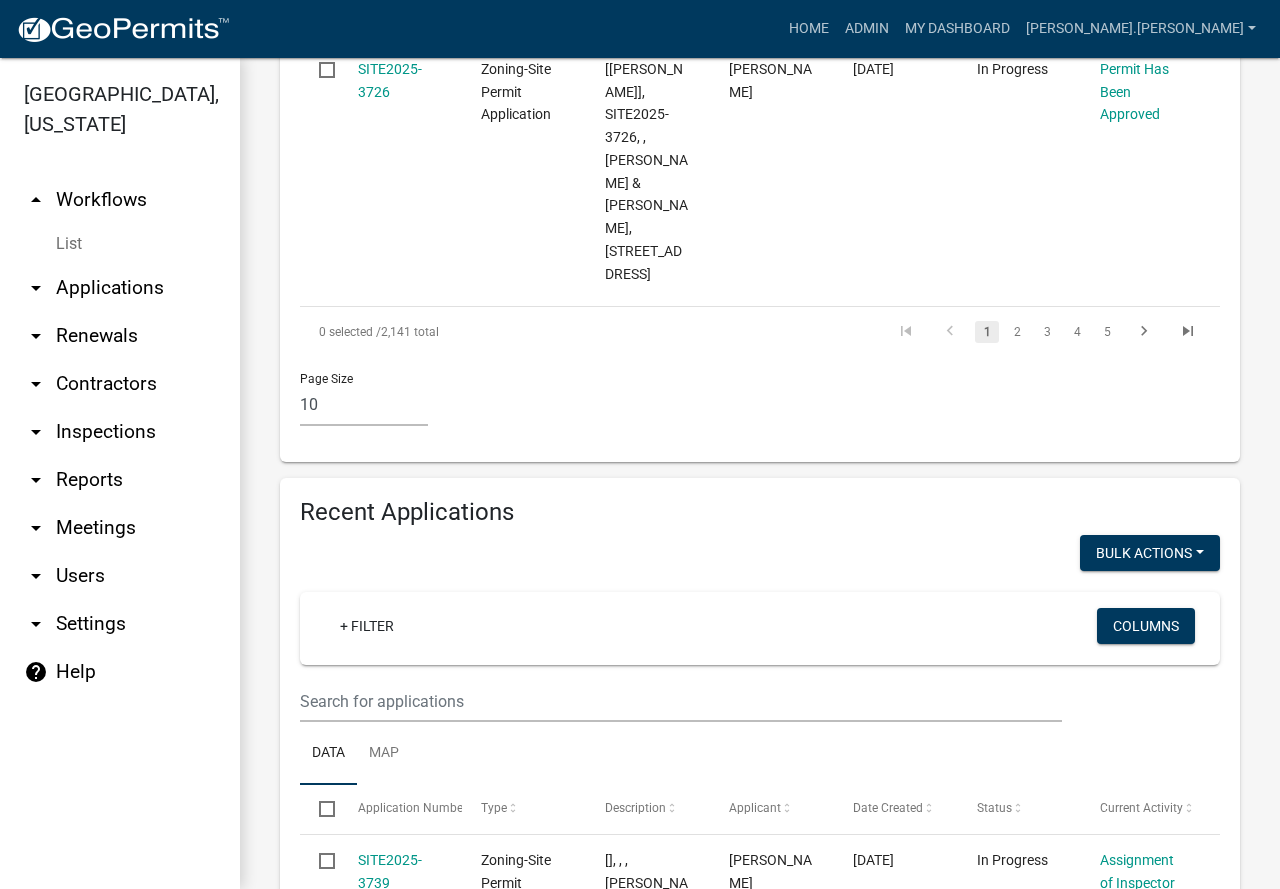 scroll, scrollTop: 2600, scrollLeft: 0, axis: vertical 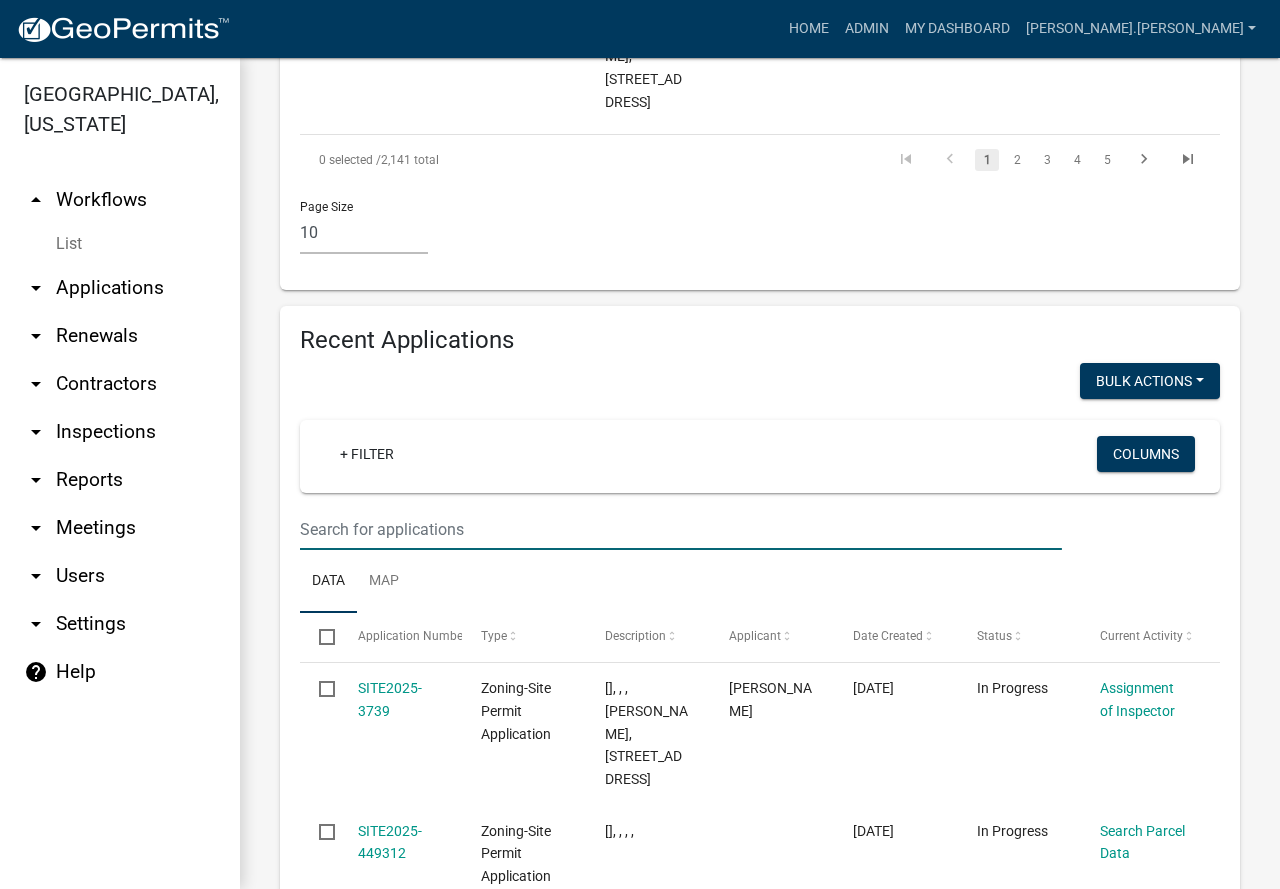 click at bounding box center (681, 529) 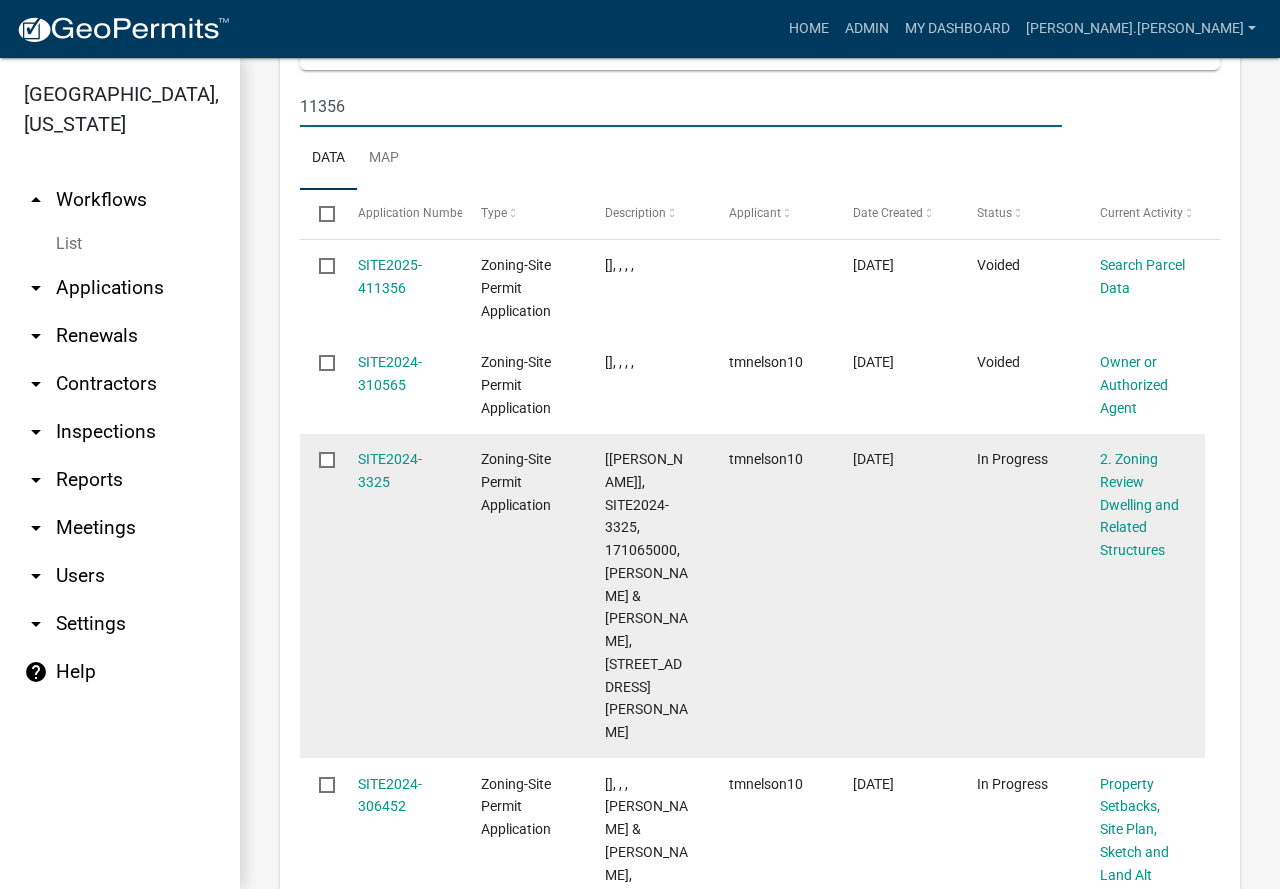 scroll, scrollTop: 3000, scrollLeft: 0, axis: vertical 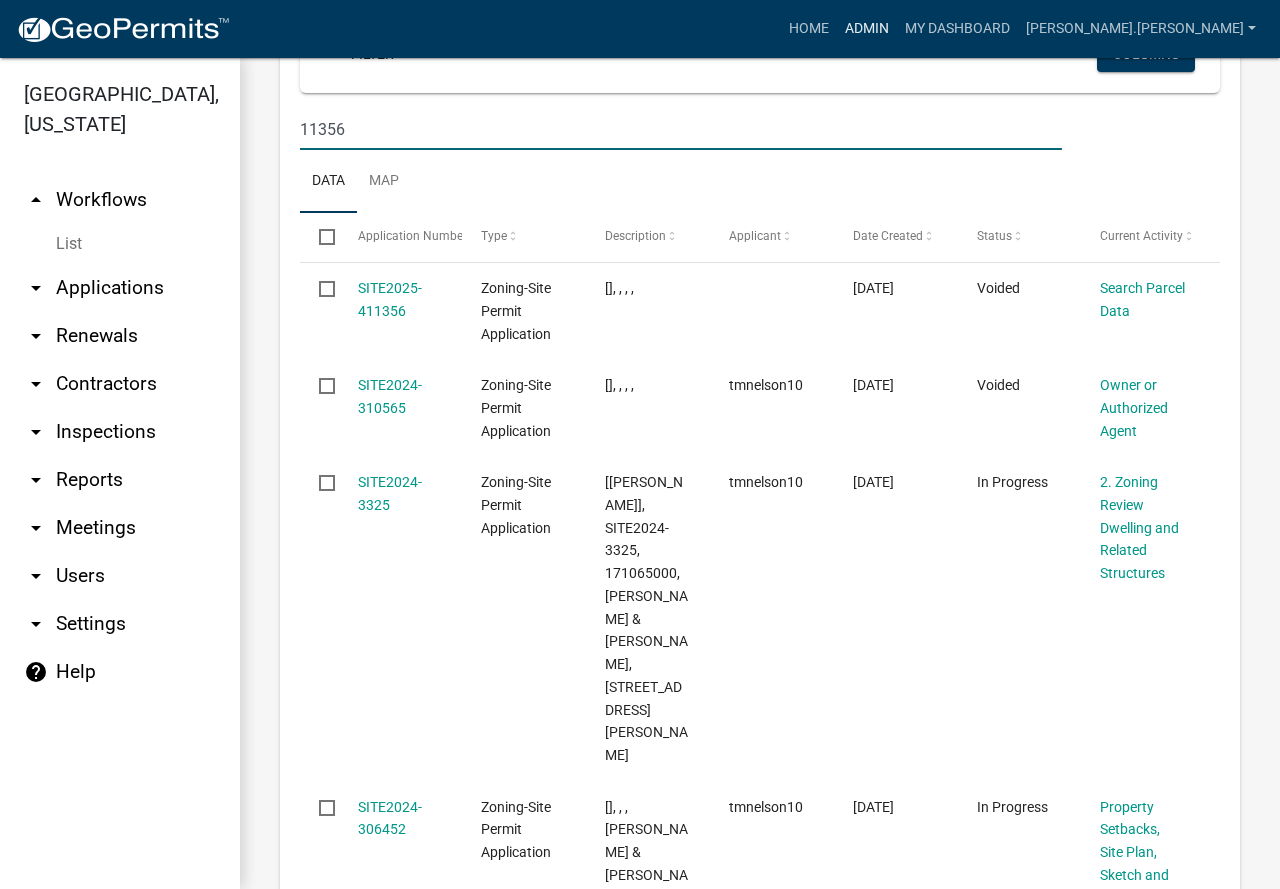 type on "11356" 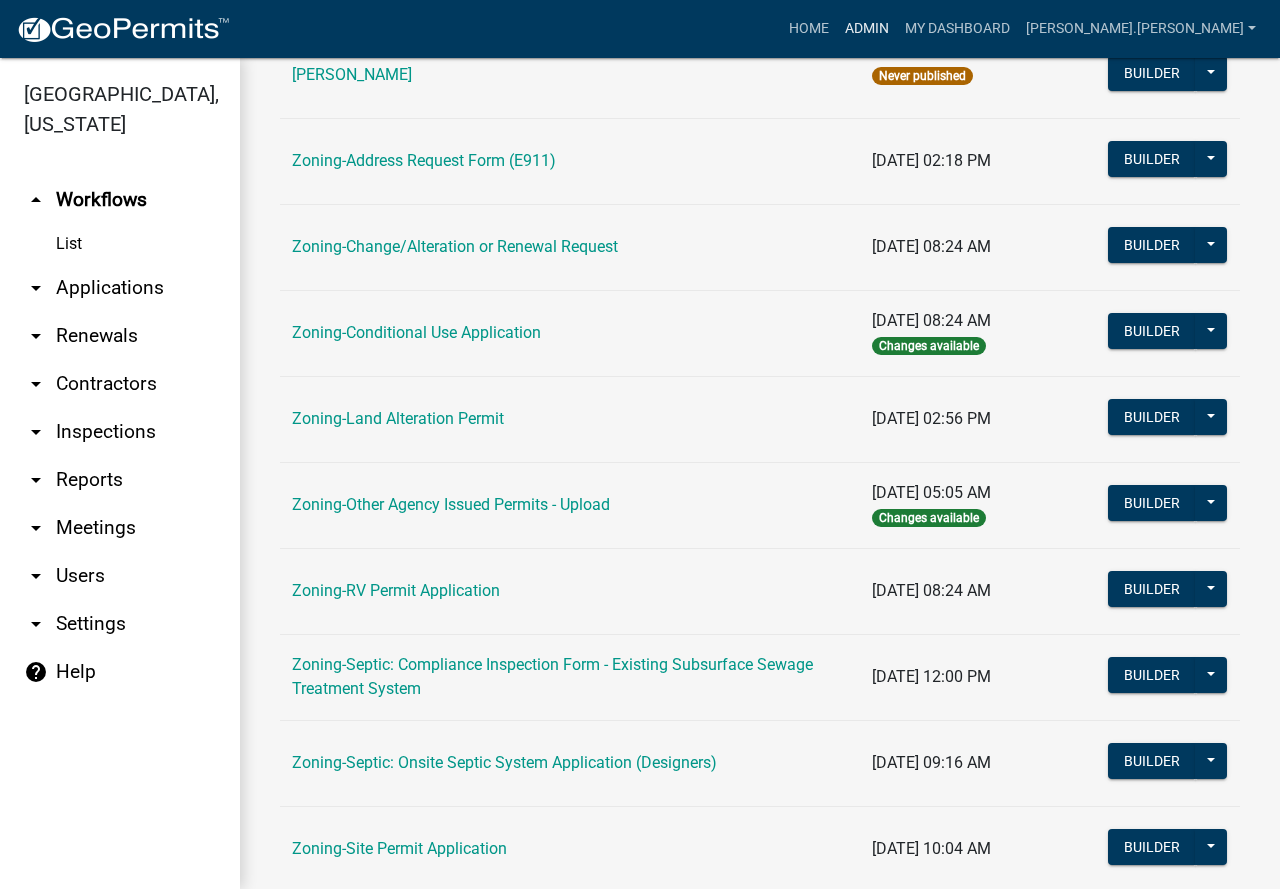 scroll, scrollTop: 600, scrollLeft: 0, axis: vertical 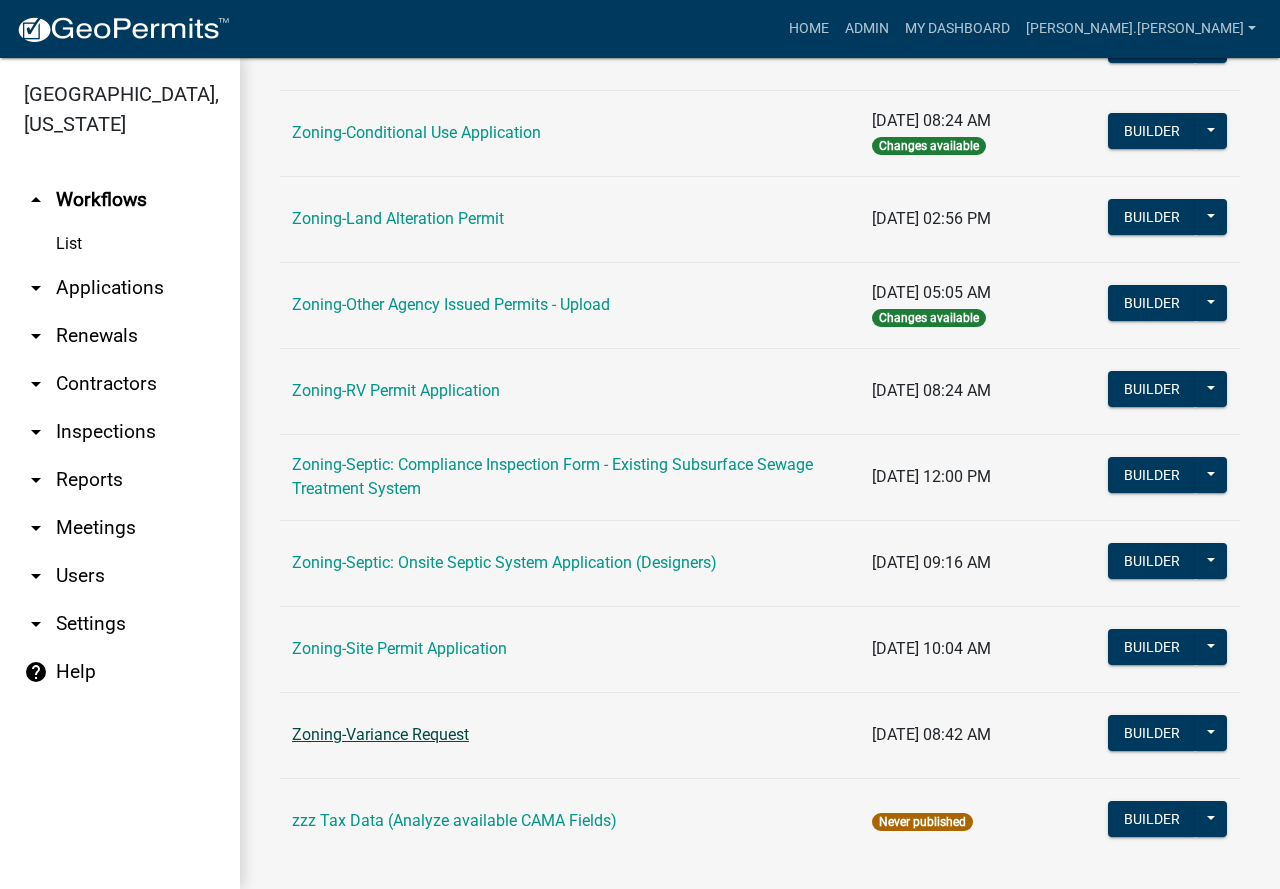 click on "Zoning-Variance Request" at bounding box center (380, 734) 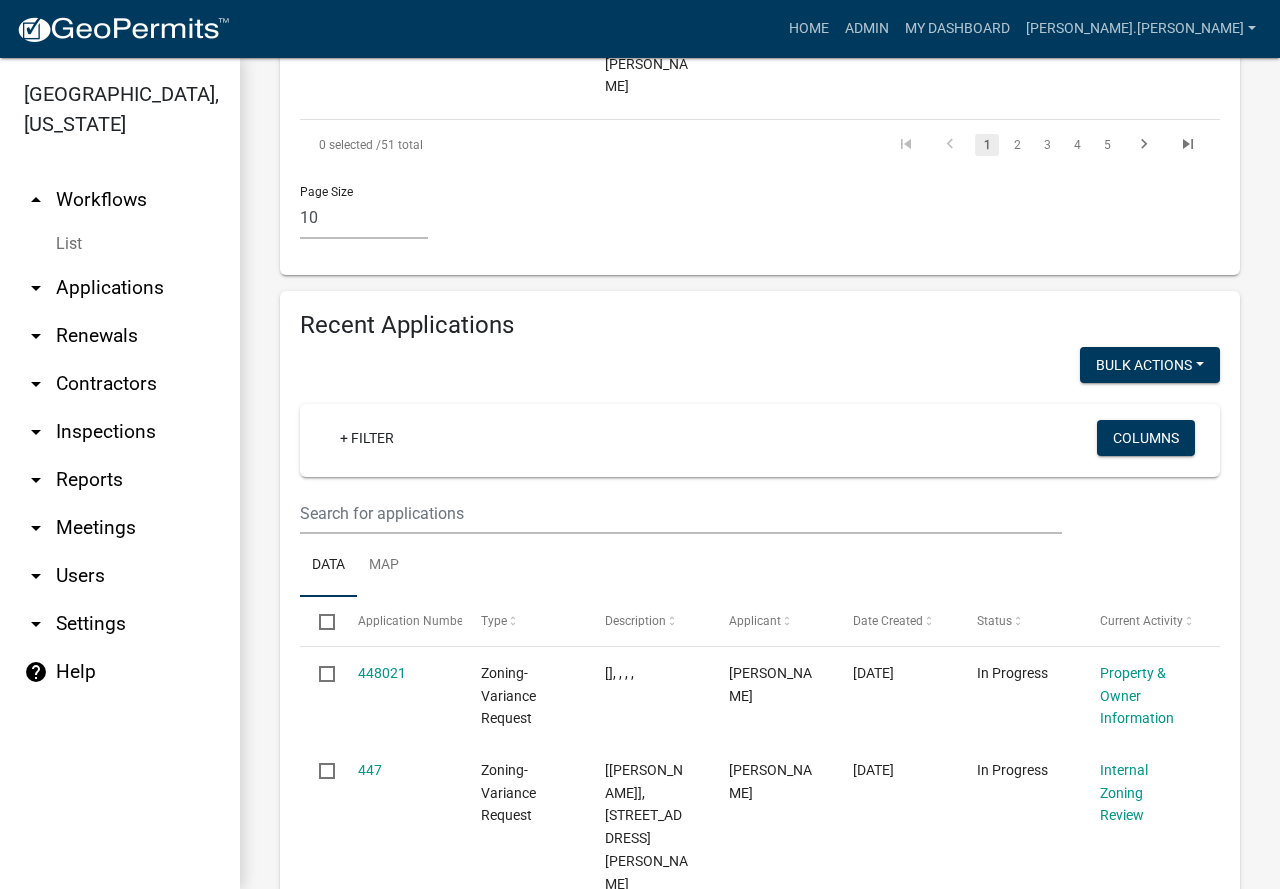 scroll, scrollTop: 3100, scrollLeft: 0, axis: vertical 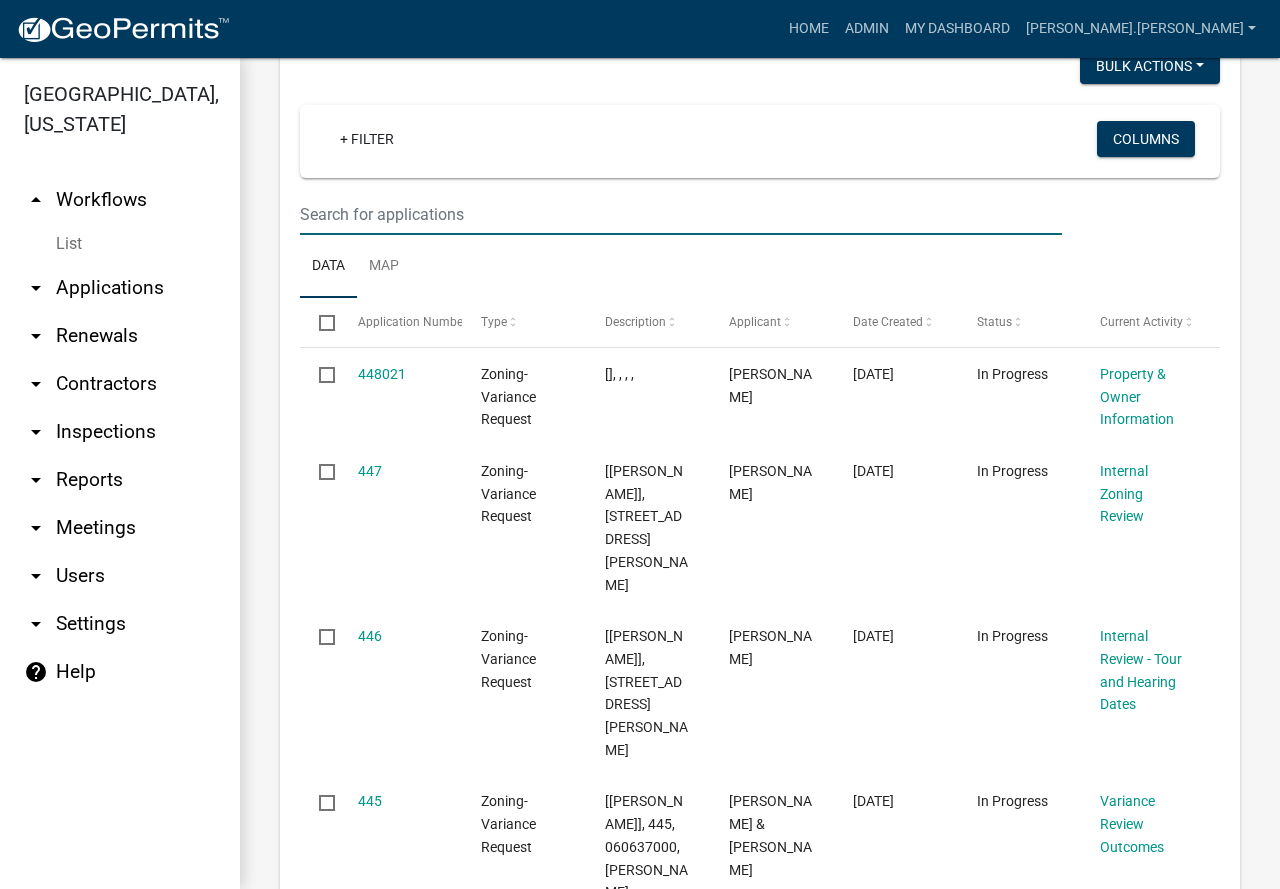click at bounding box center [681, -2428] 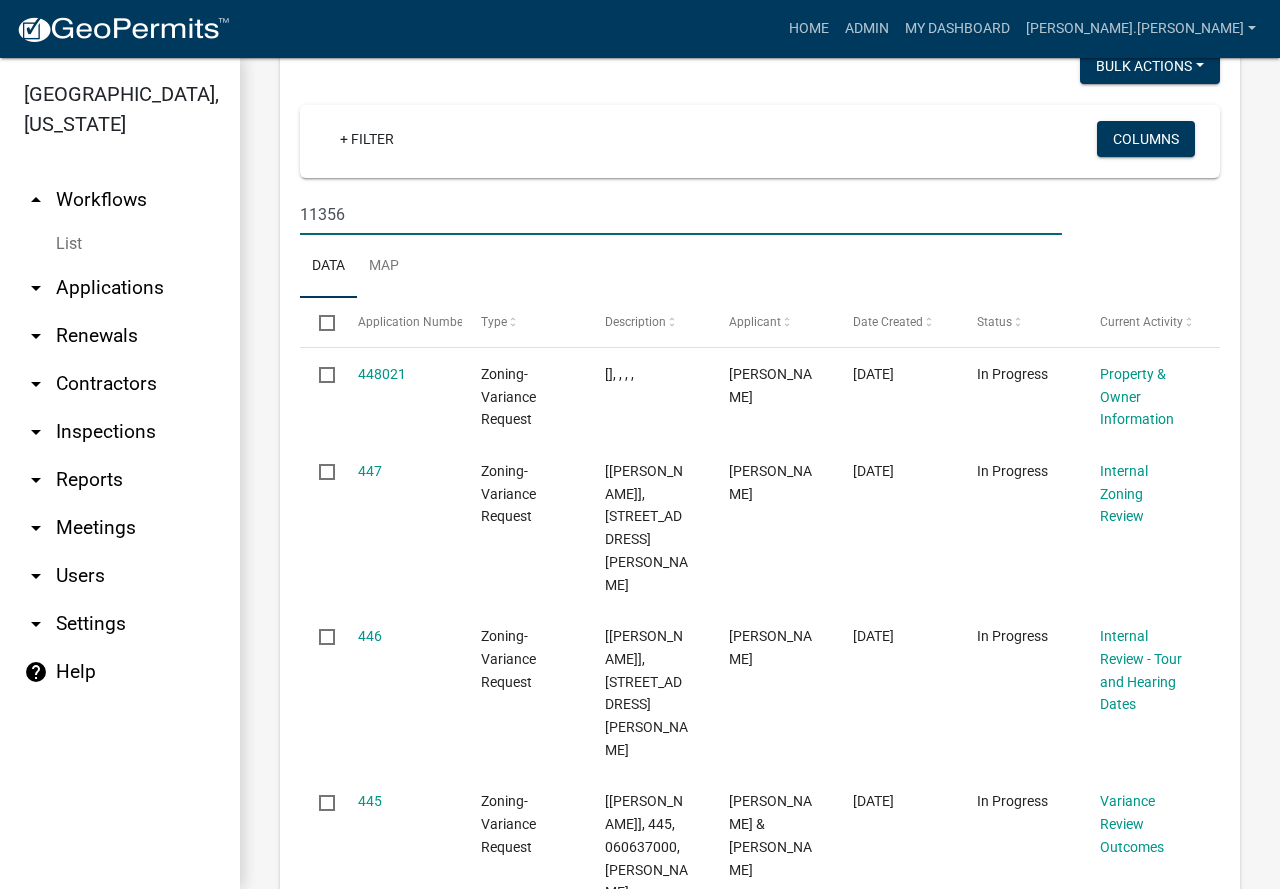 type on "11356" 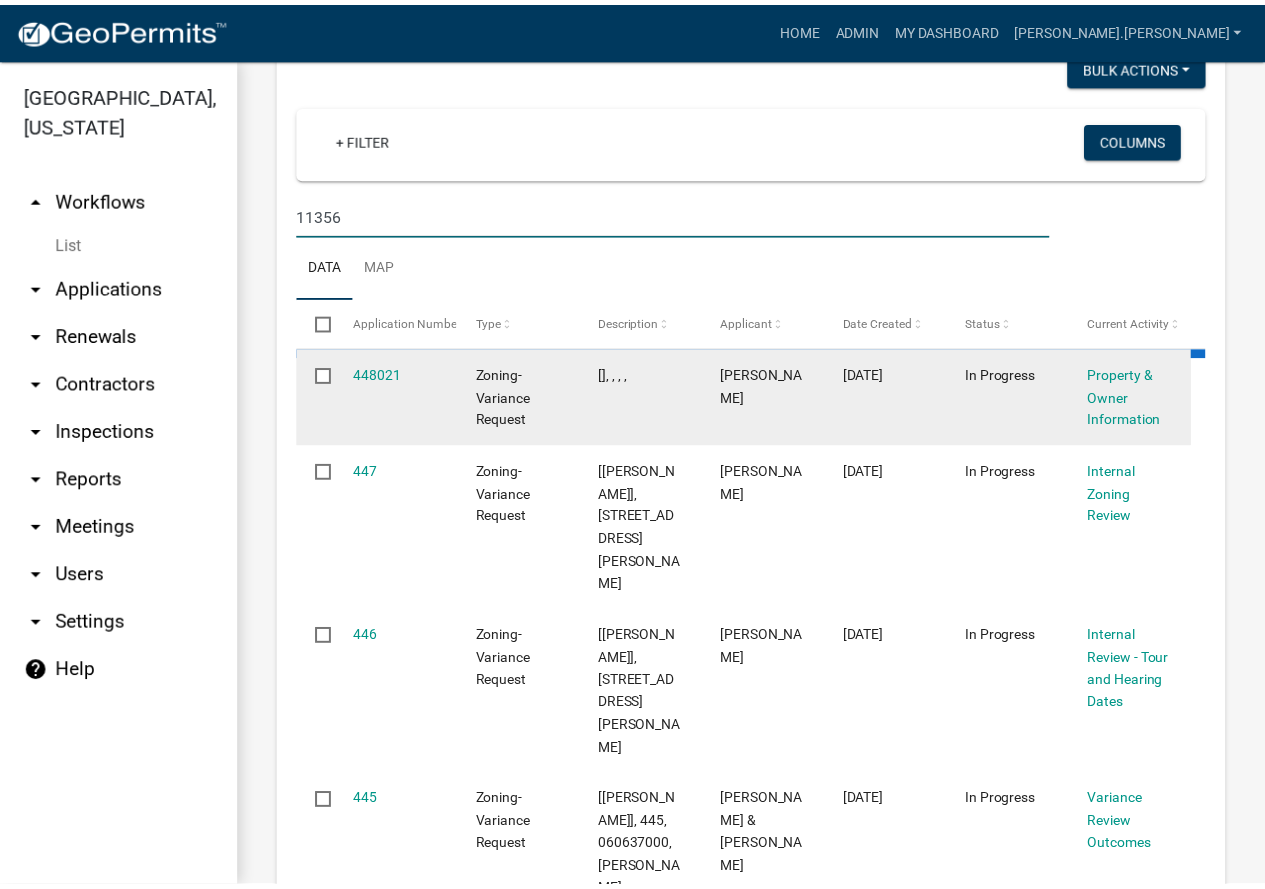 scroll, scrollTop: 2978, scrollLeft: 0, axis: vertical 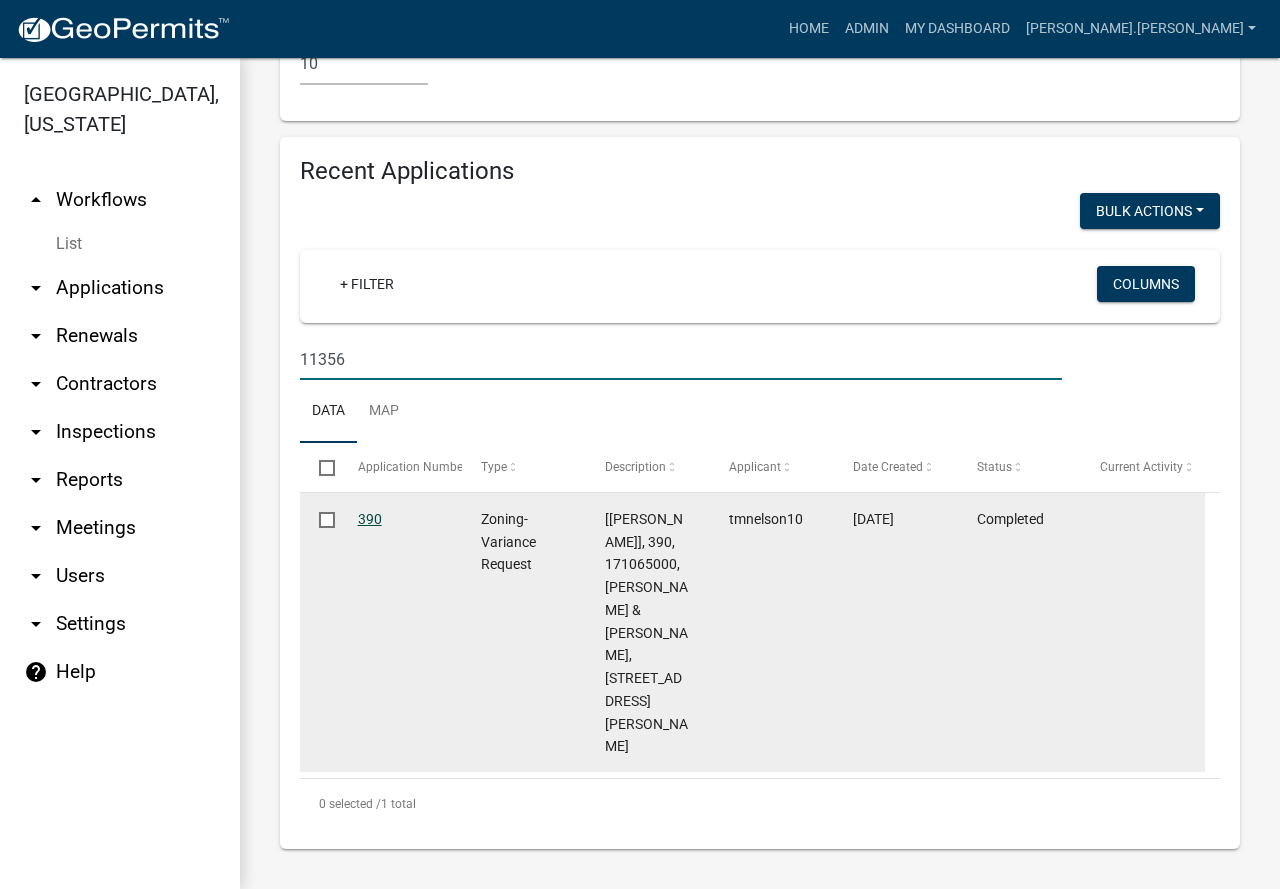 click on "390" 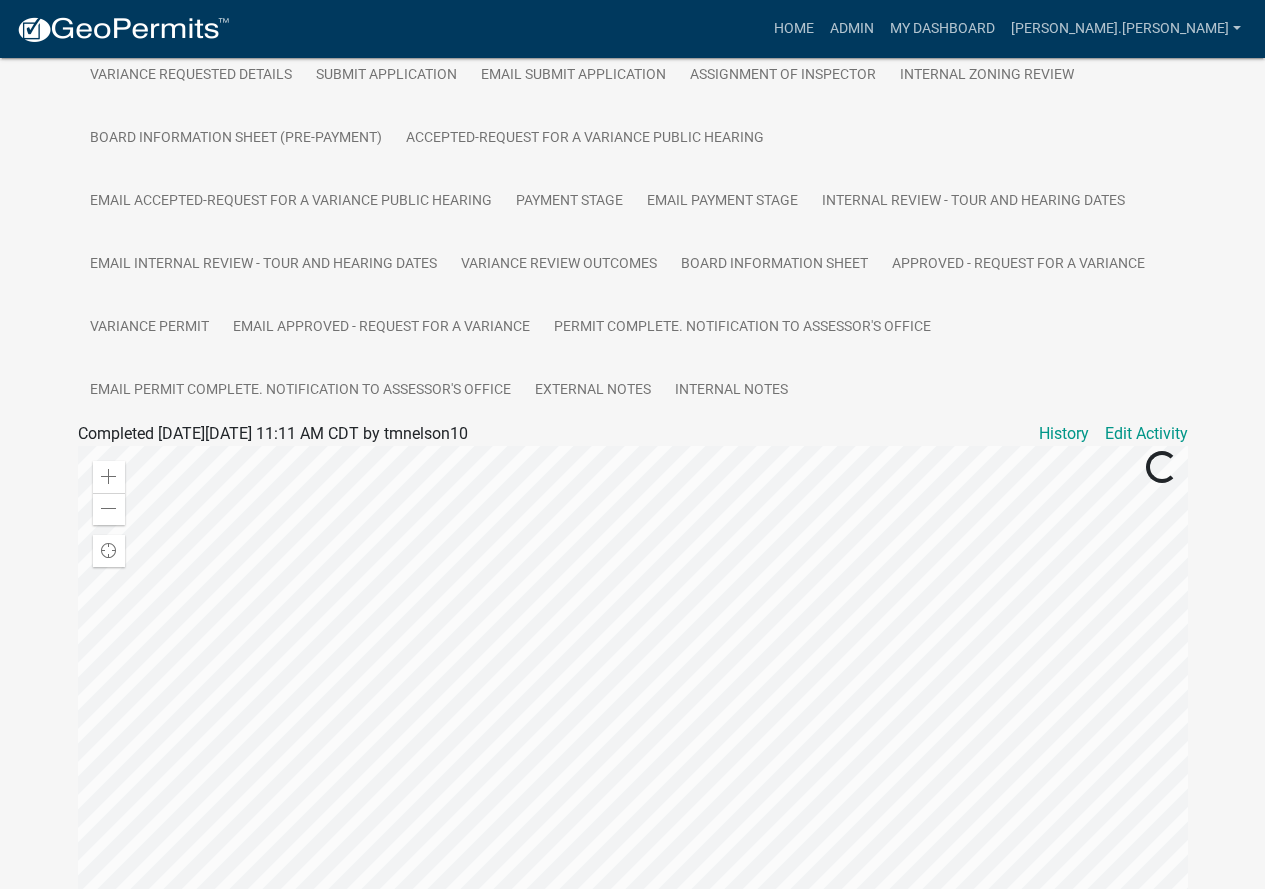 scroll, scrollTop: 300, scrollLeft: 0, axis: vertical 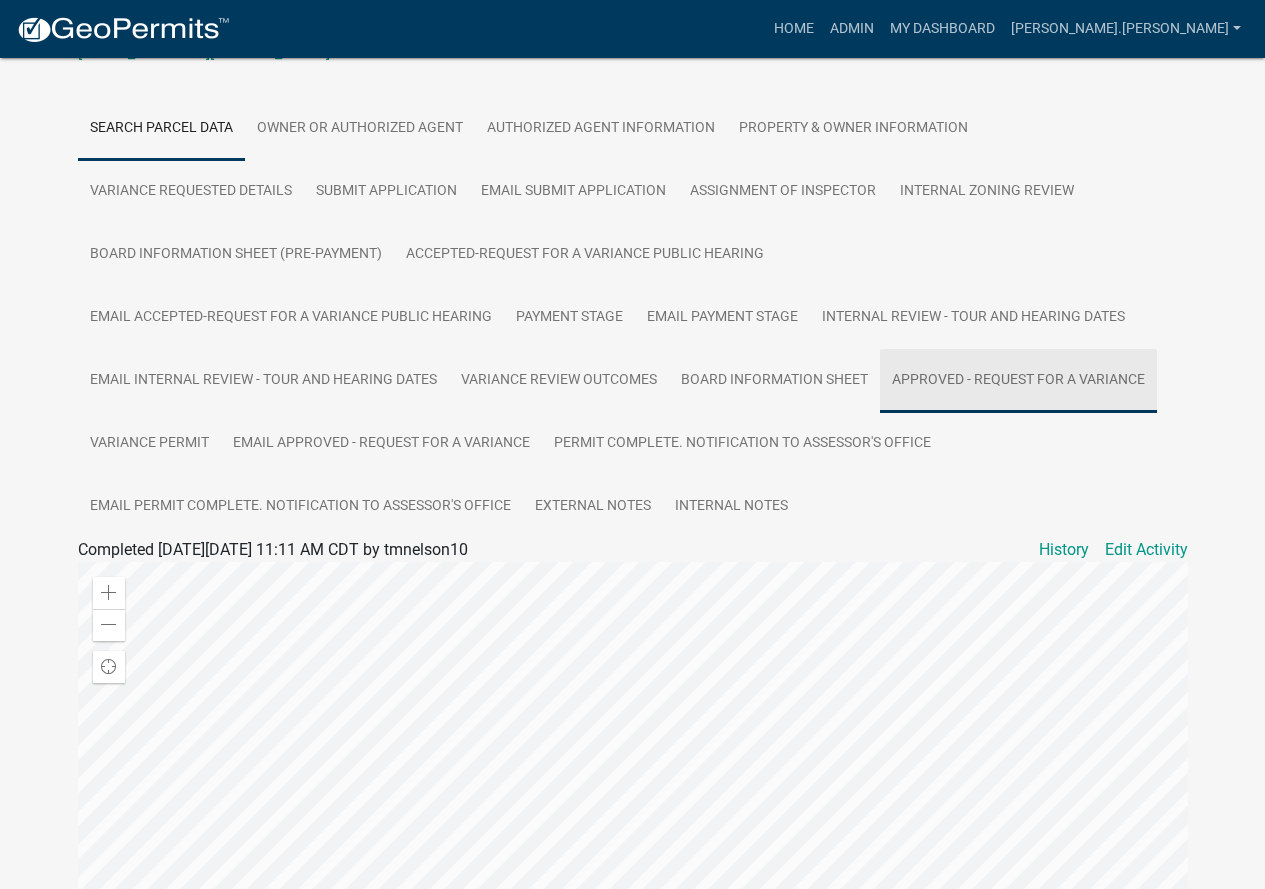 click on "Approved - Request for a Variance" at bounding box center (1018, 381) 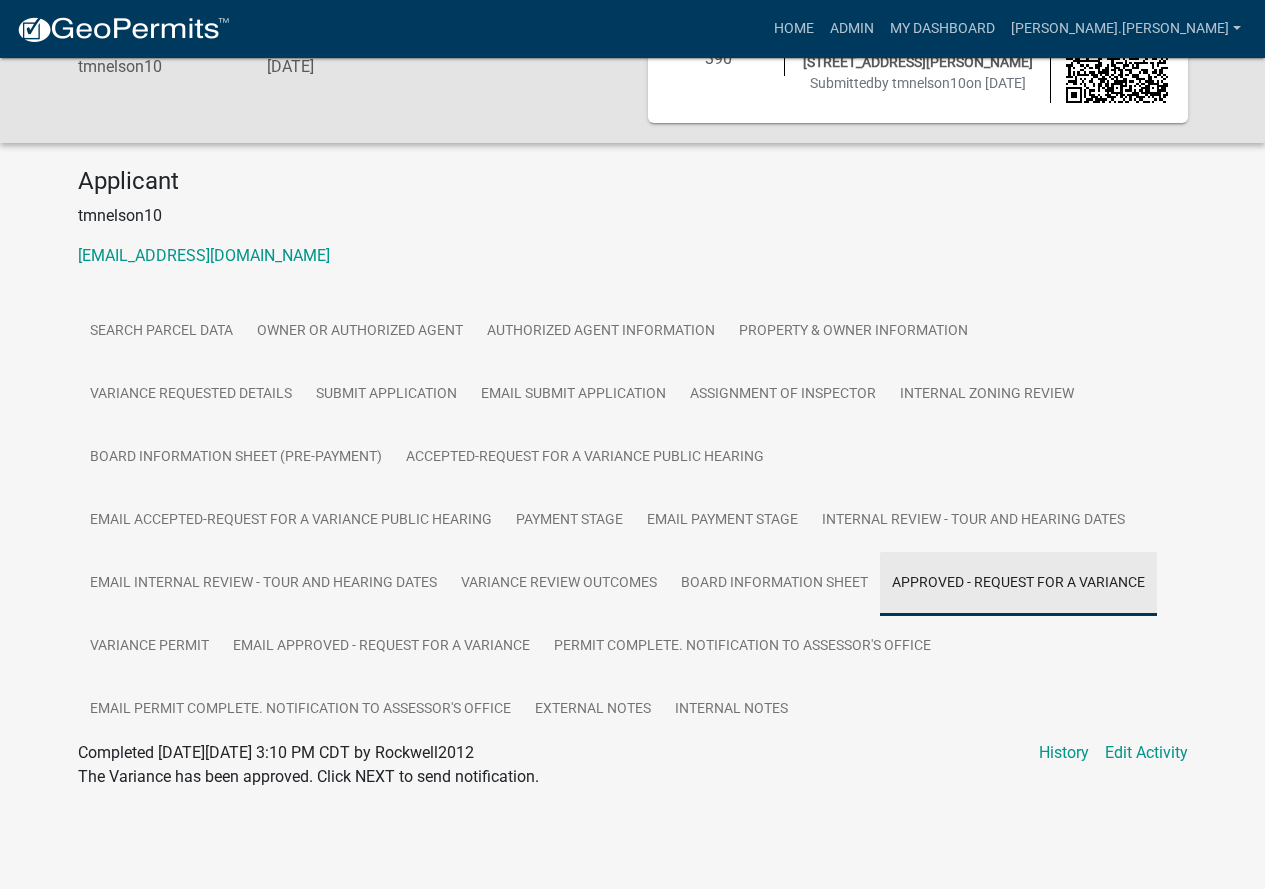 scroll, scrollTop: 100, scrollLeft: 0, axis: vertical 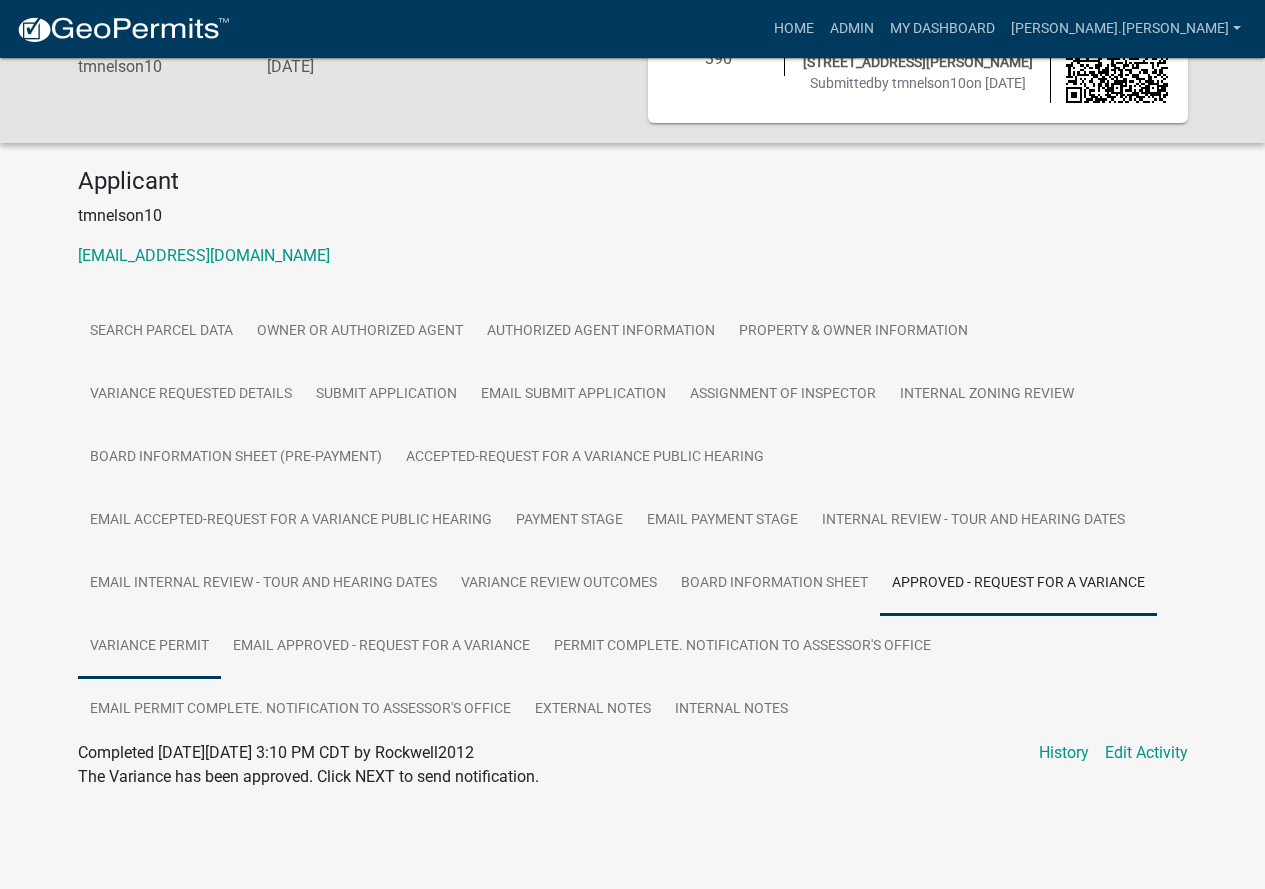 click on "Variance Permit" at bounding box center (149, 647) 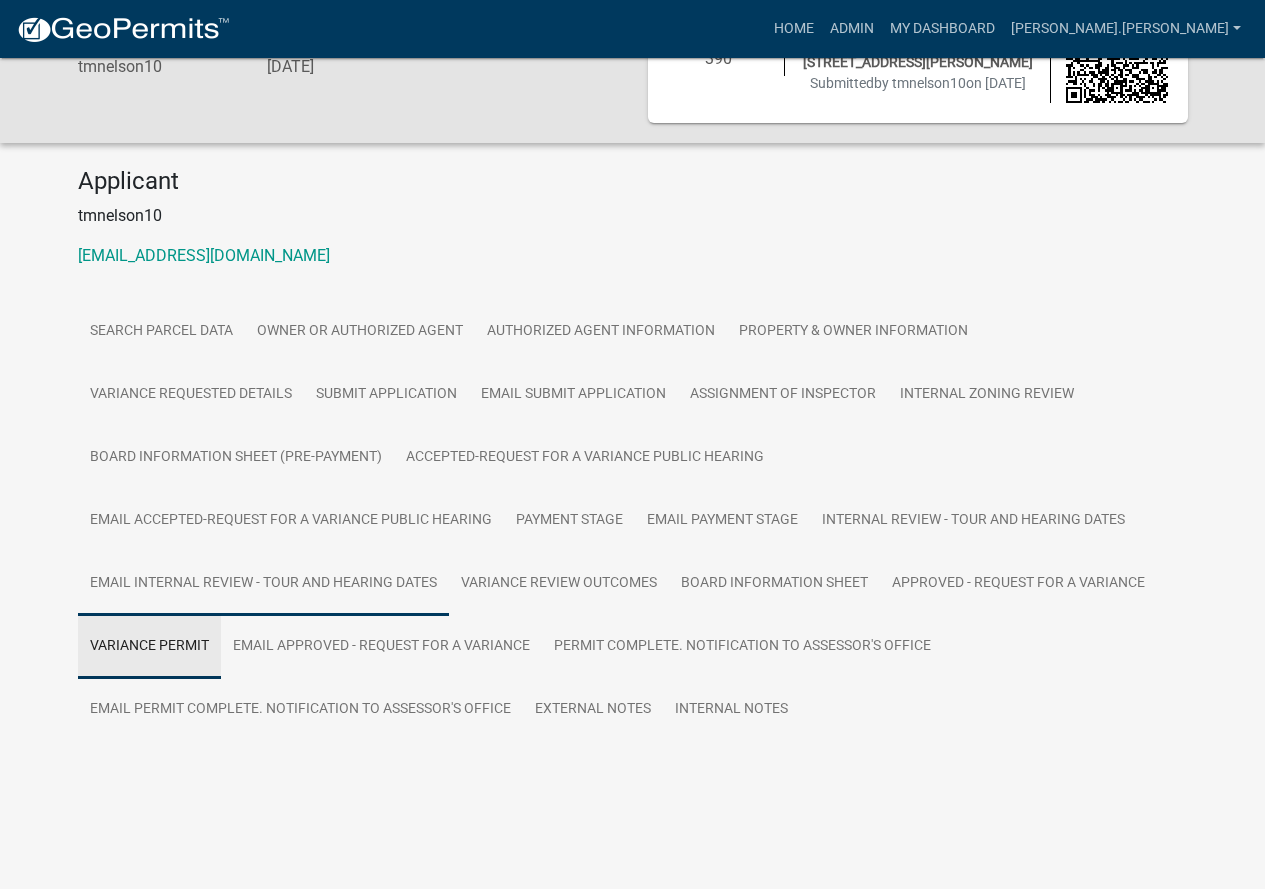 scroll, scrollTop: 84, scrollLeft: 0, axis: vertical 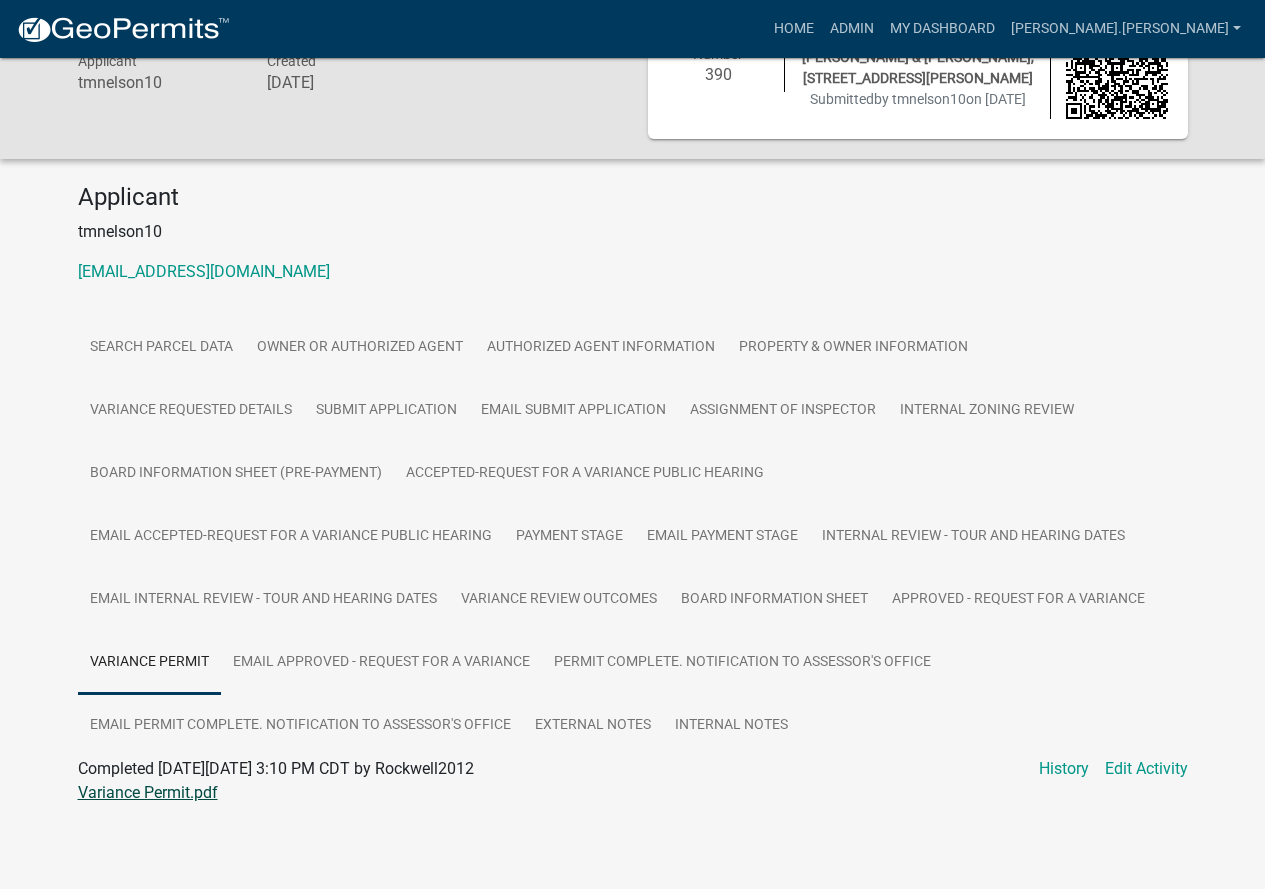 click on "Variance Permit.pdf" 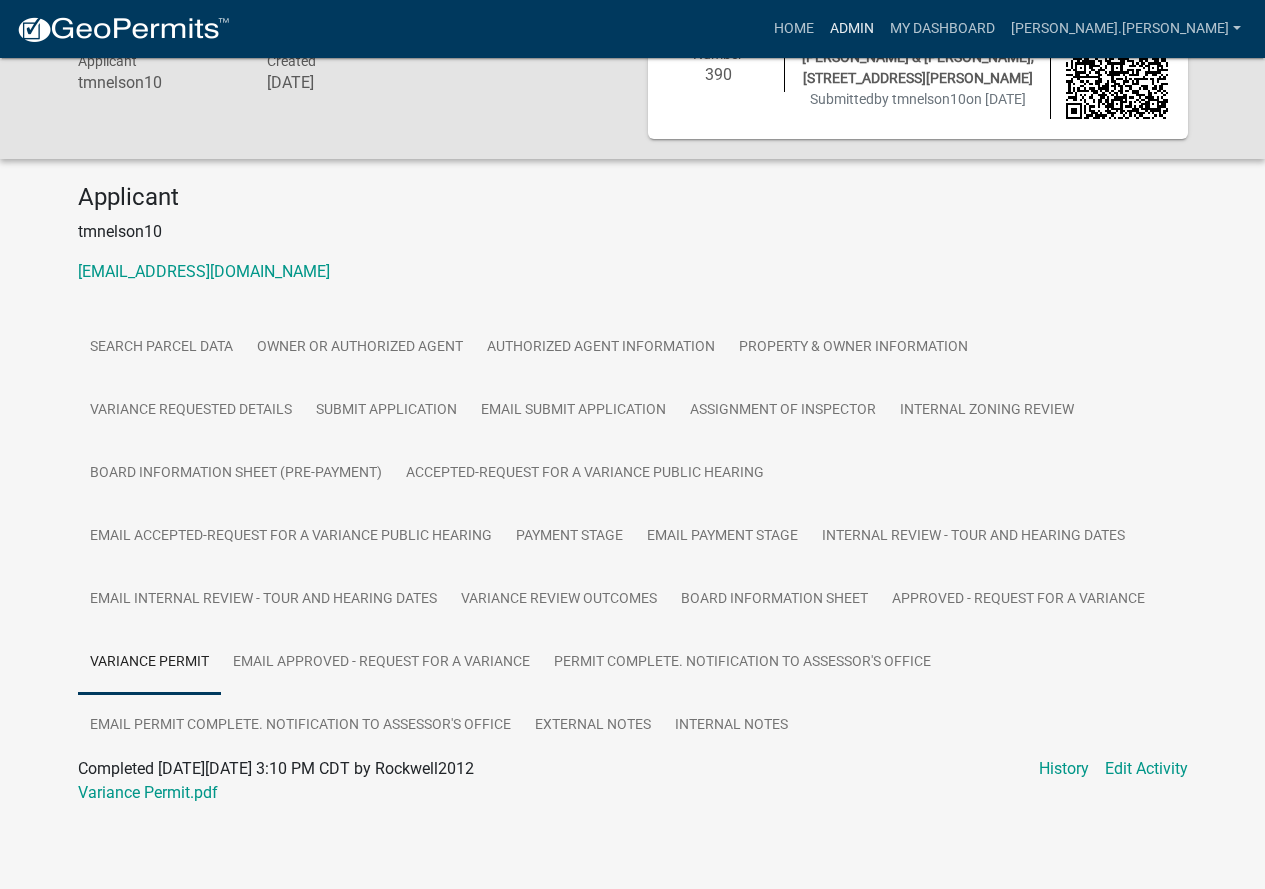 click on "Admin" at bounding box center (852, 29) 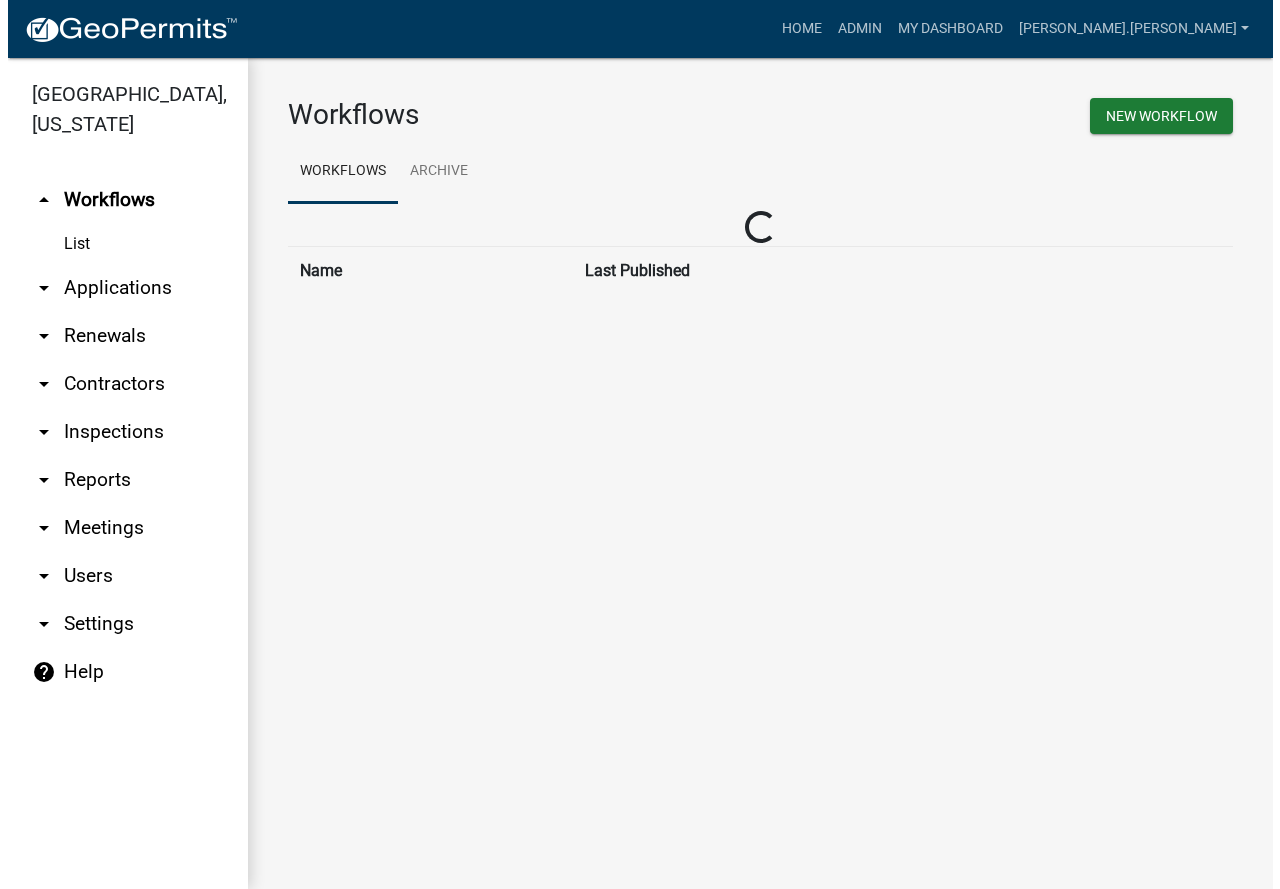 scroll, scrollTop: 0, scrollLeft: 0, axis: both 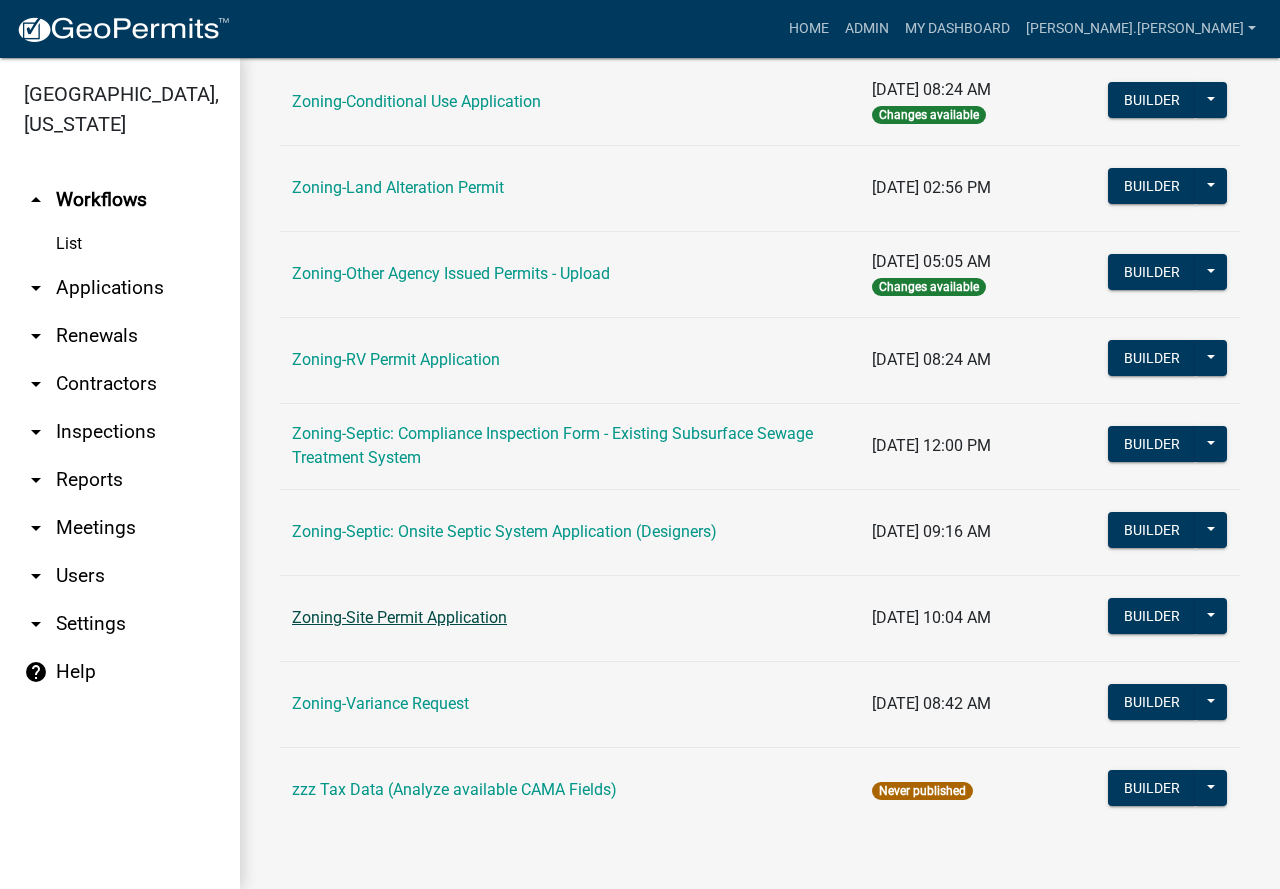 click on "Zoning-Site Permit Application" at bounding box center (399, 617) 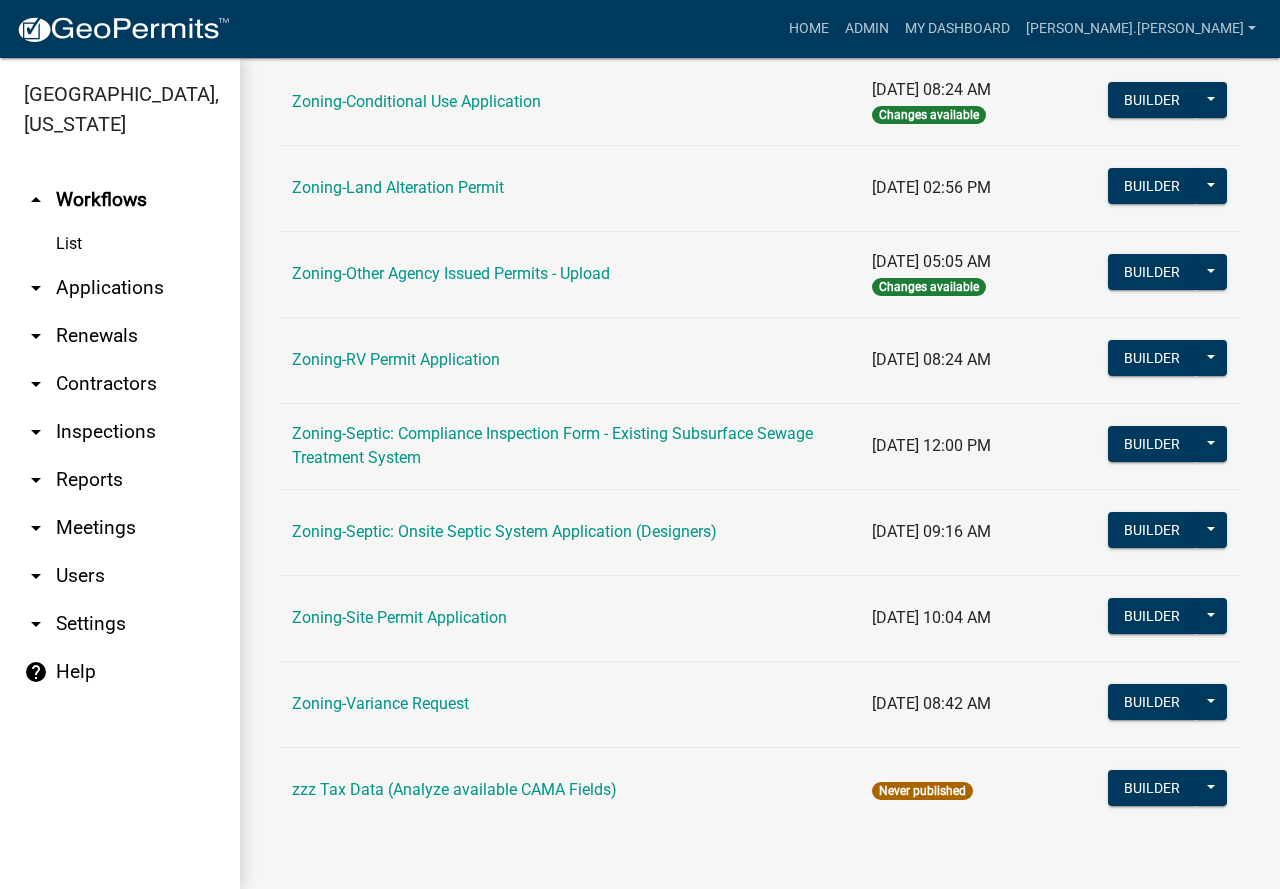 scroll, scrollTop: 0, scrollLeft: 0, axis: both 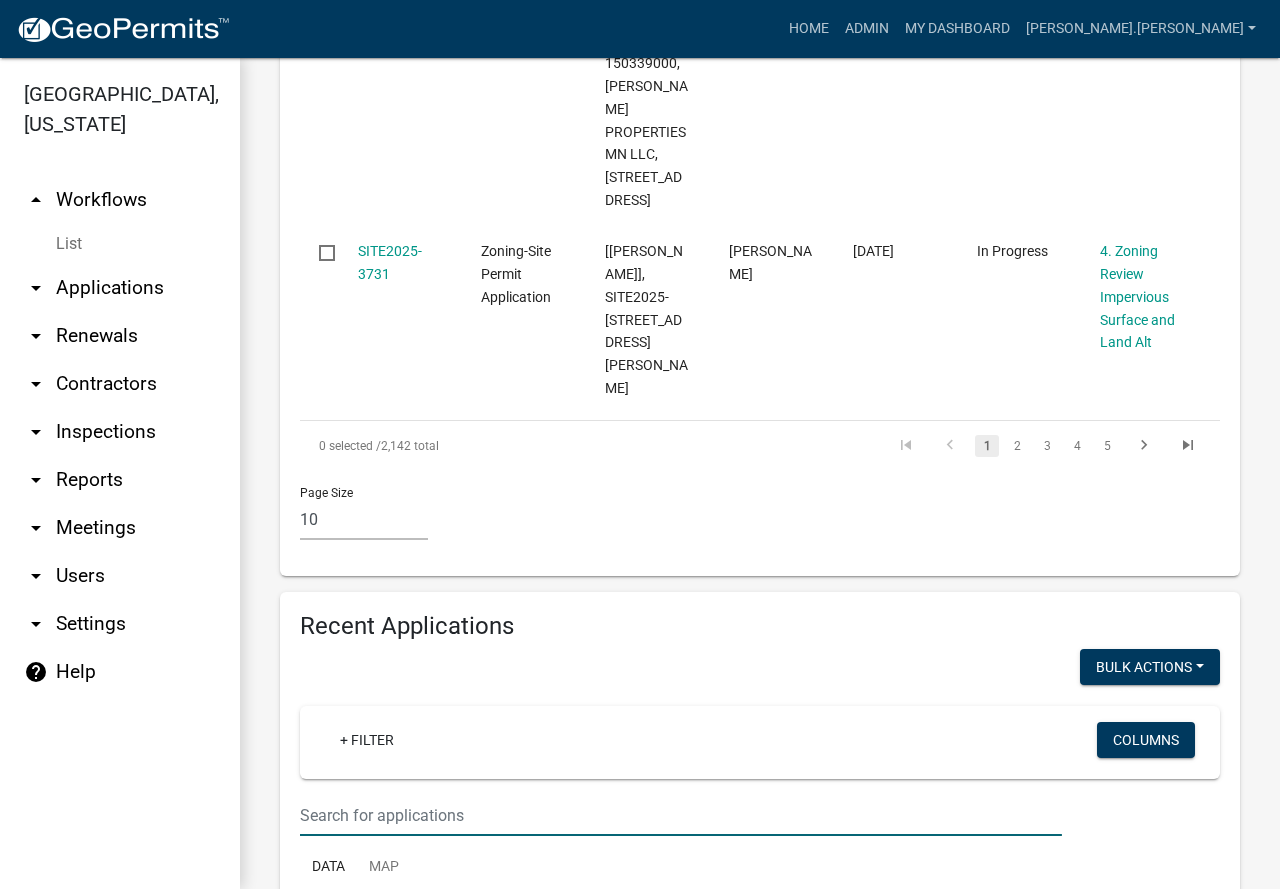 click at bounding box center (681, -1600) 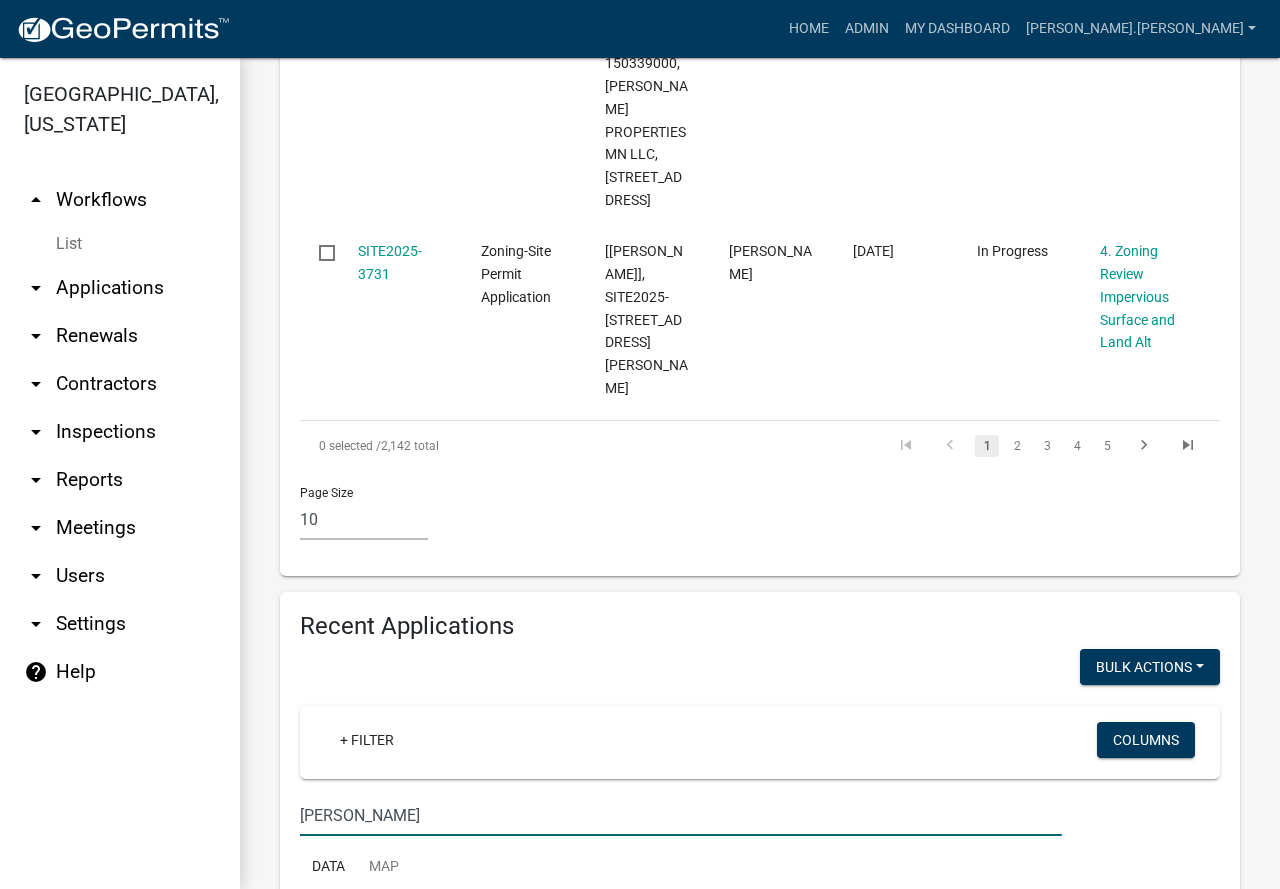 type on "johnston" 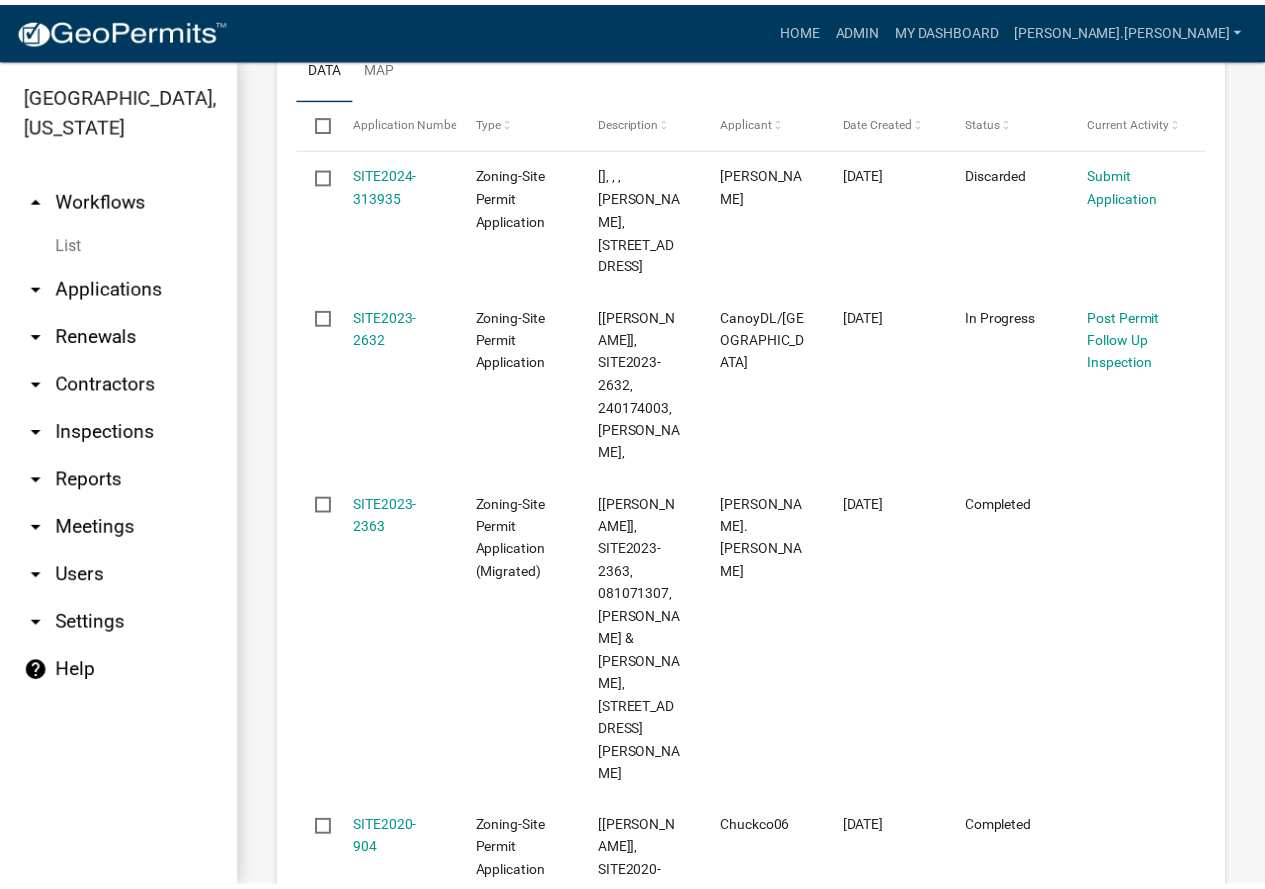 scroll, scrollTop: 3038, scrollLeft: 0, axis: vertical 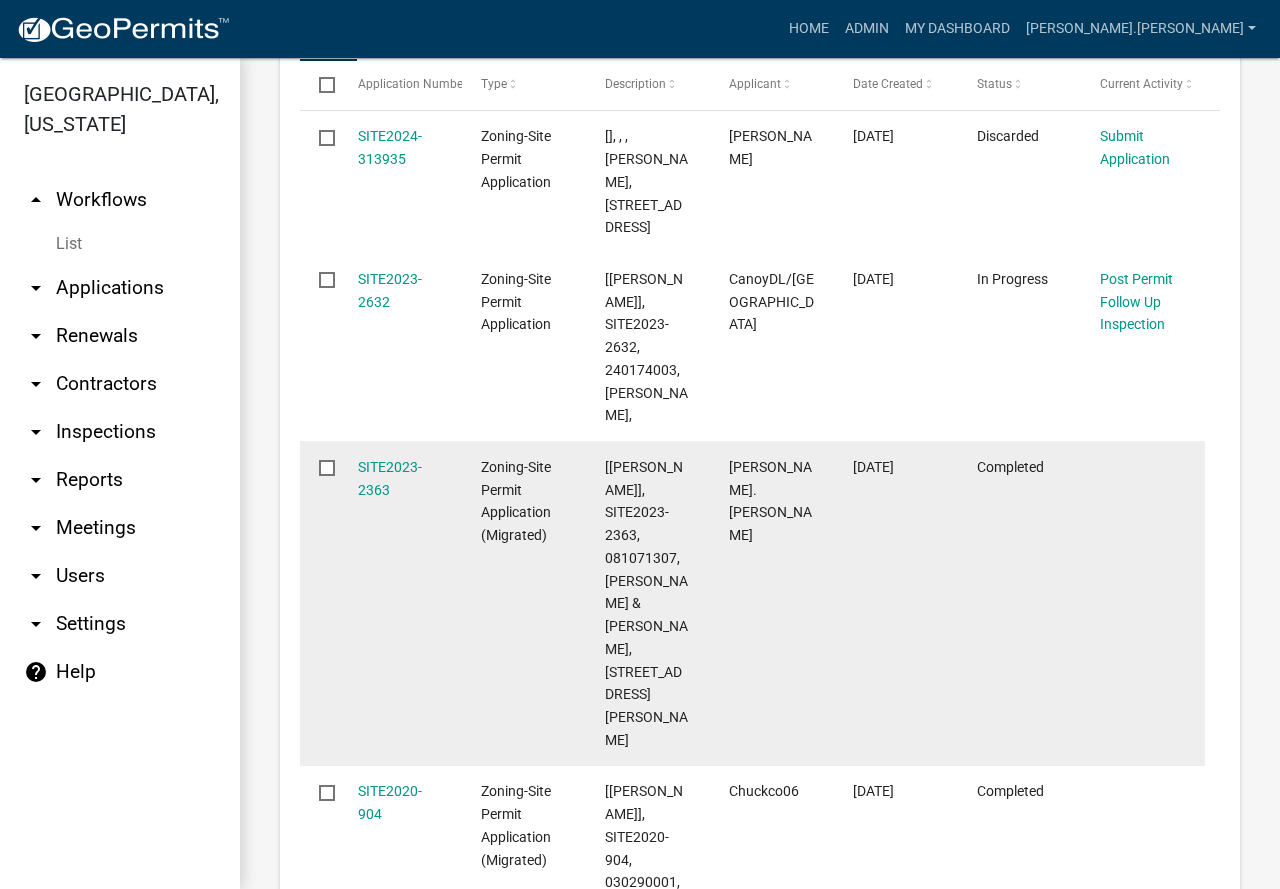 click on "SITE2023-2363" 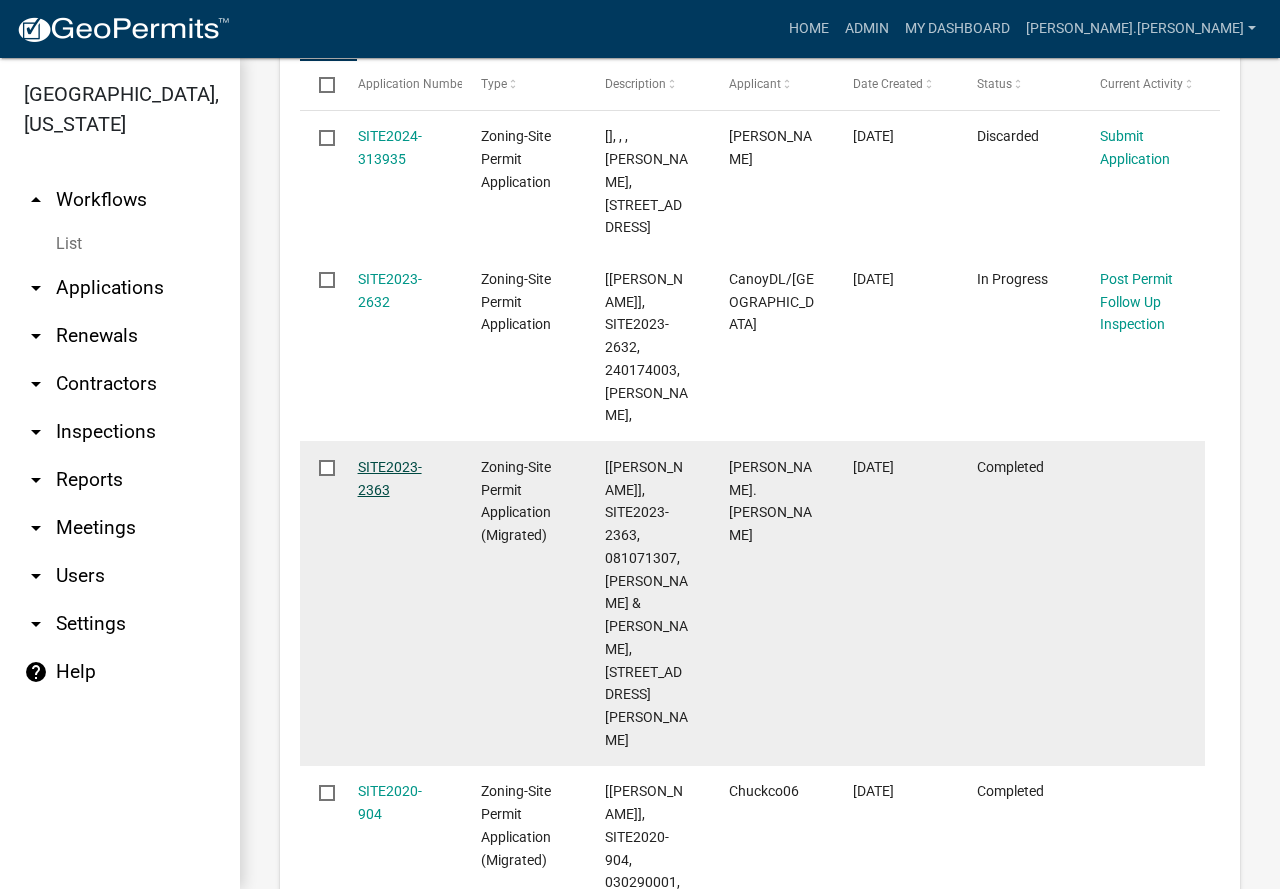 click on "SITE2023-2363" 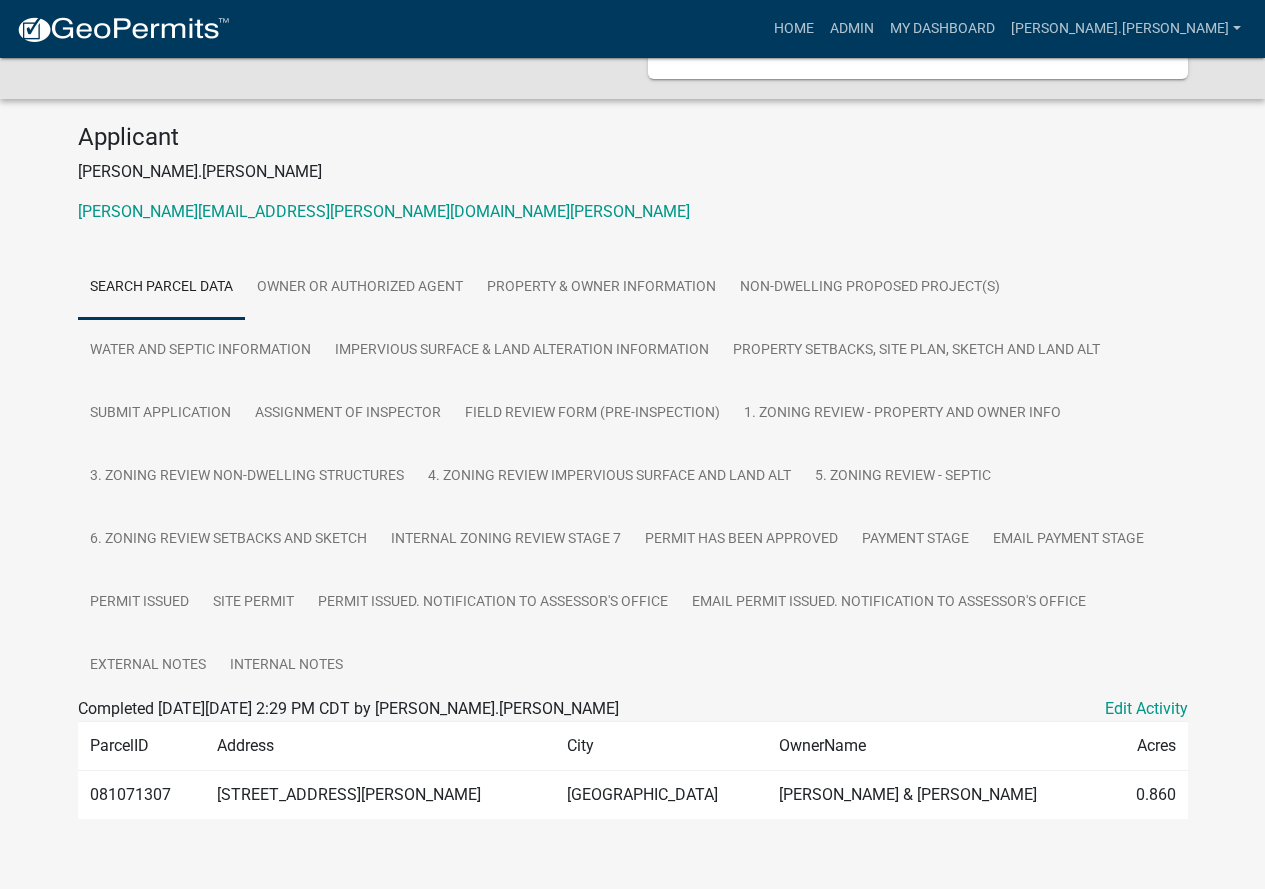 scroll, scrollTop: 174, scrollLeft: 0, axis: vertical 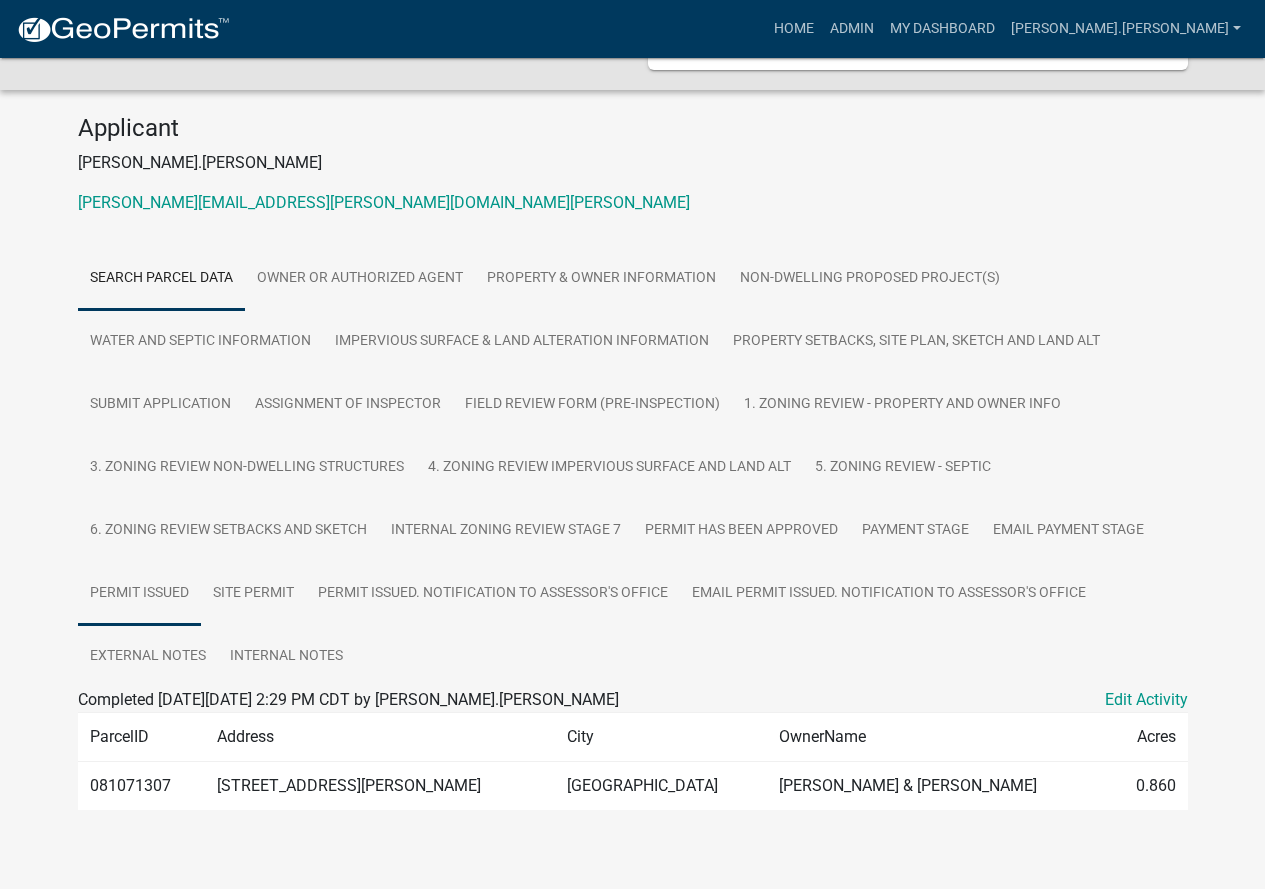 click on "Permit Issued" at bounding box center [139, 594] 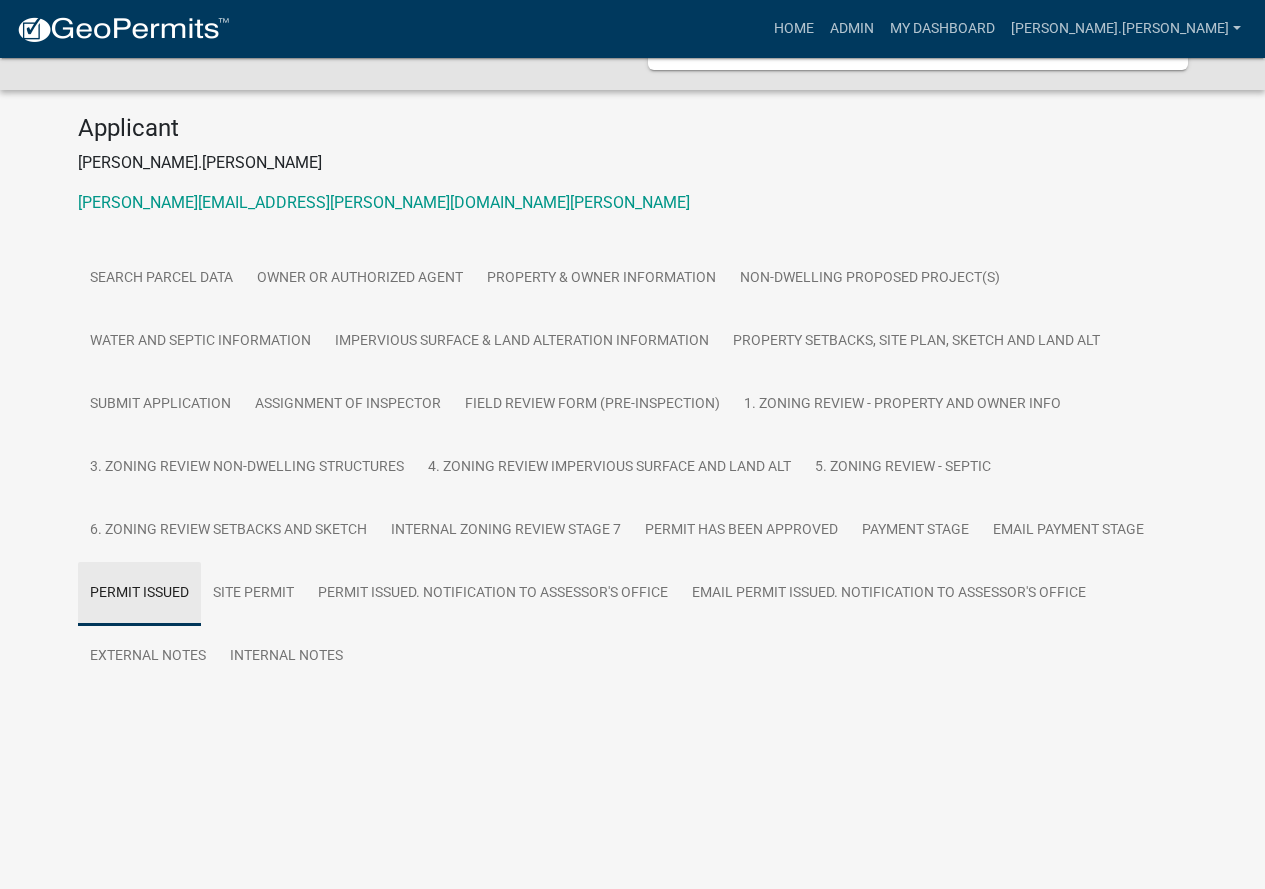 scroll, scrollTop: 164, scrollLeft: 0, axis: vertical 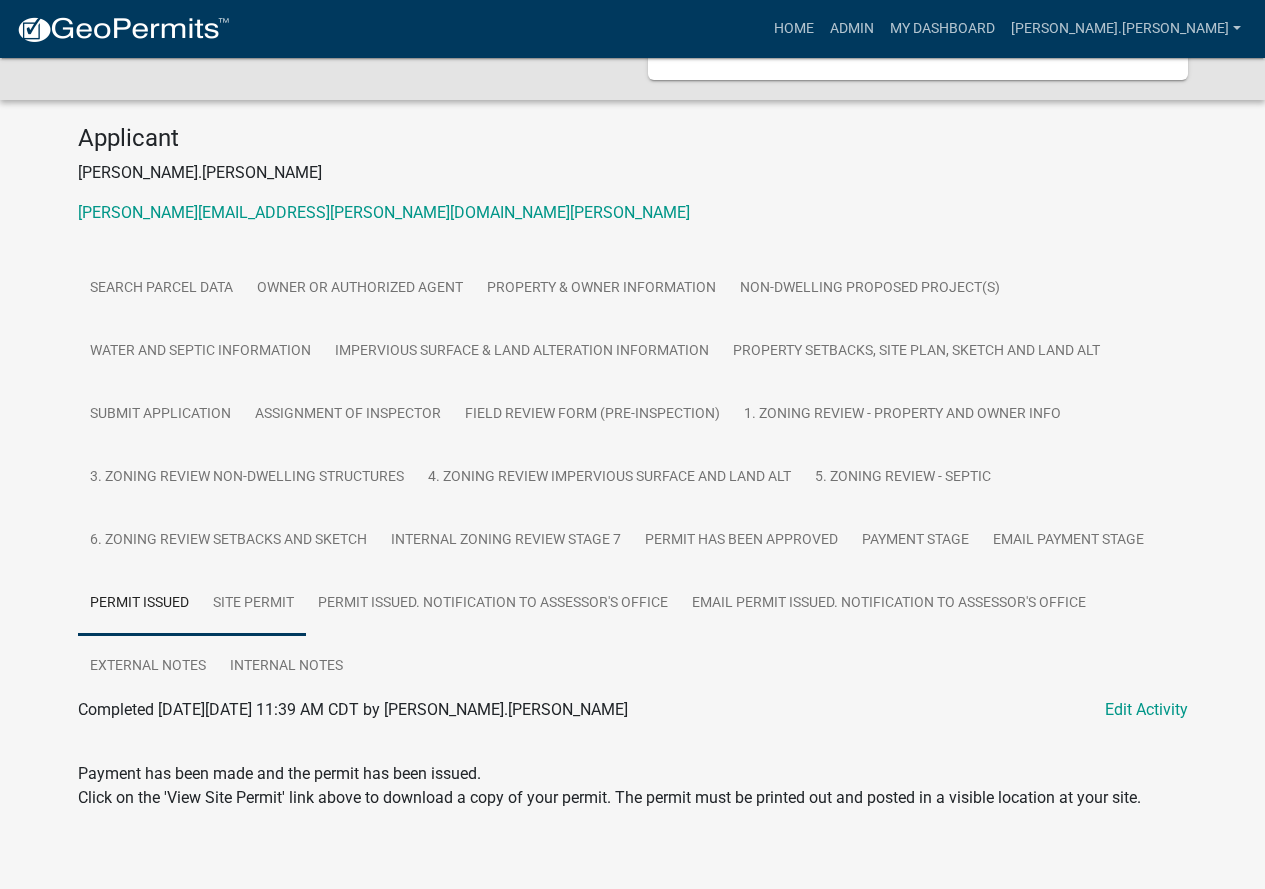 click on "Site Permit" at bounding box center (253, 604) 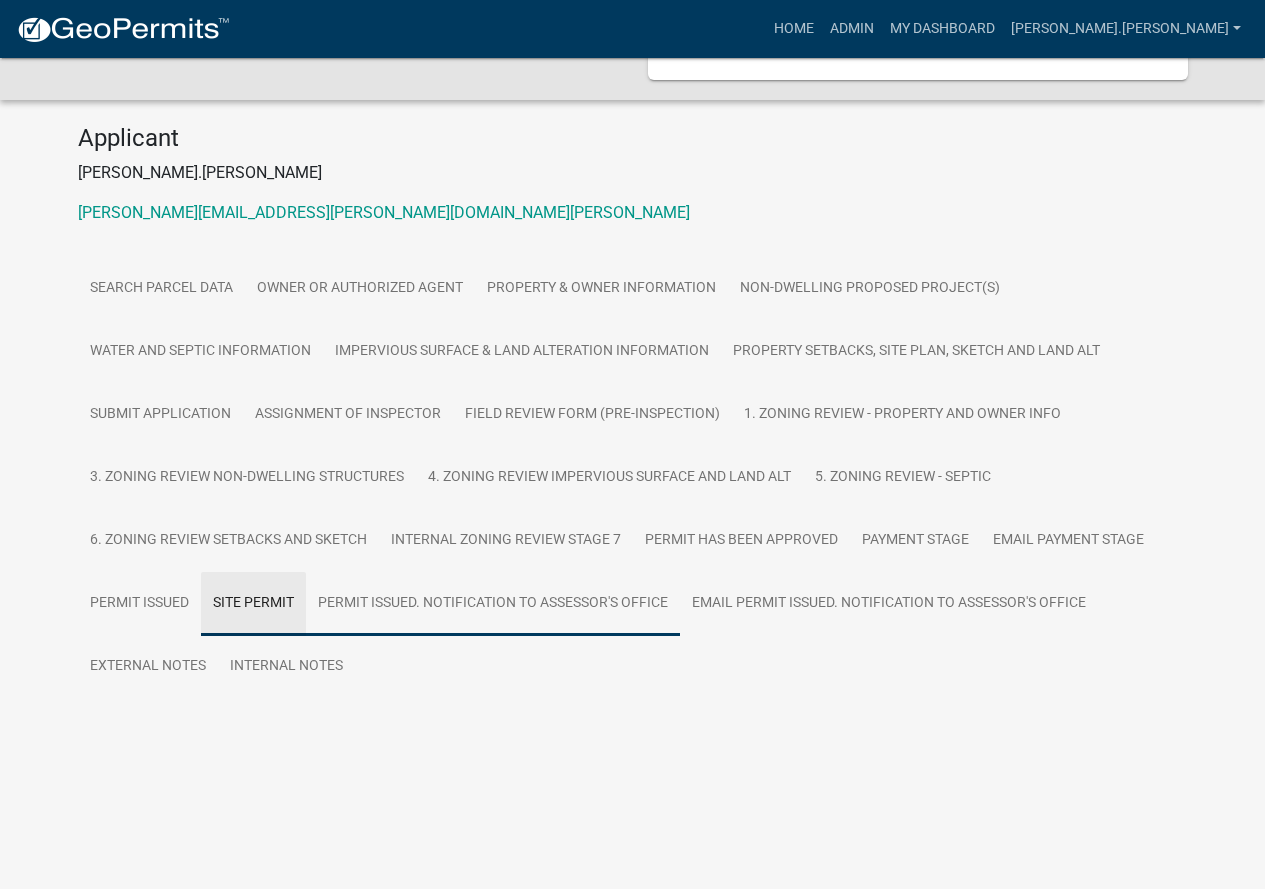 scroll, scrollTop: 84, scrollLeft: 0, axis: vertical 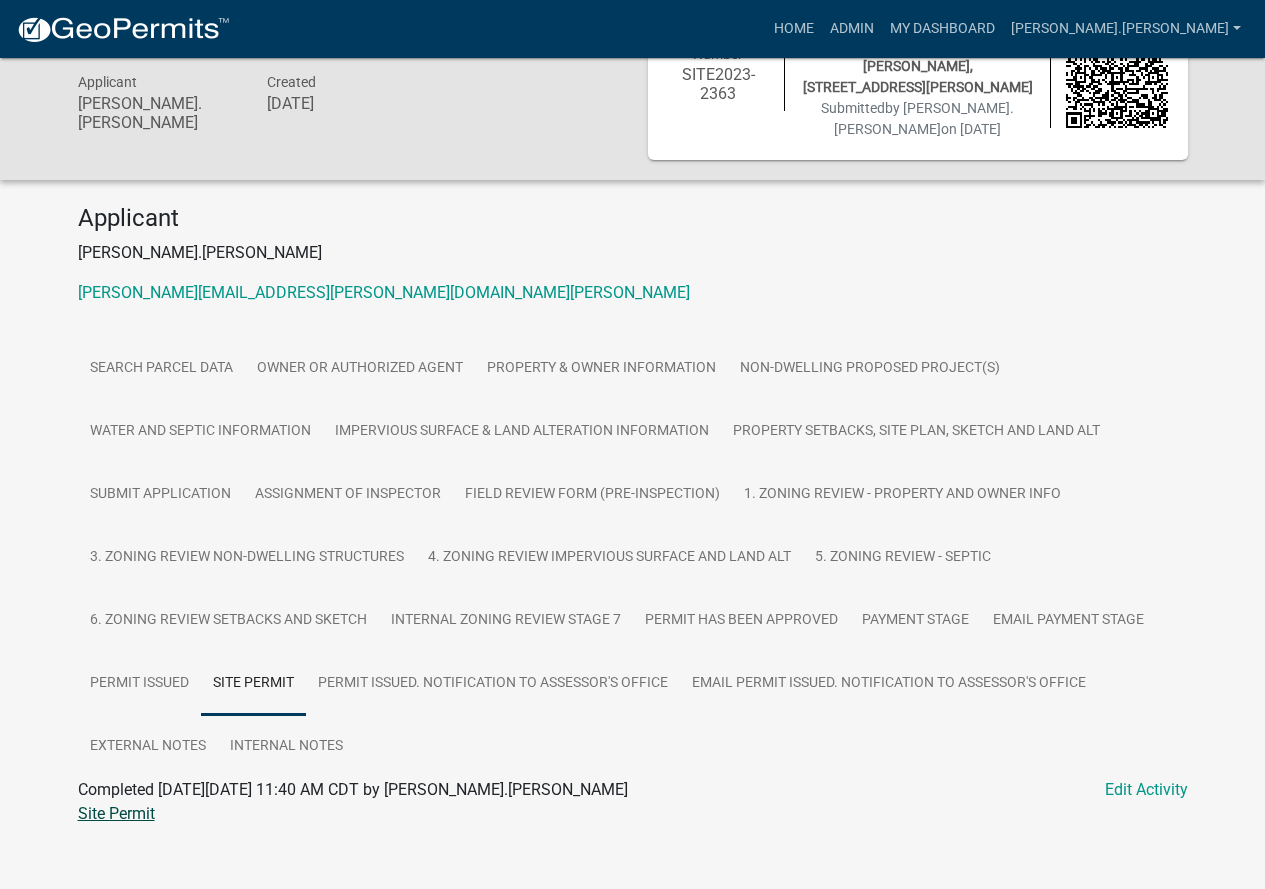 click on "Site Permit" 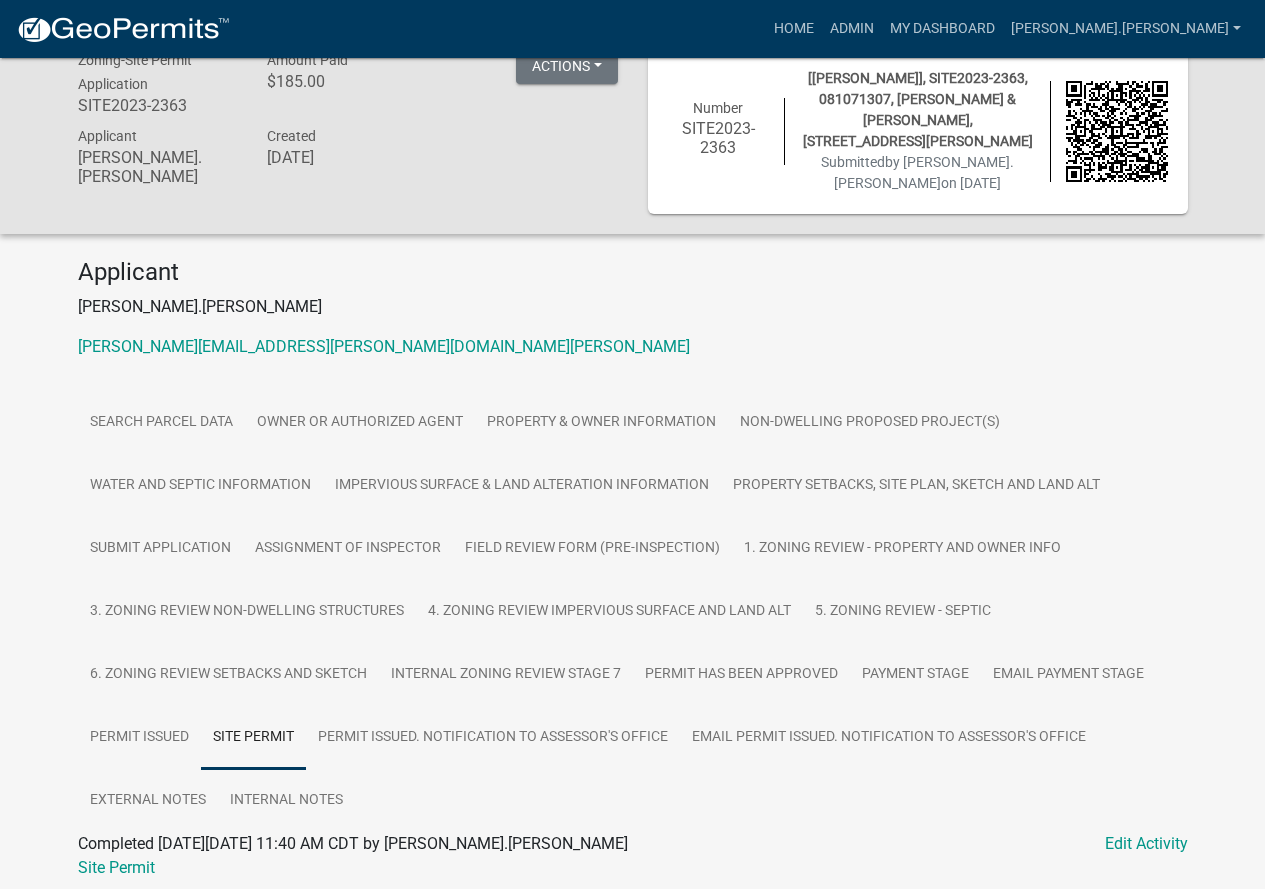 scroll, scrollTop: 0, scrollLeft: 0, axis: both 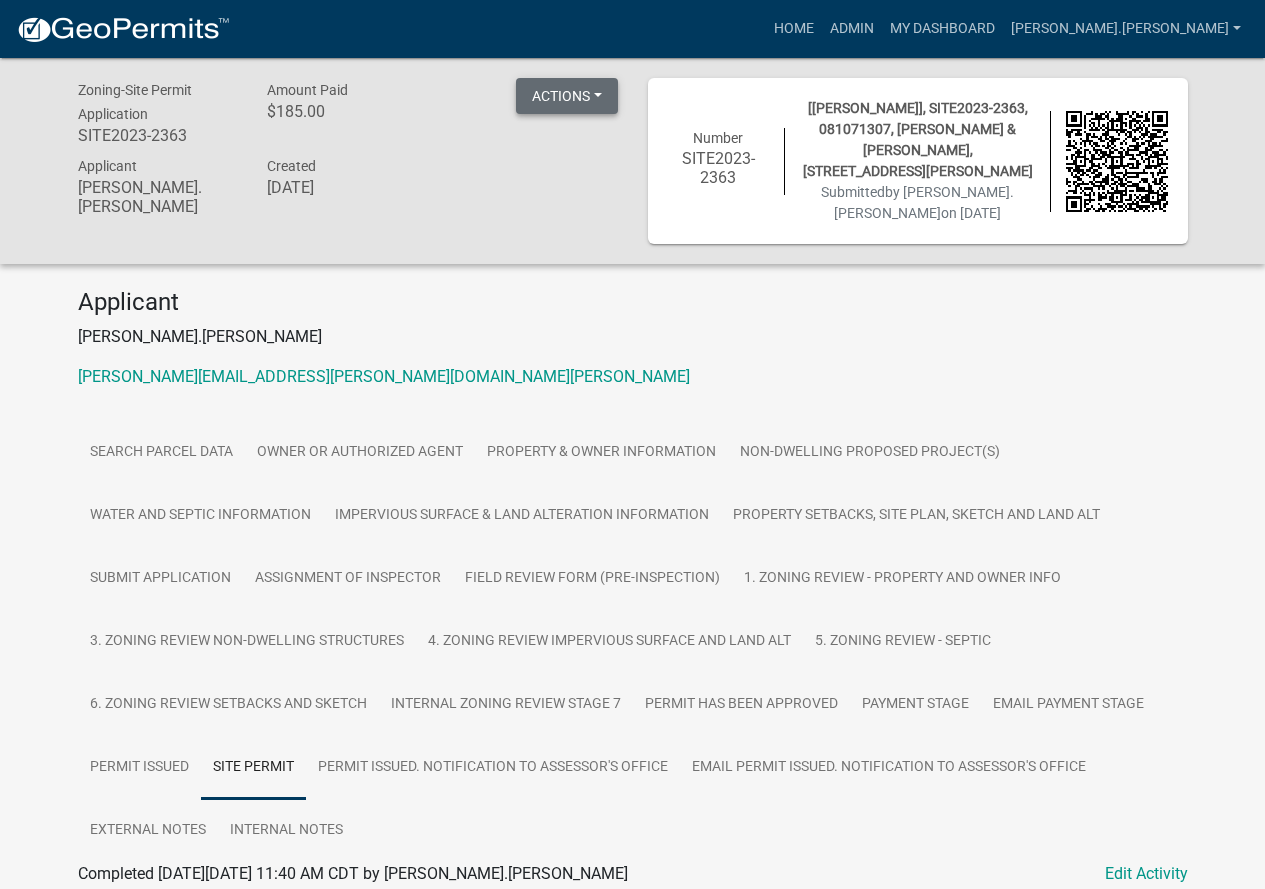 click on "Actions" at bounding box center (567, 96) 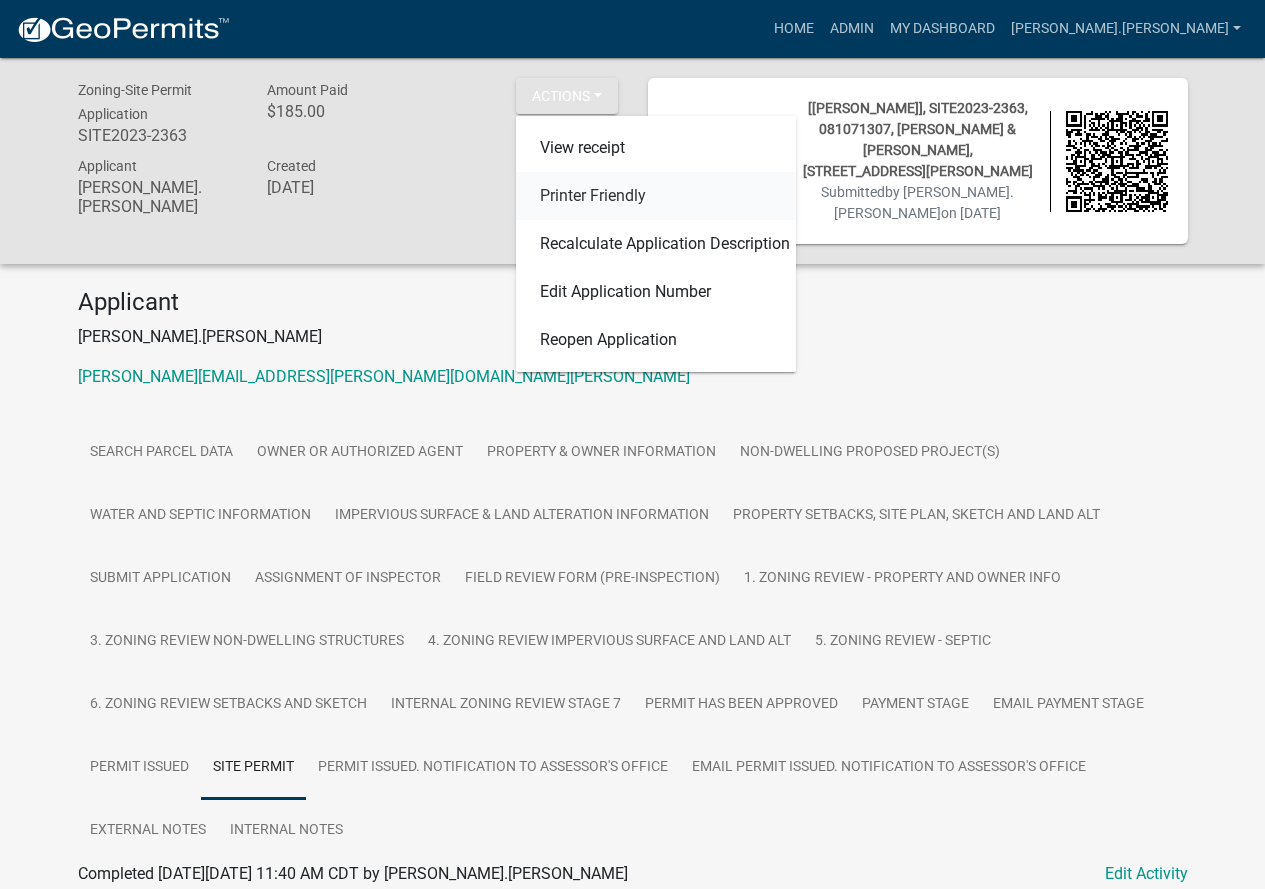click on "Printer Friendly" 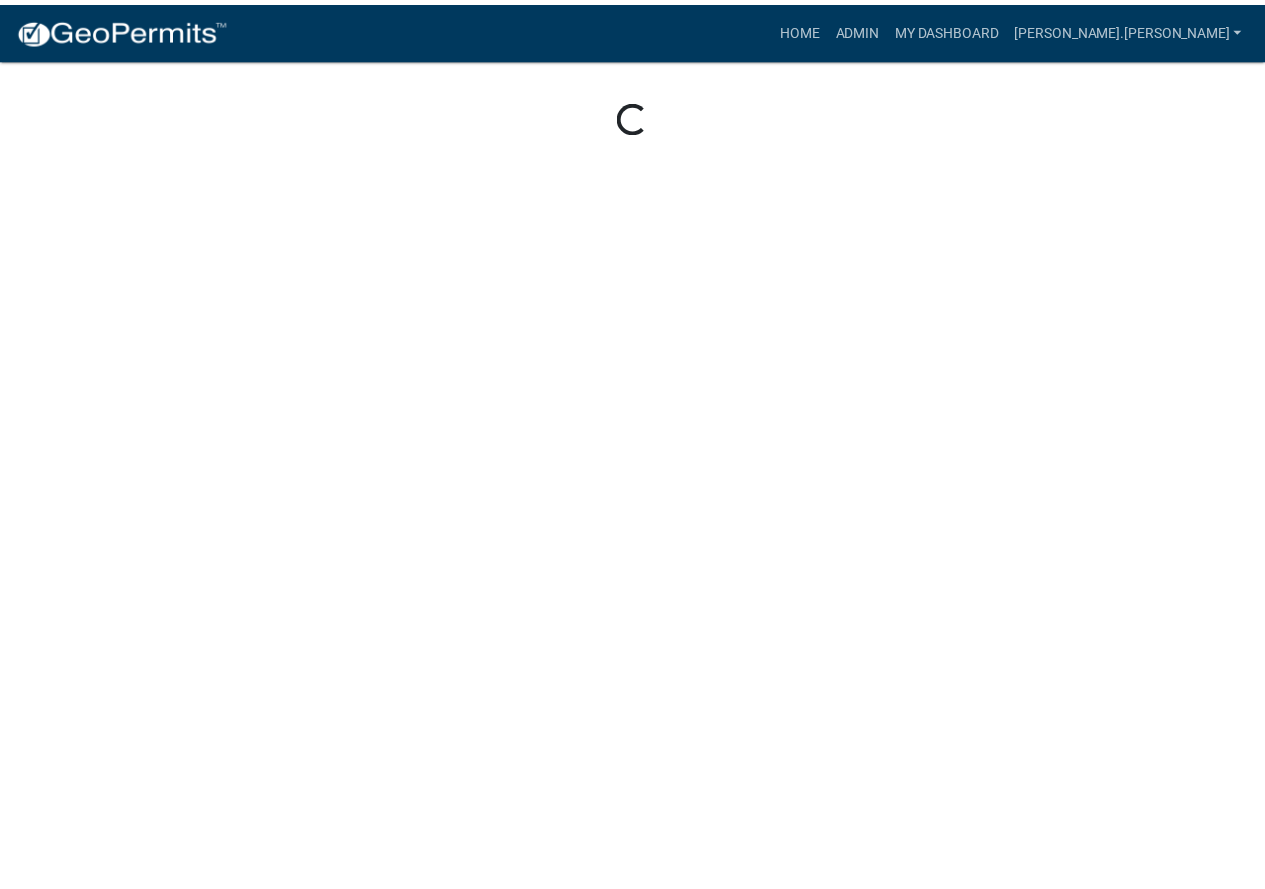 scroll, scrollTop: 0, scrollLeft: 0, axis: both 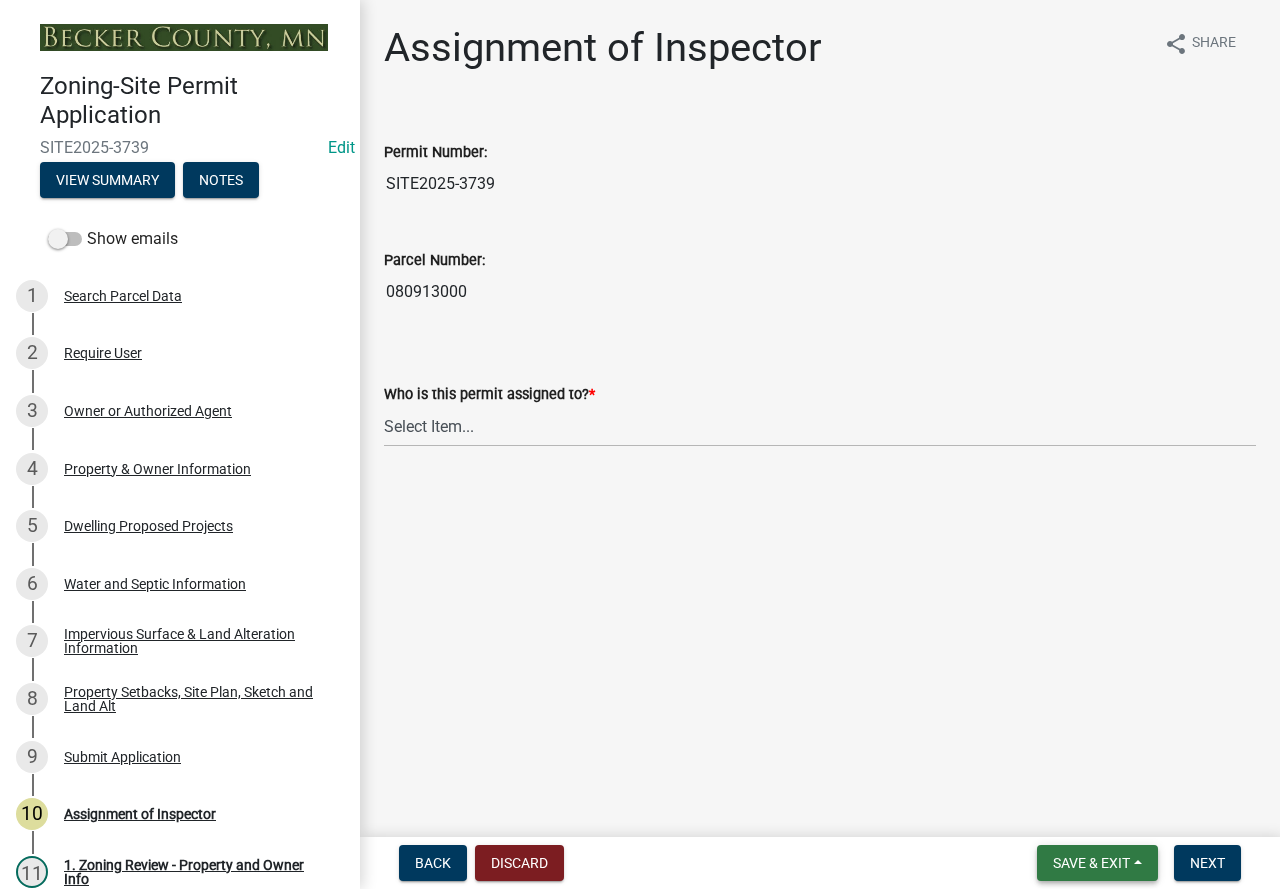 click on "Save & Exit" at bounding box center (1091, 863) 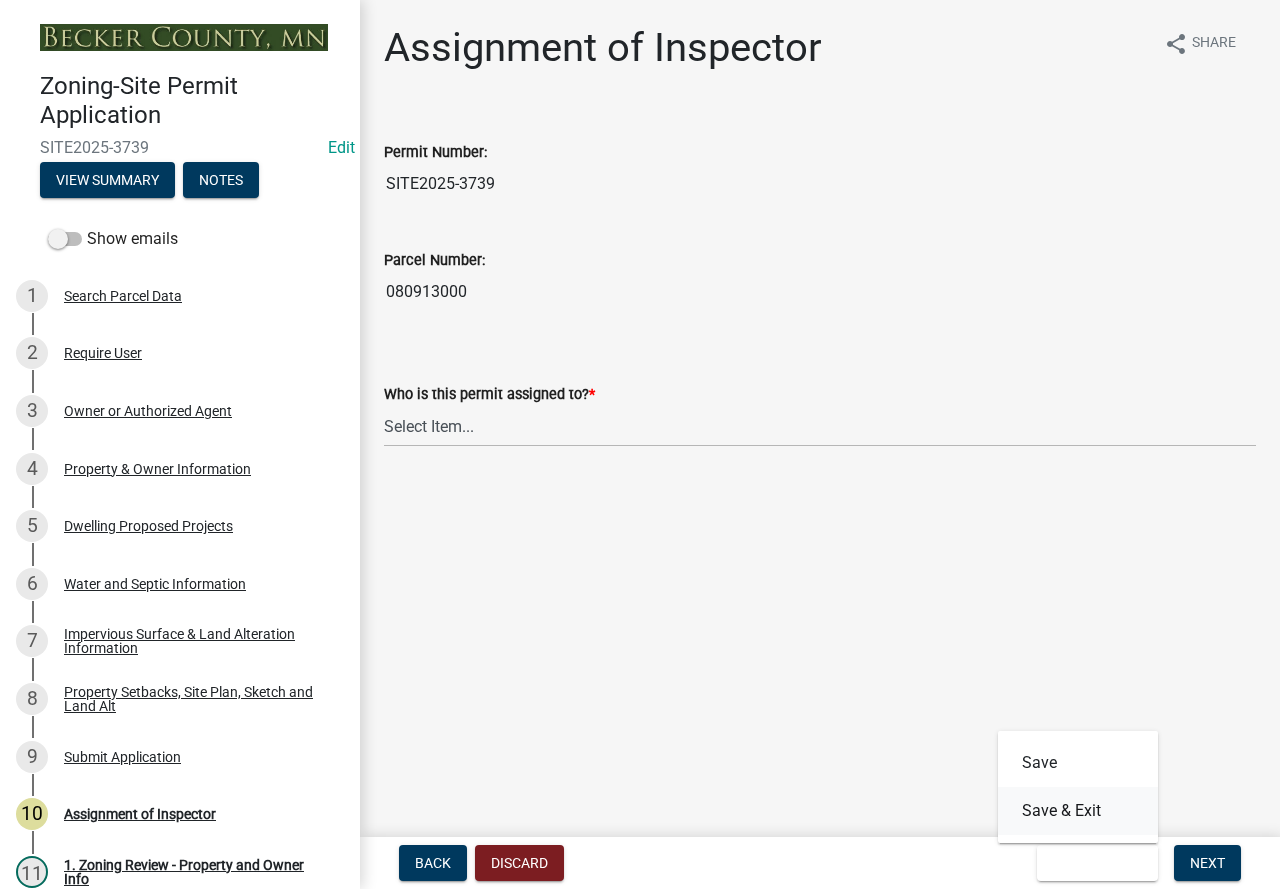 click on "Save & Exit" at bounding box center (1078, 811) 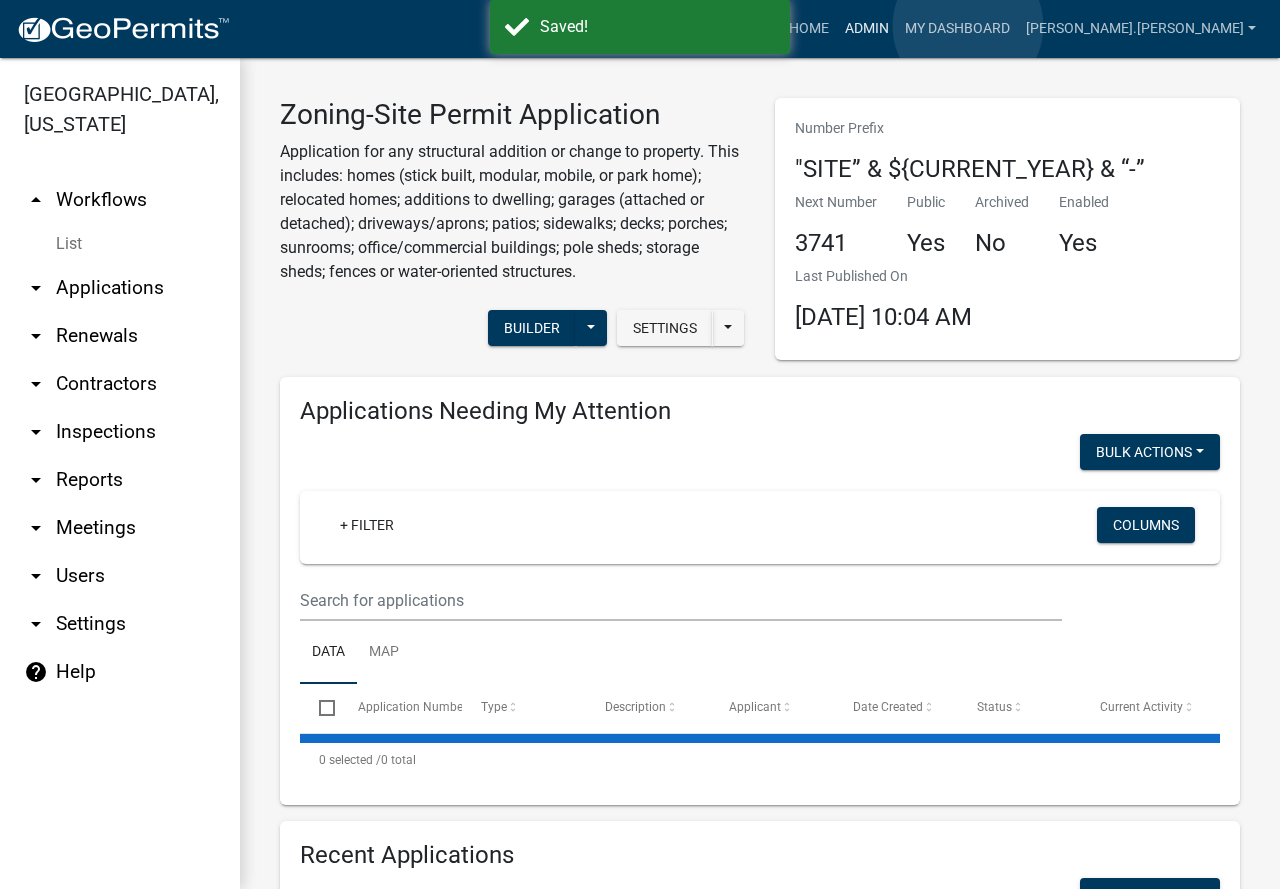 click on "Admin" at bounding box center (867, 29) 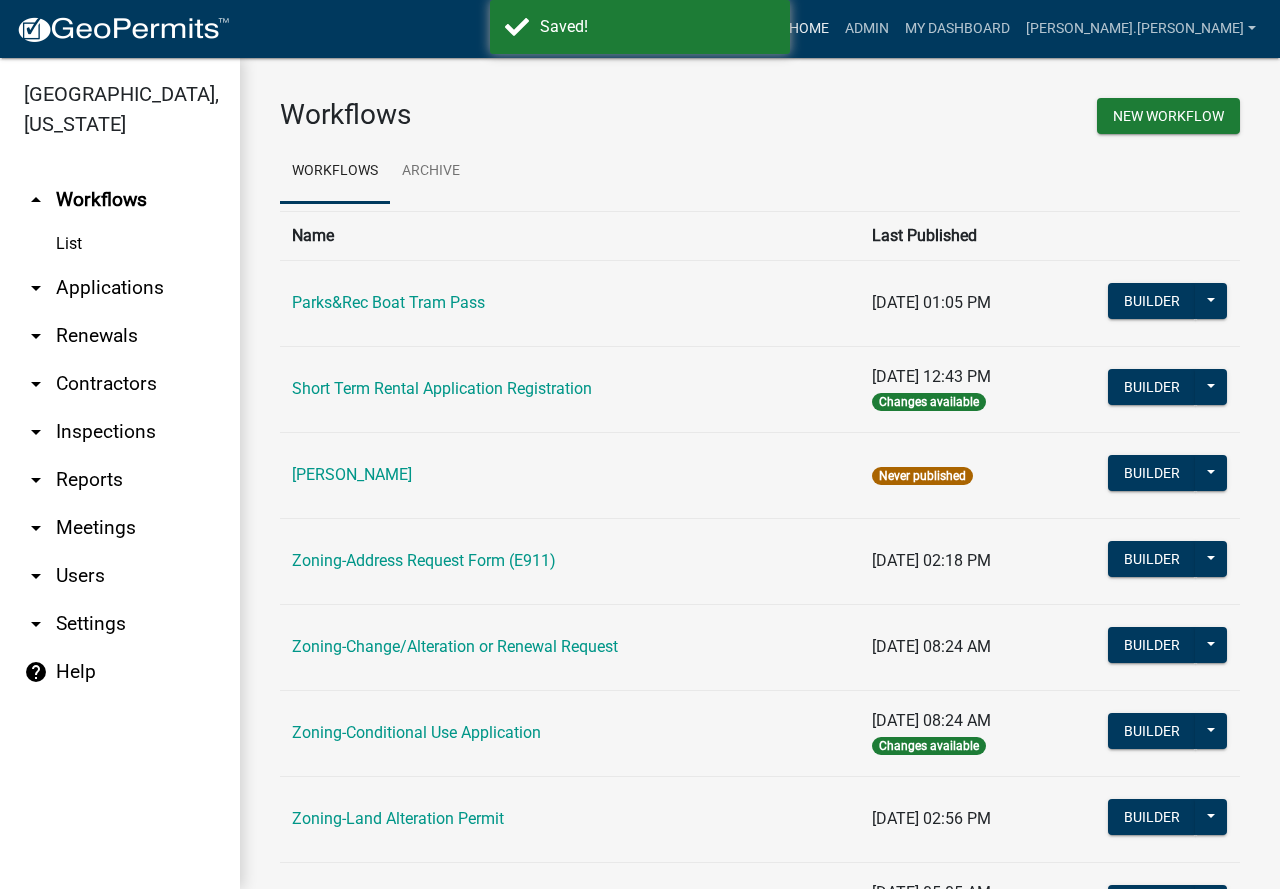 click on "Home" at bounding box center (809, 29) 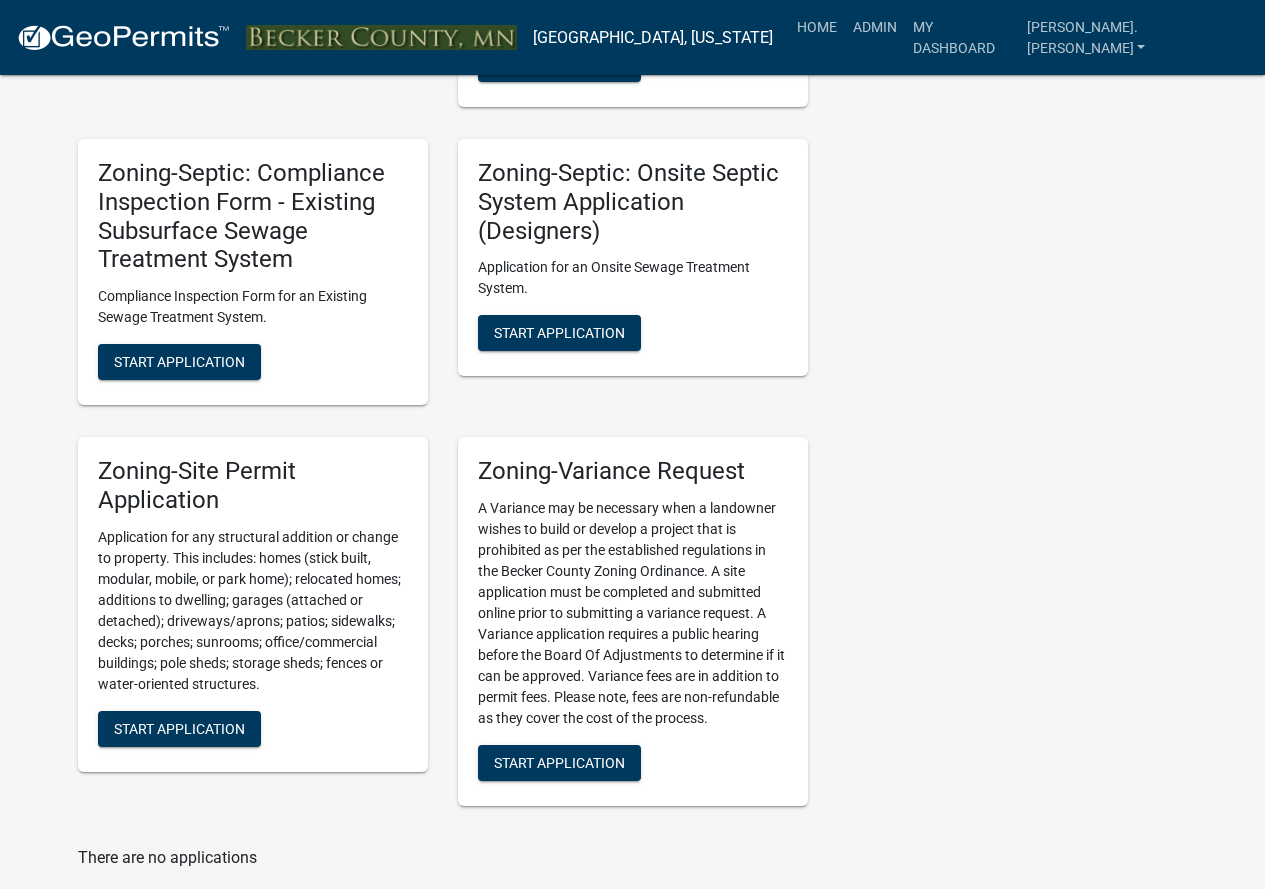 scroll, scrollTop: 2200, scrollLeft: 0, axis: vertical 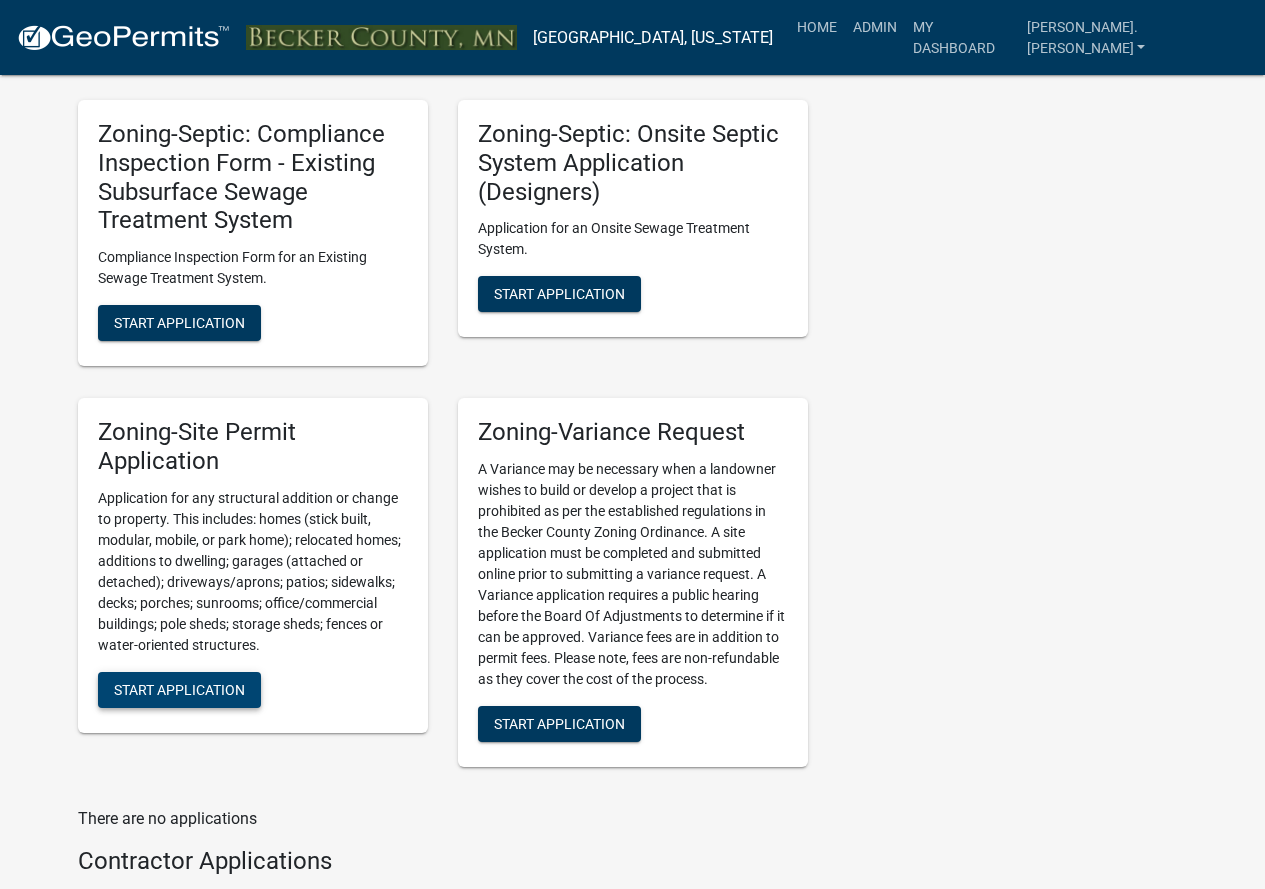 click on "Start Application" 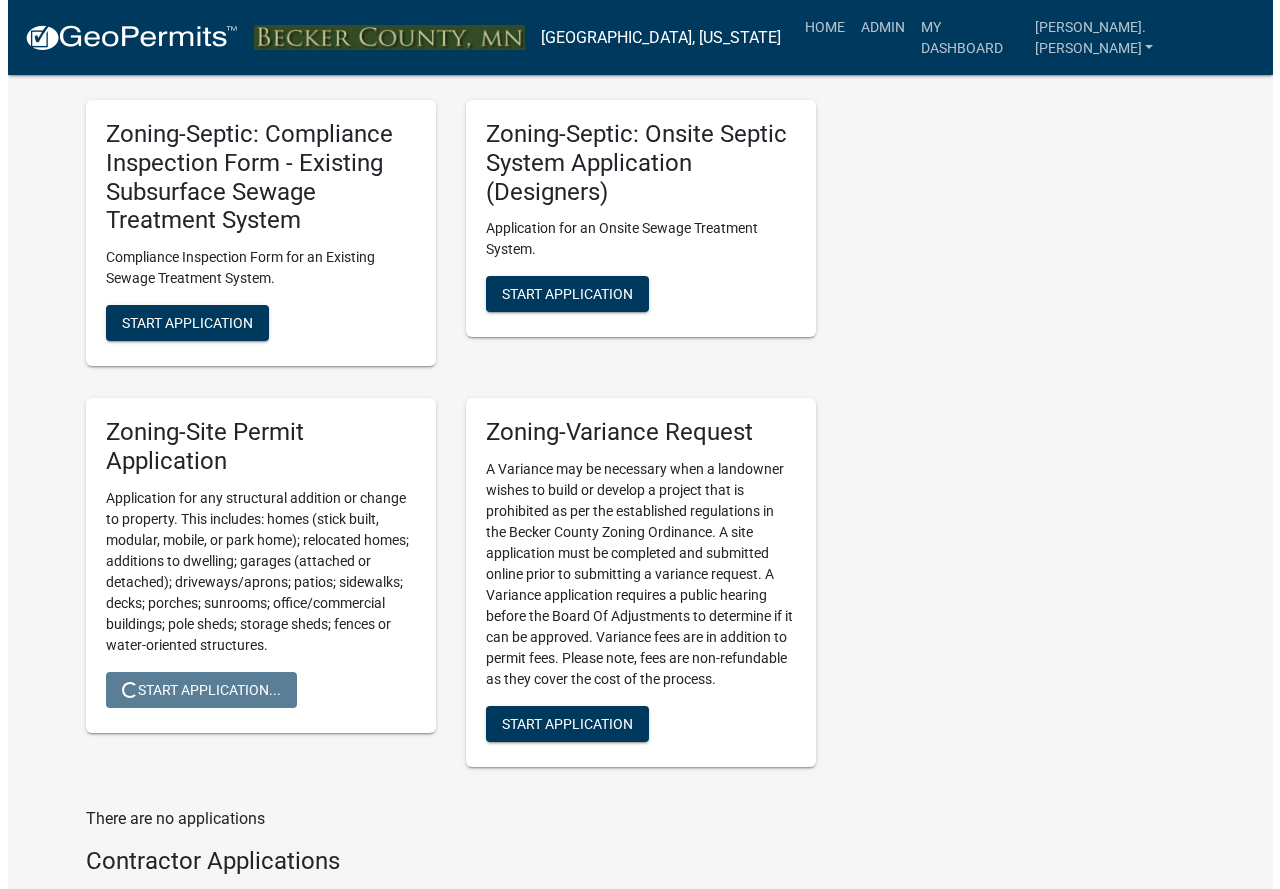 scroll, scrollTop: 0, scrollLeft: 0, axis: both 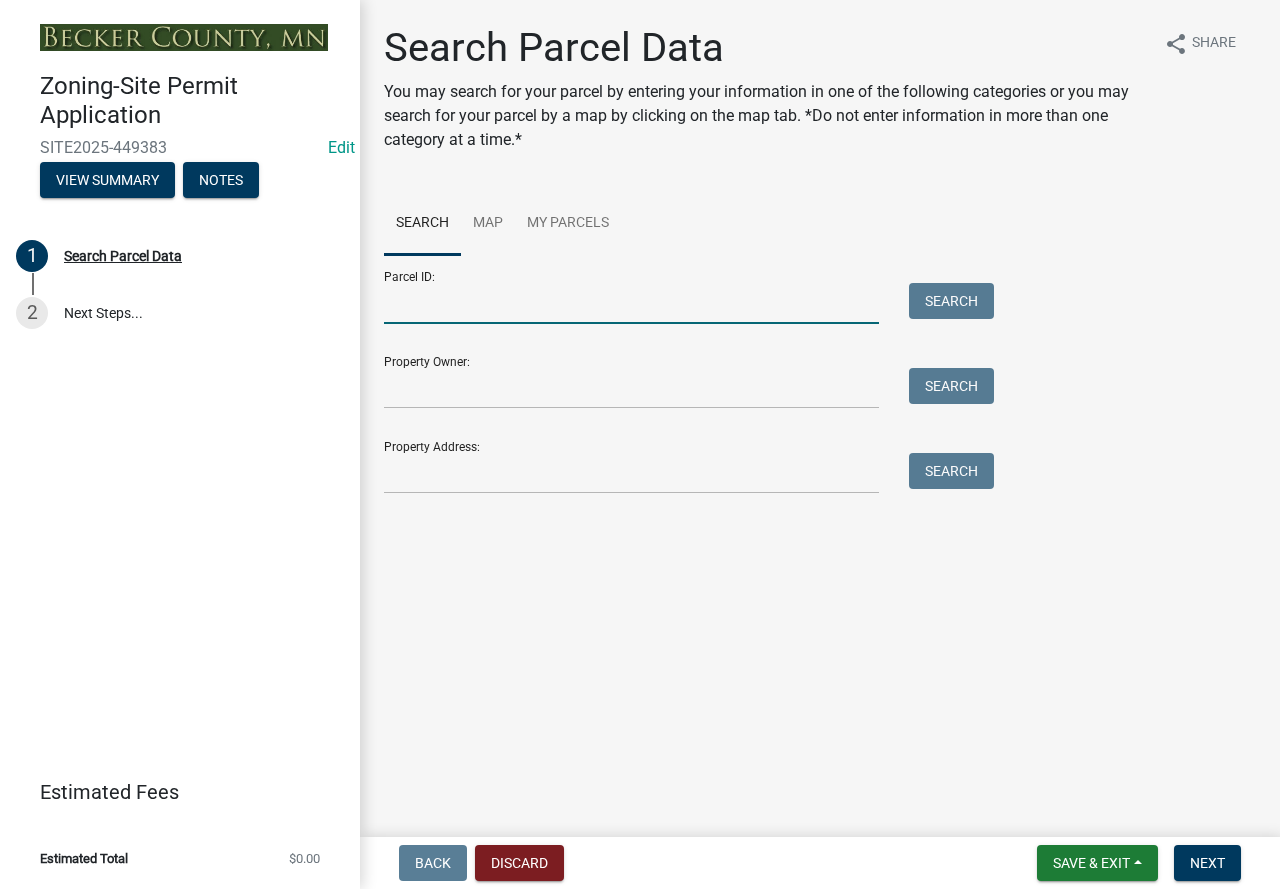 click on "Parcel ID:" at bounding box center [631, 303] 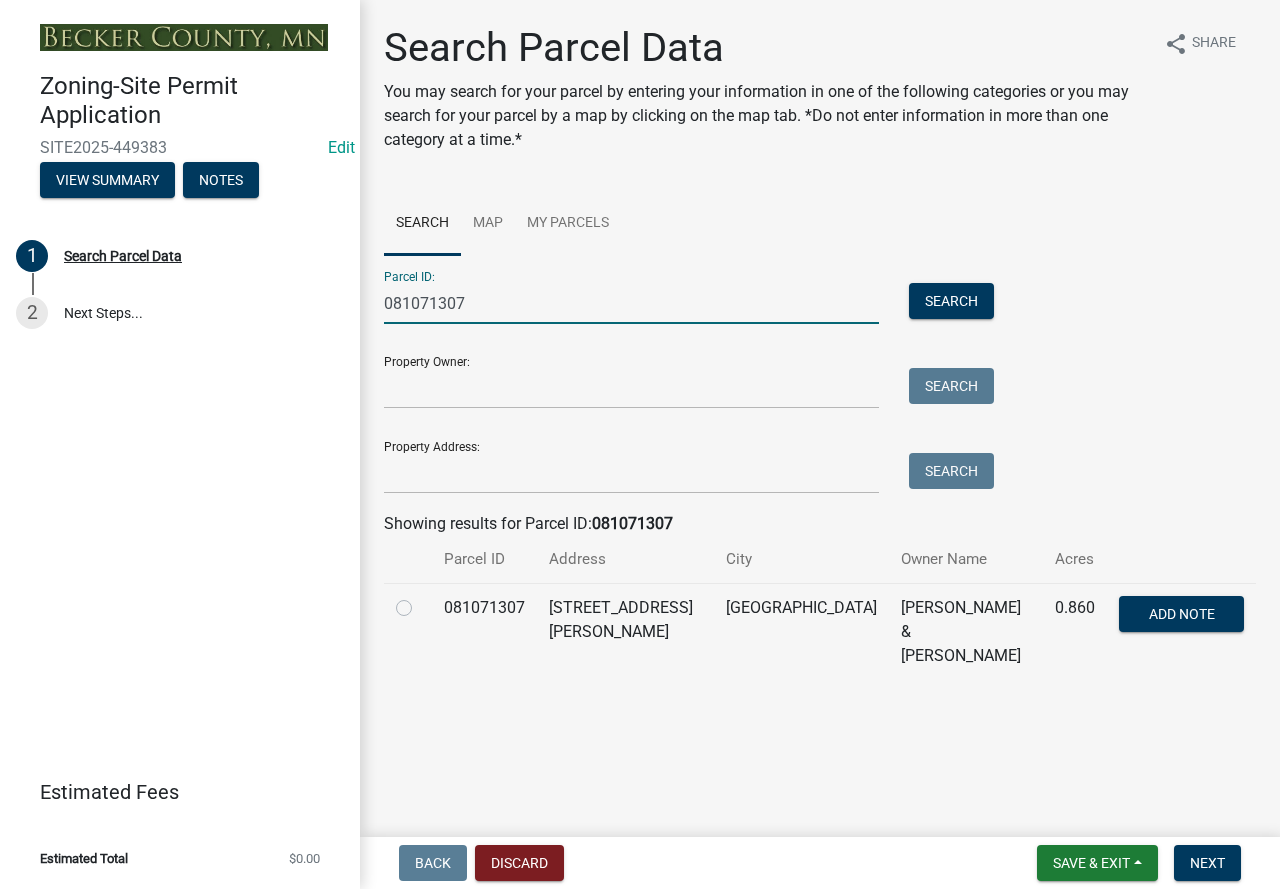 type on "081071307" 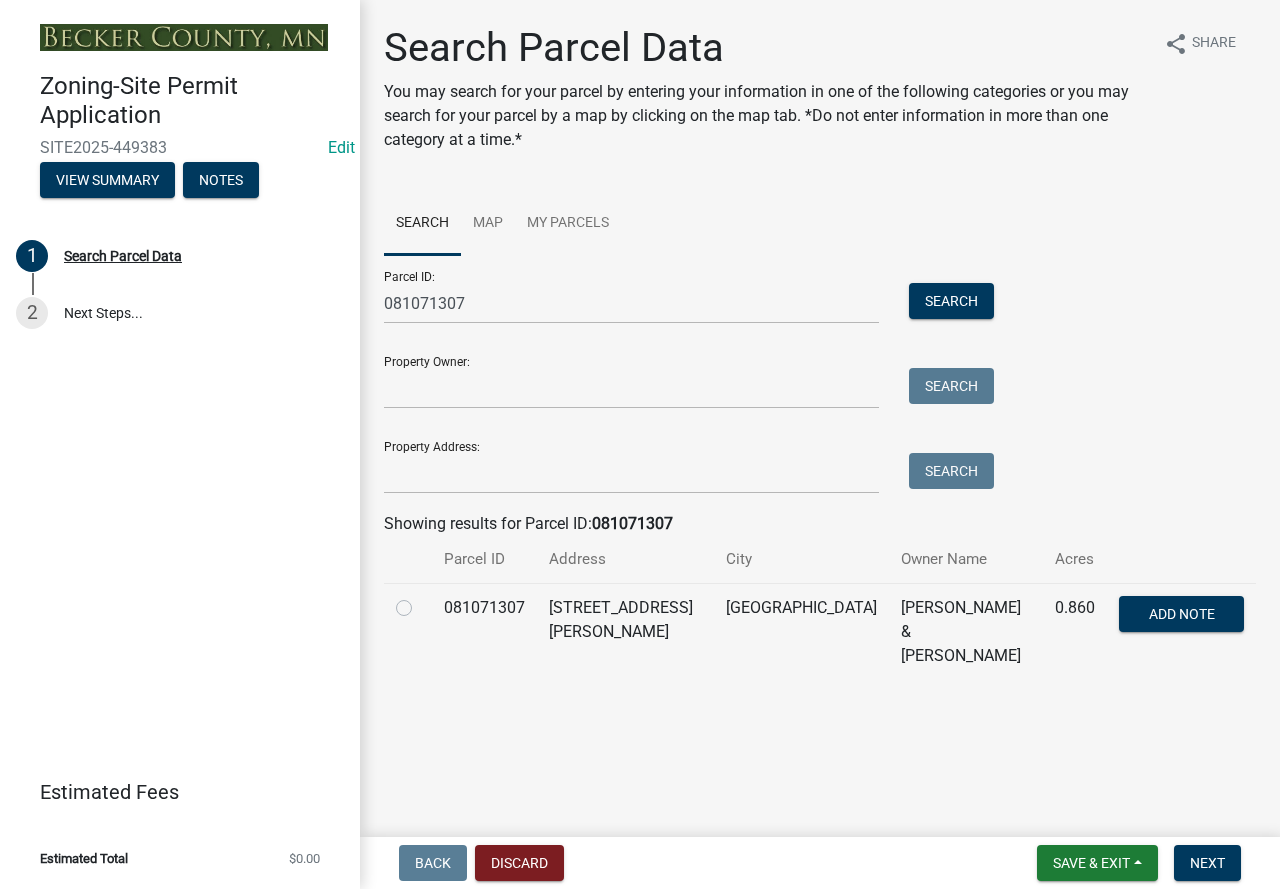 click 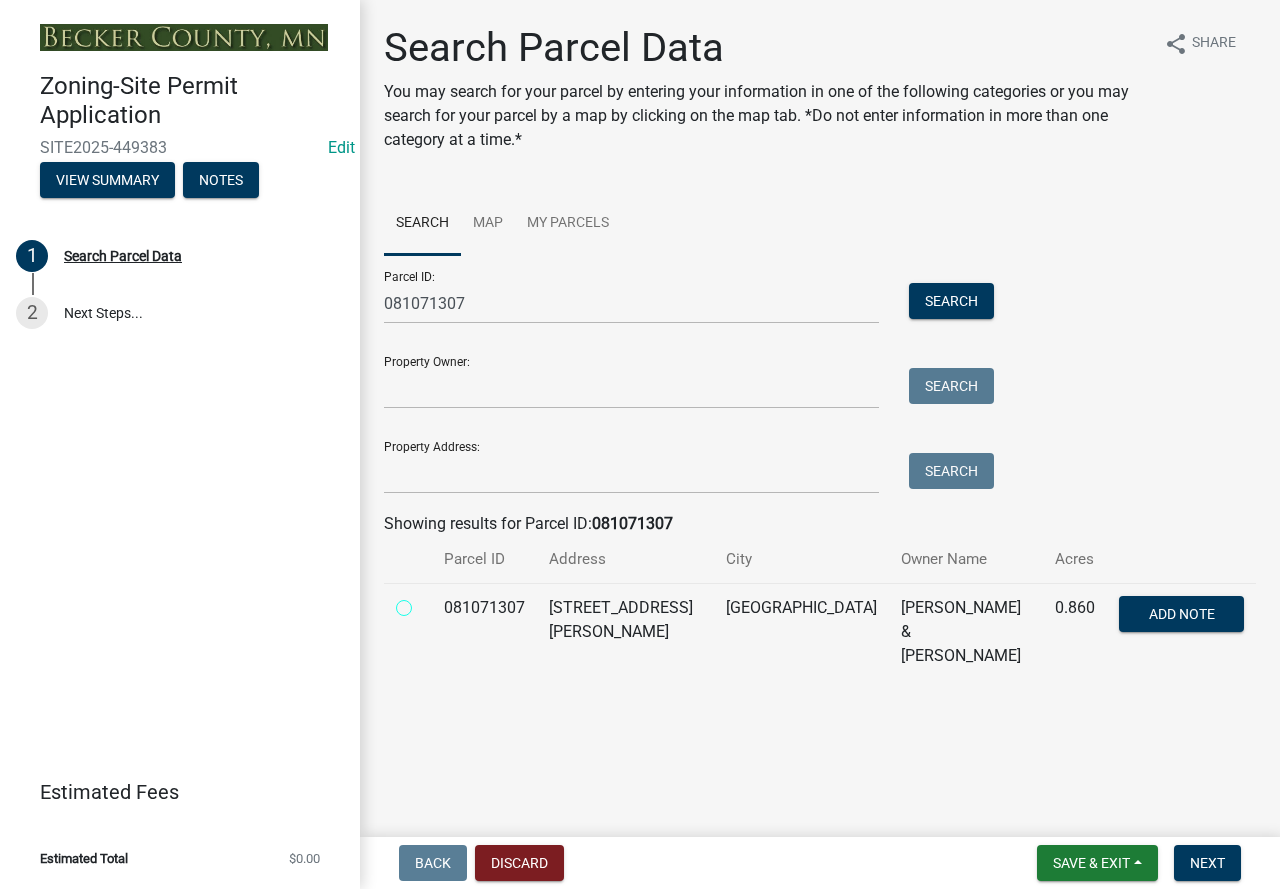 click at bounding box center (426, 602) 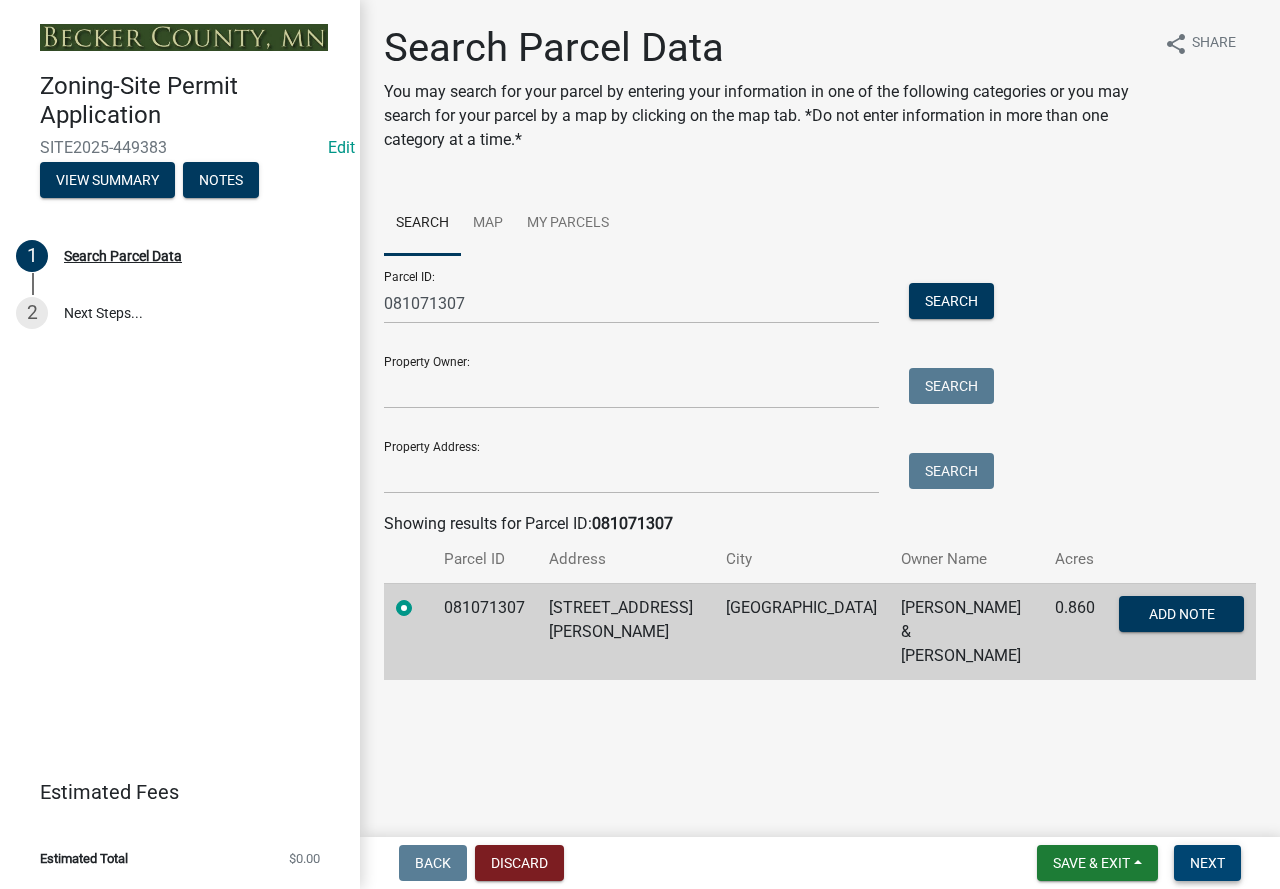 click on "Next" at bounding box center [1207, 863] 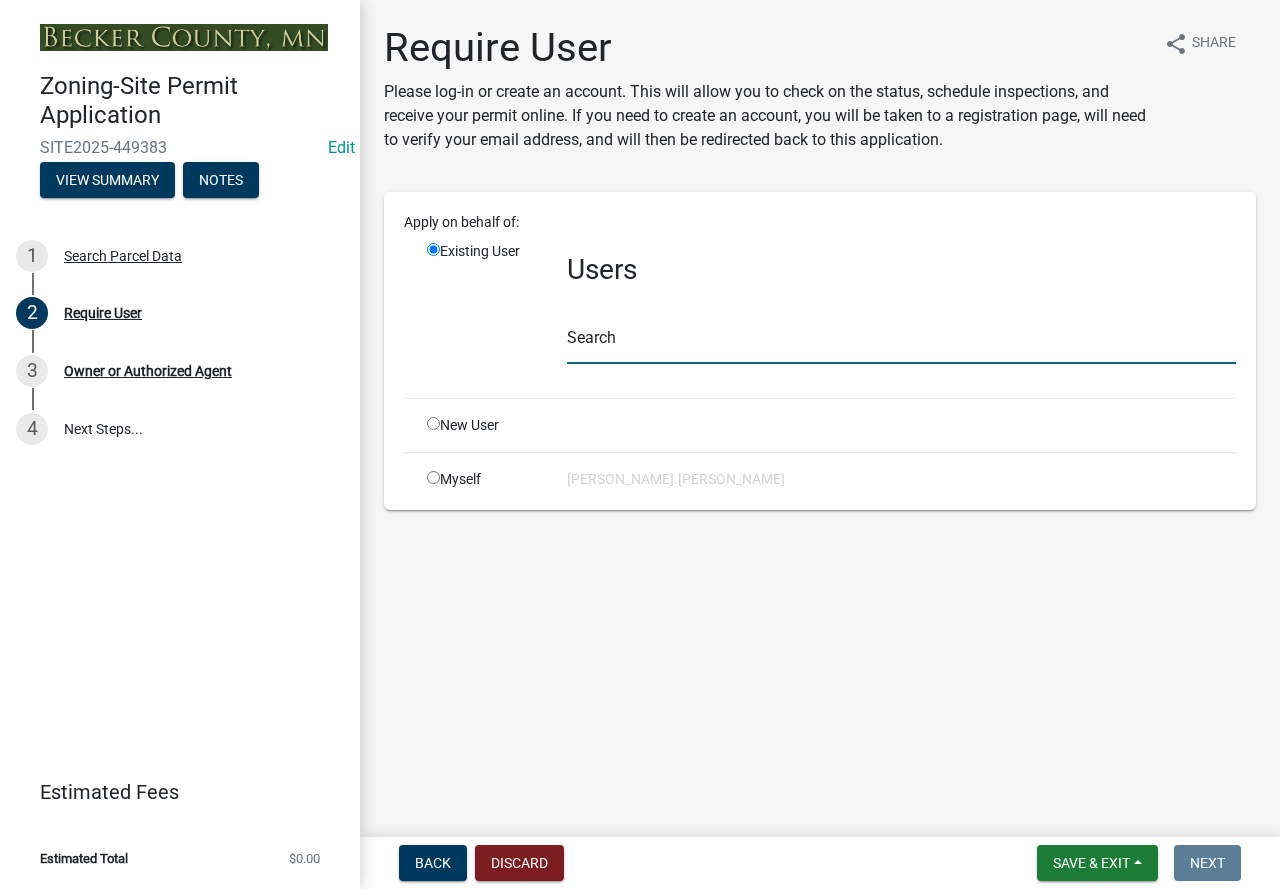 click 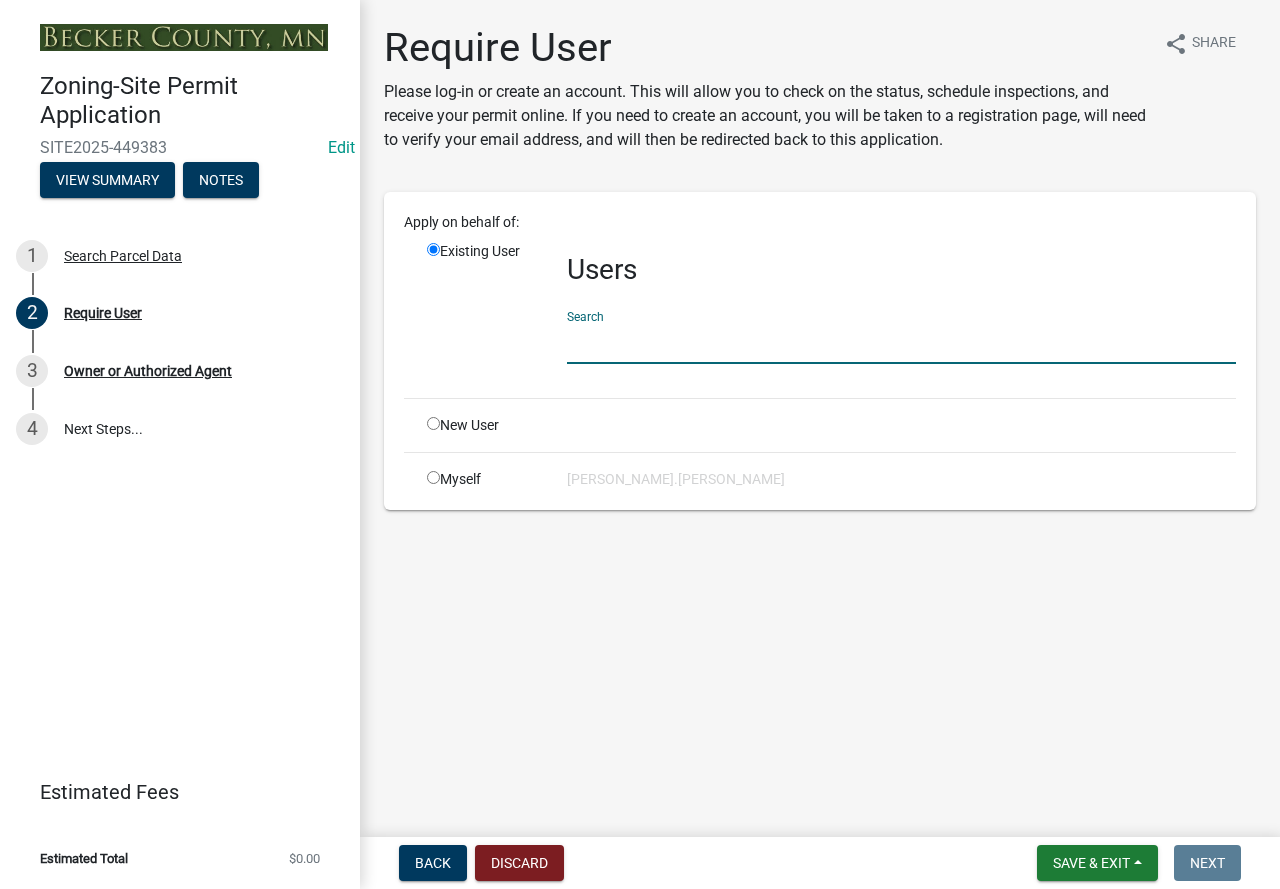 type on "j" 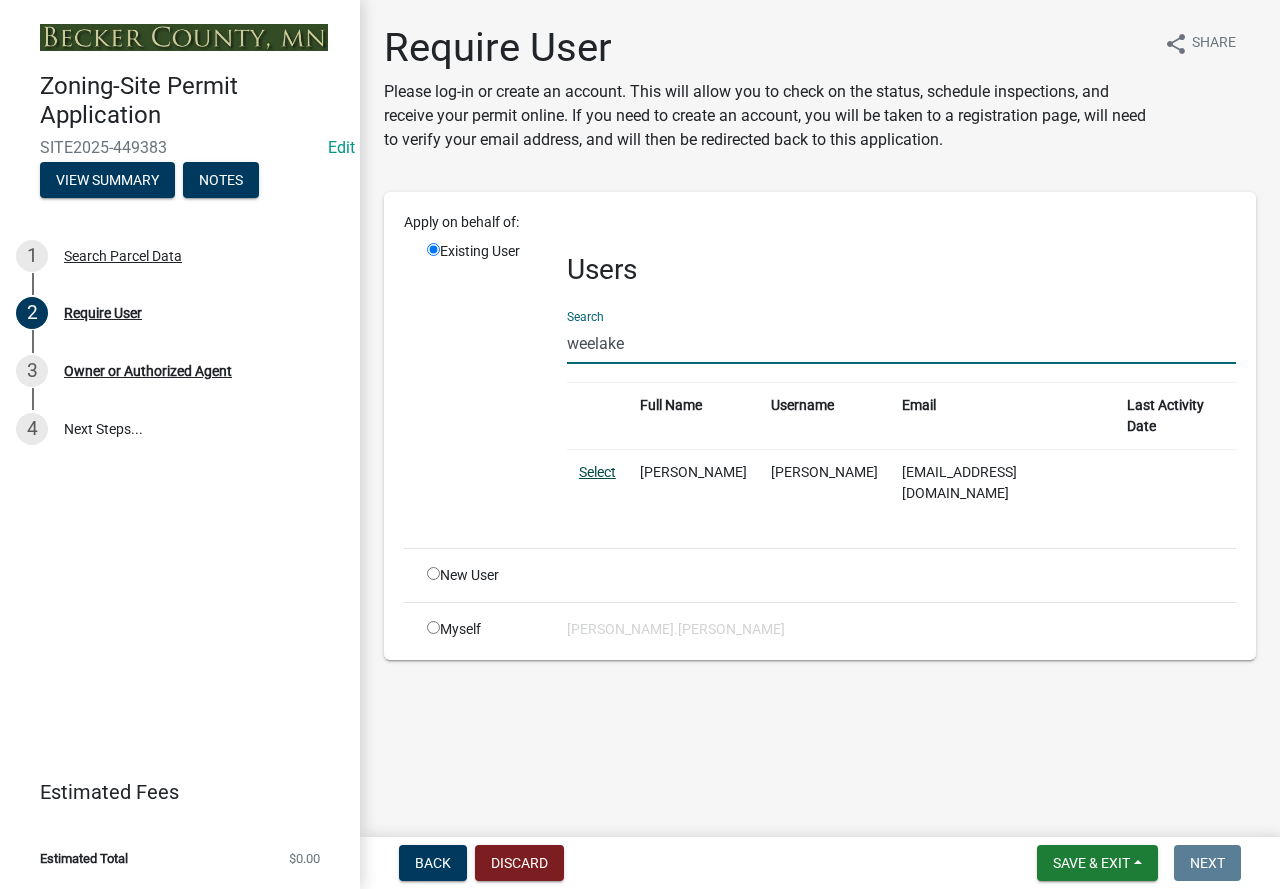 type on "weelake" 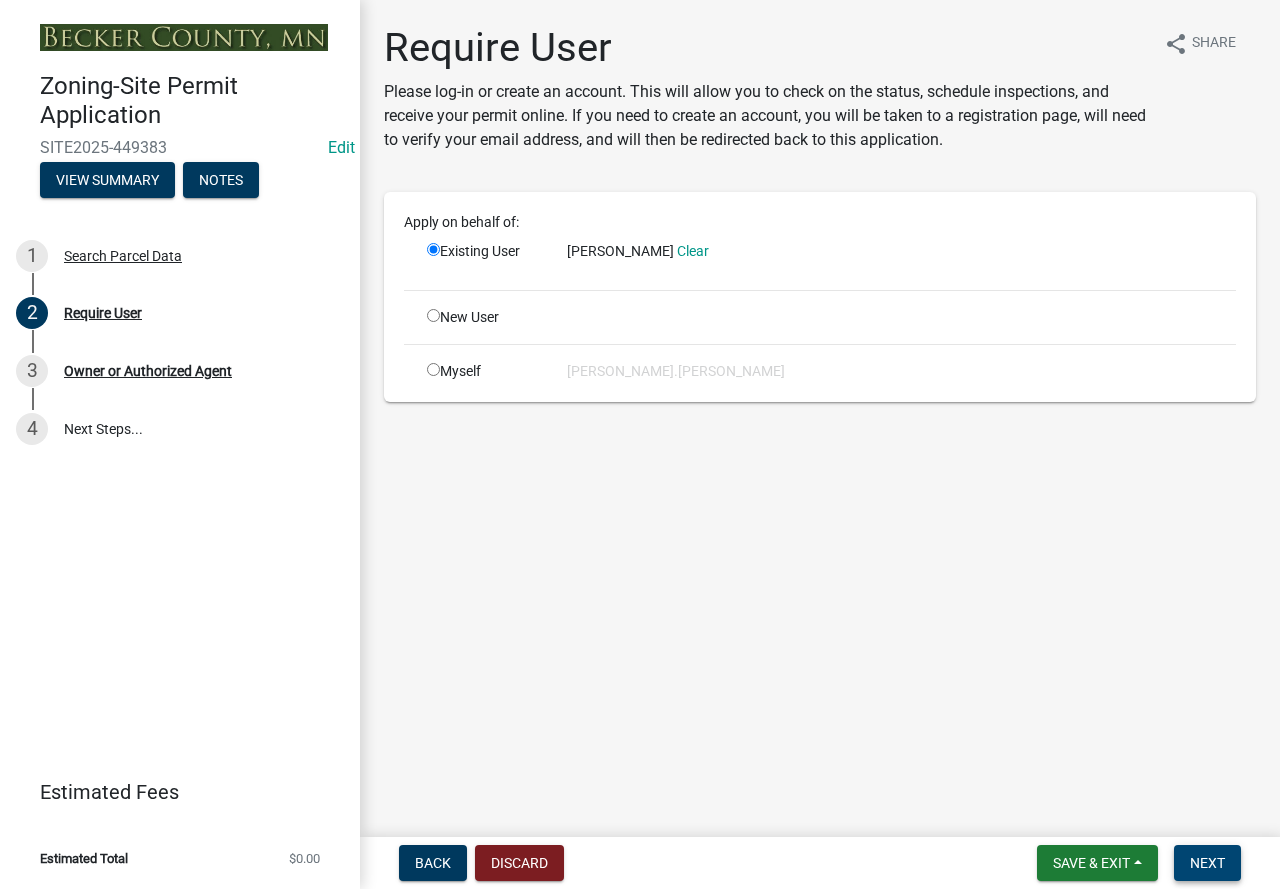 click on "Next" at bounding box center [1207, 863] 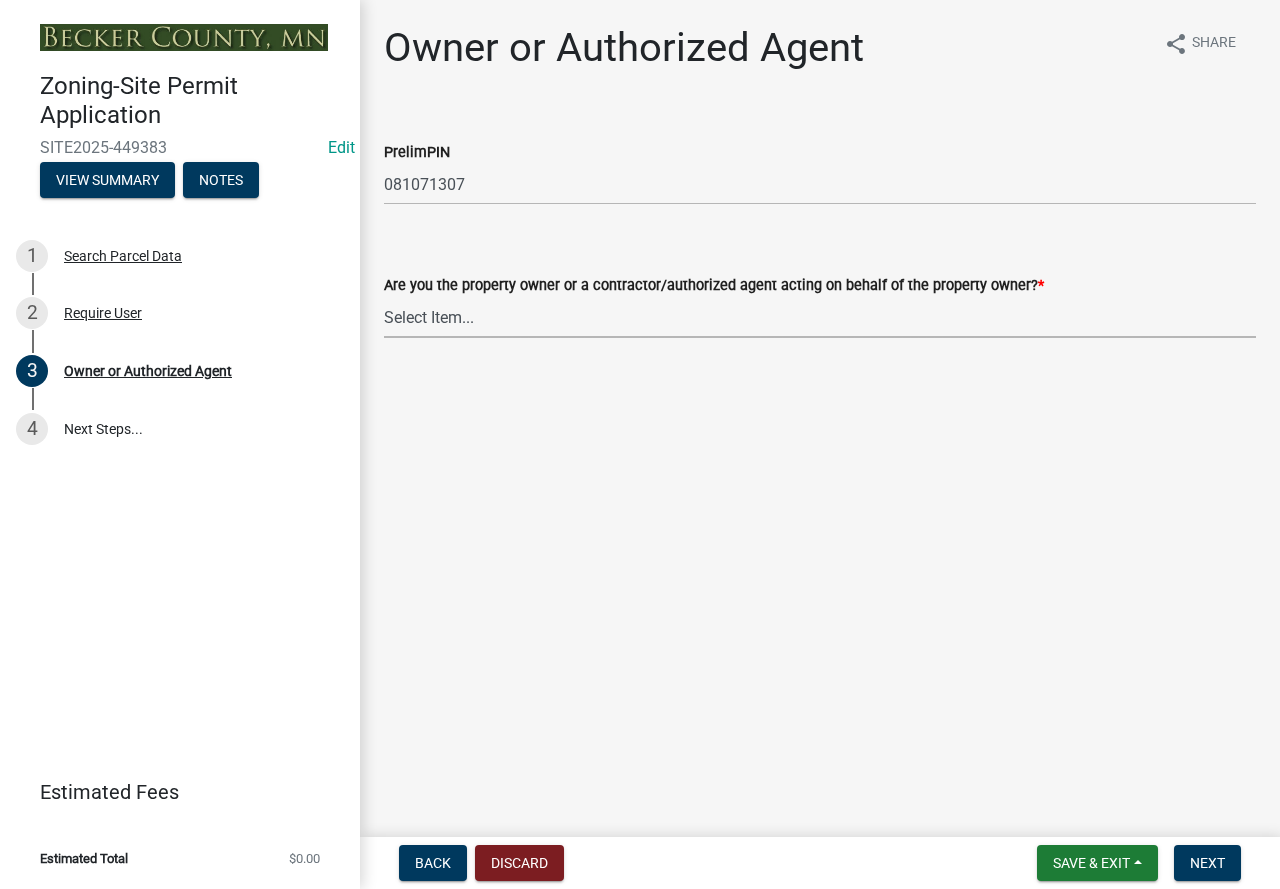 click on "Select Item...   Property Owner   Authorized Agent" at bounding box center [820, 317] 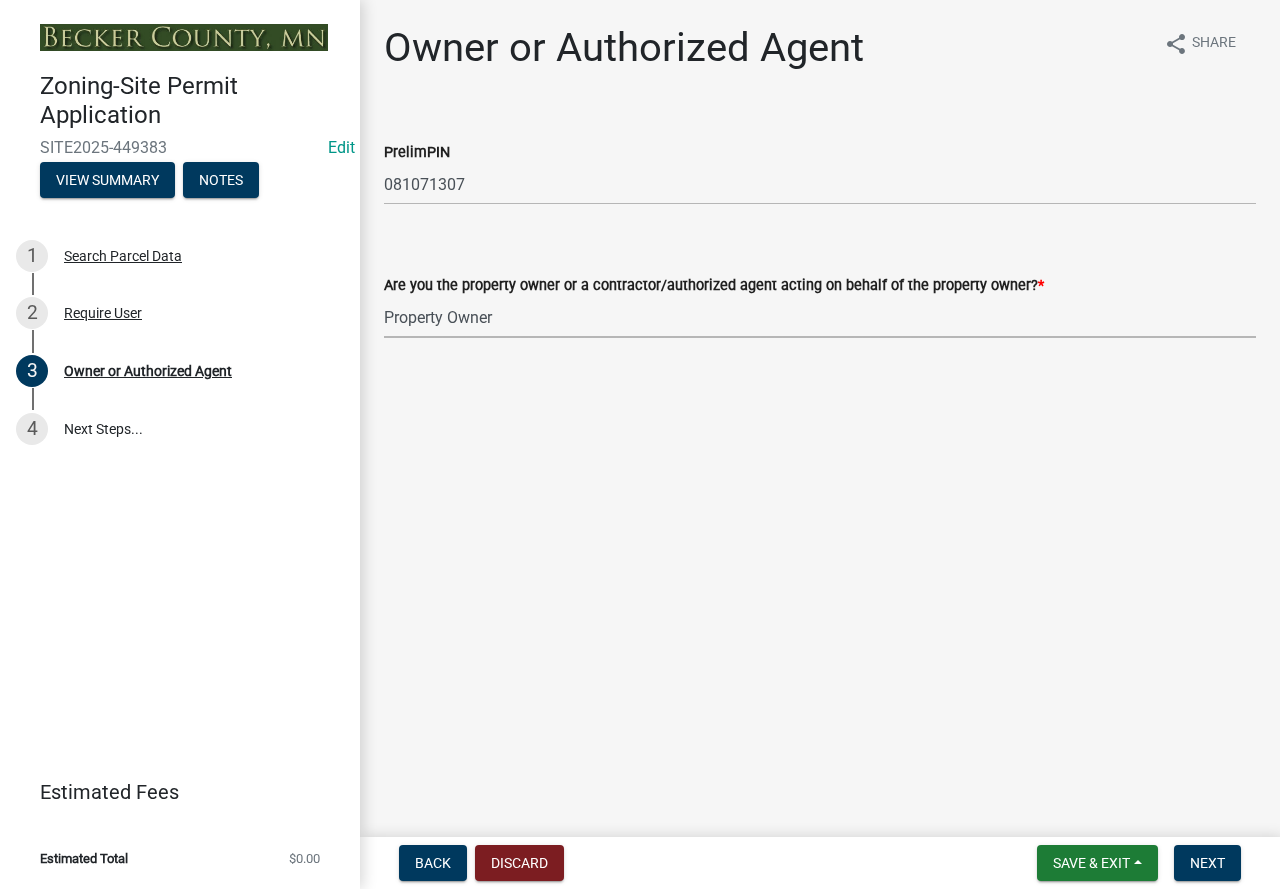 click on "Select Item...   Property Owner   Authorized Agent" at bounding box center (820, 317) 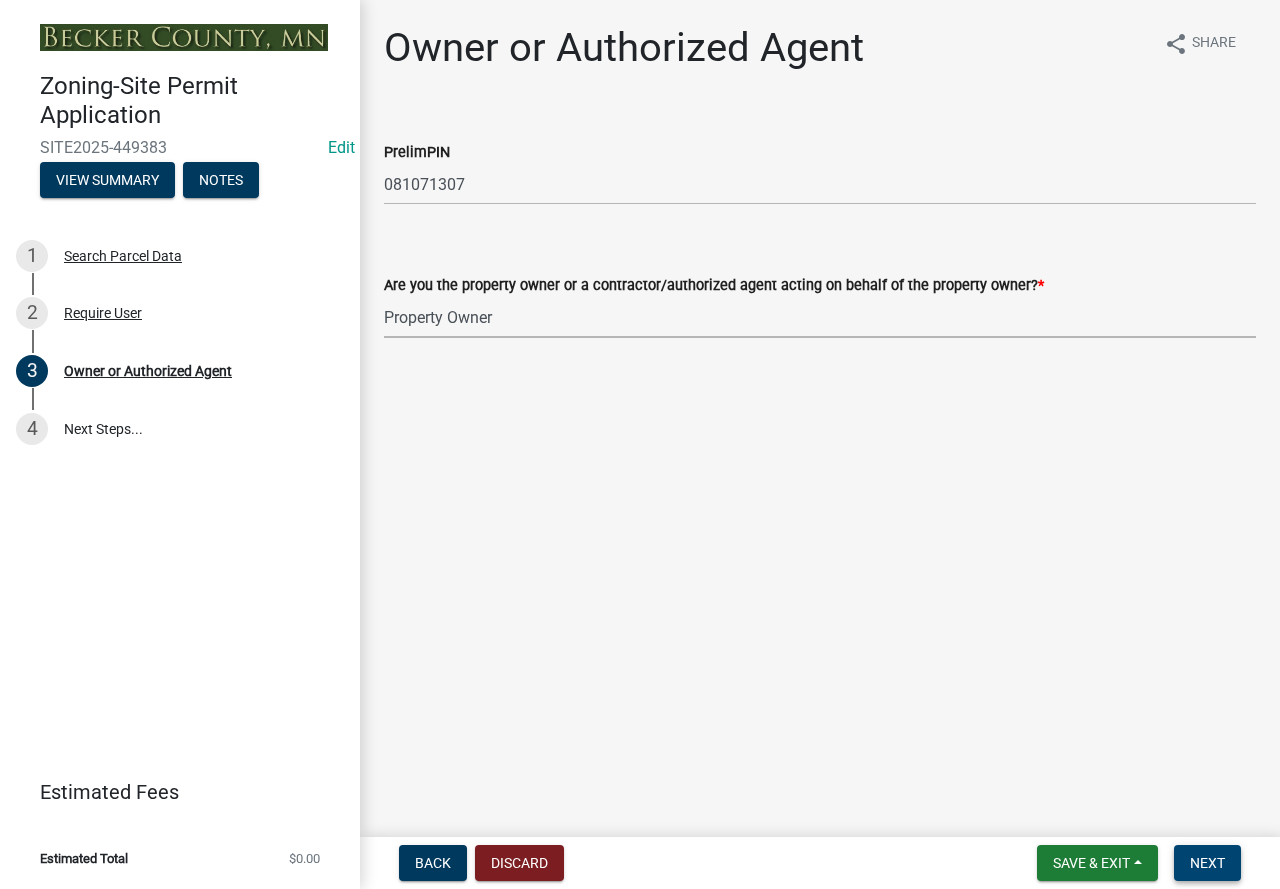 click on "Next" at bounding box center (1207, 863) 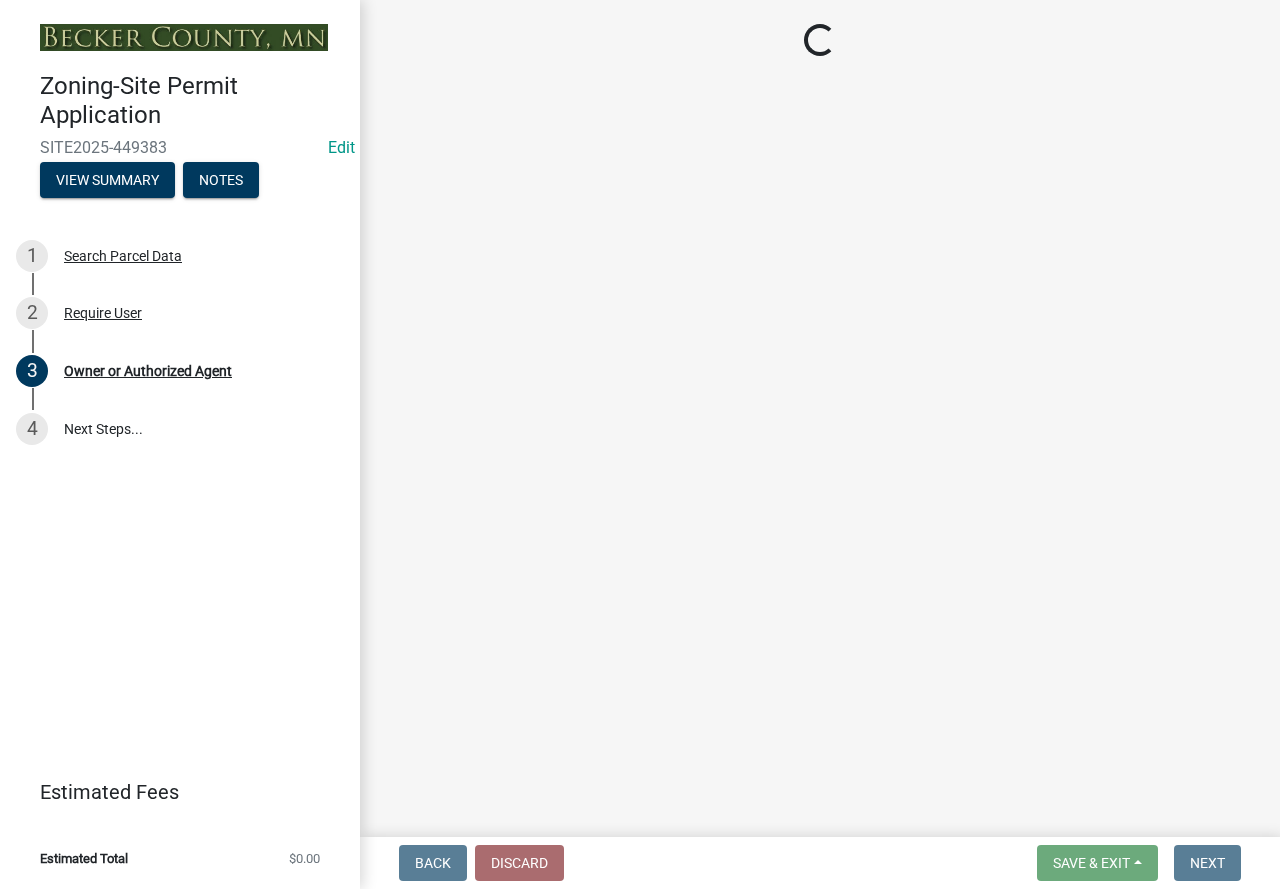select on "a752e4d6-14bd-4f0f-bfe8-5b67ead45659" 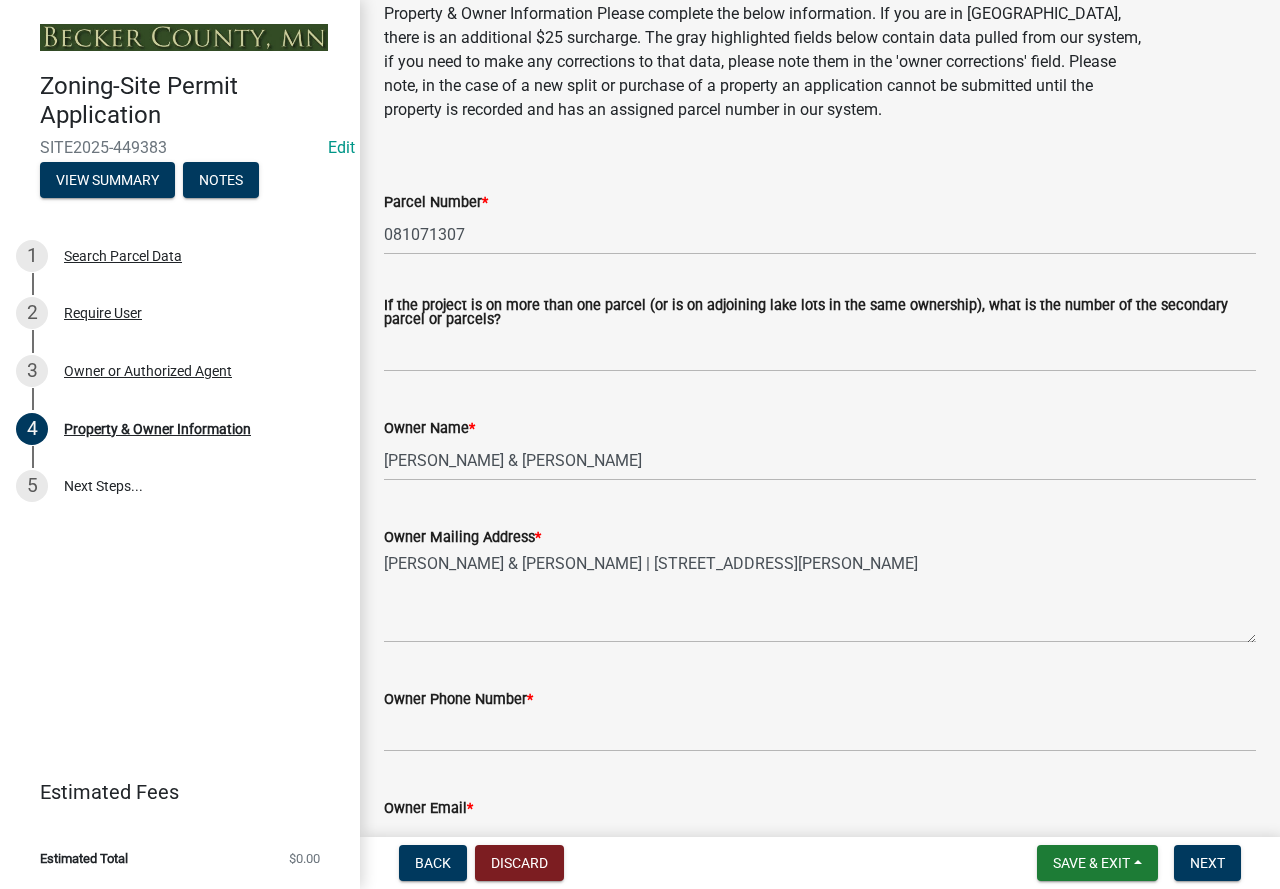 scroll, scrollTop: 300, scrollLeft: 0, axis: vertical 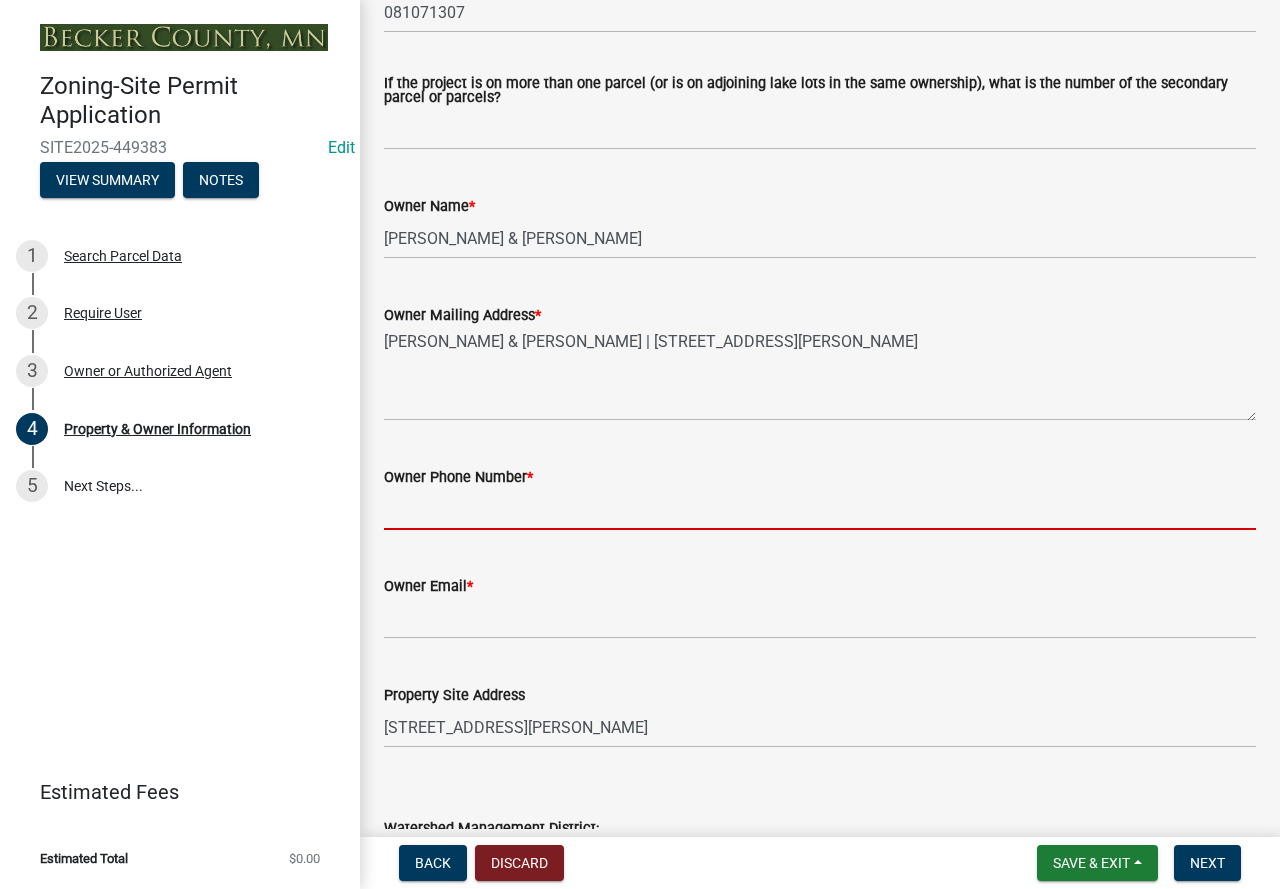 click on "Owner Phone Number  *" at bounding box center [820, 509] 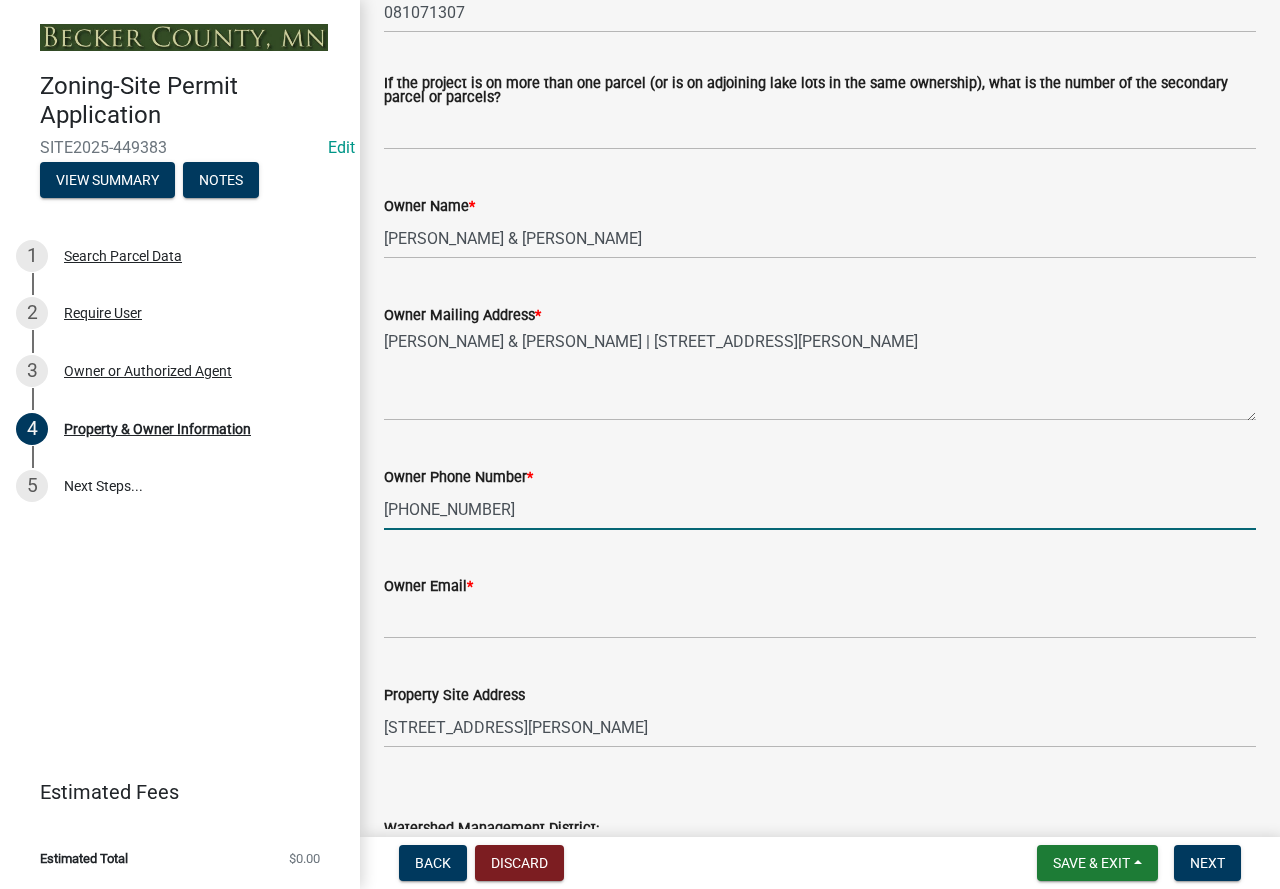 type on "[PHONE_NUMBER]" 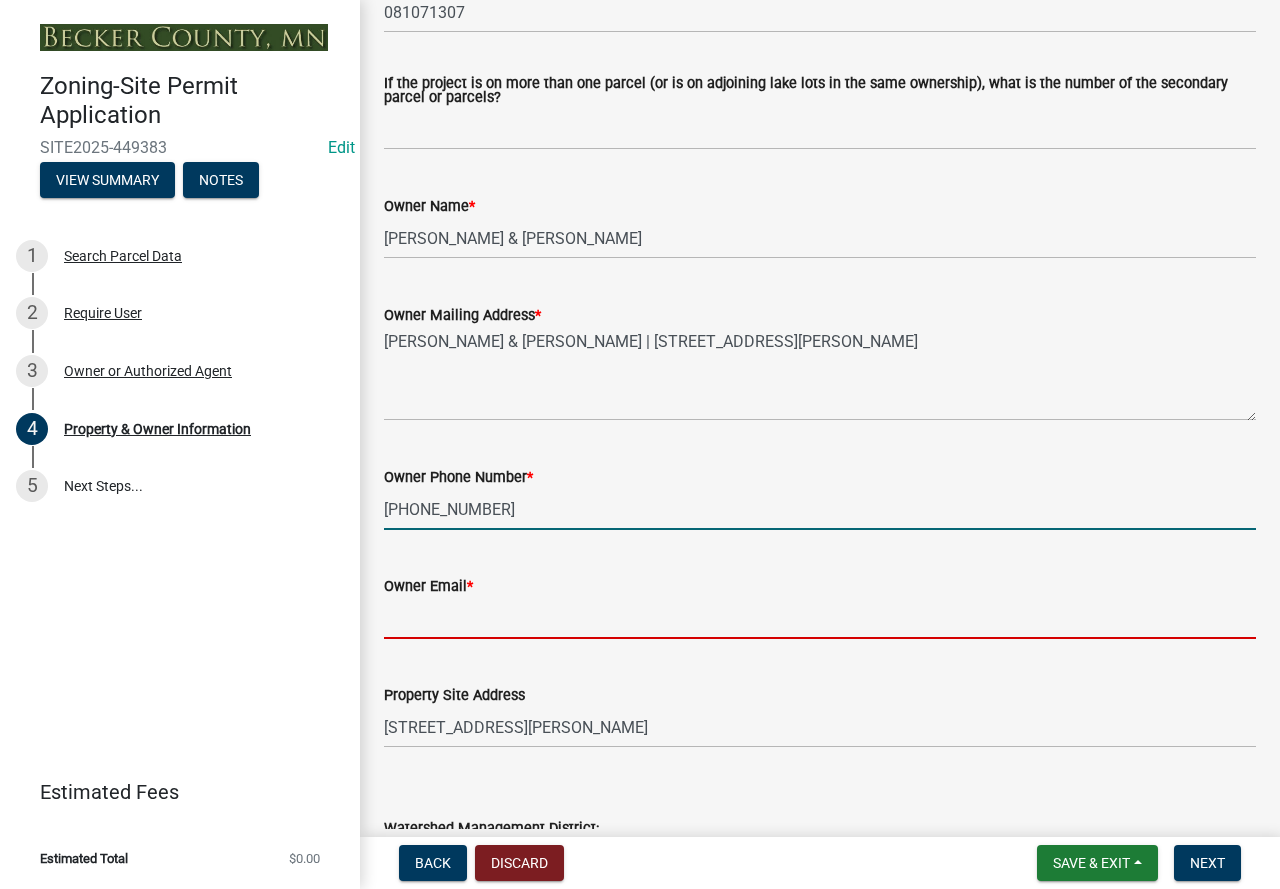 click on "Owner Email  *" at bounding box center (820, 618) 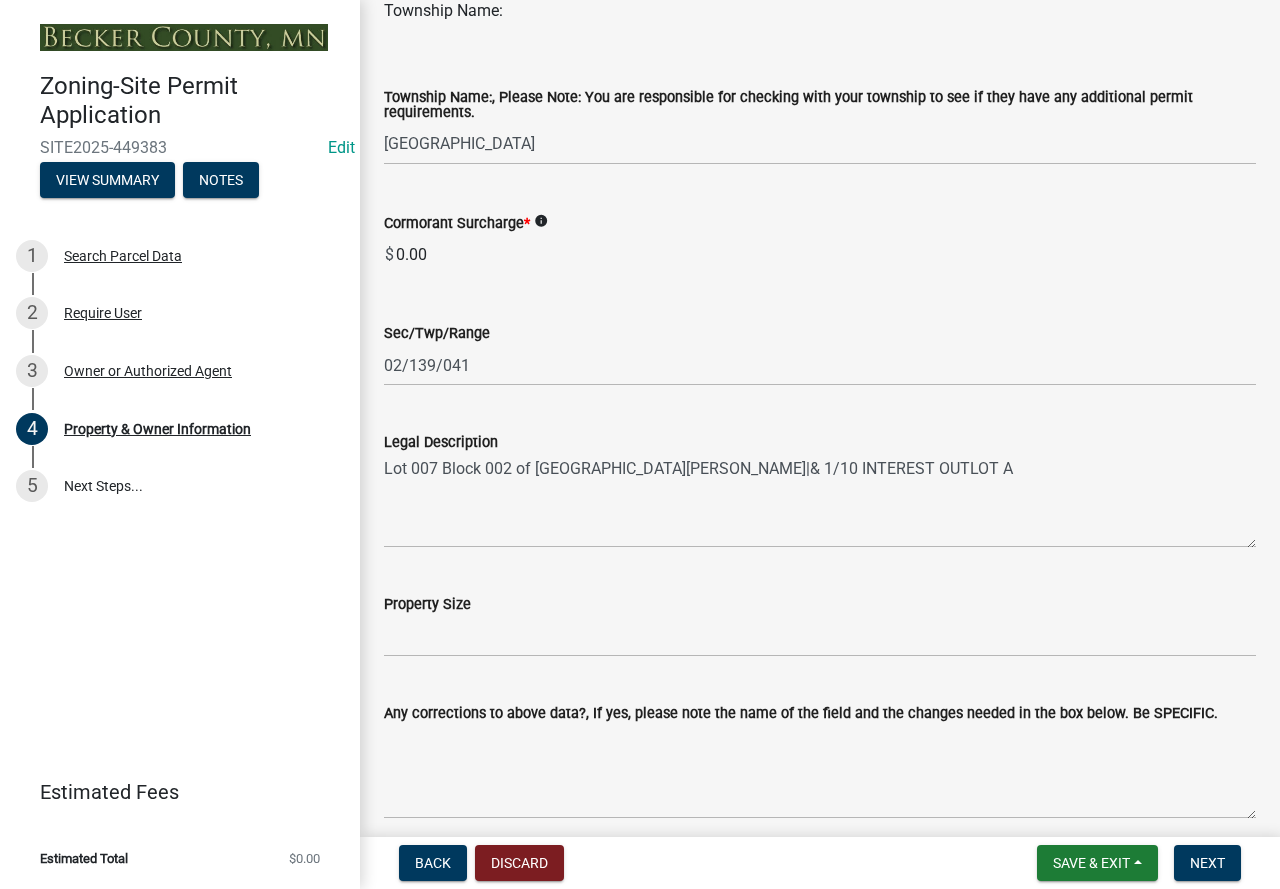 scroll, scrollTop: 1400, scrollLeft: 0, axis: vertical 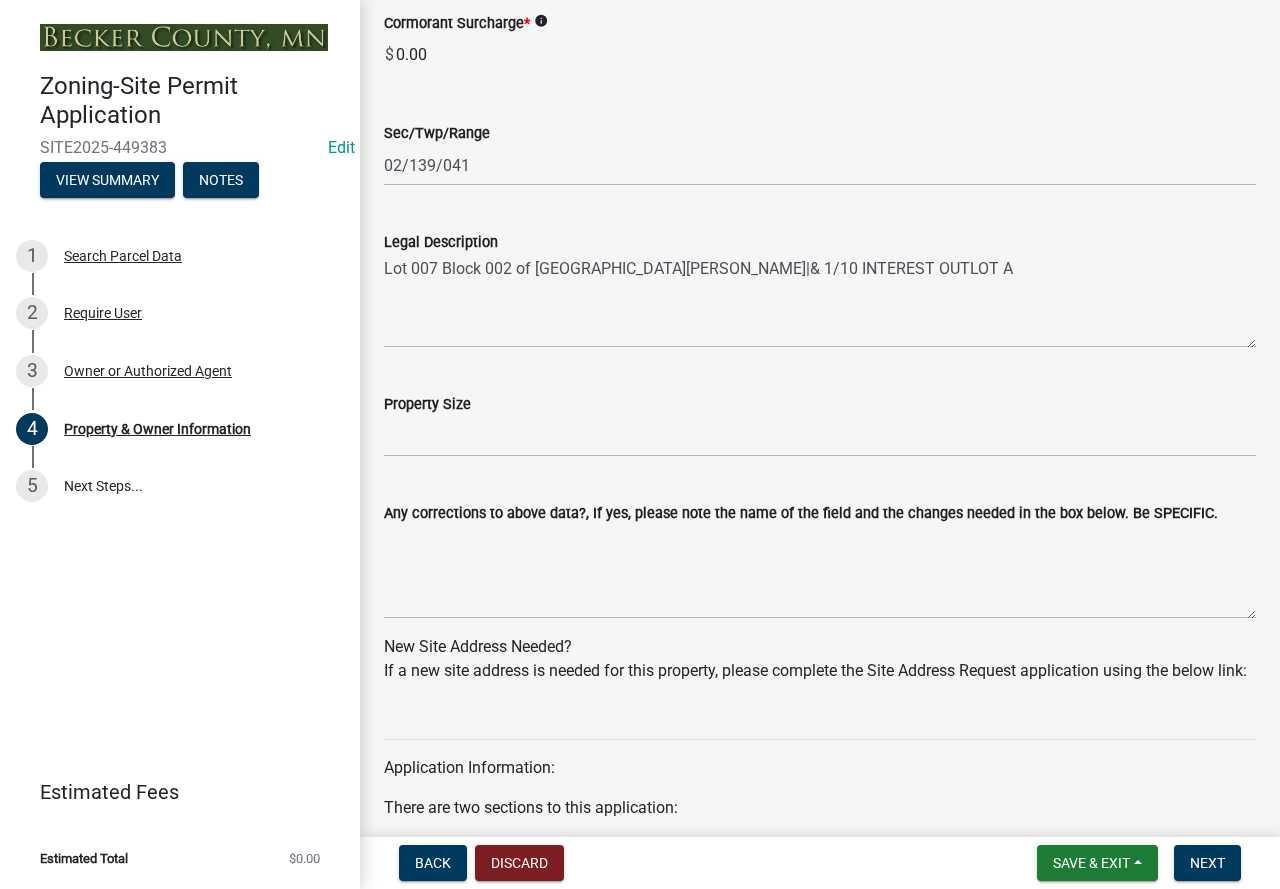 type on "[EMAIL_ADDRESS][DOMAIN_NAME]" 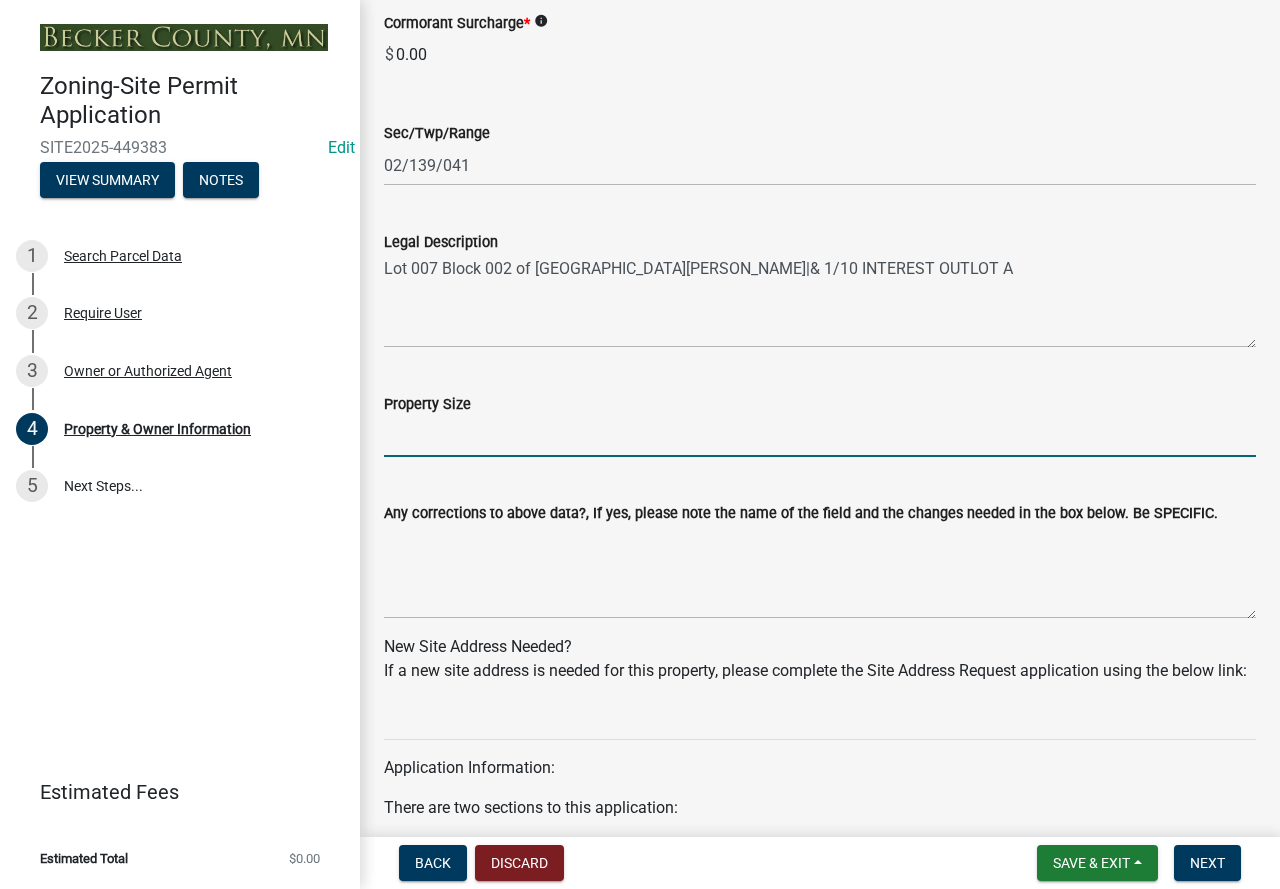 click on "Property Size" at bounding box center [820, 436] 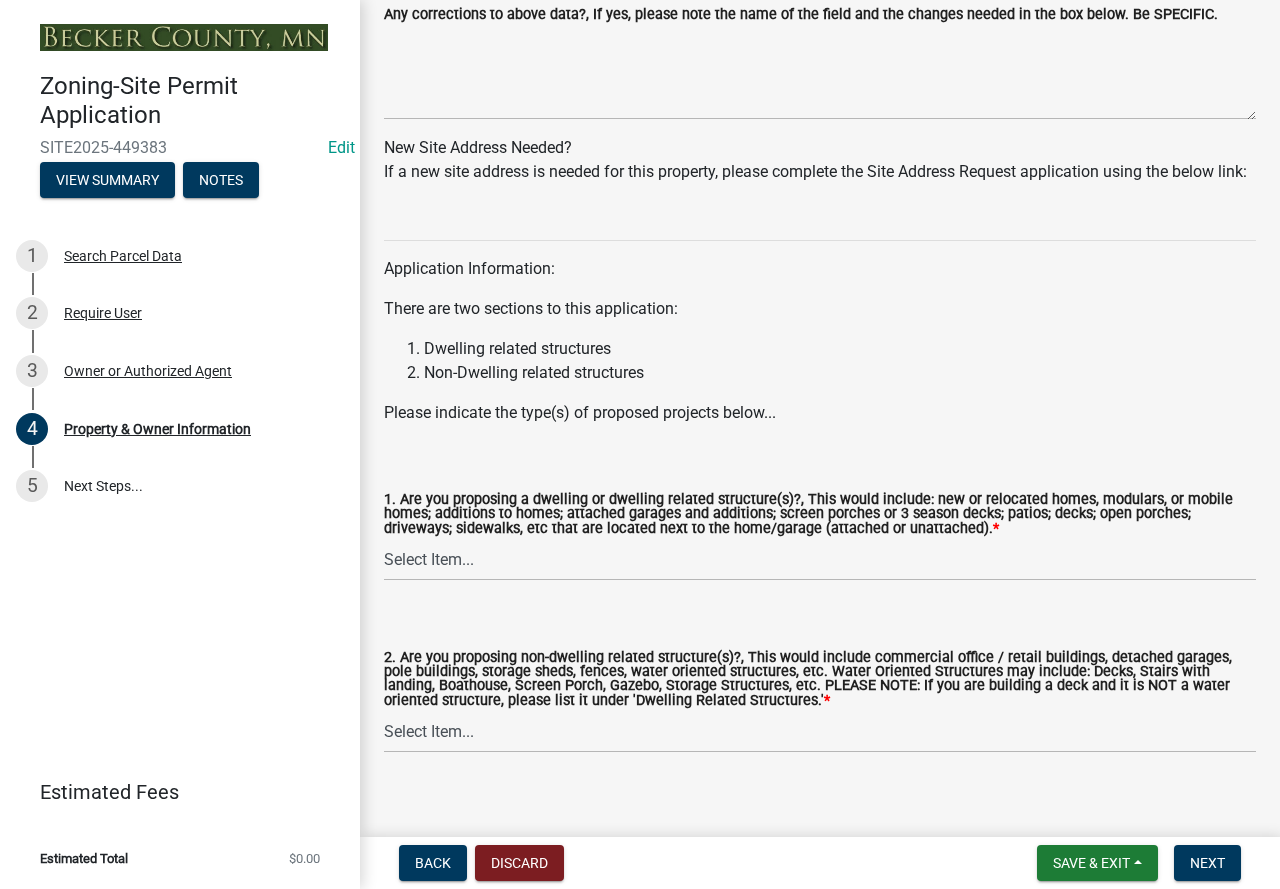scroll, scrollTop: 1947, scrollLeft: 0, axis: vertical 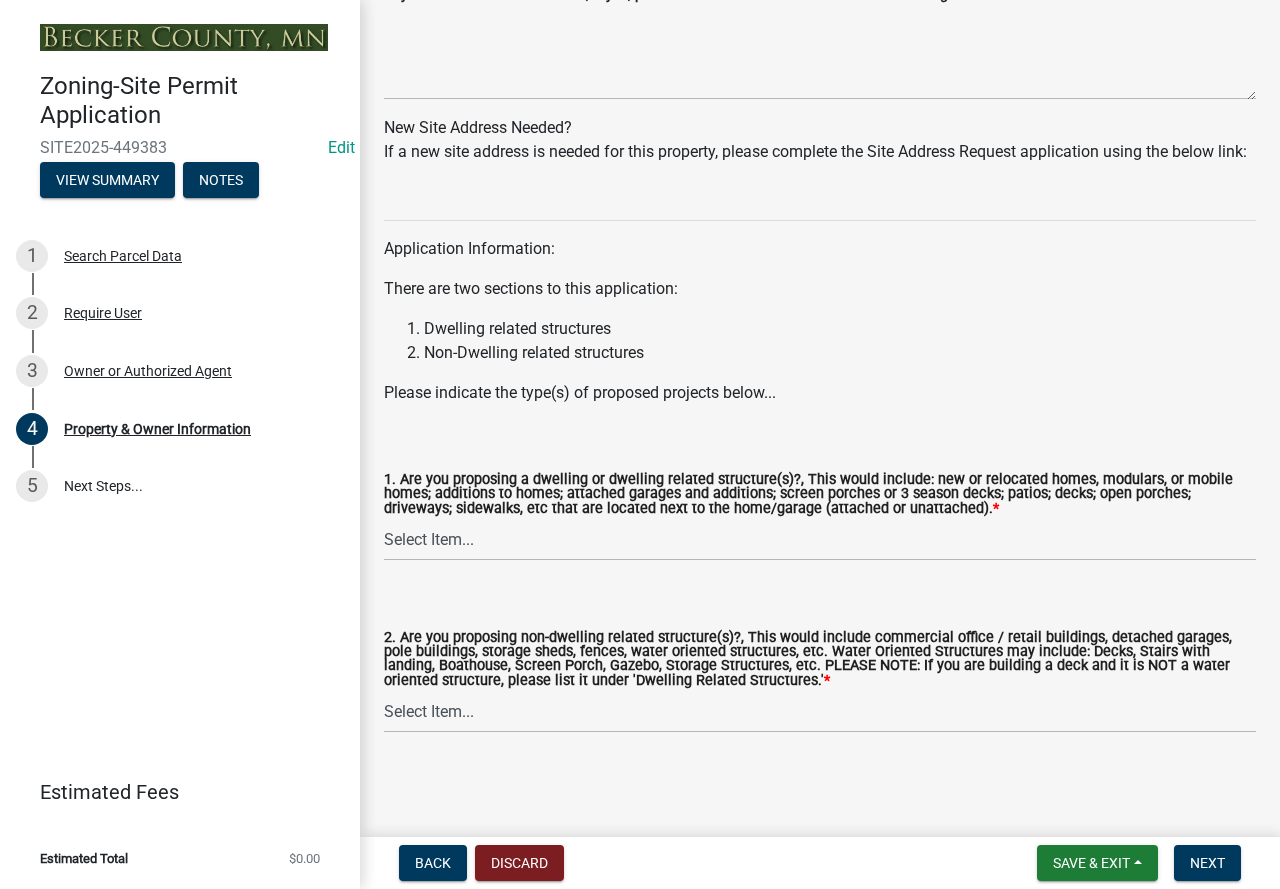 type on "37775" 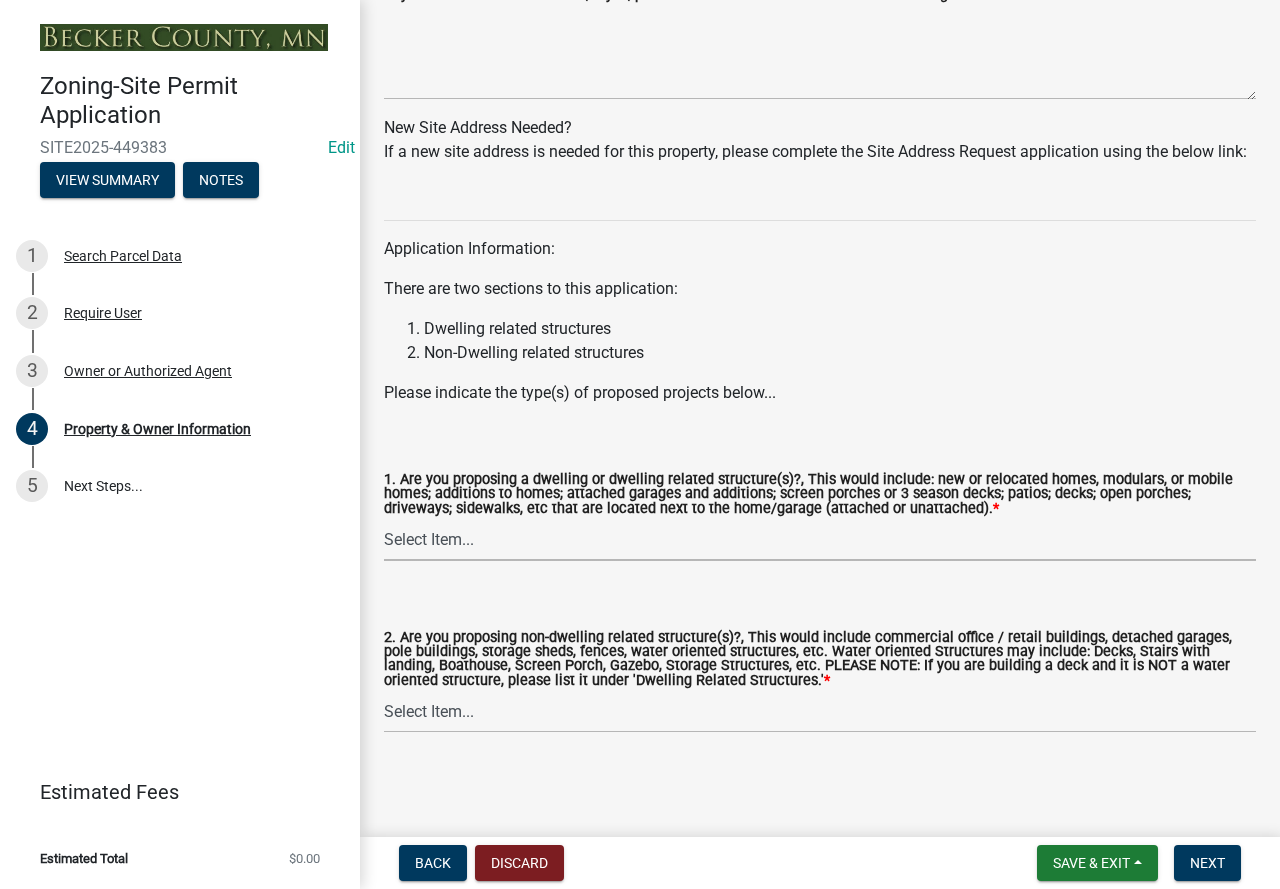 click on "Select Item...   Yes   No" at bounding box center [820, 540] 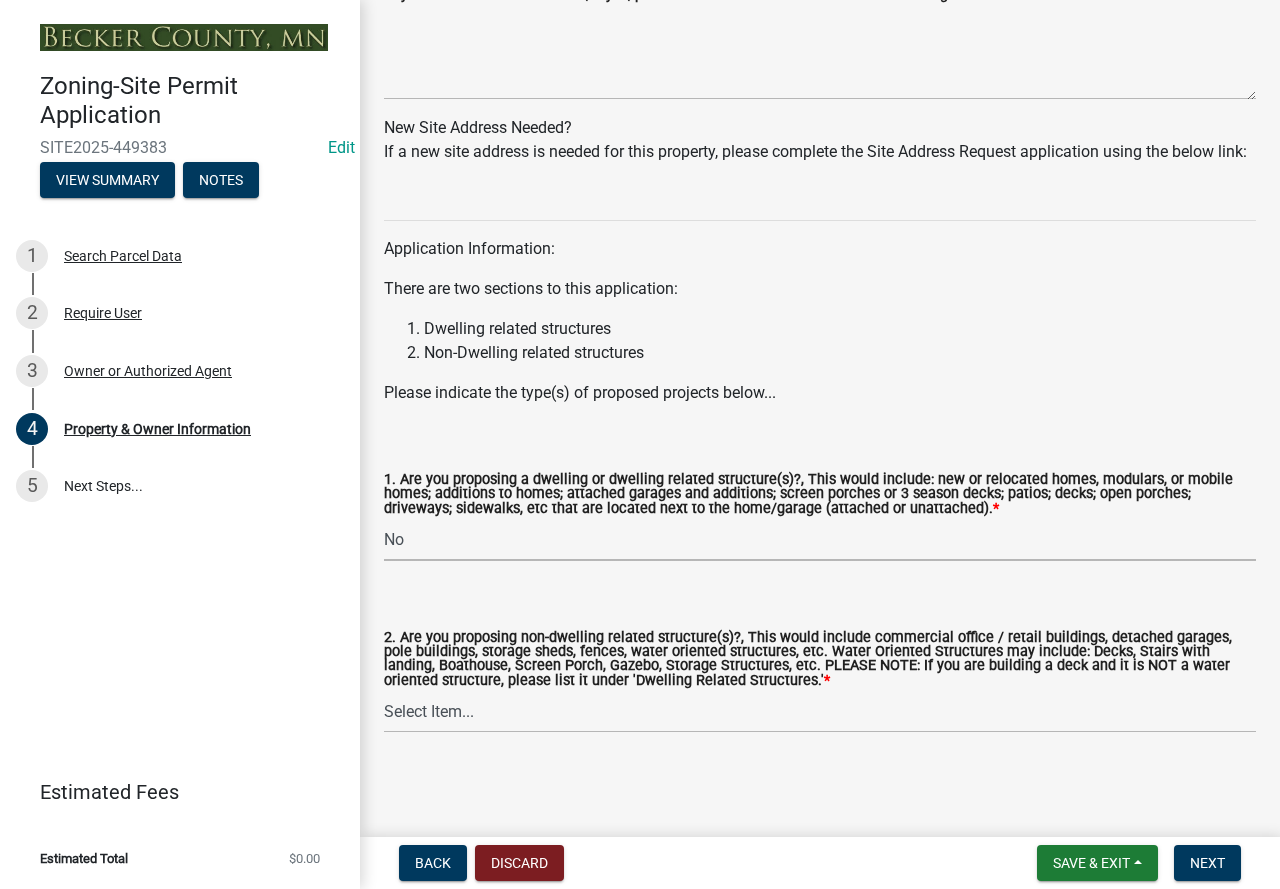 click on "Select Item...   Yes   No" at bounding box center (820, 540) 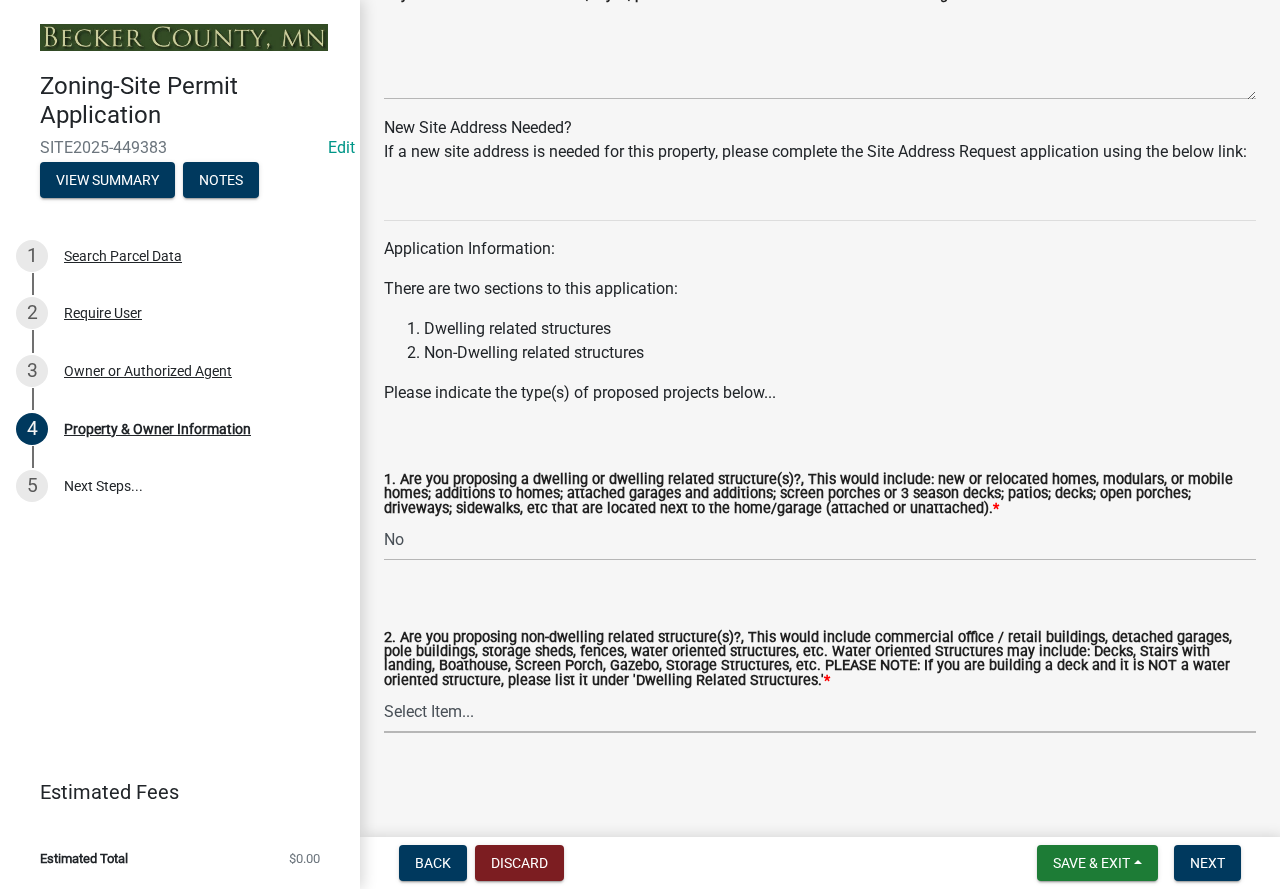 click on "Select Item...   Yes   No" at bounding box center (820, 712) 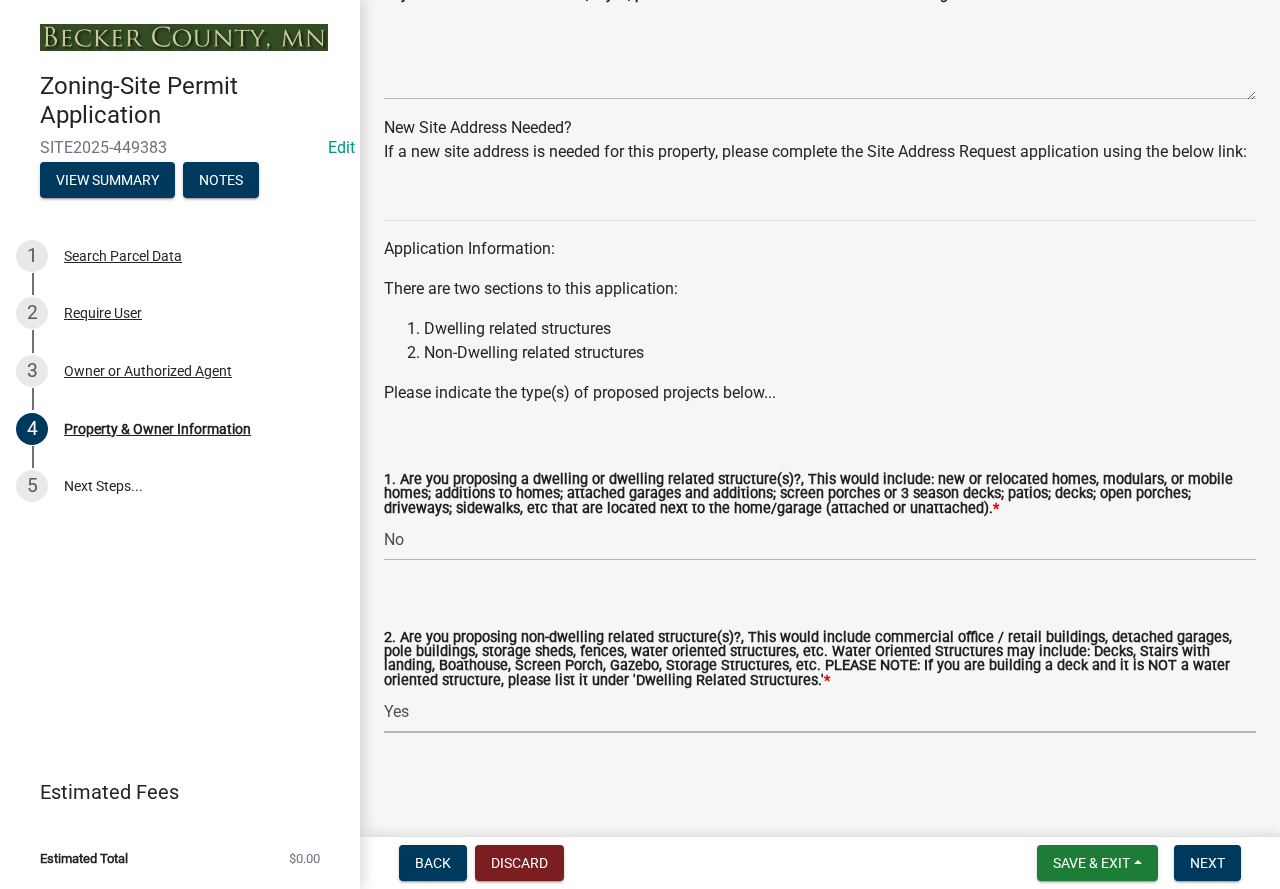 click on "Select Item...   Yes   No" at bounding box center (820, 712) 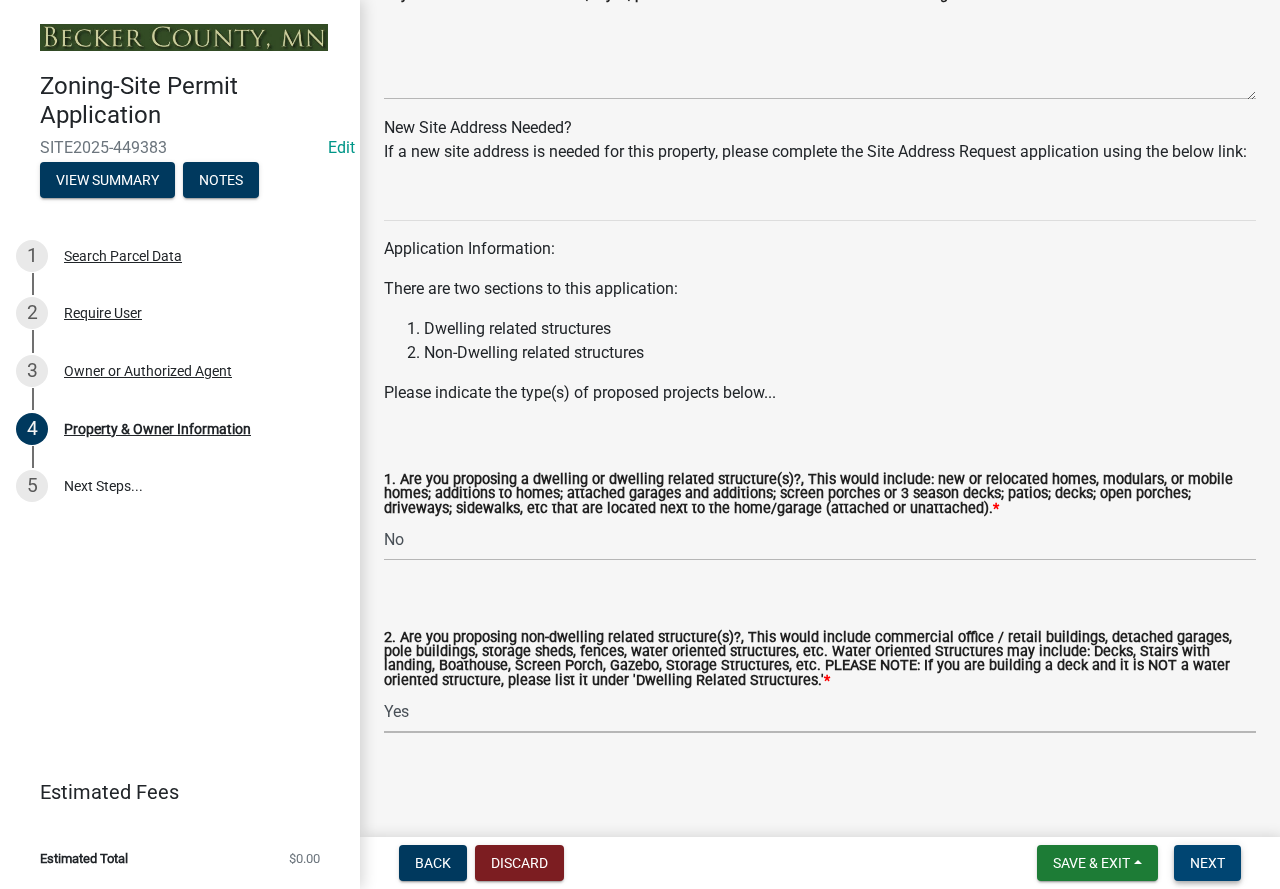 click on "Next" at bounding box center (1207, 863) 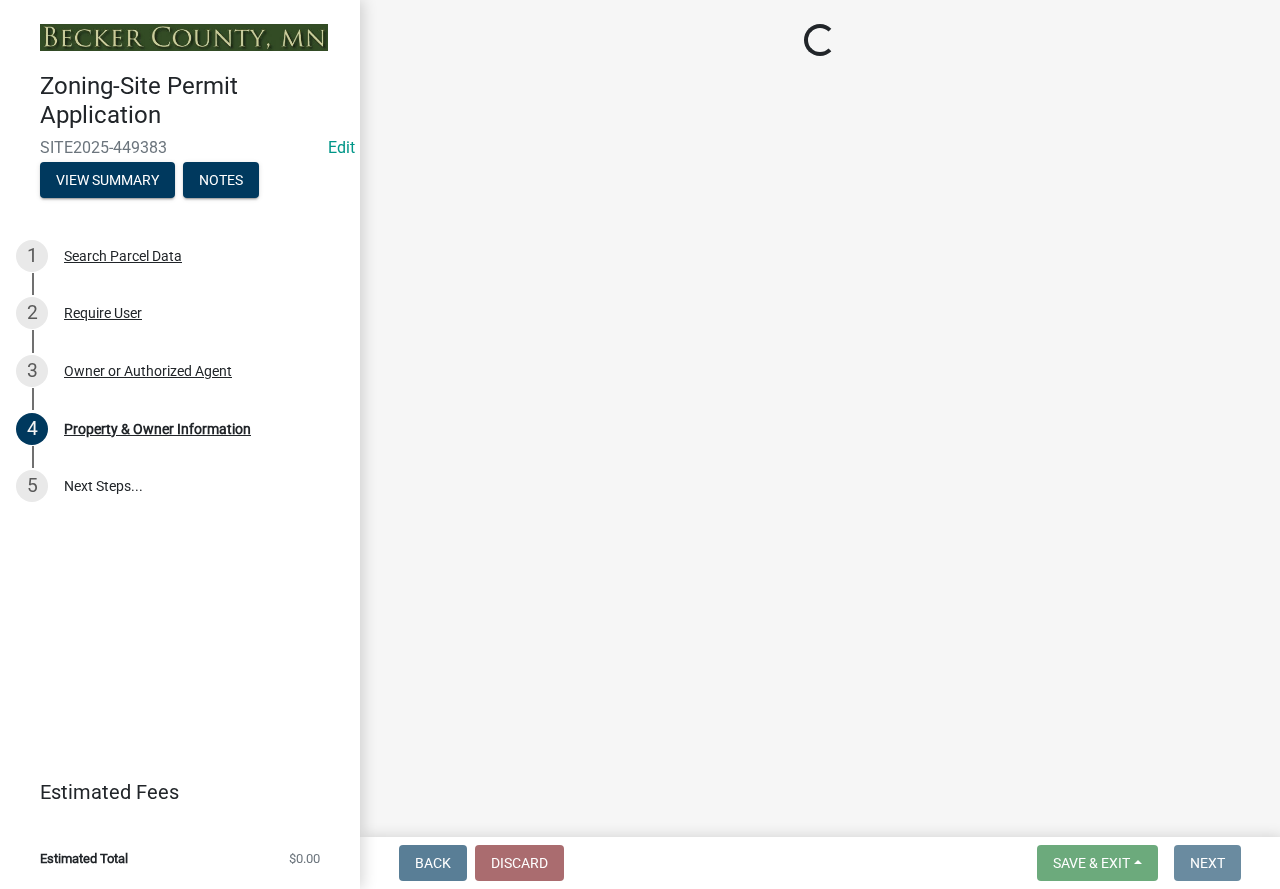 scroll, scrollTop: 0, scrollLeft: 0, axis: both 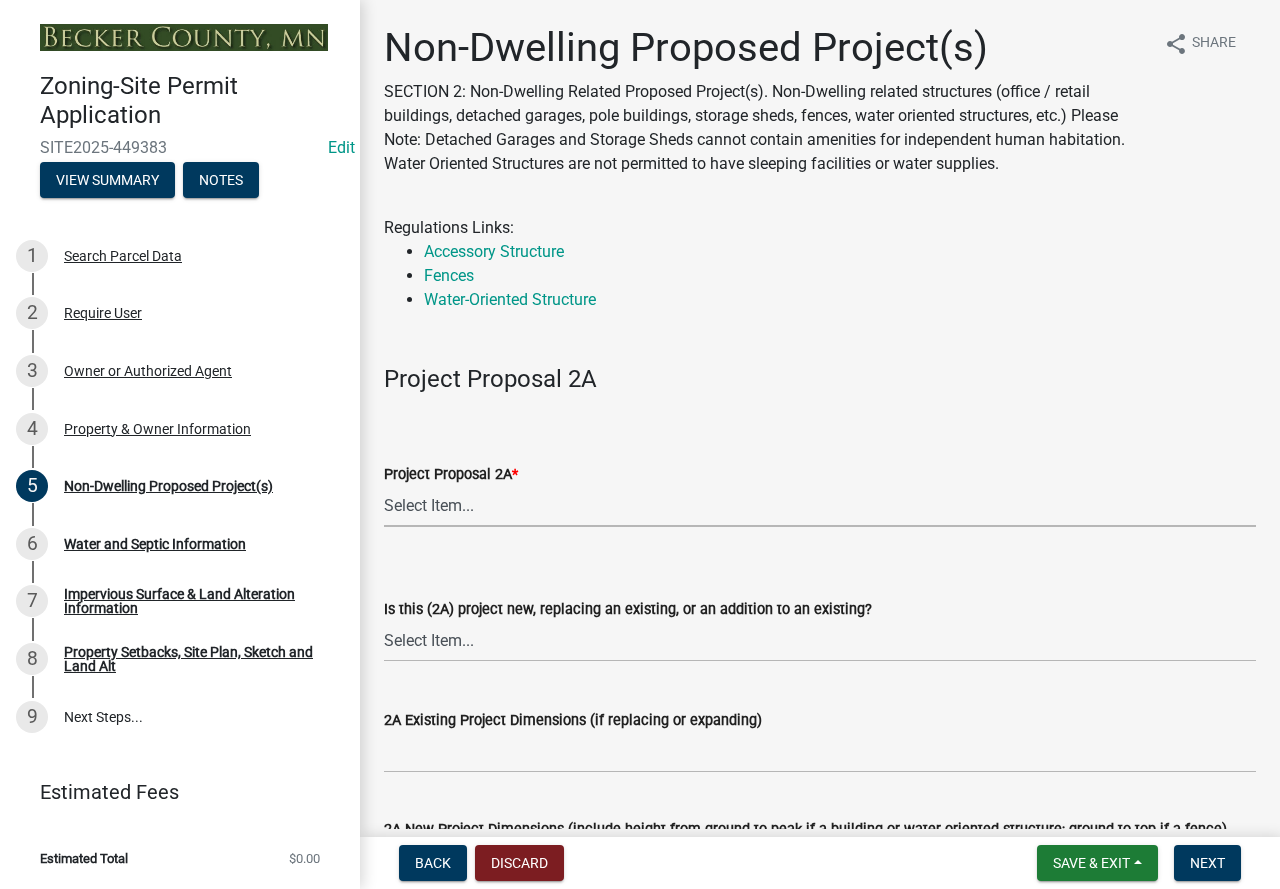 click on "Select Item...   N/A   Commercial Office/Retail Building   Detached Garage   Pole Building   Storage Shed   Fence   Water Oriented Deck   Water Oriented Stairs w/Landing   Water Oriented Boathouse   Water Oriented Screen Porch   Water Oriented Gazebo   Water Oriented Storage Structure   Other" at bounding box center [820, 506] 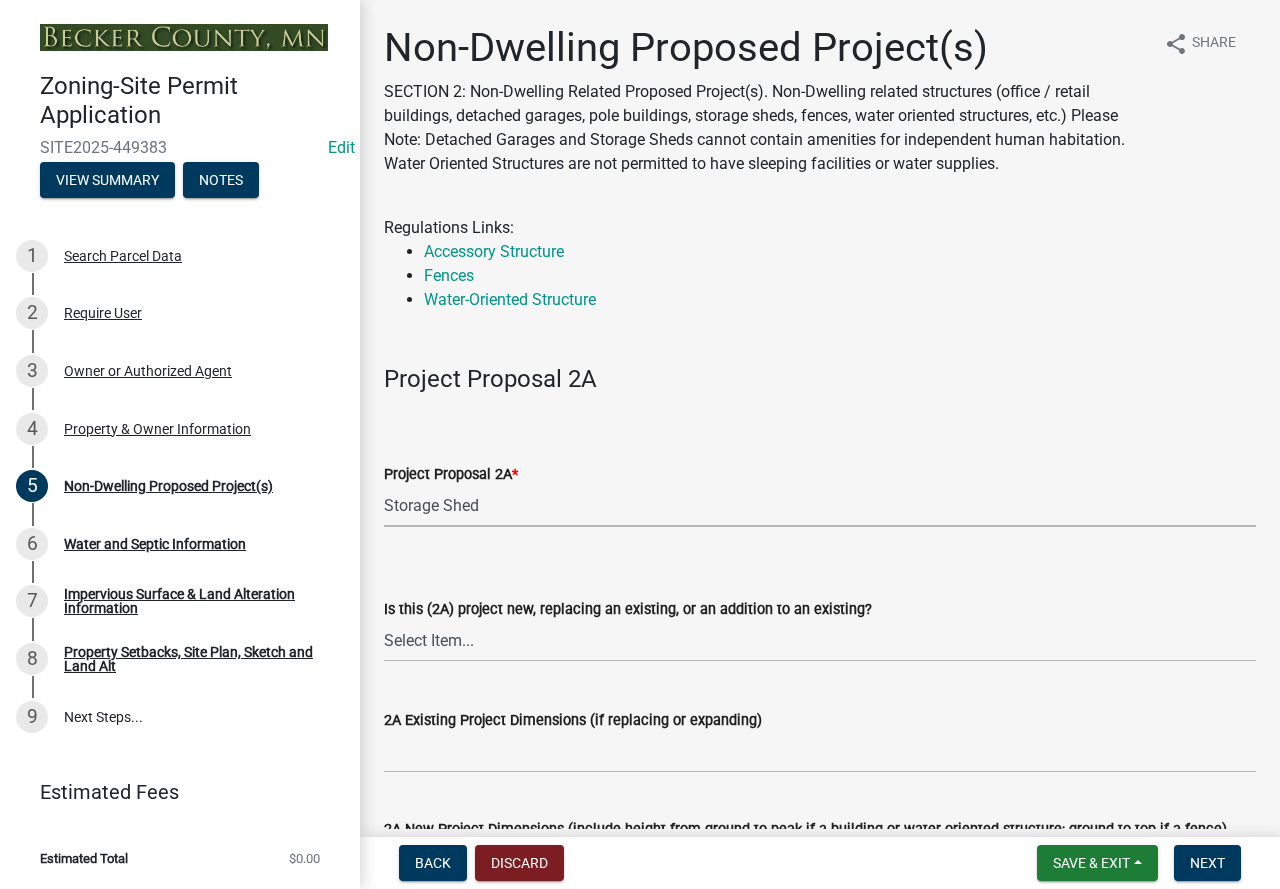 click on "Select Item...   N/A   Commercial Office/Retail Building   Detached Garage   Pole Building   Storage Shed   Fence   Water Oriented Deck   Water Oriented Stairs w/Landing   Water Oriented Boathouse   Water Oriented Screen Porch   Water Oriented Gazebo   Water Oriented Storage Structure   Other" at bounding box center (820, 506) 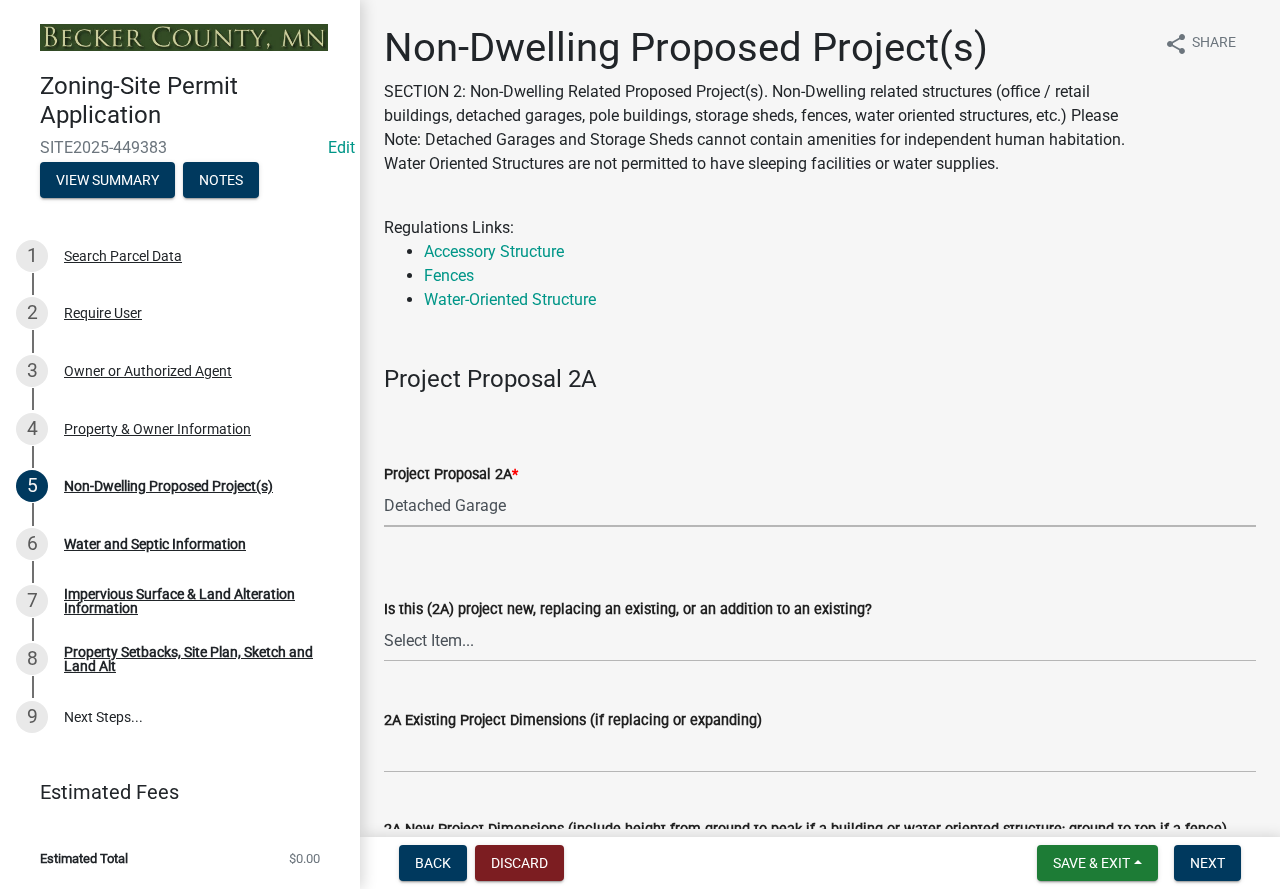 click on "Select Item...   N/A   Commercial Office/Retail Building   Detached Garage   Pole Building   Storage Shed   Fence   Water Oriented Deck   Water Oriented Stairs w/Landing   Water Oriented Boathouse   Water Oriented Screen Porch   Water Oriented Gazebo   Water Oriented Storage Structure   Other" at bounding box center [820, 506] 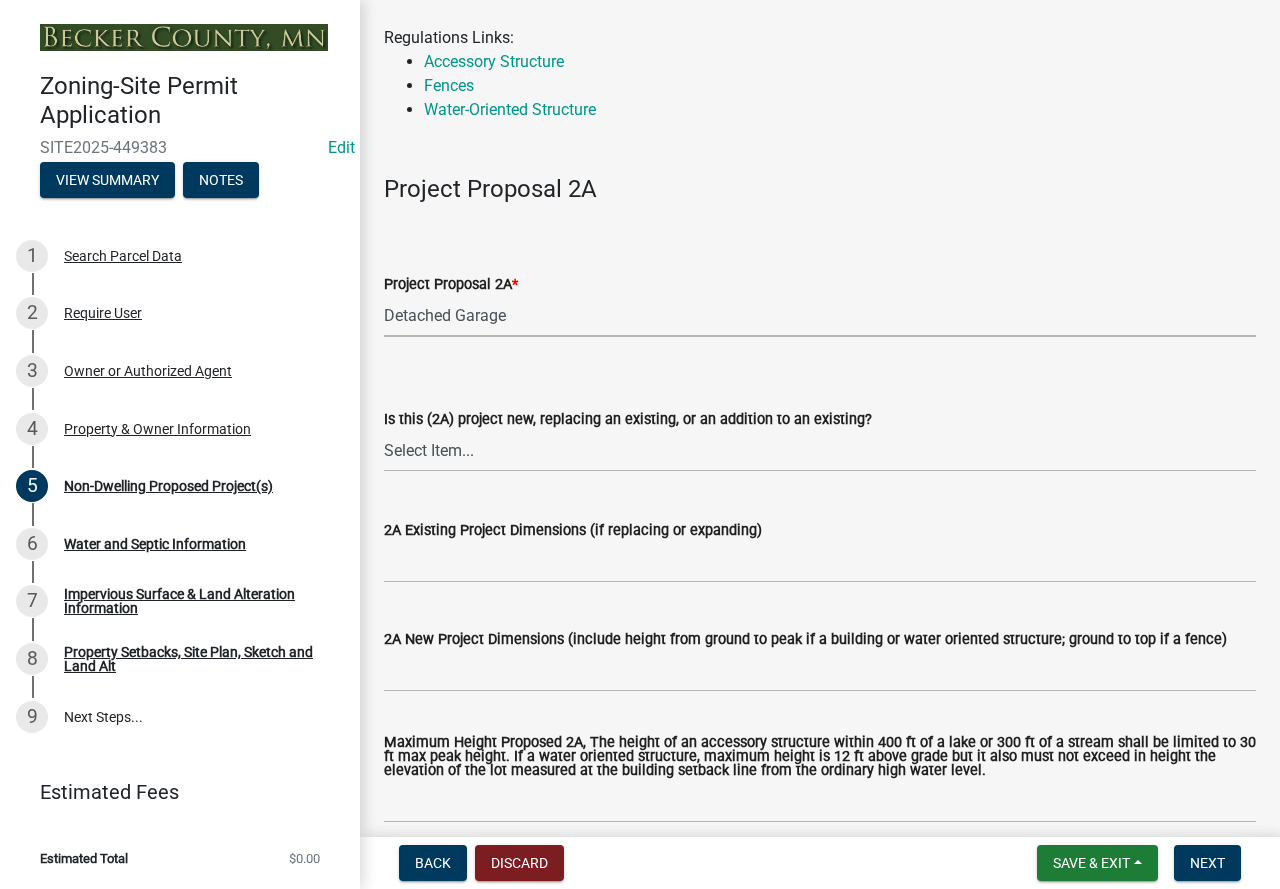 scroll, scrollTop: 200, scrollLeft: 0, axis: vertical 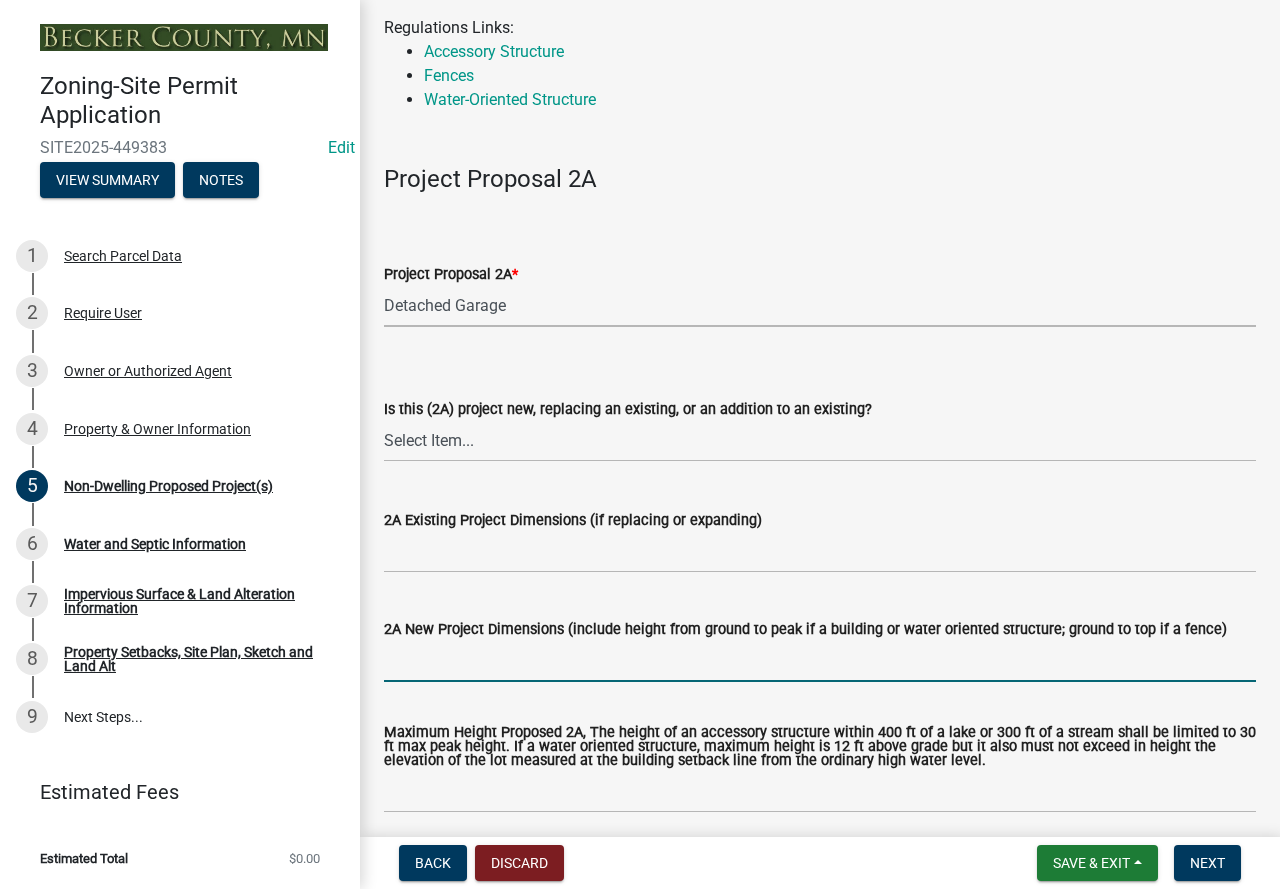click on "2A New Project Dimensions  (include height from ground to peak if a building or water oriented structure; ground to top if a fence)" at bounding box center (820, 661) 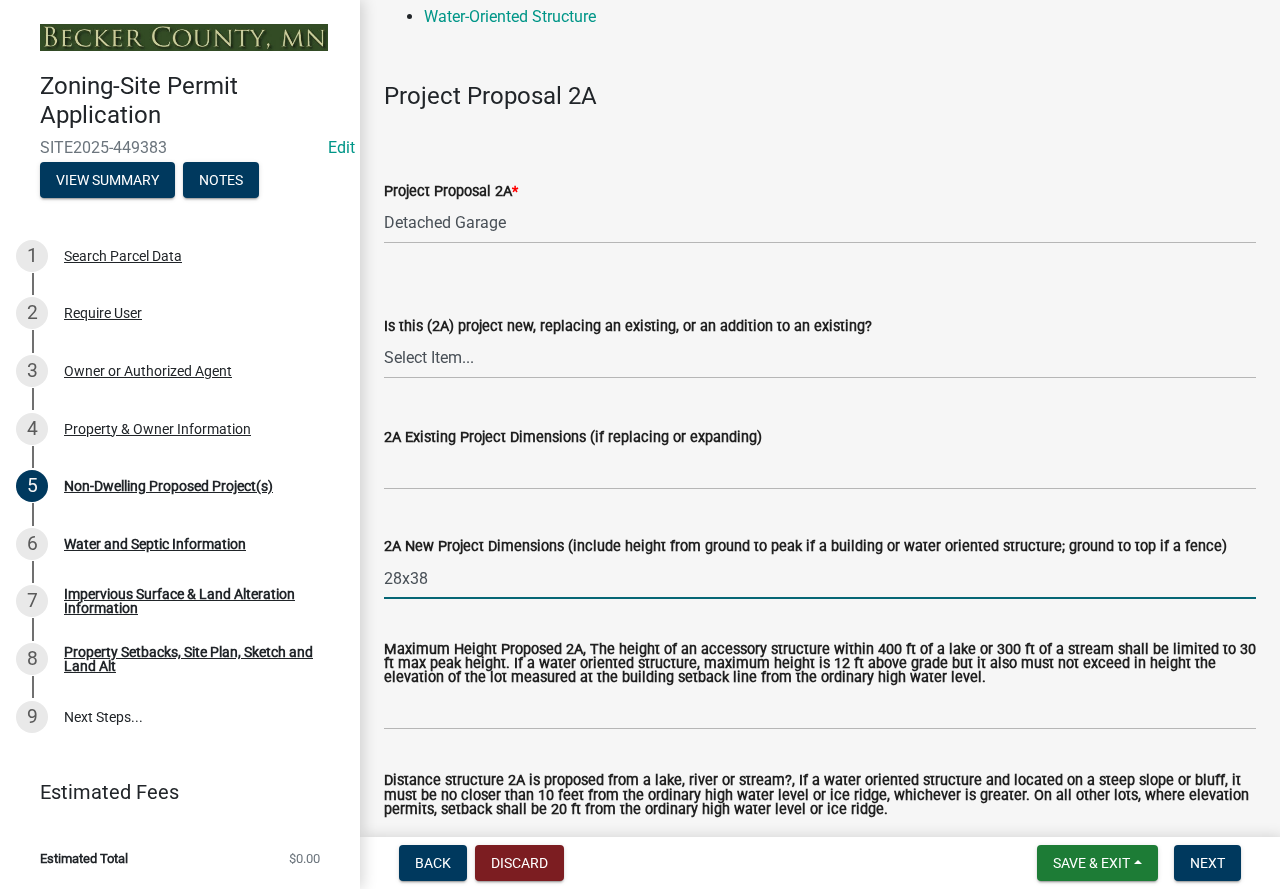 scroll, scrollTop: 400, scrollLeft: 0, axis: vertical 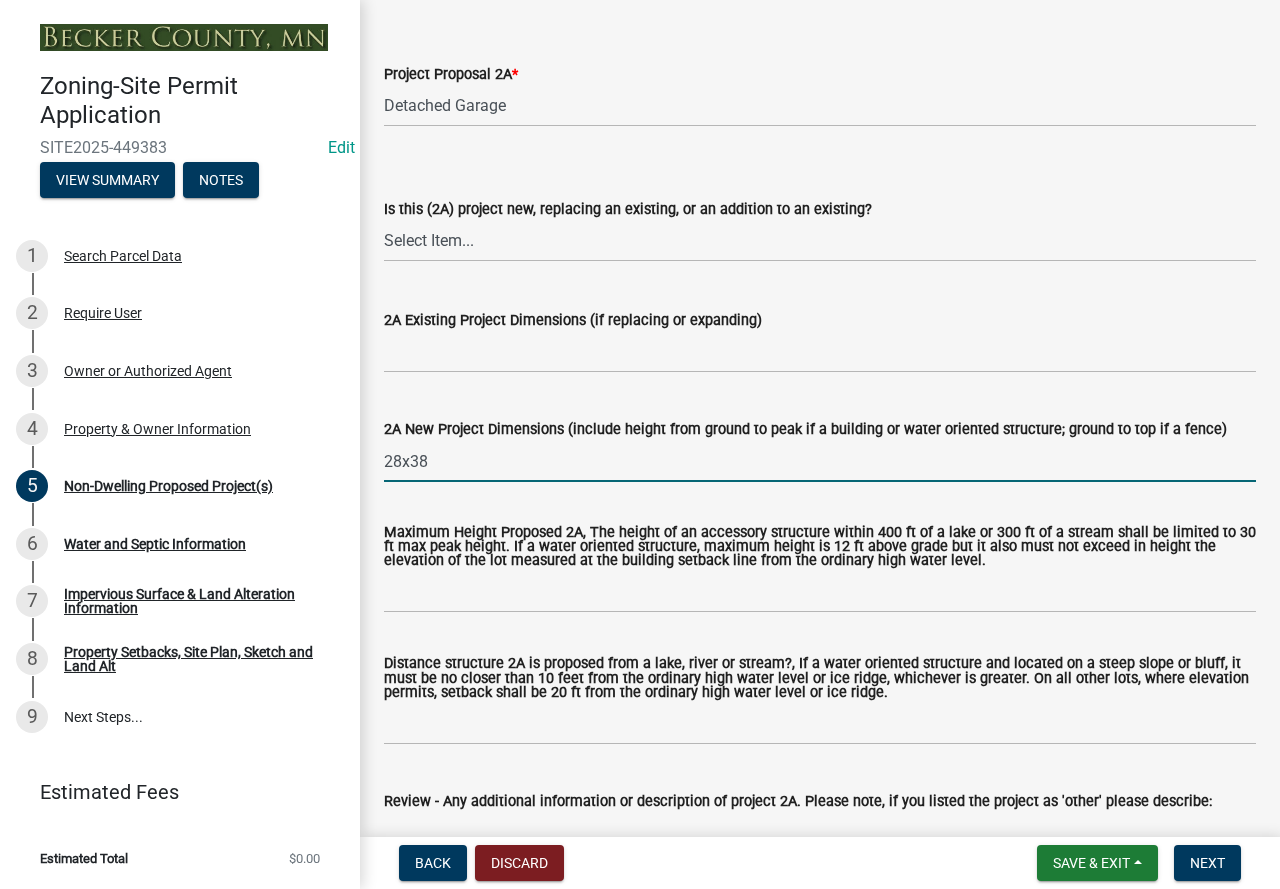 type on "28x38" 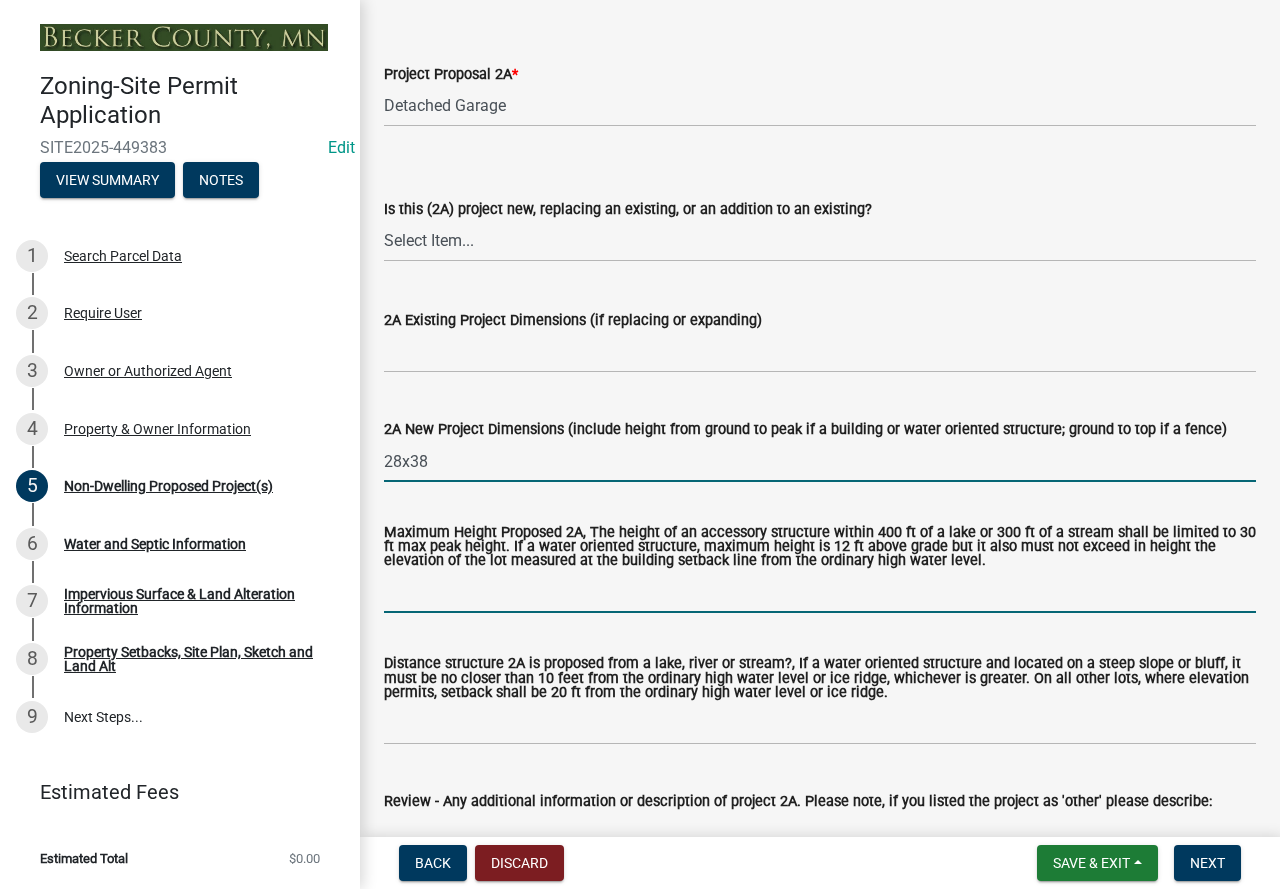 click on "Maximum Height Proposed 2A, The height of an accessory structure within 400 ft of a lake or 300 ft of a stream shall be limited to 30 ft max peak height.
If a water oriented structure, maximum height is 12 ft above grade but it also must not exceed in height the elevation of the lot measured at the building setback line from the ordinary high water level." at bounding box center [820, 592] 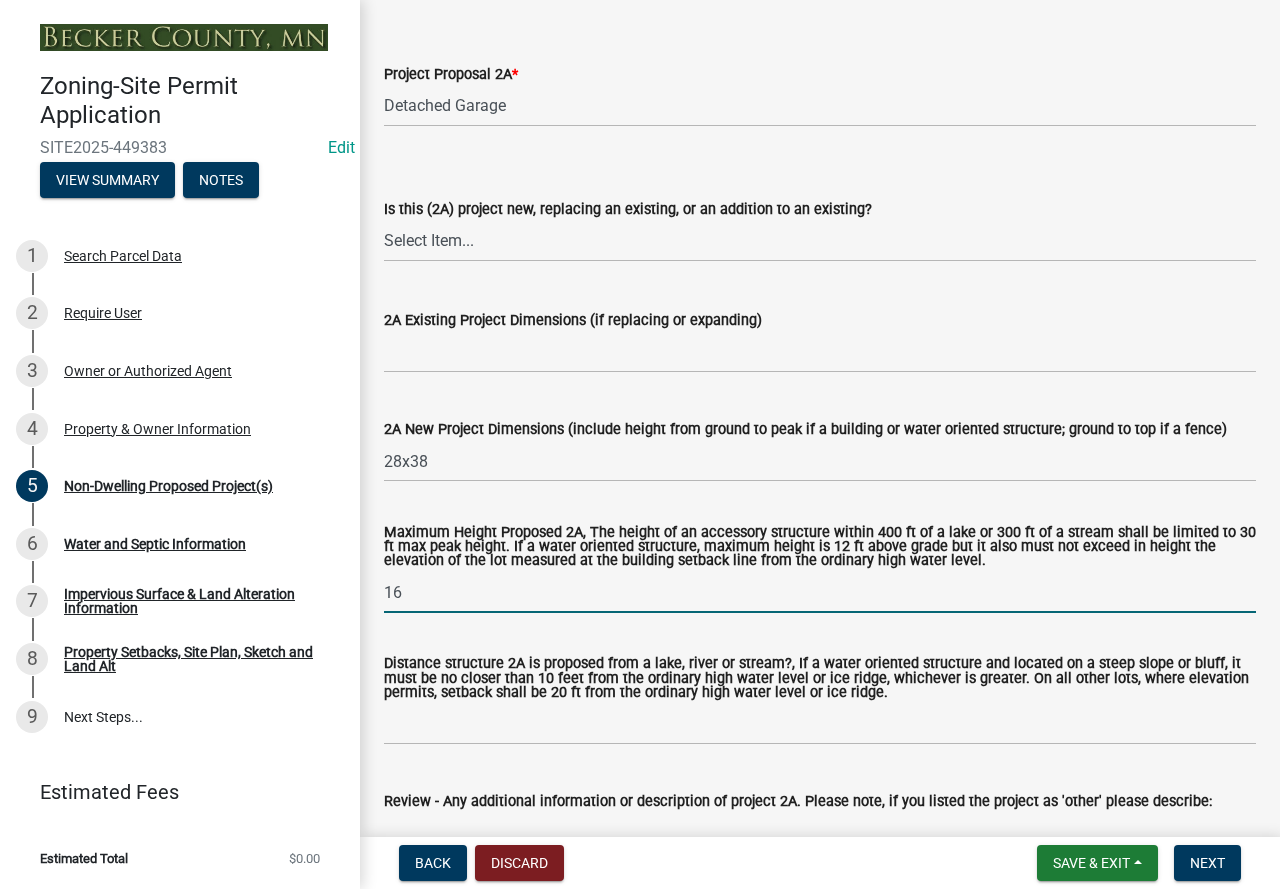 type on "1" 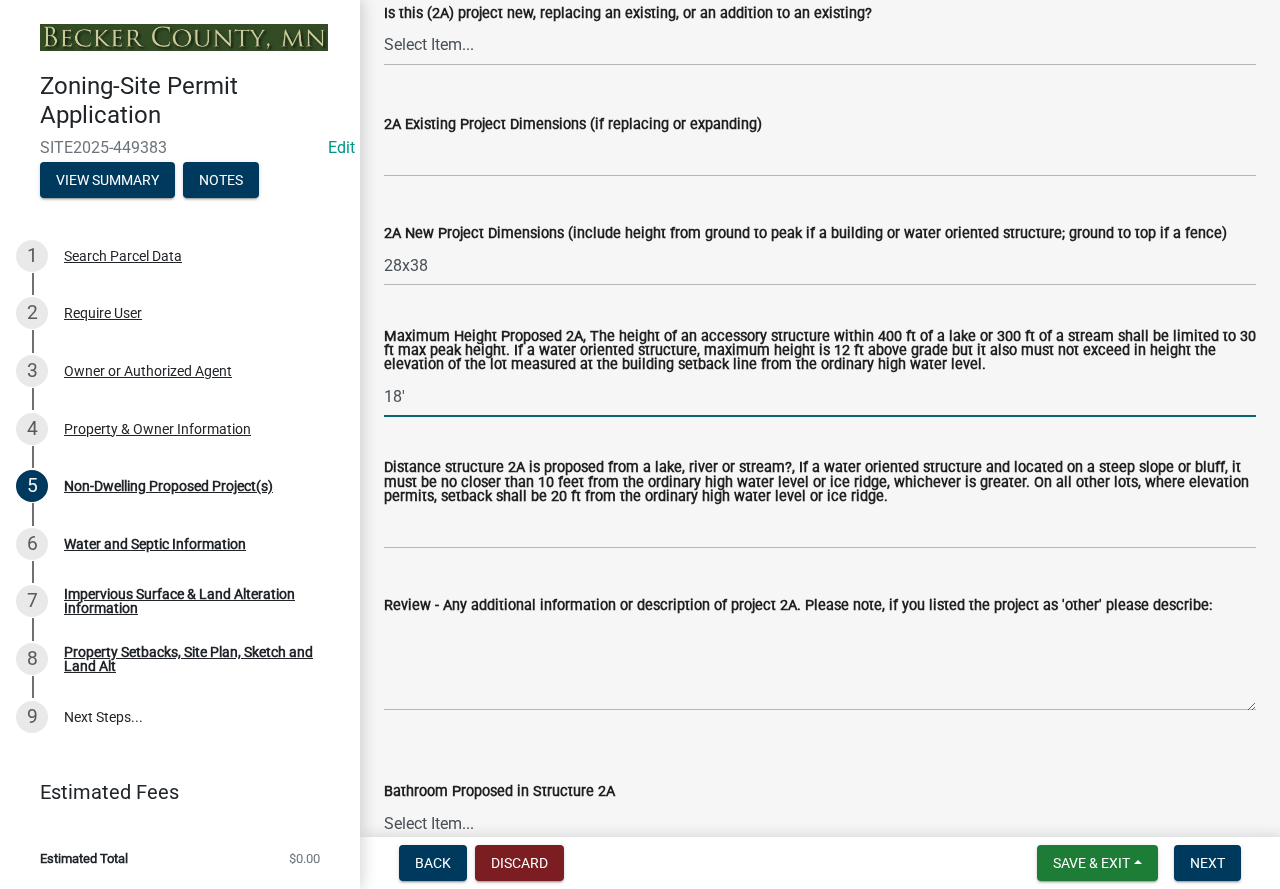 scroll, scrollTop: 600, scrollLeft: 0, axis: vertical 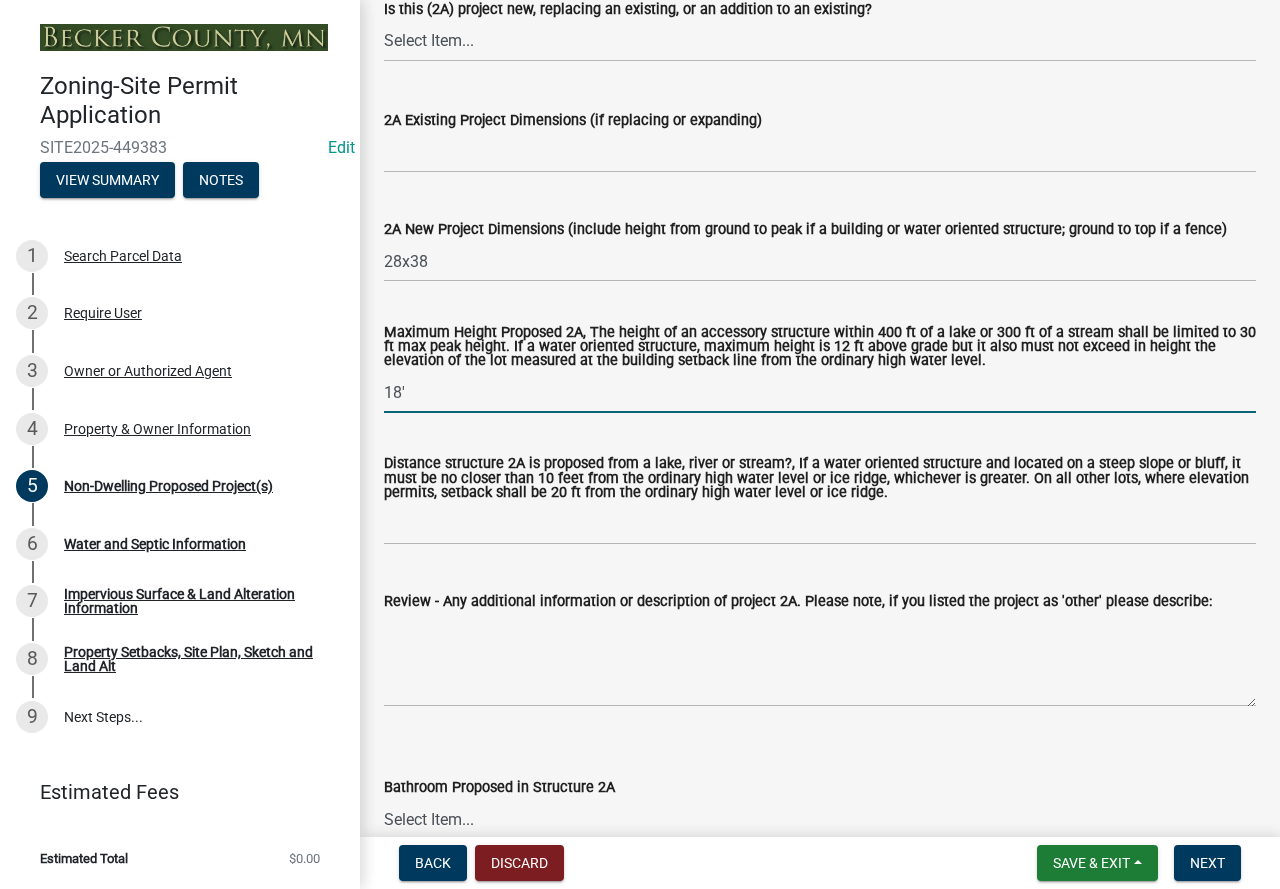type on "18'" 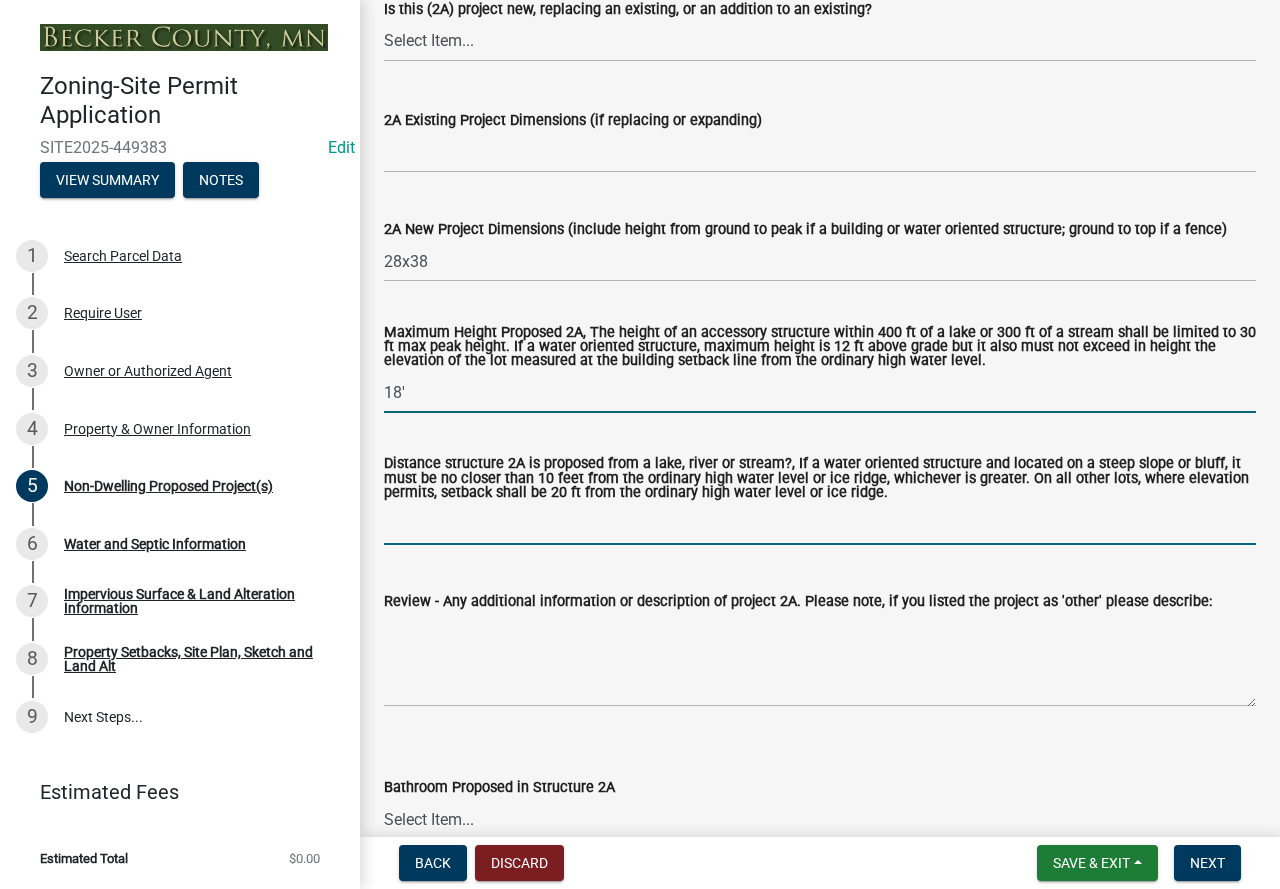 click on "Distance structure 2A is proposed from a lake, river or stream?, If a water oriented structure and located on a steep slope or bluff, it must be no closer than 10 feet from the ordinary high water level or ice ridge, whichever is greater.  On all other lots, where elevation permits, setback shall be 20 ft from the ordinary high water level or ice ridge." at bounding box center (820, 524) 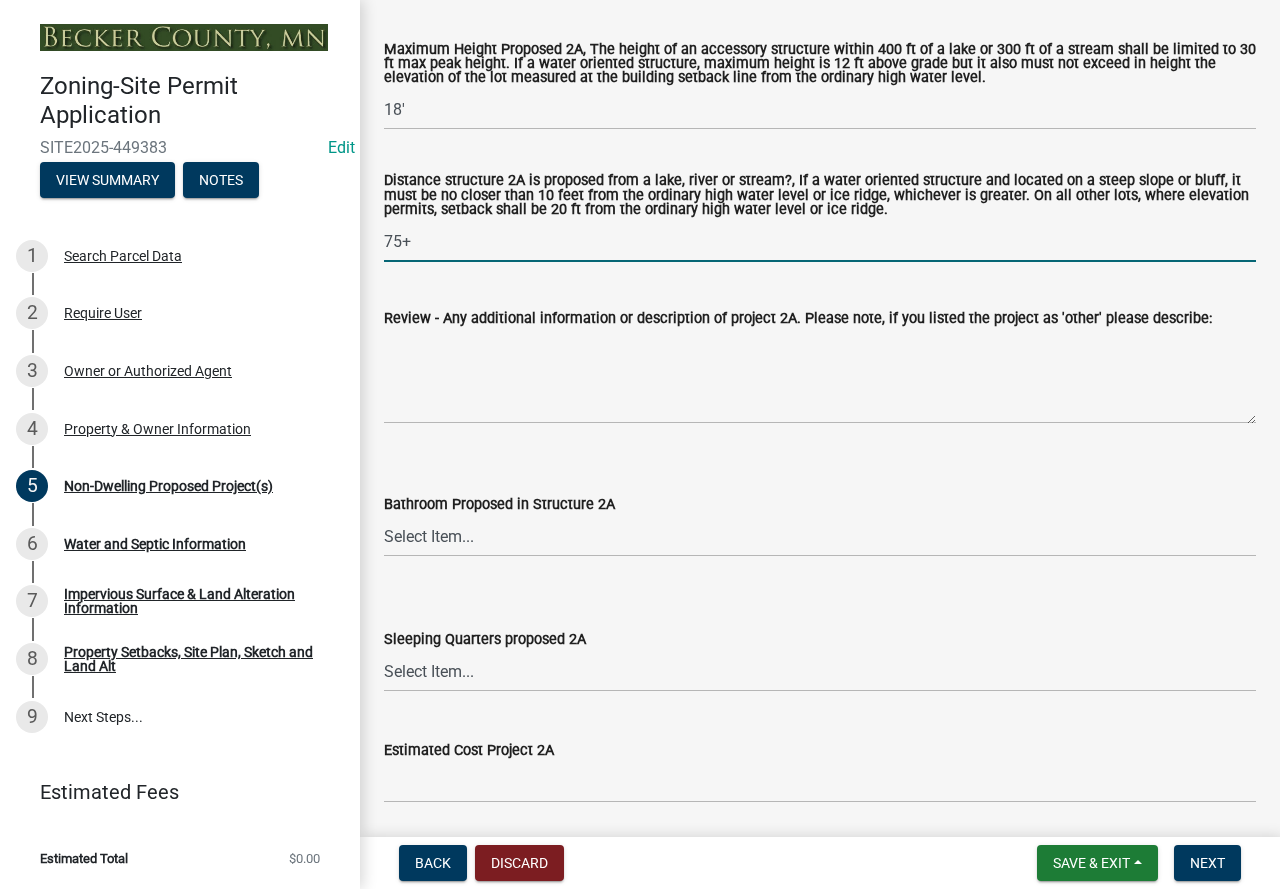 scroll, scrollTop: 900, scrollLeft: 0, axis: vertical 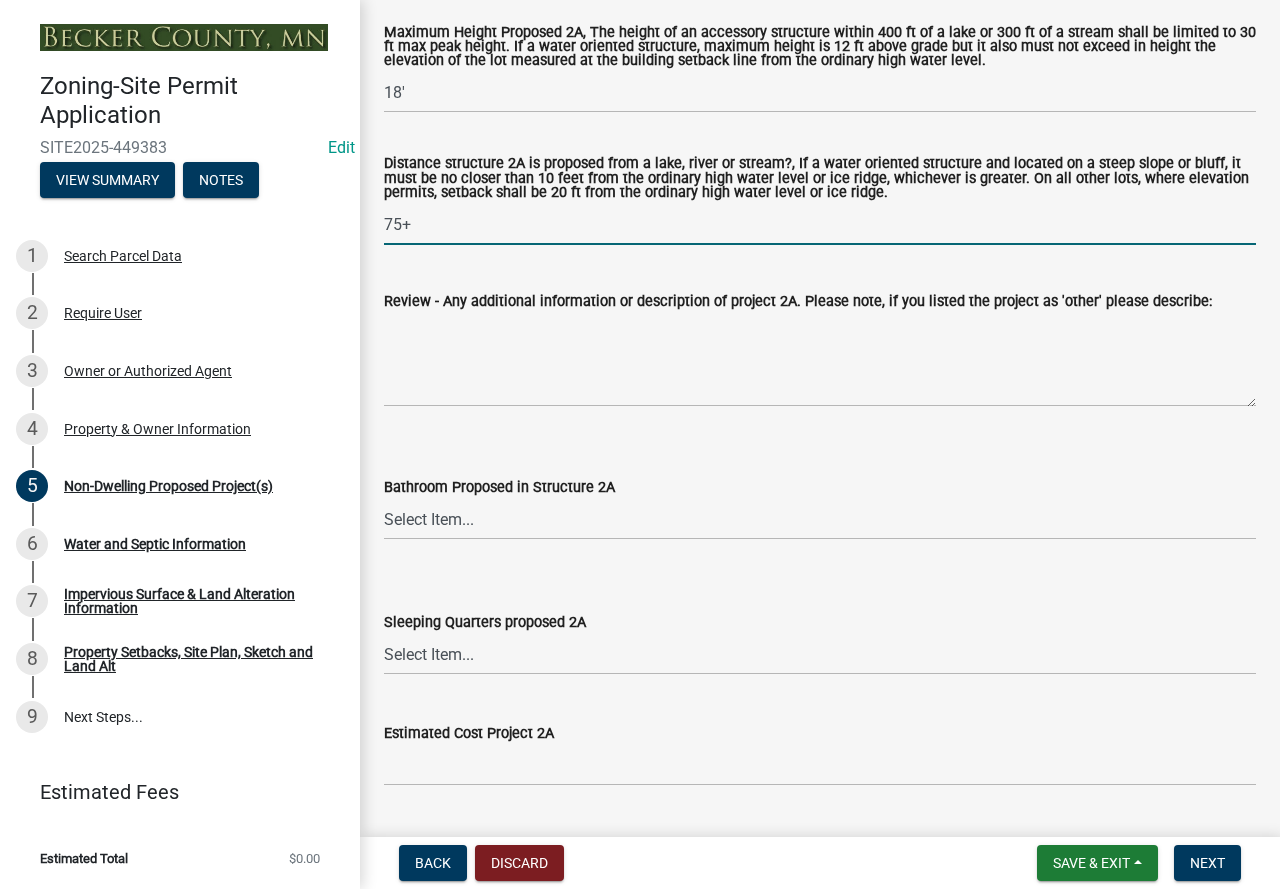 type on "75+" 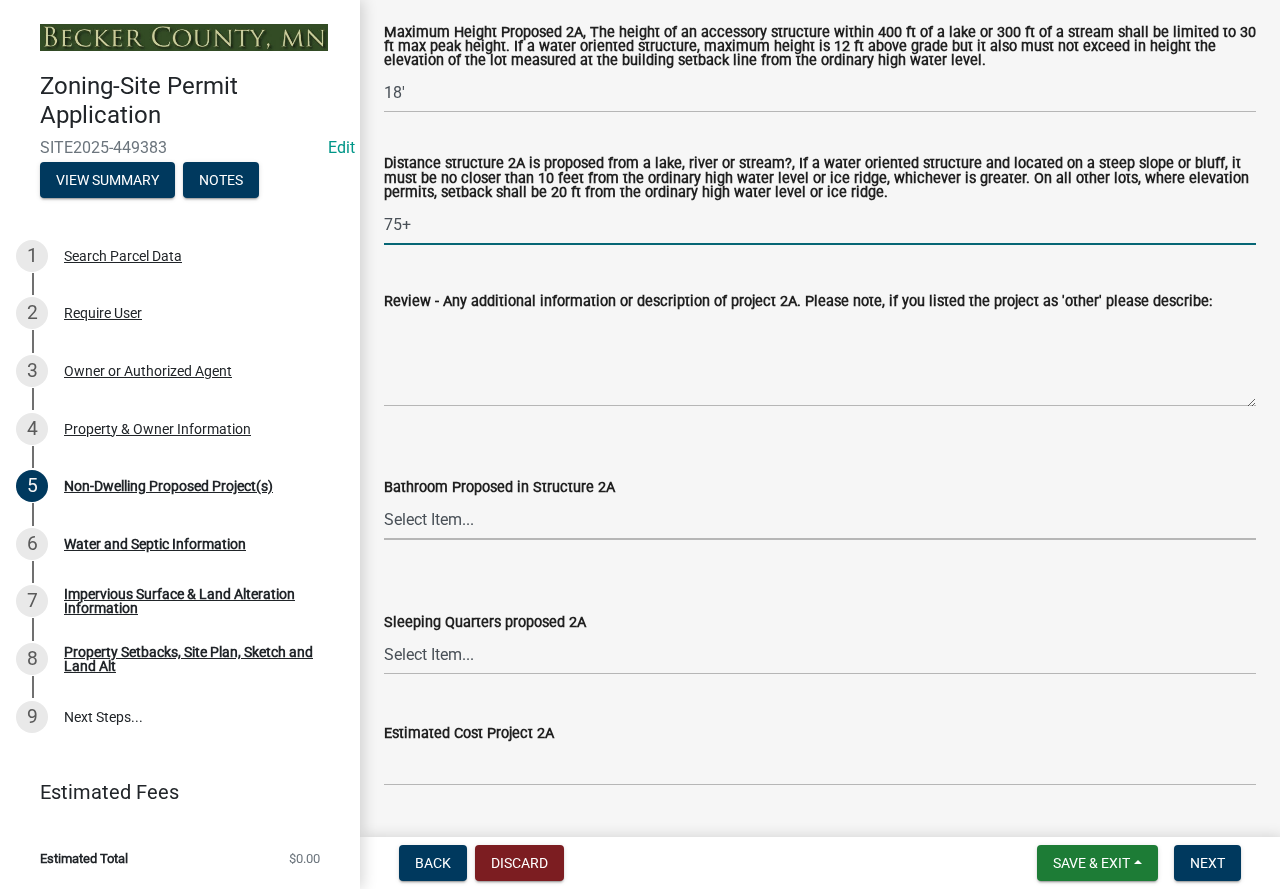 click on "Select Item...   N/A   Yes   No" at bounding box center (820, 519) 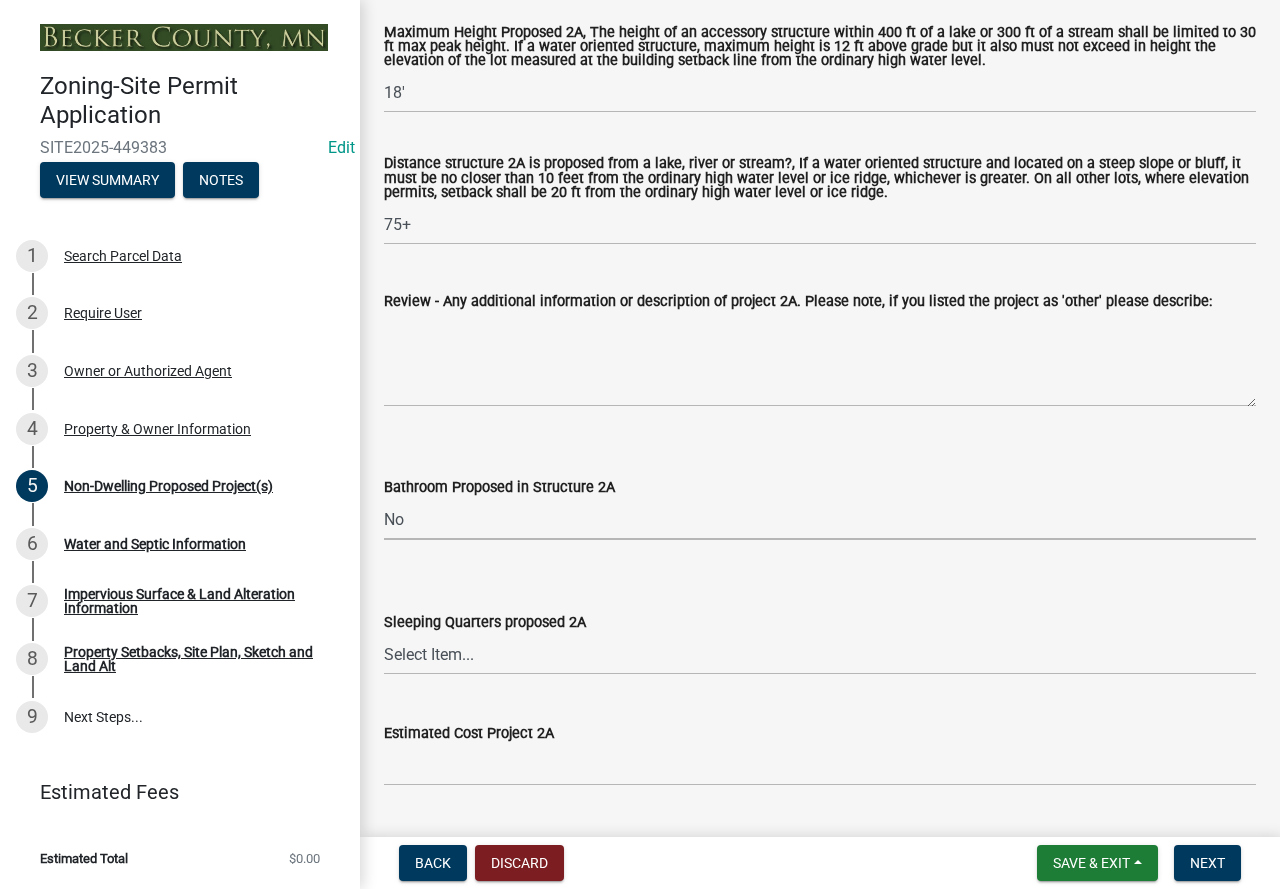 click on "Select Item...   N/A   Yes   No" at bounding box center (820, 519) 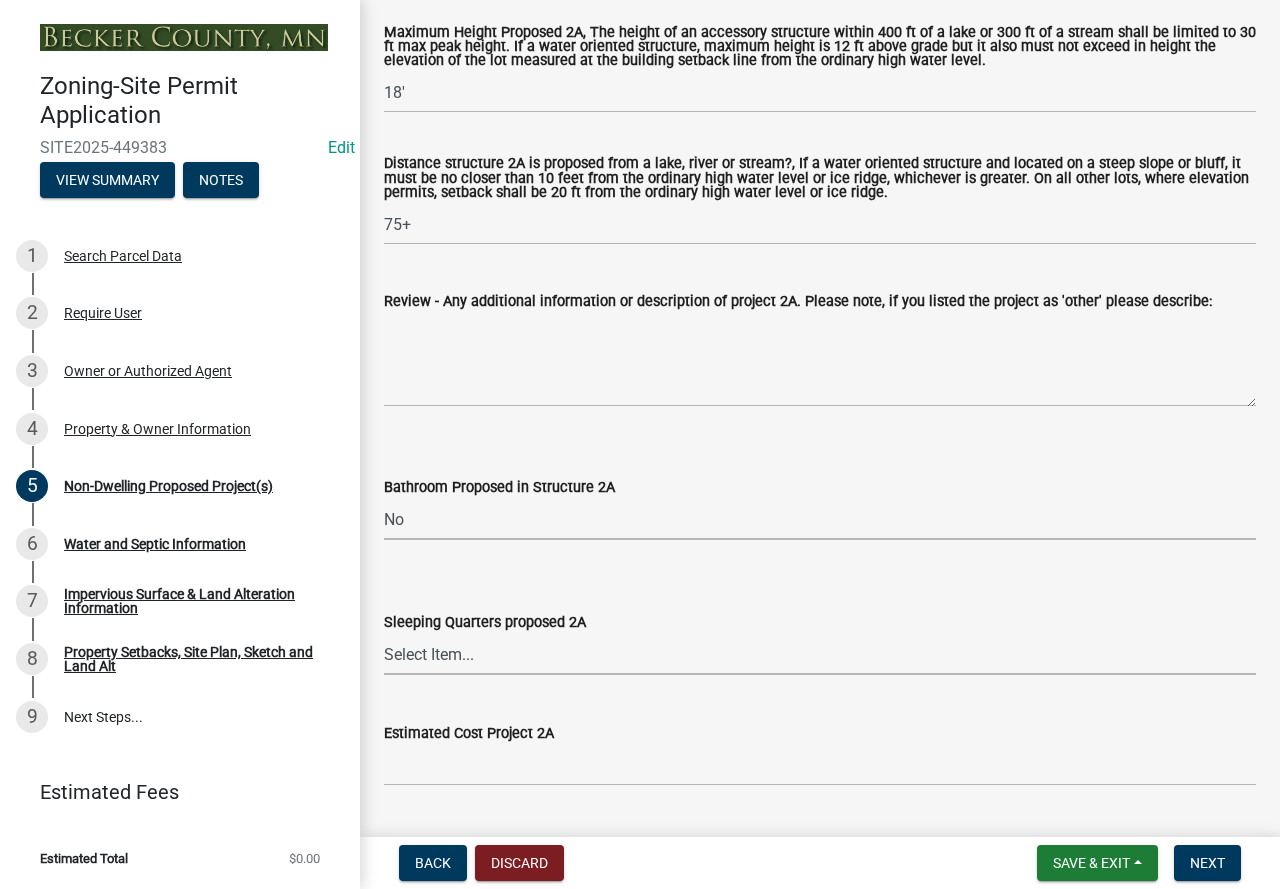 click on "Select Item...   N/A   Yes   No" at bounding box center (820, 654) 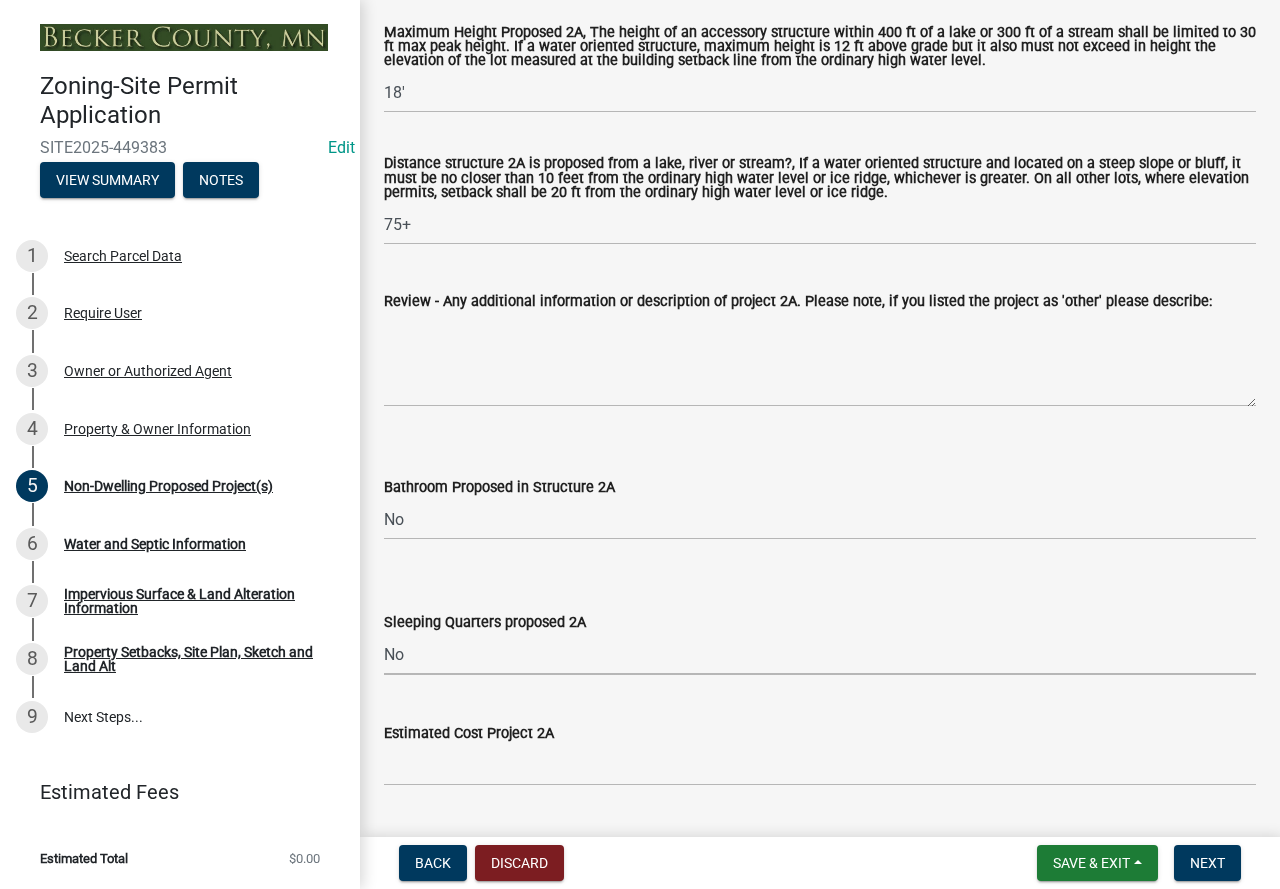 click on "Select Item...   N/A   Yes   No" at bounding box center (820, 654) 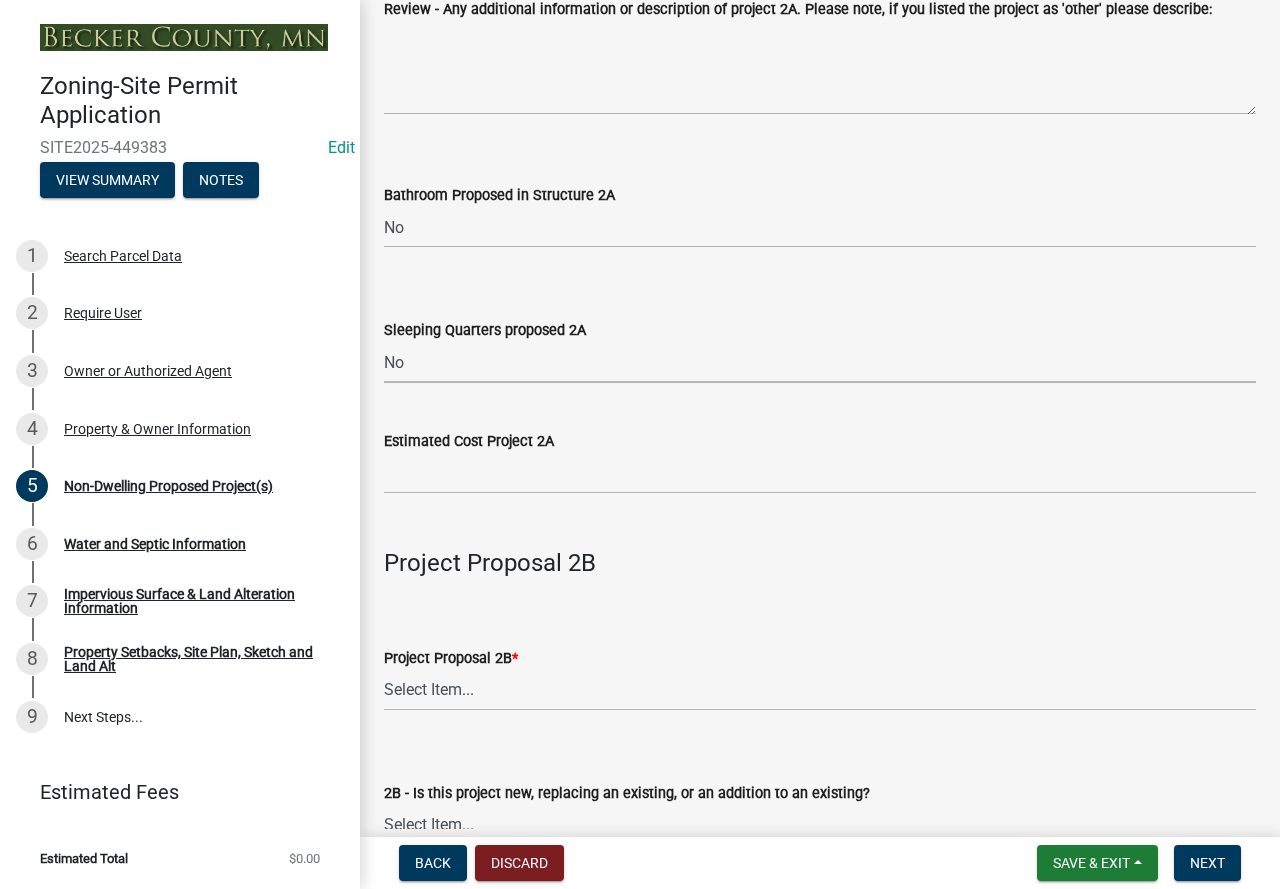 scroll, scrollTop: 1200, scrollLeft: 0, axis: vertical 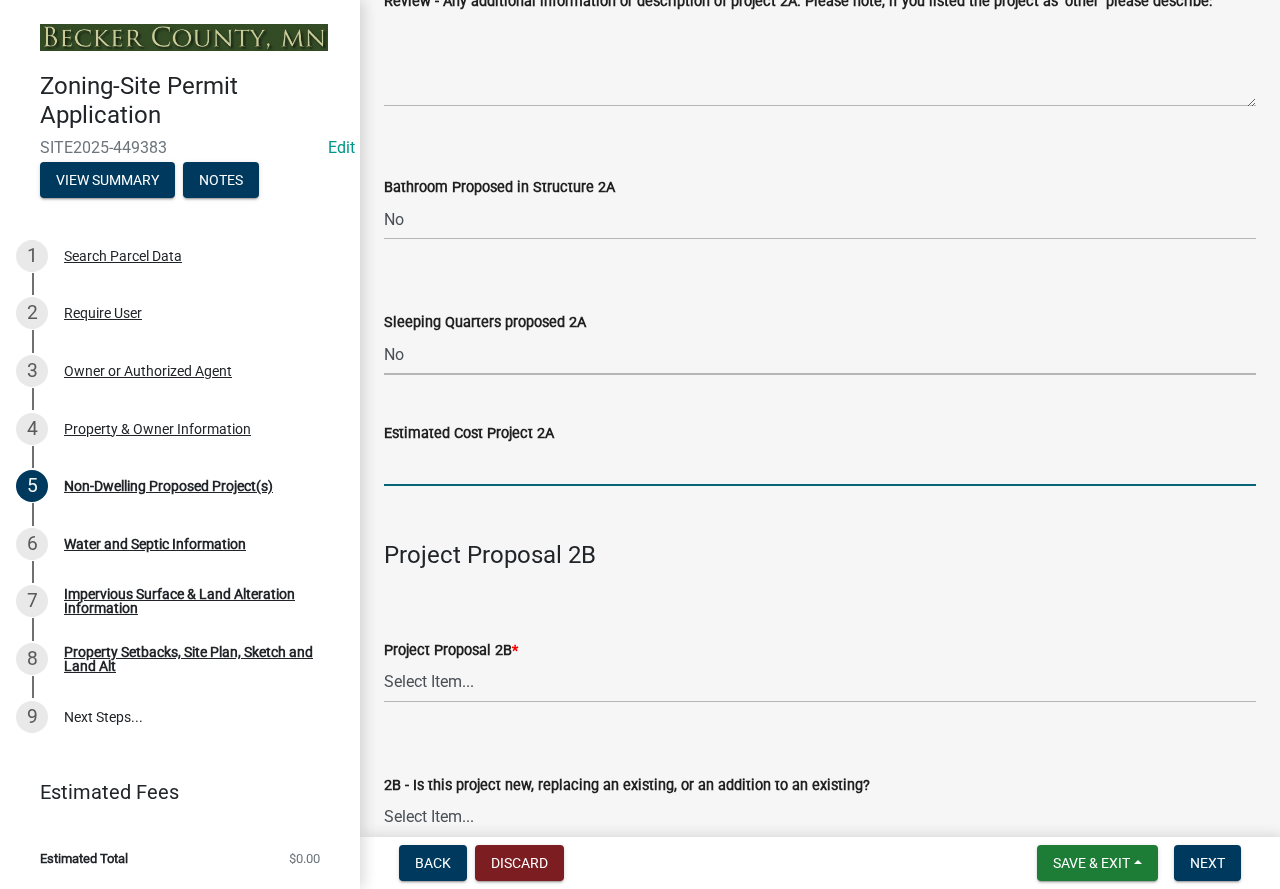 click 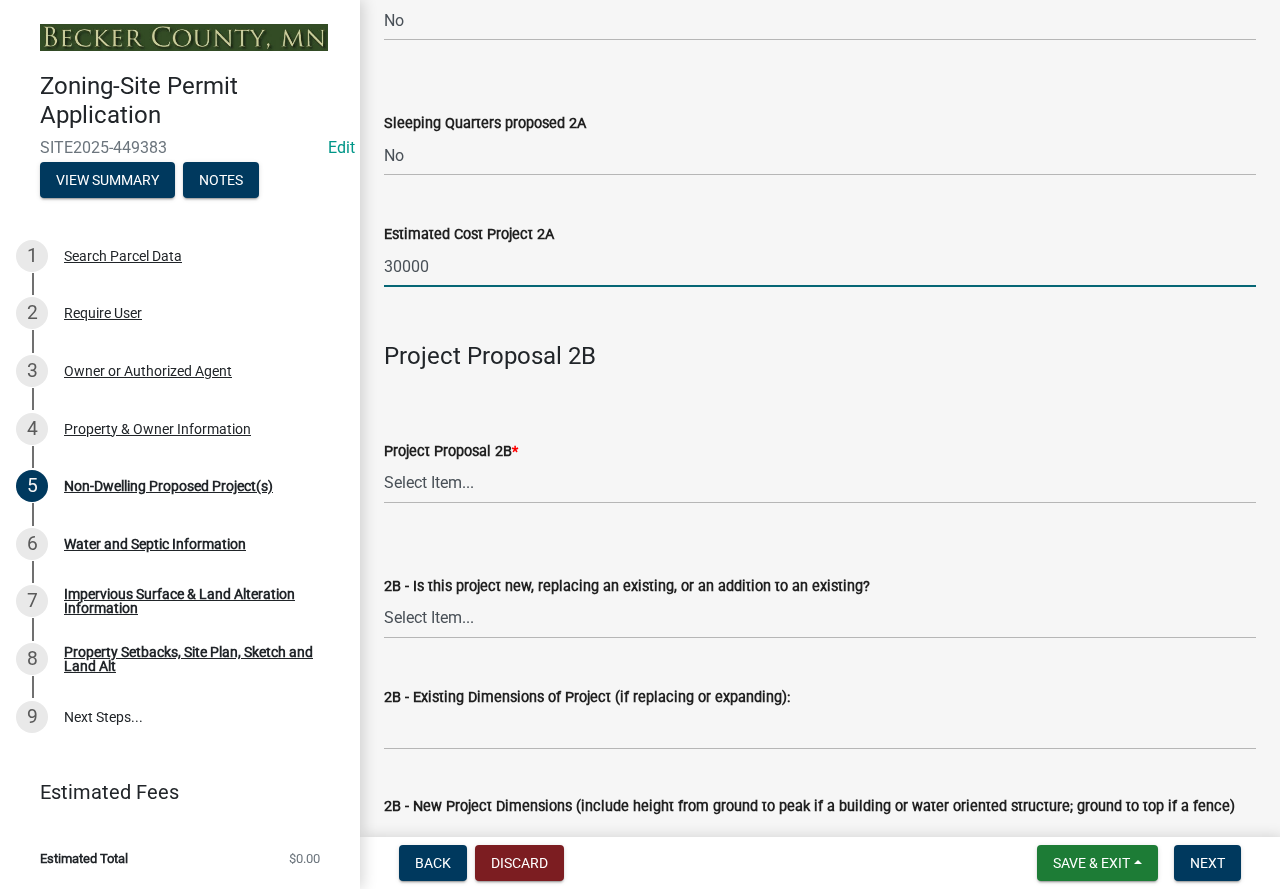 scroll, scrollTop: 1400, scrollLeft: 0, axis: vertical 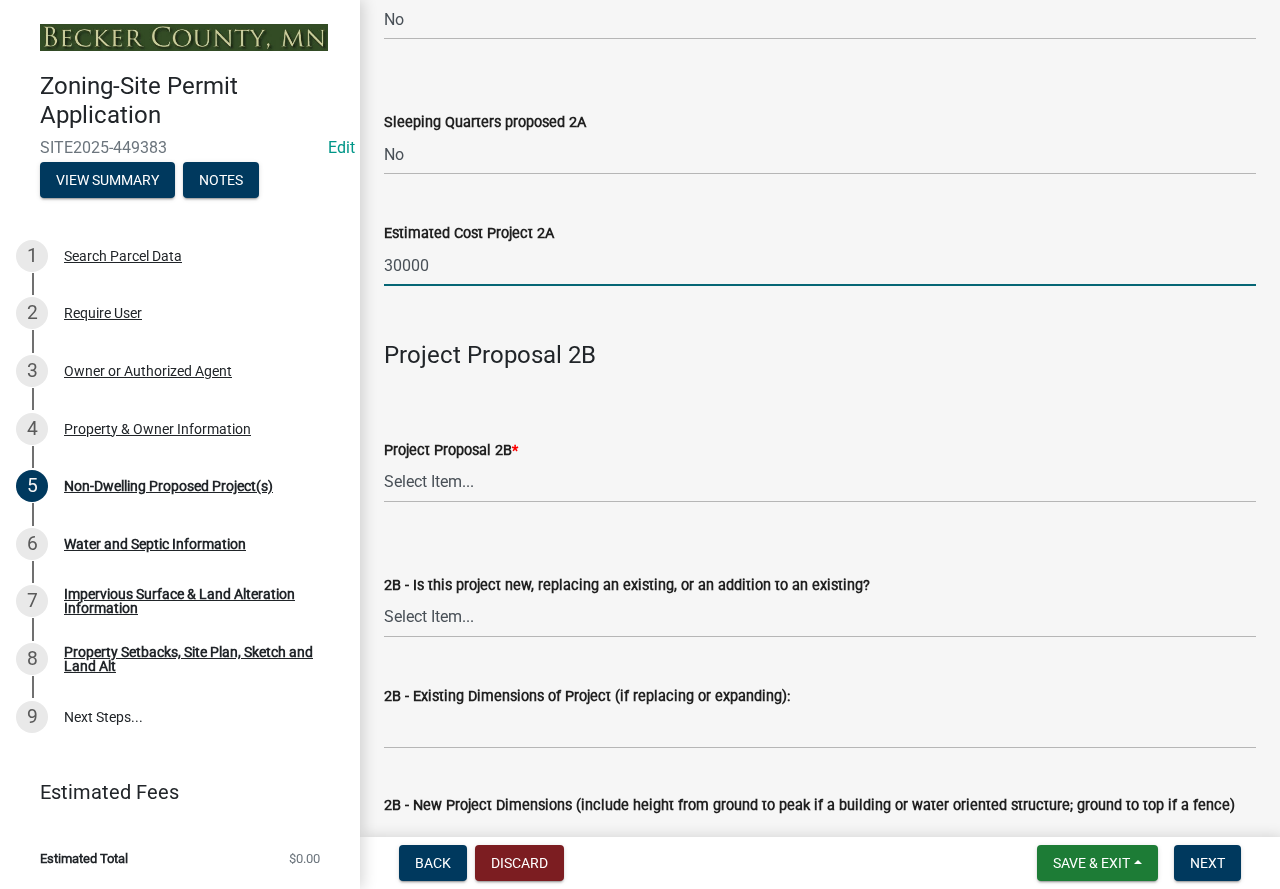 type on "30000" 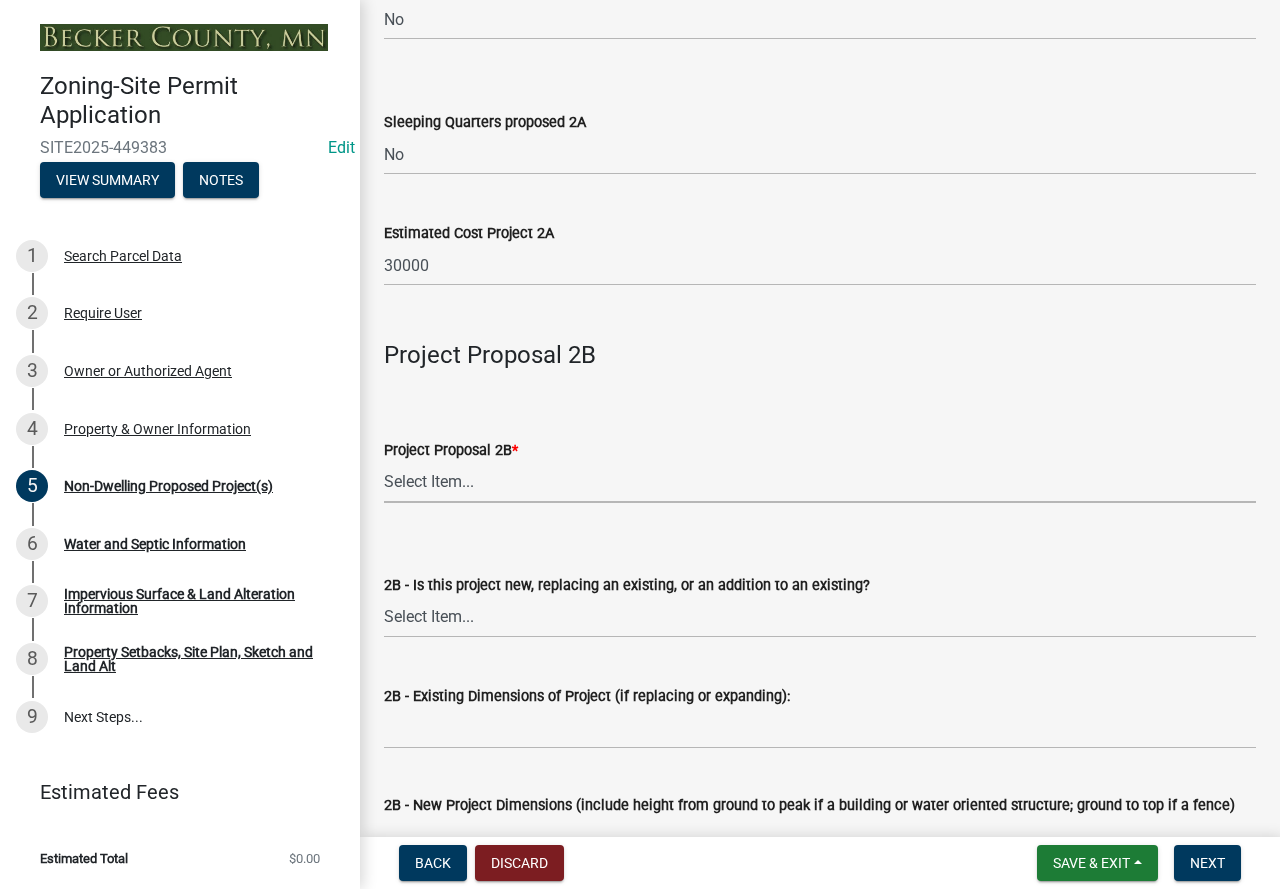 click on "Select Item...   N/A   Commercial Office/Retail Building   Detached Garage   Pole Building   Storage Shed   Fence   Water Oriented Deck   Water Oriented Stairs w/Landing   Water Oriented Boathouse   Water Oriented Screen Porch   Water Oriented Gazebo   Water Oriented Storage Structure   Other Water Oriented Structure   Other" at bounding box center (820, 482) 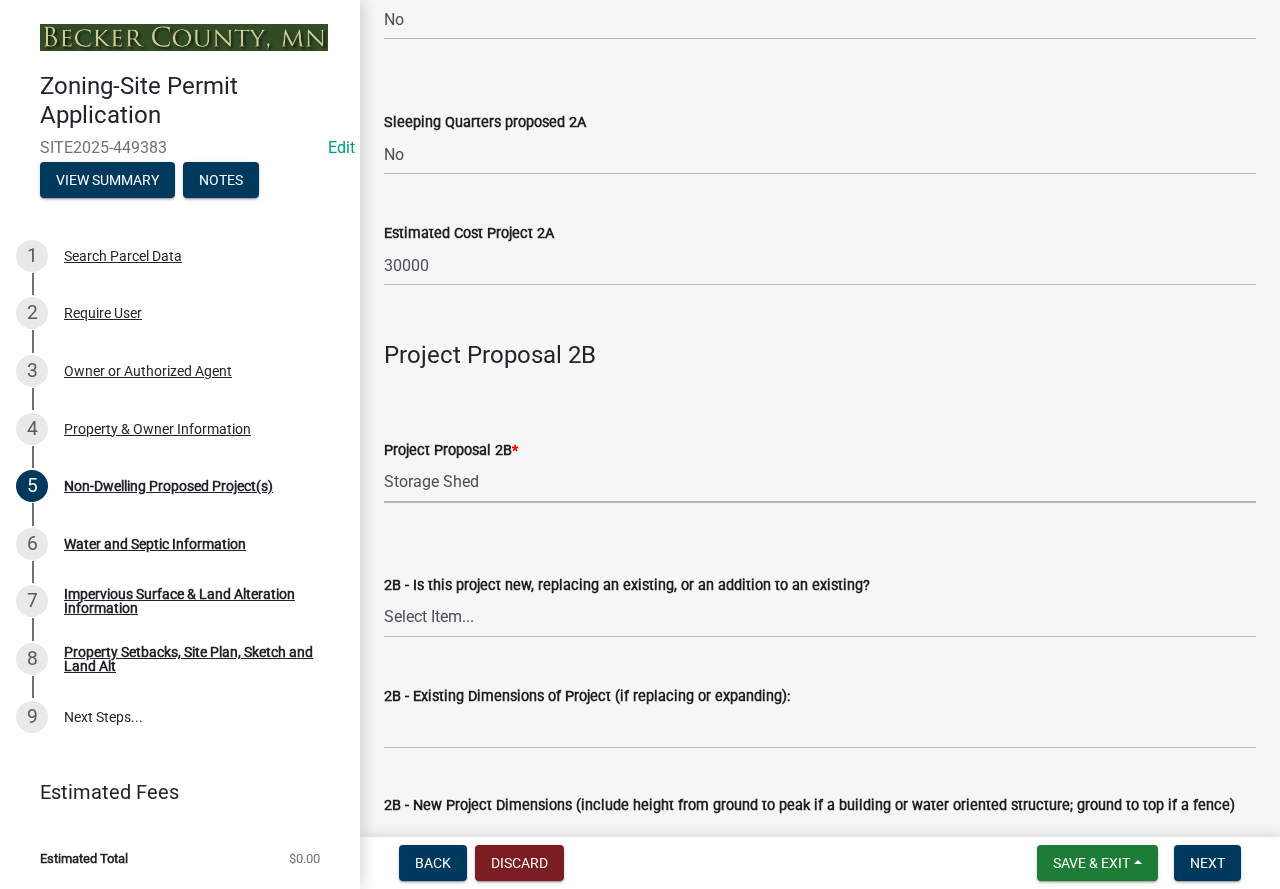 click on "Select Item...   N/A   Commercial Office/Retail Building   Detached Garage   Pole Building   Storage Shed   Fence   Water Oriented Deck   Water Oriented Stairs w/Landing   Water Oriented Boathouse   Water Oriented Screen Porch   Water Oriented Gazebo   Water Oriented Storage Structure   Other Water Oriented Structure   Other" at bounding box center [820, 482] 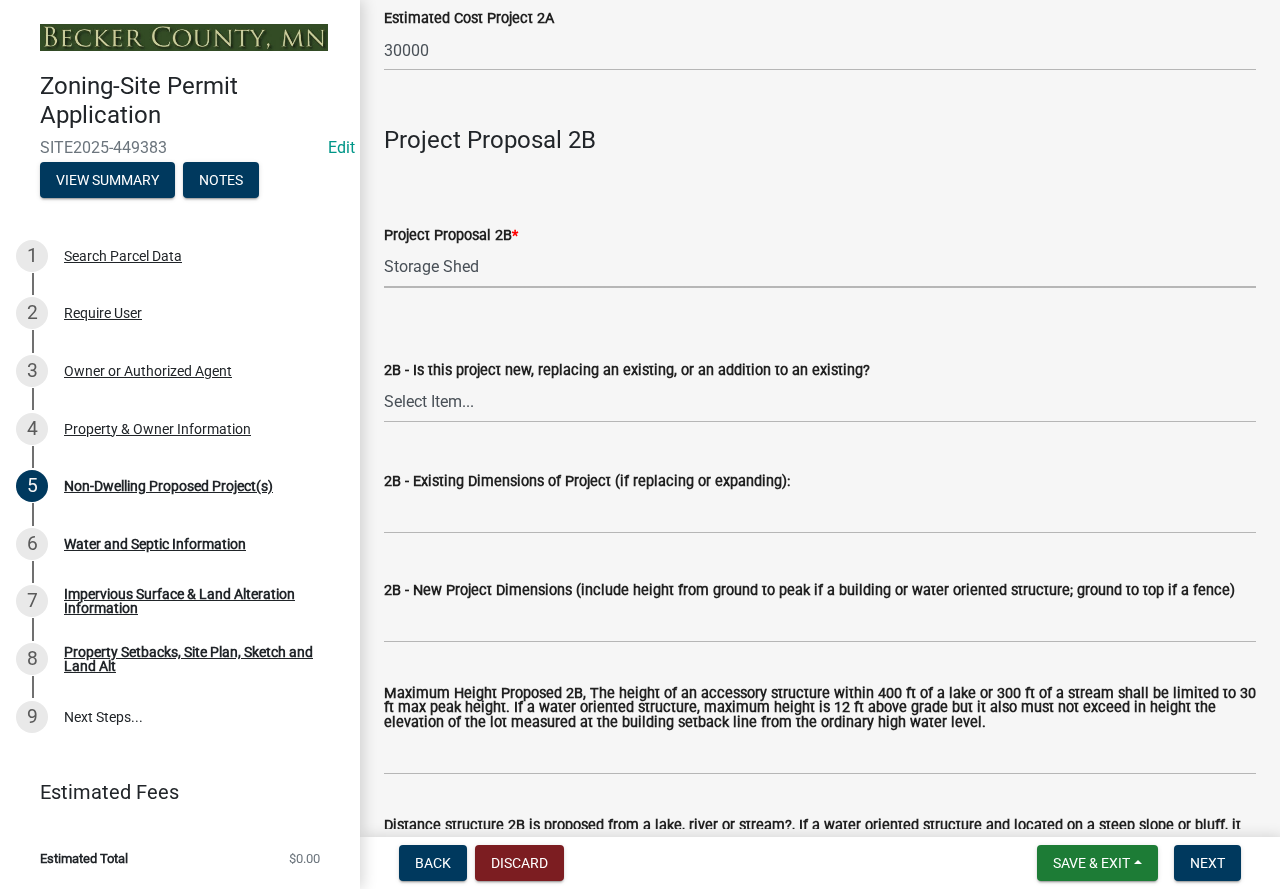 scroll, scrollTop: 1700, scrollLeft: 0, axis: vertical 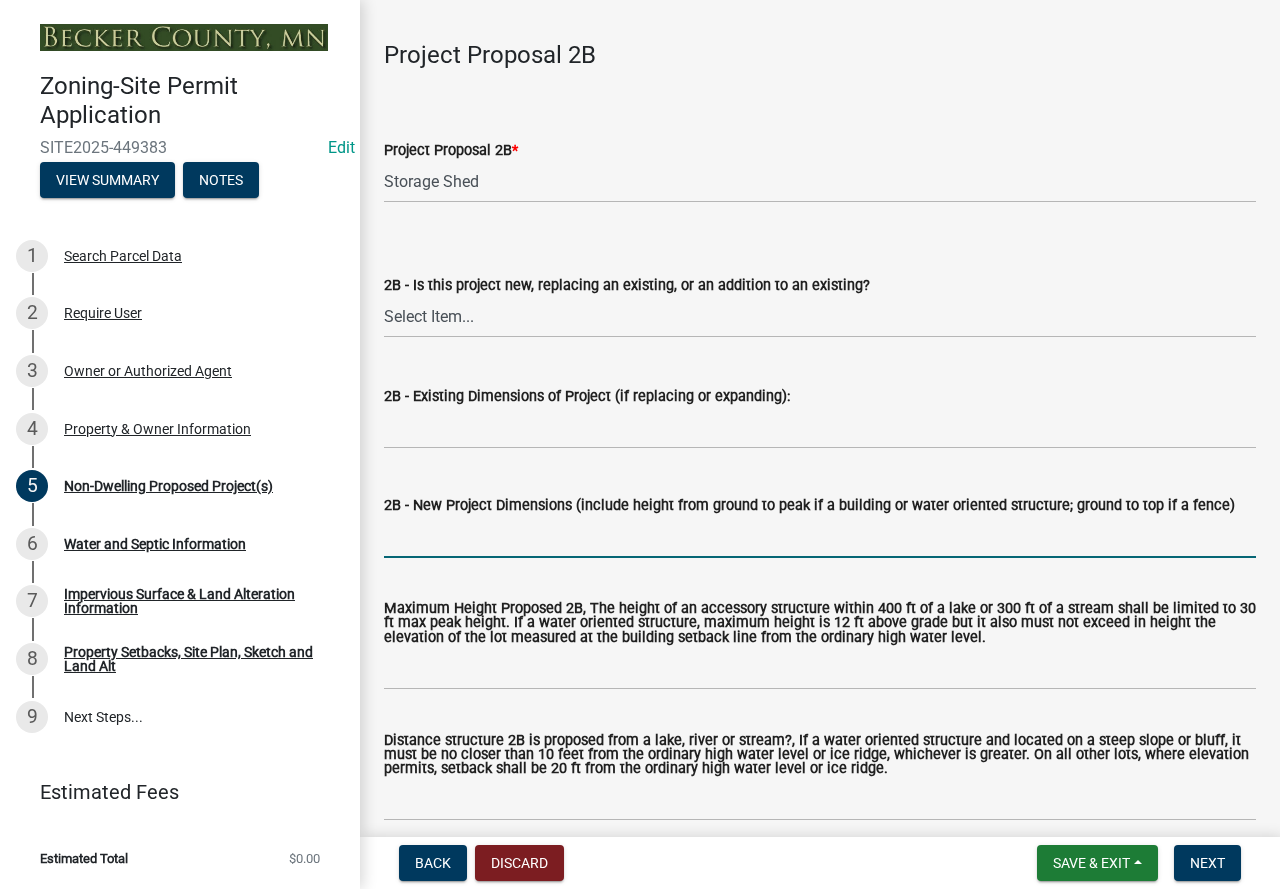 click on "2B - New Project Dimensions  (include height from ground to peak if a building or water oriented structure; ground to top if a fence)" at bounding box center [820, 537] 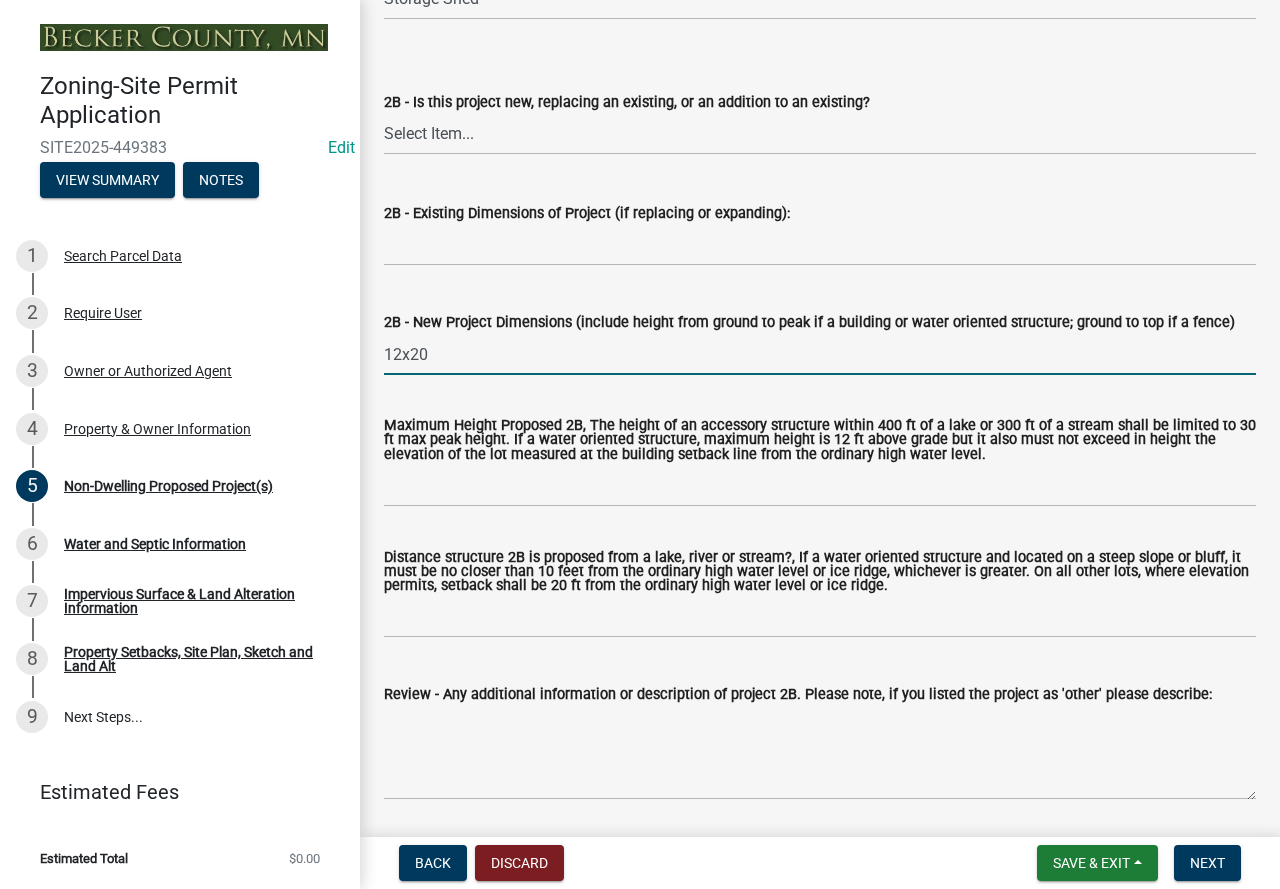 scroll, scrollTop: 1900, scrollLeft: 0, axis: vertical 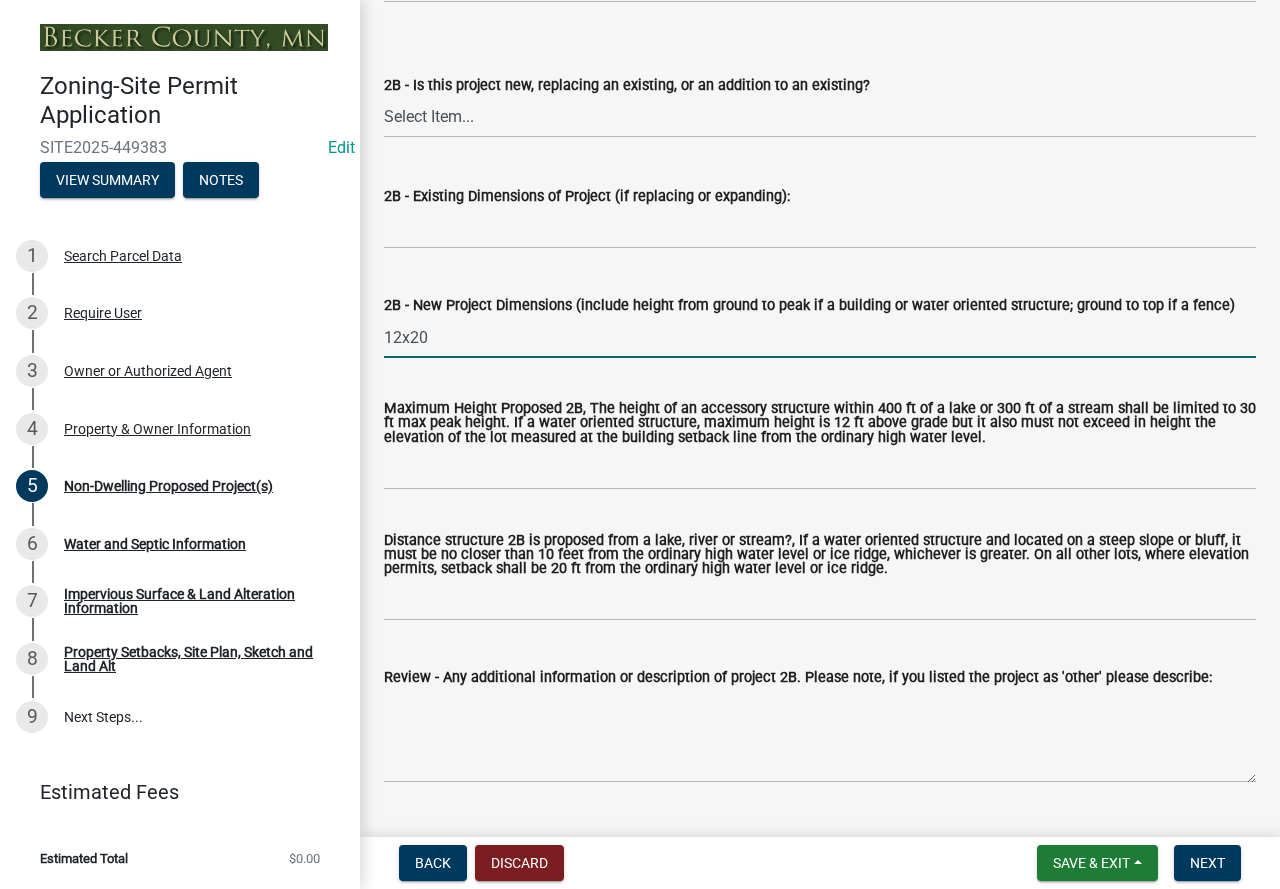 type on "12x20" 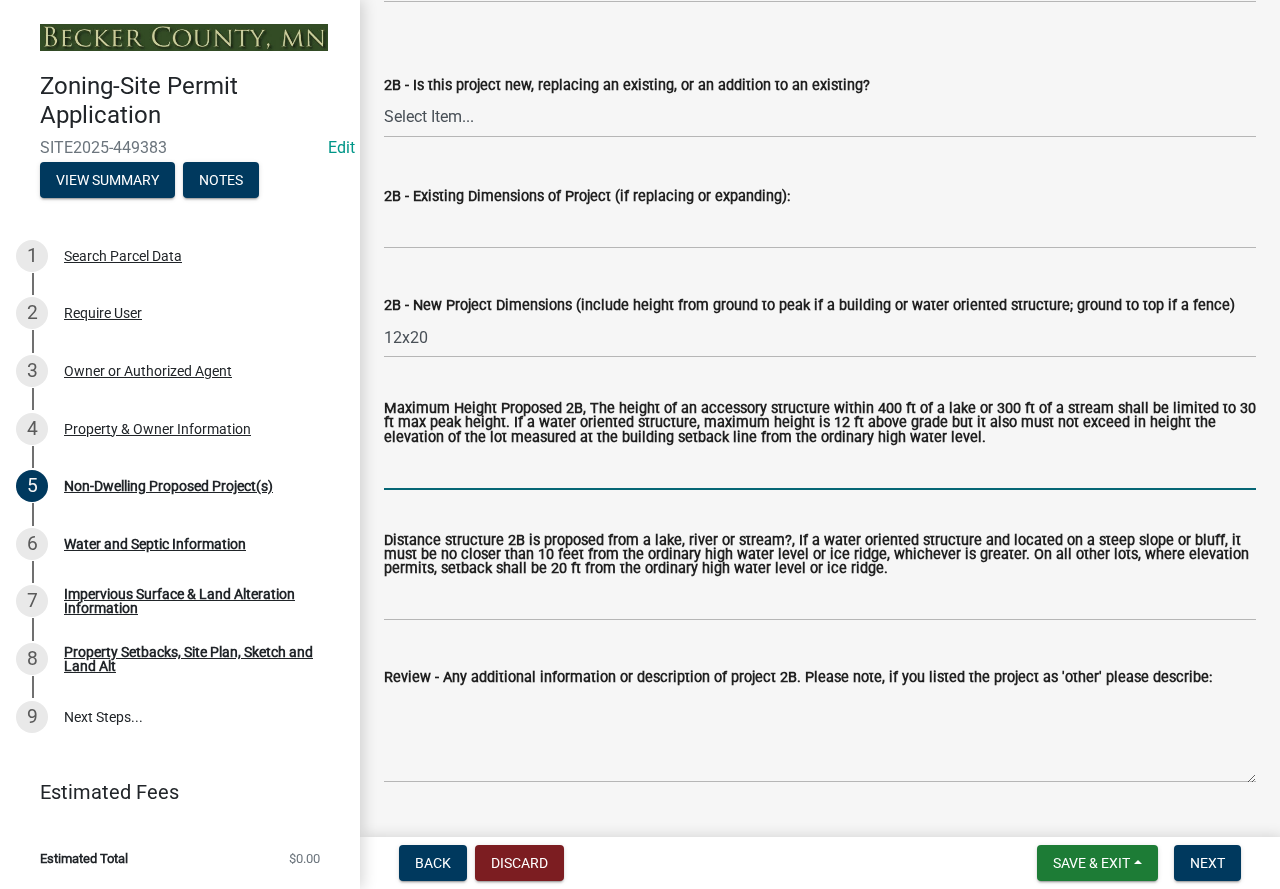 click on "Maximum Height Proposed 2B, The height of an accessory structure within 400 ft of a lake or 300 ft of a stream shall be limited to 30 ft max peak height. If a water oriented structure, maximum height is 12 ft above grade but it also must not exceed in height the elevation of the lot measured at the building setback line from the ordinary high water level." at bounding box center (820, 469) 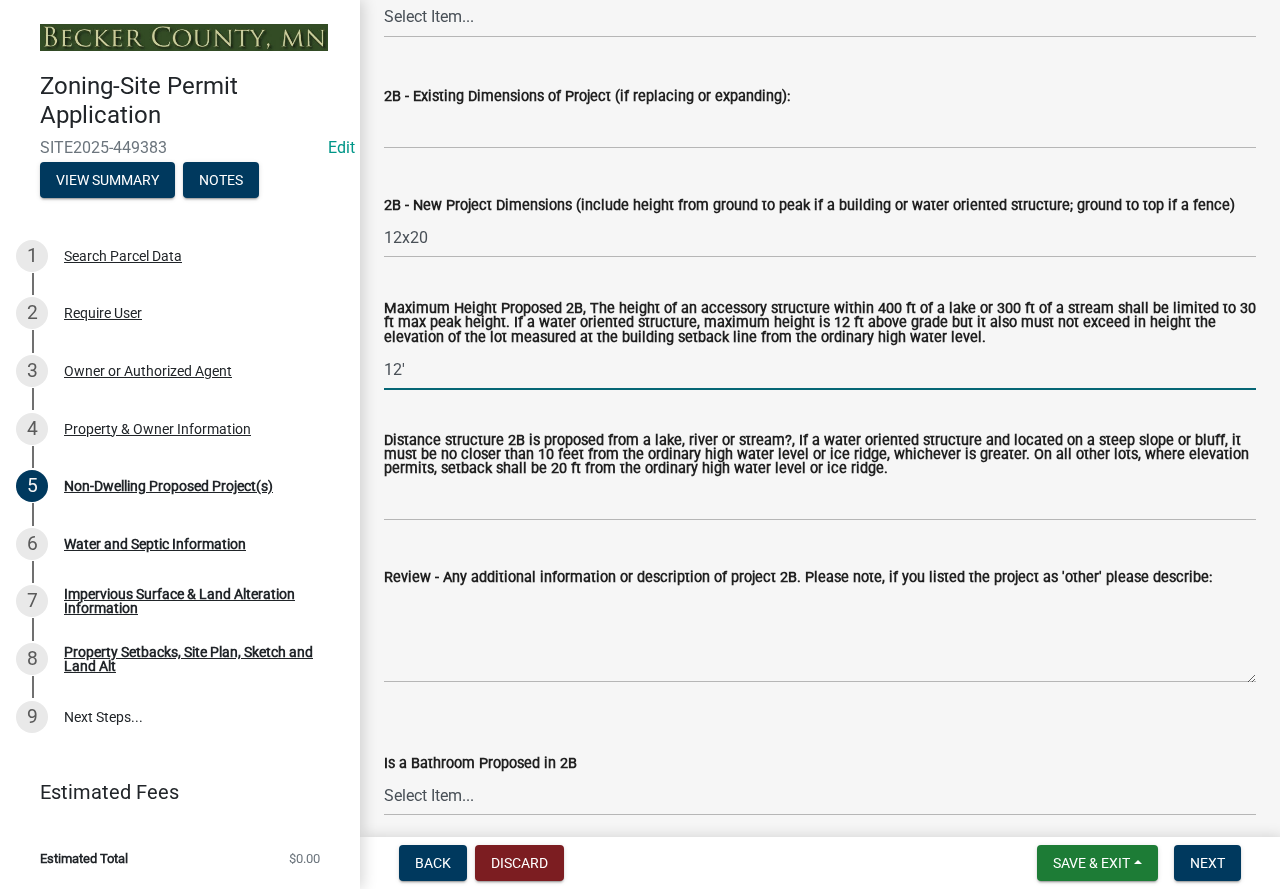scroll, scrollTop: 2100, scrollLeft: 0, axis: vertical 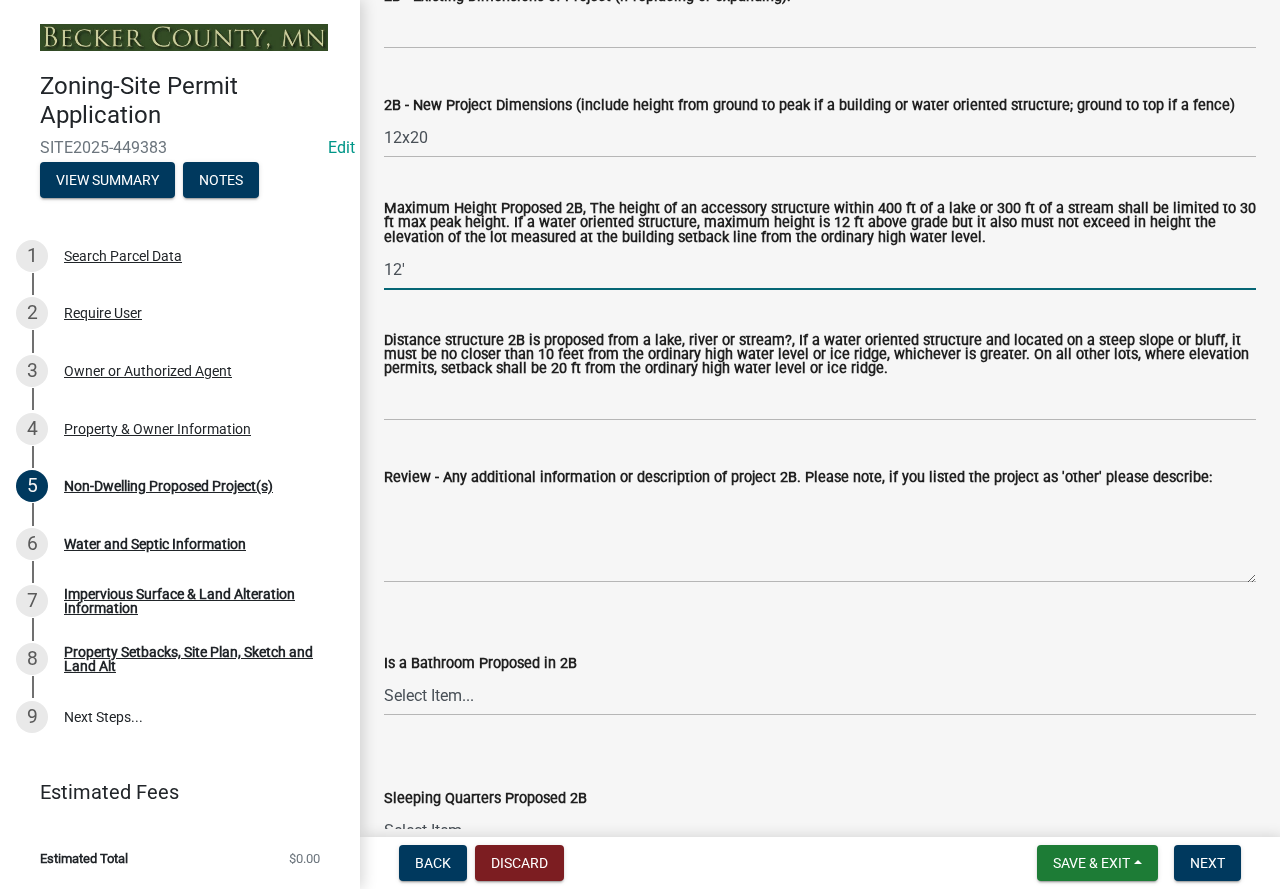 type on "12'" 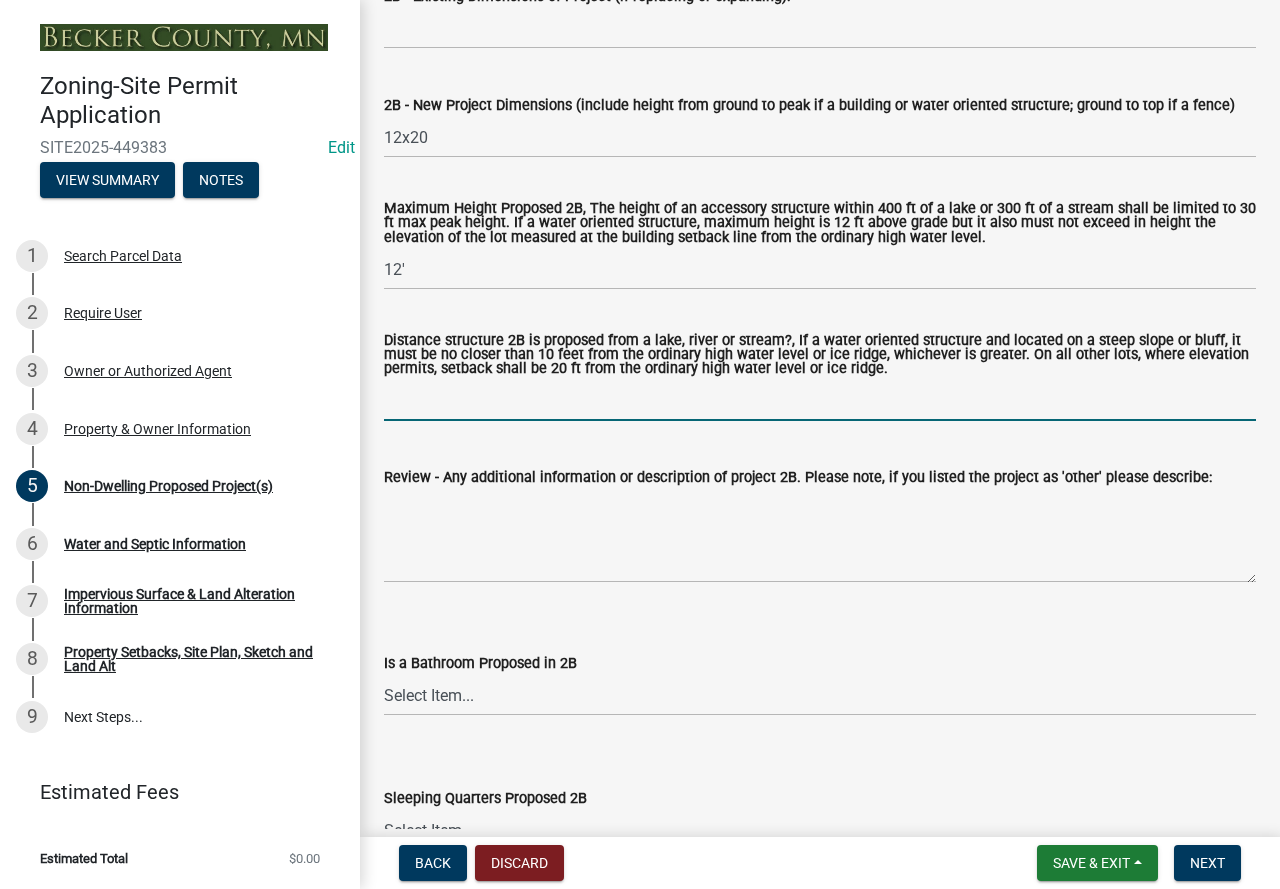 click on "Distance structure 2B is proposed from a lake, river or stream?, If a water oriented structure and located on a steep slope or bluff, it must be no closer than 10 feet from the ordinary high water level or ice ridge, whichever is greater.  On all other lots, where elevation permits, setback shall be 20 ft from the ordinary high water level or ice ridge." at bounding box center [820, 400] 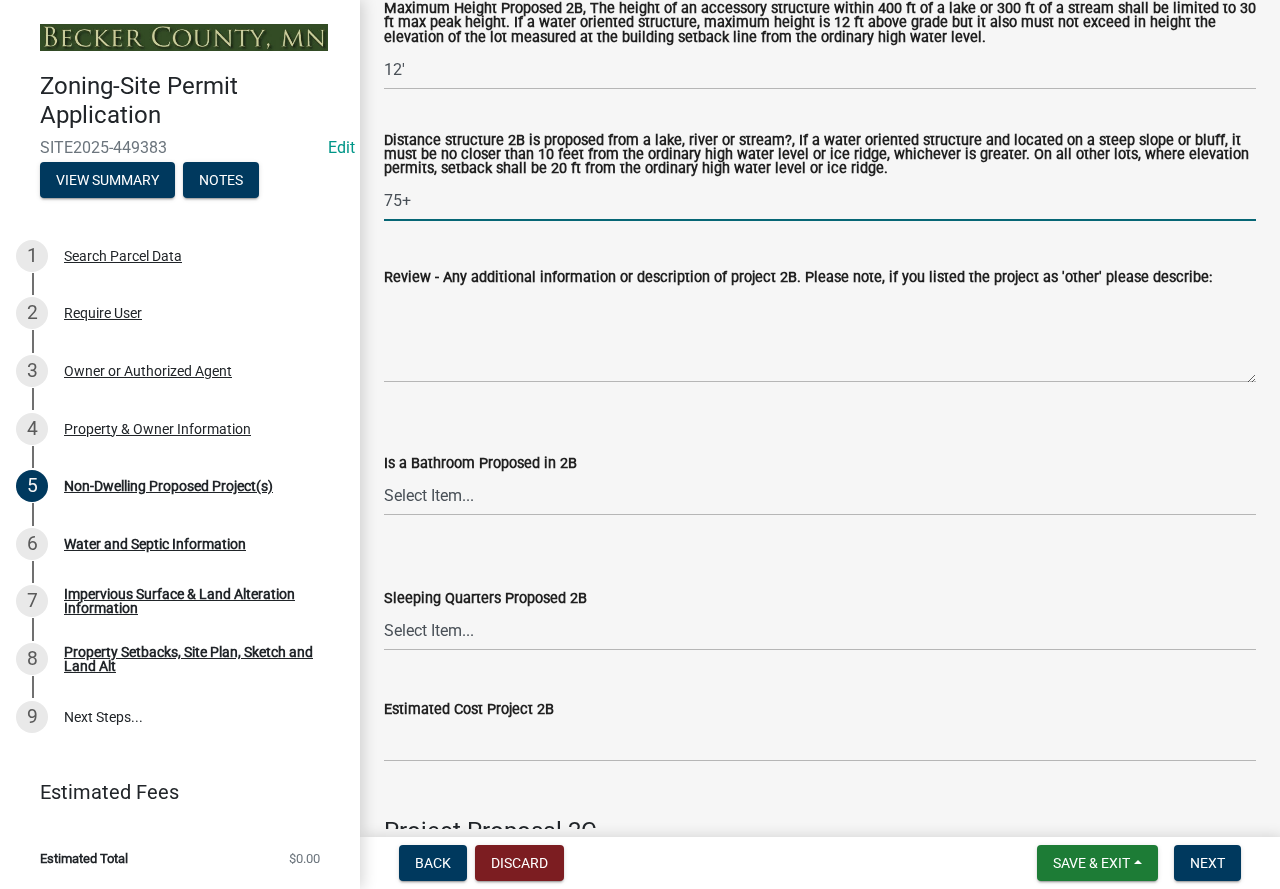 scroll, scrollTop: 2400, scrollLeft: 0, axis: vertical 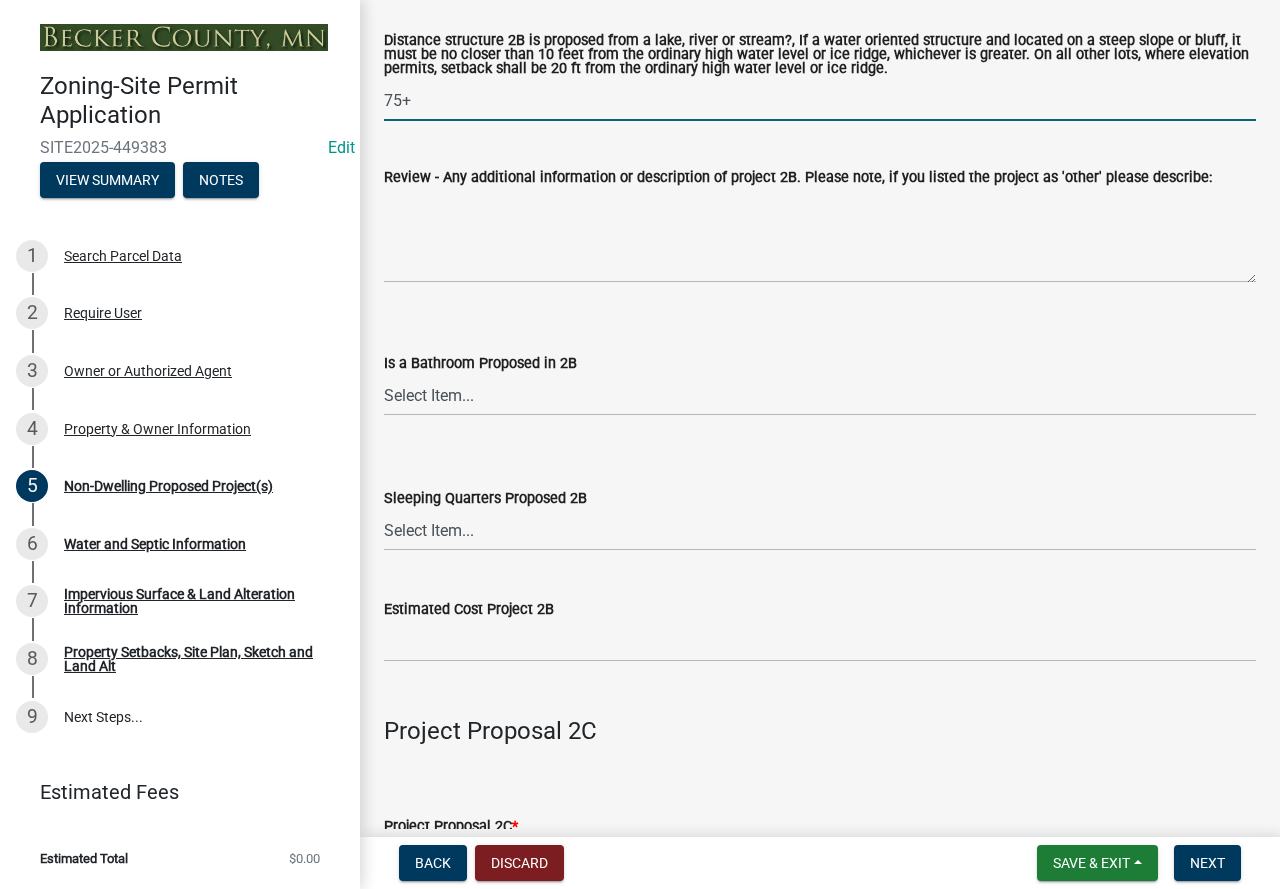 type on "75+" 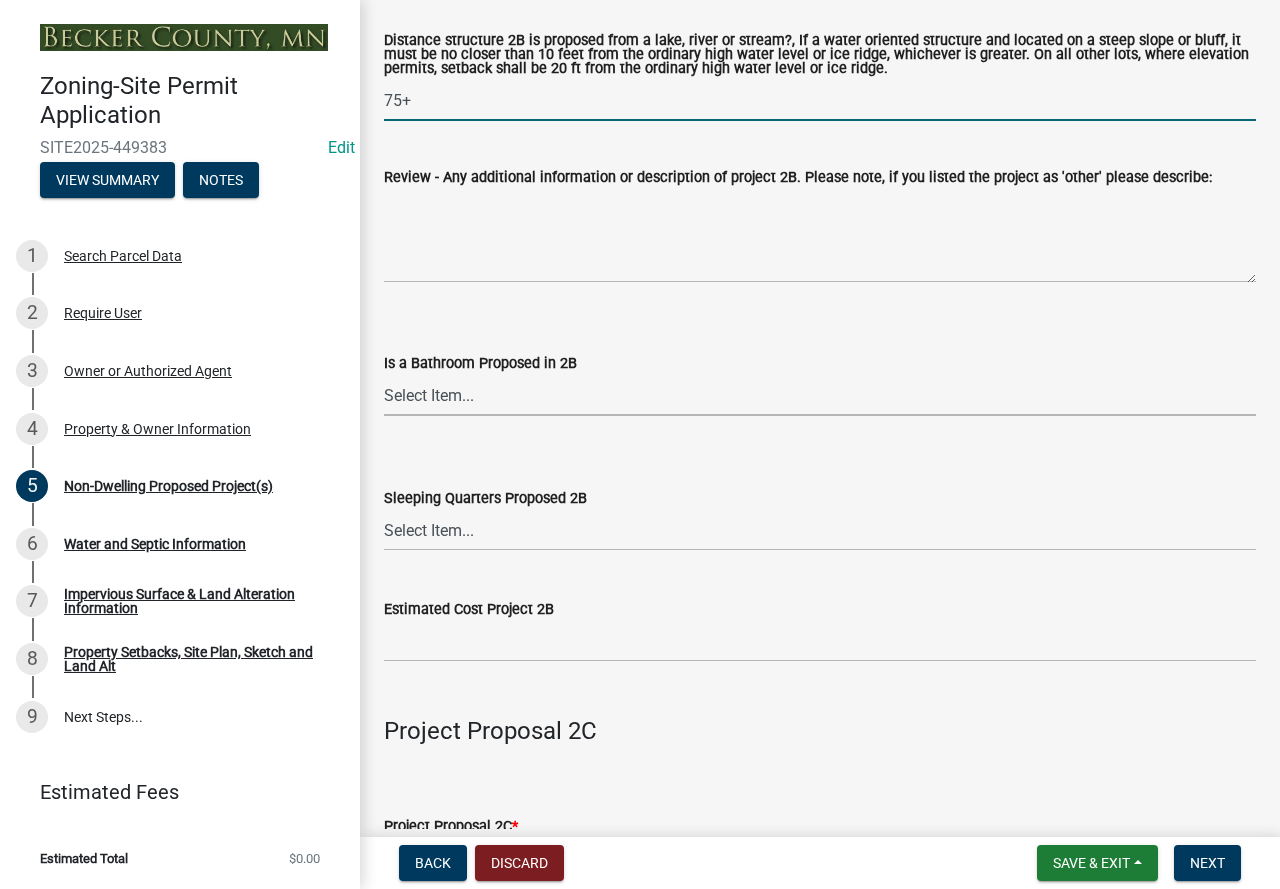 click on "Select Item...   N/A   Yes   No" at bounding box center [820, 395] 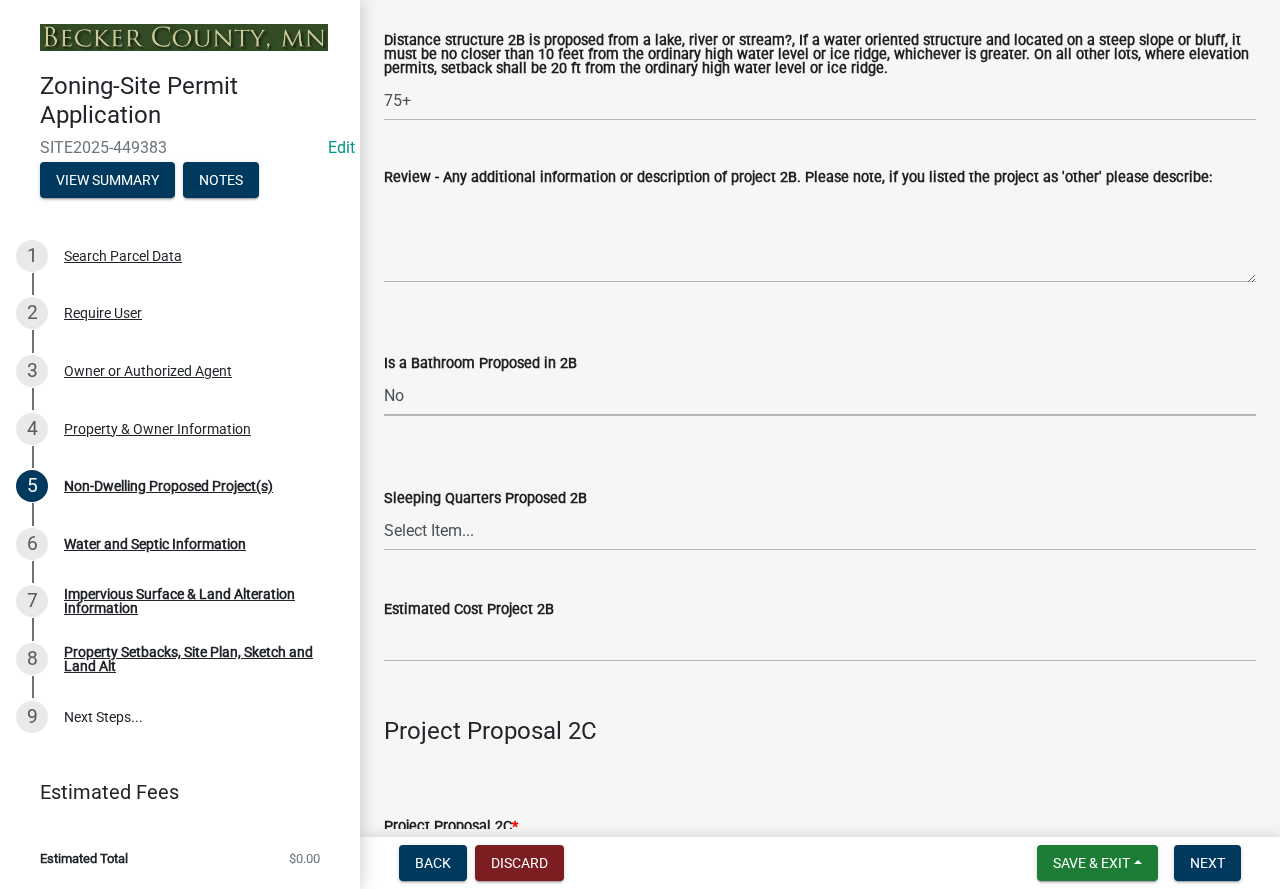 click on "Select Item...   N/A   Yes   No" at bounding box center [820, 395] 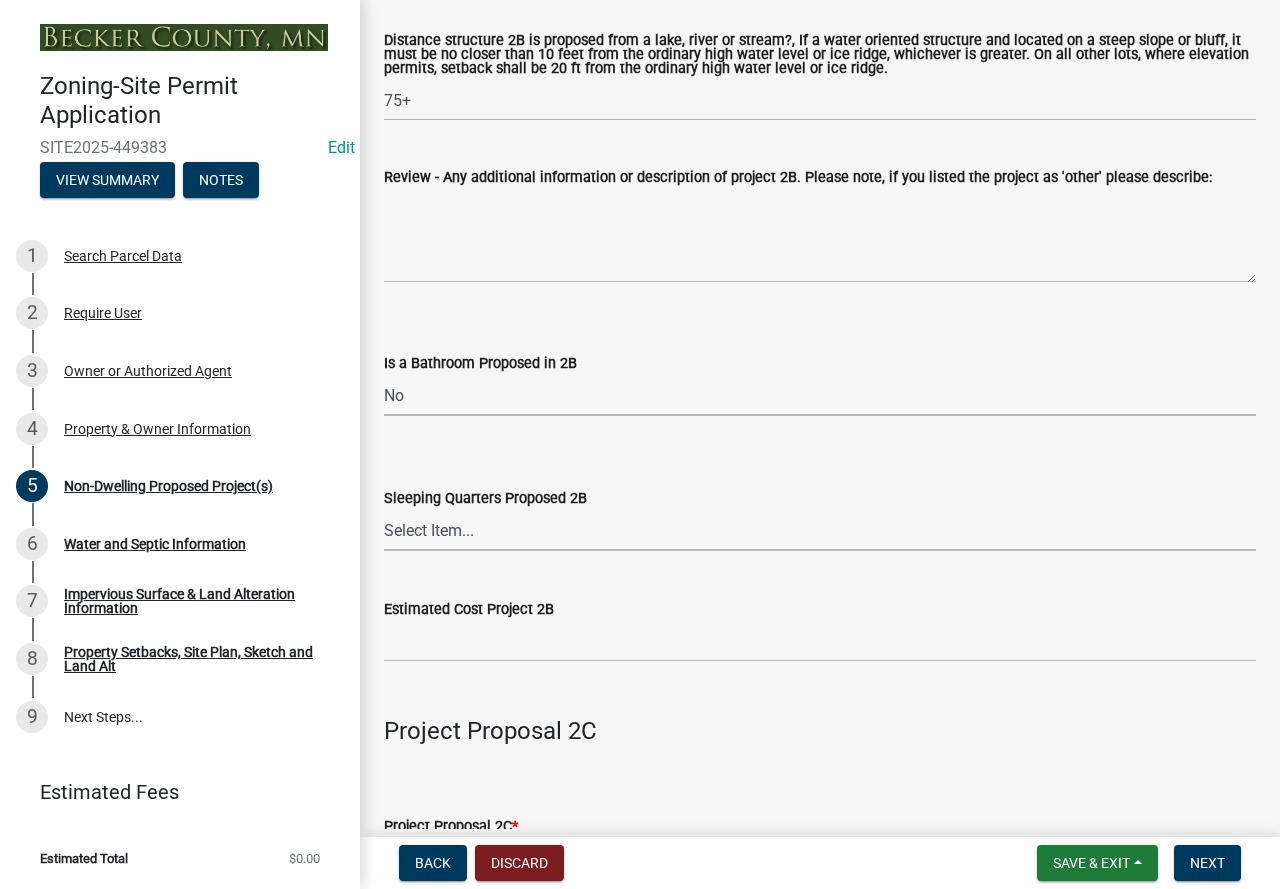 click on "Select Item...   N/A   Yes   No" at bounding box center (820, 530) 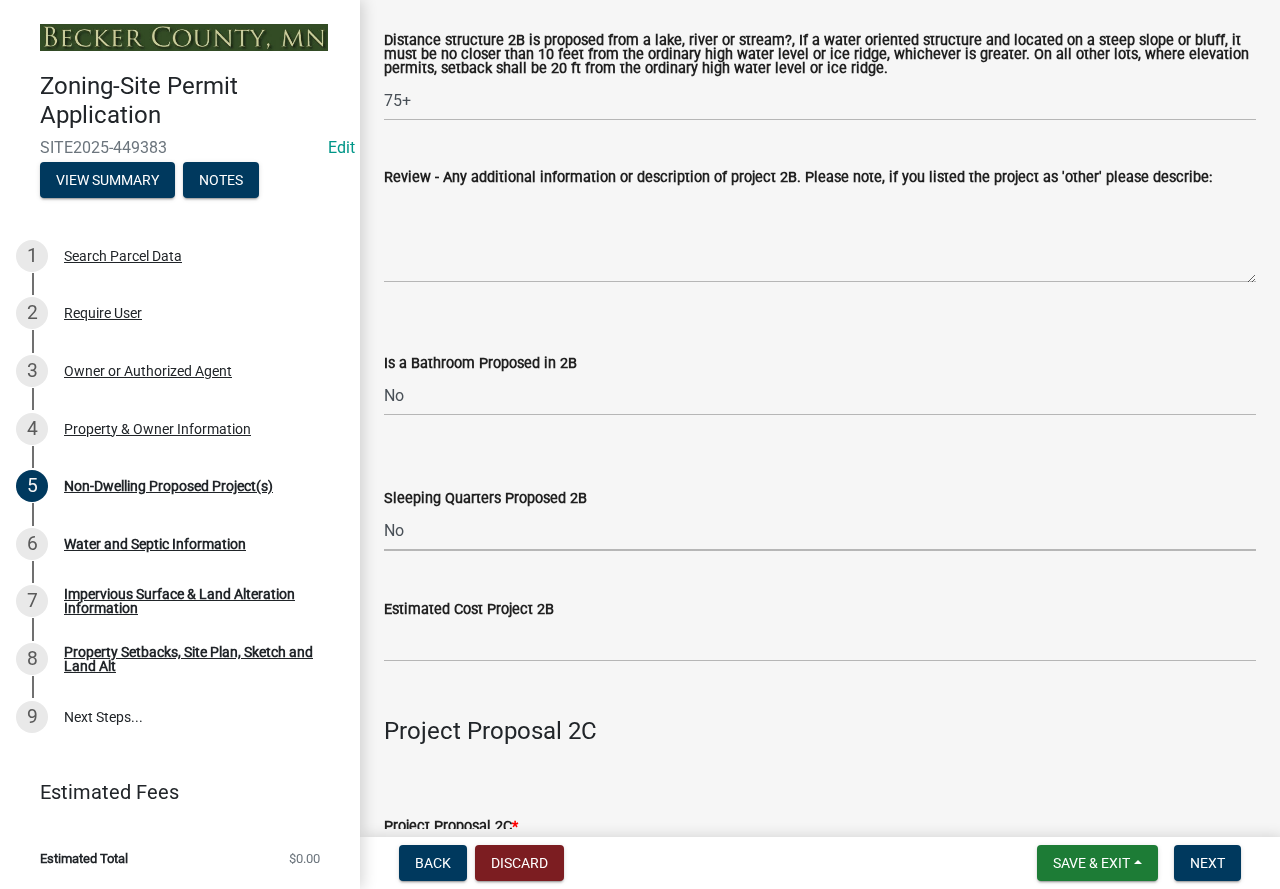 click on "Select Item...   N/A   Yes   No" at bounding box center [820, 530] 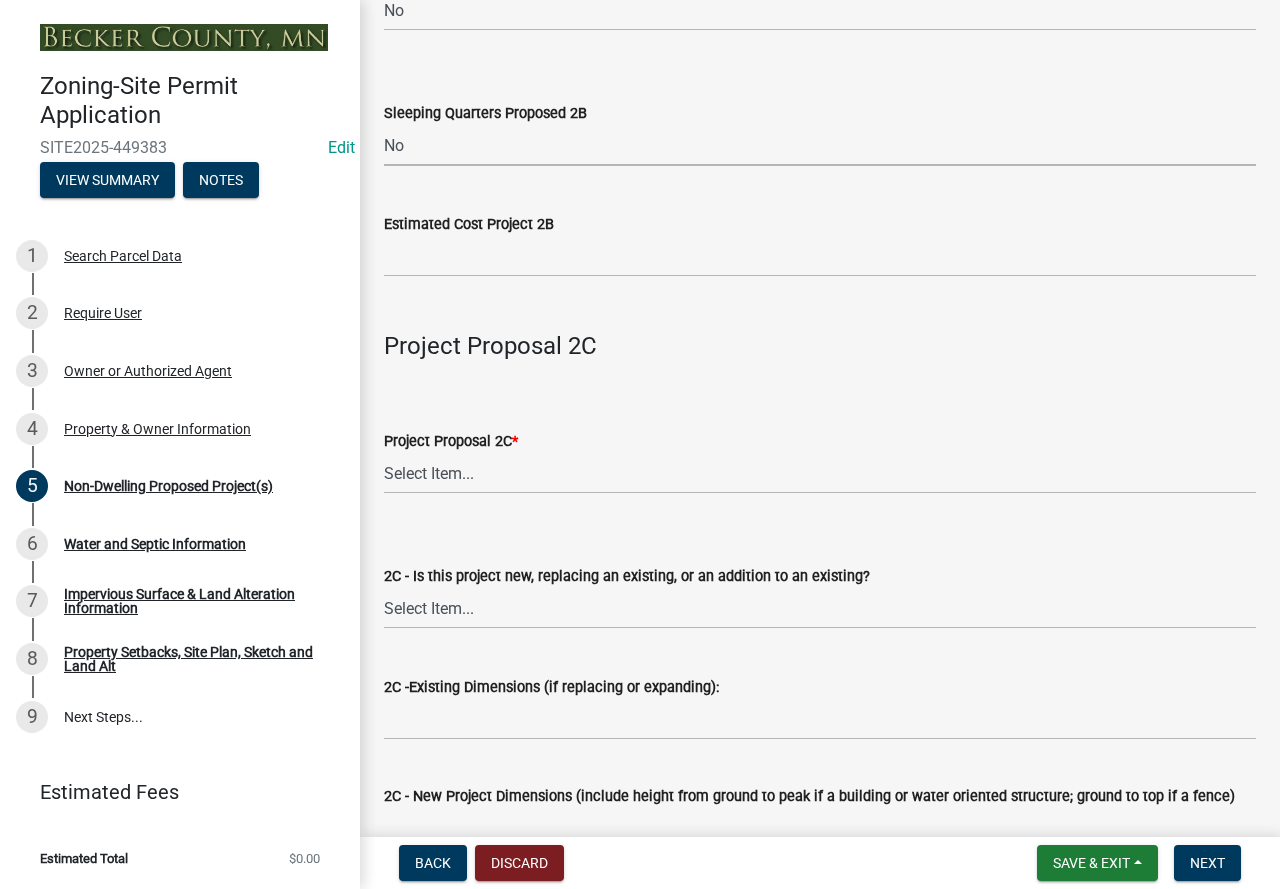 scroll, scrollTop: 2800, scrollLeft: 0, axis: vertical 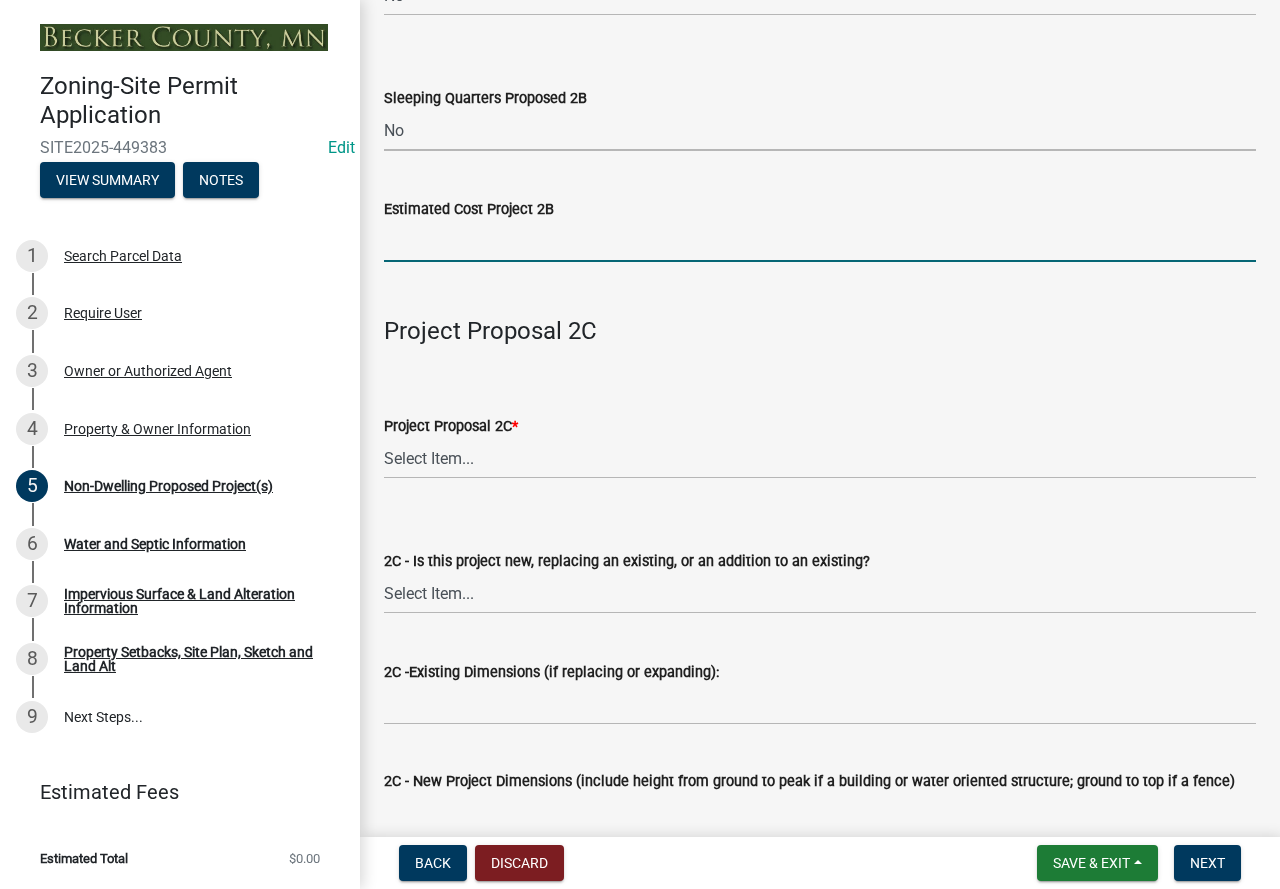 click 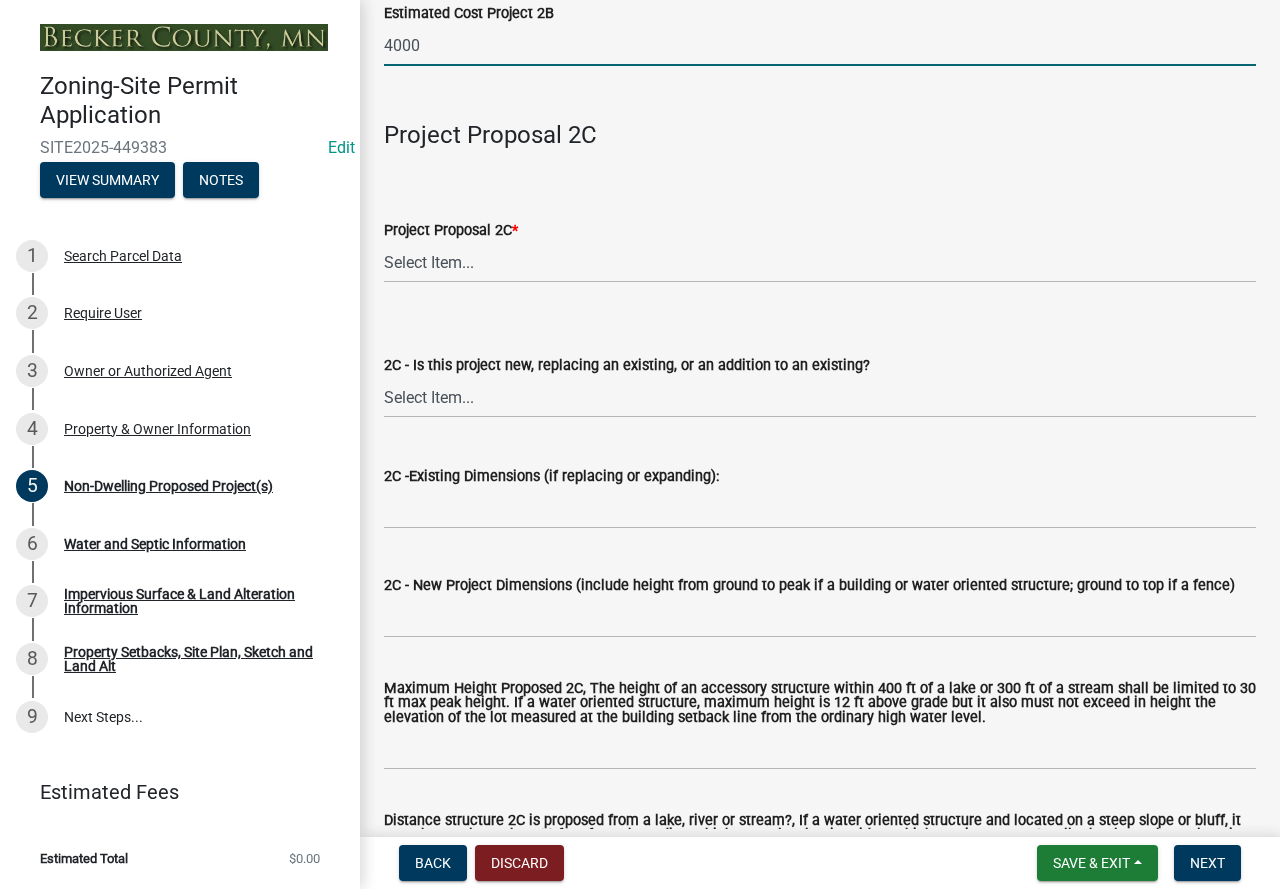 scroll, scrollTop: 3000, scrollLeft: 0, axis: vertical 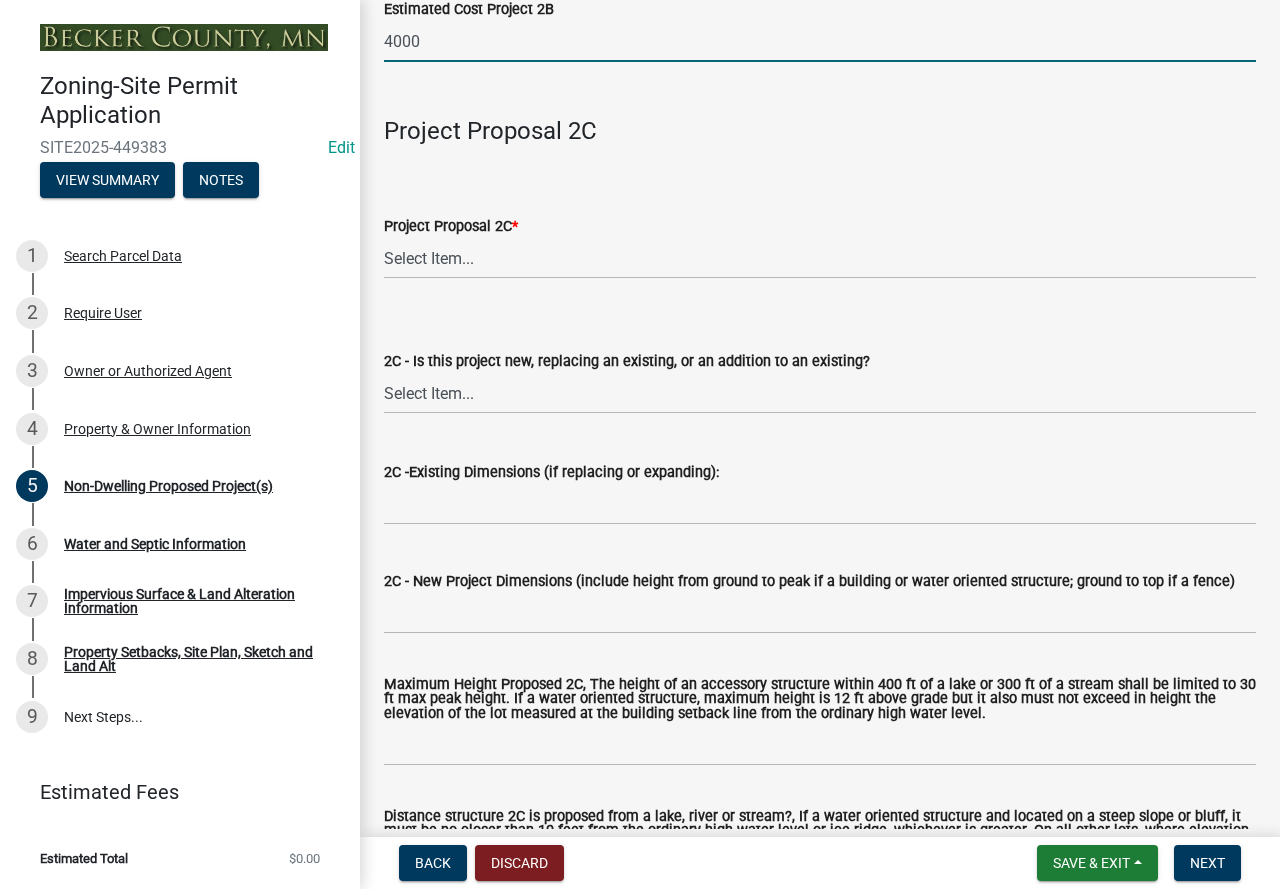 type on "4000" 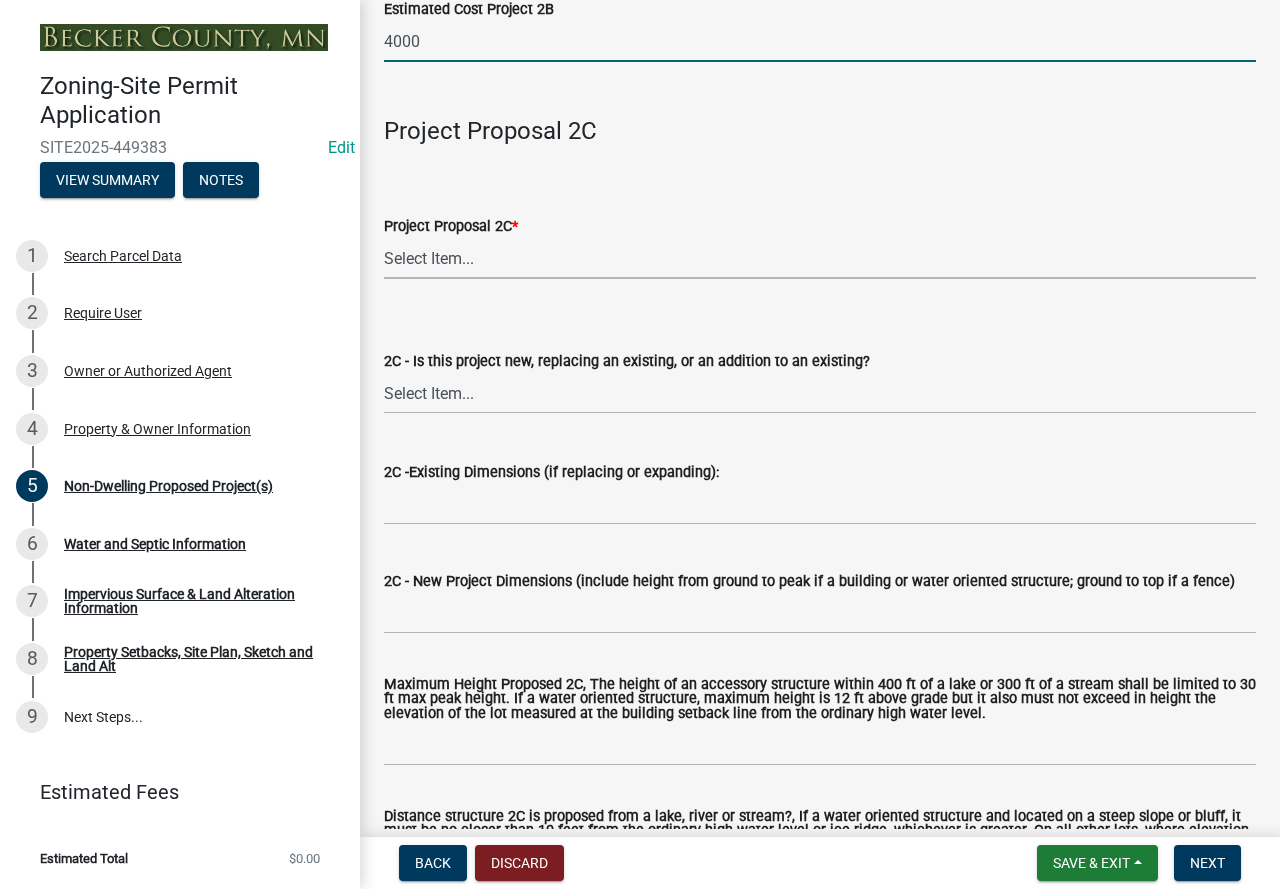 click on "Select Item...   N/A   Commercial Office/Retail Building   Detached Garage   Pole Building   Storage Shed   Fence   Water Oriented Deck   Water Oriented Stairs w/Landing   Water Oriented Boathouse   Water Oriented Screen Porch   Water Oriented Gazebo   Water Oriented Storage Structure   Other Water Oriented Structure   Other" at bounding box center (820, 258) 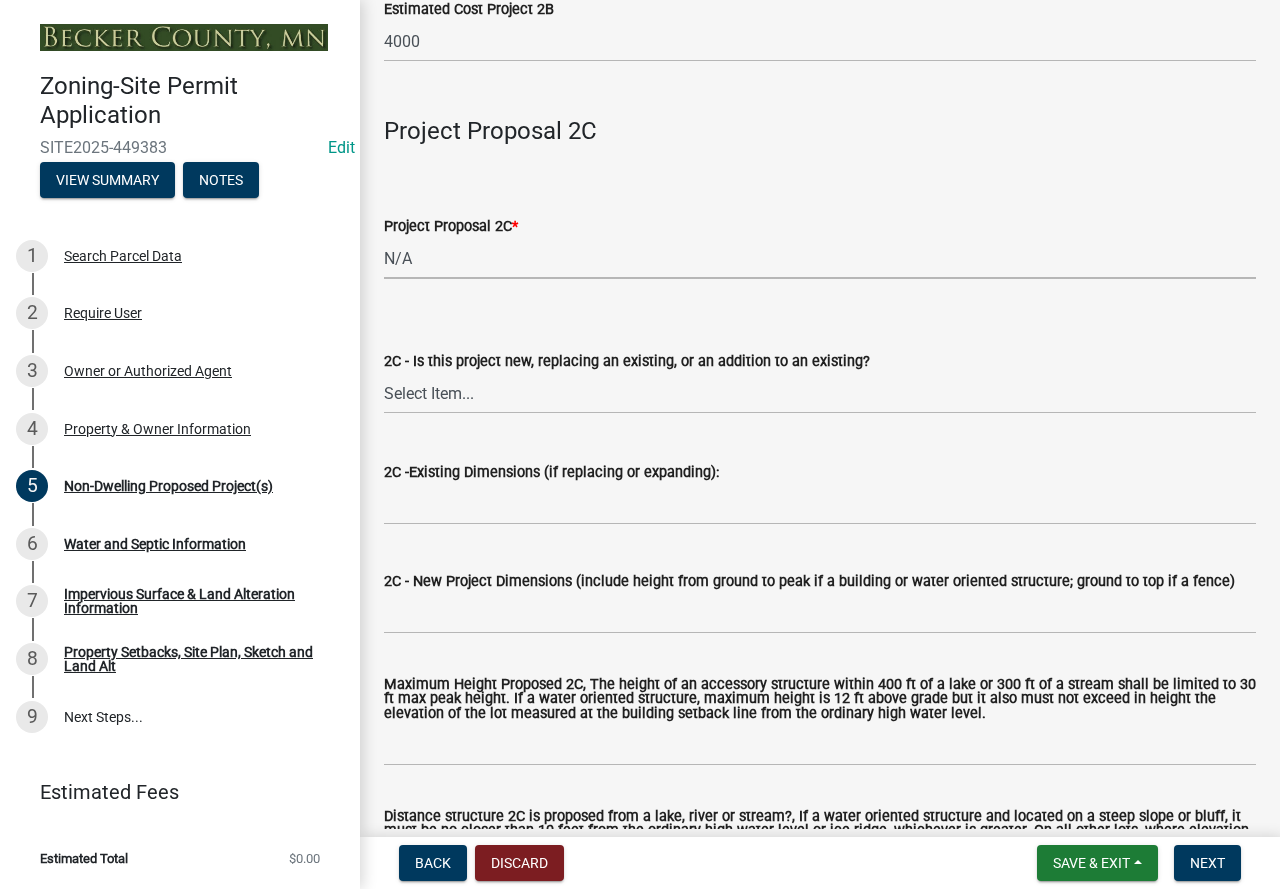 click on "Select Item...   N/A   Commercial Office/Retail Building   Detached Garage   Pole Building   Storage Shed   Fence   Water Oriented Deck   Water Oriented Stairs w/Landing   Water Oriented Boathouse   Water Oriented Screen Porch   Water Oriented Gazebo   Water Oriented Storage Structure   Other Water Oriented Structure   Other" at bounding box center (820, 258) 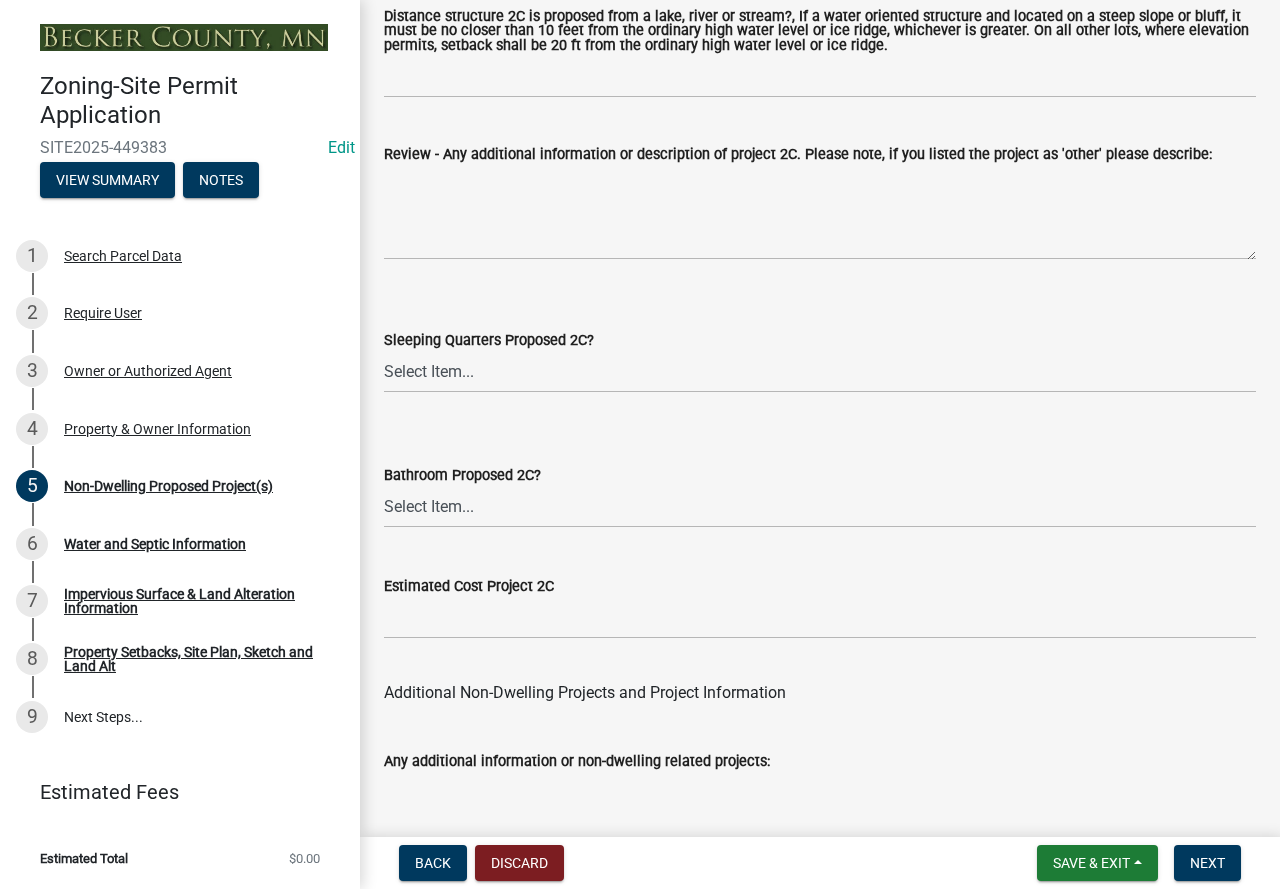 scroll, scrollTop: 4049, scrollLeft: 0, axis: vertical 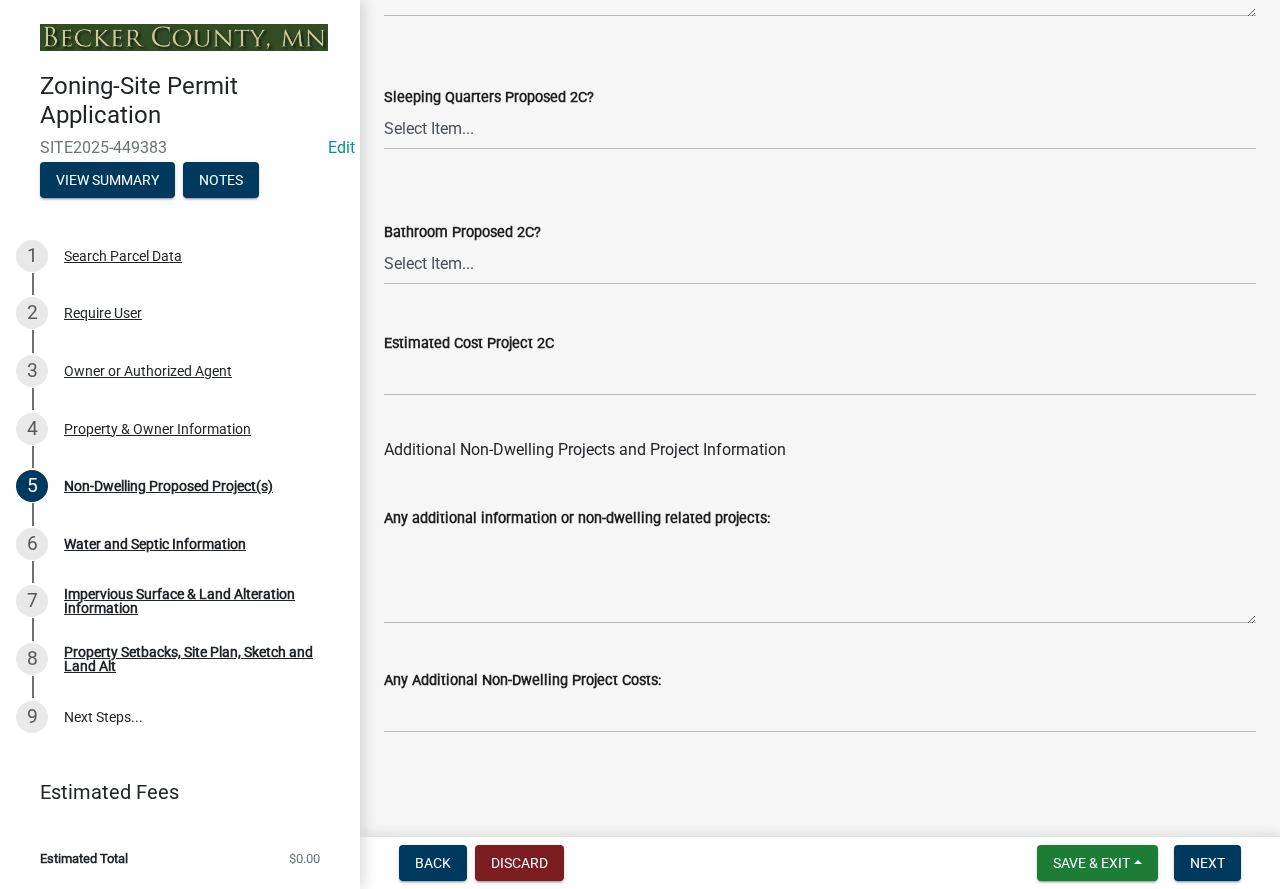 click on "Back  Discard   Save & Exit  Save  Save & Exit   Next" at bounding box center (820, 863) 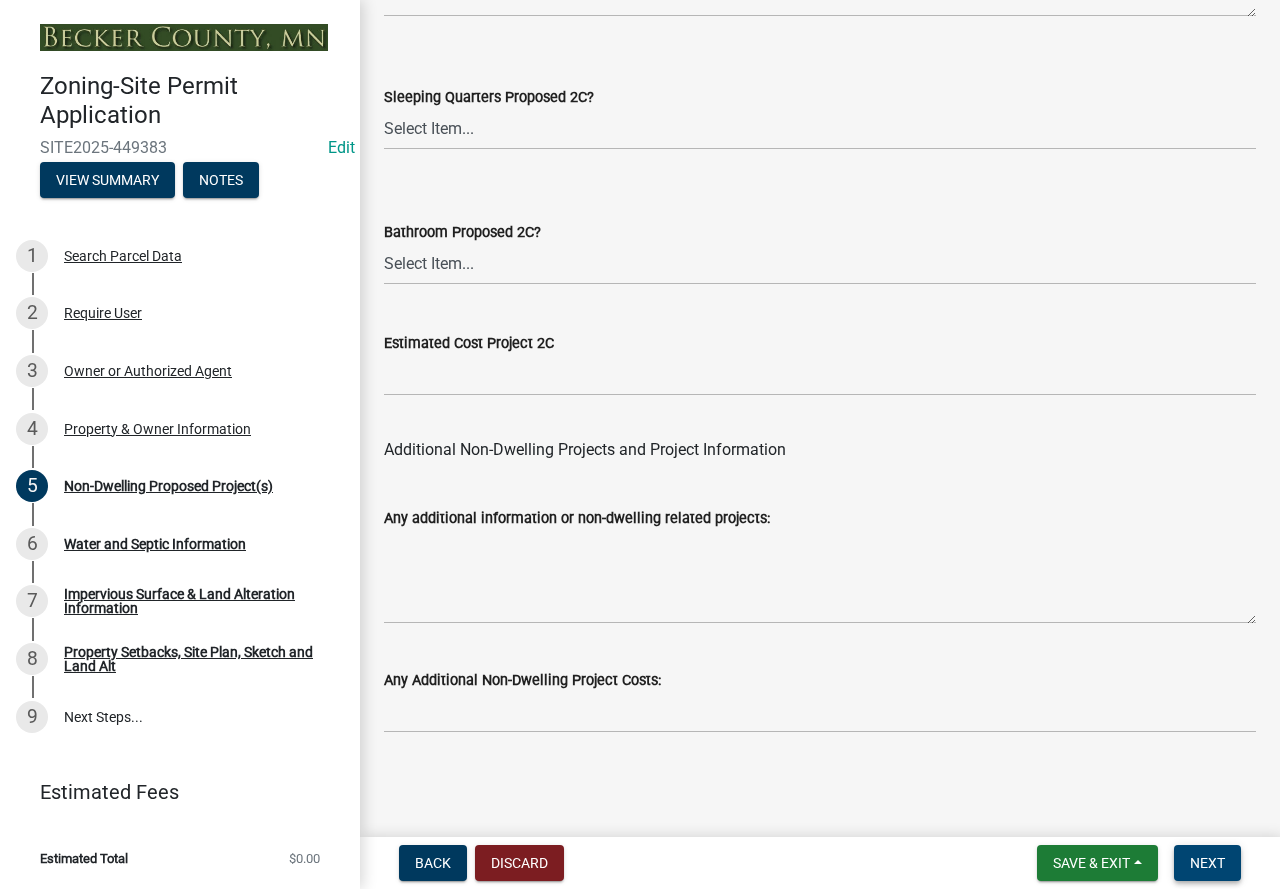 click on "Next" at bounding box center [1207, 863] 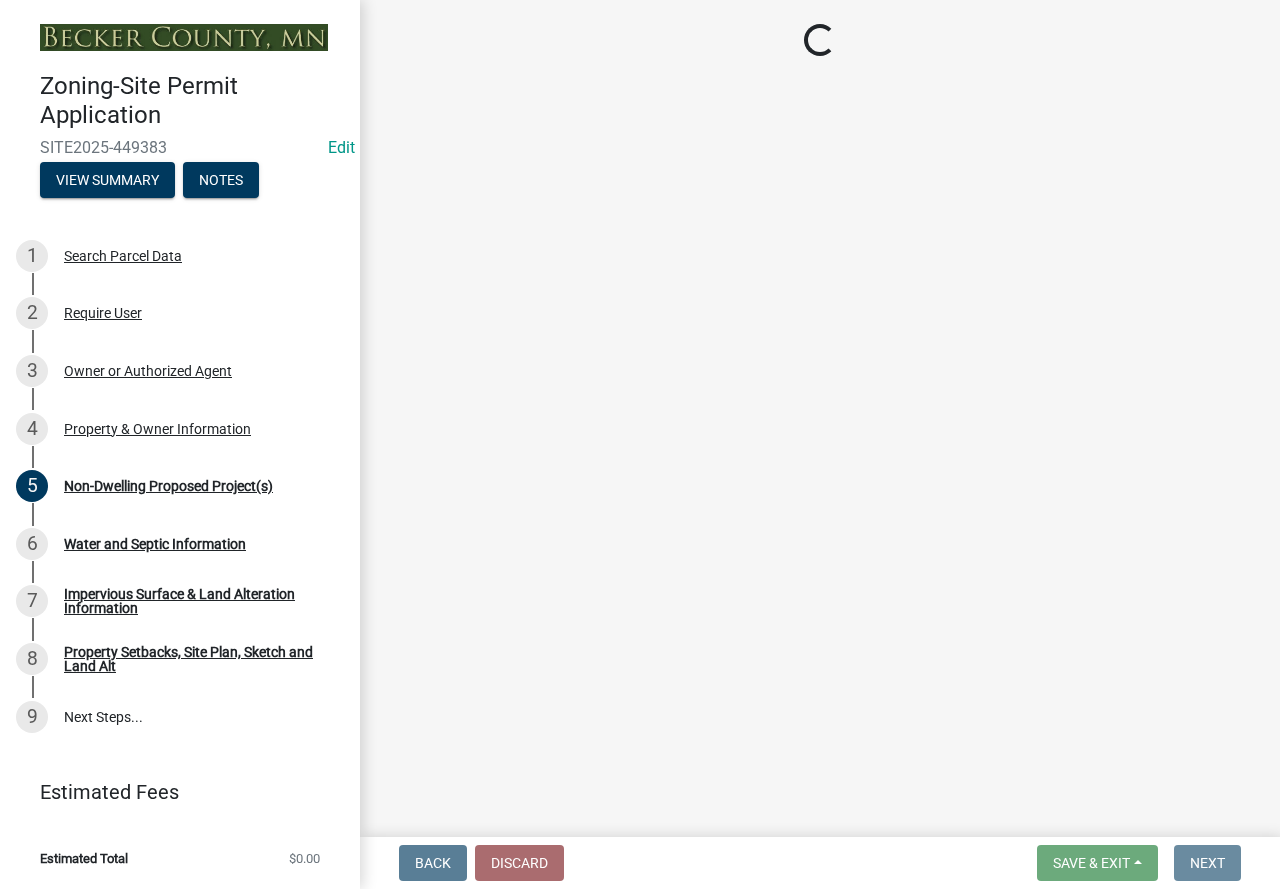scroll, scrollTop: 0, scrollLeft: 0, axis: both 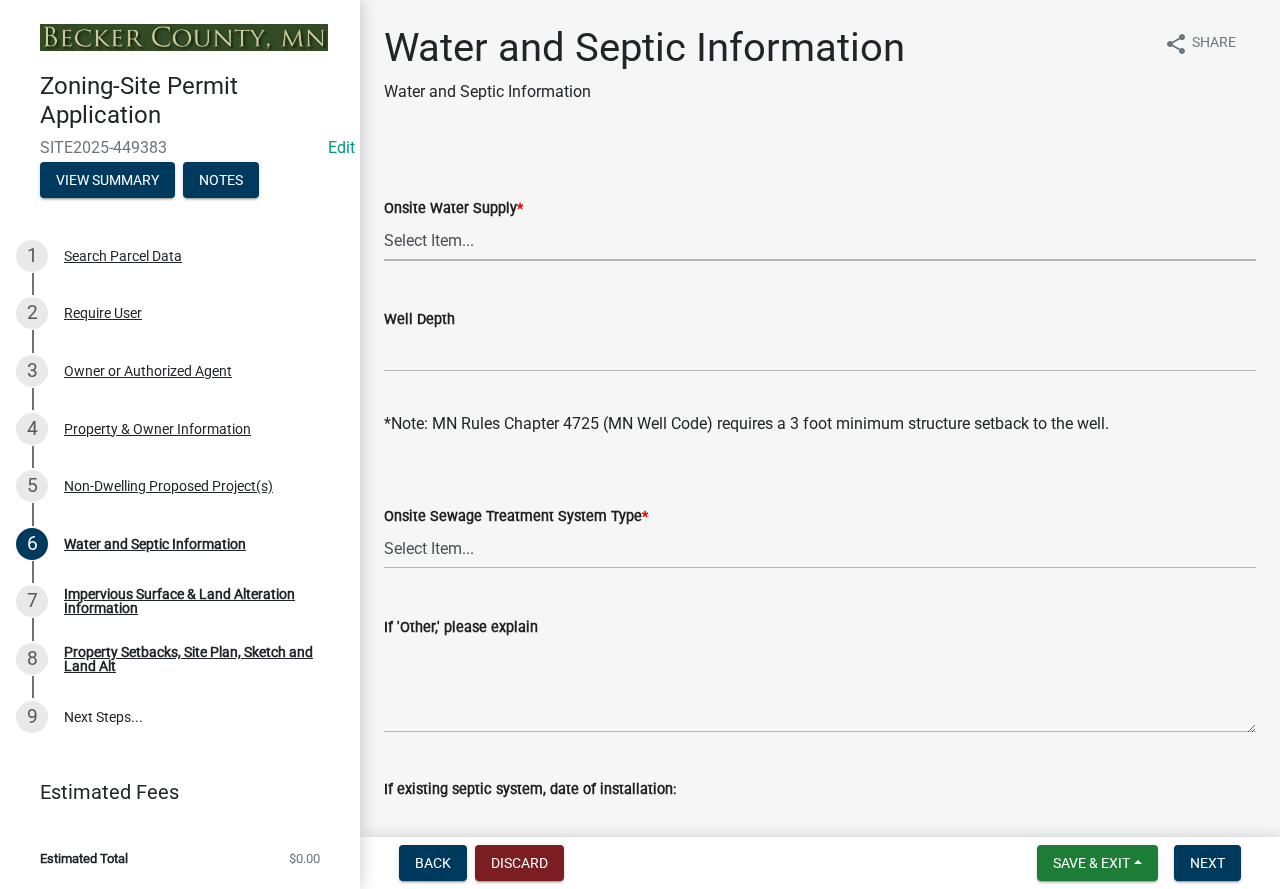 click on "Select Item...   Well   New Well to be Installed   Attached to City Water System   No onsite water or proposed water supply" at bounding box center [820, 240] 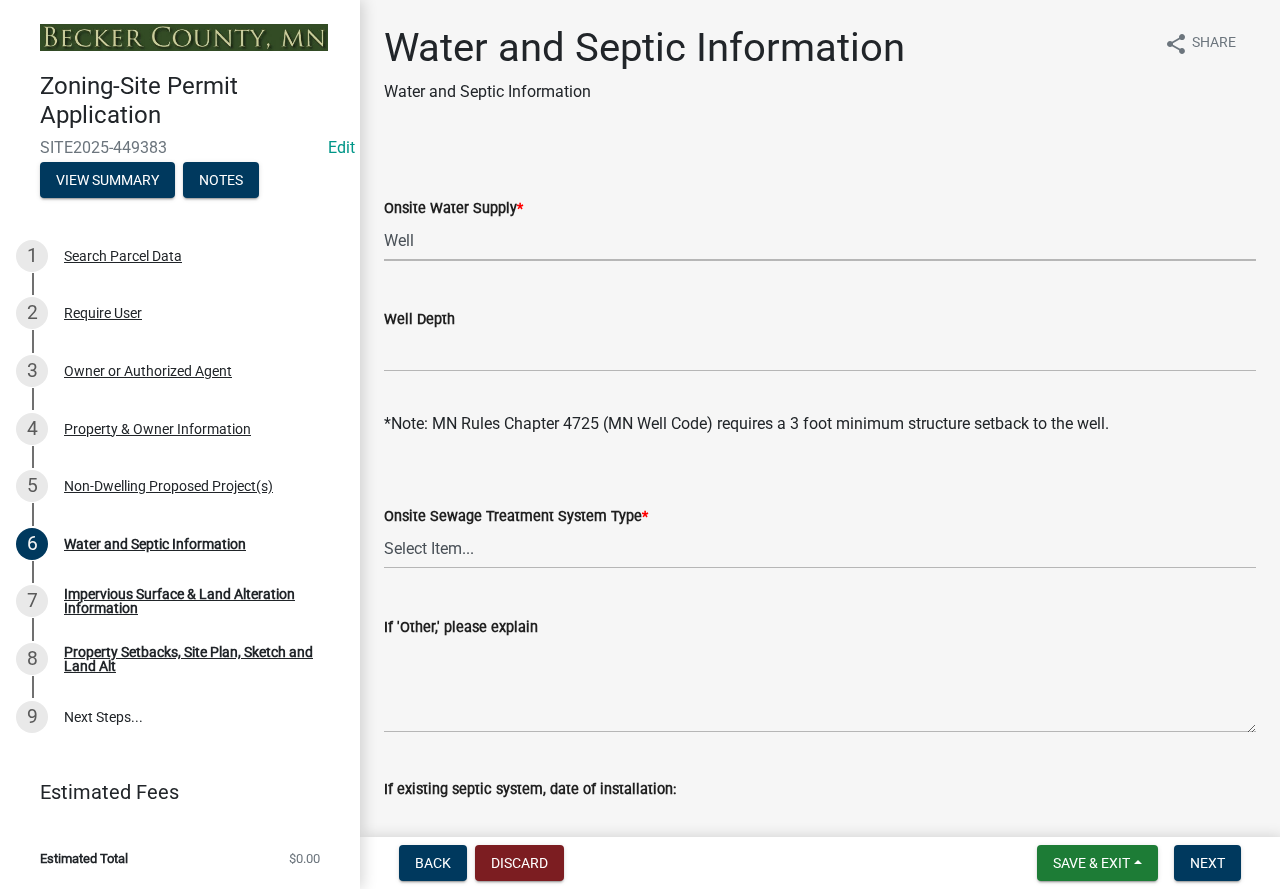 click on "Select Item...   Well   New Well to be Installed   Attached to City Water System   No onsite water or proposed water supply" at bounding box center [820, 240] 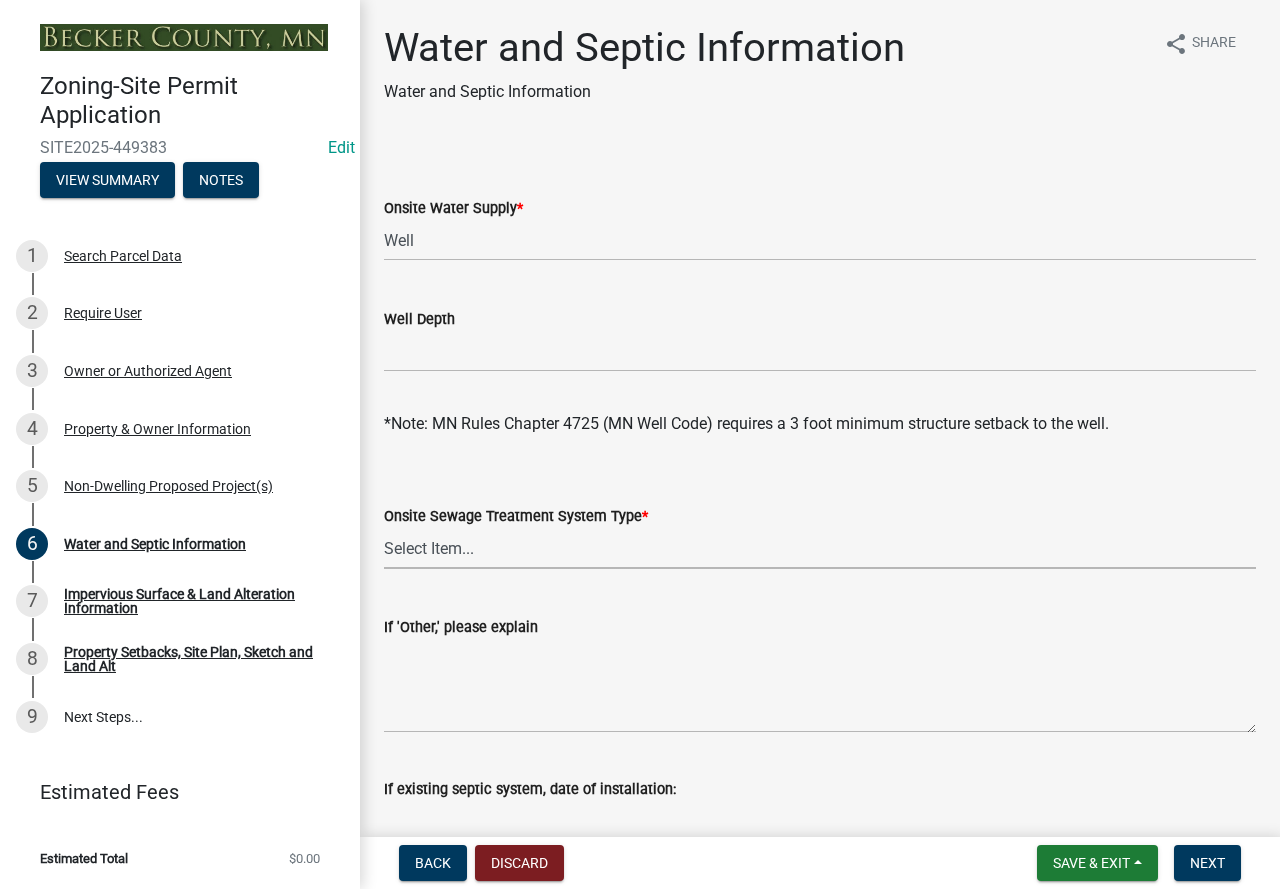 click on "Select Item...   No existing or proposed septic   Proposed New or Corrected Septic application submitted   Tank and Drainfield   Holding Tank   Attached to City Septic System   Other" at bounding box center (820, 548) 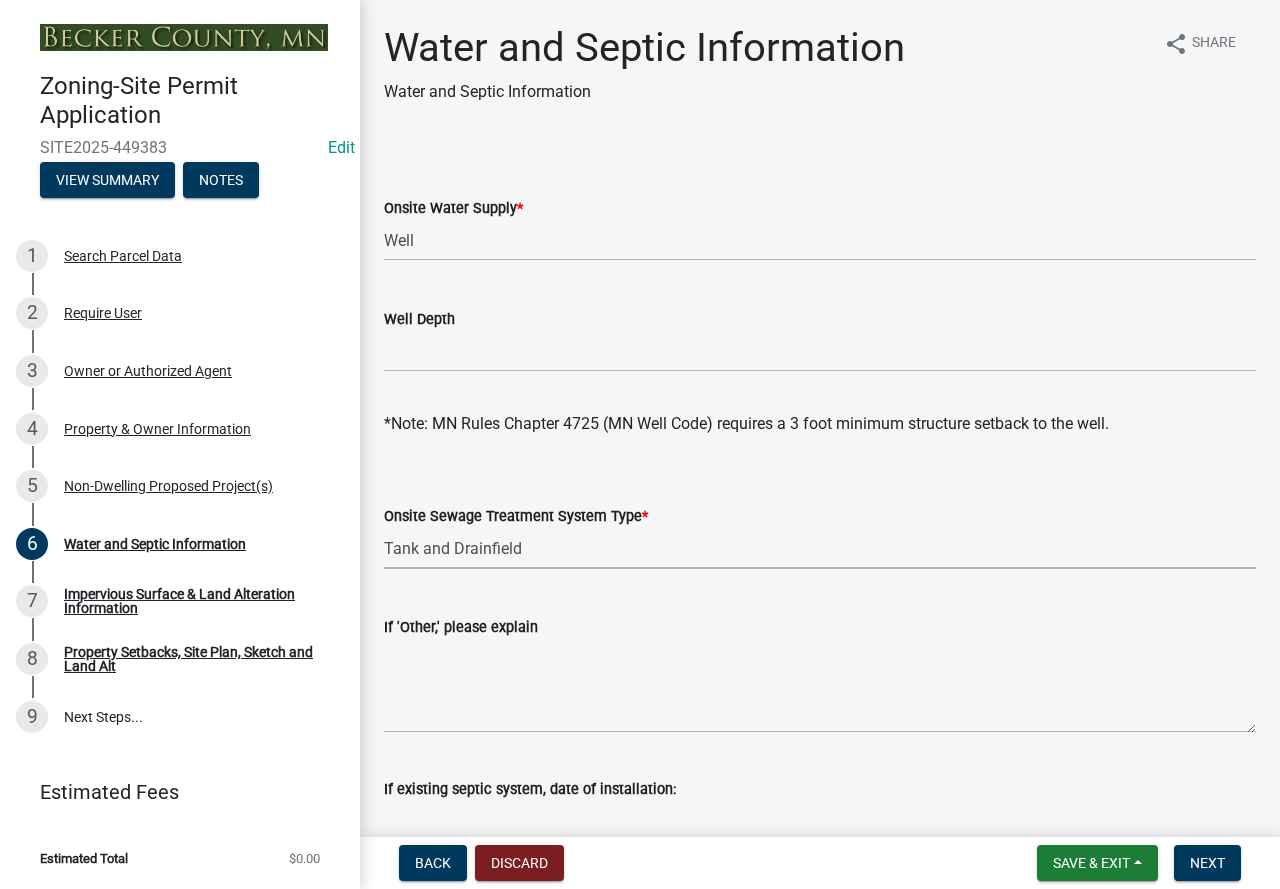 click on "Select Item...   No existing or proposed septic   Proposed New or Corrected Septic application submitted   Tank and Drainfield   Holding Tank   Attached to City Septic System   Other" at bounding box center (820, 548) 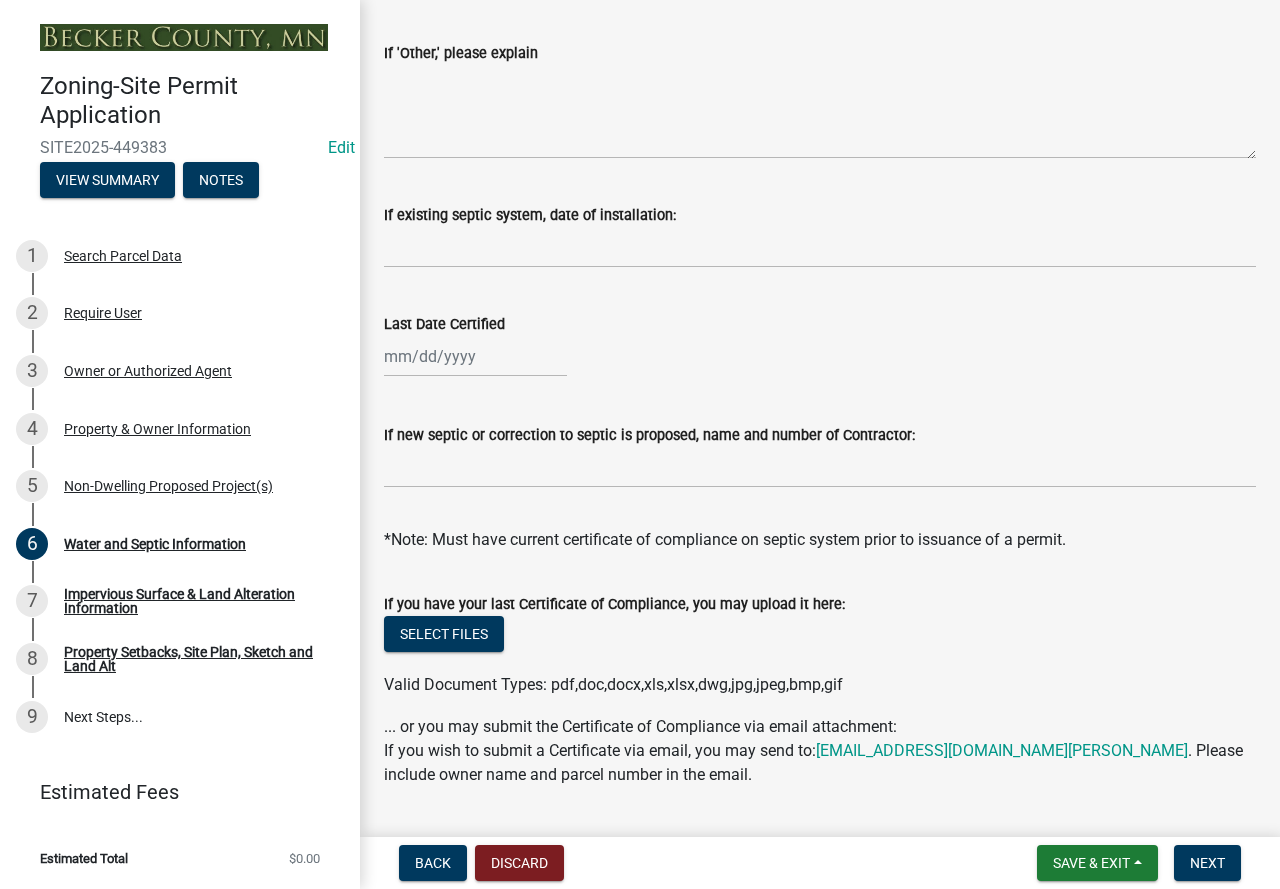 scroll, scrollTop: 600, scrollLeft: 0, axis: vertical 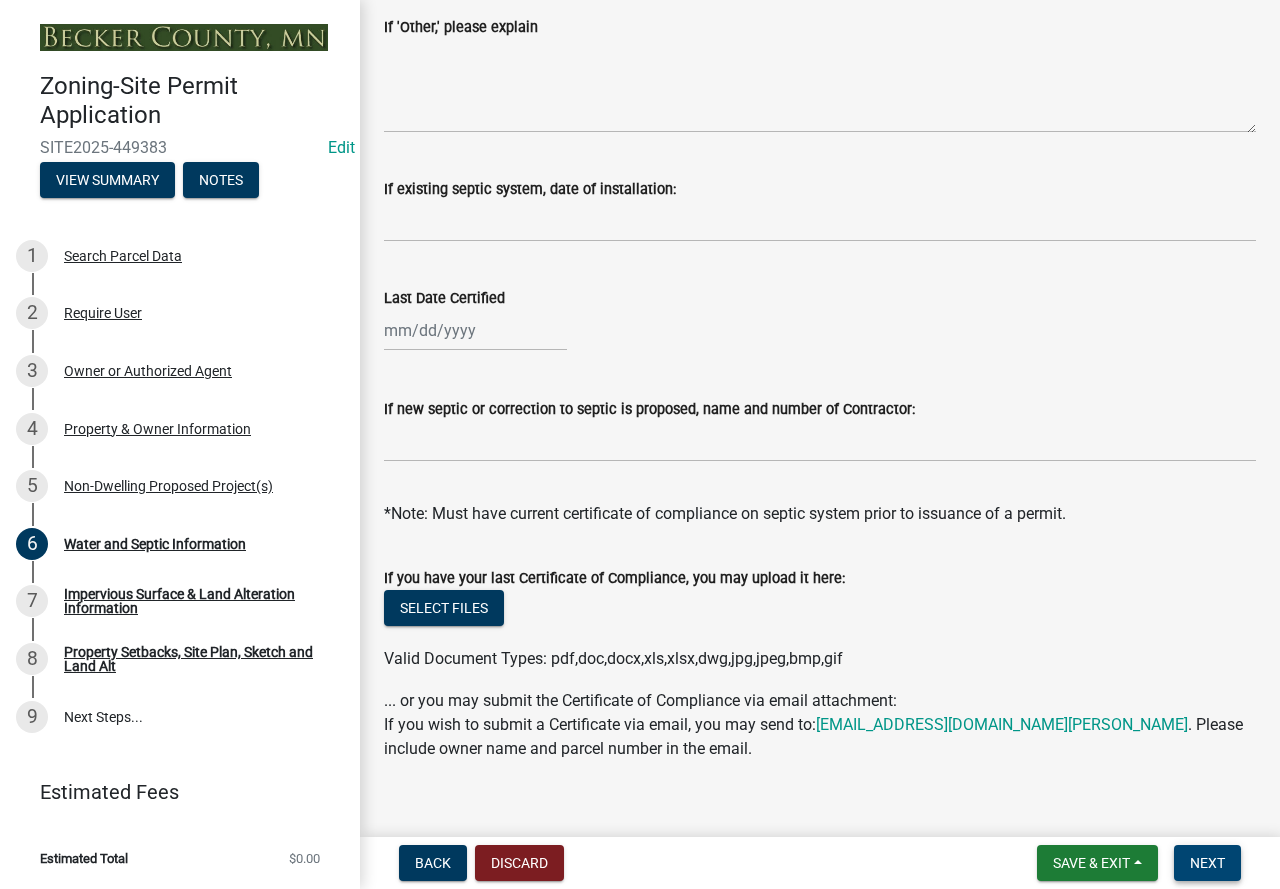 click on "Next" at bounding box center [1207, 863] 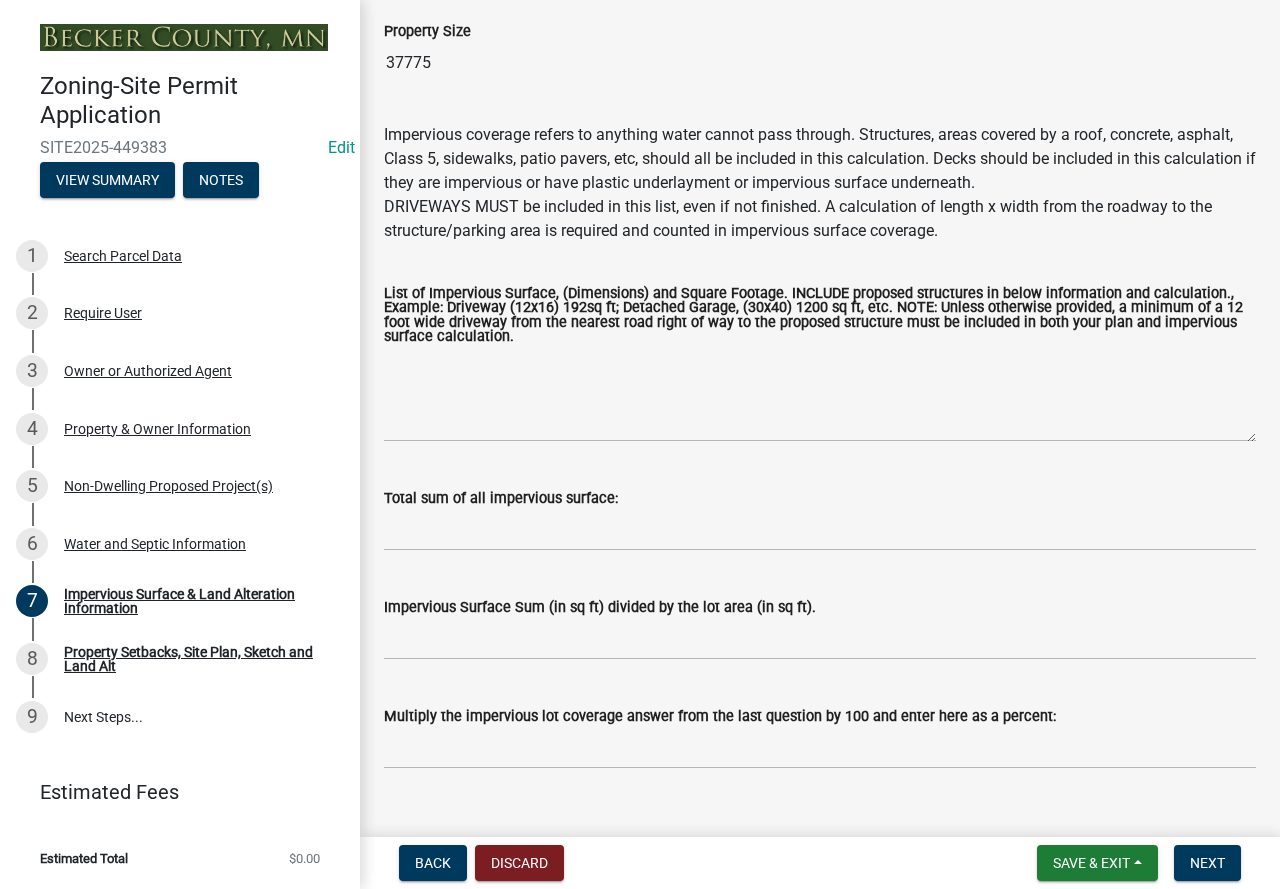 scroll, scrollTop: 200, scrollLeft: 0, axis: vertical 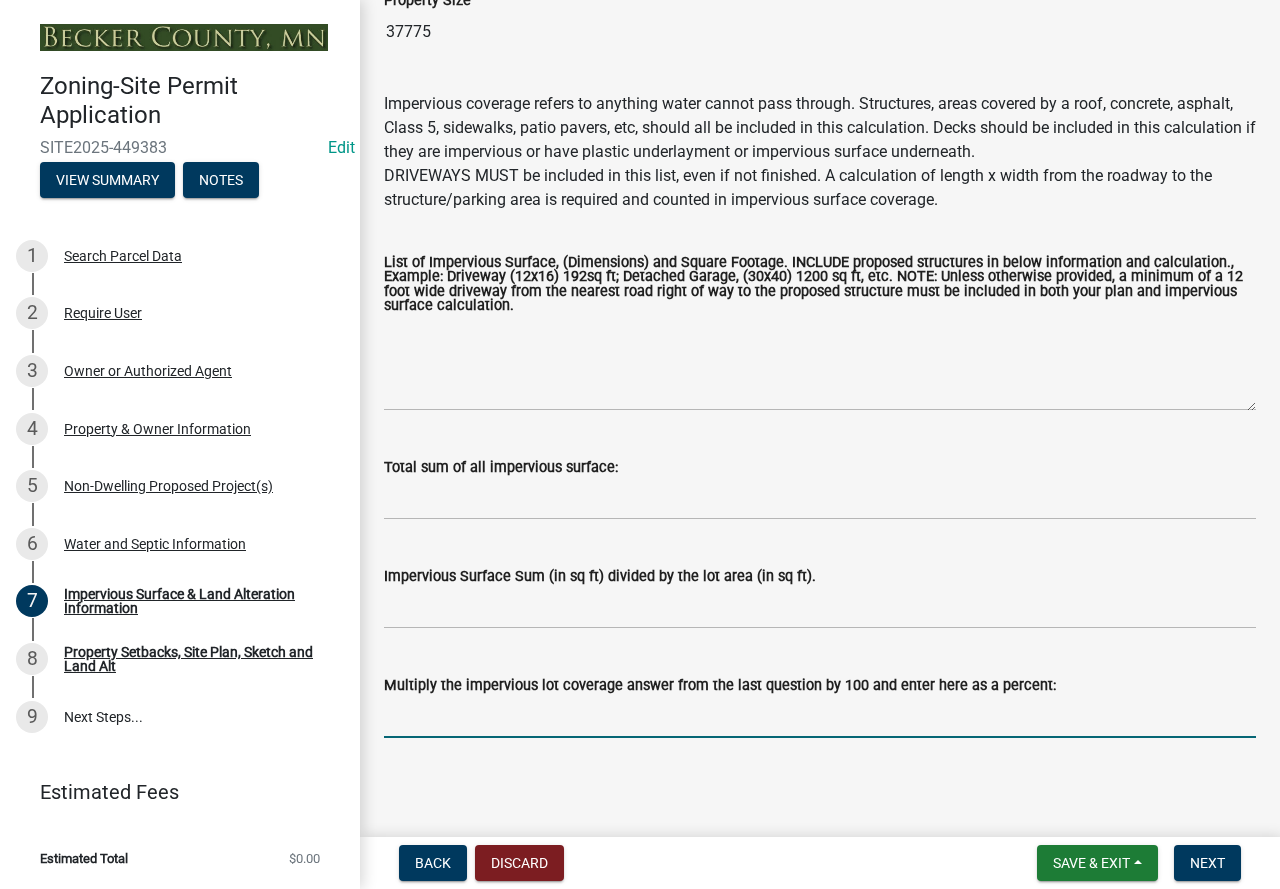 drag, startPoint x: 481, startPoint y: 711, endPoint x: 446, endPoint y: 685, distance: 43.60046 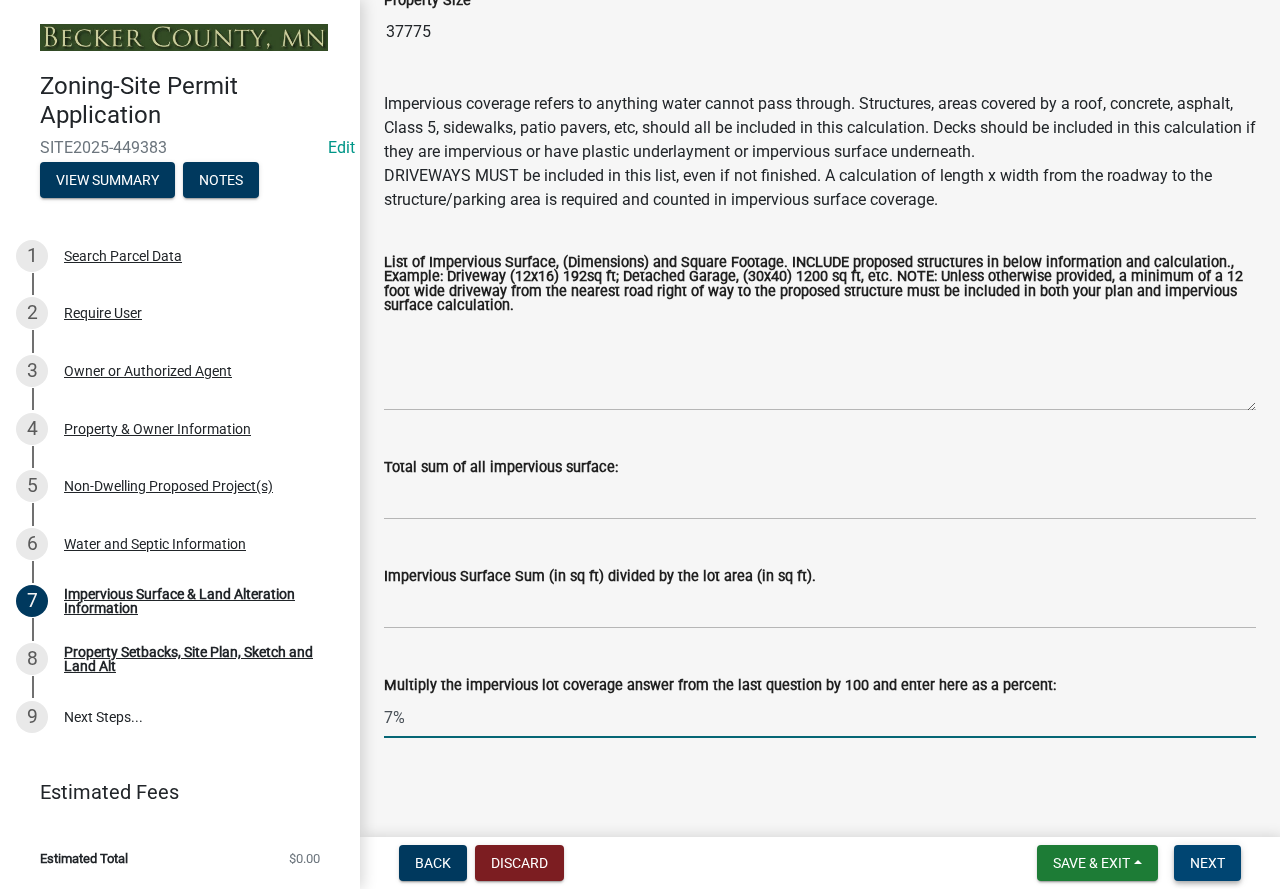 type on "7%" 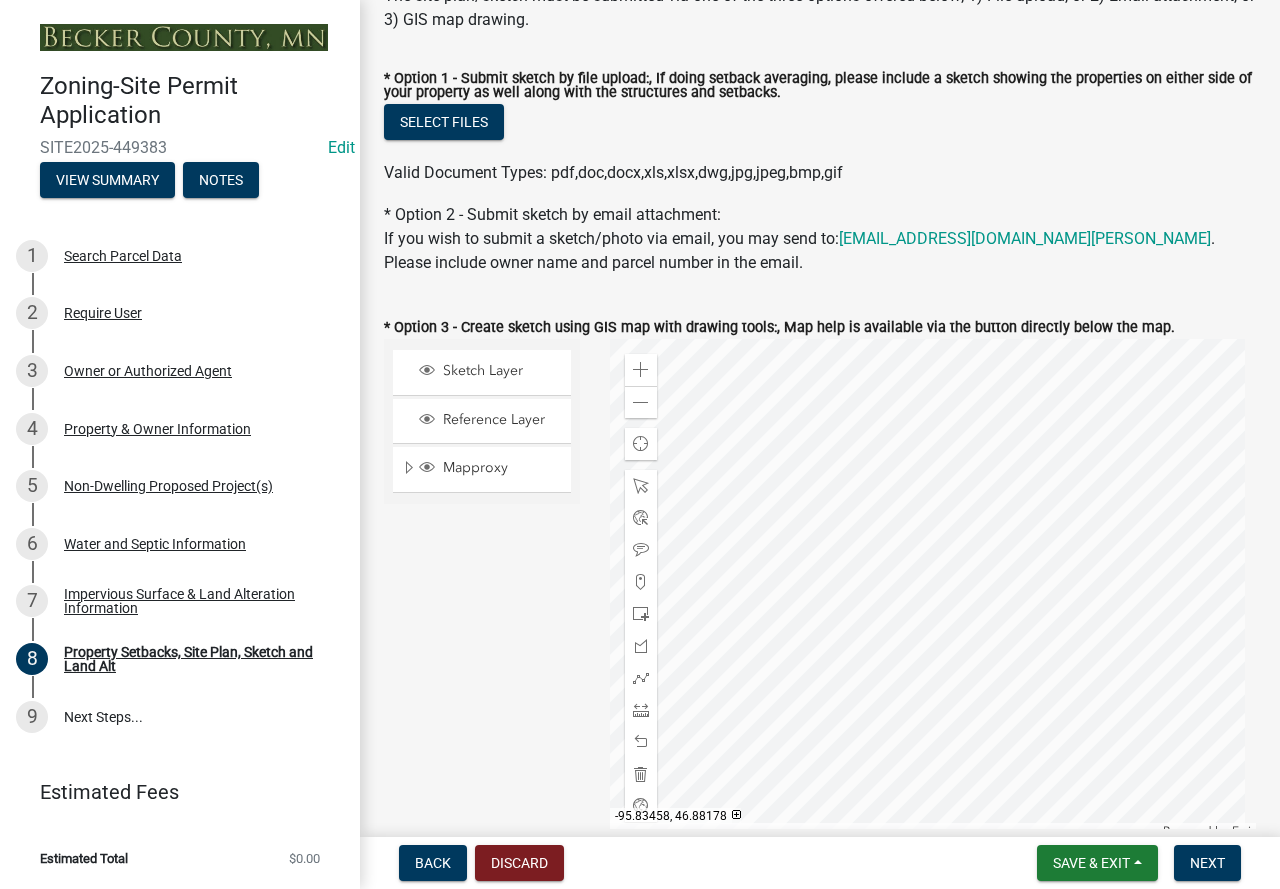 scroll, scrollTop: 600, scrollLeft: 0, axis: vertical 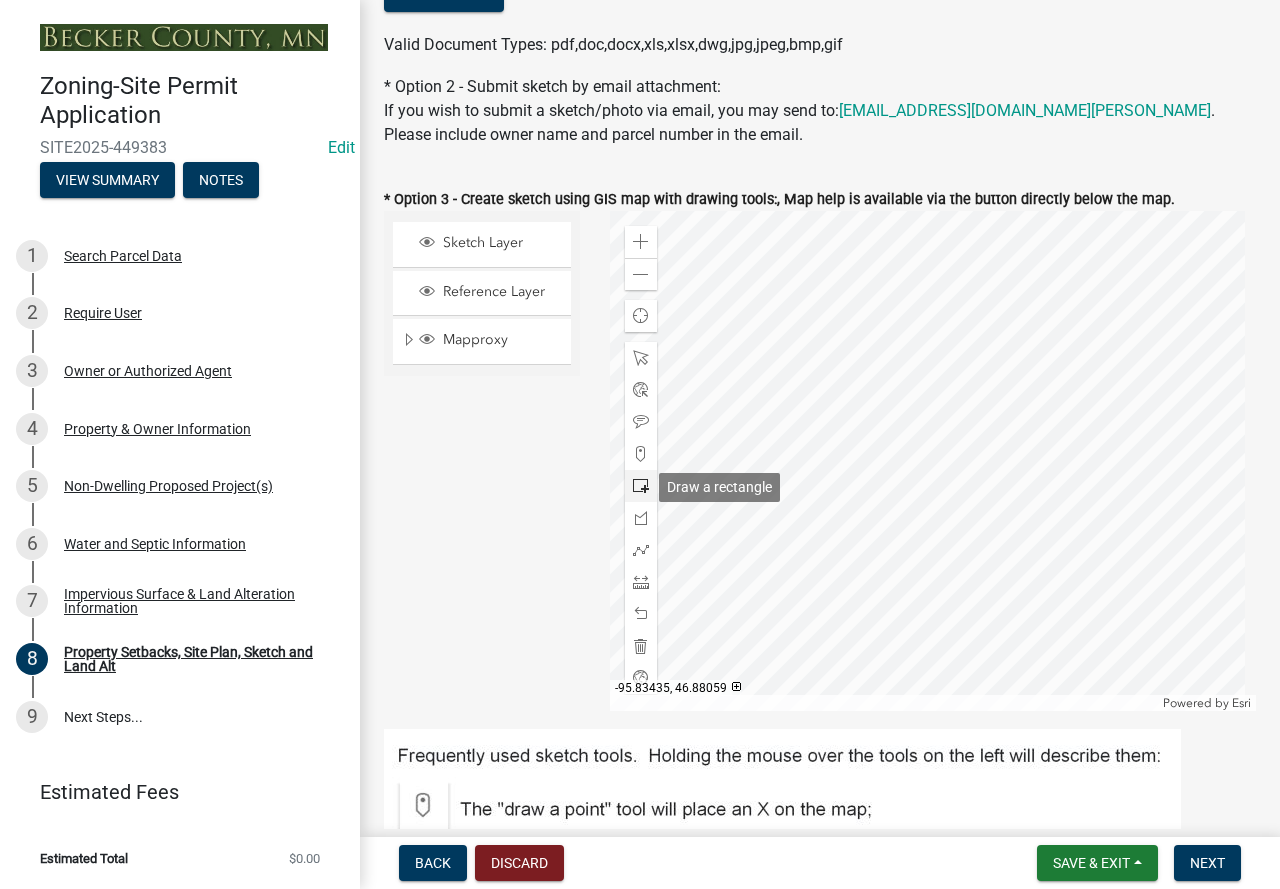click 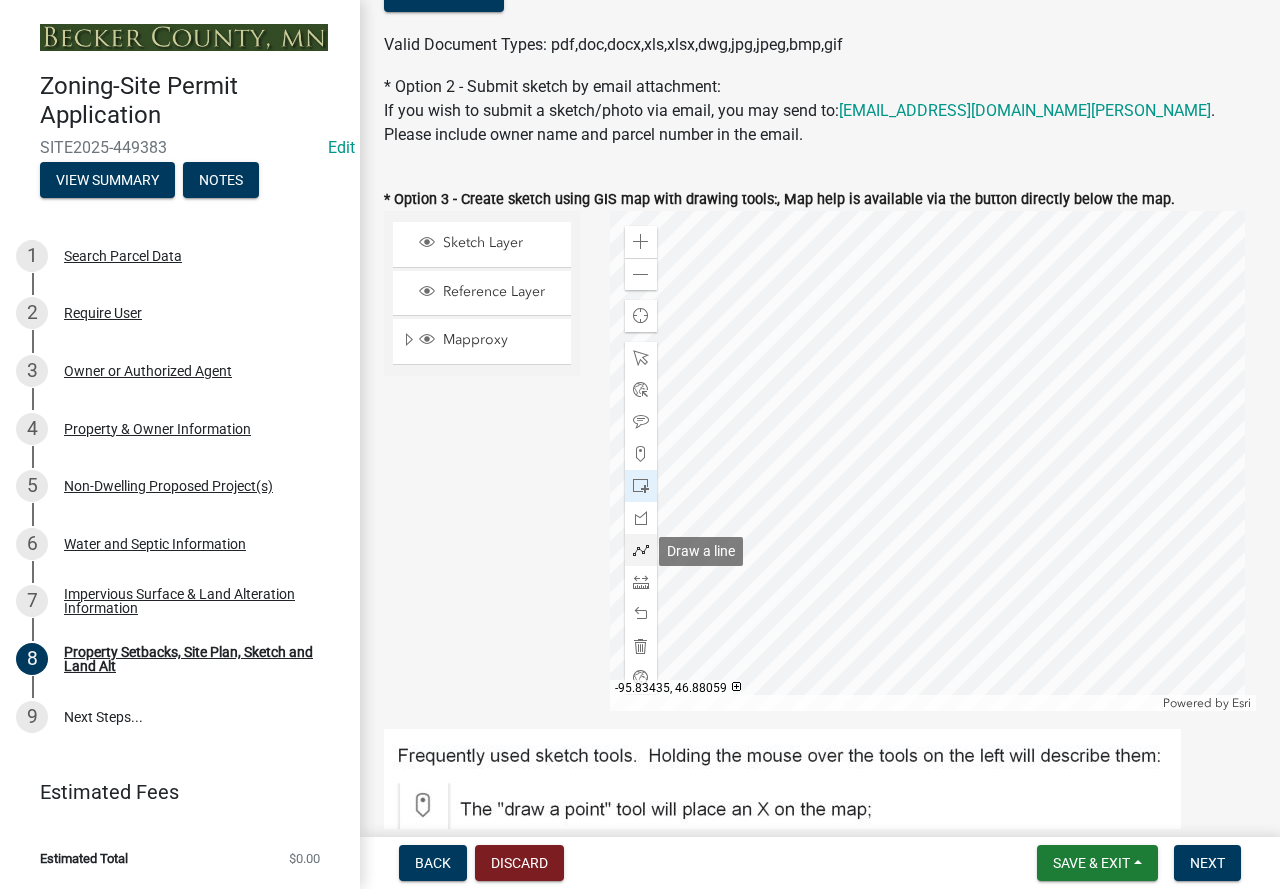 click 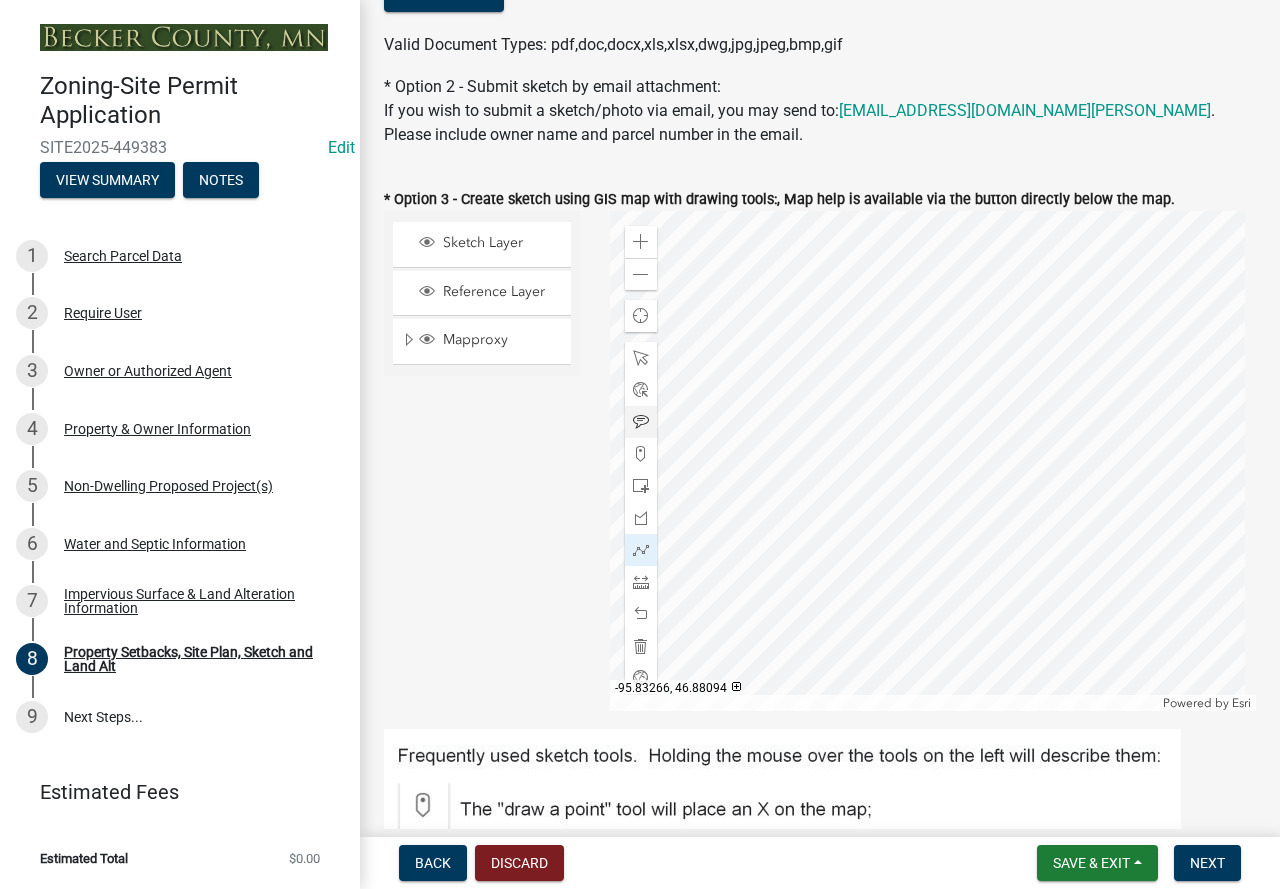 click 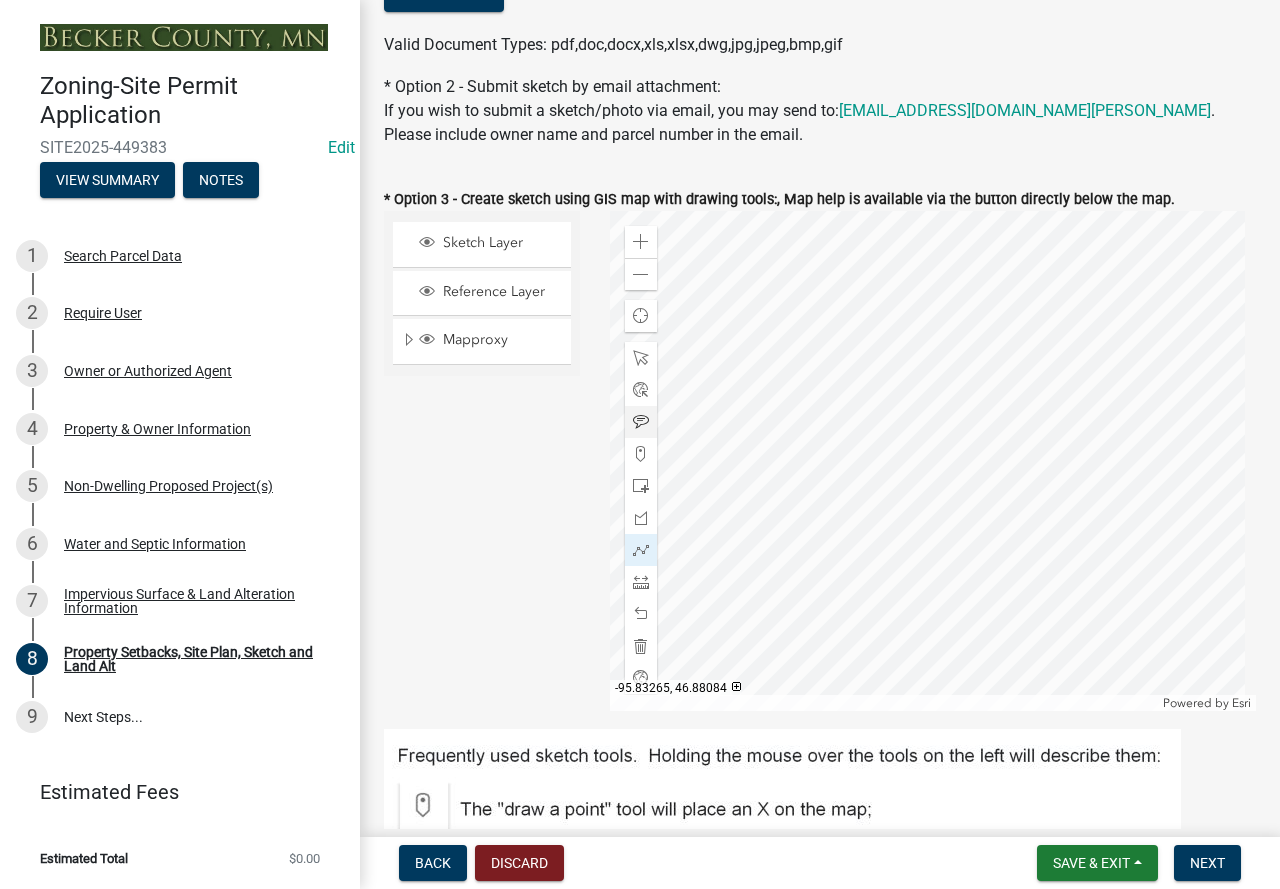click 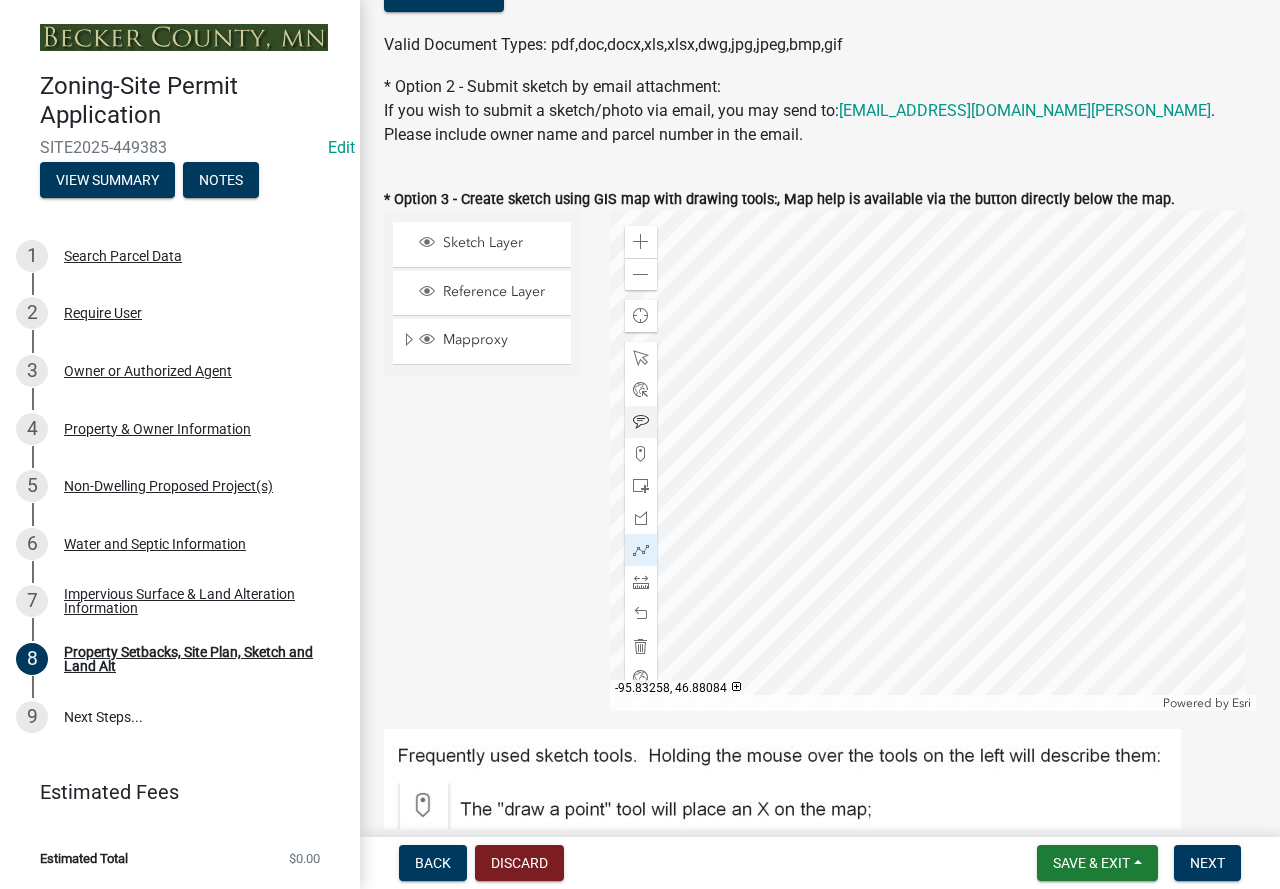 click 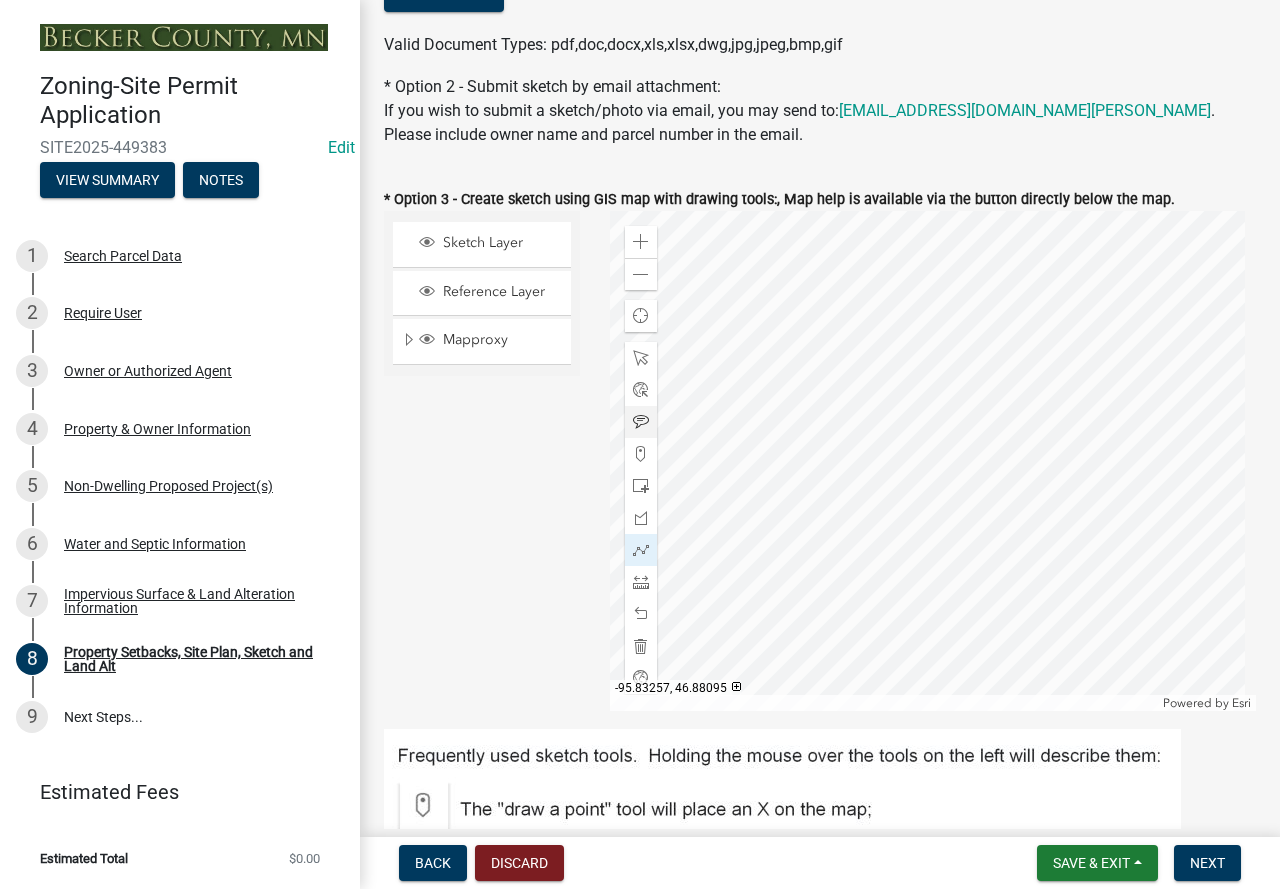 click 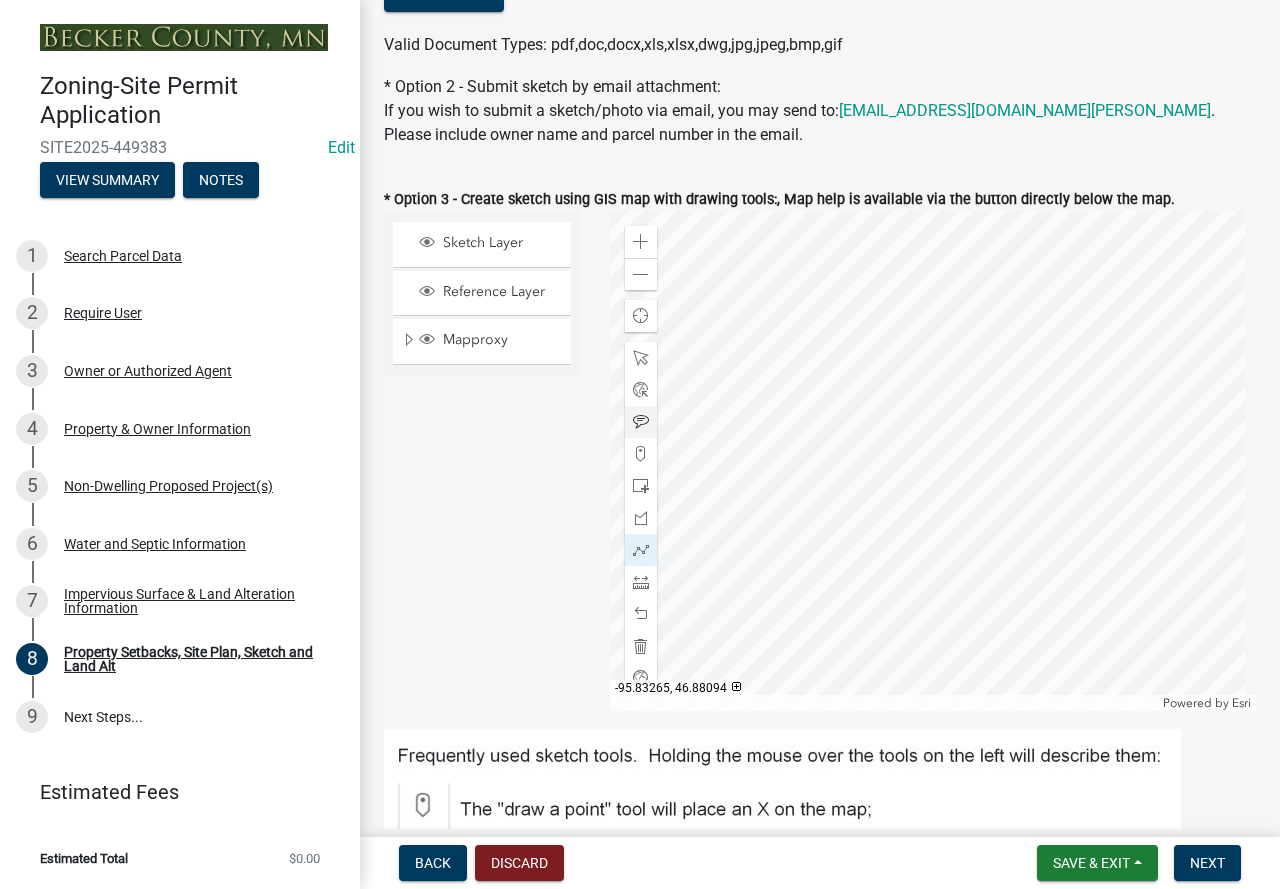 click 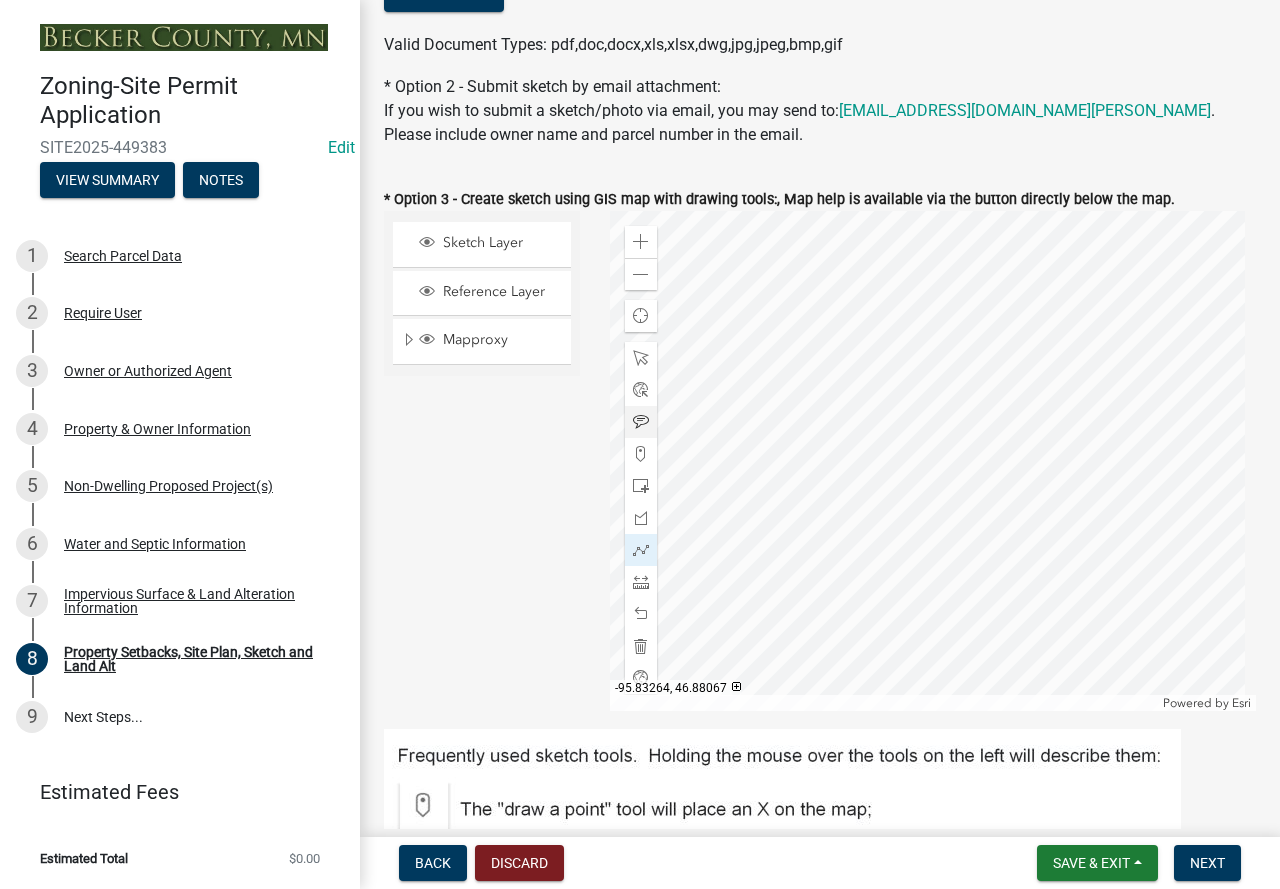 click 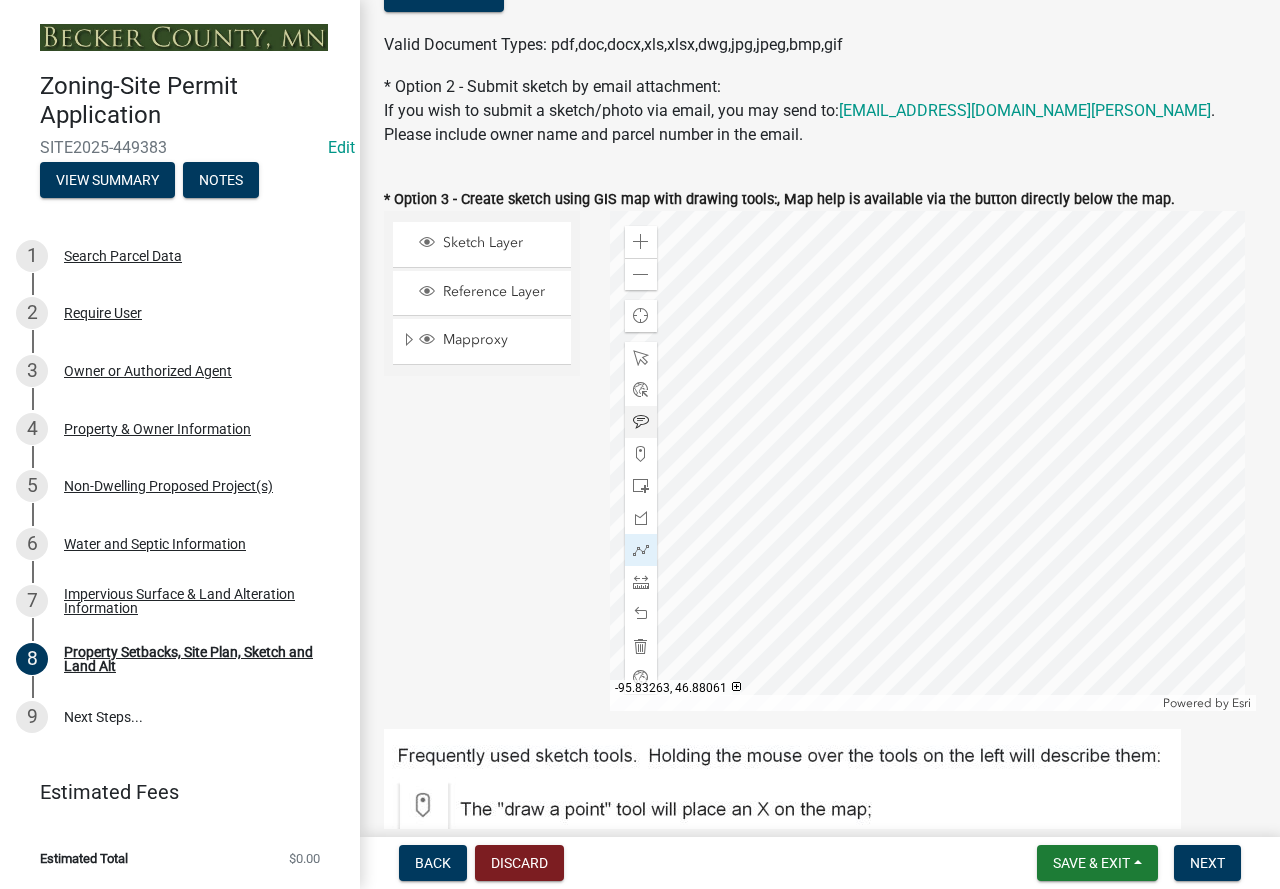 click 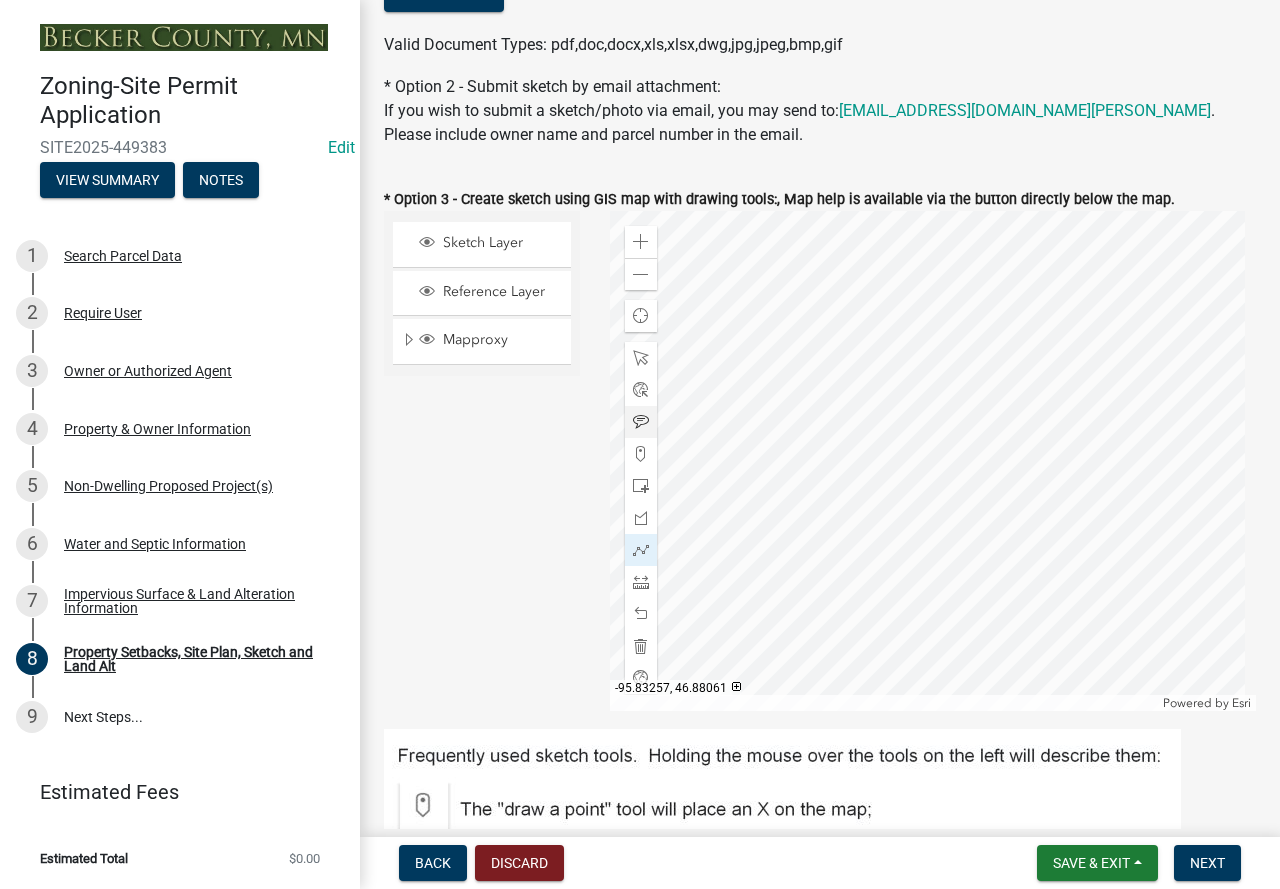 click 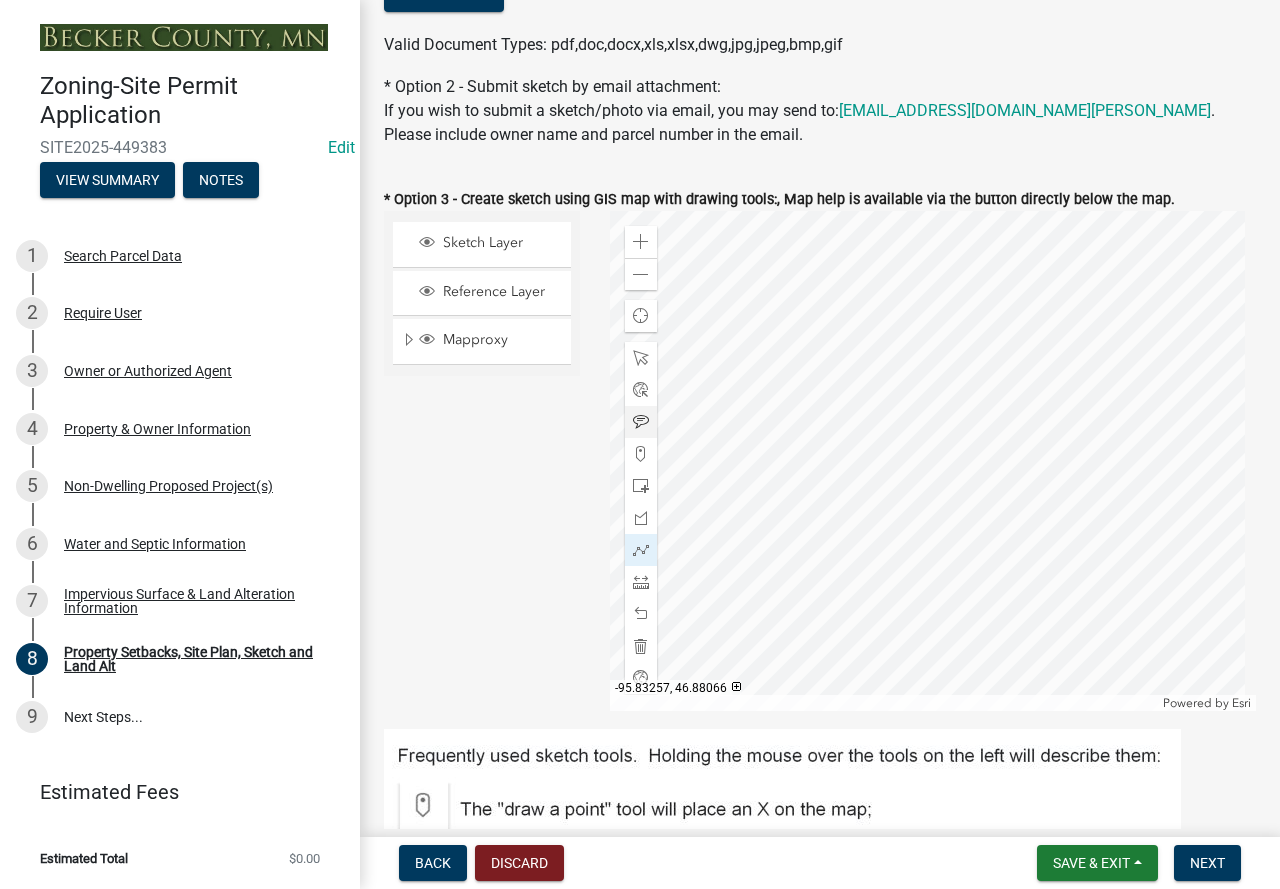 click 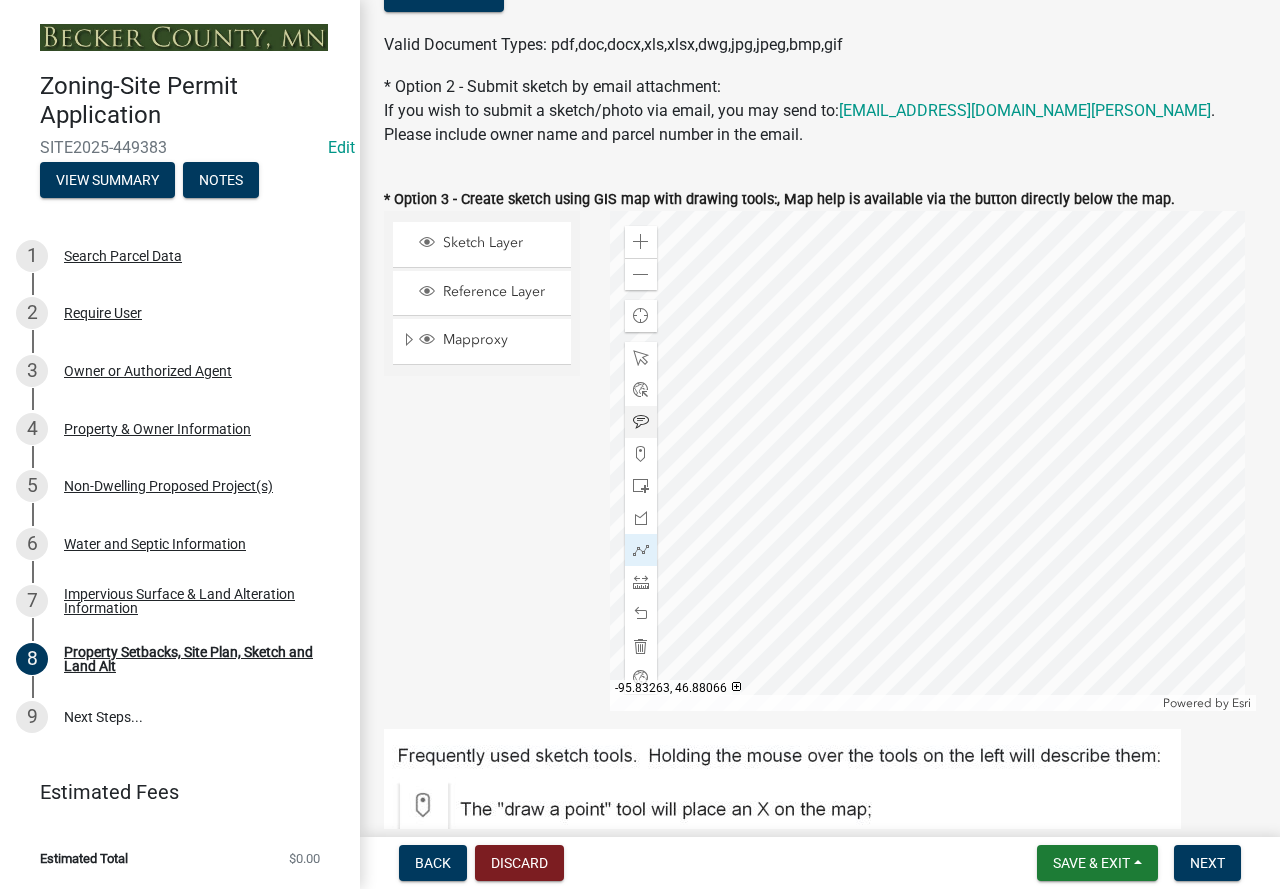 click 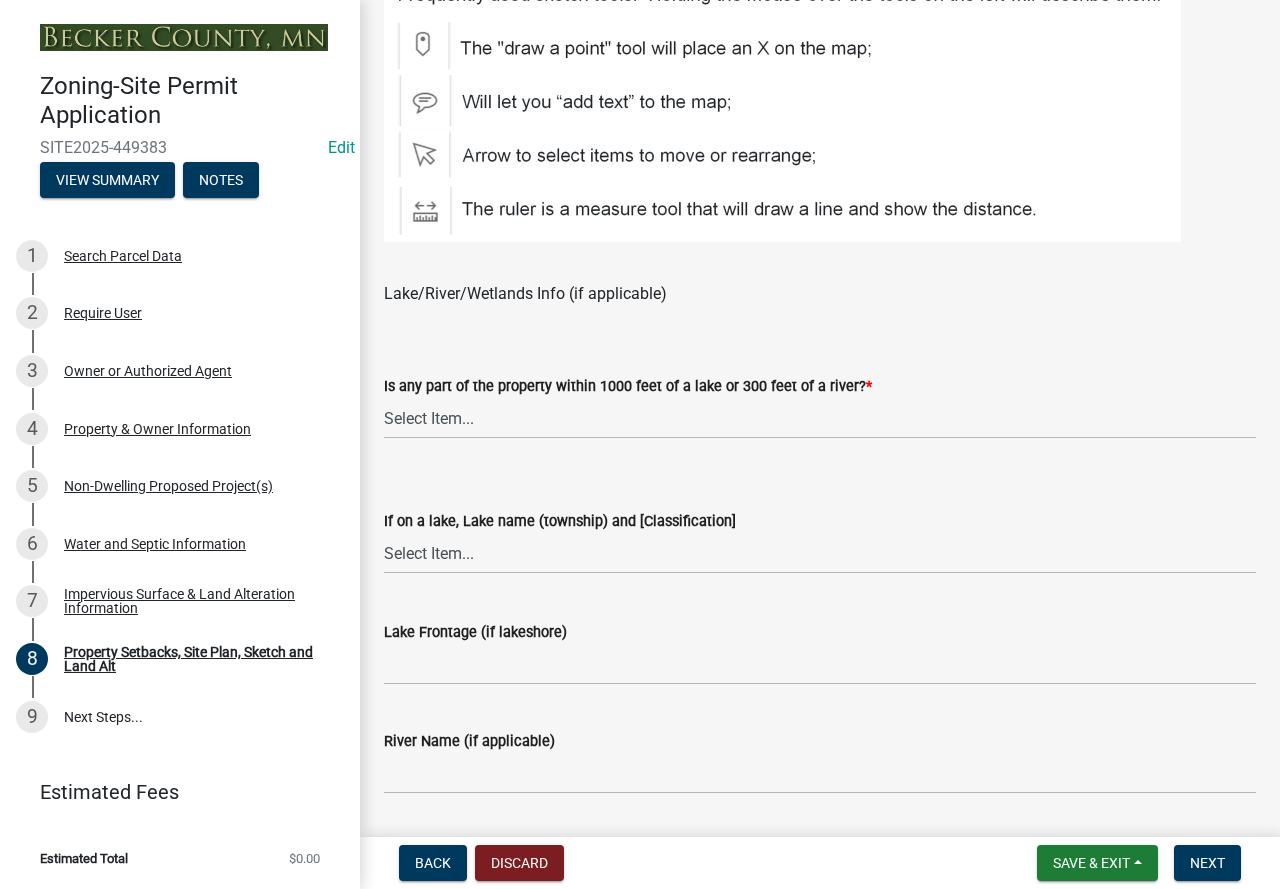 scroll, scrollTop: 1585, scrollLeft: 0, axis: vertical 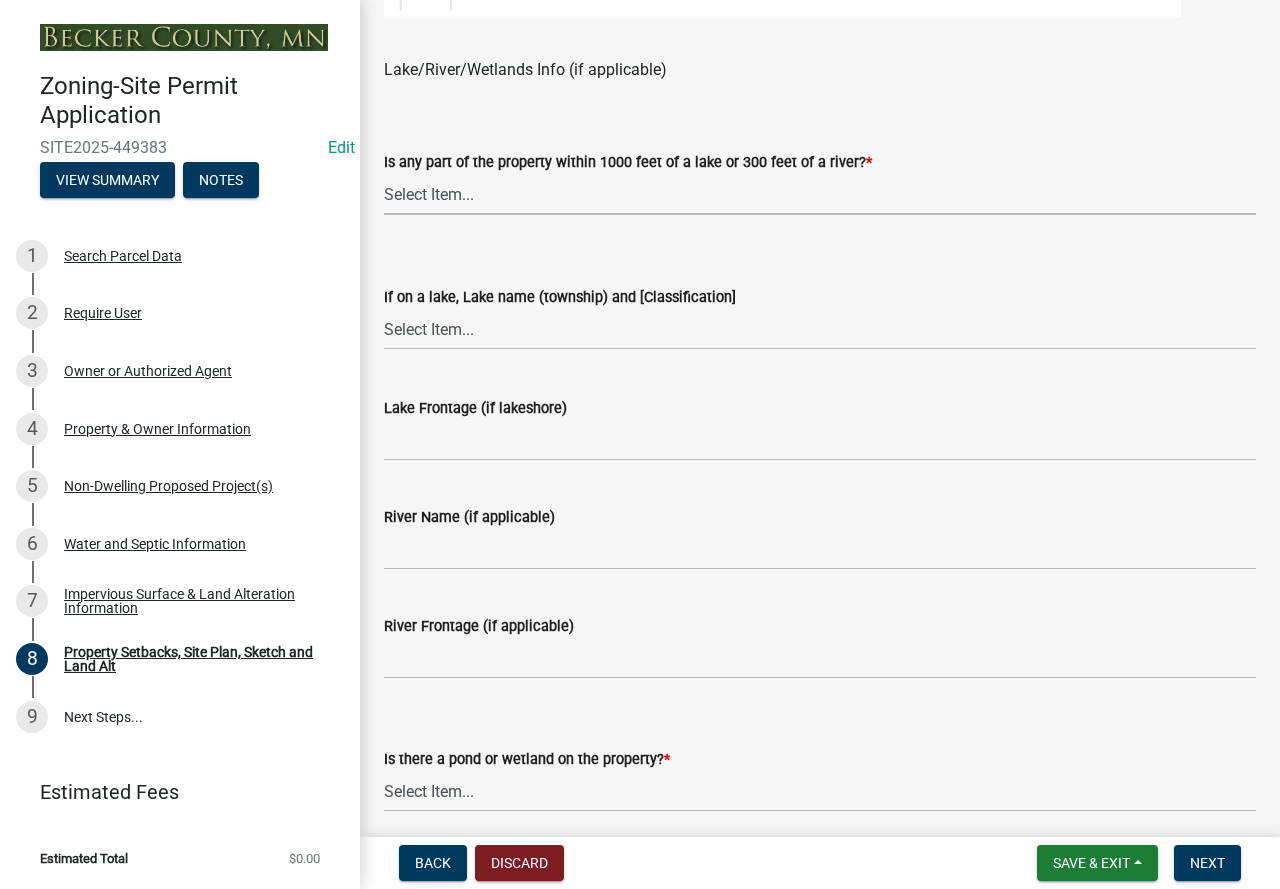 click on "Select Item...   Shoreland-Riparian (Property is bordering a lake, river or stream)   Shoreland-Non-Riparian (Property is within 1000 ft of a lake, stream or river but does not border the water)   Non-Shoreland (Property is more than 1000 ft from a lake and more than 300 ft from a river or stream)" at bounding box center (820, 194) 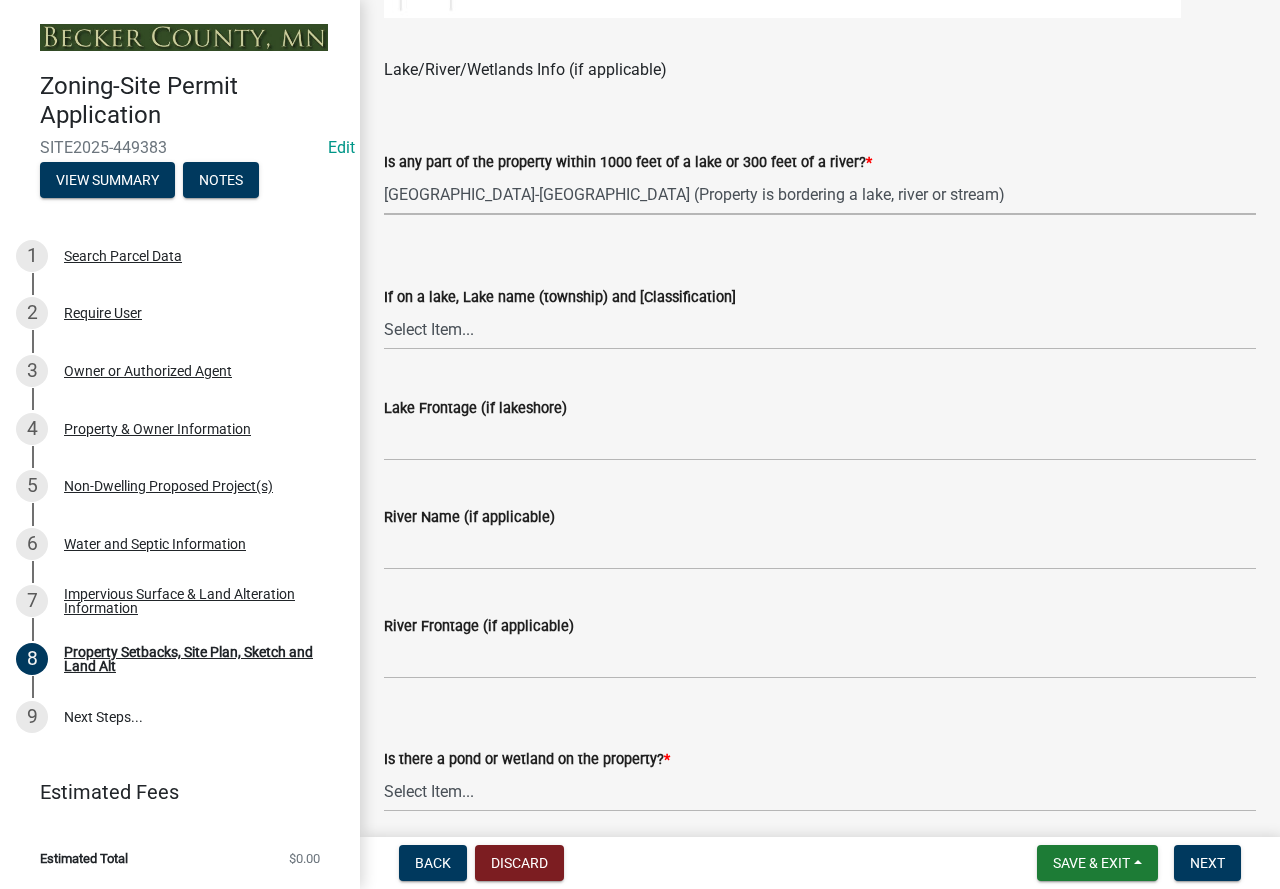 click on "Select Item...   Shoreland-Riparian (Property is bordering a lake, river or stream)   Shoreland-Non-Riparian (Property is within 1000 ft of a lake, stream or river but does not border the water)   Non-Shoreland (Property is more than 1000 ft from a lake and more than 300 ft from a river or stream)" at bounding box center [820, 194] 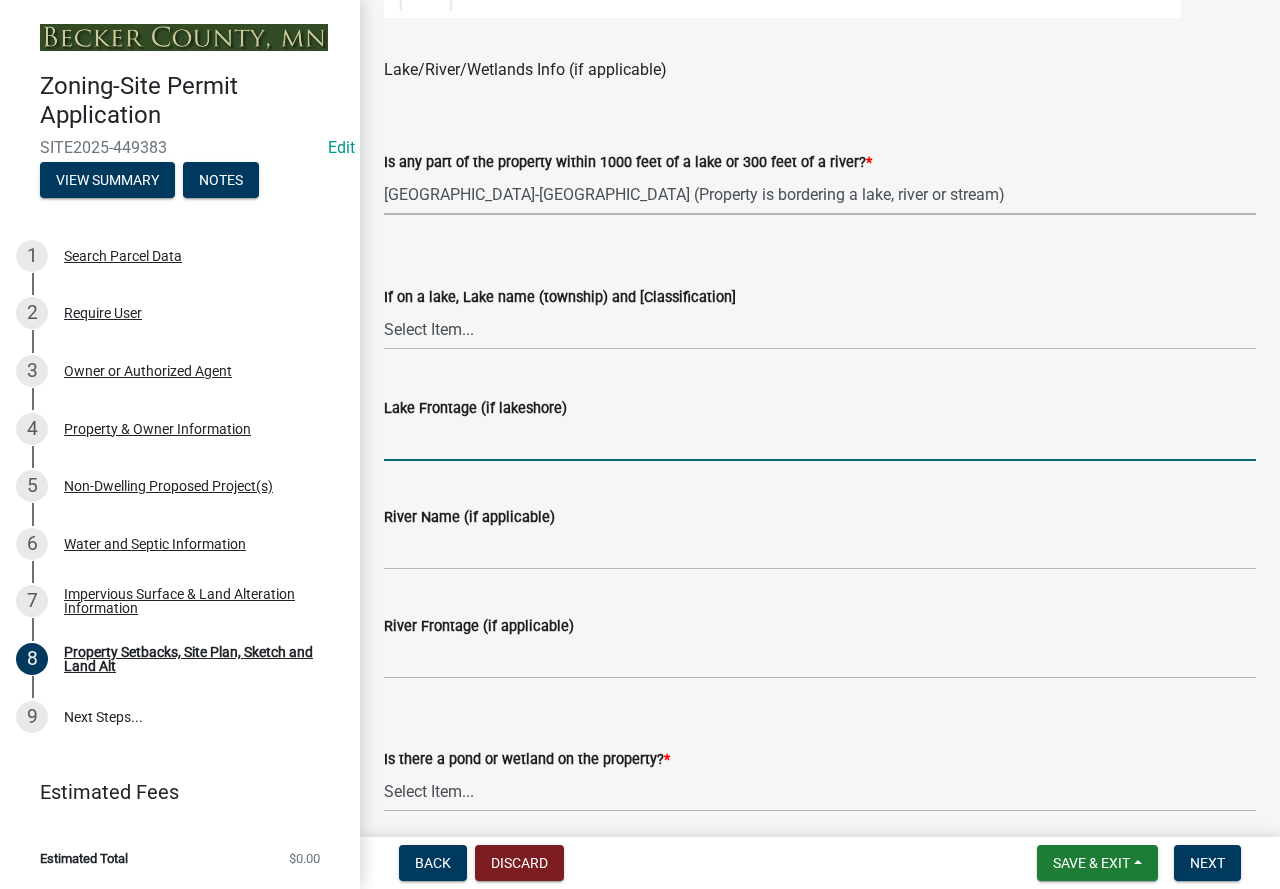 drag, startPoint x: 424, startPoint y: 448, endPoint x: 459, endPoint y: 369, distance: 86.40602 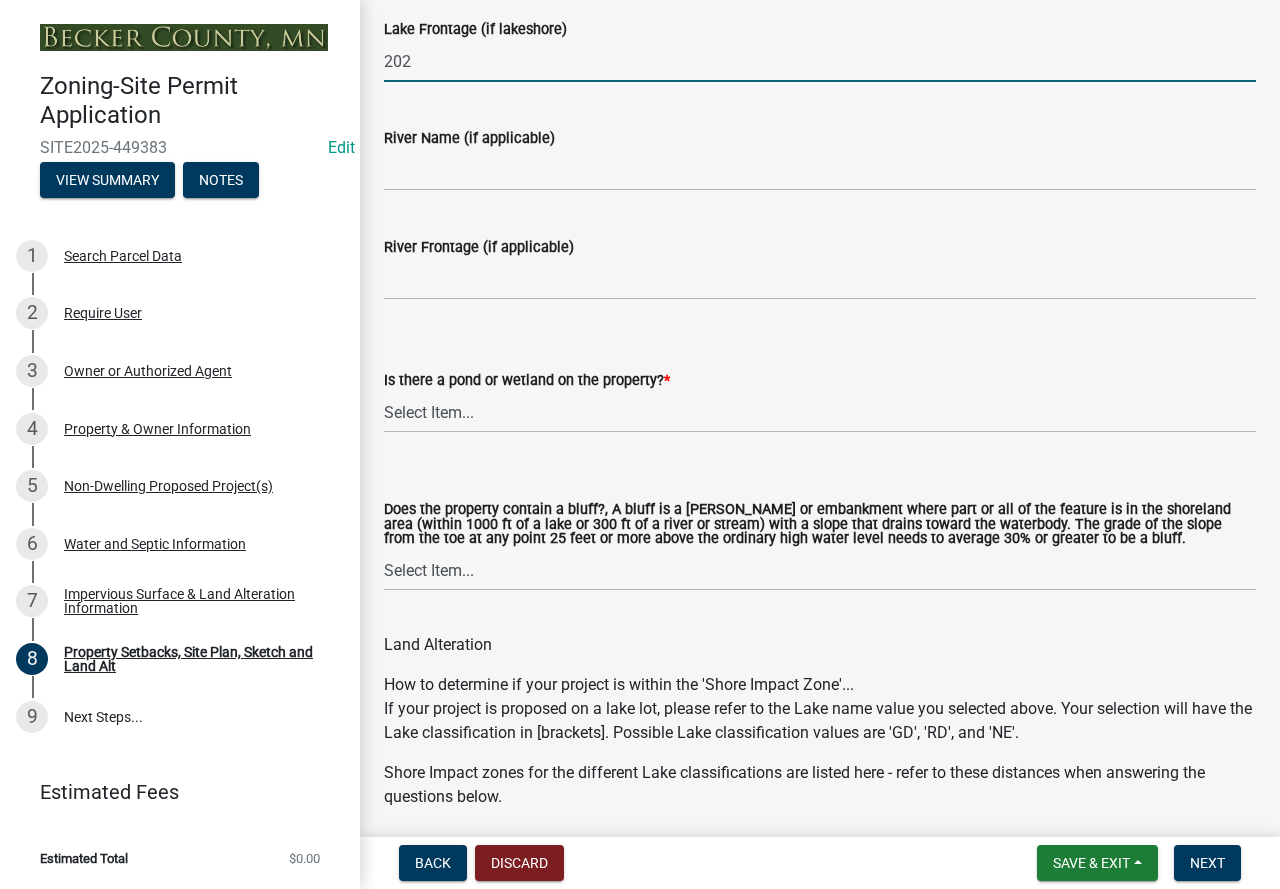 scroll, scrollTop: 2085, scrollLeft: 0, axis: vertical 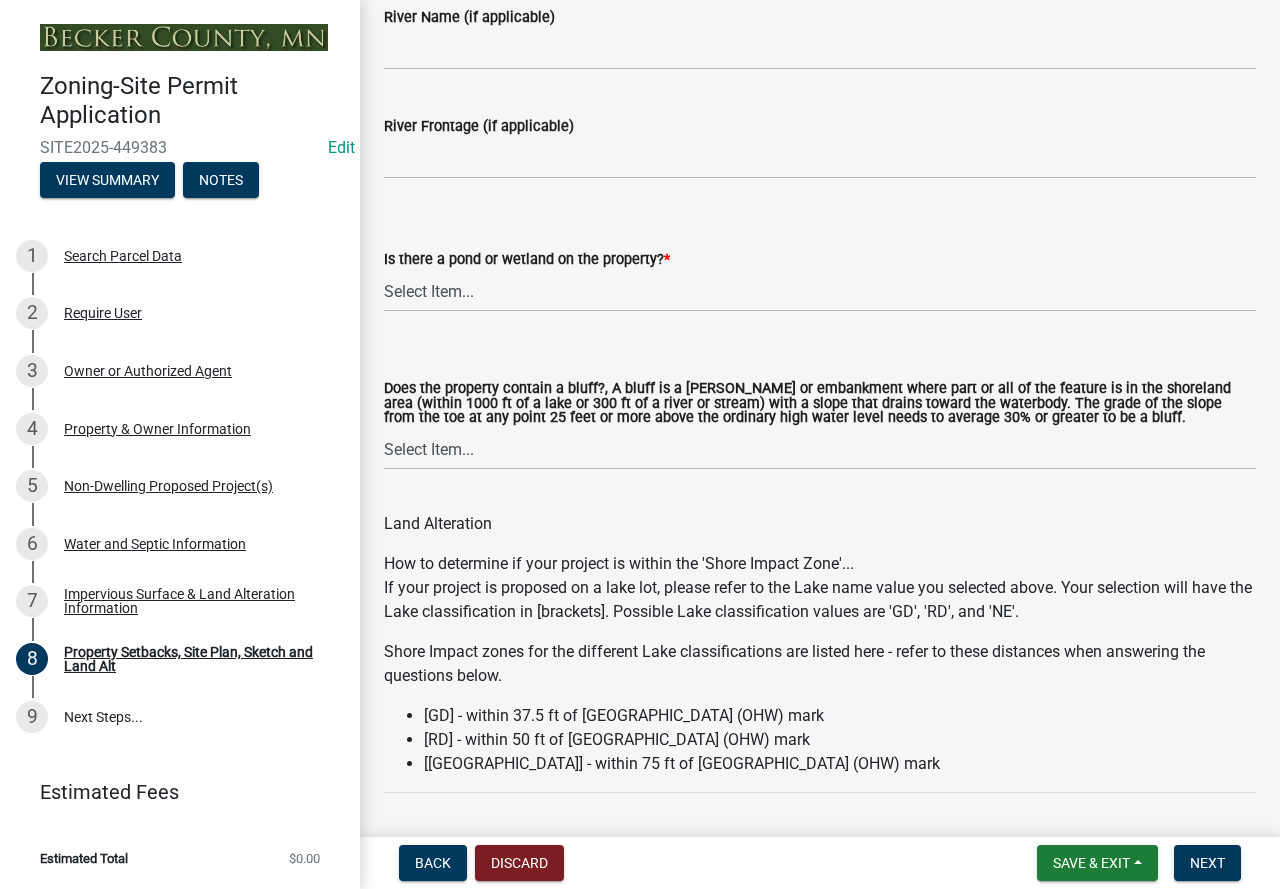 type on "202" 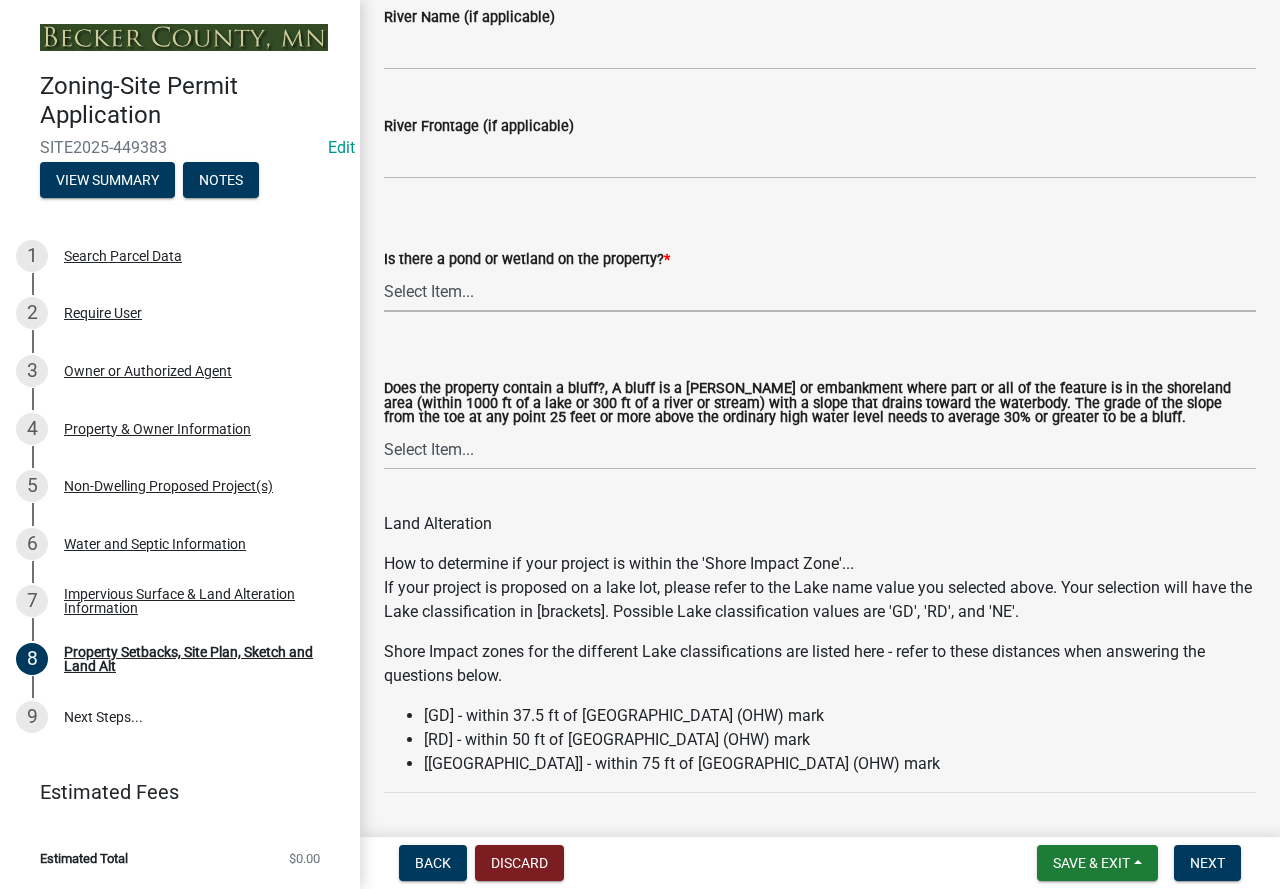 drag, startPoint x: 412, startPoint y: 293, endPoint x: 409, endPoint y: 304, distance: 11.401754 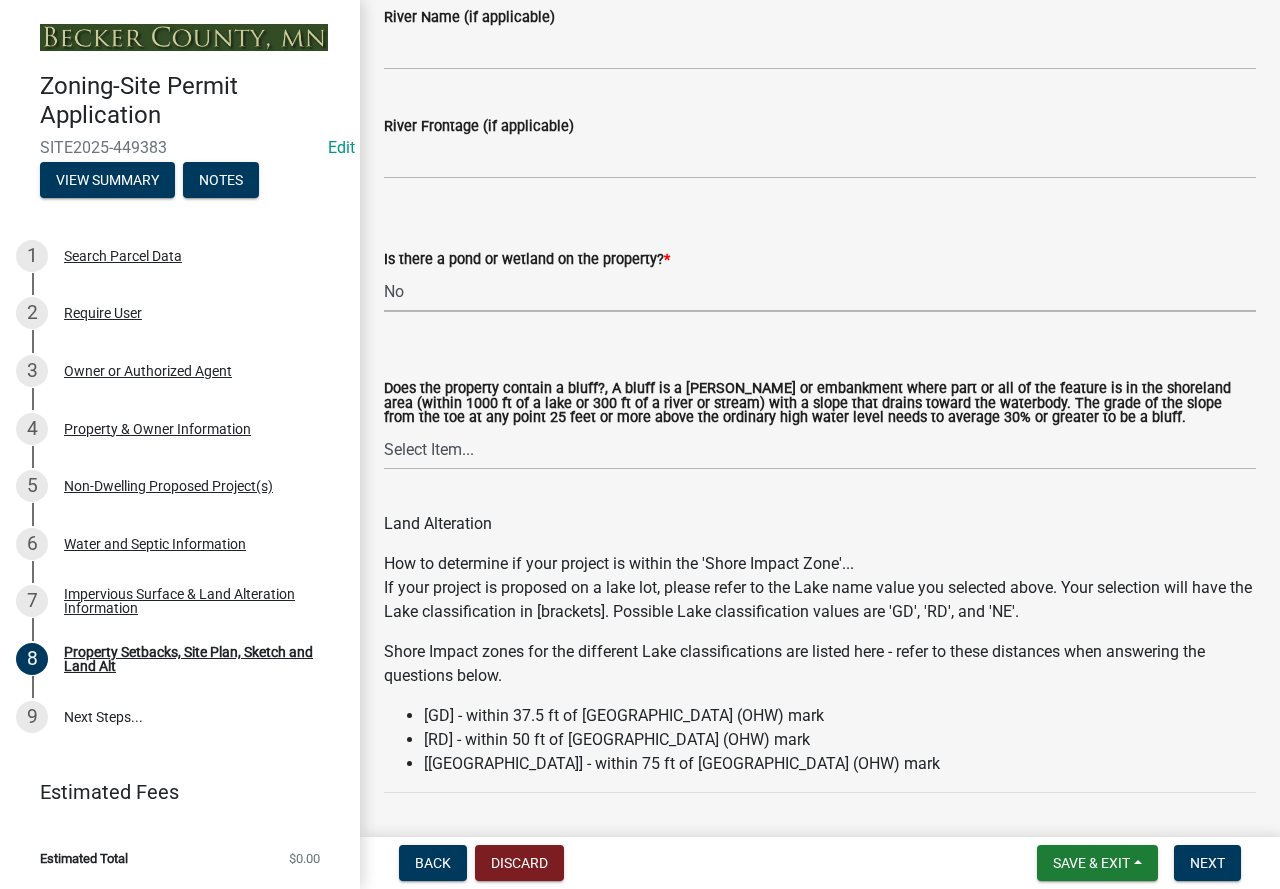 click on "Select Item...   Yes   No" at bounding box center (820, 291) 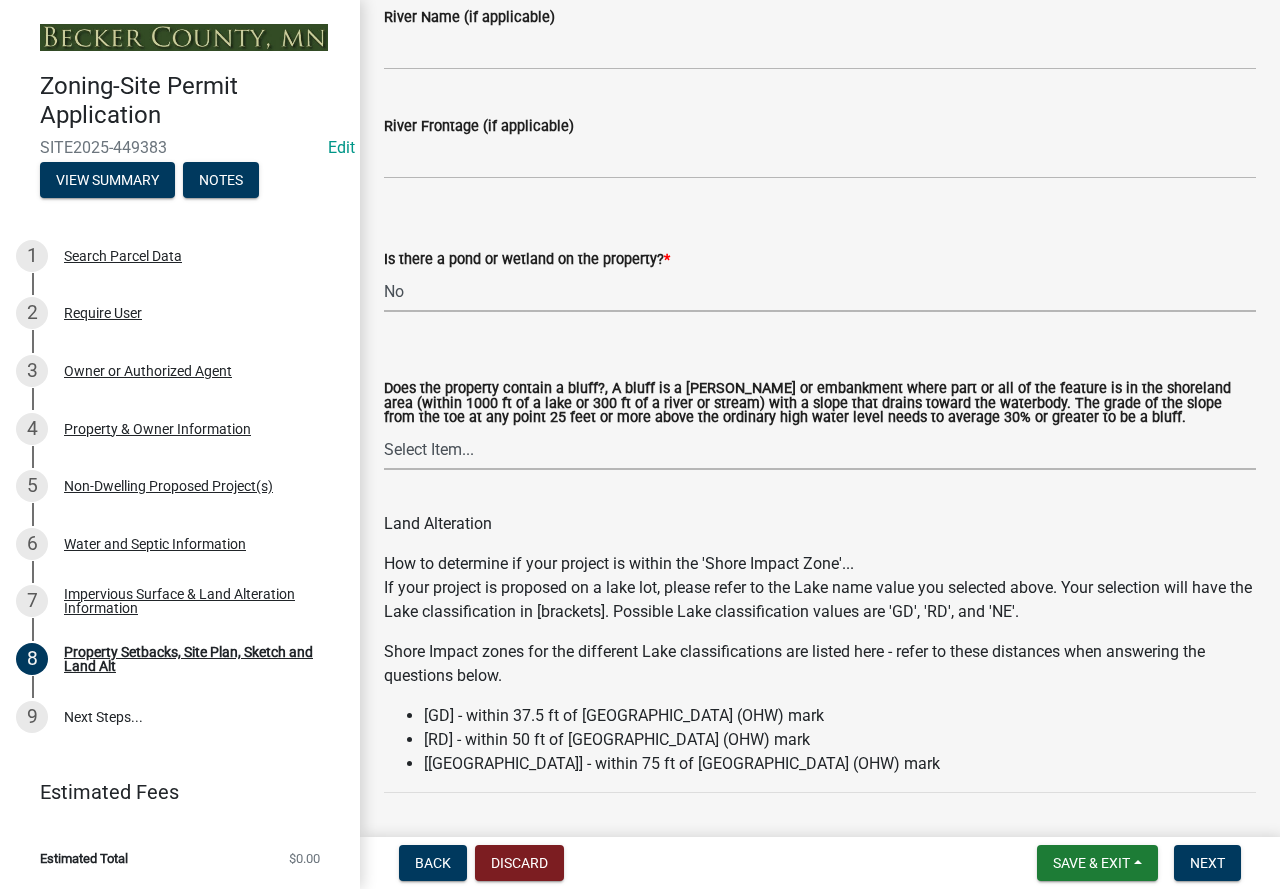 click on "Select Item...   Yes   No" at bounding box center (820, 449) 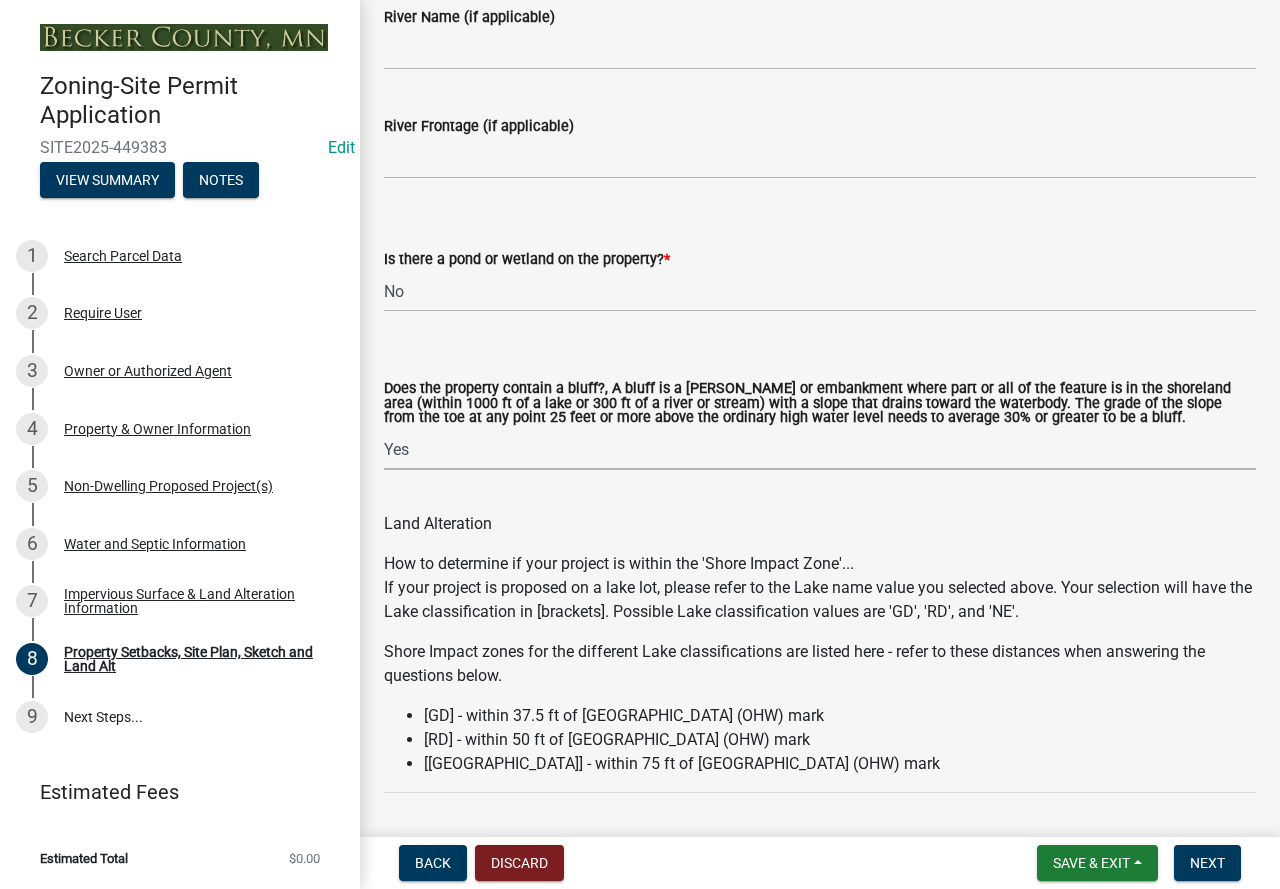 click on "Select Item...   Yes   No" at bounding box center [820, 449] 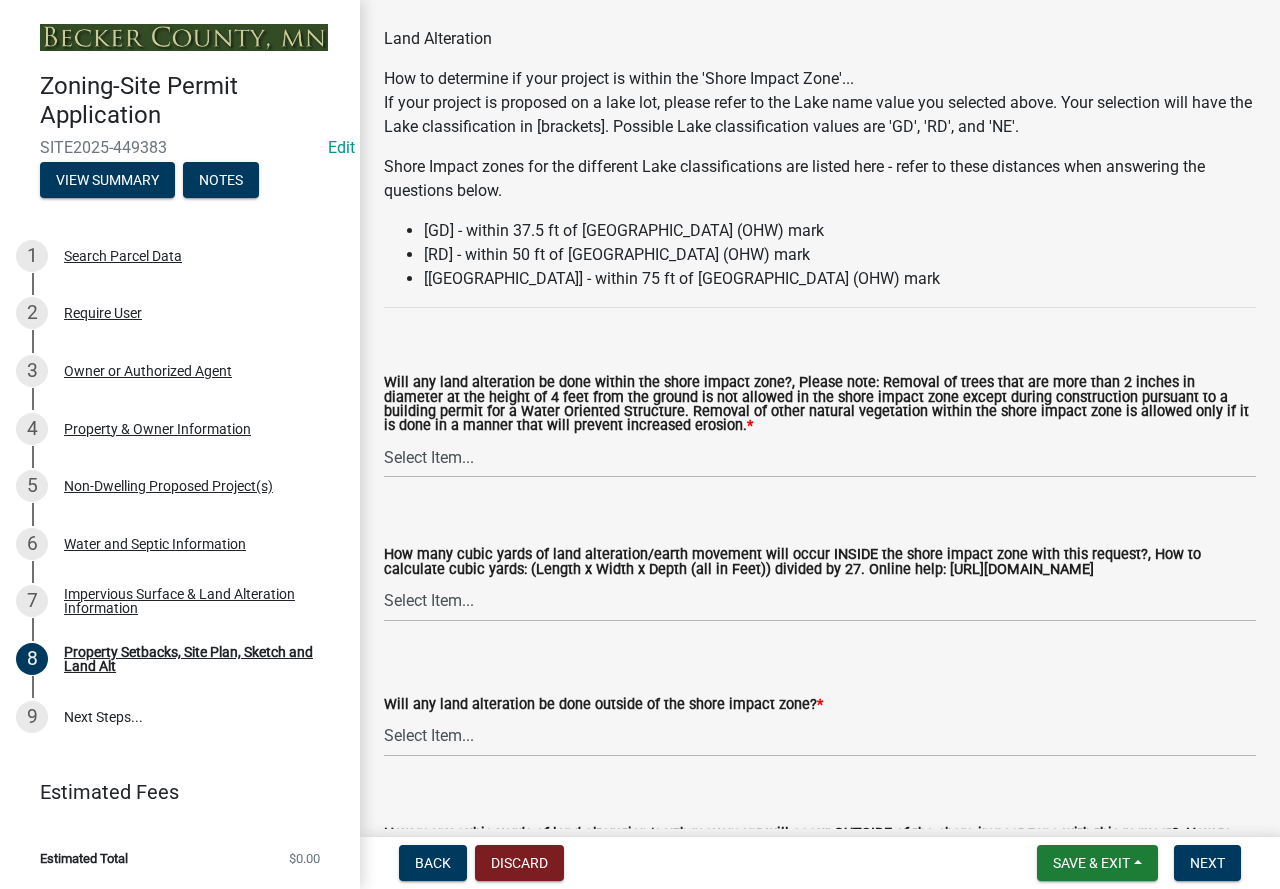scroll, scrollTop: 2785, scrollLeft: 0, axis: vertical 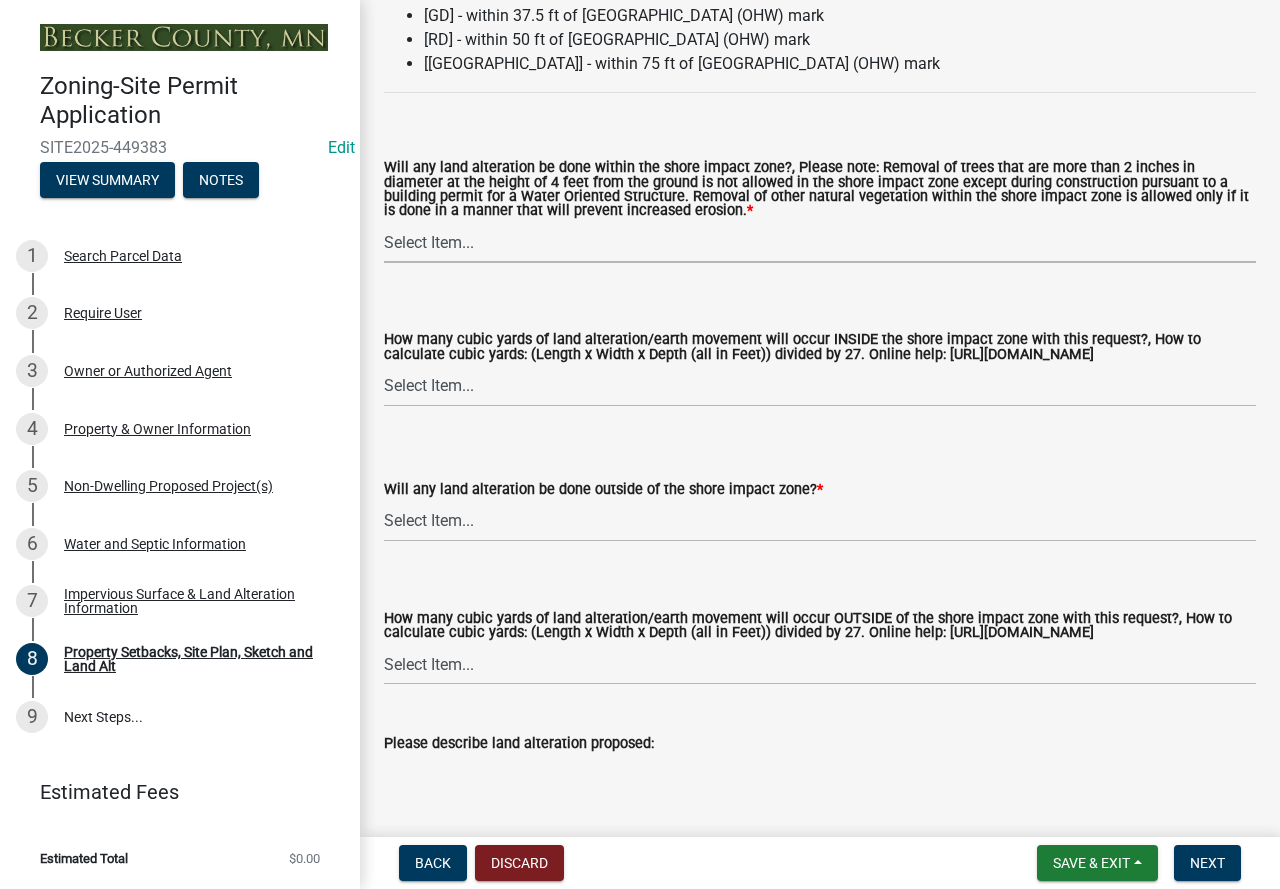 click on "Select Item...   Yes   No   N/A" at bounding box center [820, 242] 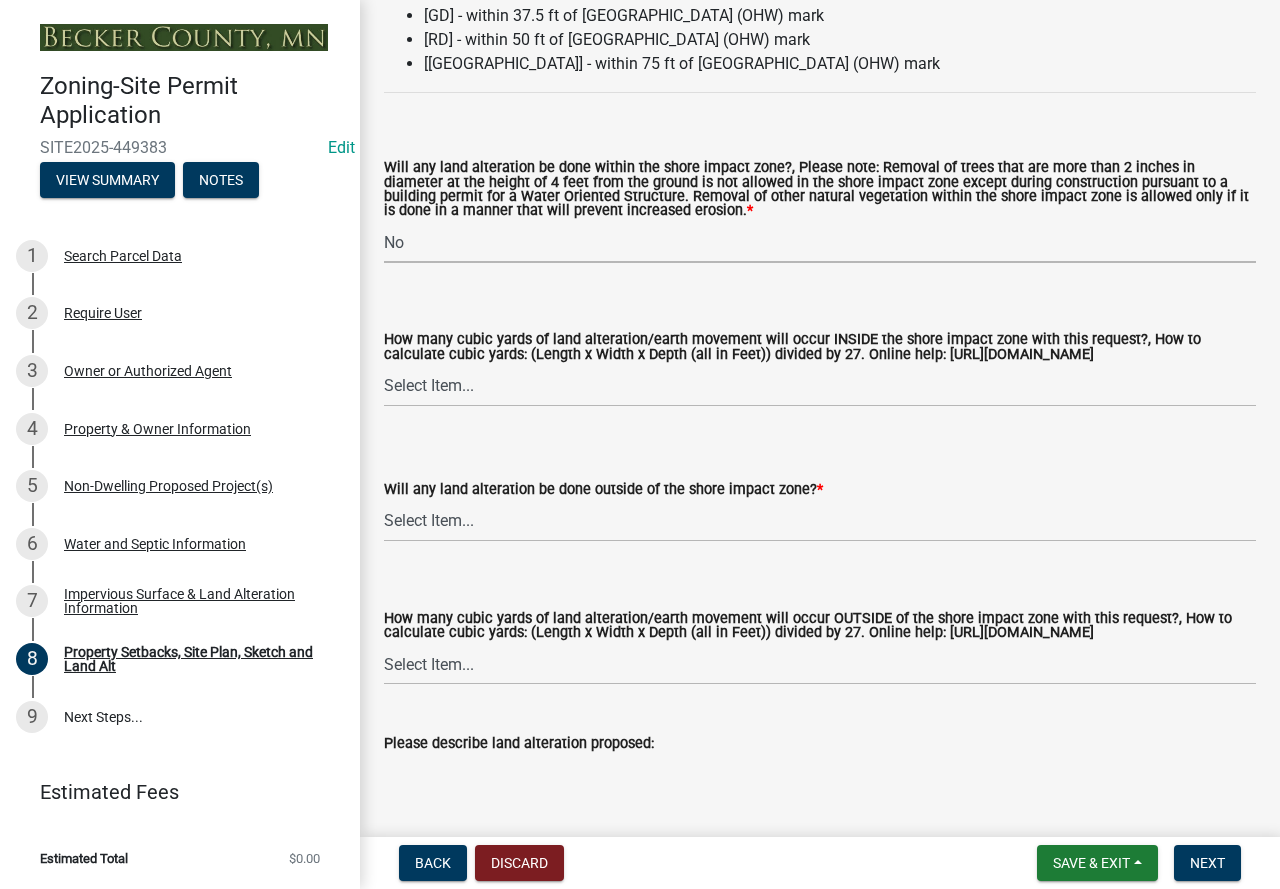 click on "Select Item...   Yes   No   N/A" at bounding box center (820, 242) 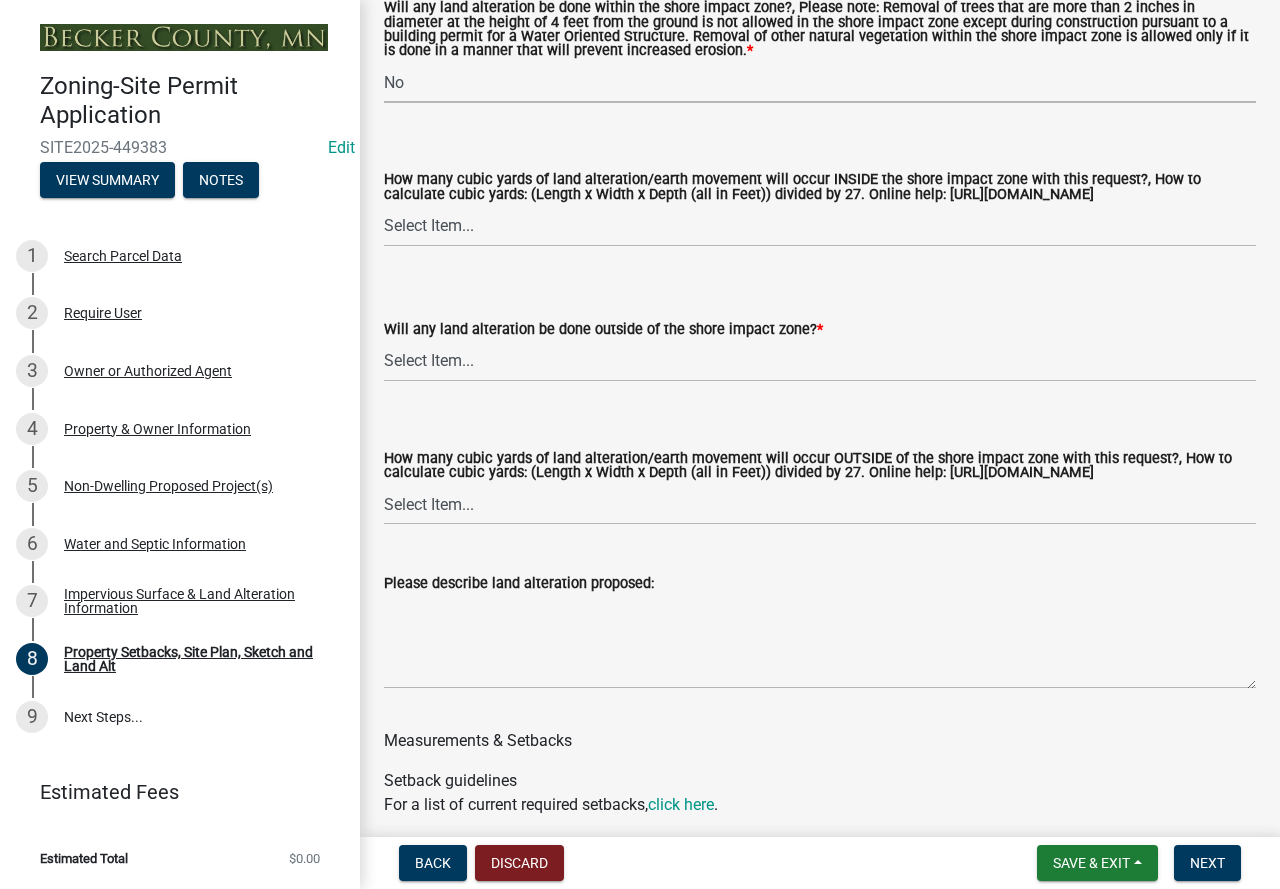 scroll, scrollTop: 2985, scrollLeft: 0, axis: vertical 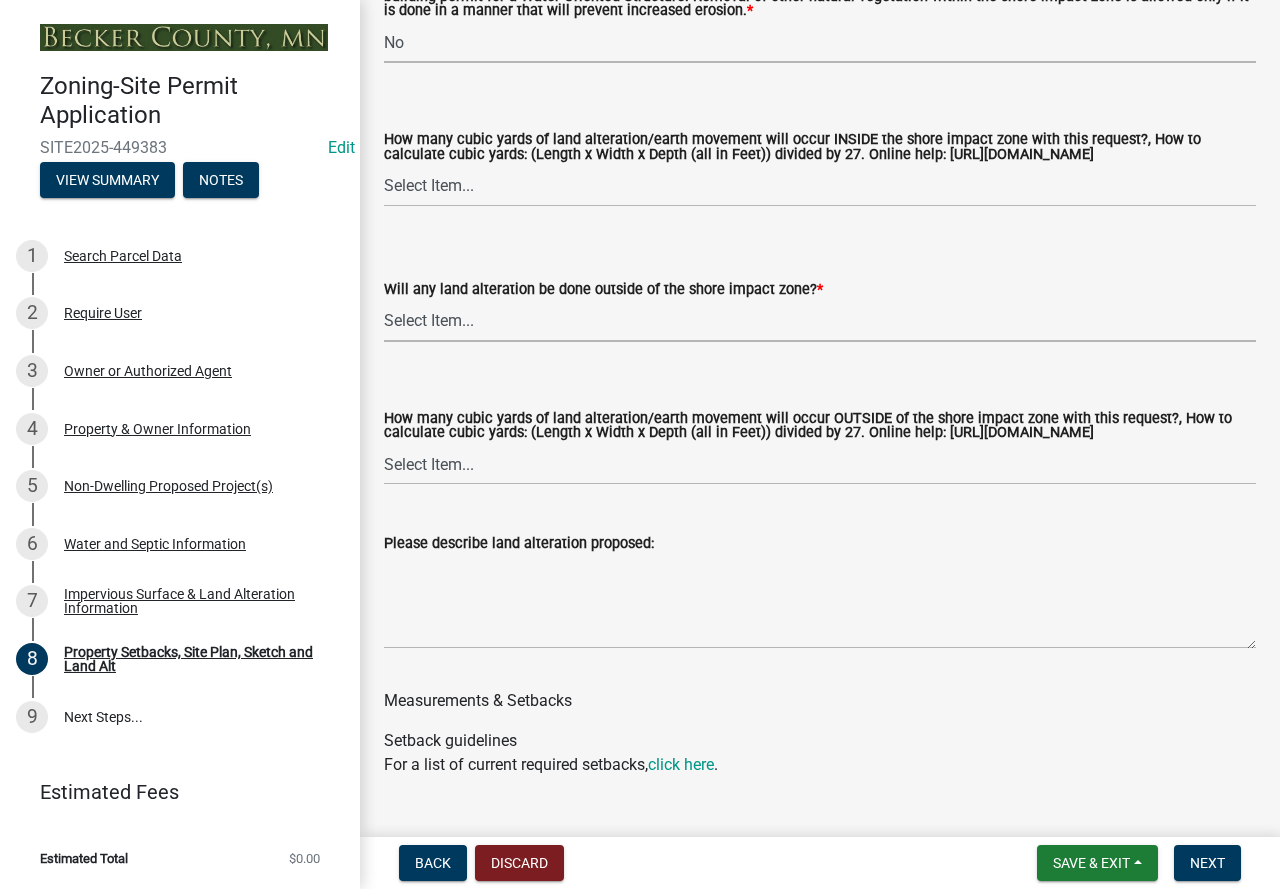 click on "Select Item...   Yes   No   N/A" at bounding box center [820, 321] 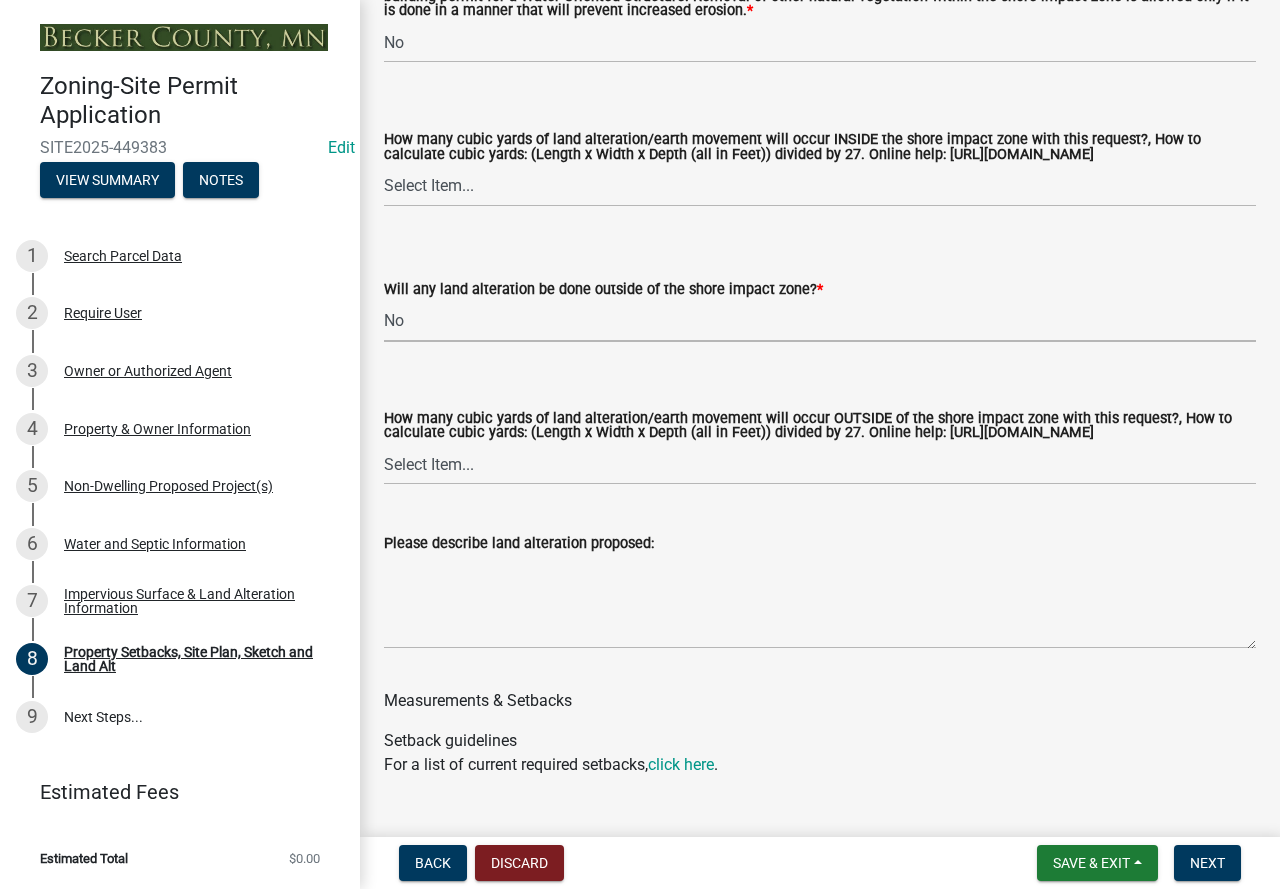 click on "Select Item...   Yes   No   N/A" at bounding box center [820, 321] 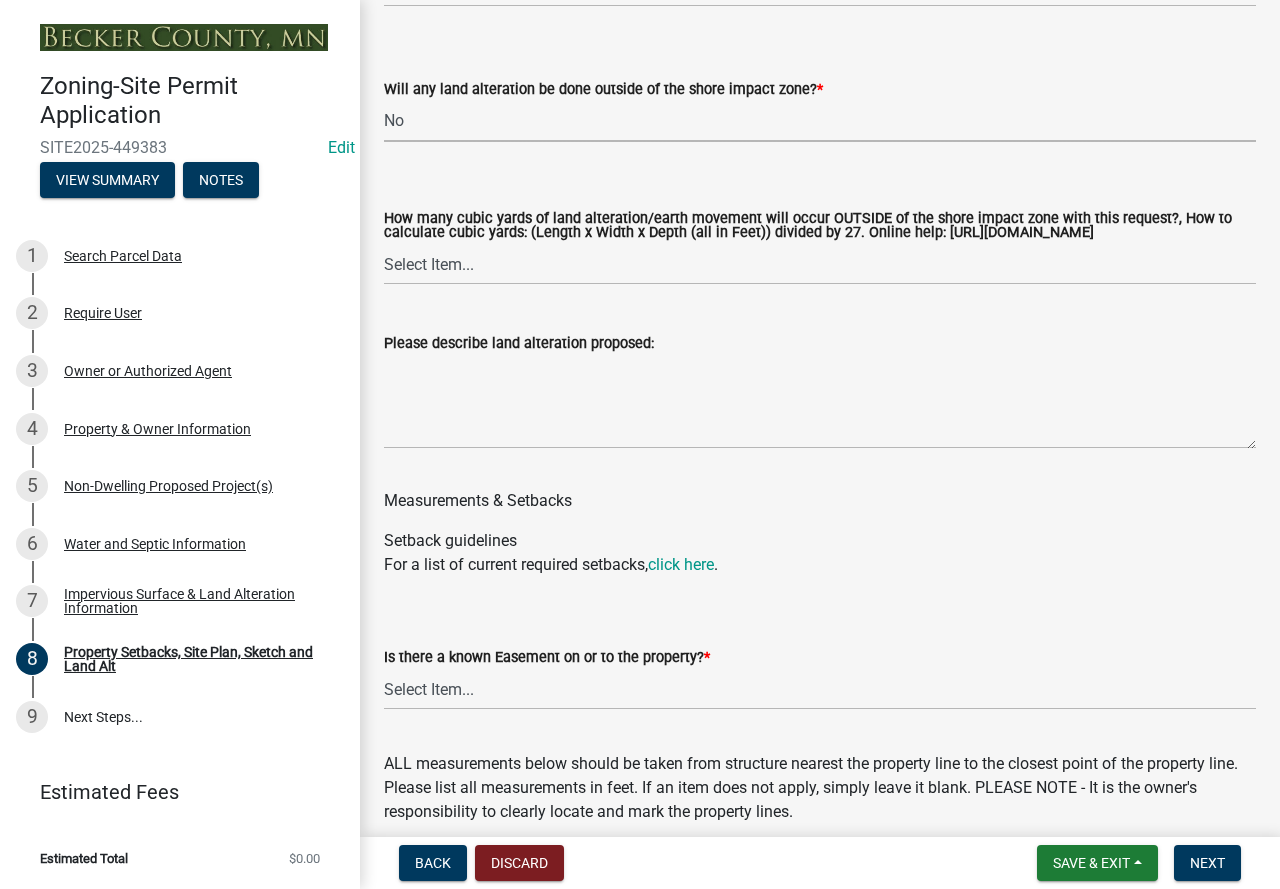 scroll, scrollTop: 3485, scrollLeft: 0, axis: vertical 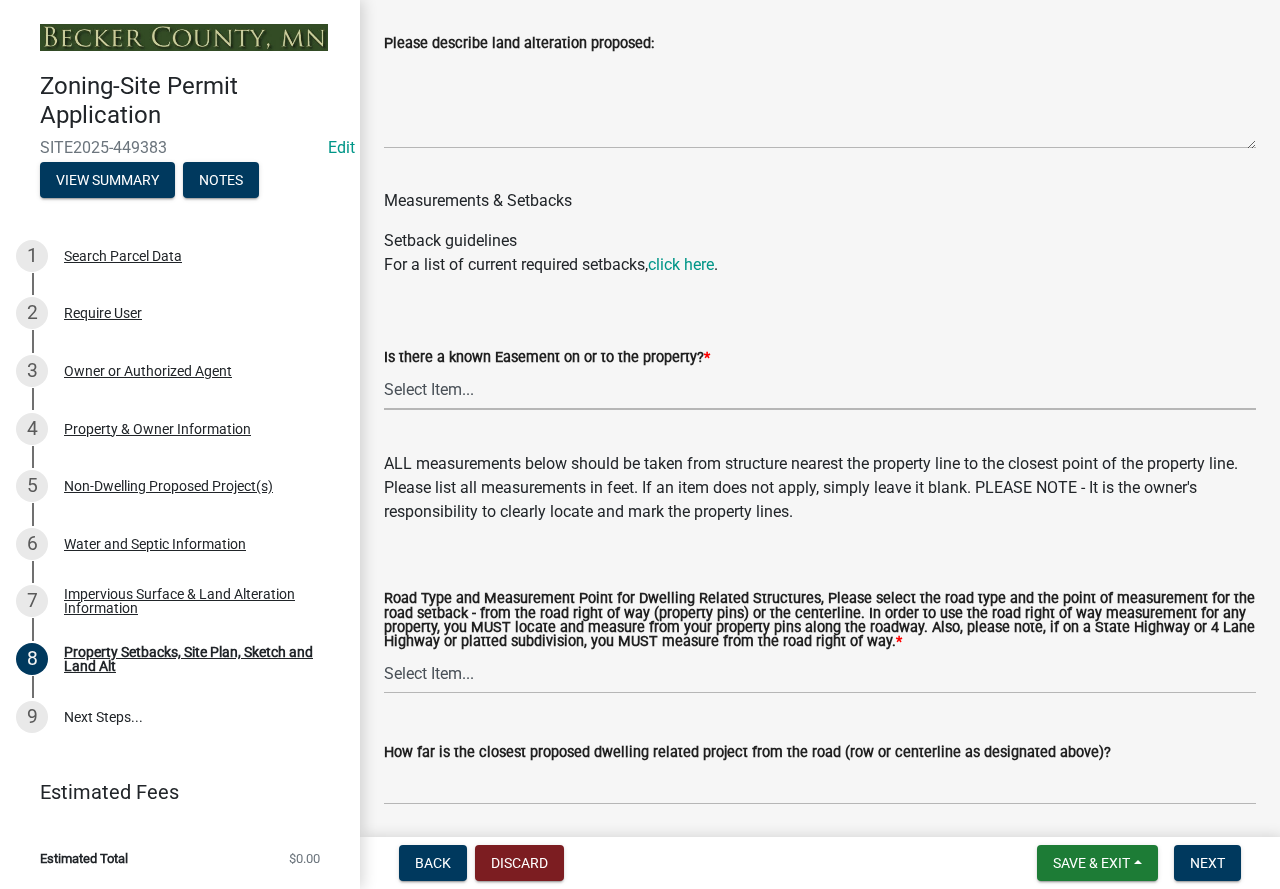 click on "Select Item...   Yes   No" at bounding box center (820, 389) 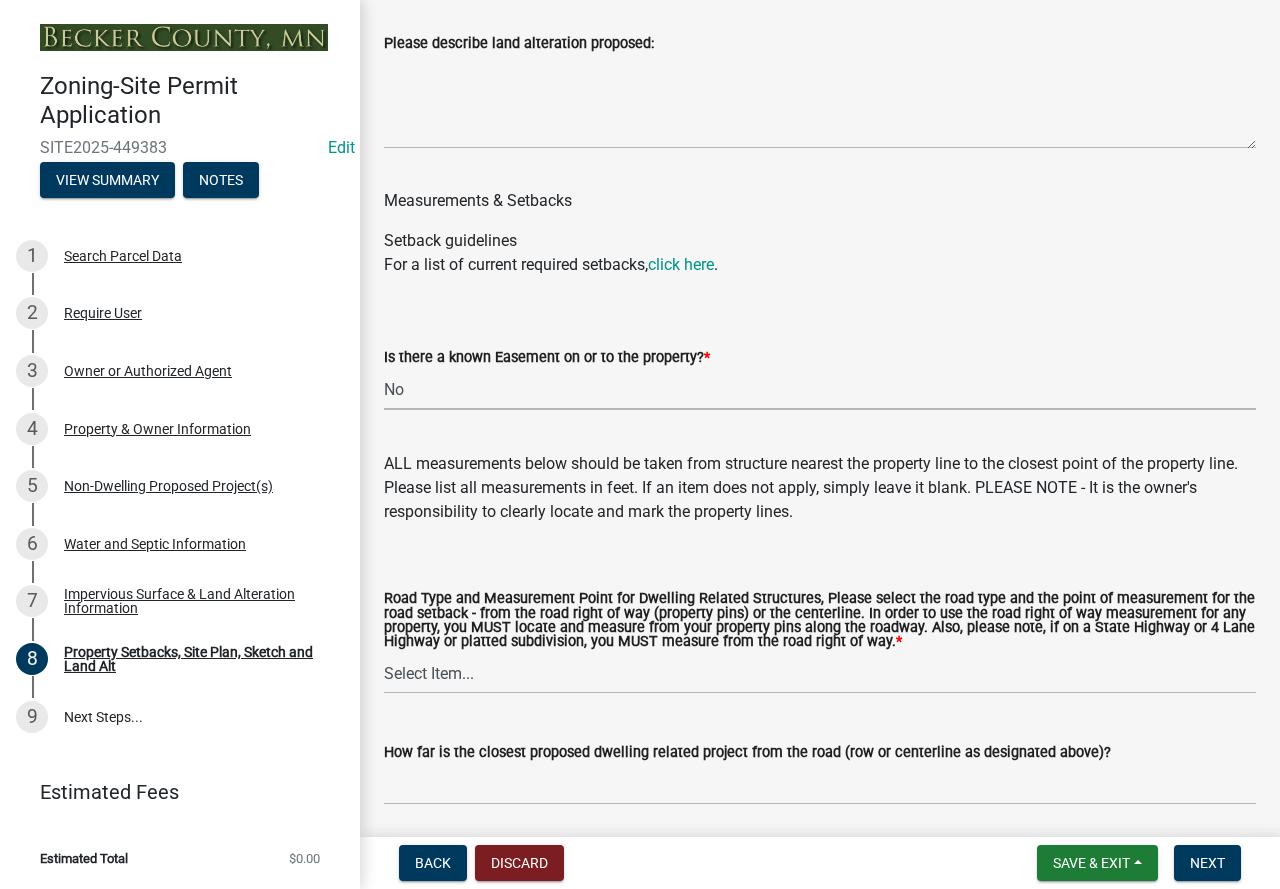 click on "Select Item...   Yes   No" at bounding box center (820, 389) 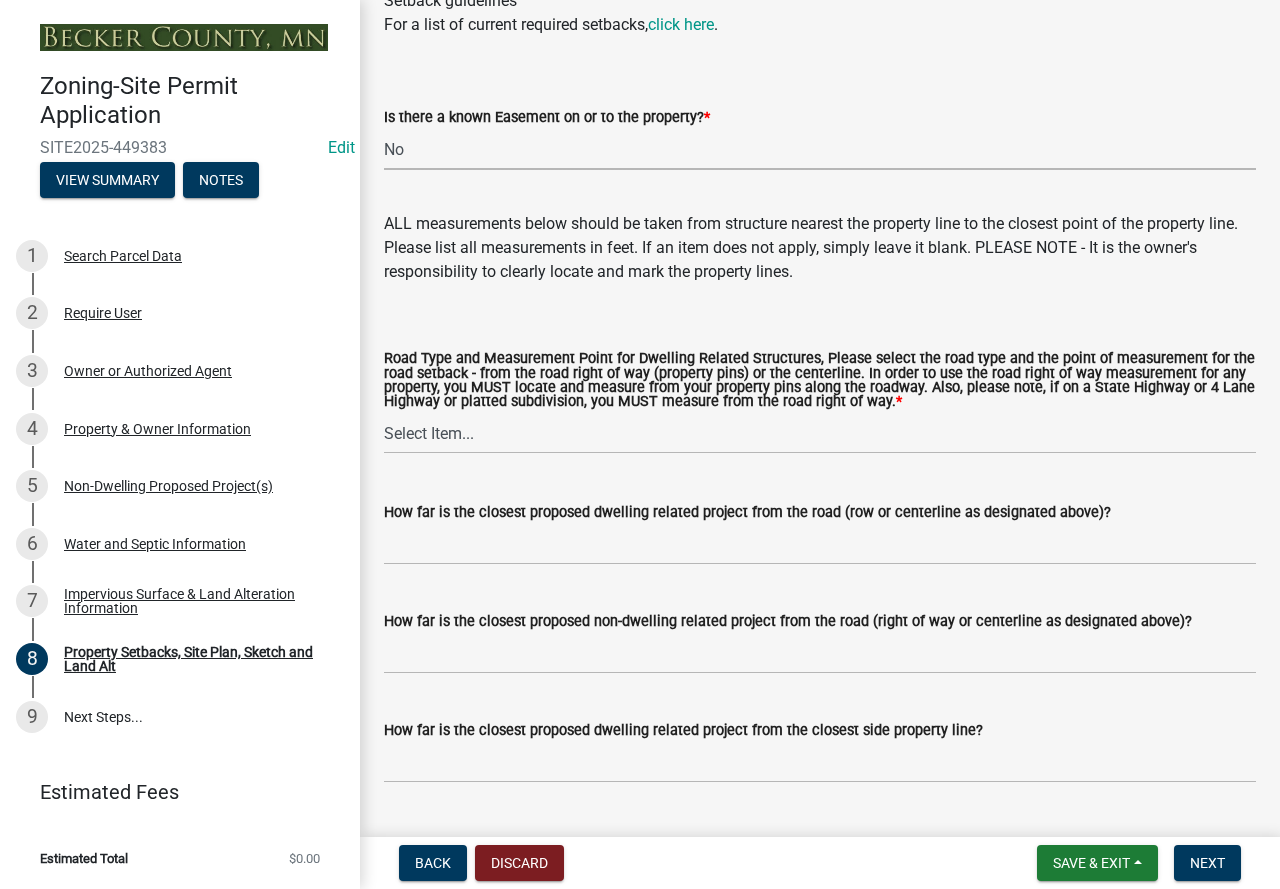 scroll, scrollTop: 3785, scrollLeft: 0, axis: vertical 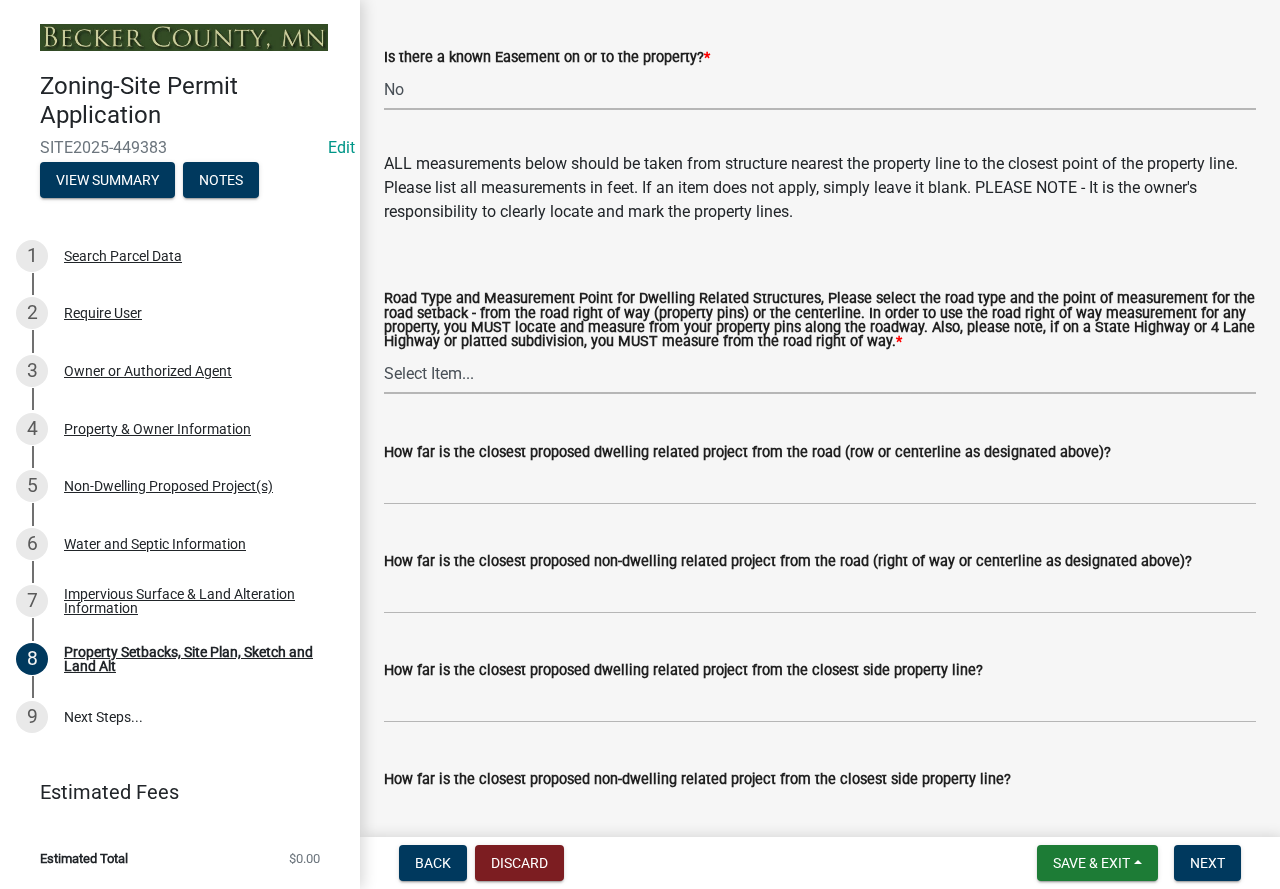 click on "Select Item...   Private Easement - Right of Way   Private Easement - Centerline   Public/Township Rd - Right of Way   Public/Township Rd - [GEOGRAPHIC_DATA] - Right of [GEOGRAPHIC_DATA] - Centerline   State Highway - Right of [GEOGRAPHIC_DATA] - Right of Way" at bounding box center [820, 373] 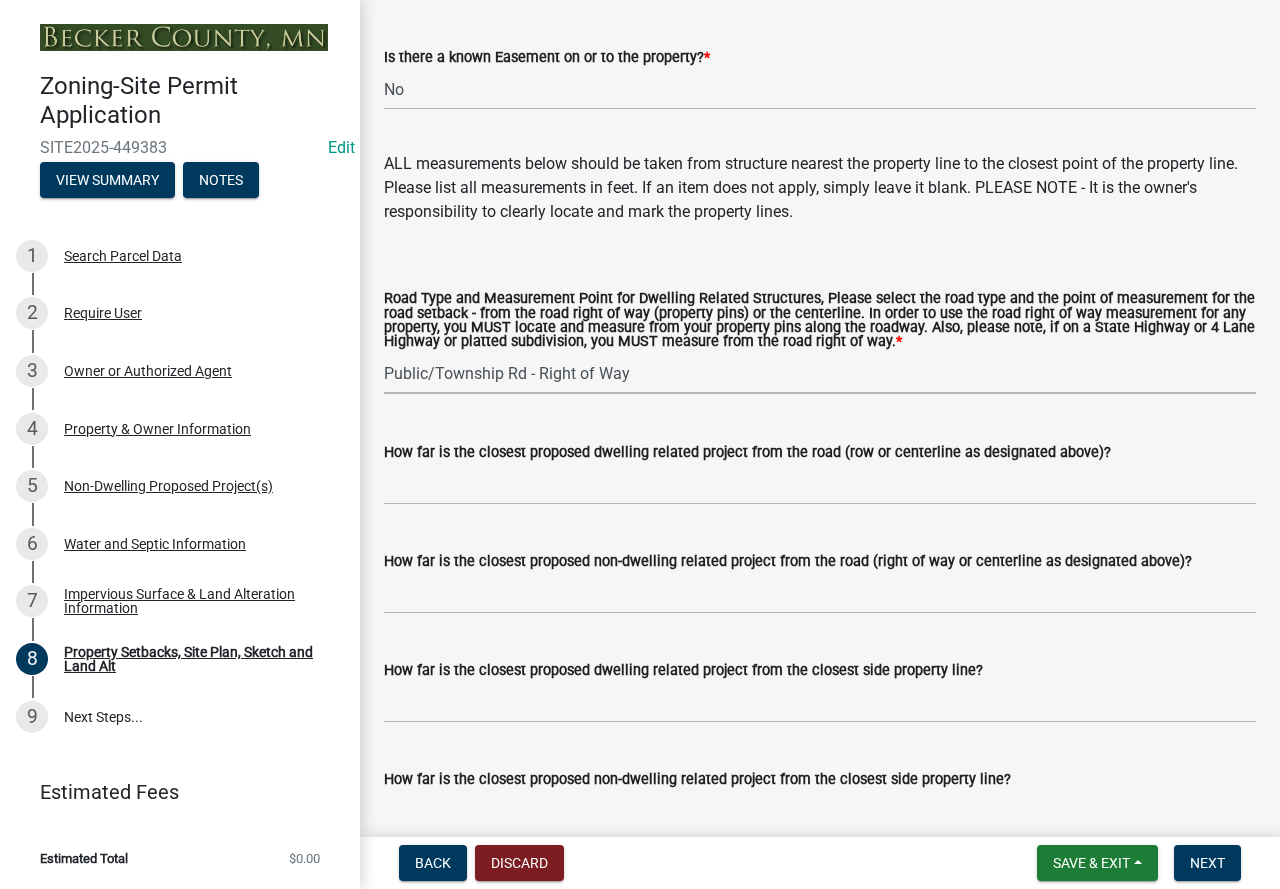 click on "Select Item...   Private Easement - Right of Way   Private Easement - Centerline   Public/Township Rd - Right of Way   Public/Township Rd - [GEOGRAPHIC_DATA] - Right of [GEOGRAPHIC_DATA] - Centerline   State Highway - Right of [GEOGRAPHIC_DATA] - Right of Way" at bounding box center [820, 373] 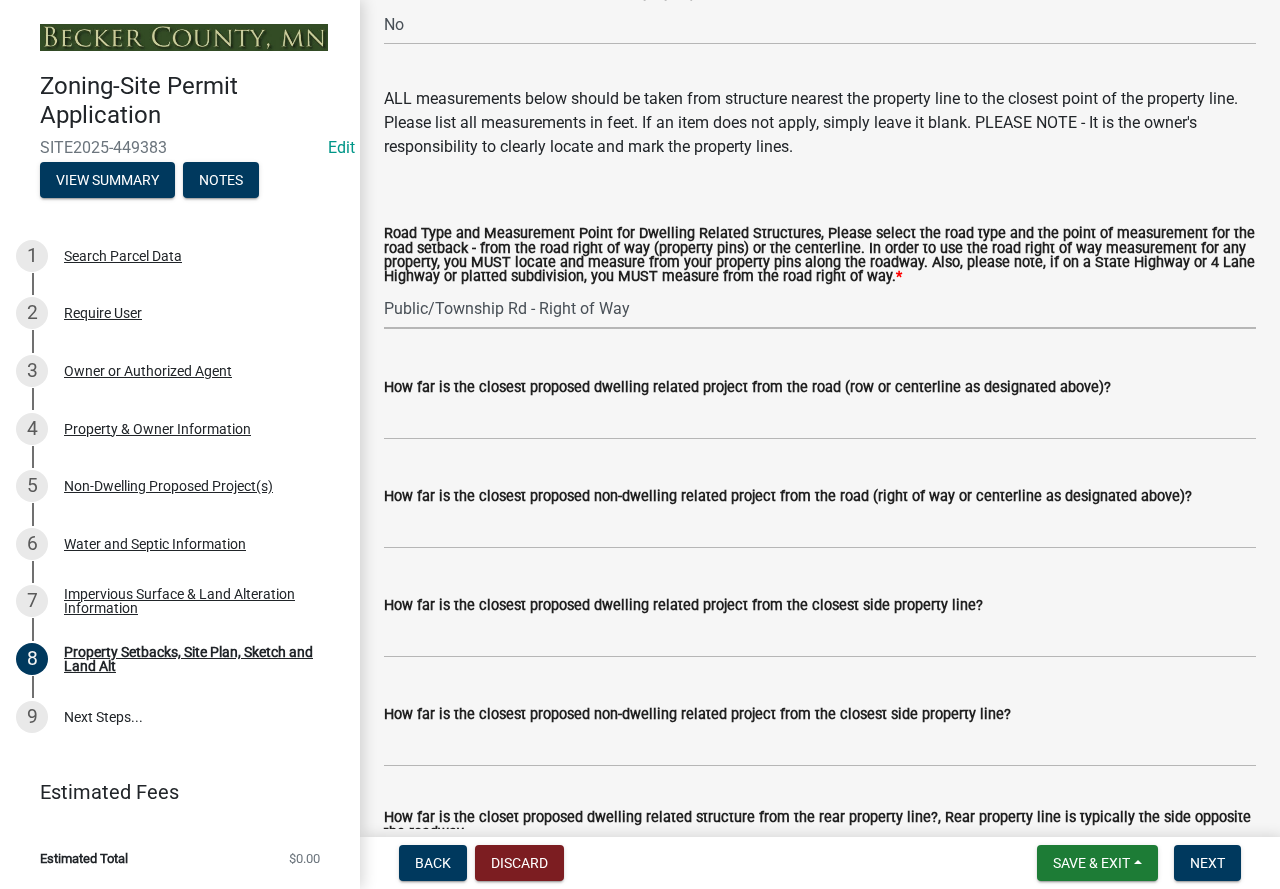 scroll, scrollTop: 3885, scrollLeft: 0, axis: vertical 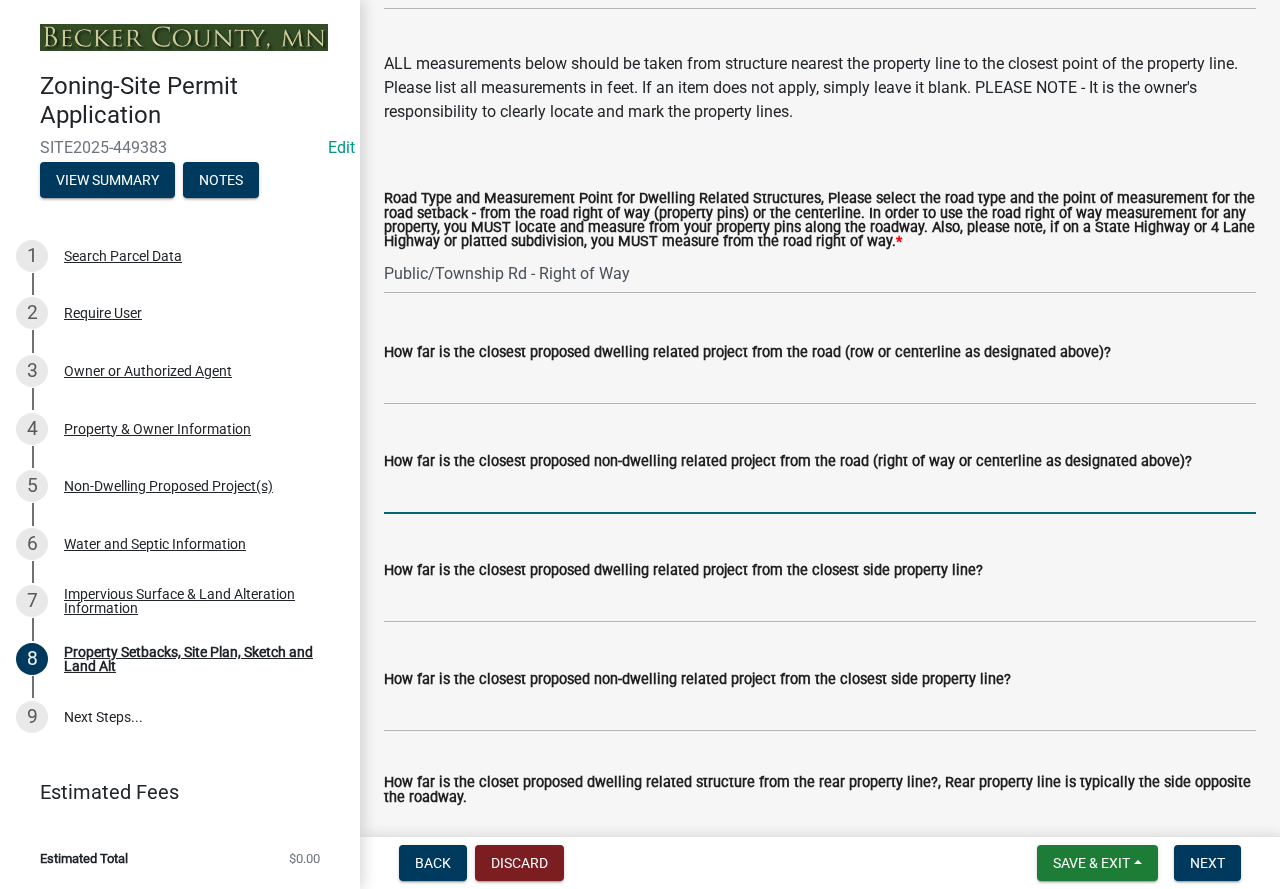 click on "How far is the closest proposed non-dwelling related project from the road (right of way or centerline as designated above)?" at bounding box center (820, 493) 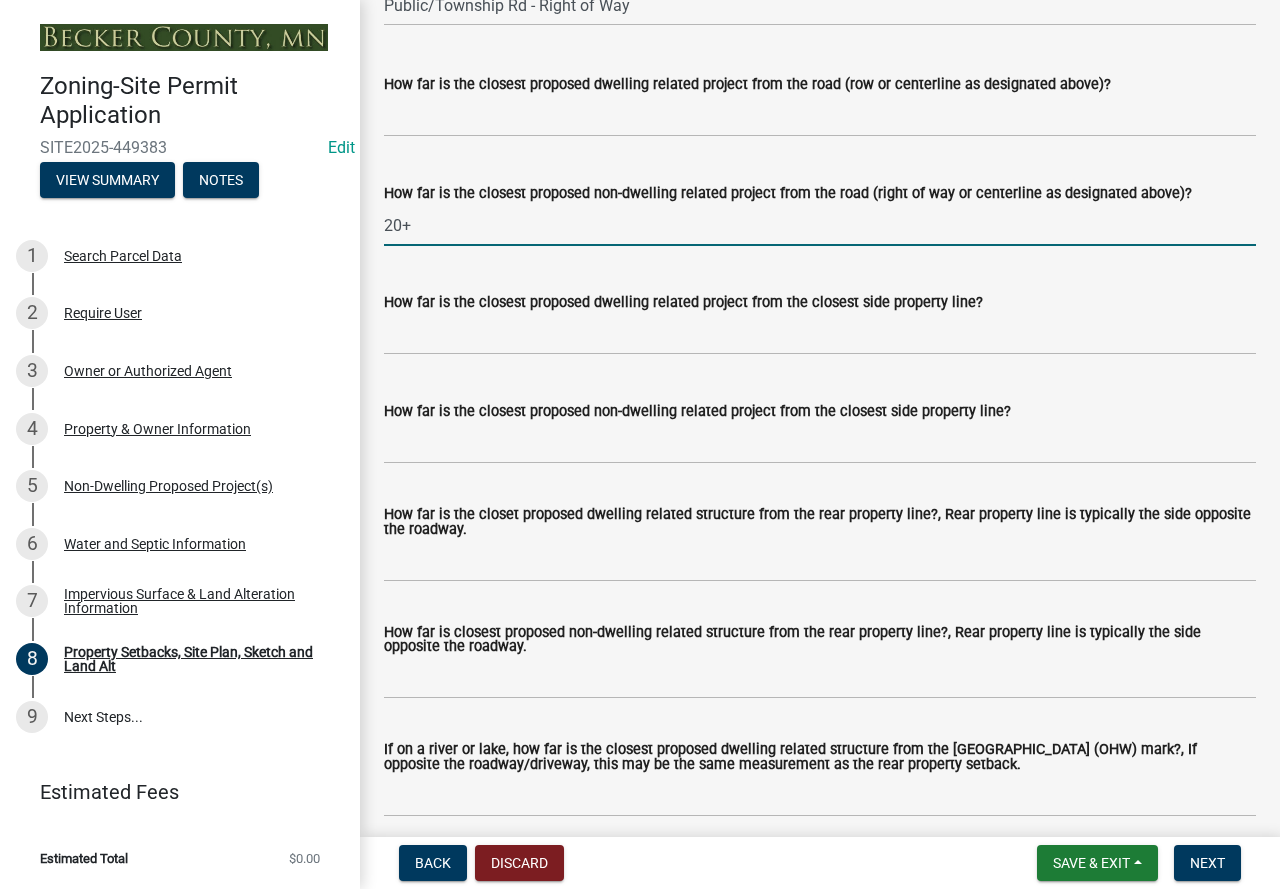 scroll, scrollTop: 4185, scrollLeft: 0, axis: vertical 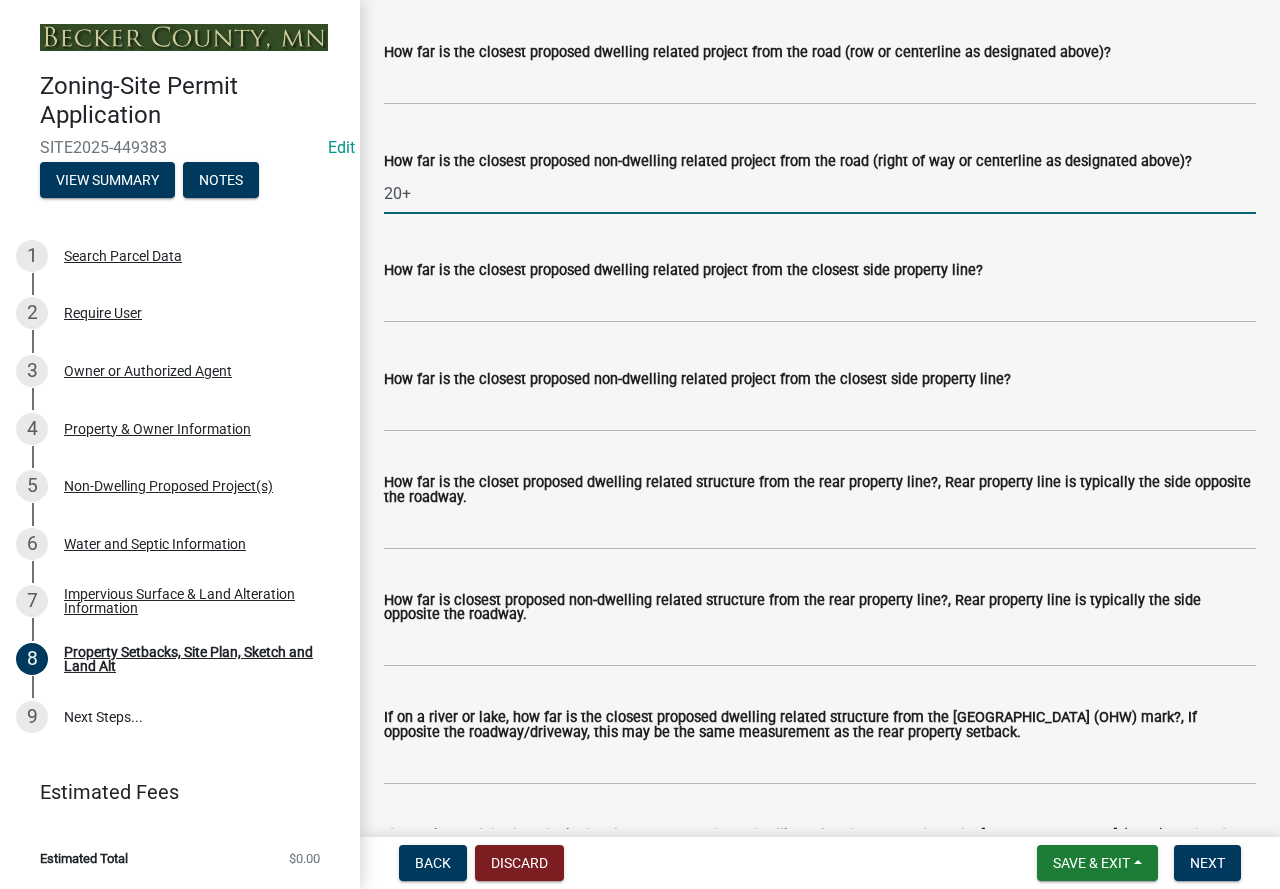 type on "20+" 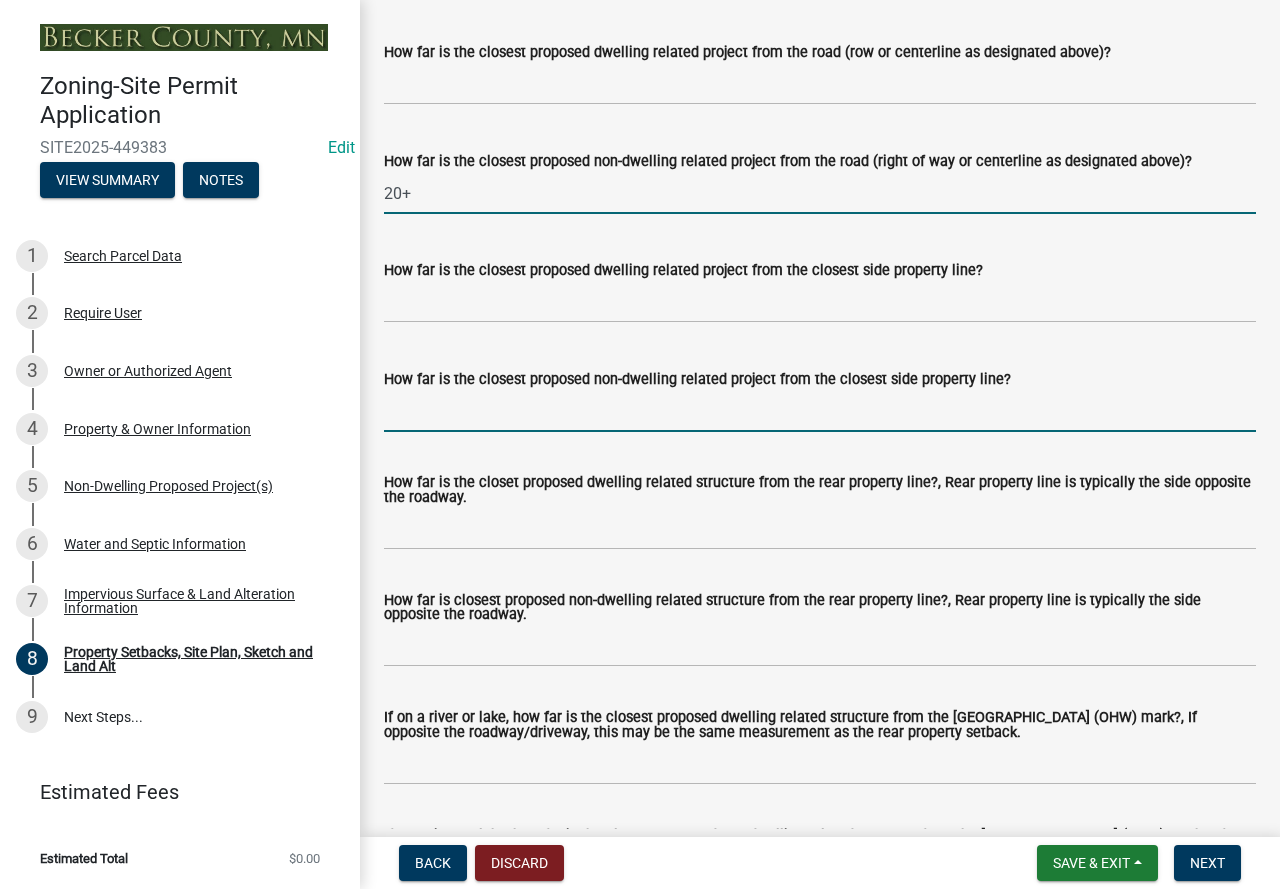 click on "How far is the closest proposed non-dwelling related project from the closest side property line?" at bounding box center (820, 411) 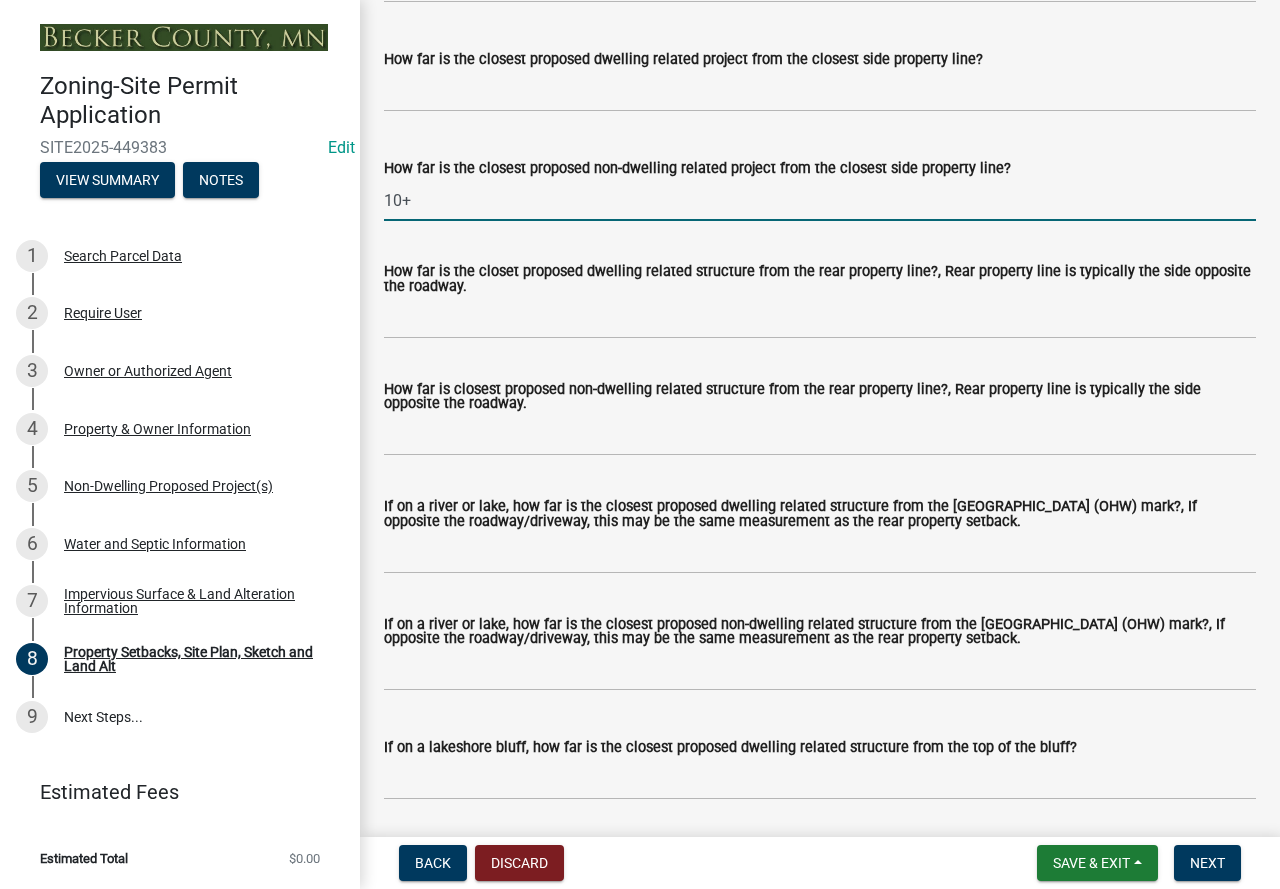 scroll, scrollTop: 4485, scrollLeft: 0, axis: vertical 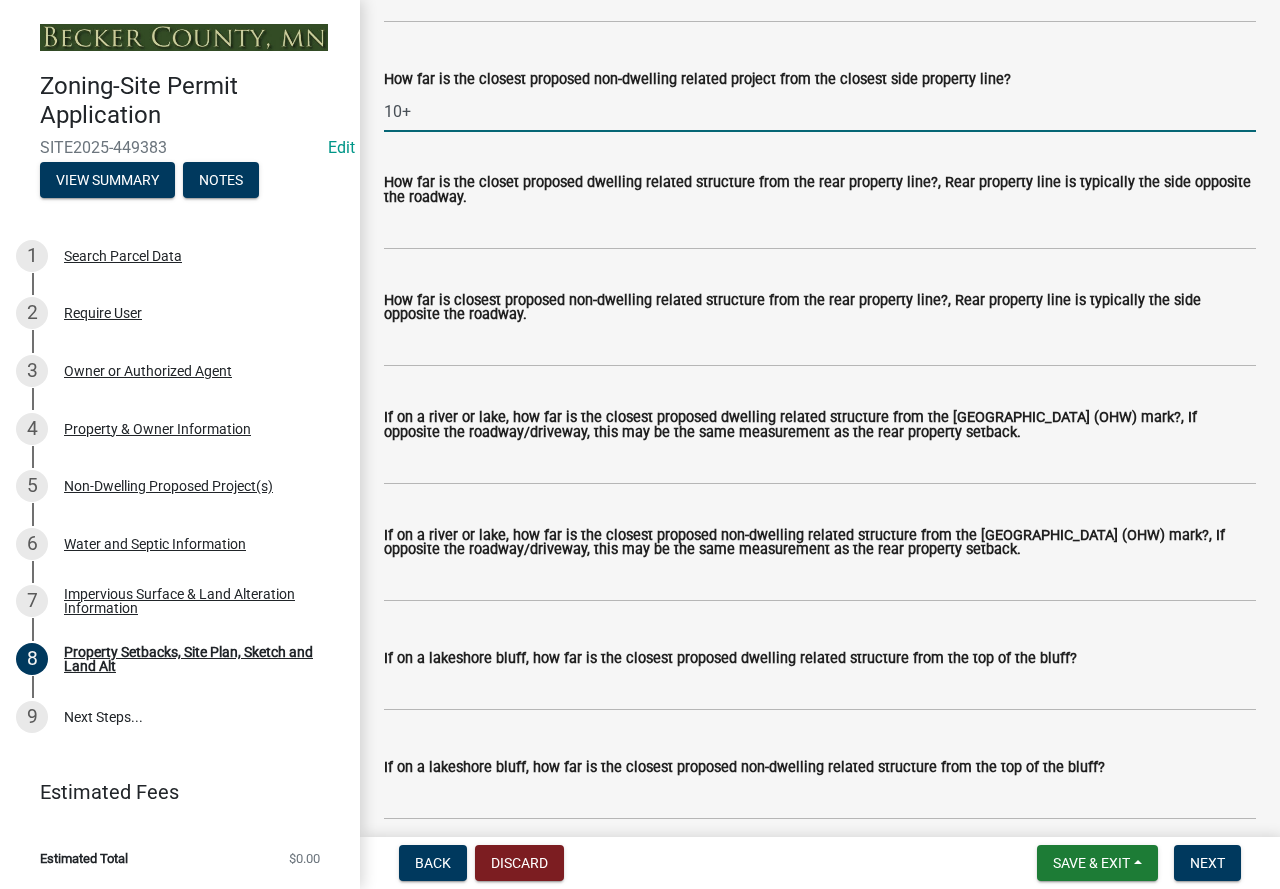 type on "10+" 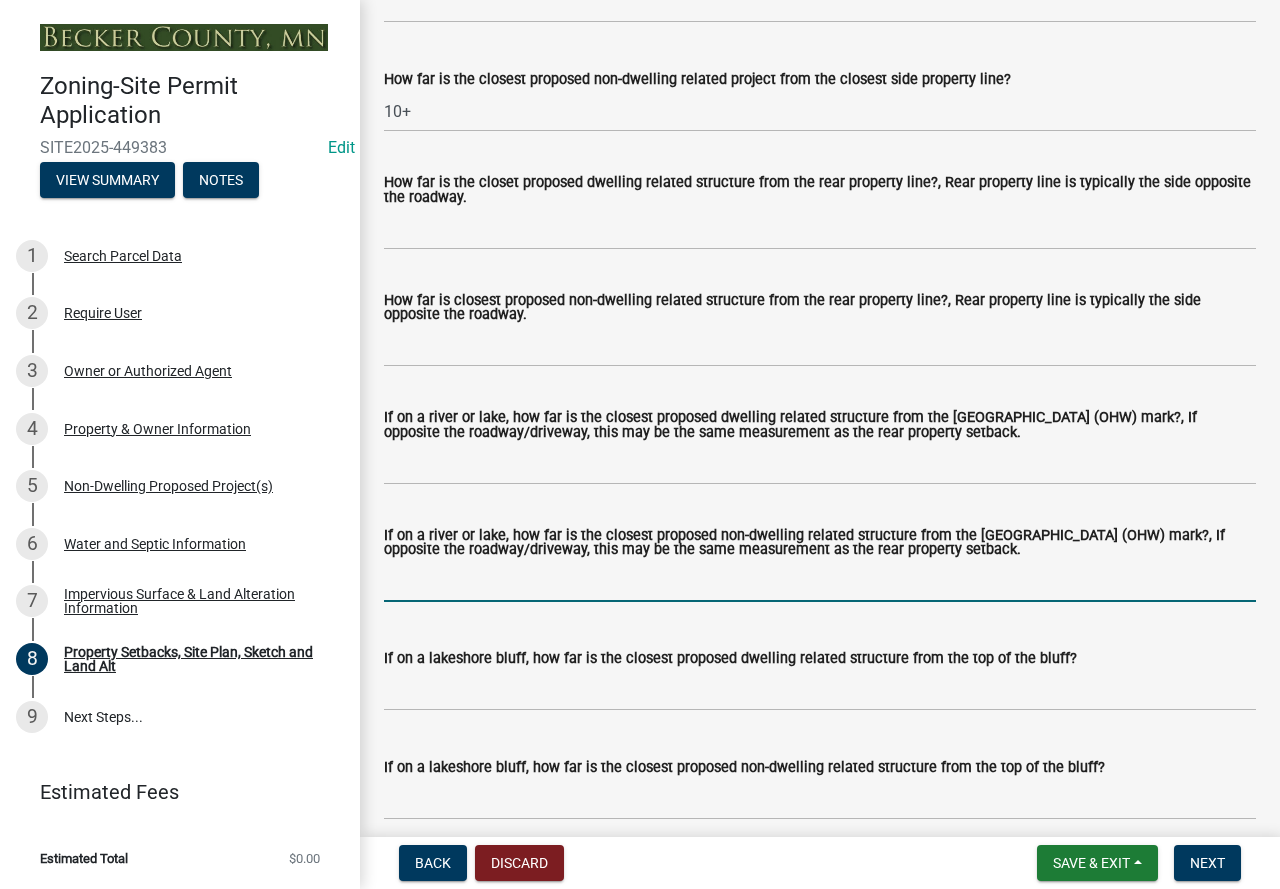 click on "If on a river or lake, how far is the closest proposed non-dwelling related structure from the [GEOGRAPHIC_DATA] (OHW) mark?, If opposite the roadway/driveway, this may be the same measurement as the rear property setback." at bounding box center [820, 581] 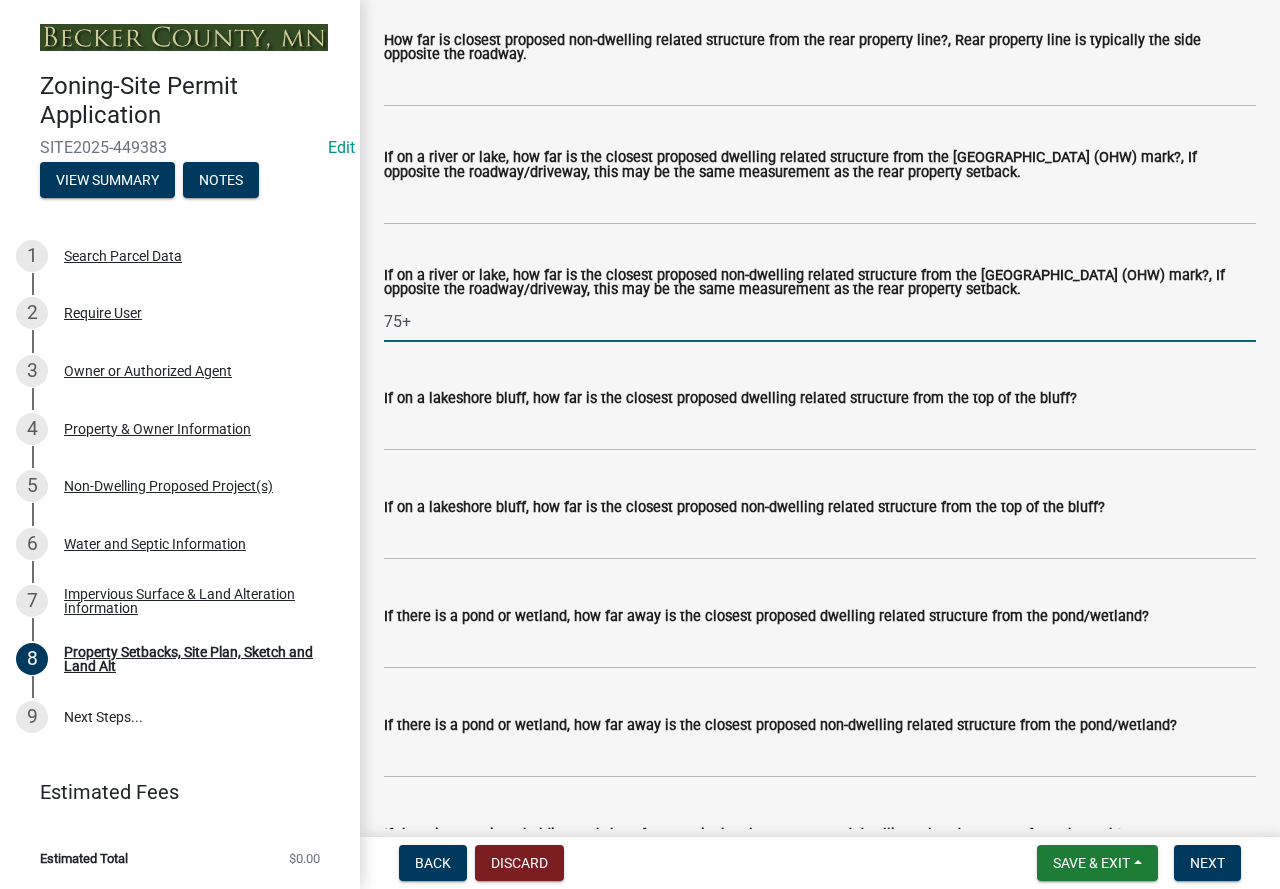 scroll, scrollTop: 4785, scrollLeft: 0, axis: vertical 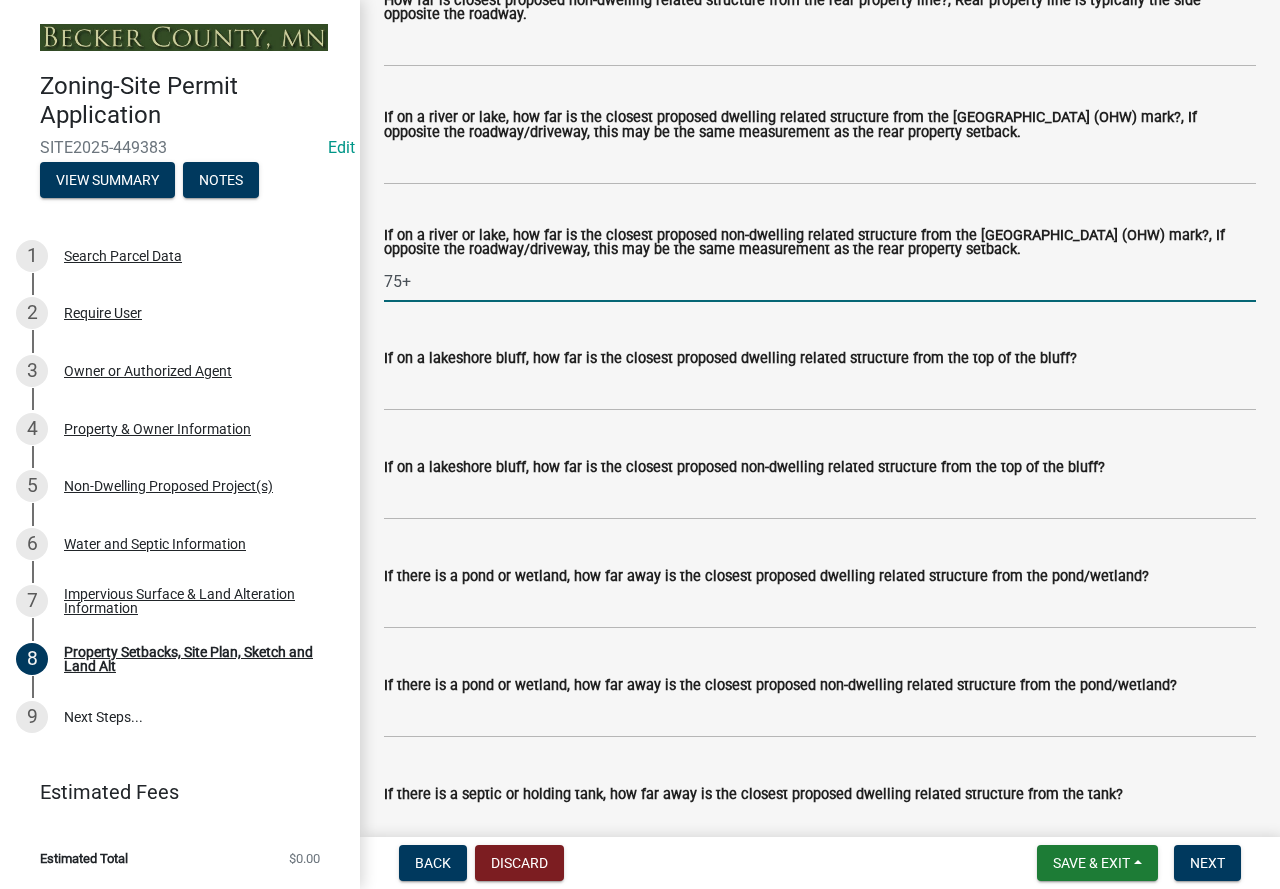 type on "75+" 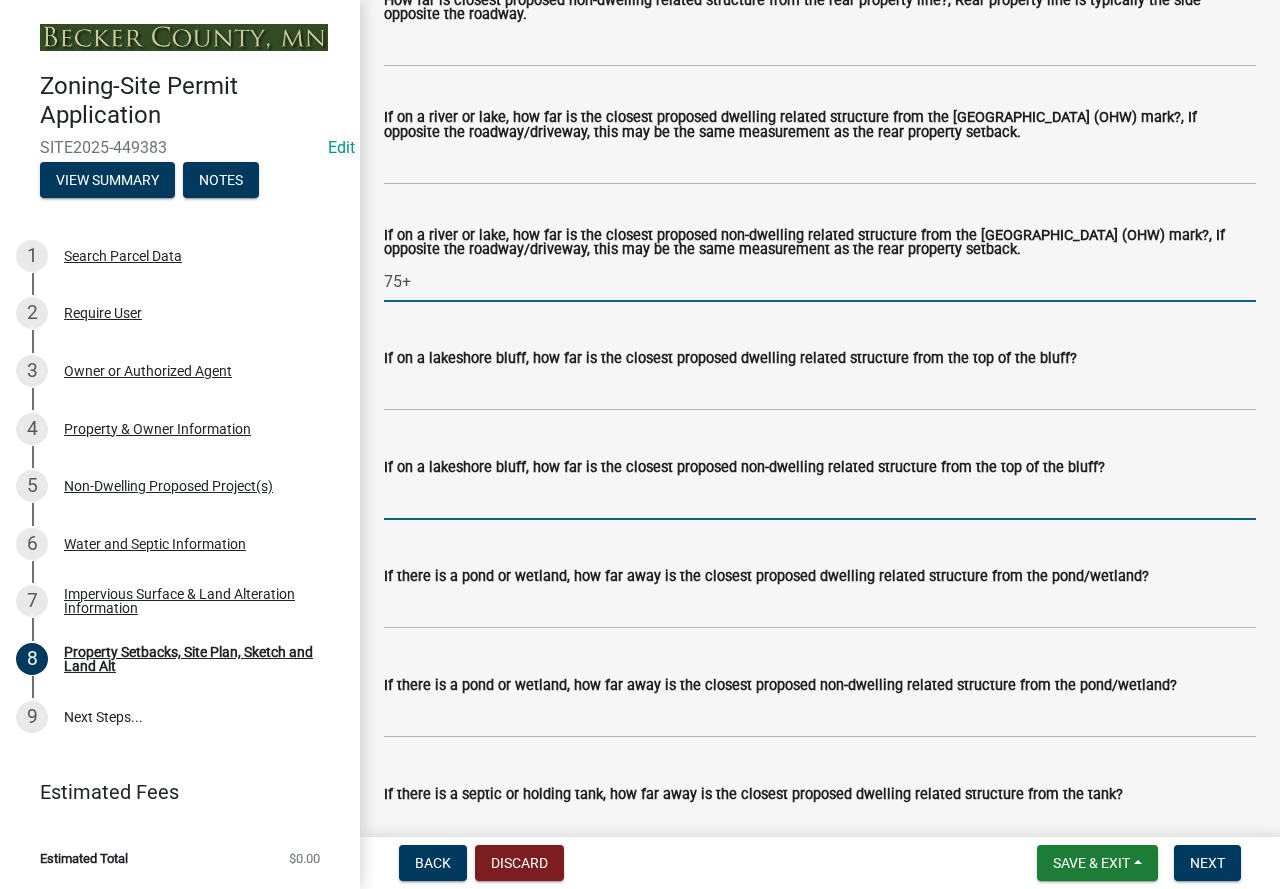 click on "If on a lakeshore bluff, how far is the closest proposed non-dwelling related structure from the top of the bluff?" at bounding box center [820, 499] 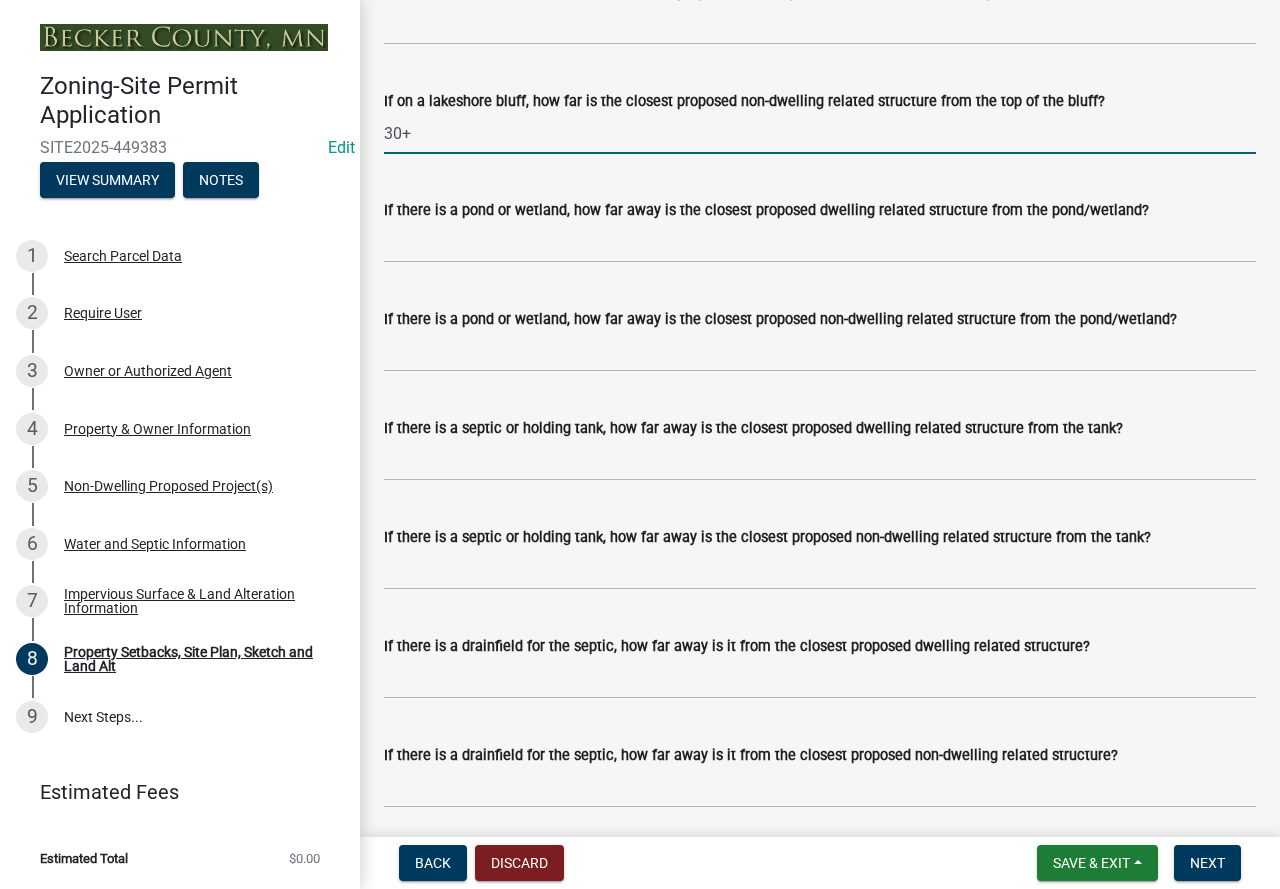 scroll, scrollTop: 5185, scrollLeft: 0, axis: vertical 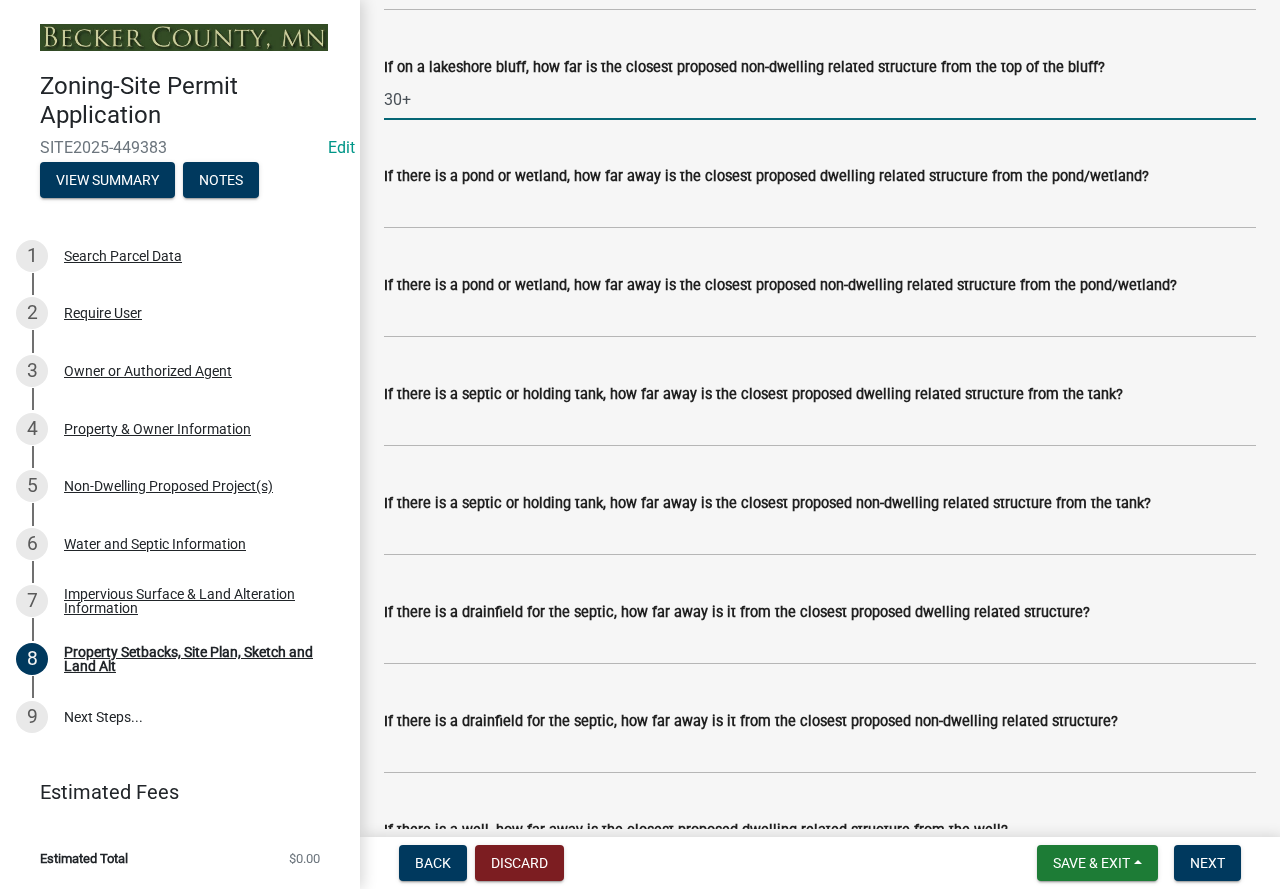 type on "30+" 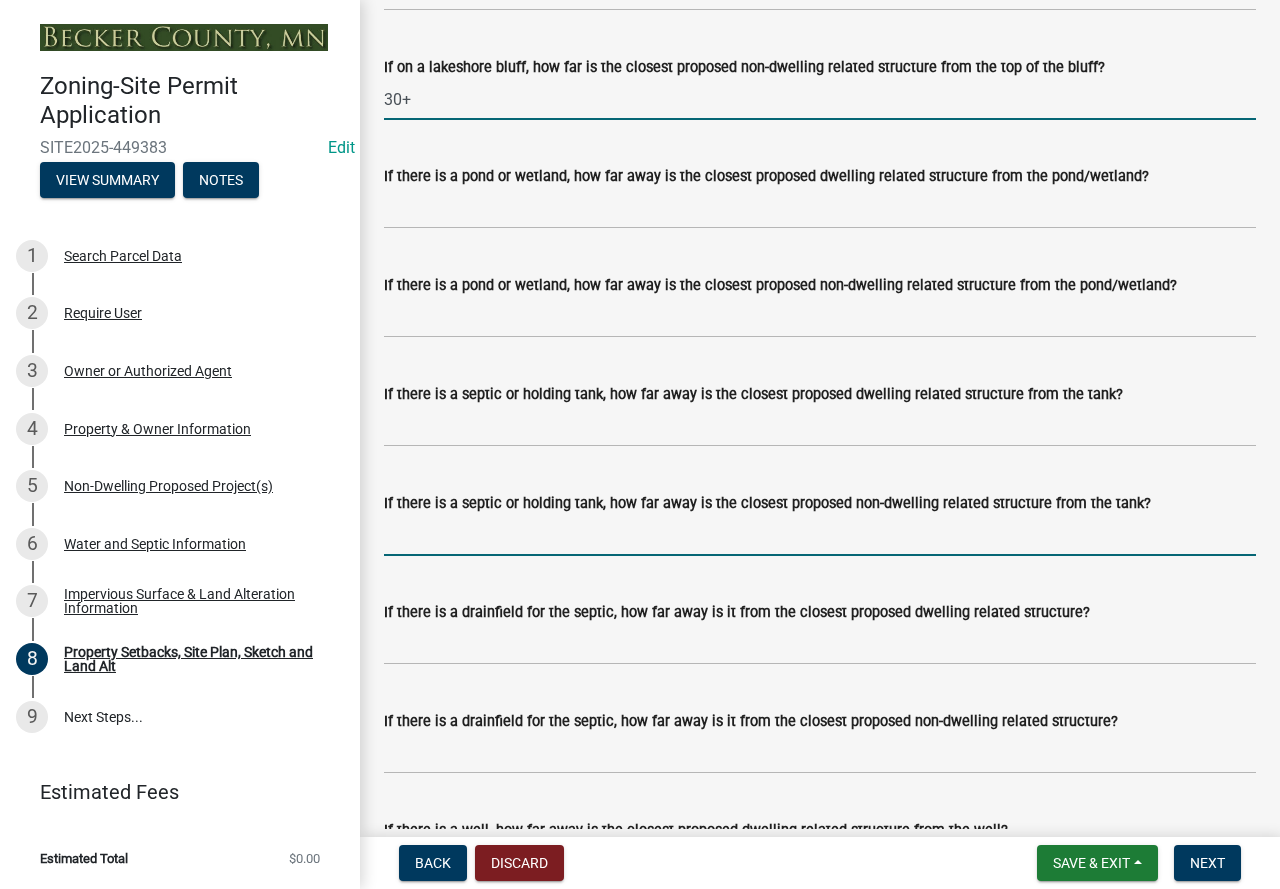 click on "If there is a septic or holding tank, how far away is the closest proposed non-dwelling related structure from the tank?" at bounding box center (820, 535) 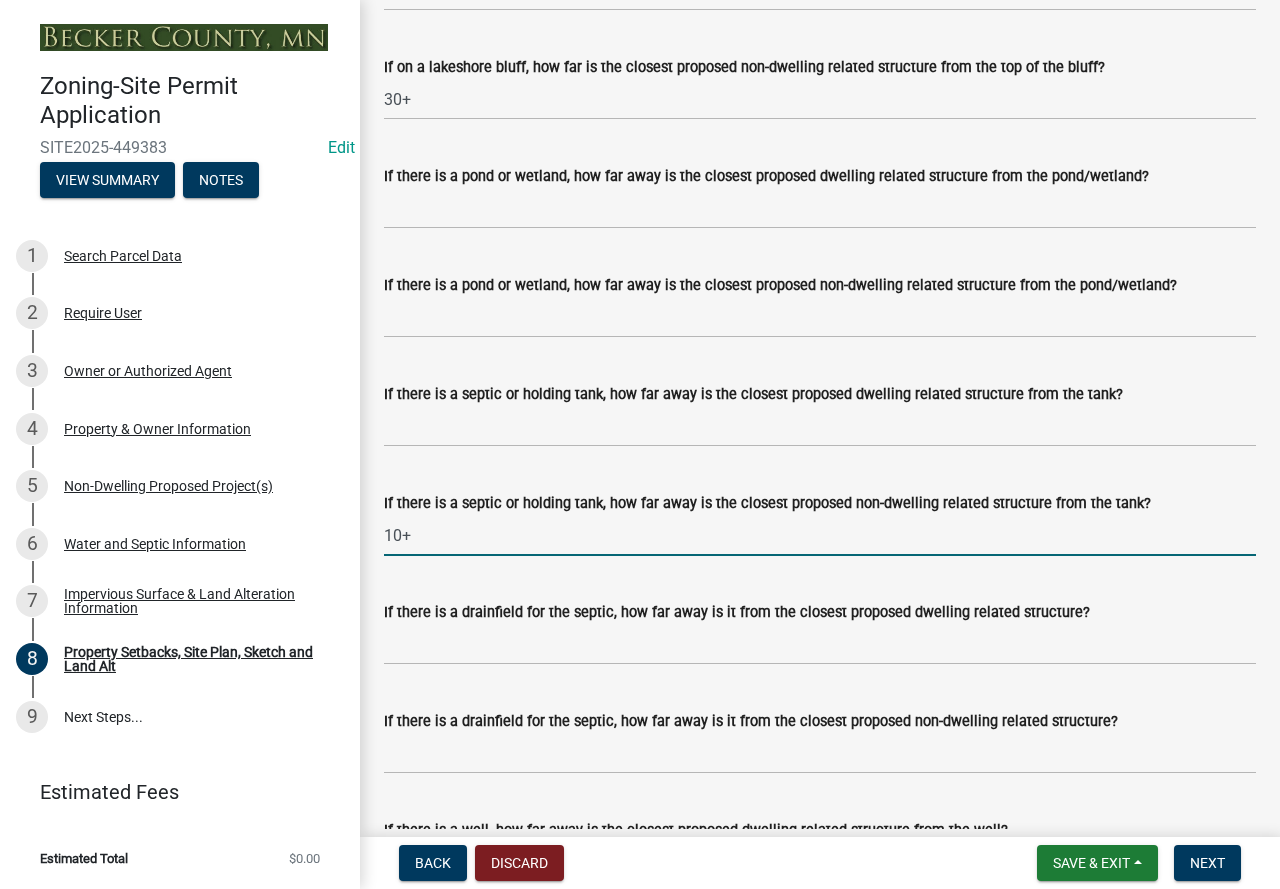 scroll, scrollTop: 5285, scrollLeft: 0, axis: vertical 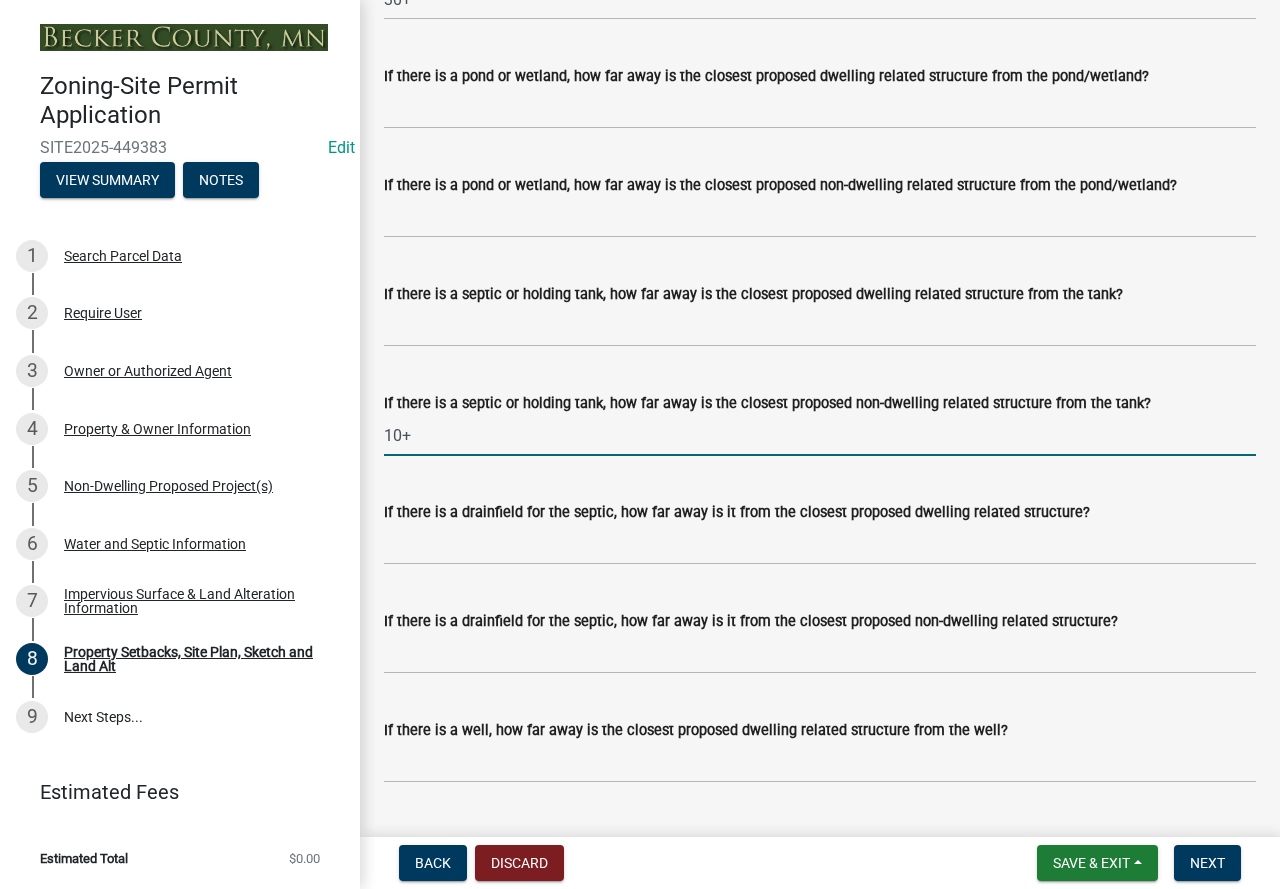 type on "10+" 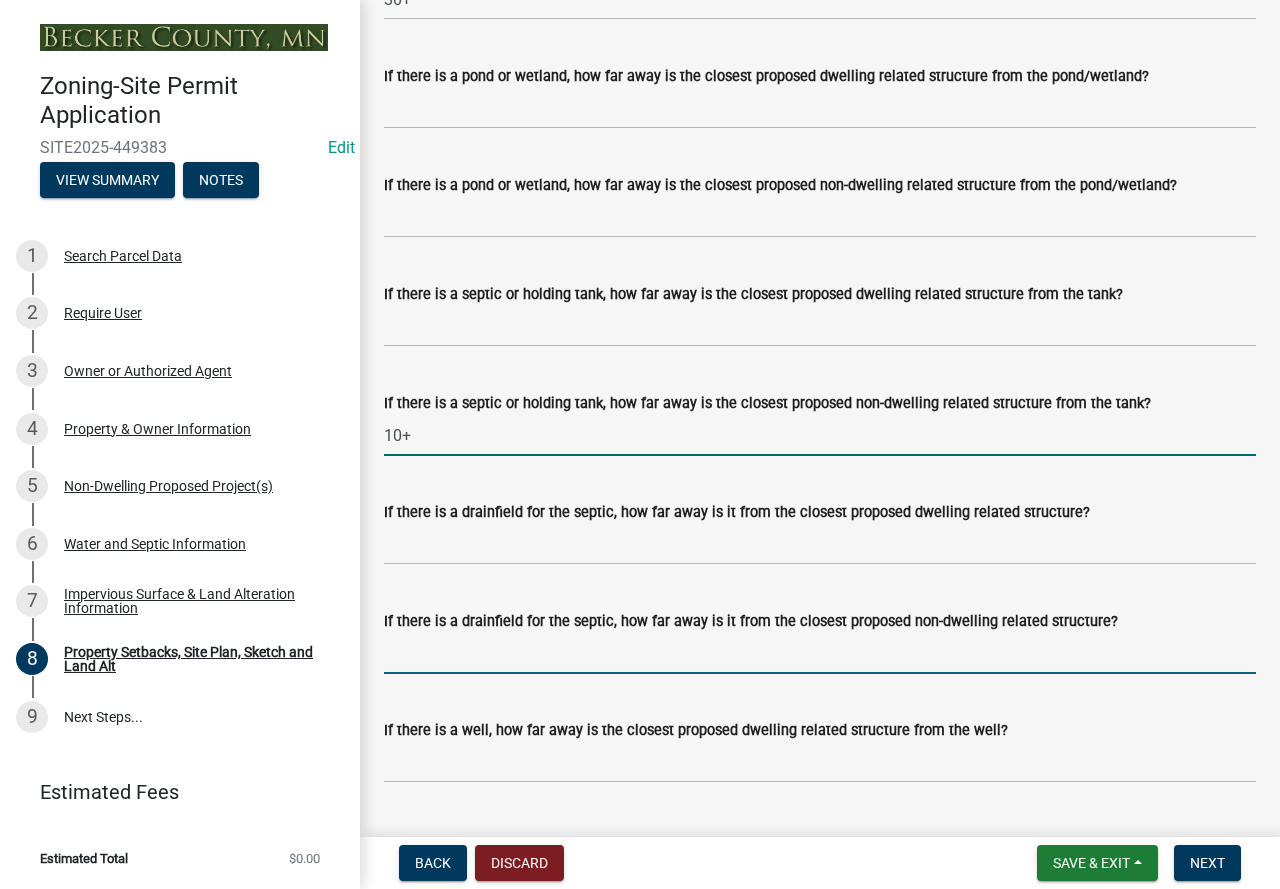 click on "If there is a drainfield for the septic, how far away is it from the closest proposed non-dwelling related structure?" at bounding box center (820, 653) 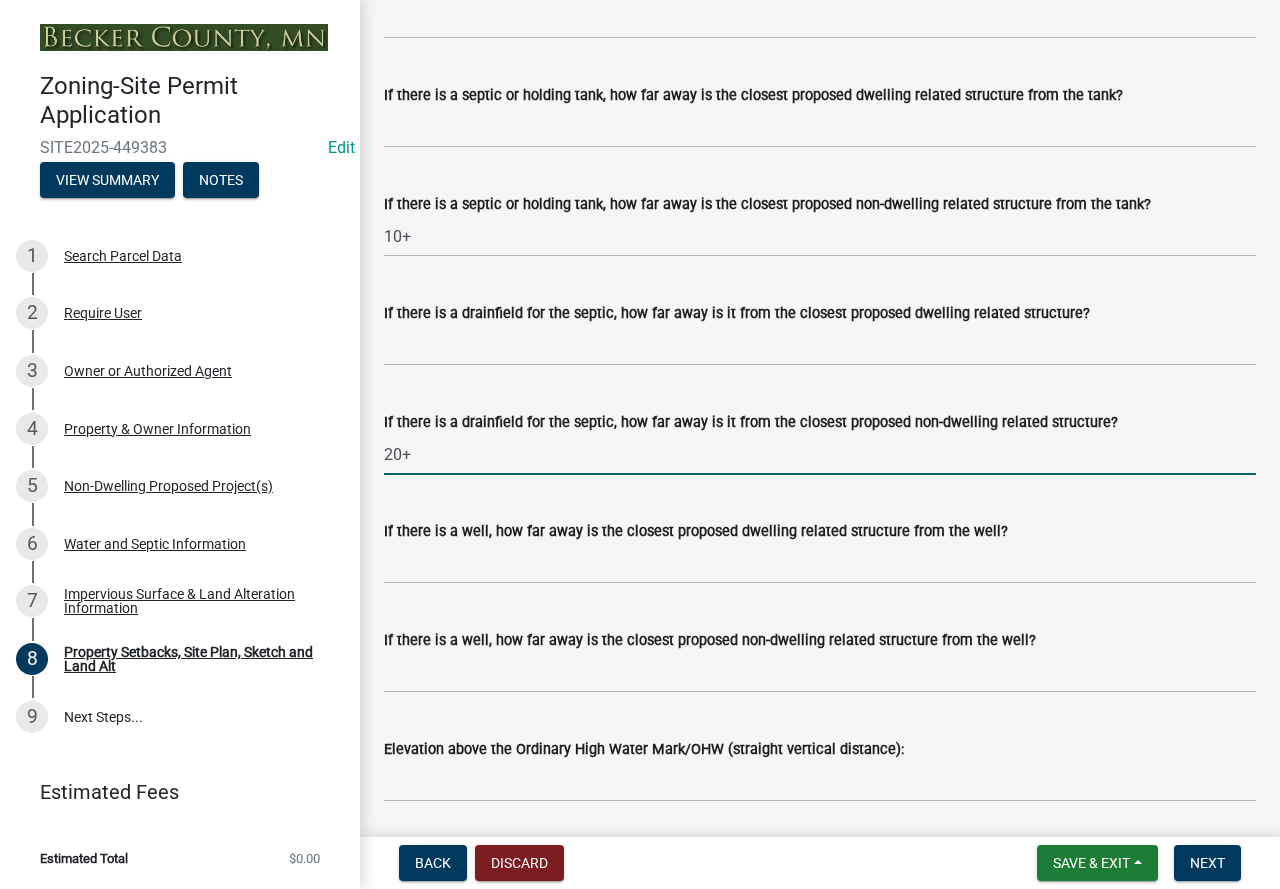 scroll, scrollTop: 5585, scrollLeft: 0, axis: vertical 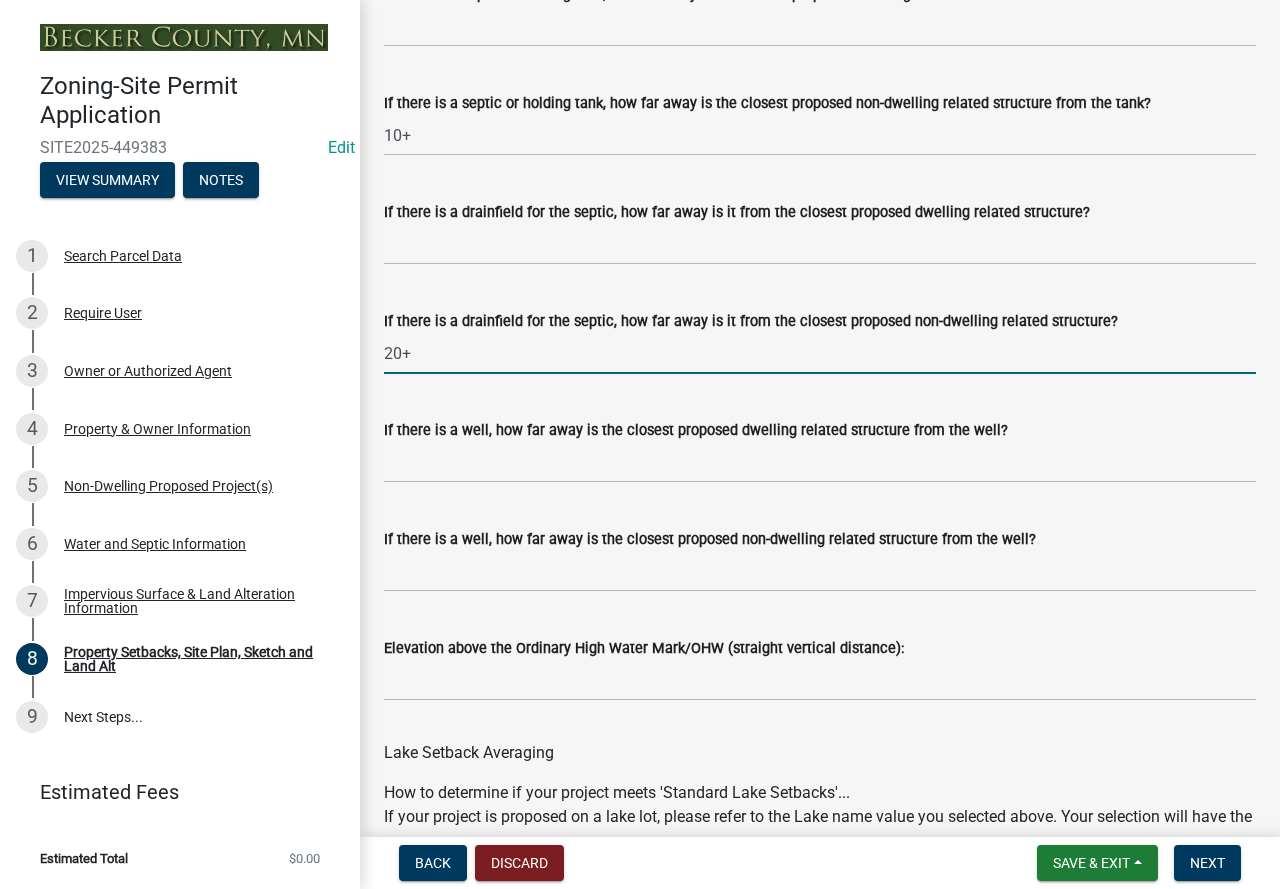 type on "20+" 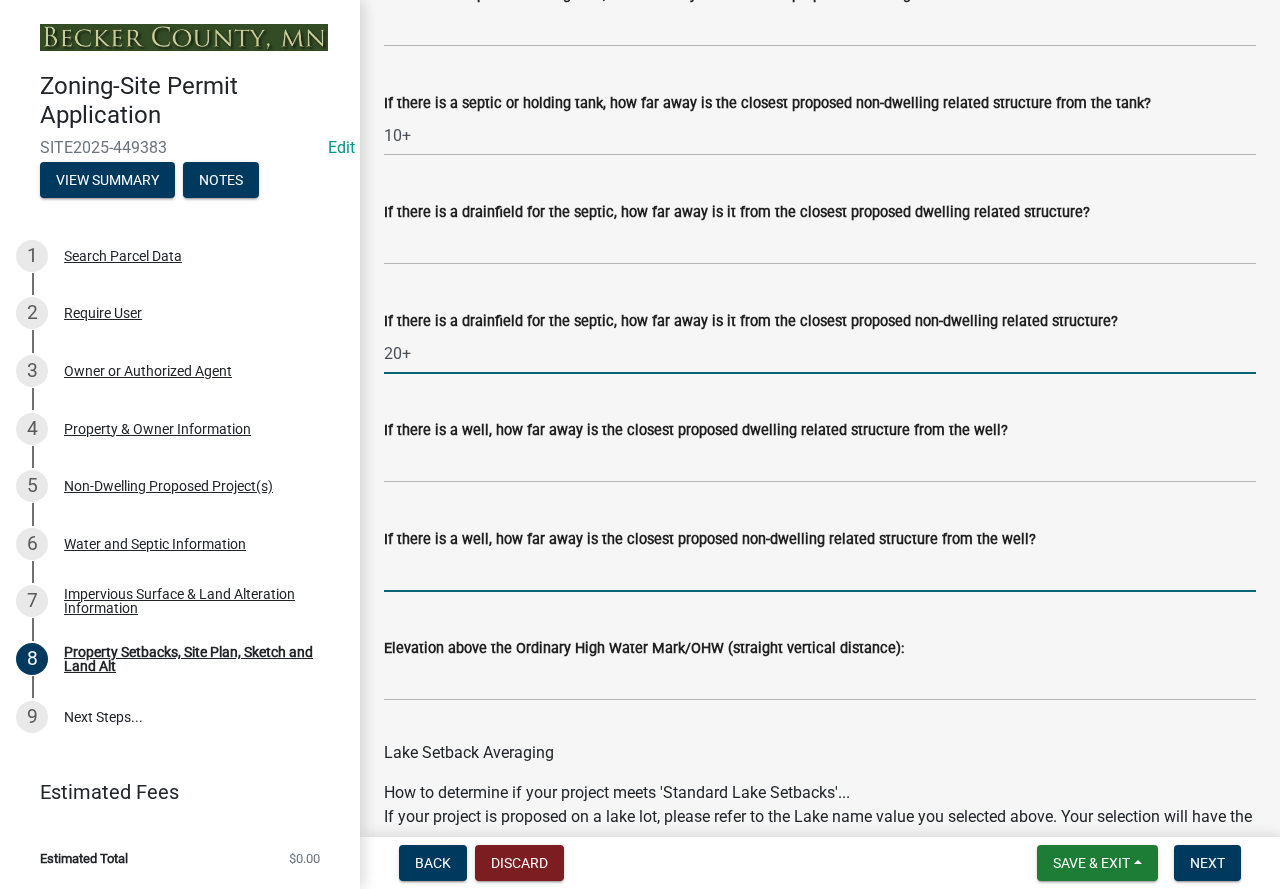 click on "If there is a well, how far away is the closest proposed non-dwelling related structure from the well?" at bounding box center [820, 571] 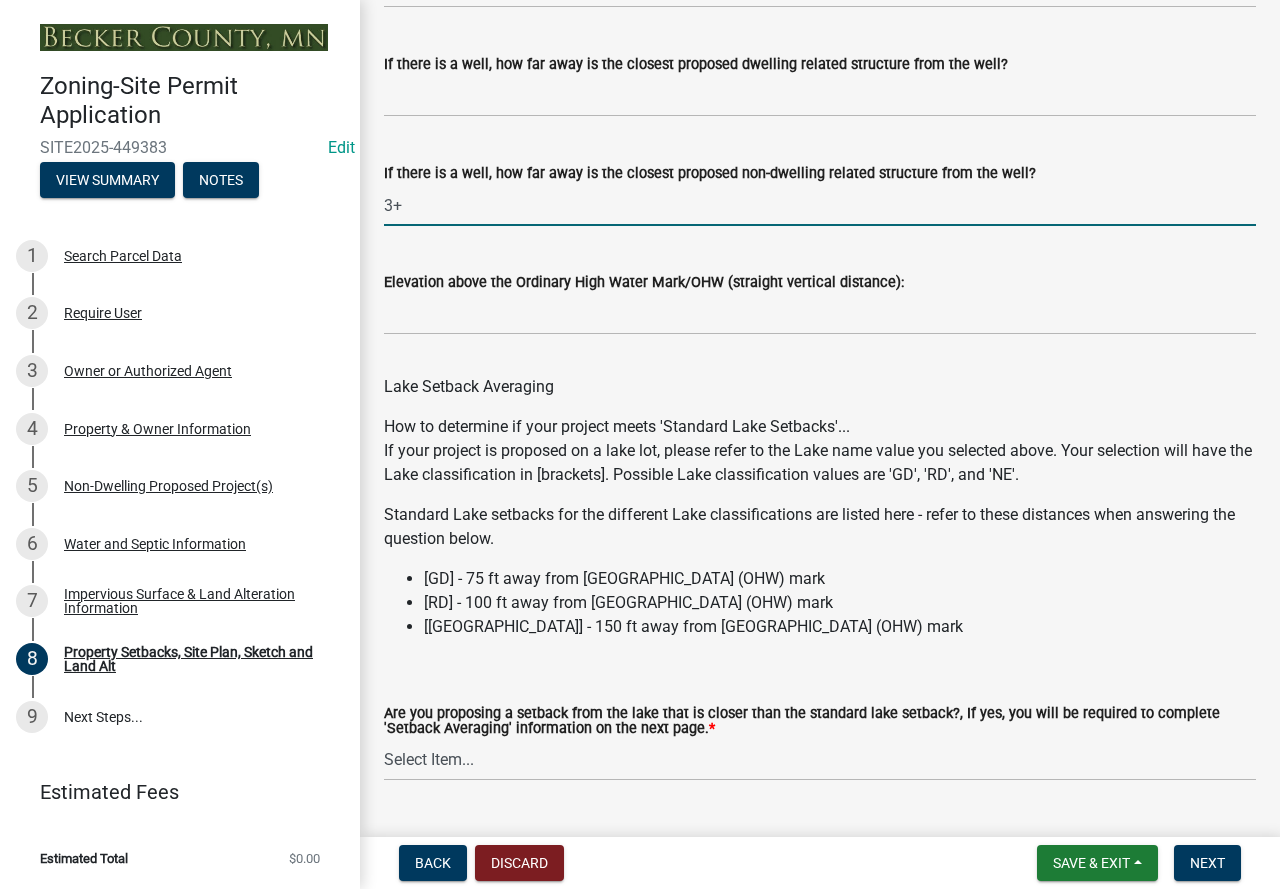 scroll, scrollTop: 6024, scrollLeft: 0, axis: vertical 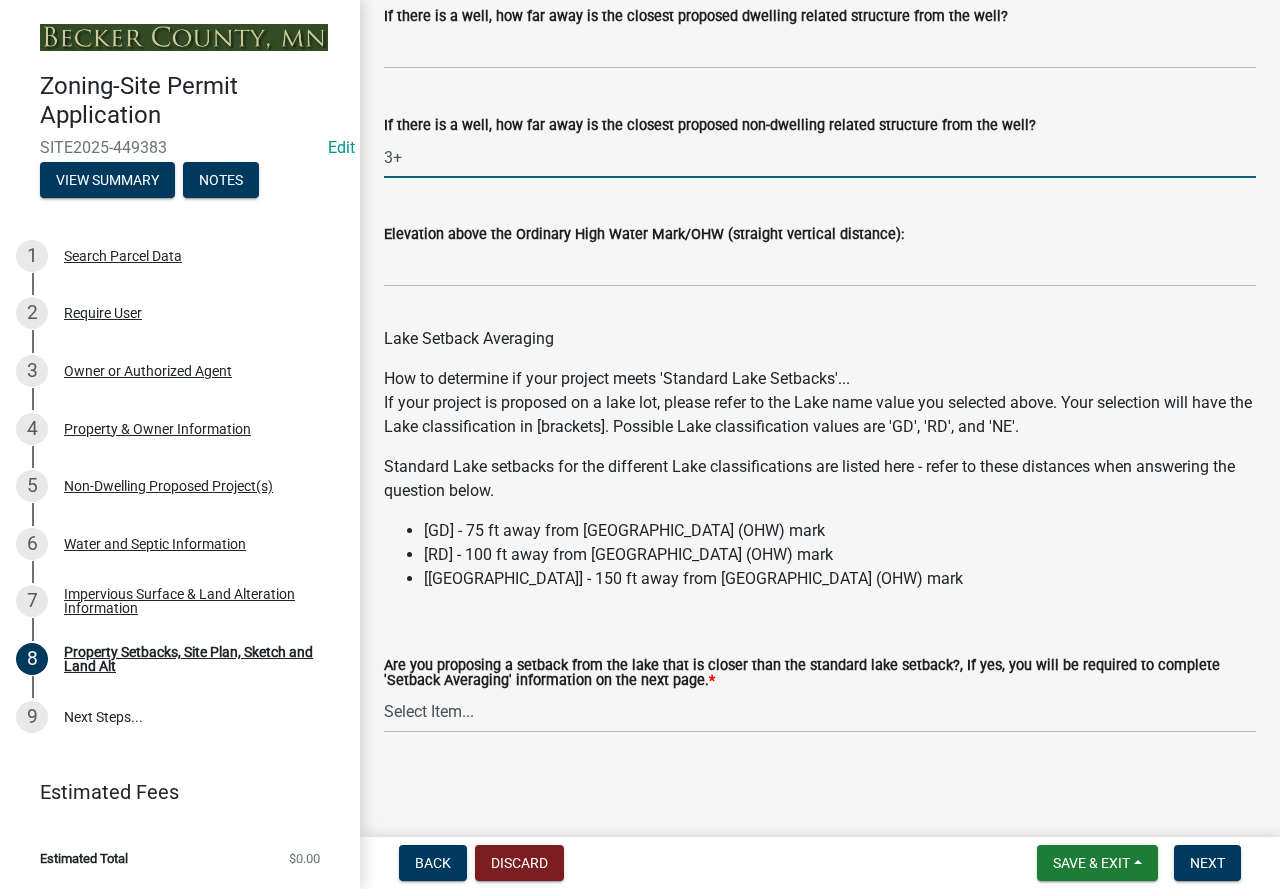 type on "3+" 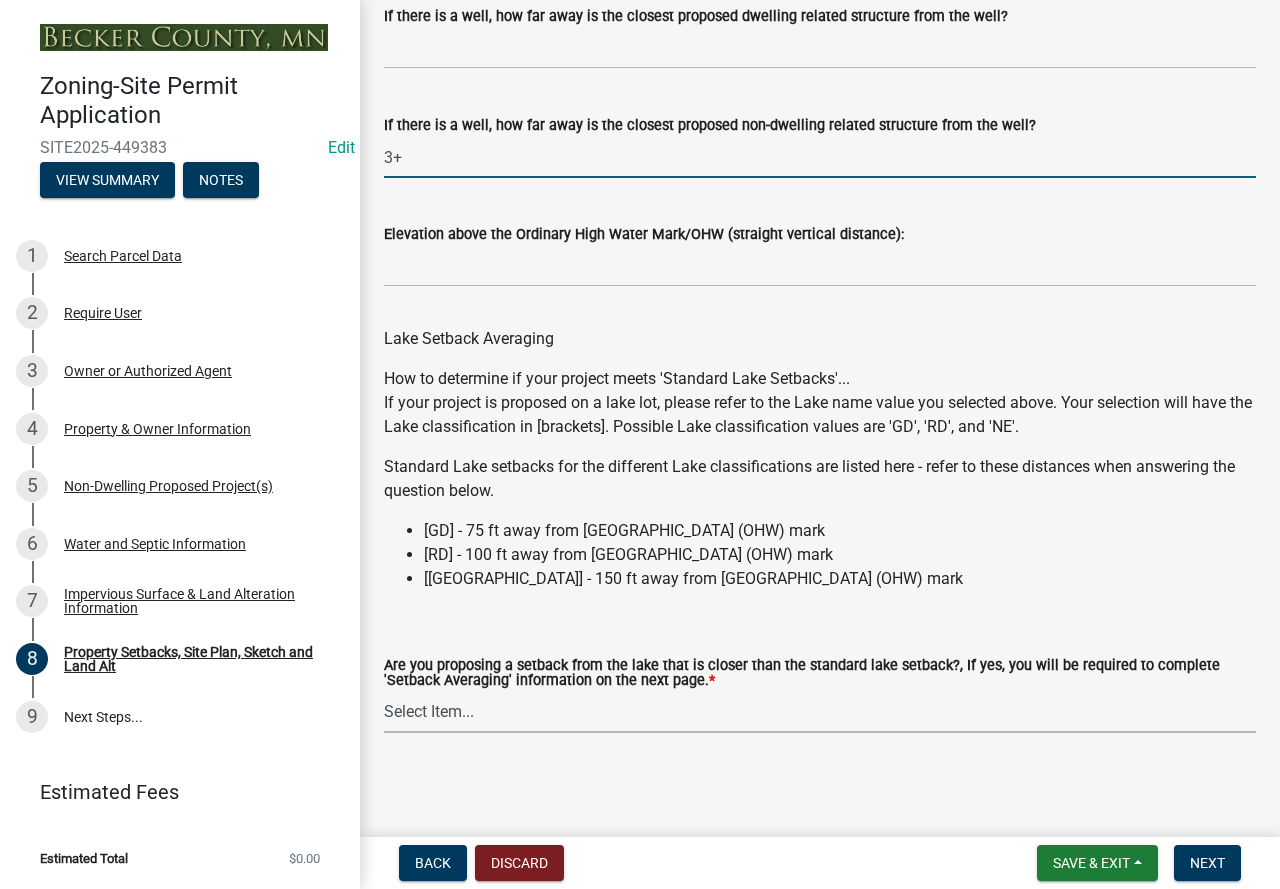 click on "Select Item...   Yes   No   N/A" at bounding box center (820, 712) 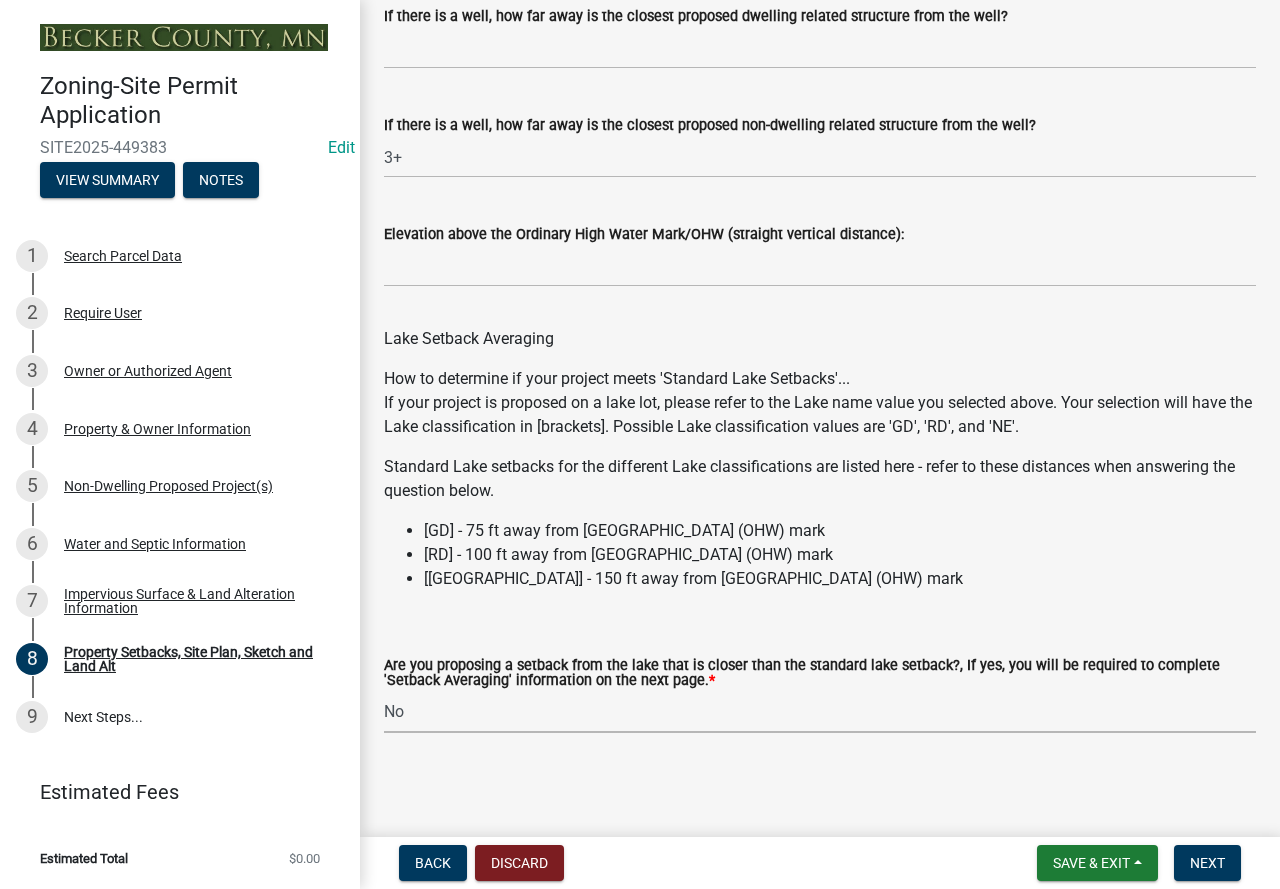 click on "Select Item...   Yes   No   N/A" at bounding box center [820, 712] 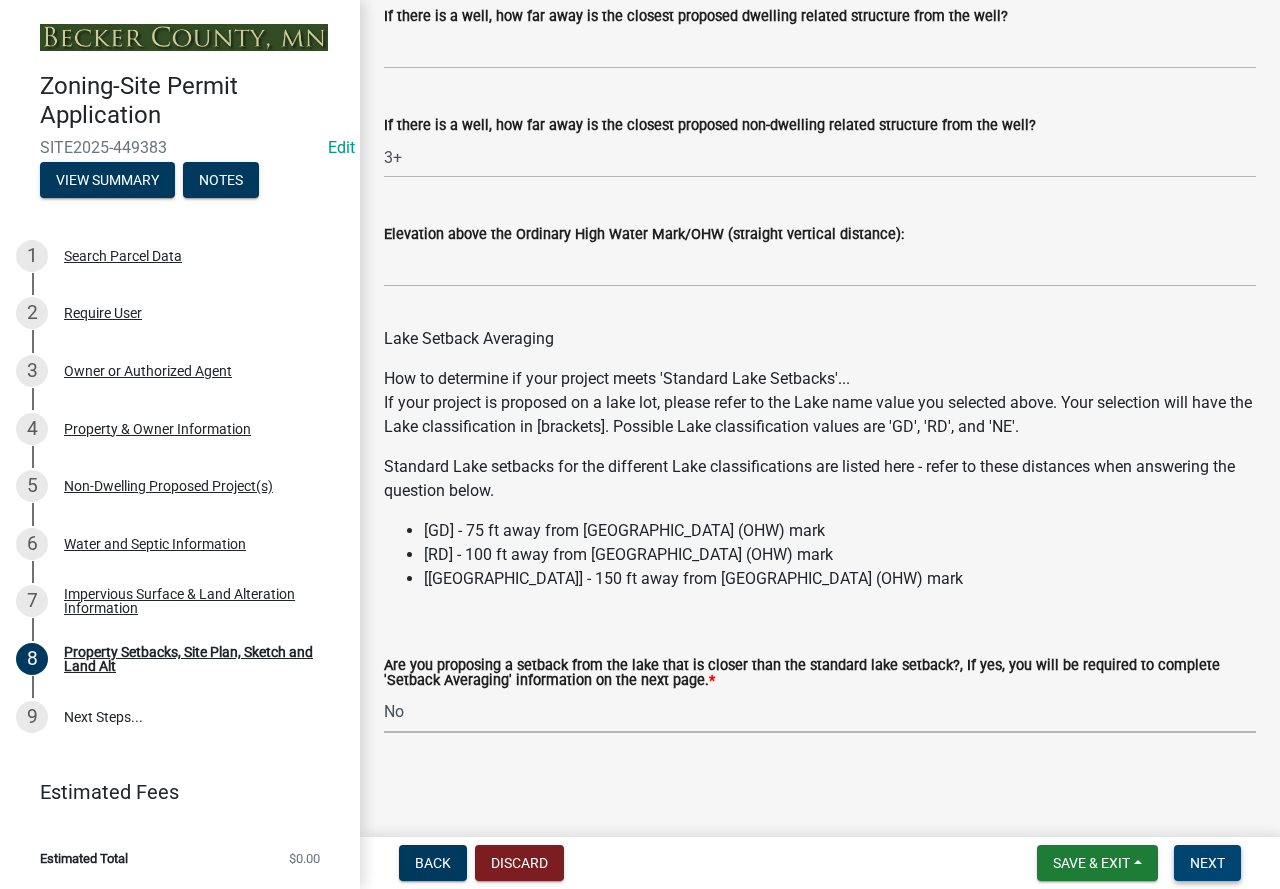 click on "Next" at bounding box center [1207, 863] 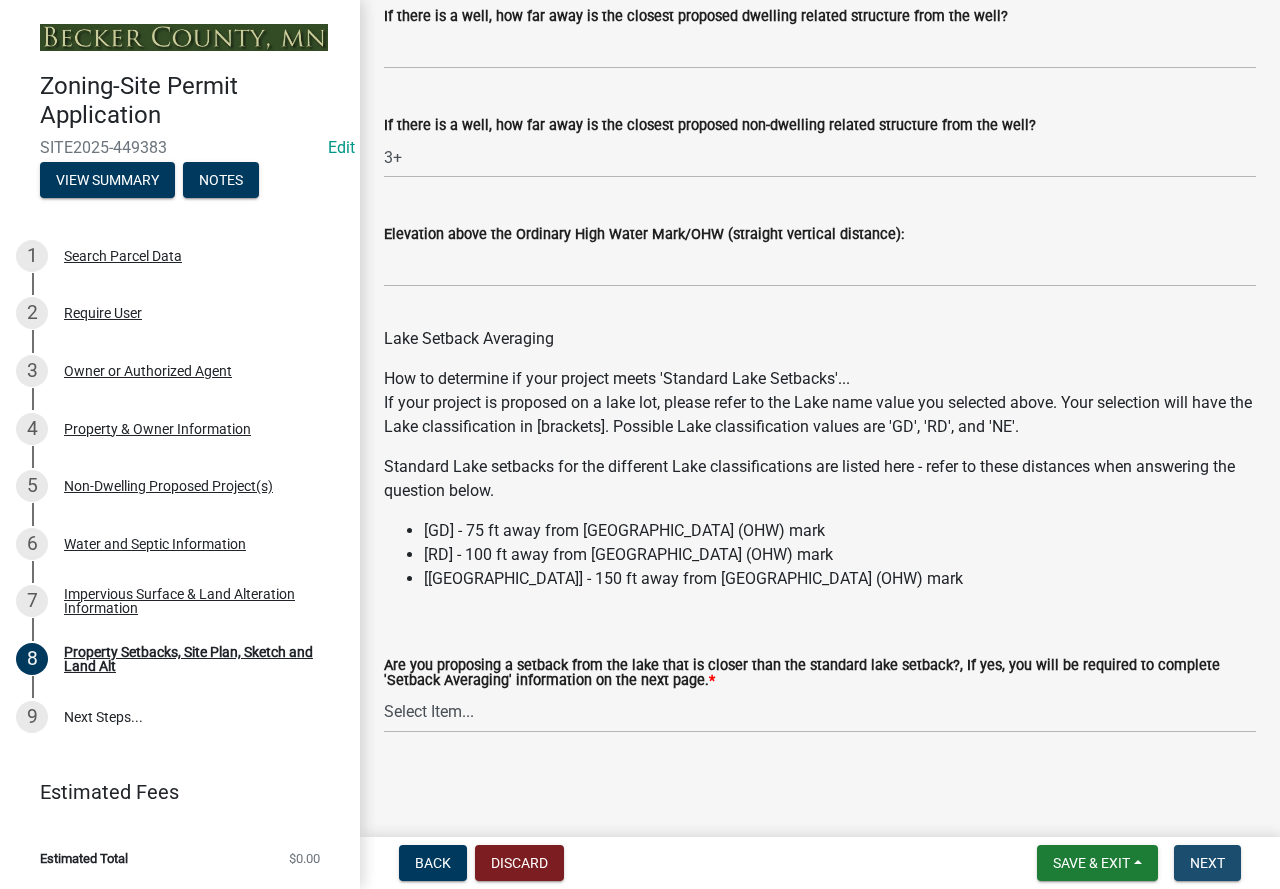 scroll, scrollTop: 0, scrollLeft: 0, axis: both 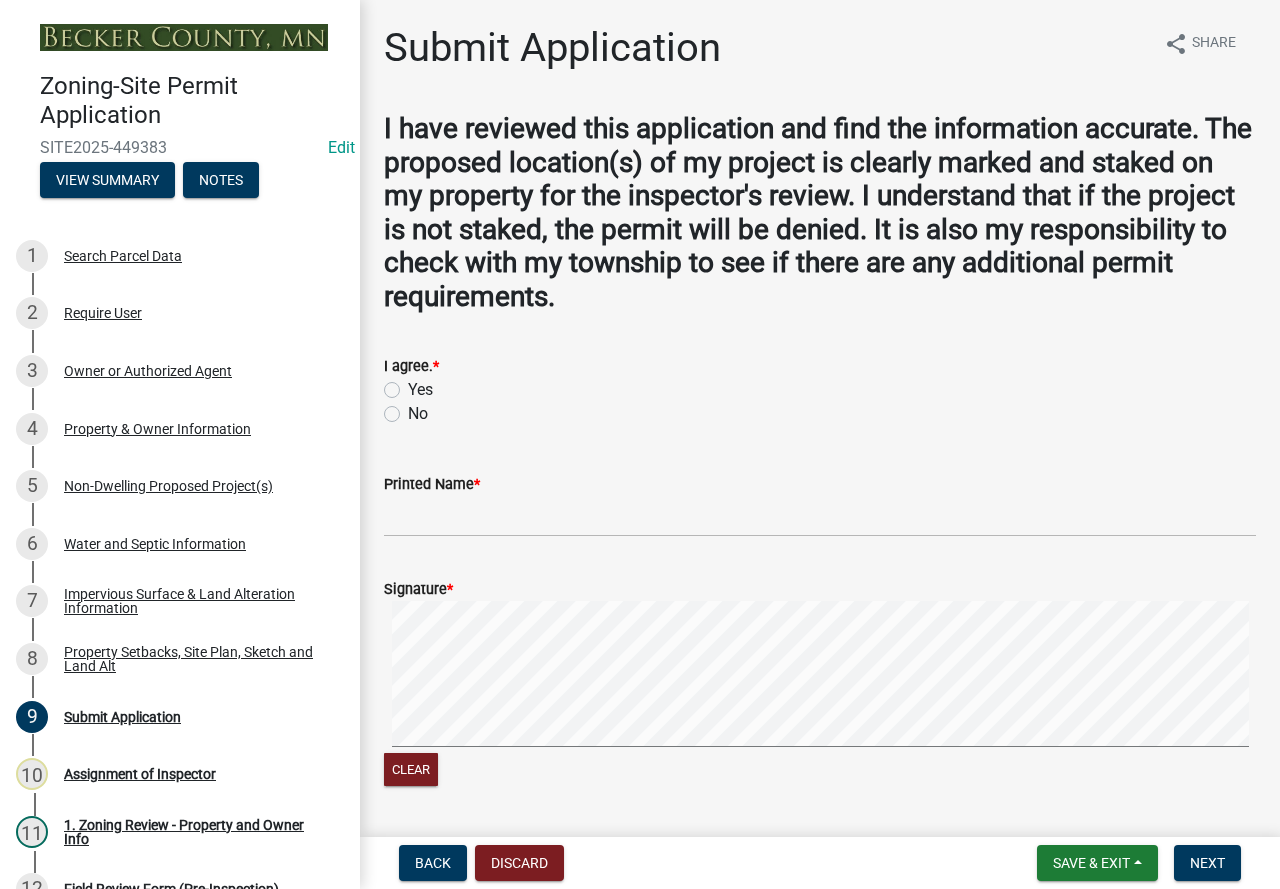 click on "Yes" 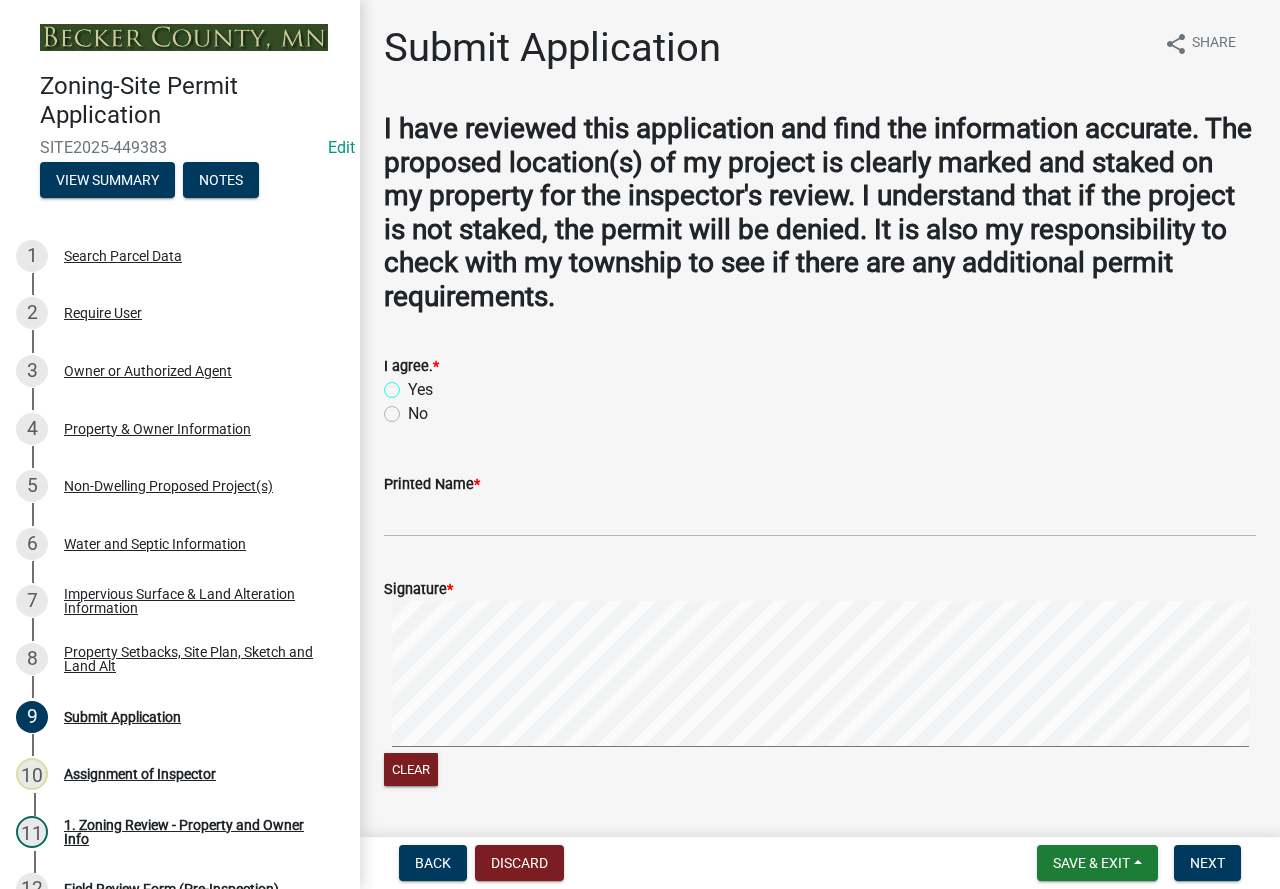 click on "Yes" at bounding box center (414, 384) 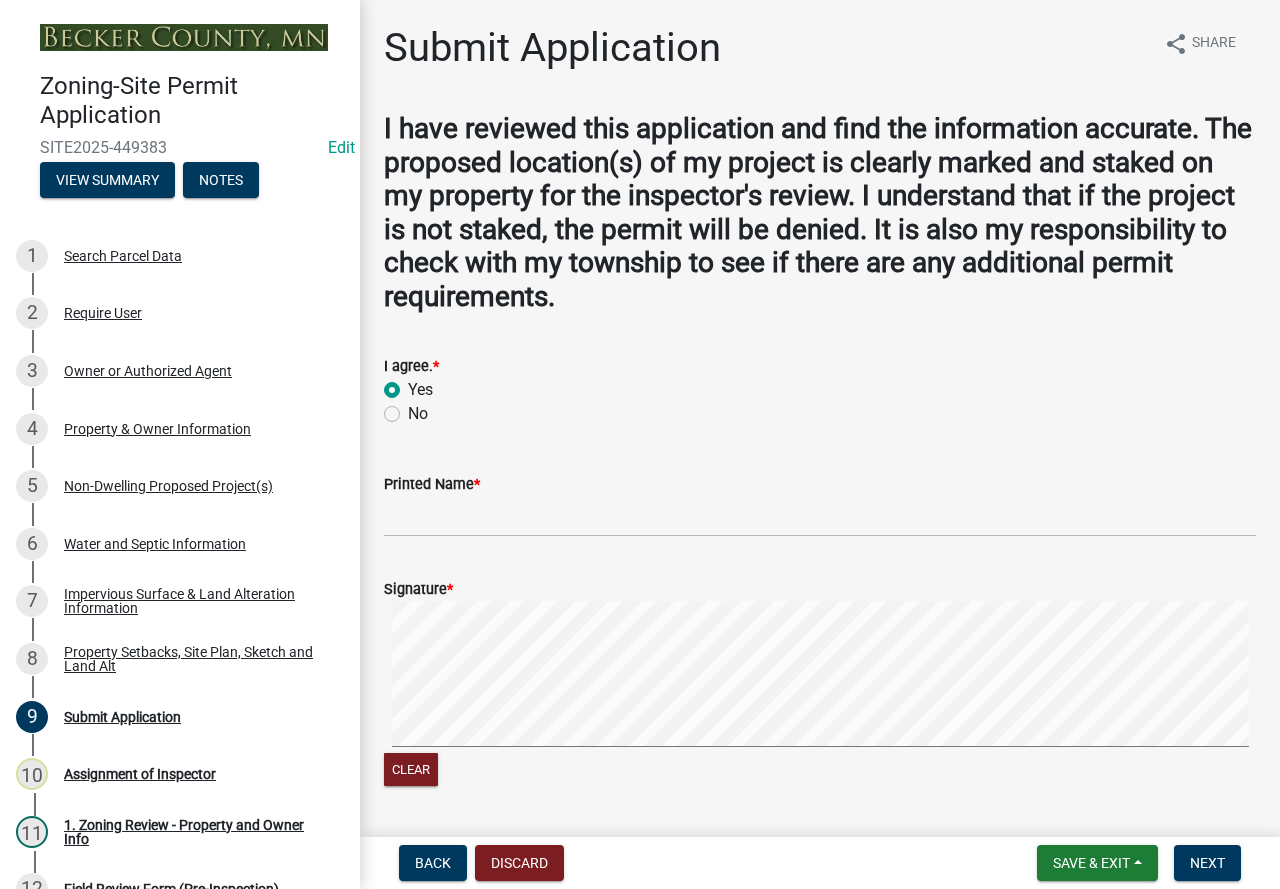 radio on "true" 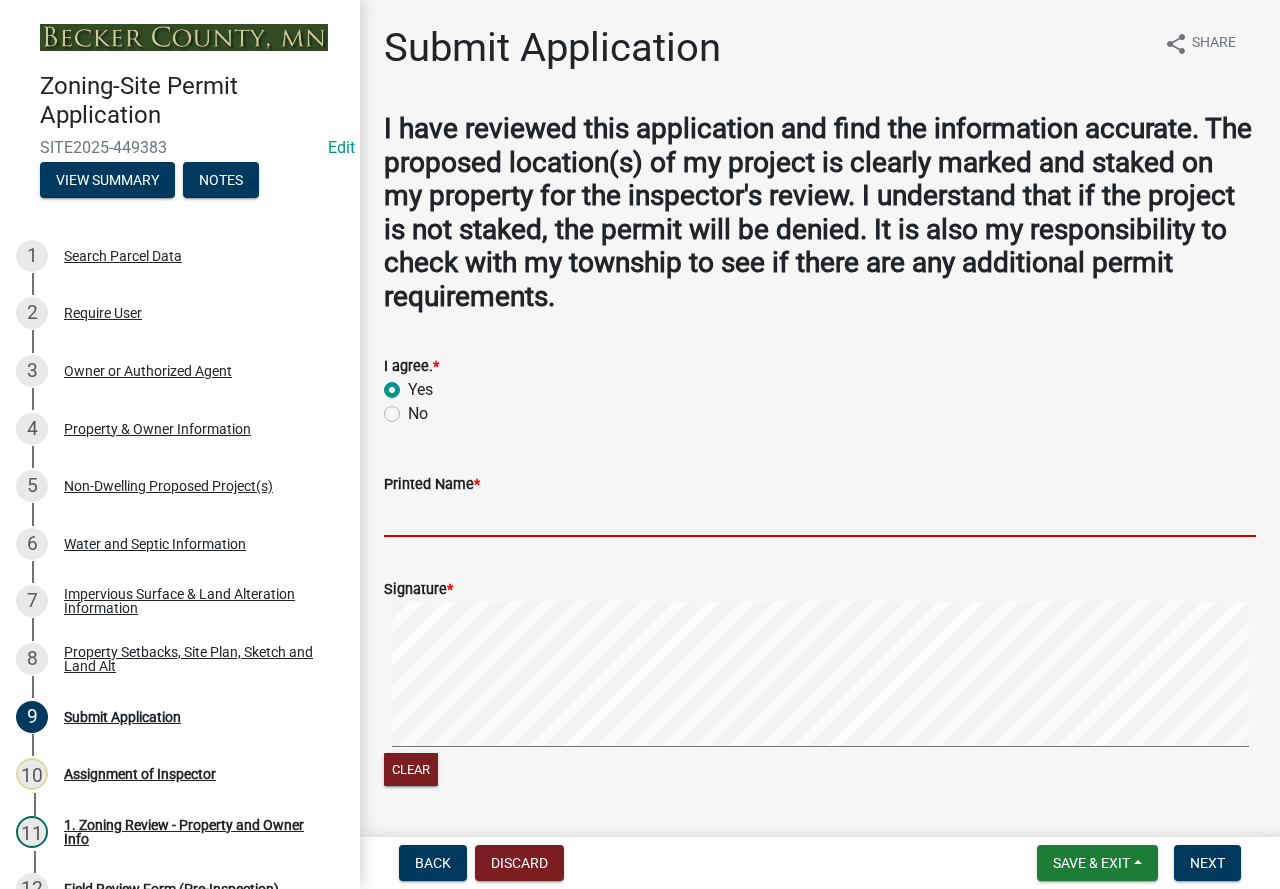 click on "Printed Name  *" at bounding box center (820, 516) 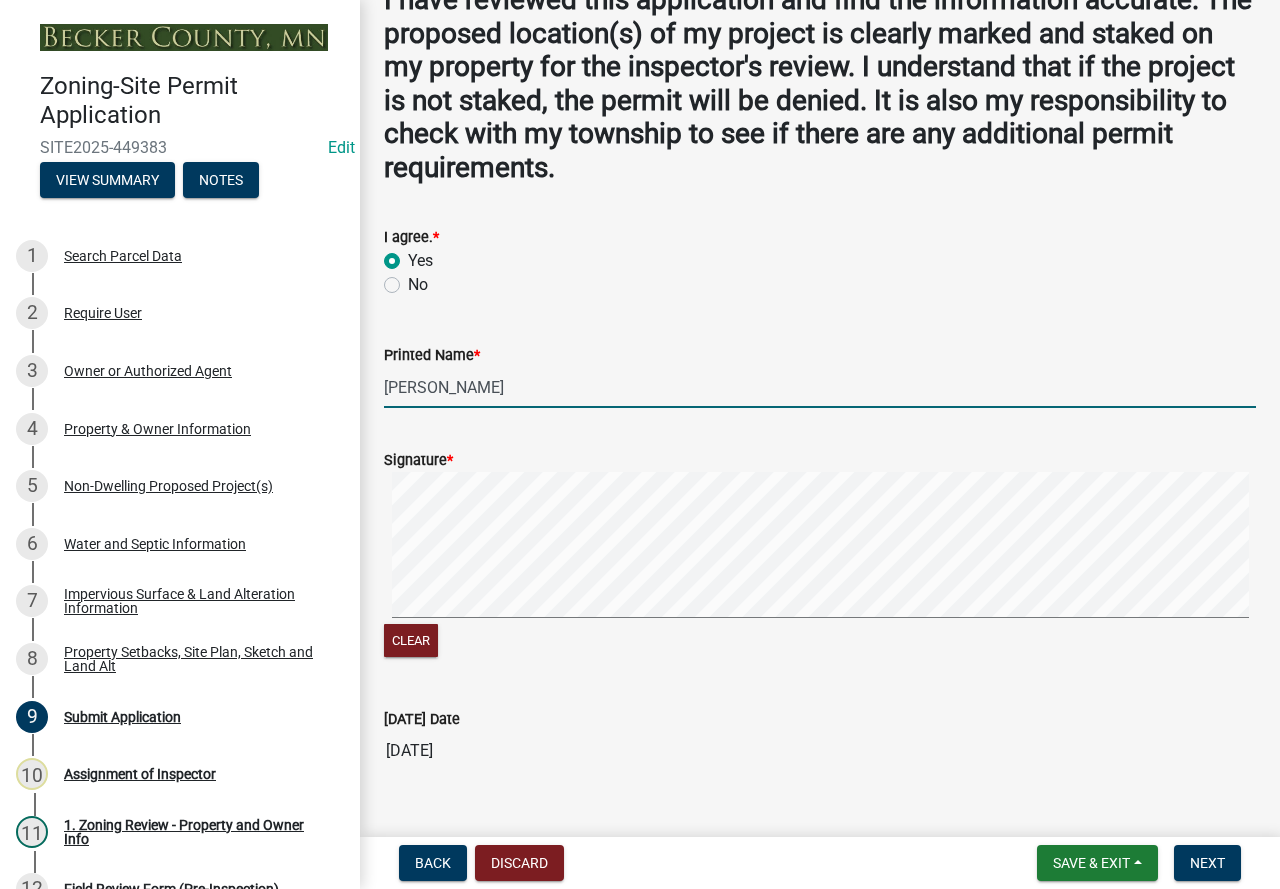 scroll, scrollTop: 349, scrollLeft: 0, axis: vertical 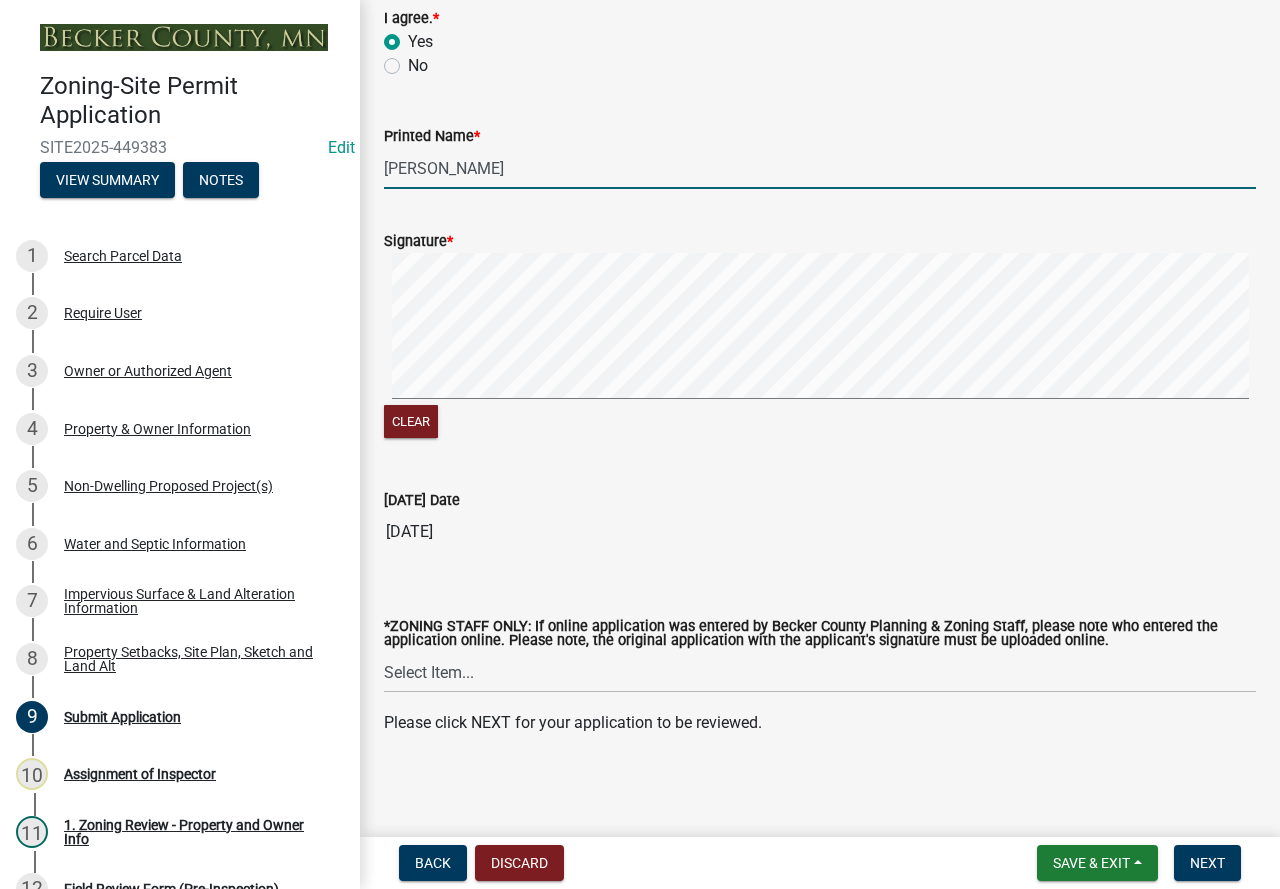 type on "[PERSON_NAME]" 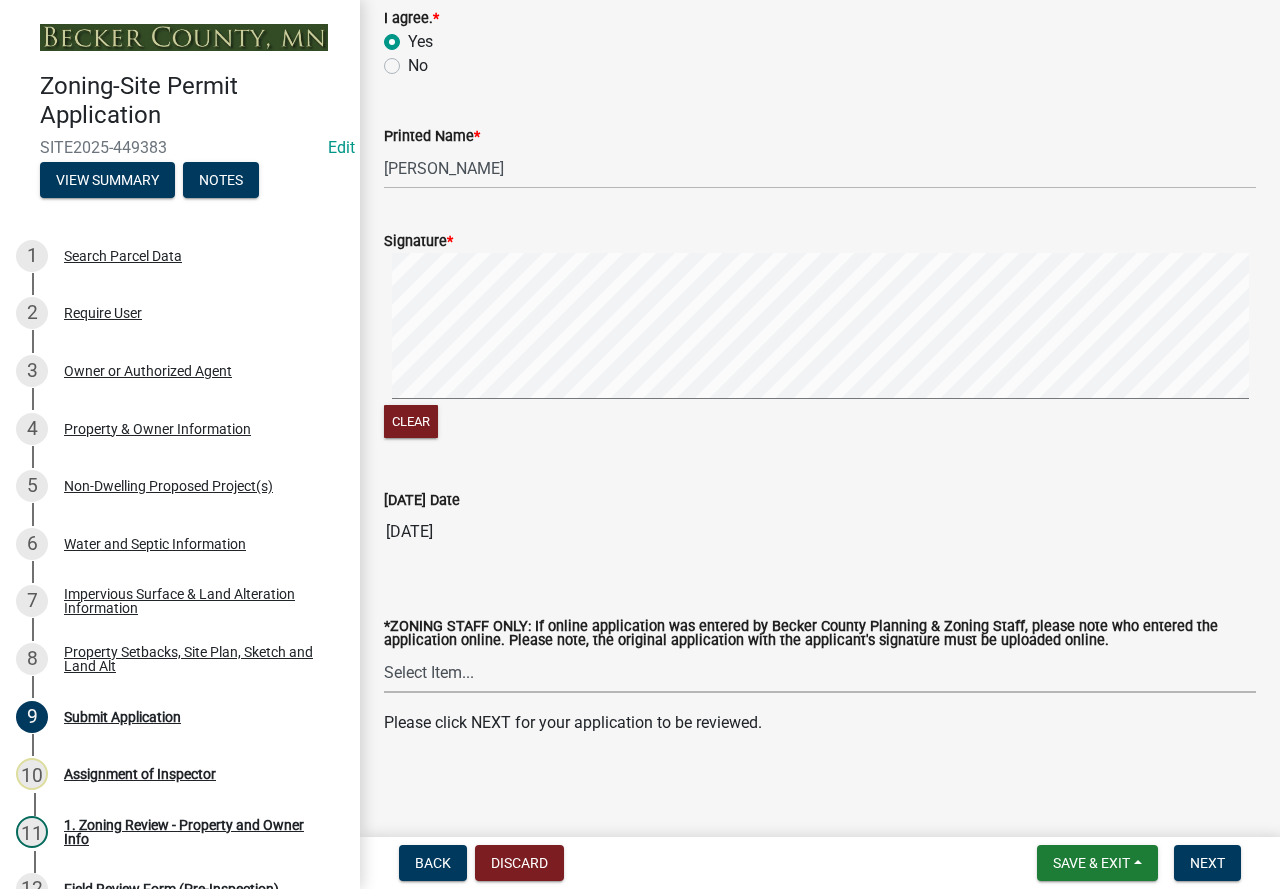 click on "Select Item...   [PERSON_NAME]   [PERSON_NAME]   [PERSON_NAME]   [PERSON_NAME]   [PERSON_NAME]   [PERSON_NAME]" at bounding box center [820, 672] 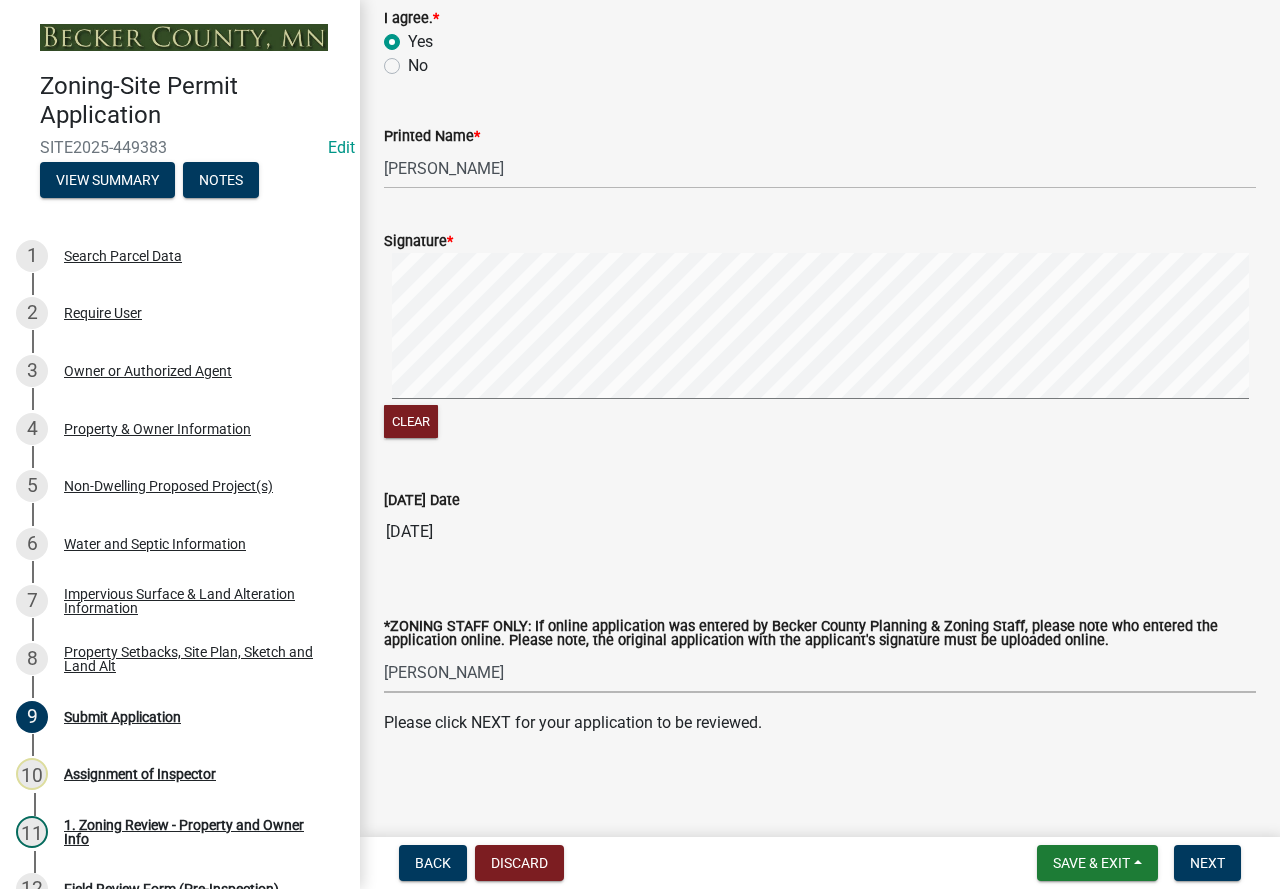 click on "Select Item...   [PERSON_NAME]   [PERSON_NAME]   [PERSON_NAME]   [PERSON_NAME]   [PERSON_NAME]   [PERSON_NAME]" at bounding box center [820, 672] 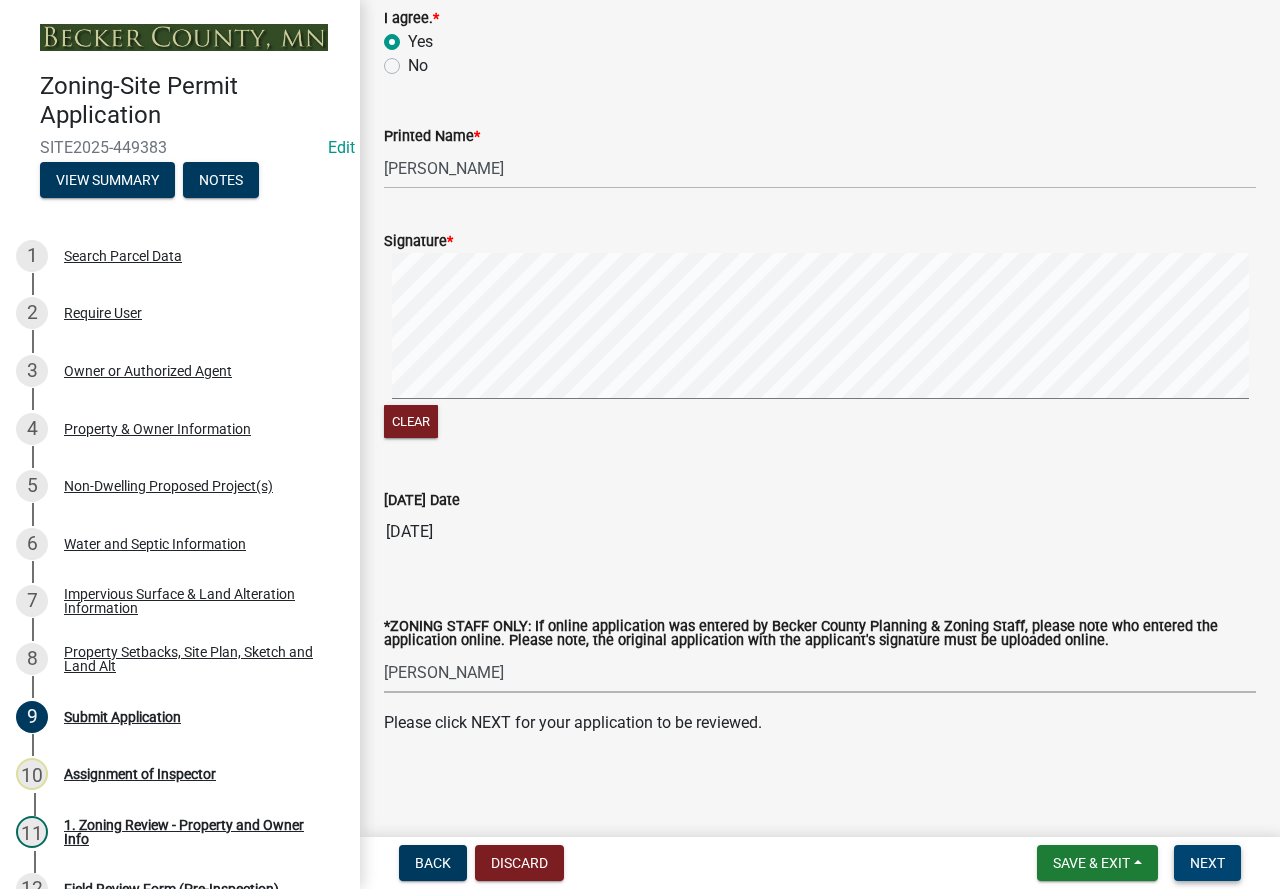 click on "Next" at bounding box center [1207, 863] 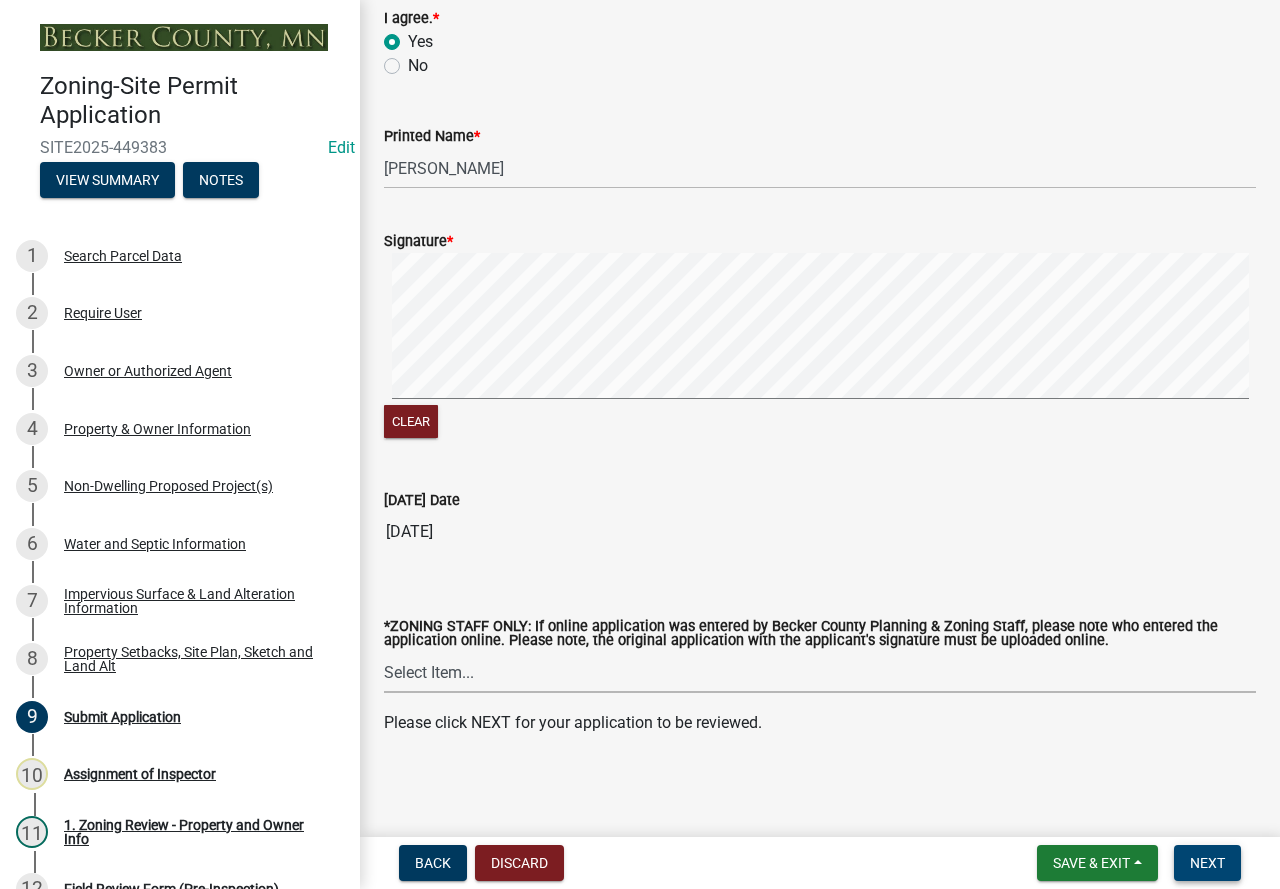 scroll, scrollTop: 0, scrollLeft: 0, axis: both 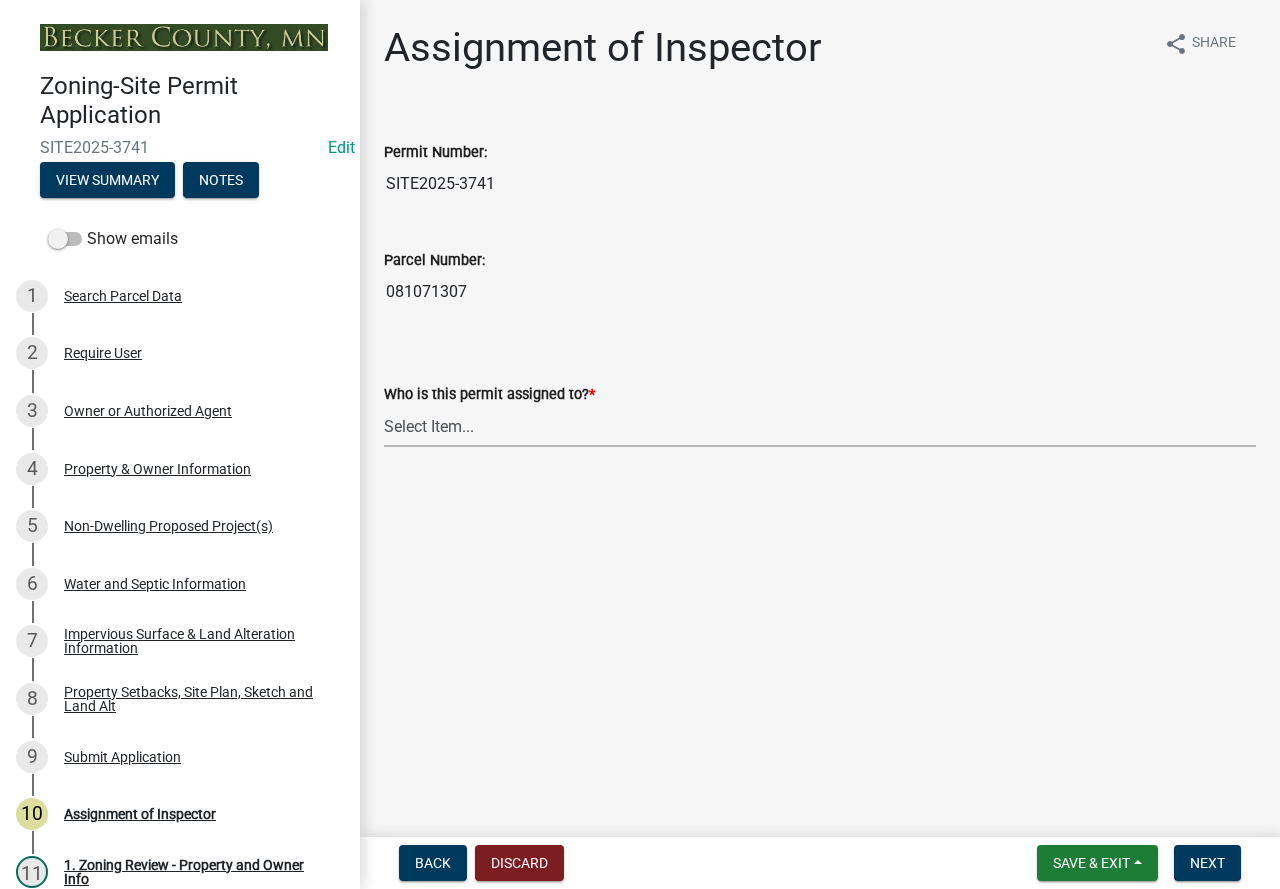 click on "Select Item...   [PERSON_NAME]   [PERSON_NAME]   [PERSON_NAME]   [PERSON_NAME]   [PERSON_NAME]   [PERSON_NAME]" at bounding box center [820, 426] 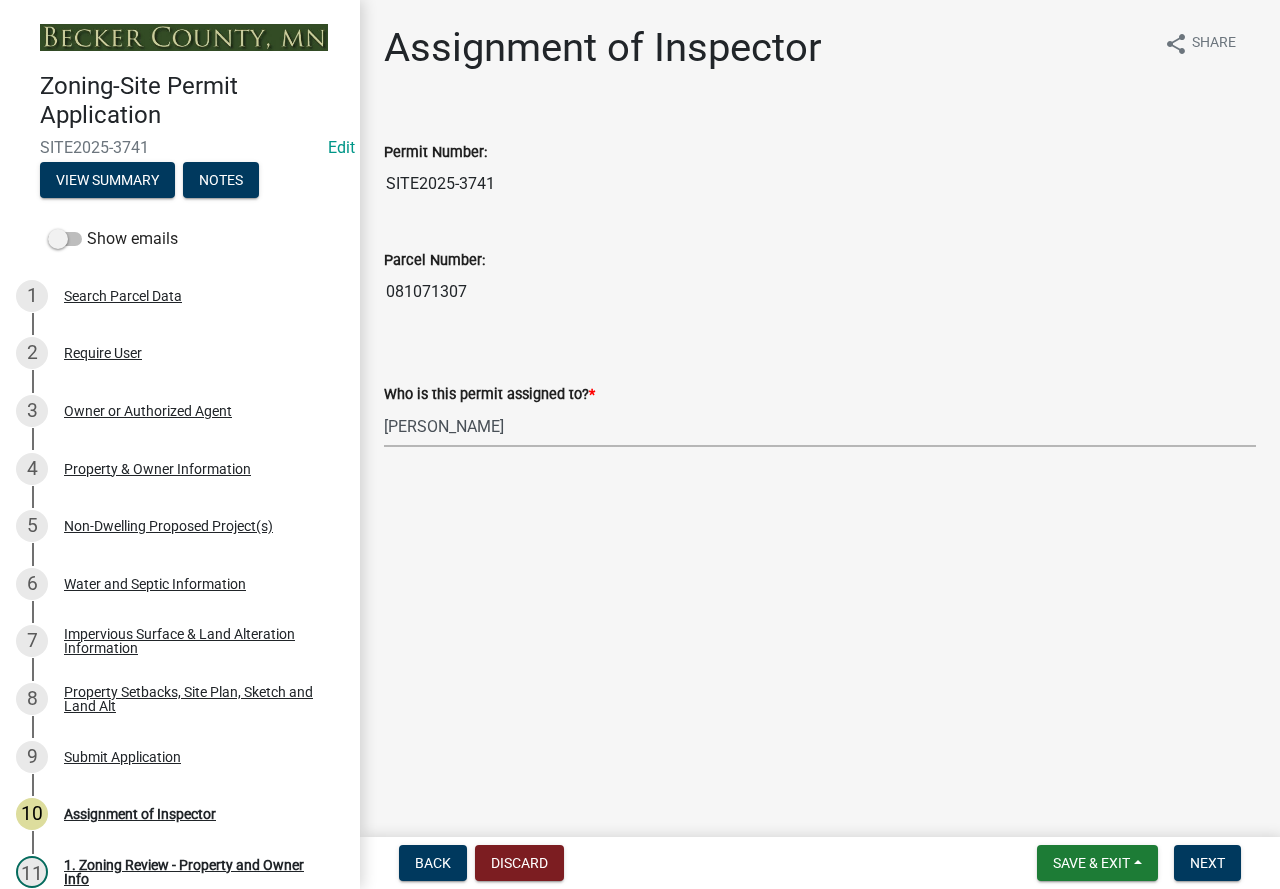 click on "Select Item...   [PERSON_NAME]   [PERSON_NAME]   [PERSON_NAME]   [PERSON_NAME]   [PERSON_NAME]   [PERSON_NAME]" at bounding box center (820, 426) 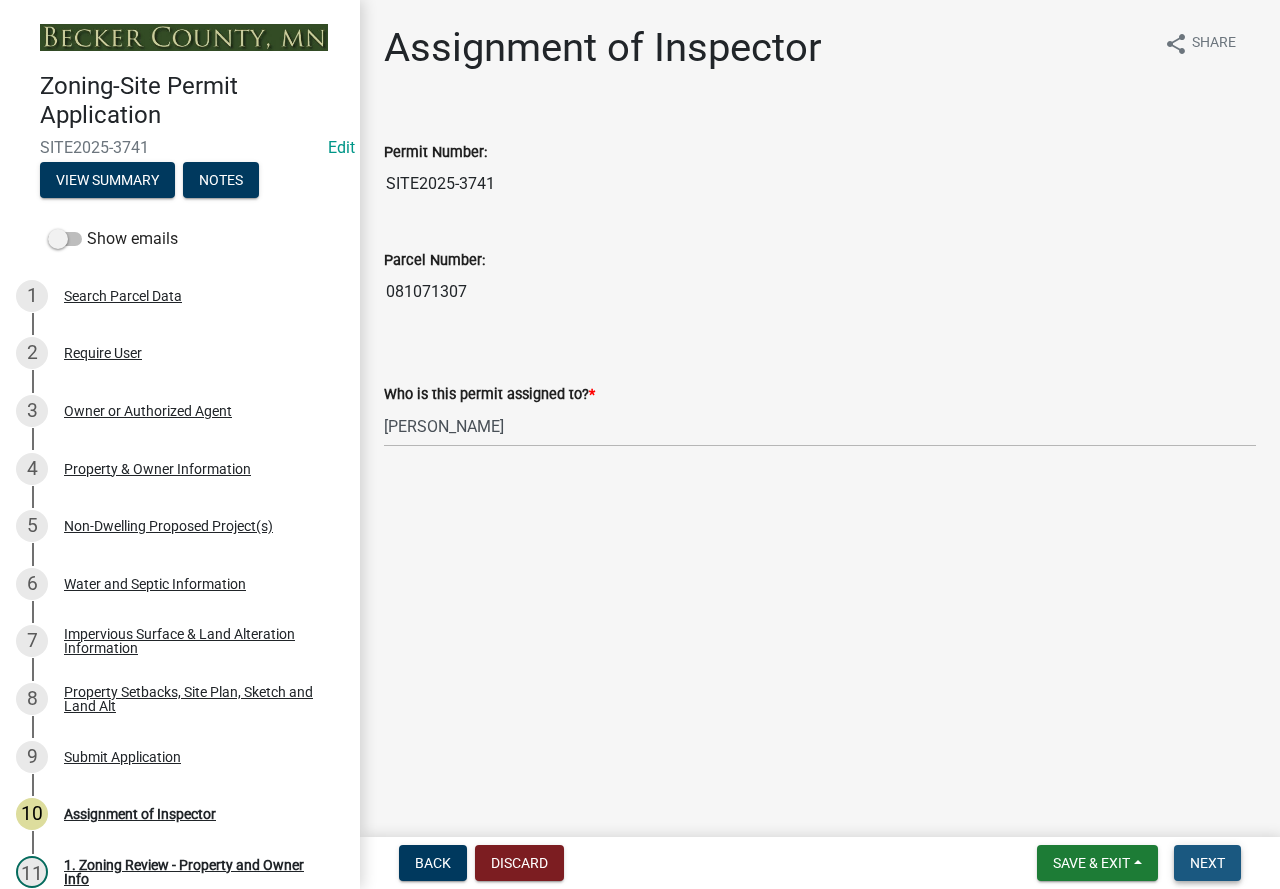 click on "Next" at bounding box center (1207, 863) 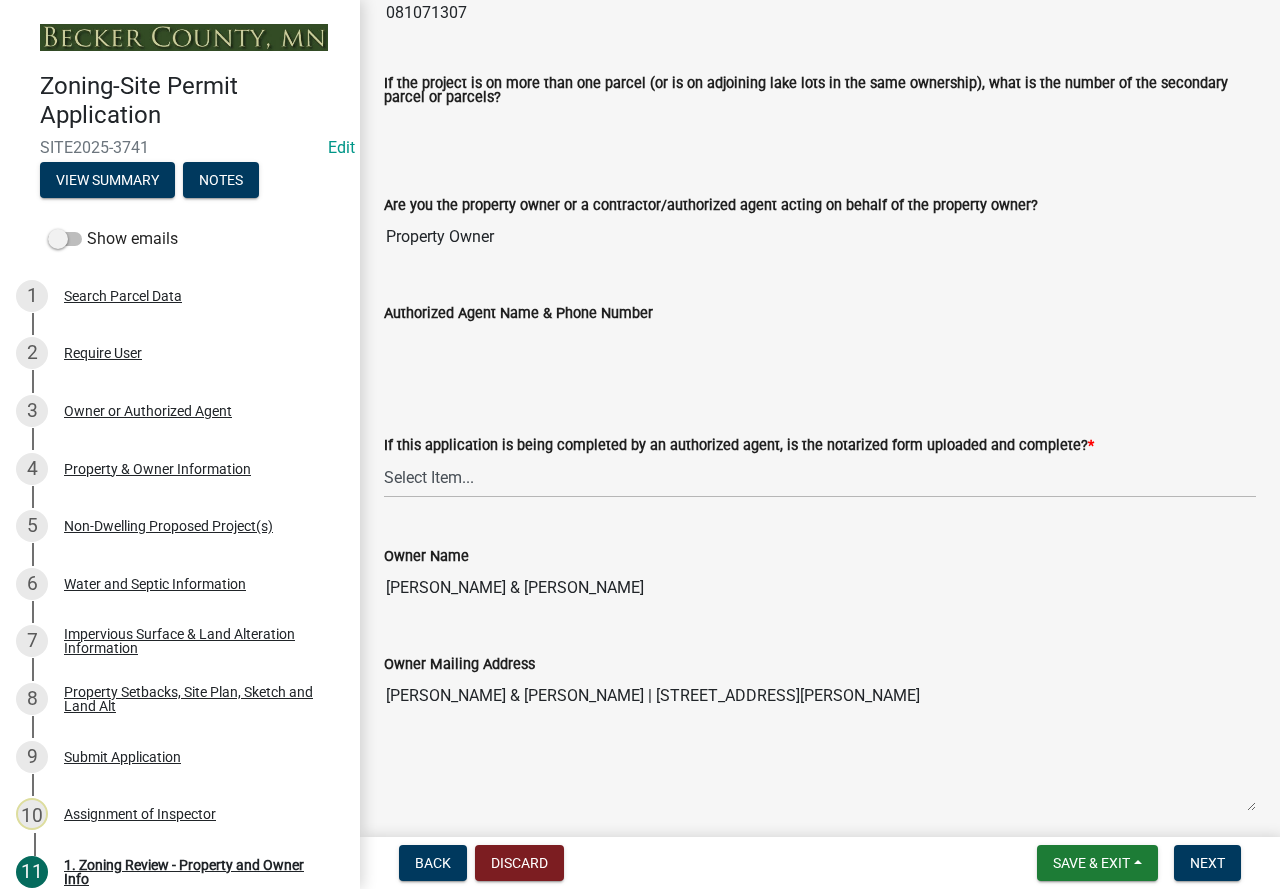 scroll, scrollTop: 400, scrollLeft: 0, axis: vertical 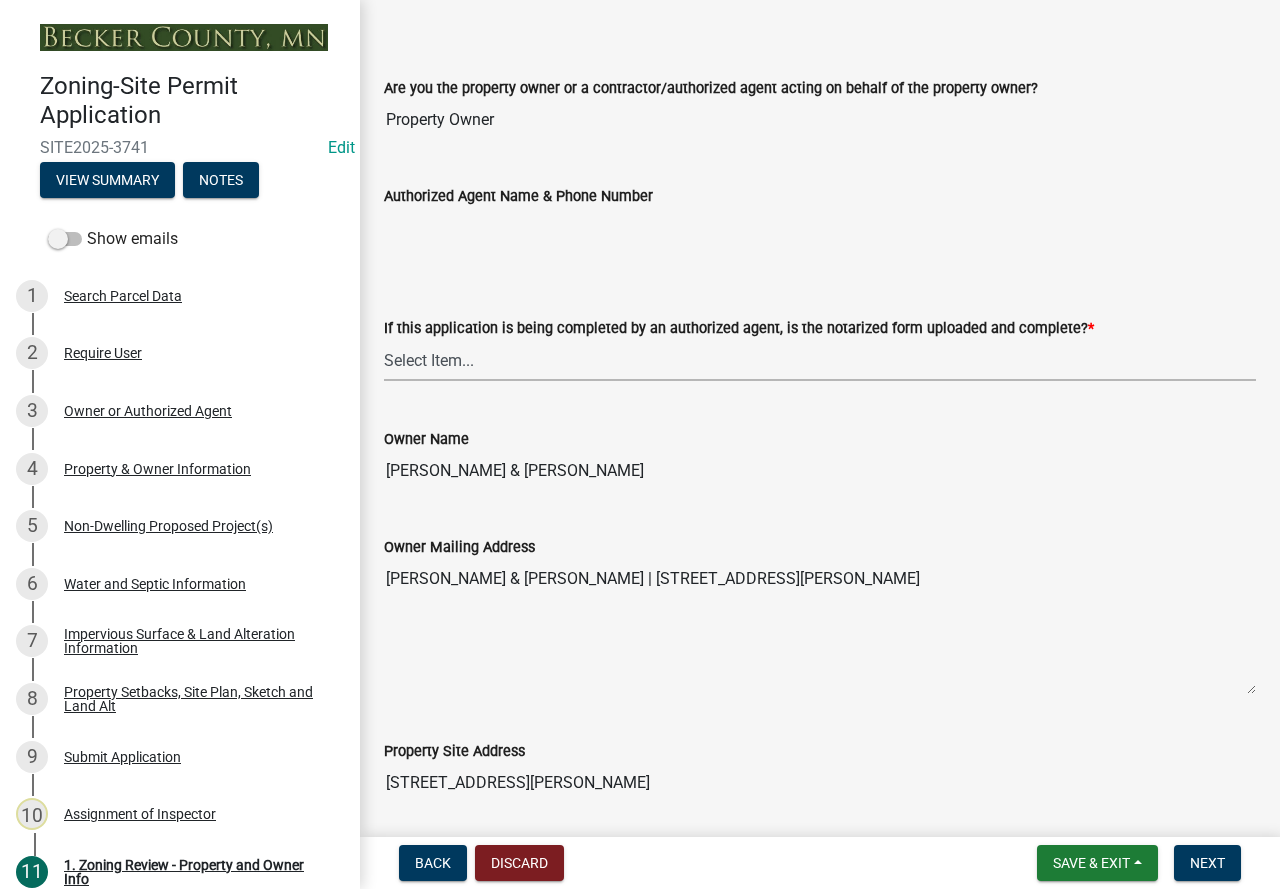click on "Select Item...   Yes   No   N/A" at bounding box center (820, 360) 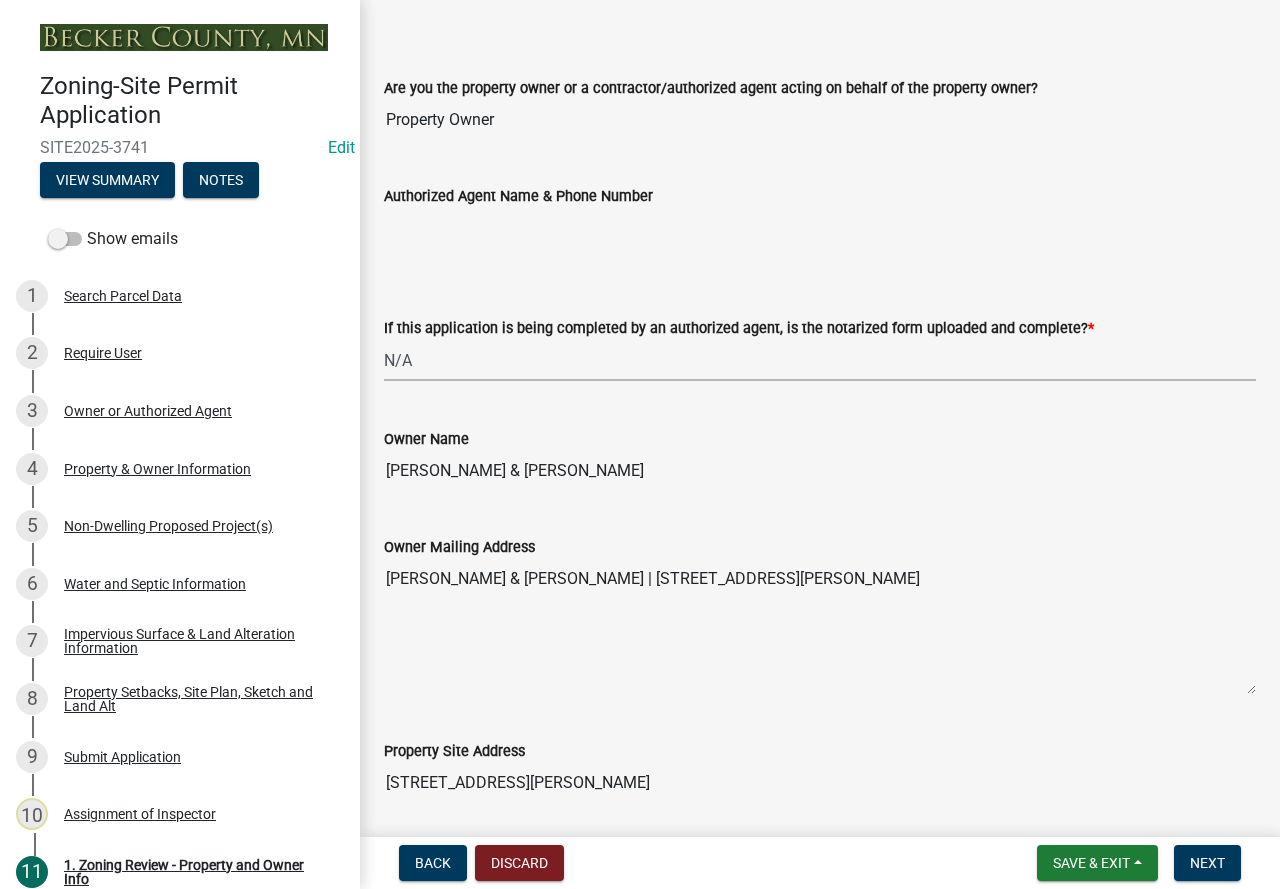 click on "Select Item...   Yes   No   N/A" at bounding box center [820, 360] 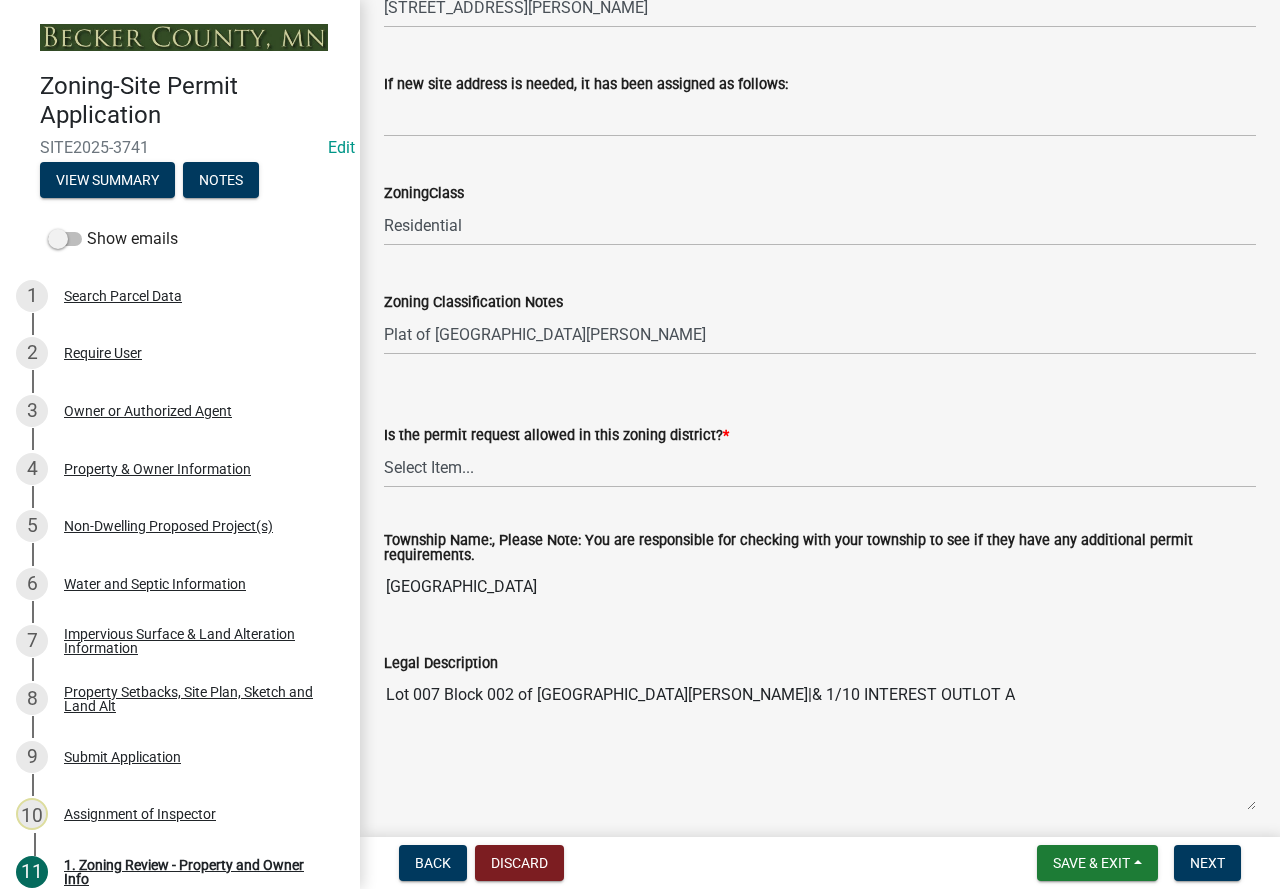 scroll, scrollTop: 1400, scrollLeft: 0, axis: vertical 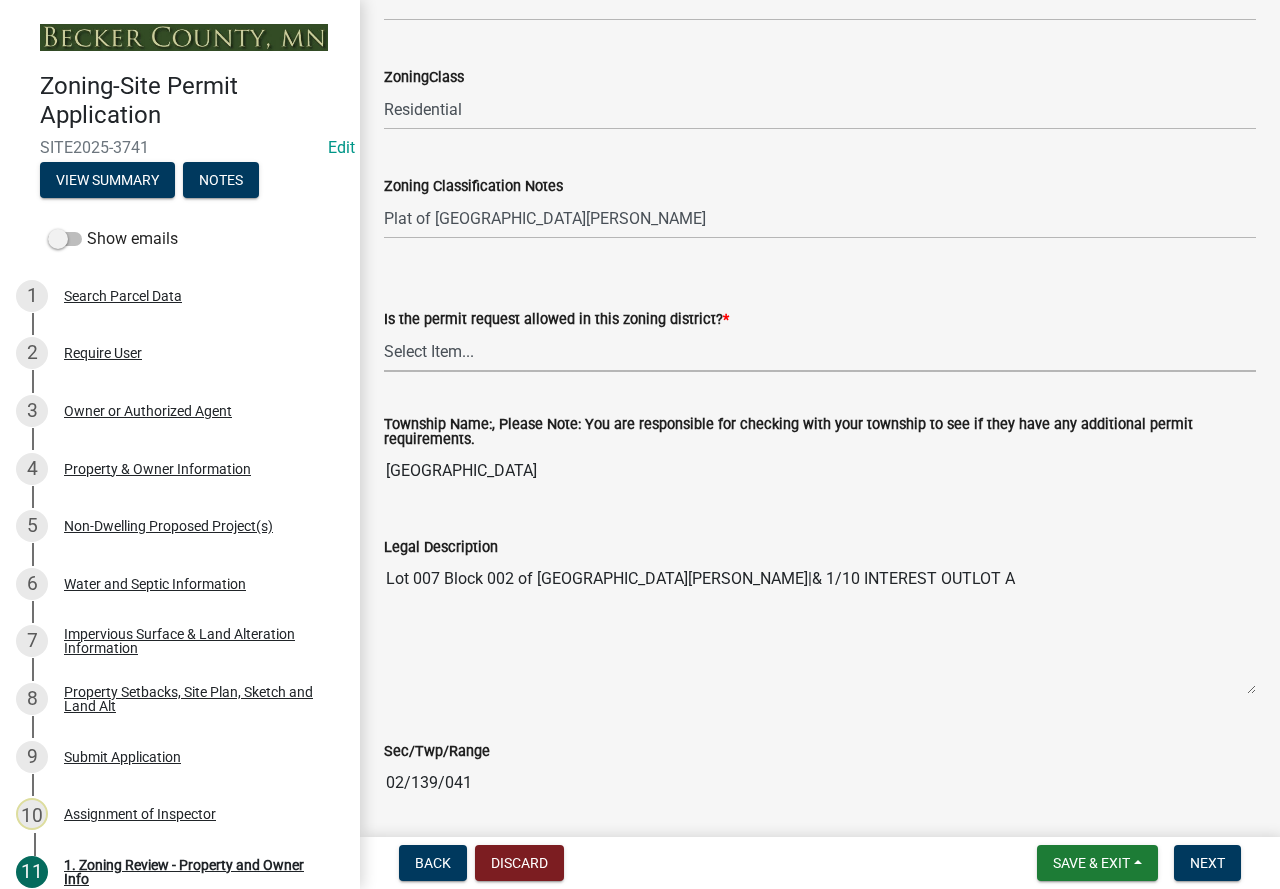 click on "Select Item...   Yes   No" at bounding box center (820, 351) 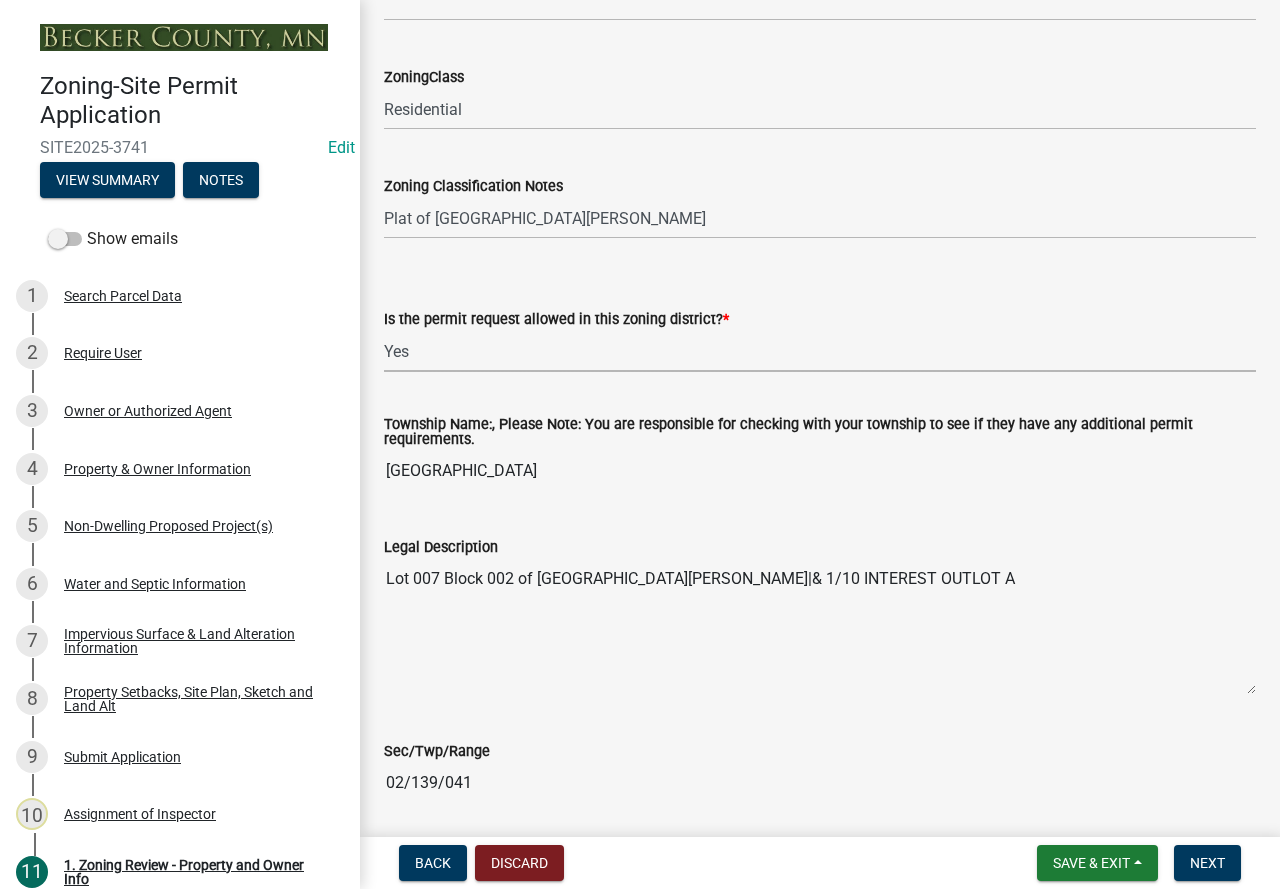 click on "Select Item...   Yes   No" at bounding box center [820, 351] 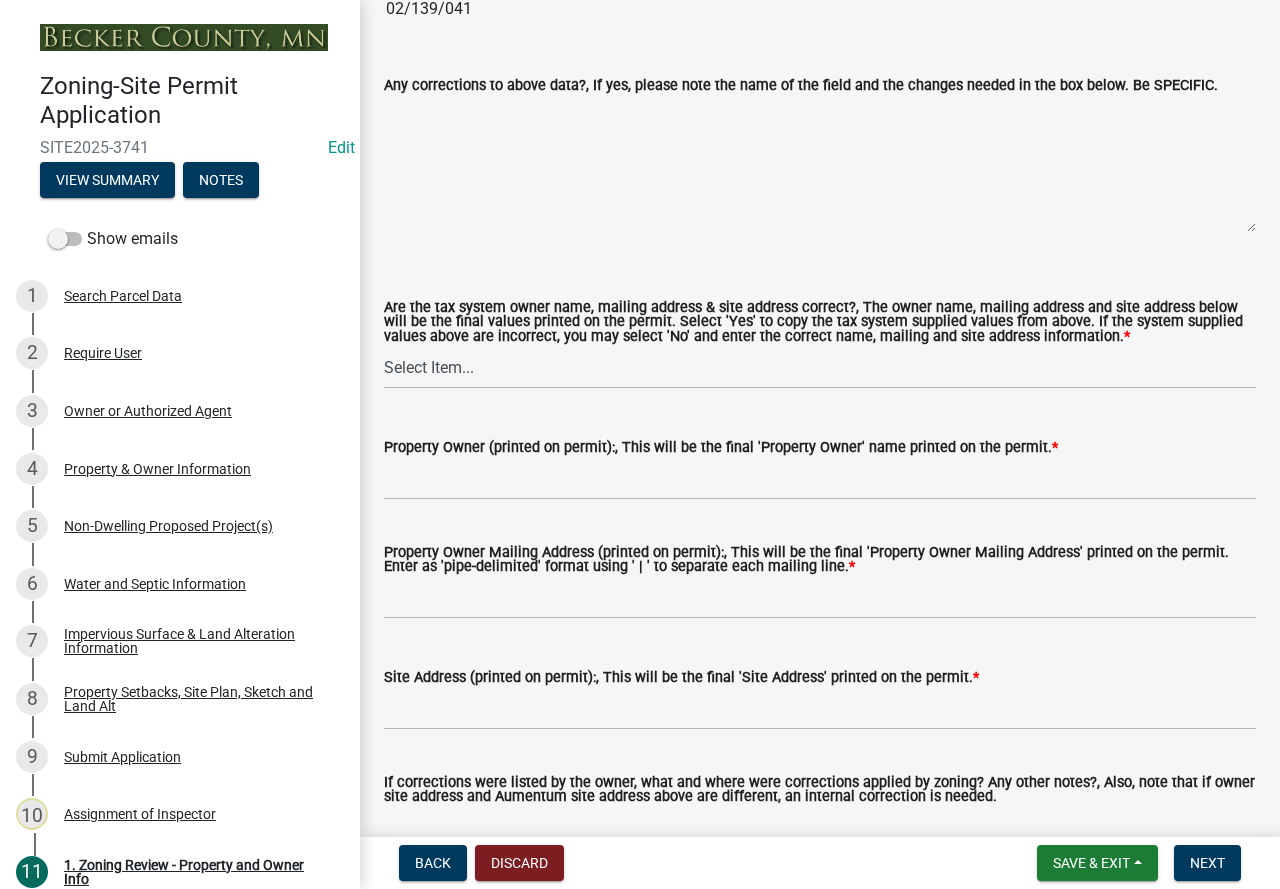 scroll, scrollTop: 2200, scrollLeft: 0, axis: vertical 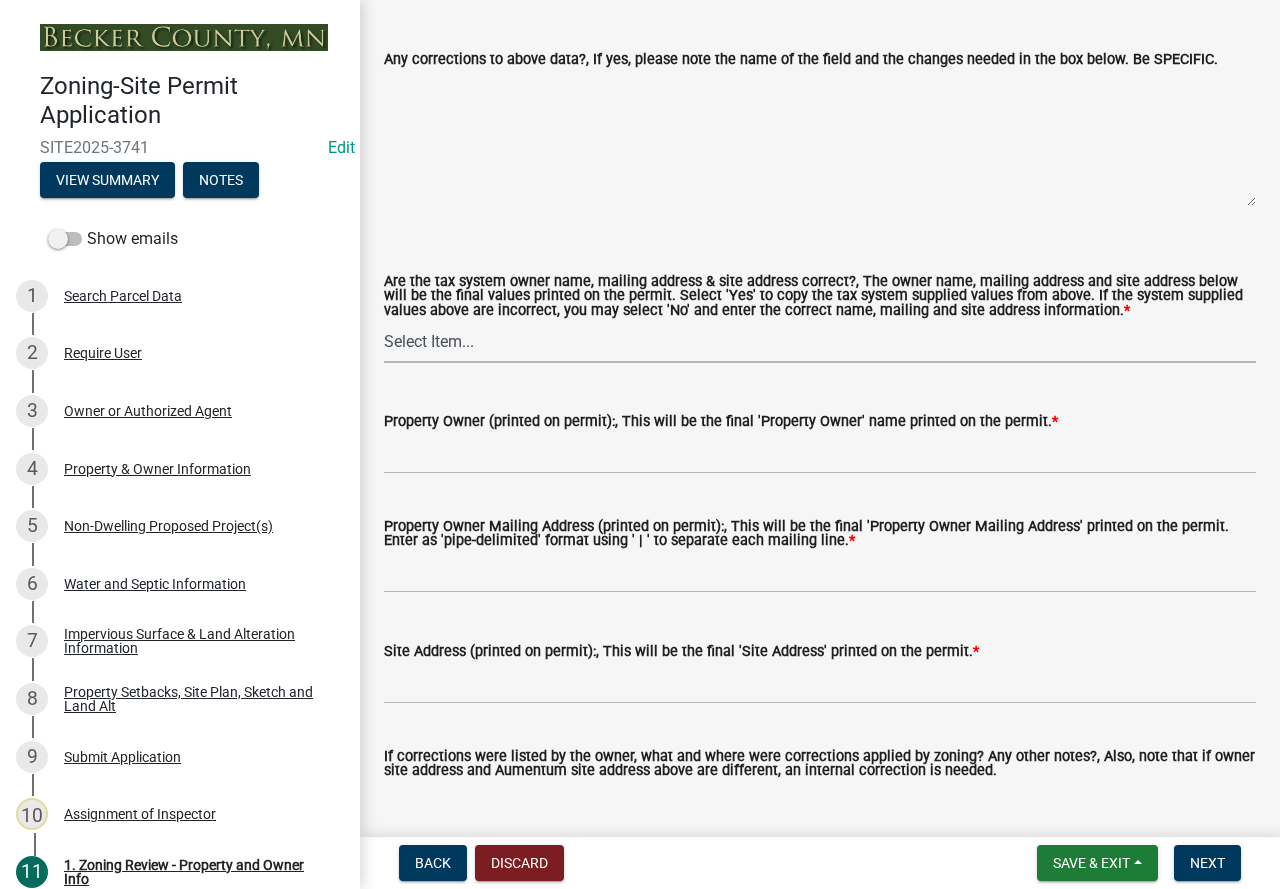 click on "Select Item...   Yes   No" at bounding box center (820, 342) 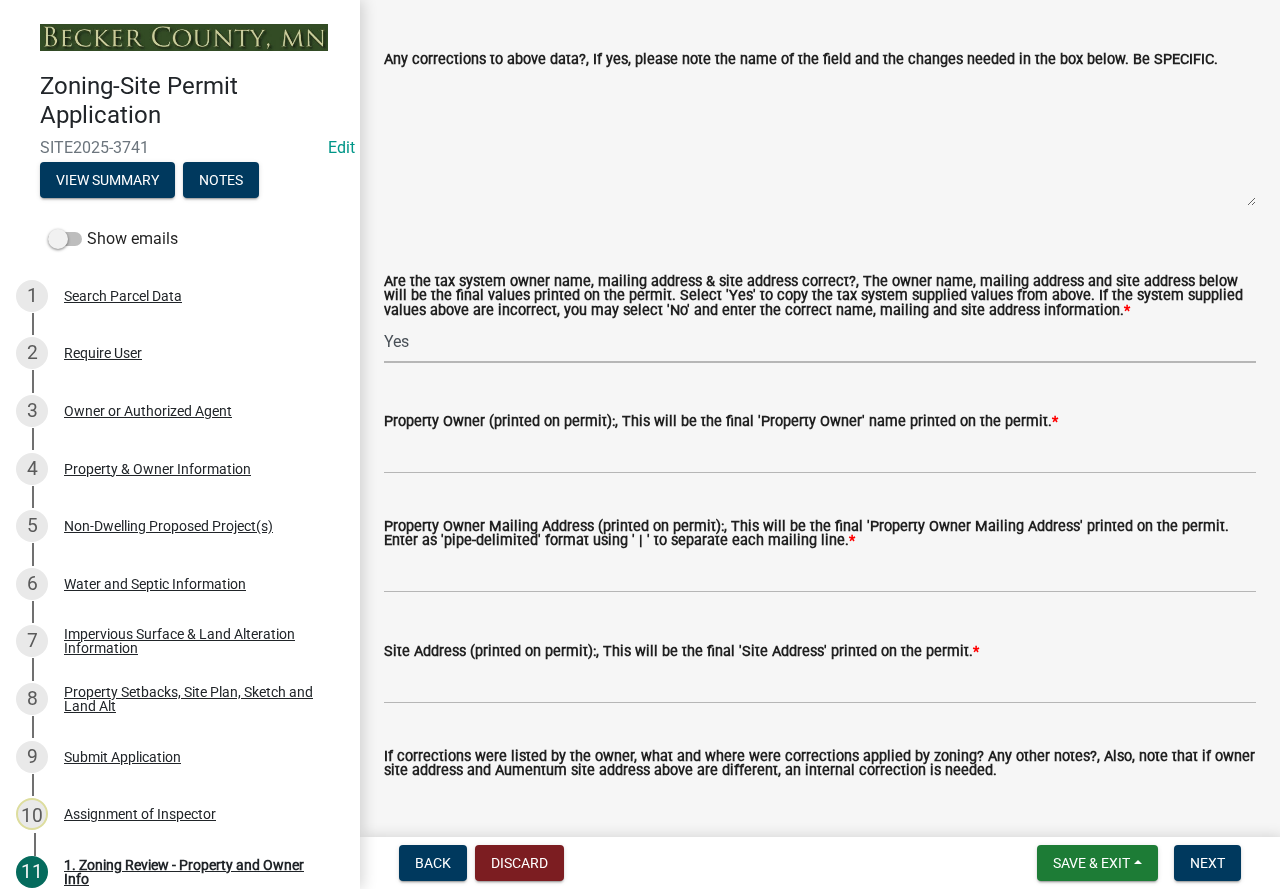 click on "Select Item...   Yes   No" at bounding box center (820, 342) 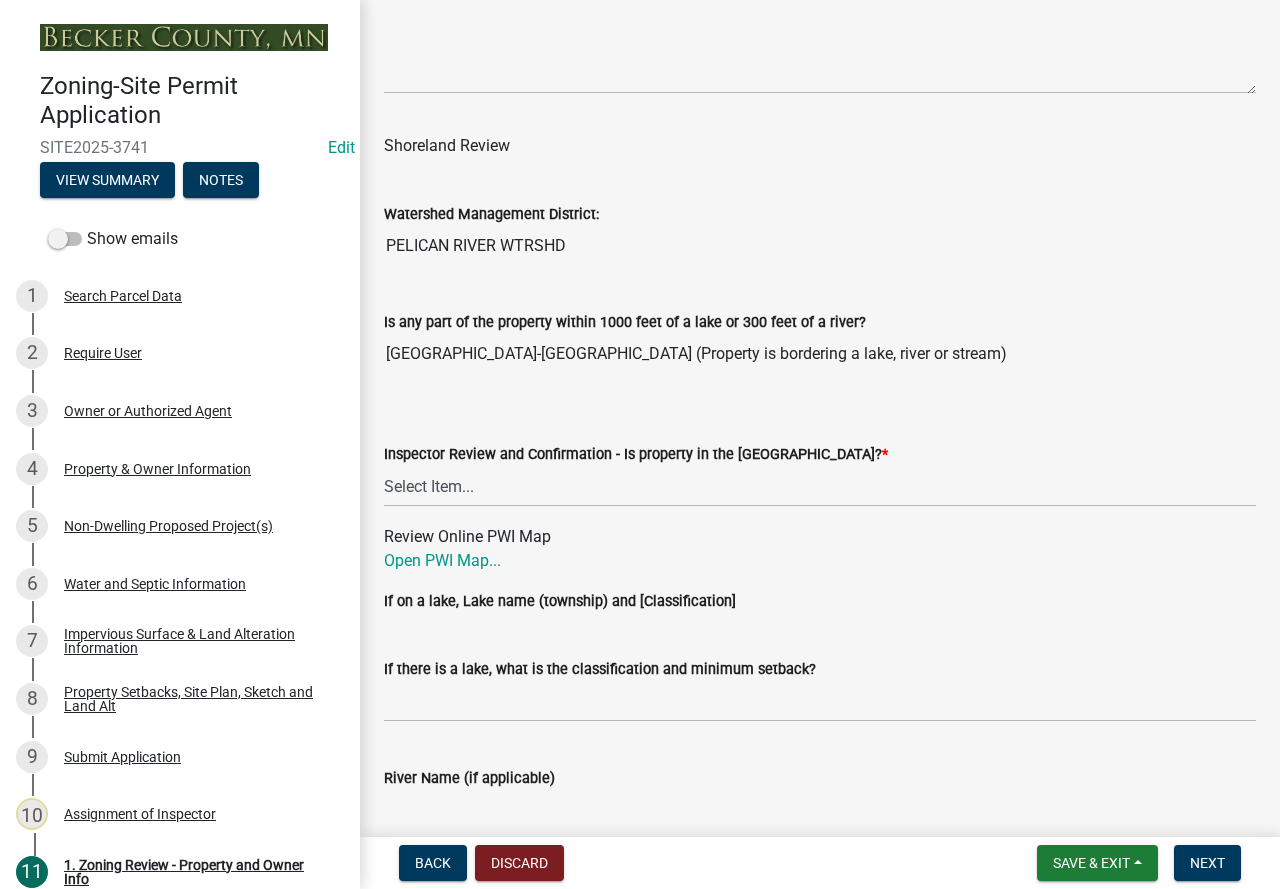 scroll, scrollTop: 3100, scrollLeft: 0, axis: vertical 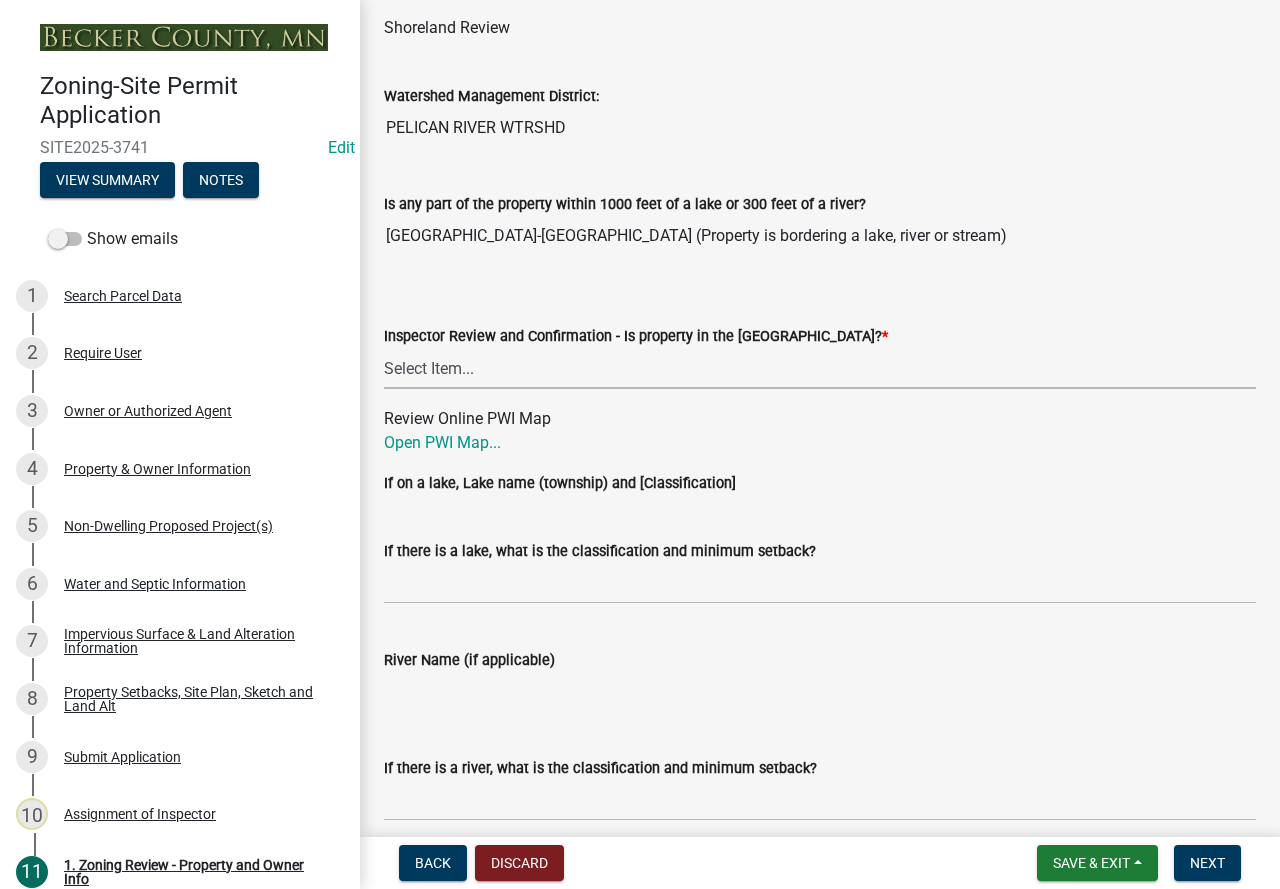 click on "Select Item...   Within [GEOGRAPHIC_DATA] (SD)   Not in [GEOGRAPHIC_DATA] (NOTSL)" at bounding box center [820, 368] 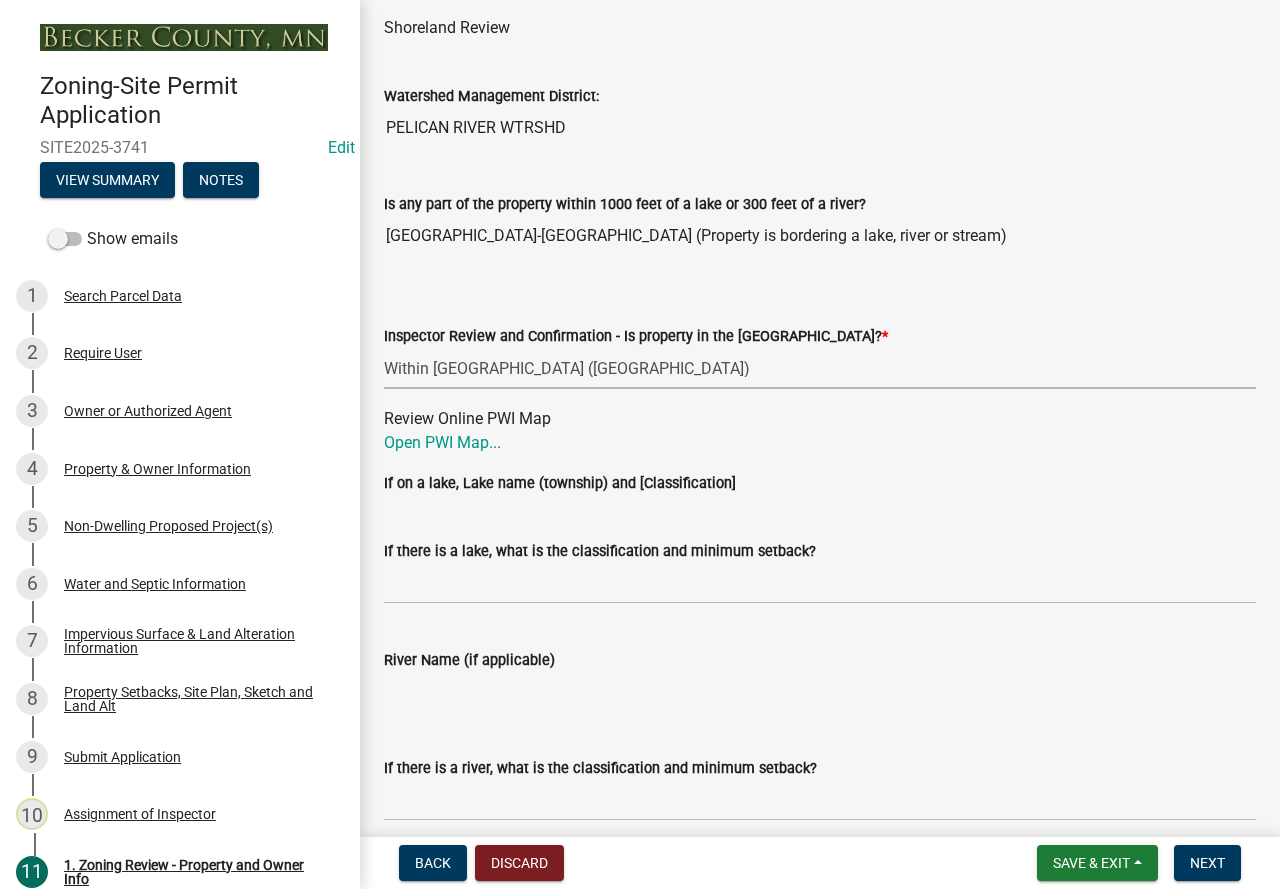 click on "Select Item...   Within [GEOGRAPHIC_DATA] (SD)   Not in [GEOGRAPHIC_DATA] (NOTSL)" at bounding box center [820, 368] 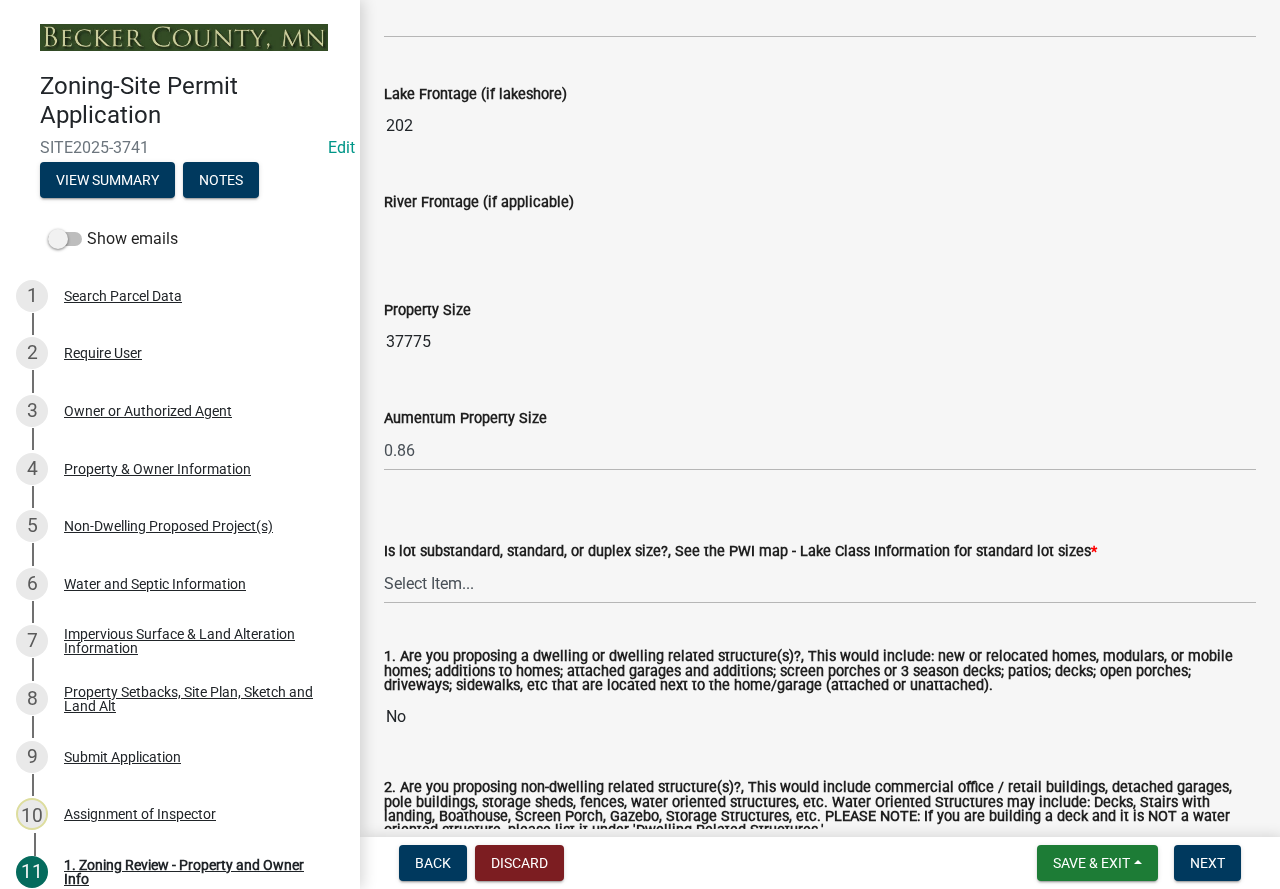 scroll, scrollTop: 4254, scrollLeft: 0, axis: vertical 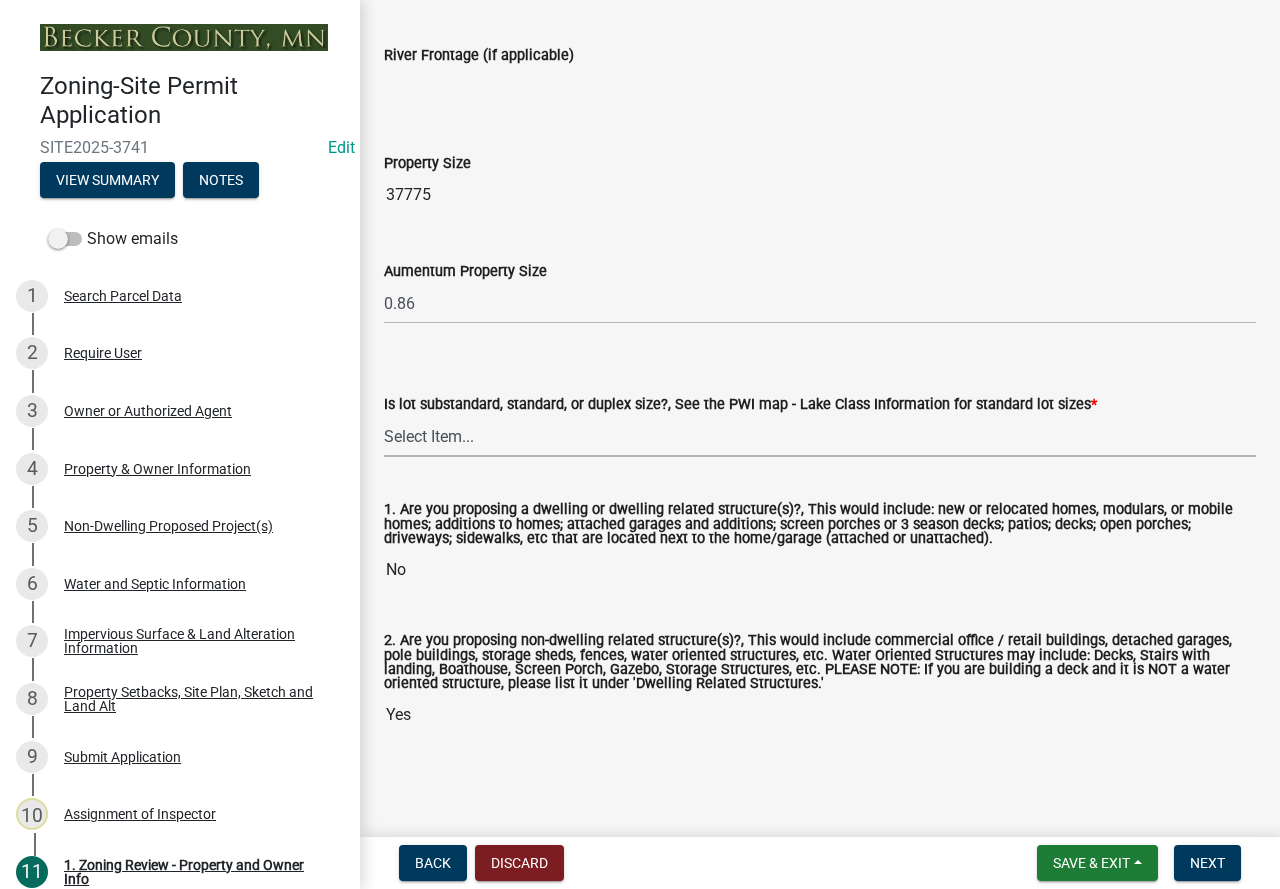 click on "Select Item...   Non-Riparian and not back lot   Substandard Non-Riparian Backlot   Substandard Riparian Lot   Standard Non-Riparian Backlot   Standard Riparian Lot   Duplex Non-Riparian Backlot   Duplex Riparian Lot" at bounding box center (820, 436) 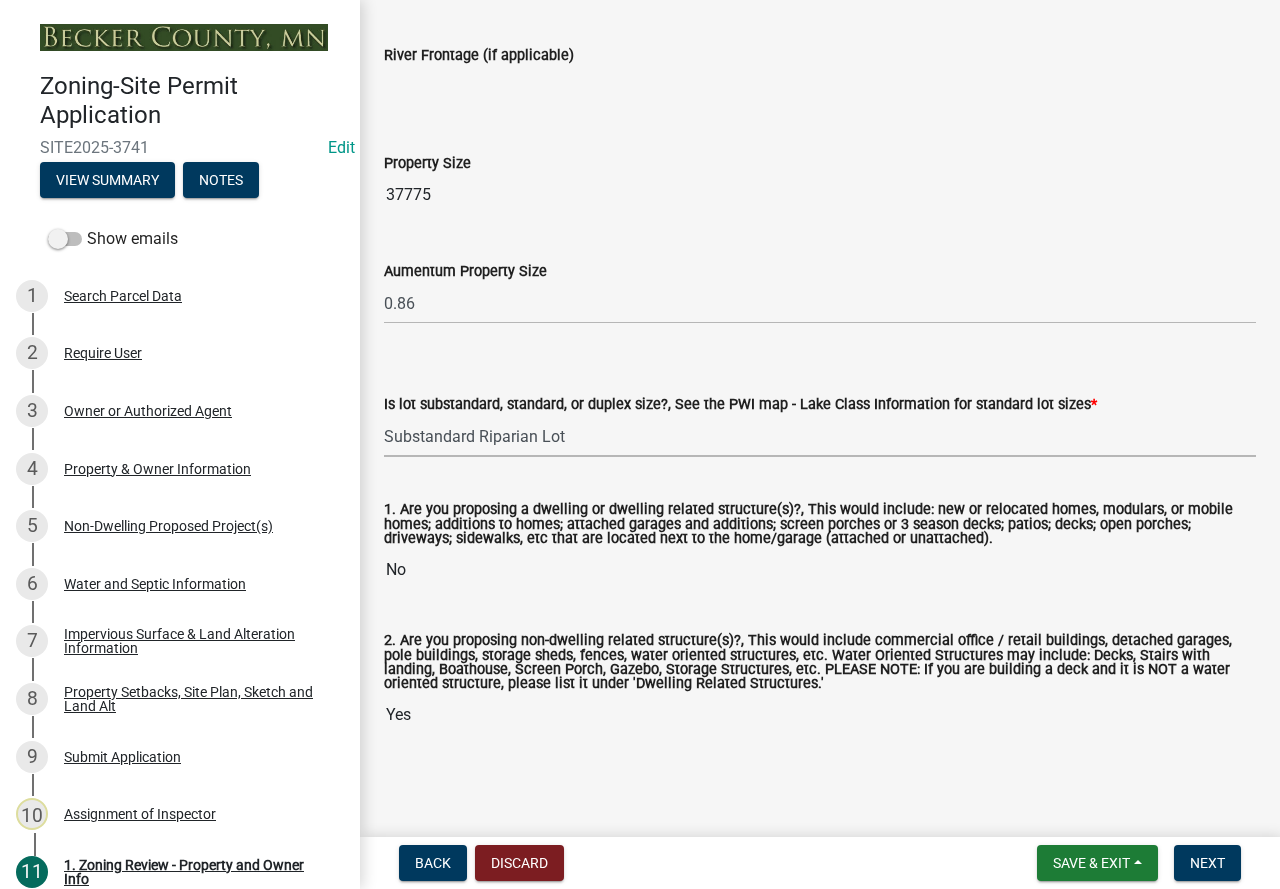 click on "Select Item...   Non-Riparian and not back lot   Substandard Non-Riparian Backlot   Substandard Riparian Lot   Standard Non-Riparian Backlot   Standard Riparian Lot   Duplex Non-Riparian Backlot   Duplex Riparian Lot" at bounding box center (820, 436) 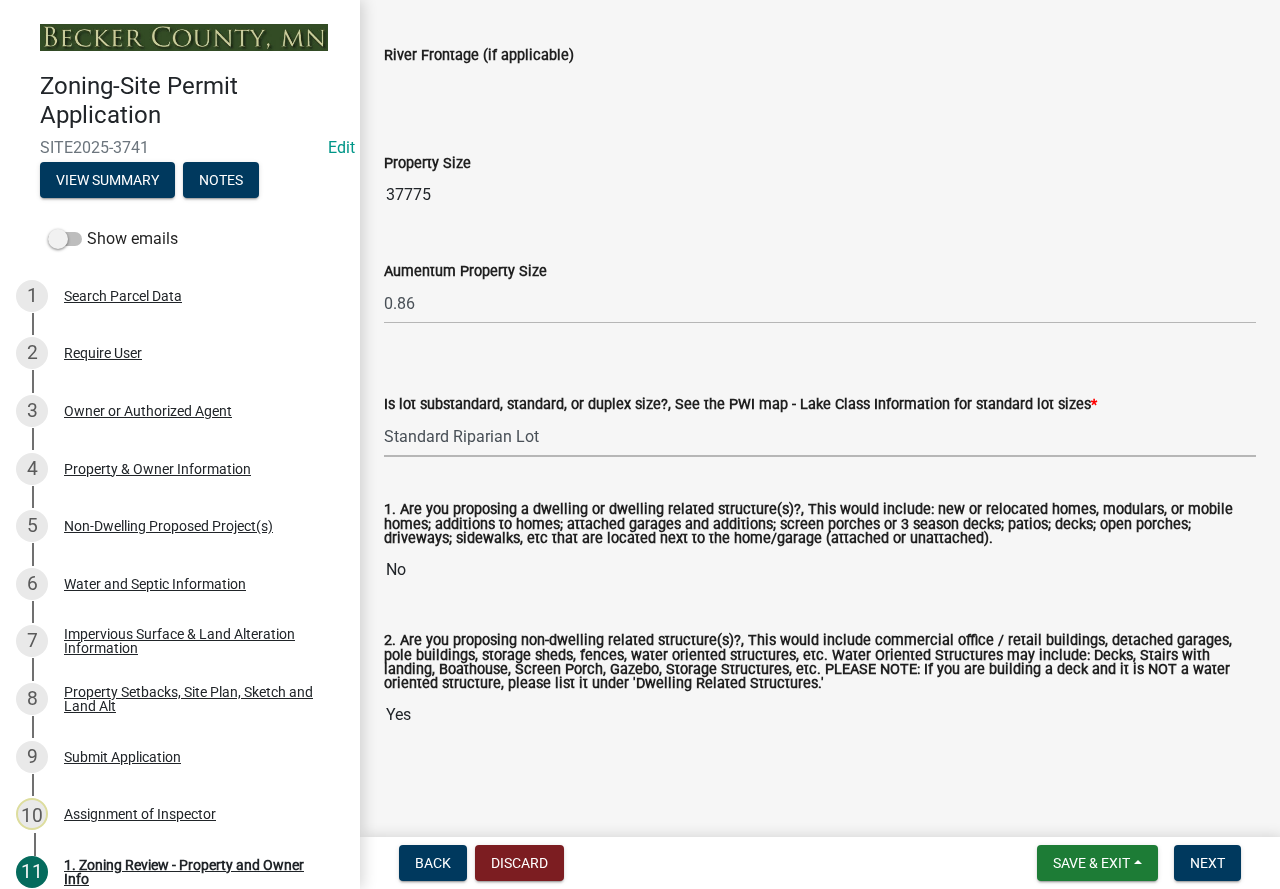 click on "Select Item...   Non-Riparian and not back lot   Substandard Non-Riparian Backlot   Substandard Riparian Lot   Standard Non-Riparian Backlot   Standard Riparian Lot   Duplex Non-Riparian Backlot   Duplex Riparian Lot" at bounding box center (820, 436) 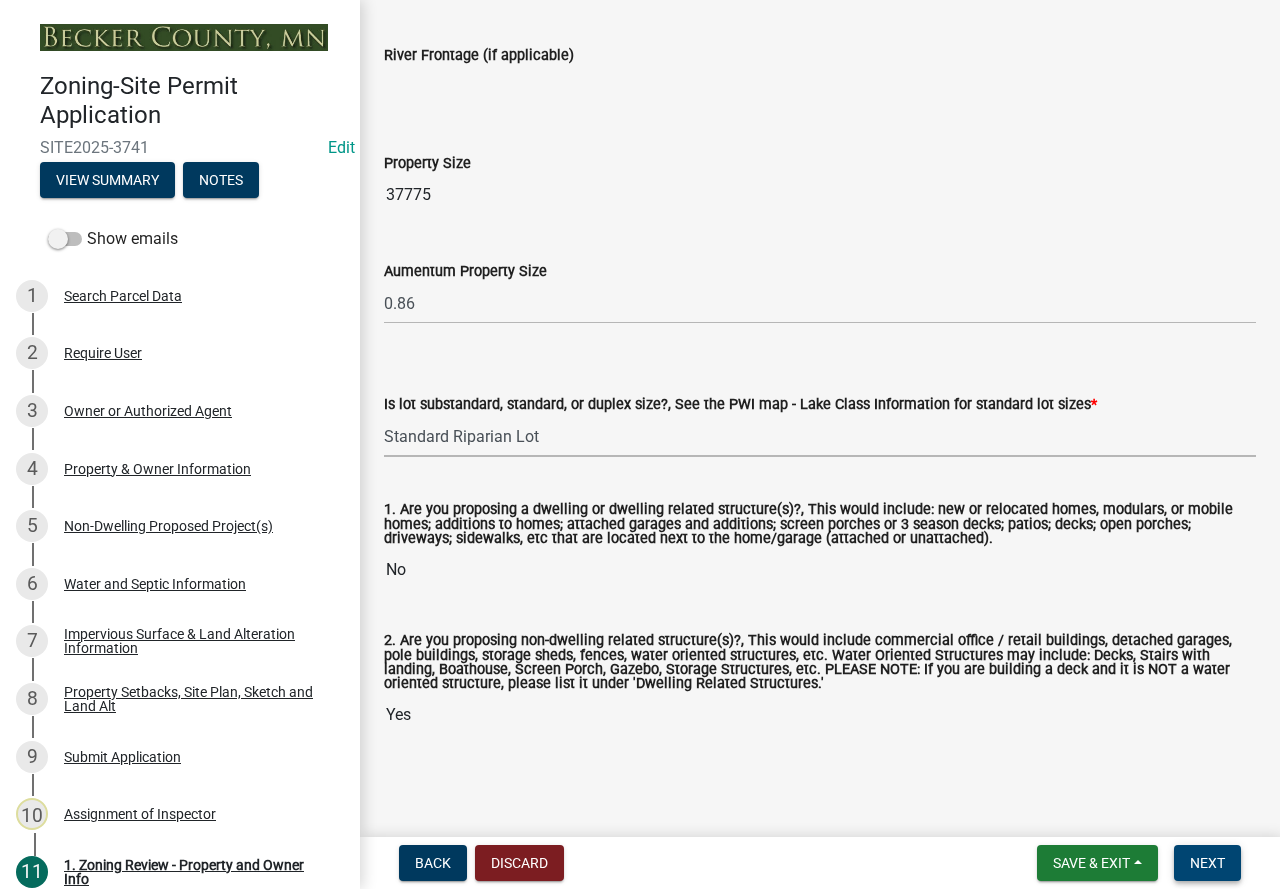 click on "Next" at bounding box center (1207, 863) 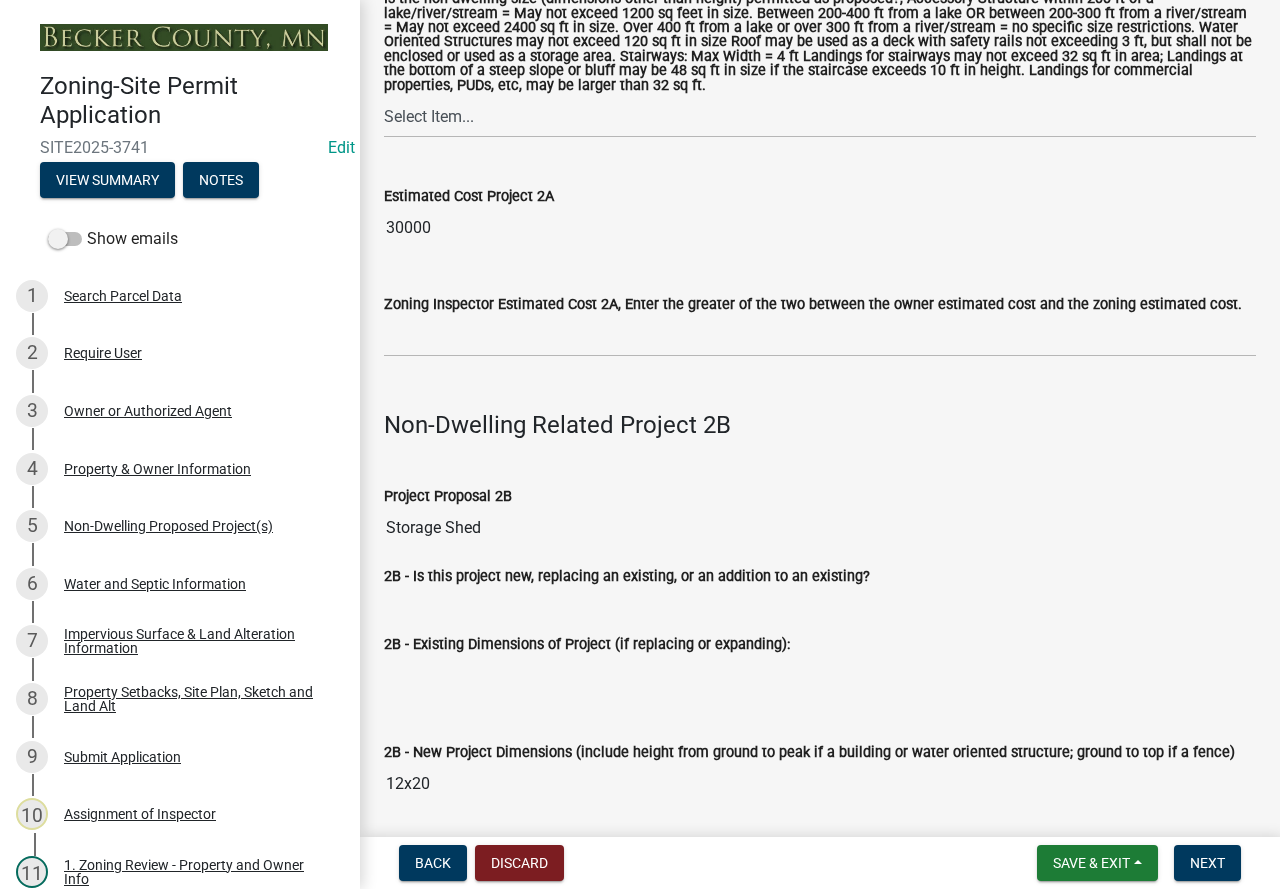 scroll, scrollTop: 2100, scrollLeft: 0, axis: vertical 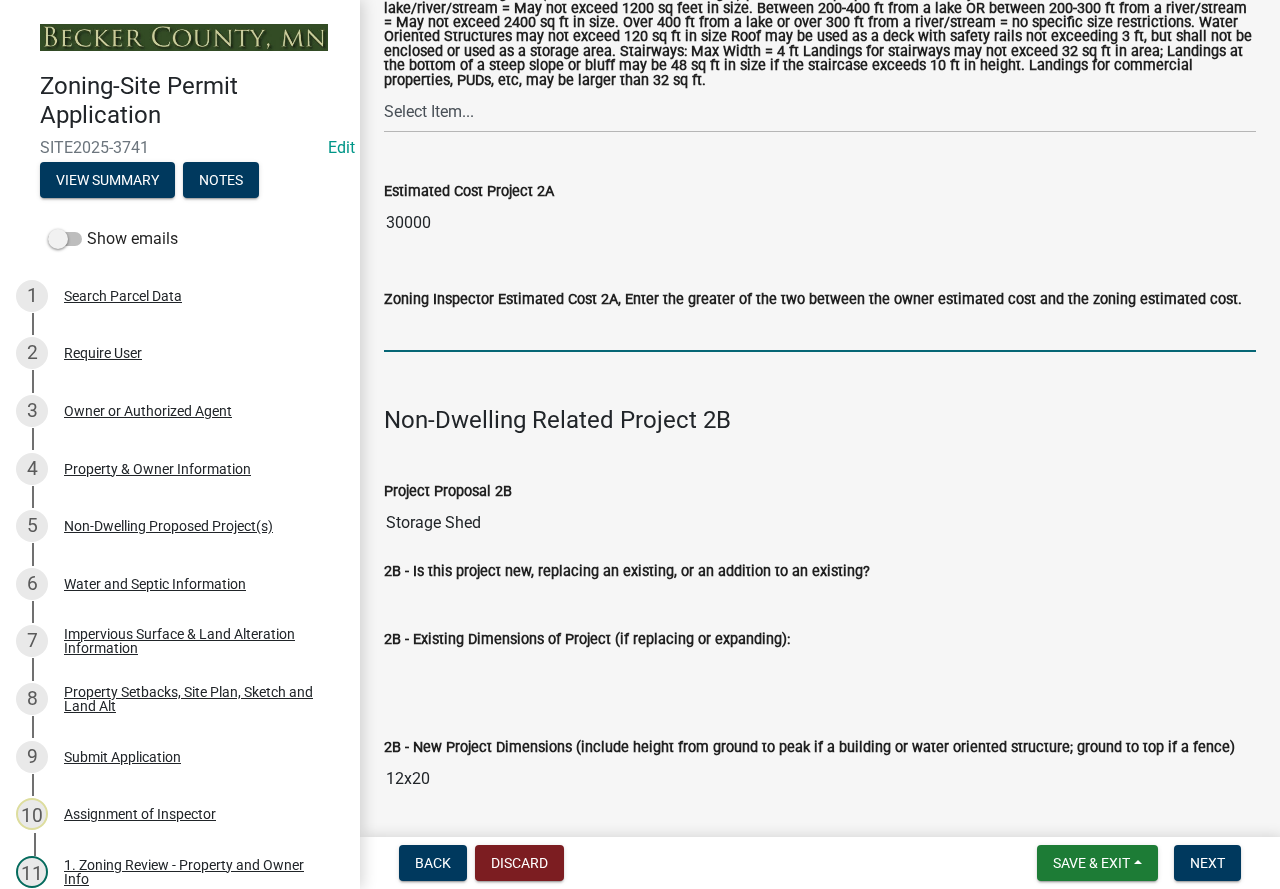 drag, startPoint x: 410, startPoint y: 338, endPoint x: 387, endPoint y: 356, distance: 29.206163 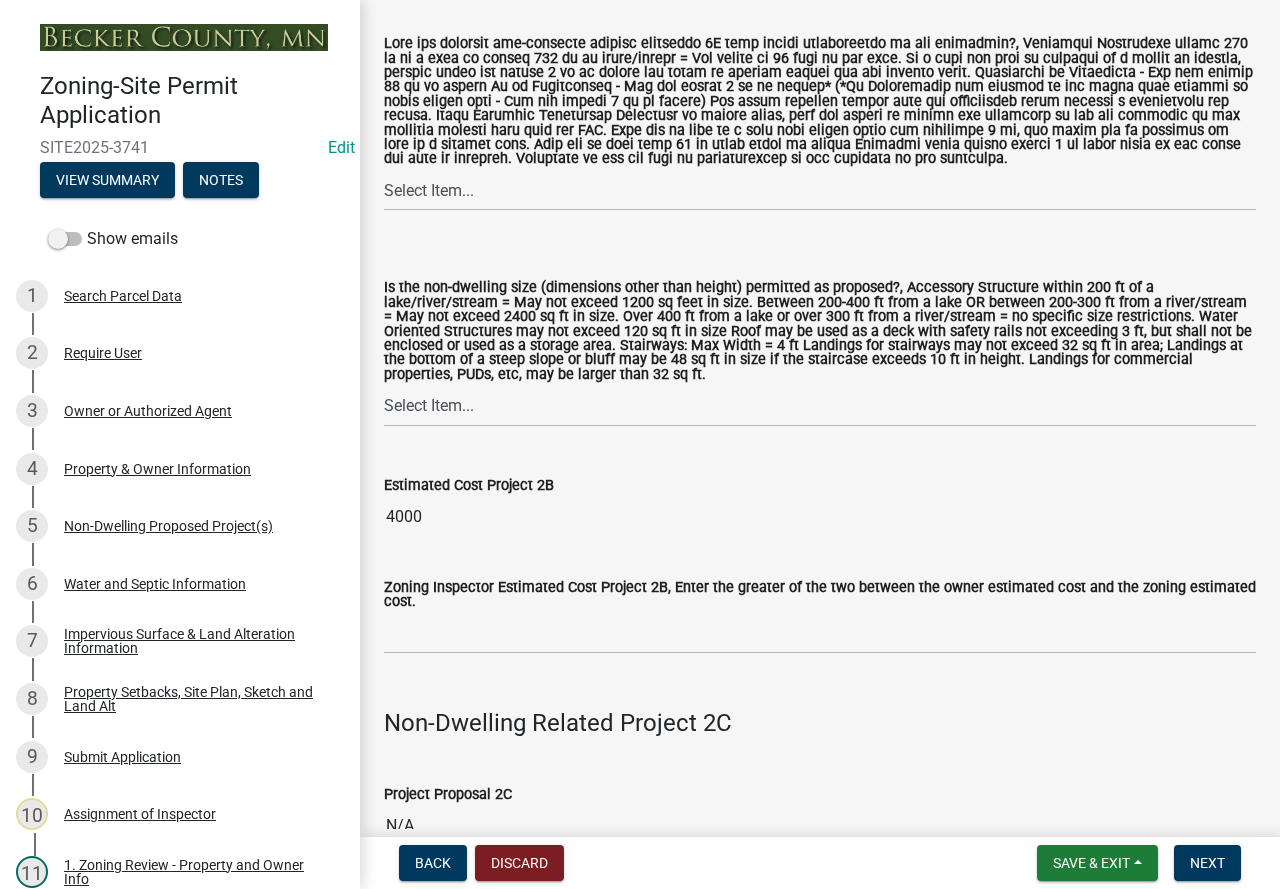 scroll, scrollTop: 4400, scrollLeft: 0, axis: vertical 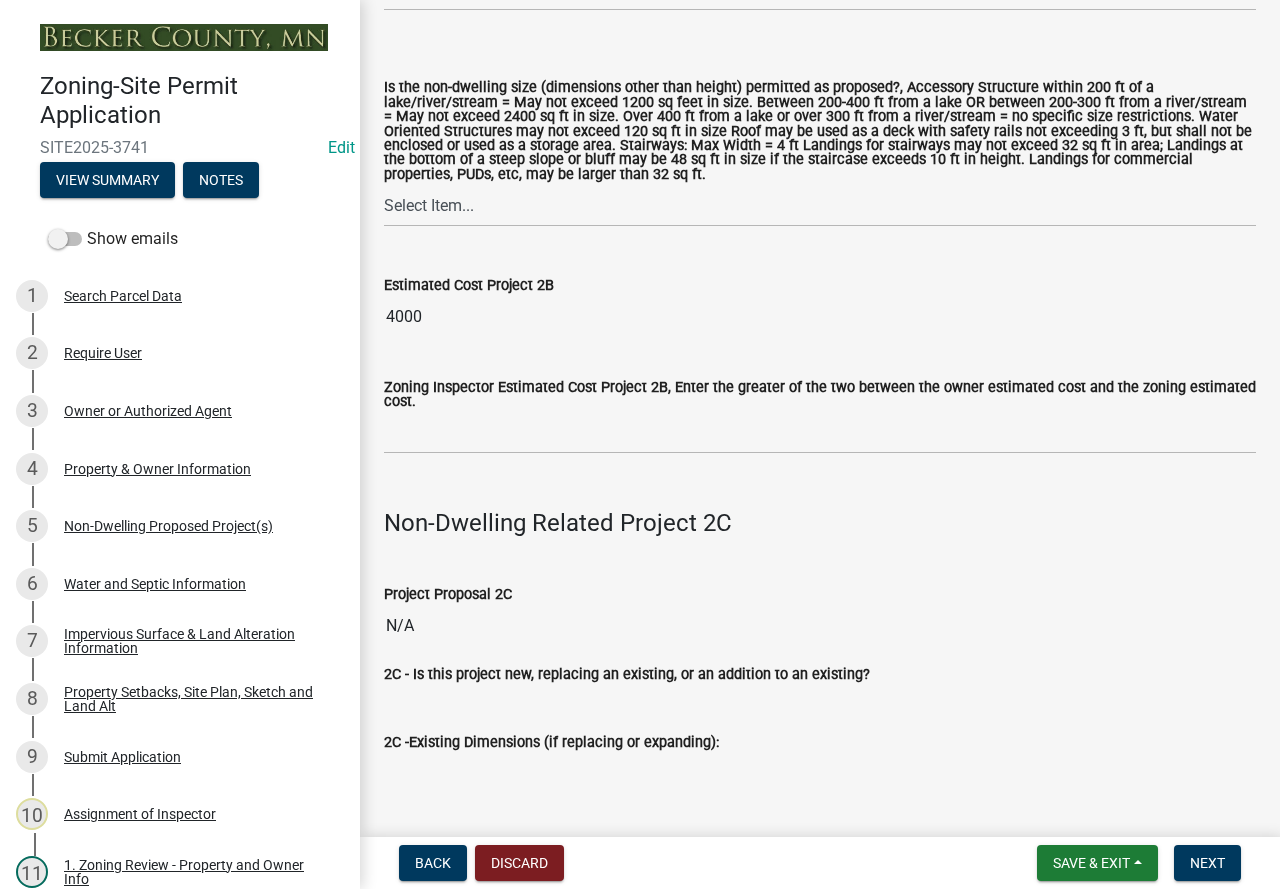 type on "30000" 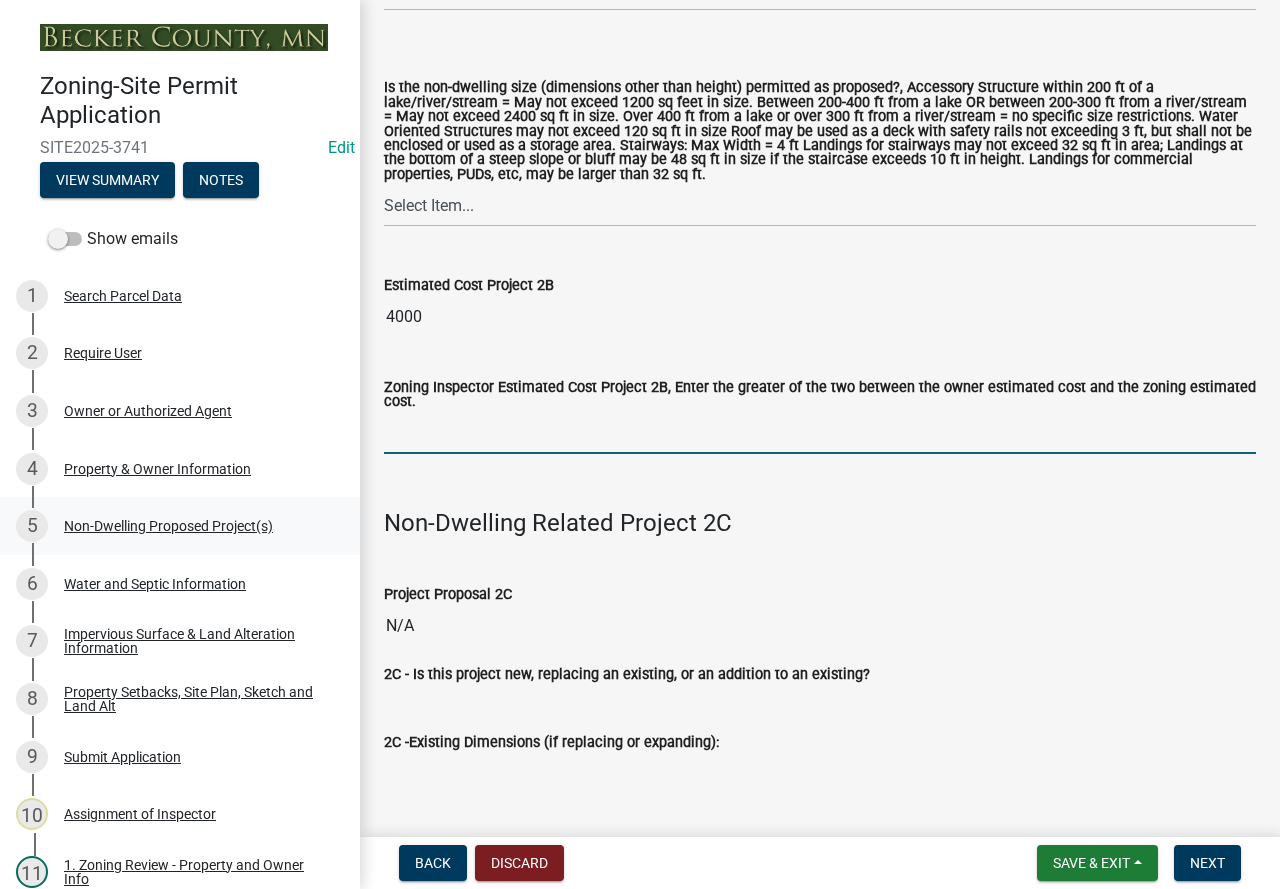 drag, startPoint x: 443, startPoint y: 452, endPoint x: 282, endPoint y: 502, distance: 168.5853 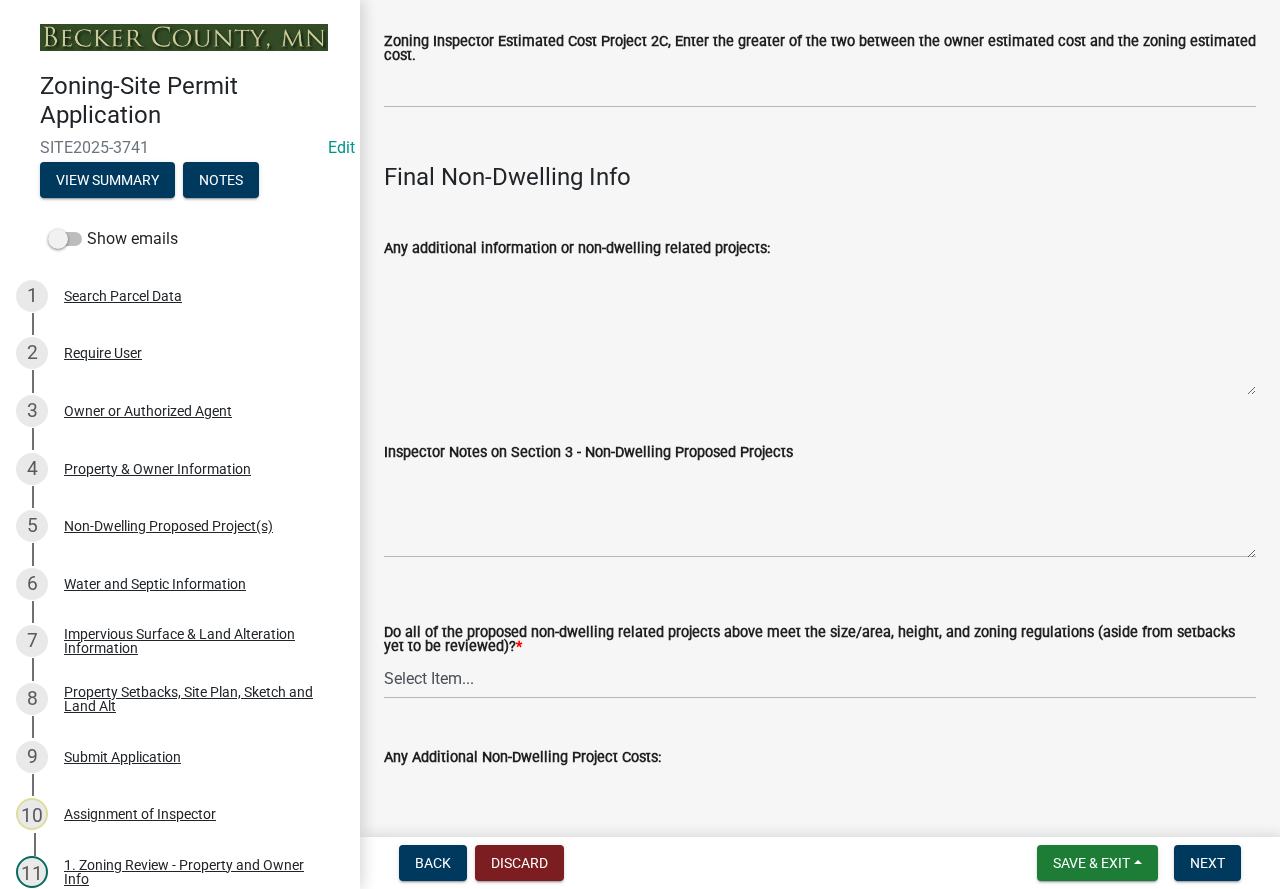 scroll, scrollTop: 7200, scrollLeft: 0, axis: vertical 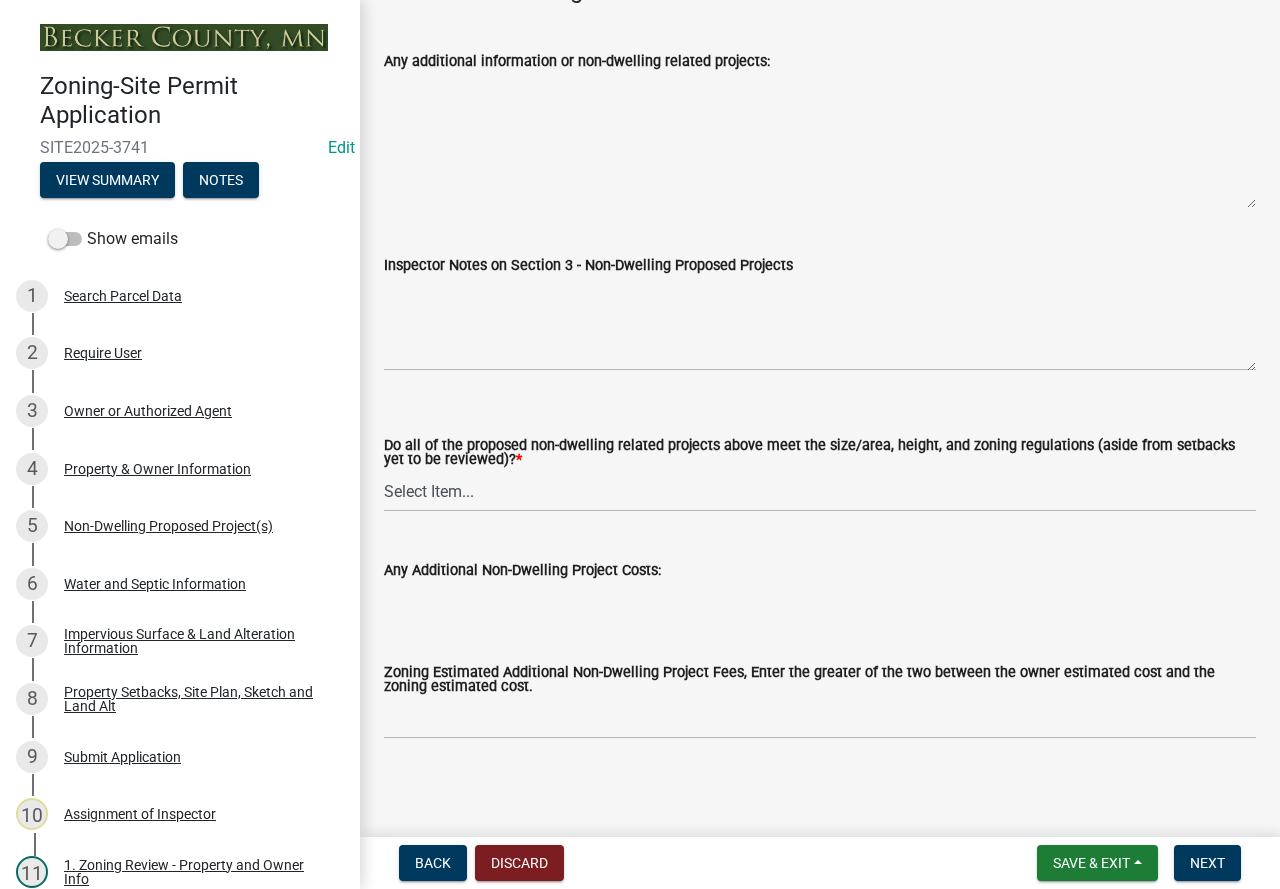 type on "4000" 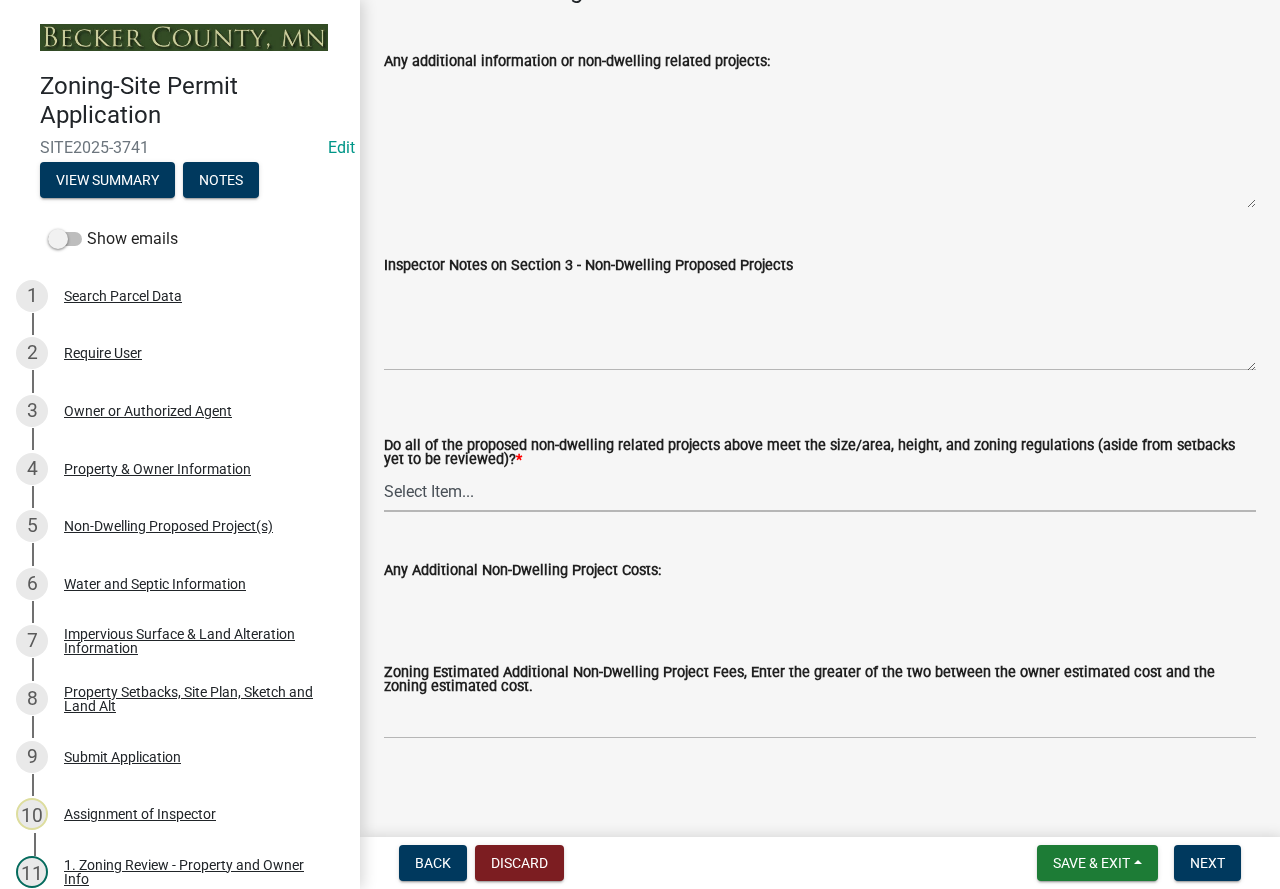 click on "Select Item...   Yes   No   N/A" at bounding box center [820, 491] 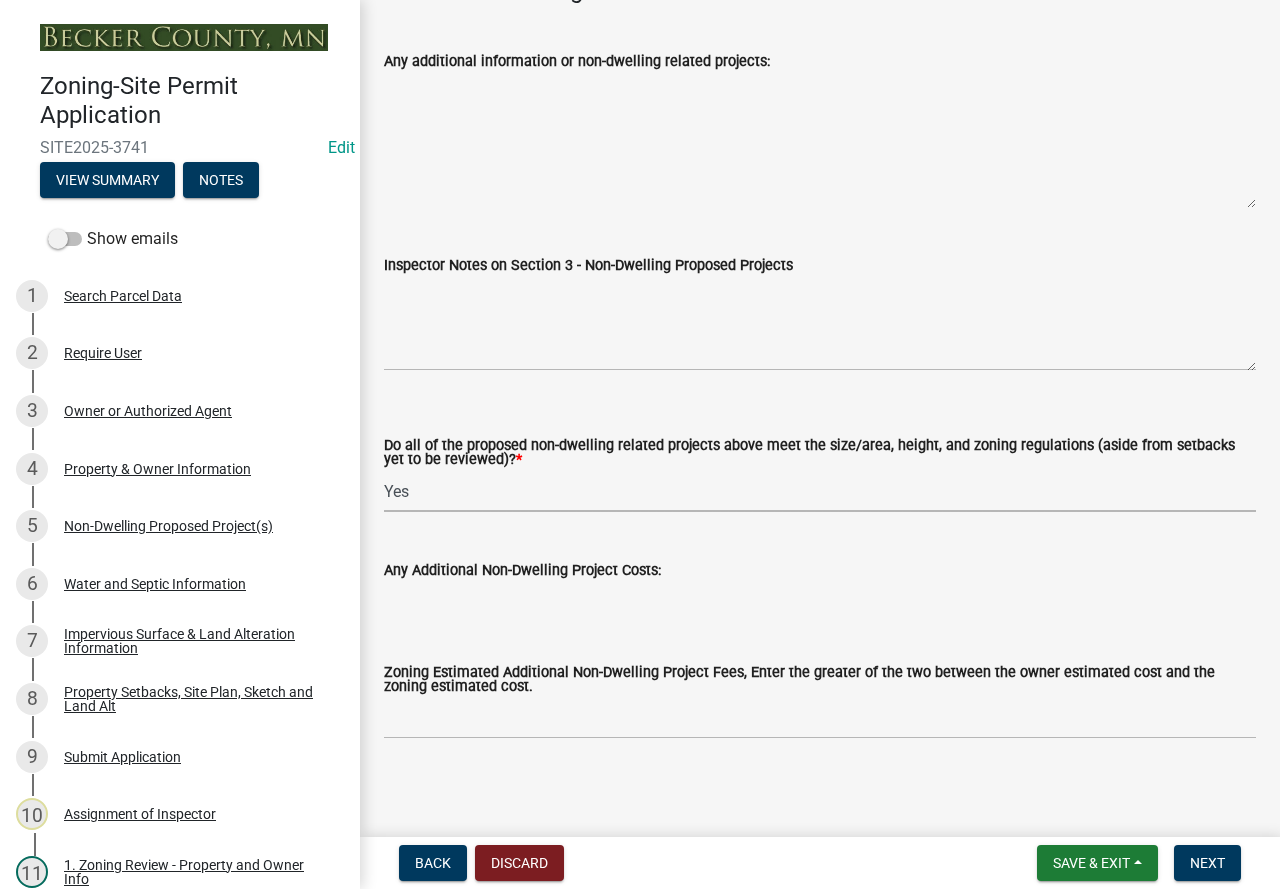 click on "Select Item...   Yes   No   N/A" at bounding box center (820, 491) 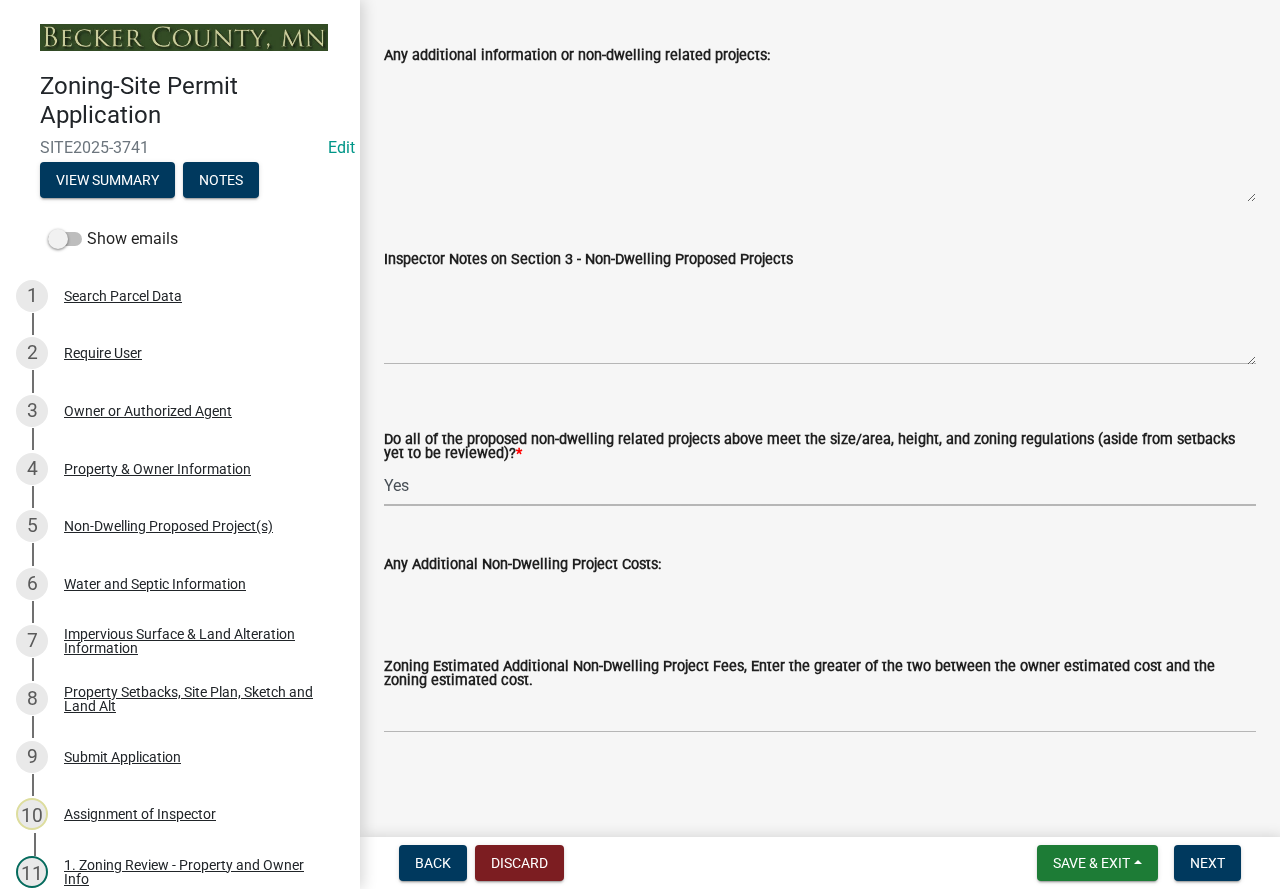 scroll, scrollTop: 7228, scrollLeft: 0, axis: vertical 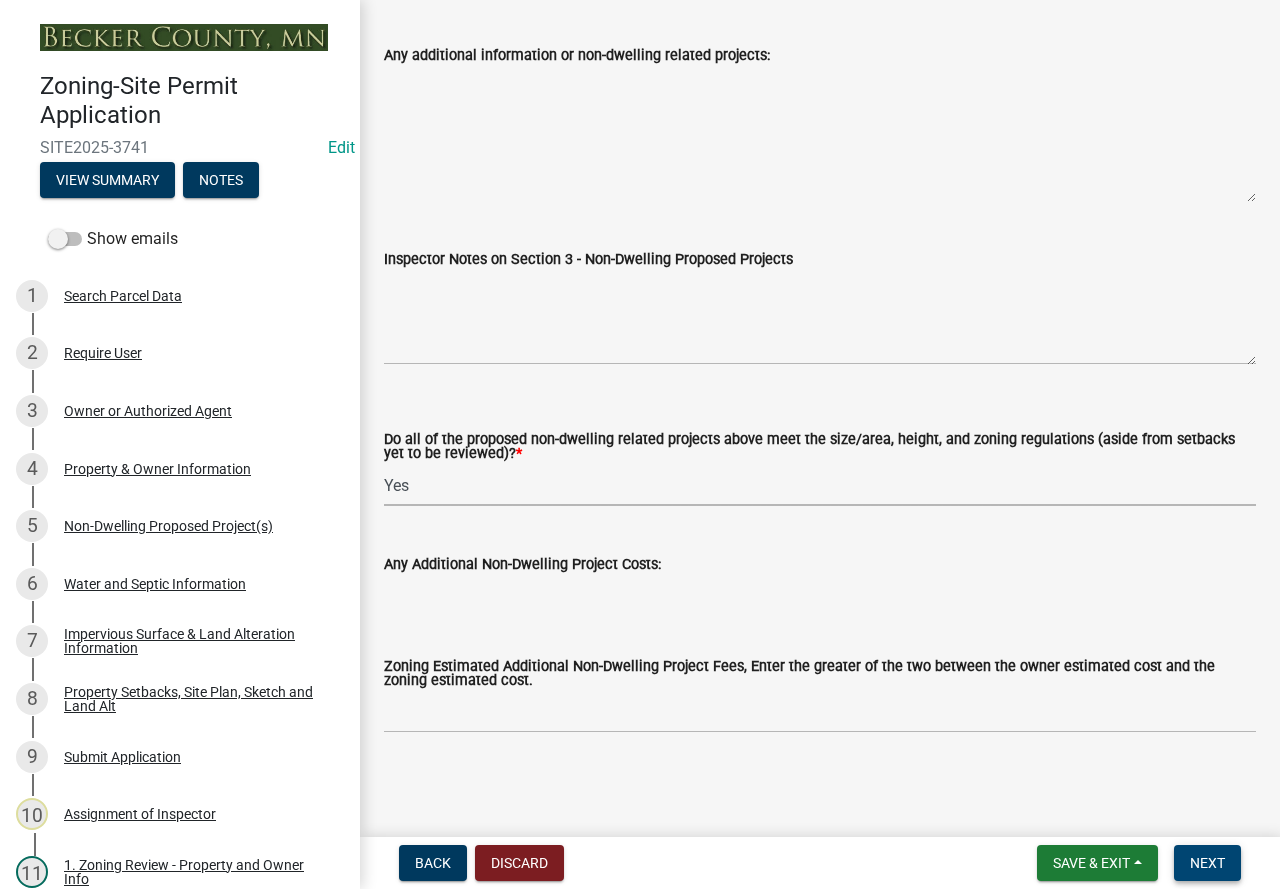 click on "Next" at bounding box center [1207, 863] 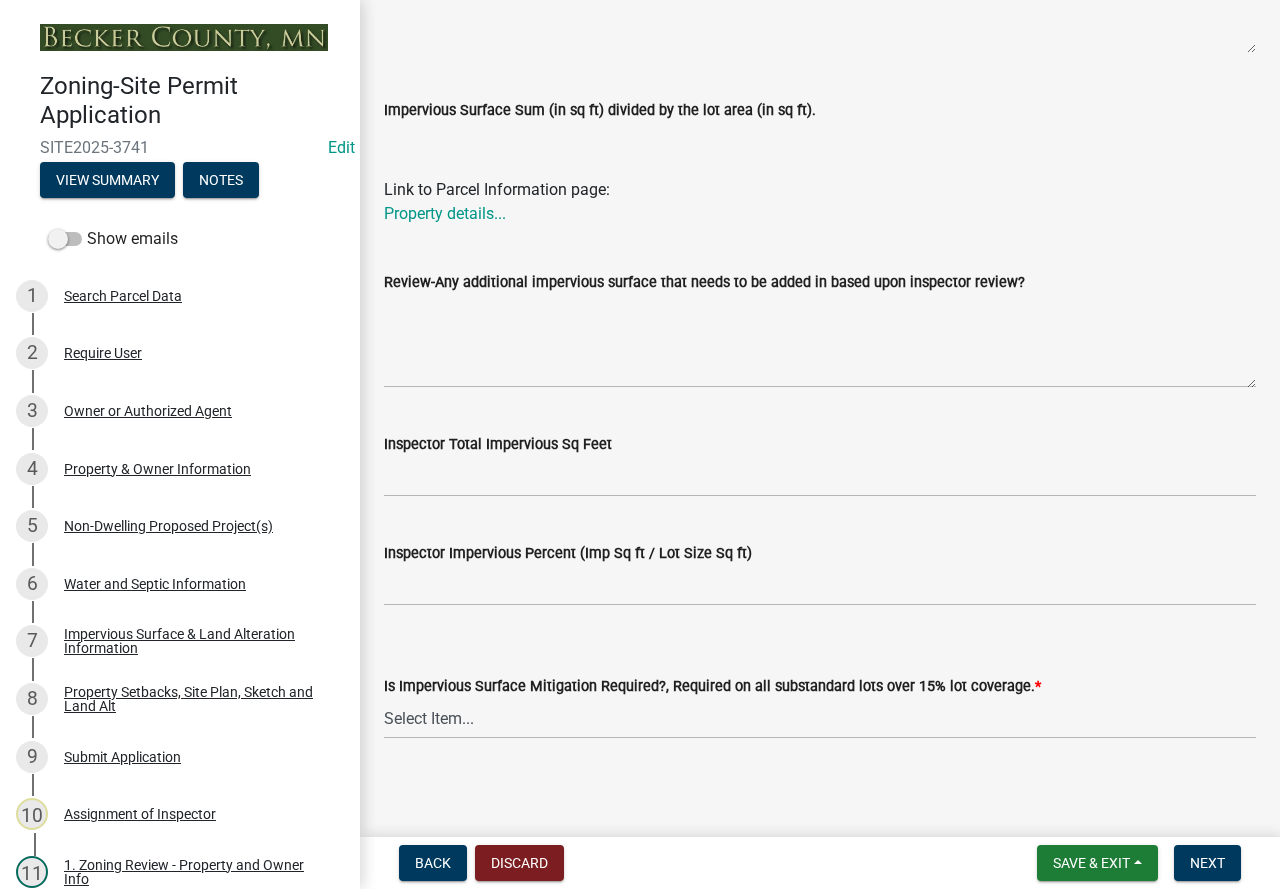 scroll, scrollTop: 727, scrollLeft: 0, axis: vertical 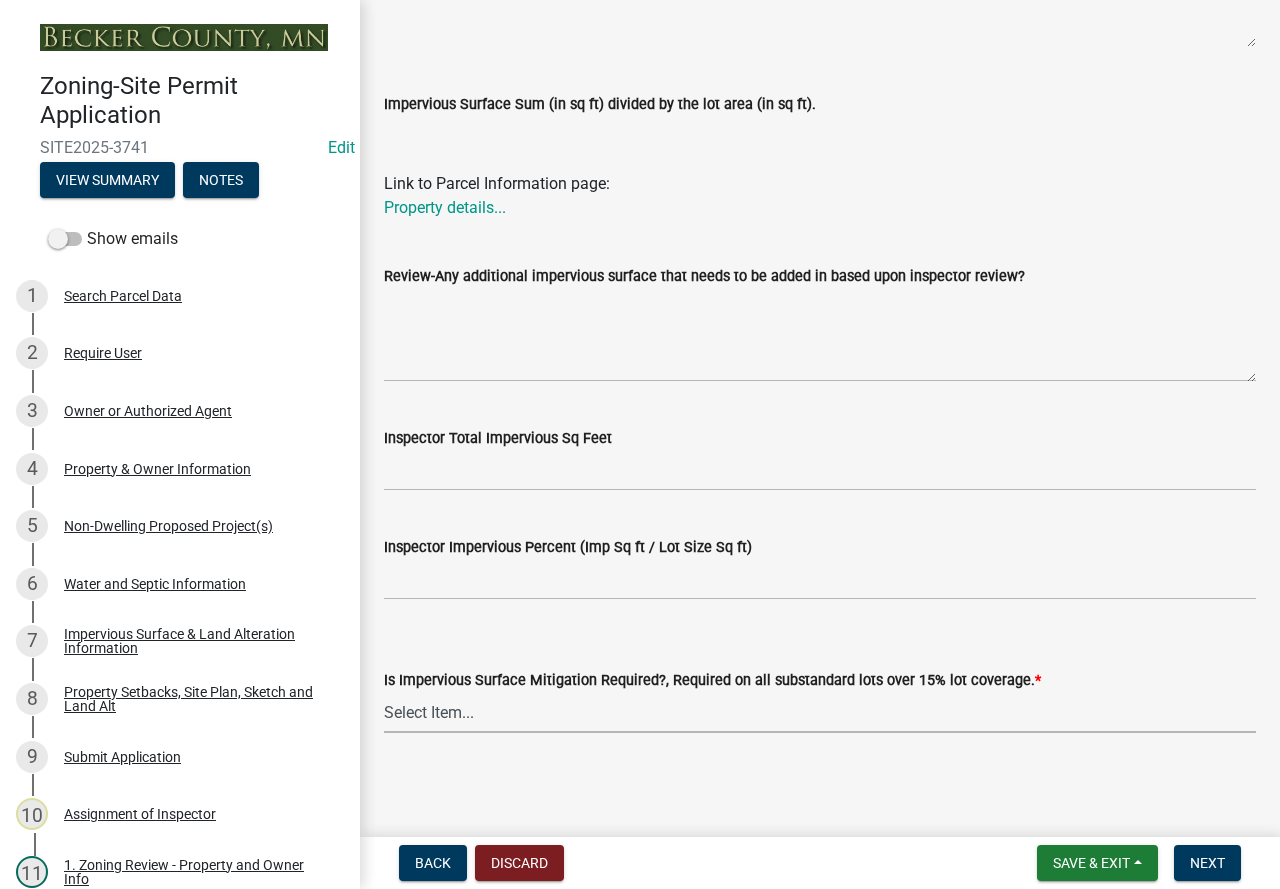 click on "Select Item...   Yes- Over 15% substandard lot coverage   No   N/A" at bounding box center [820, 712] 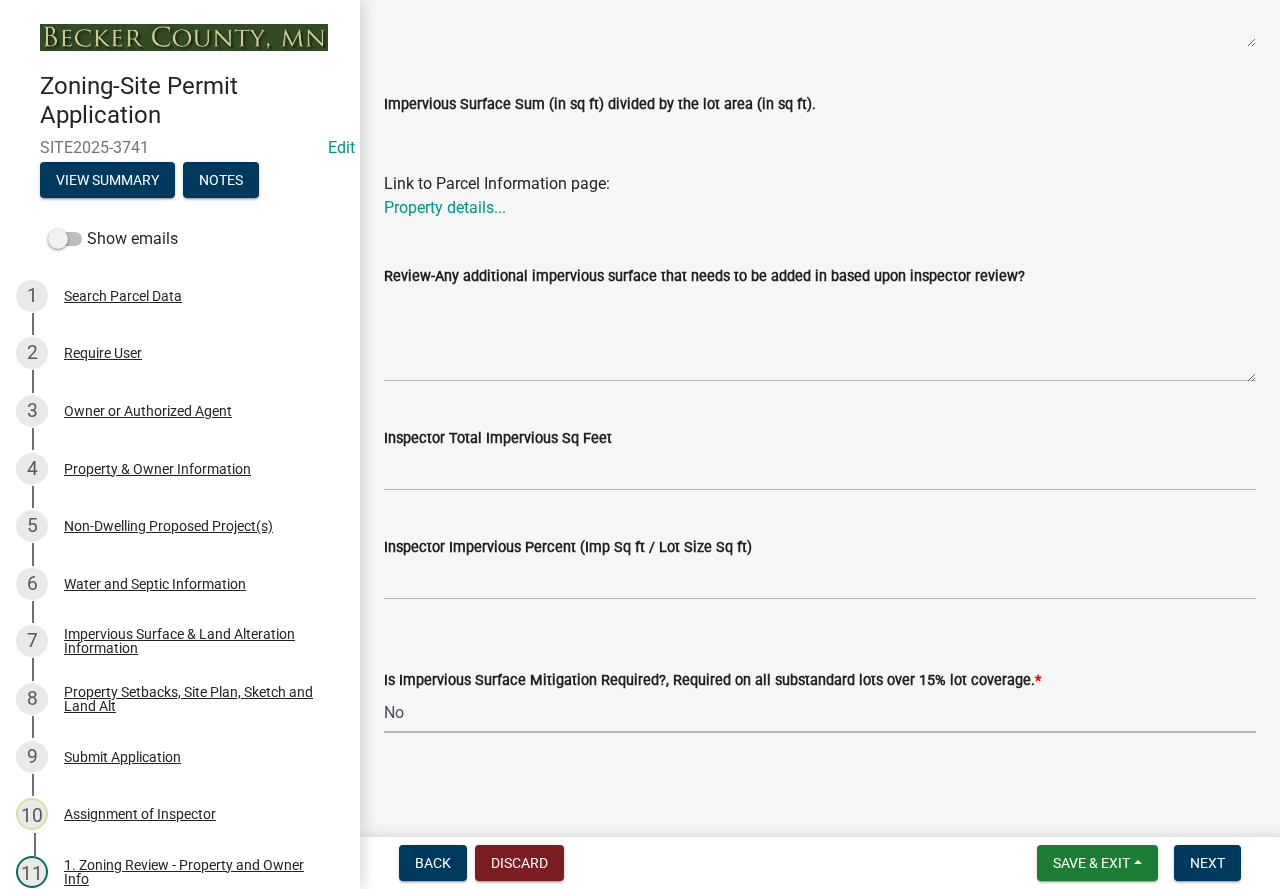 click on "Select Item...   Yes- Over 15% substandard lot coverage   No   N/A" at bounding box center [820, 712] 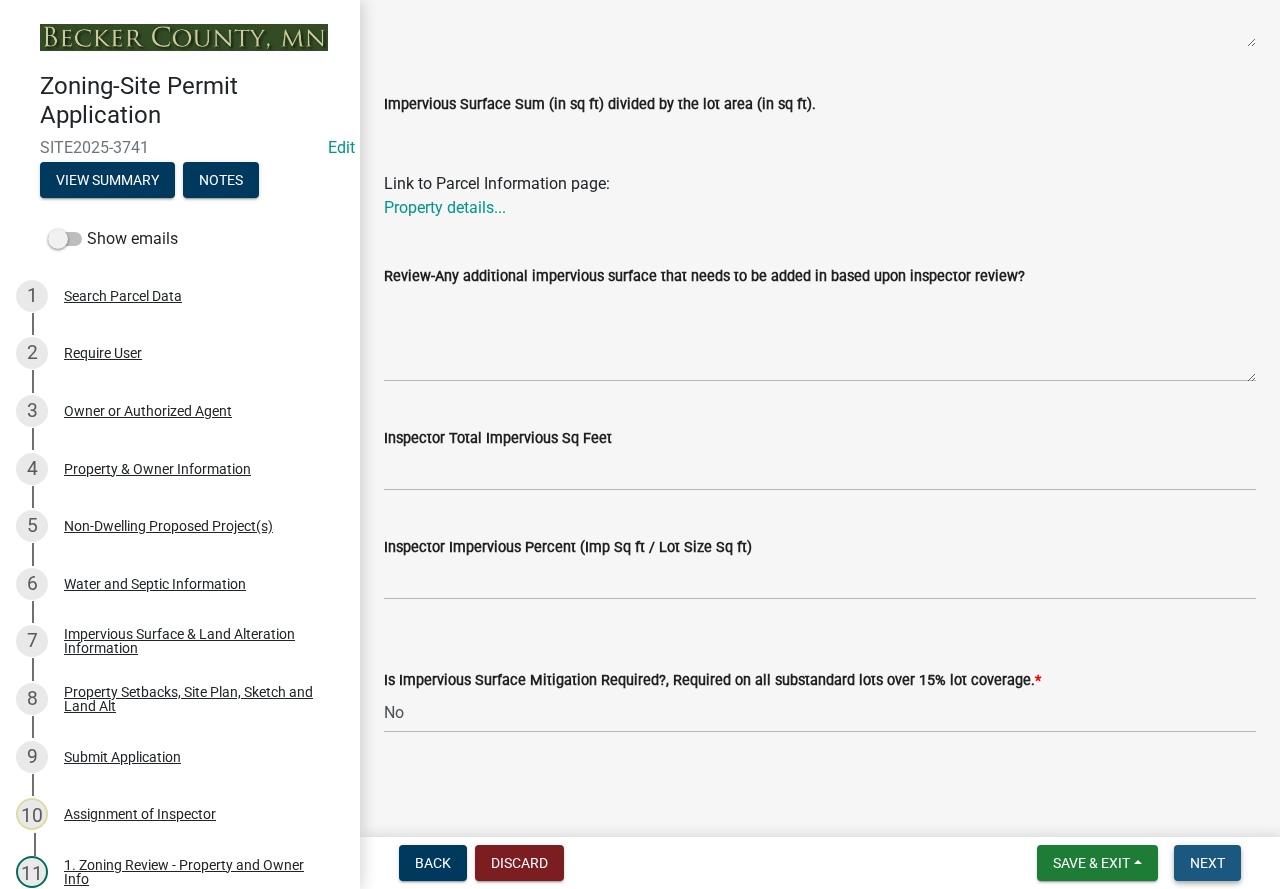 click on "Next" at bounding box center [1207, 863] 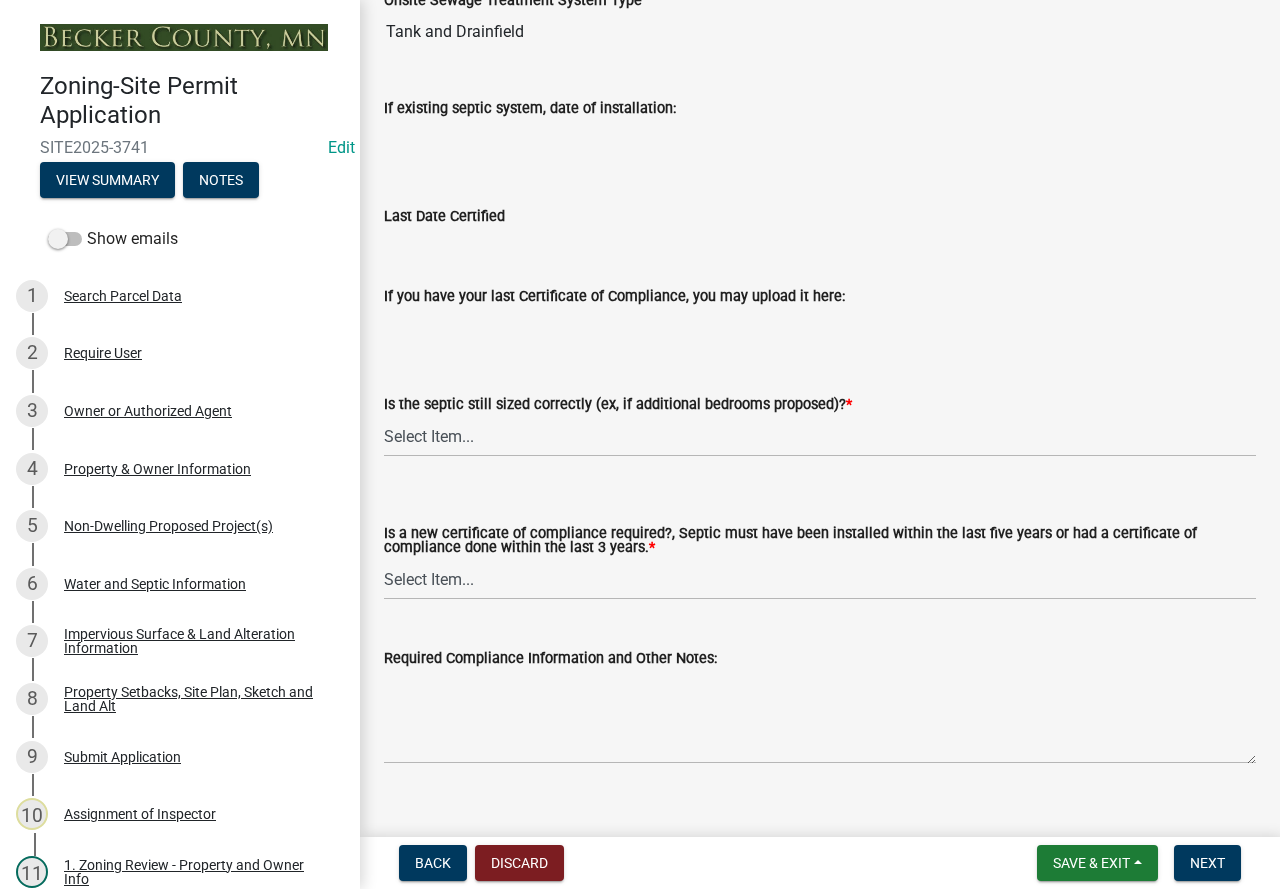 scroll, scrollTop: 246, scrollLeft: 0, axis: vertical 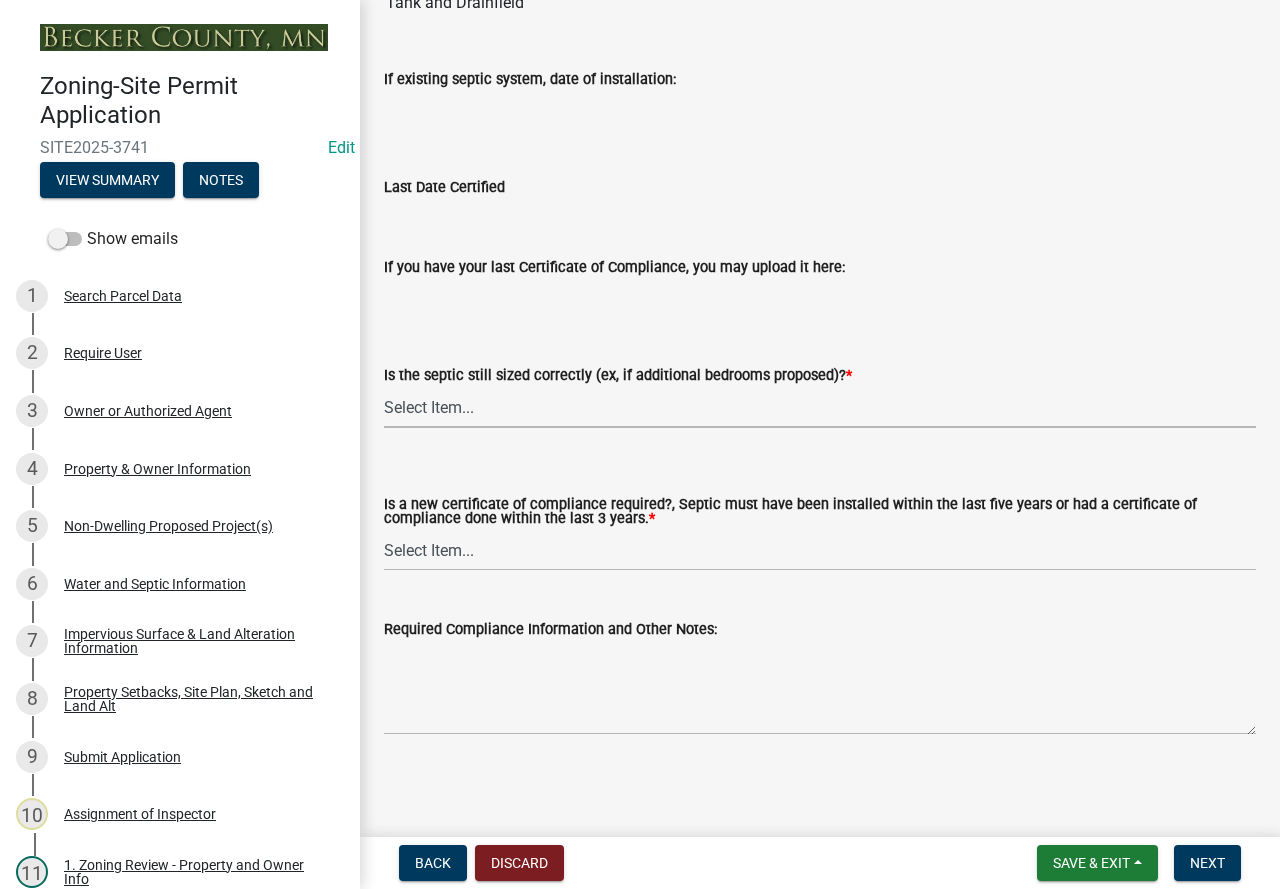 click on "Select Item...   Yes   No   N/A" at bounding box center [820, 407] 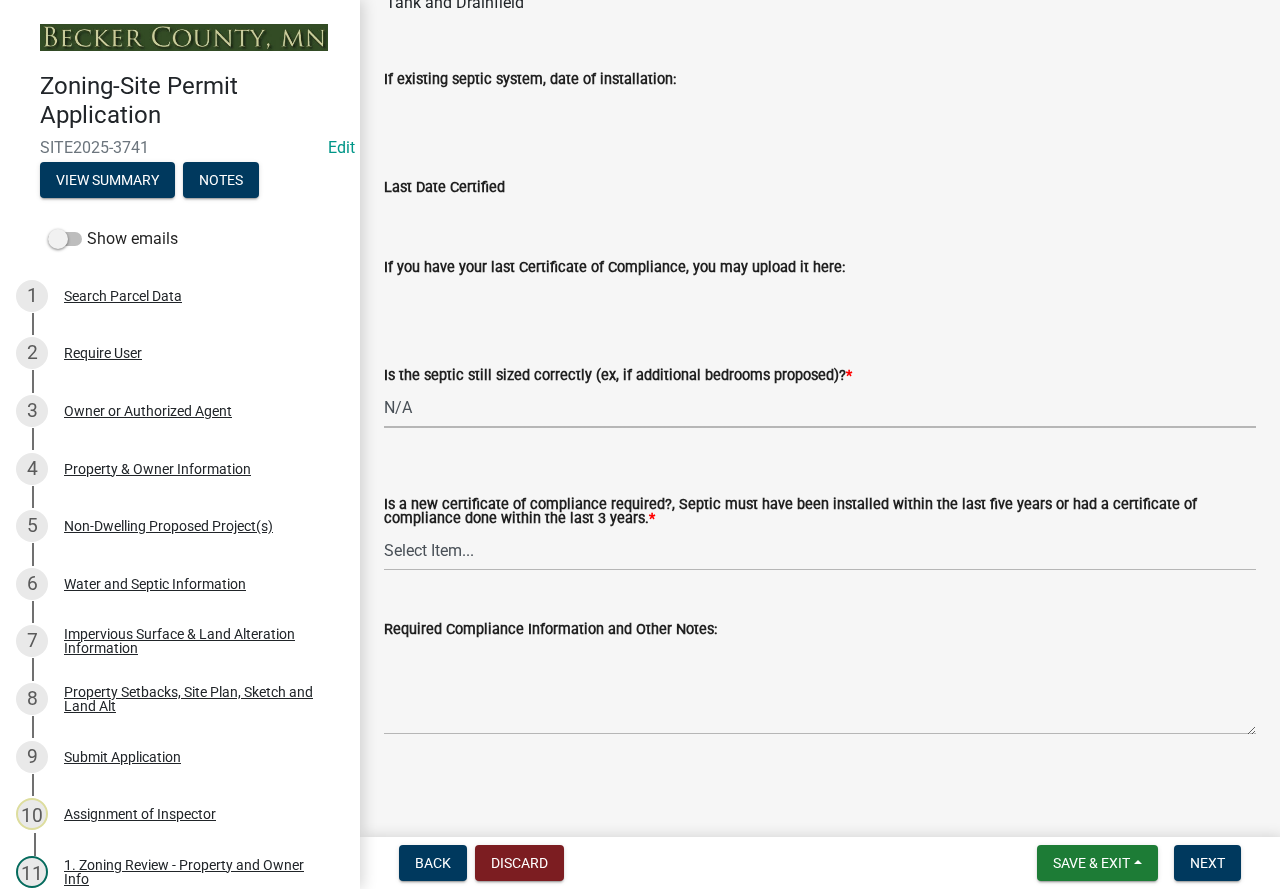 click on "Select Item...   Yes   No   N/A" at bounding box center (820, 407) 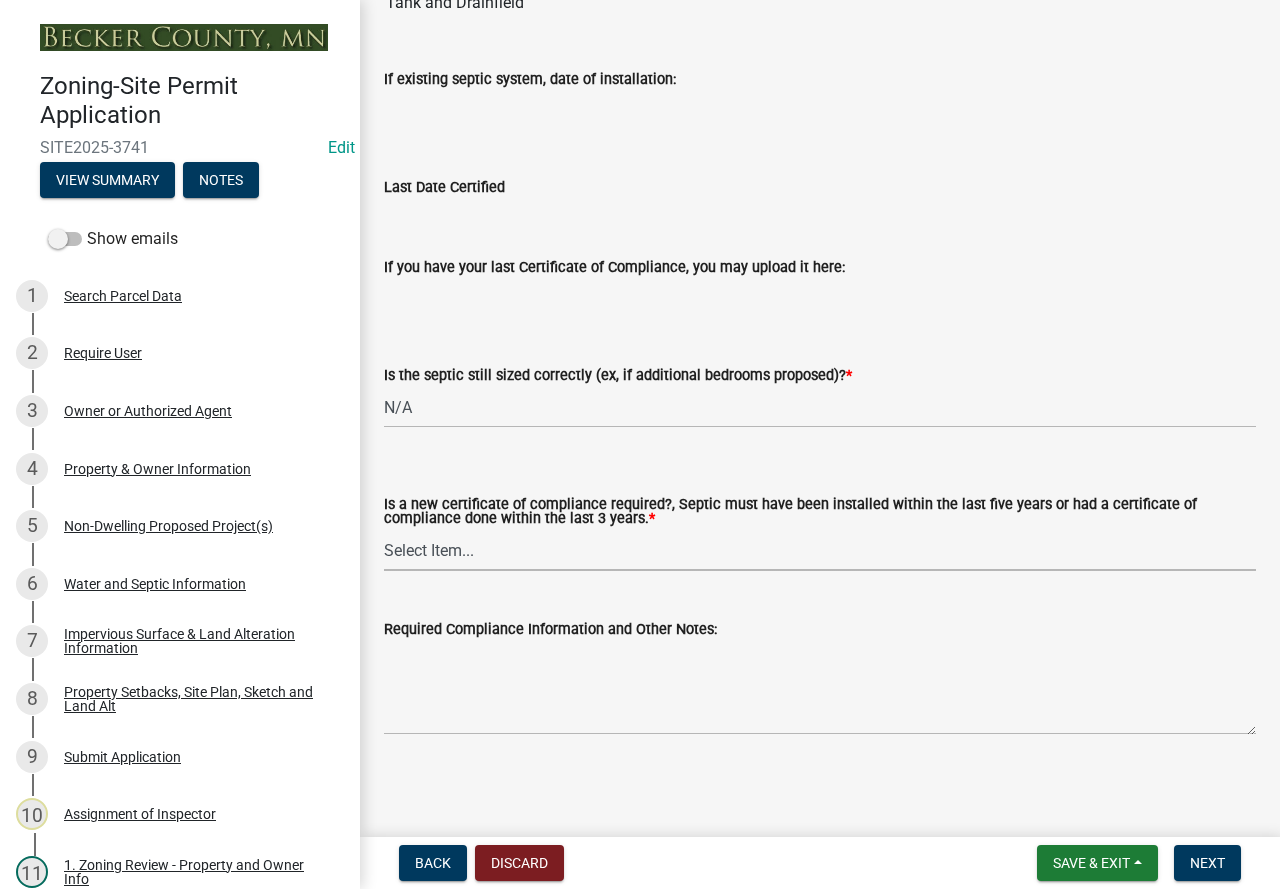 drag, startPoint x: 540, startPoint y: 547, endPoint x: 540, endPoint y: 569, distance: 22 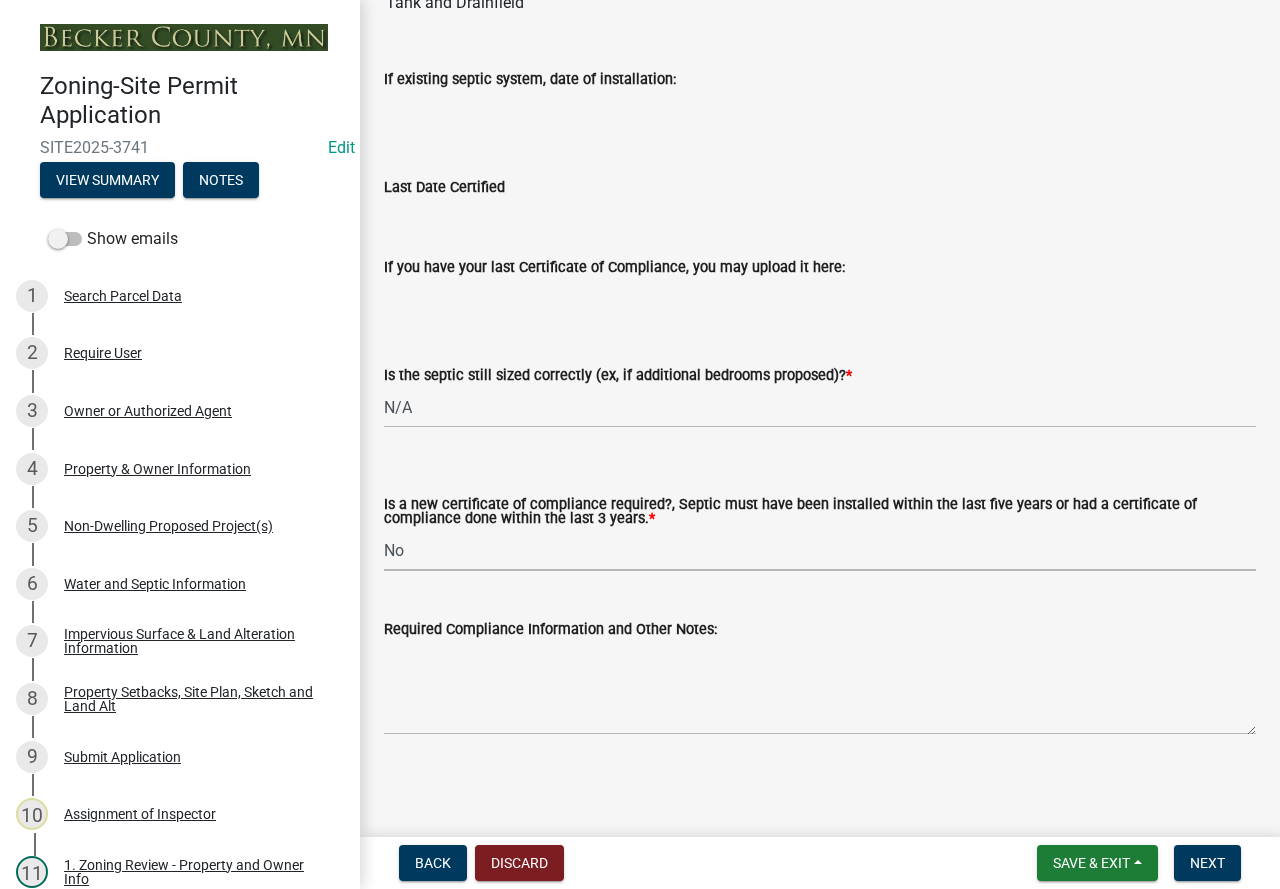 click on "Select Item...   Yes   No" at bounding box center (820, 550) 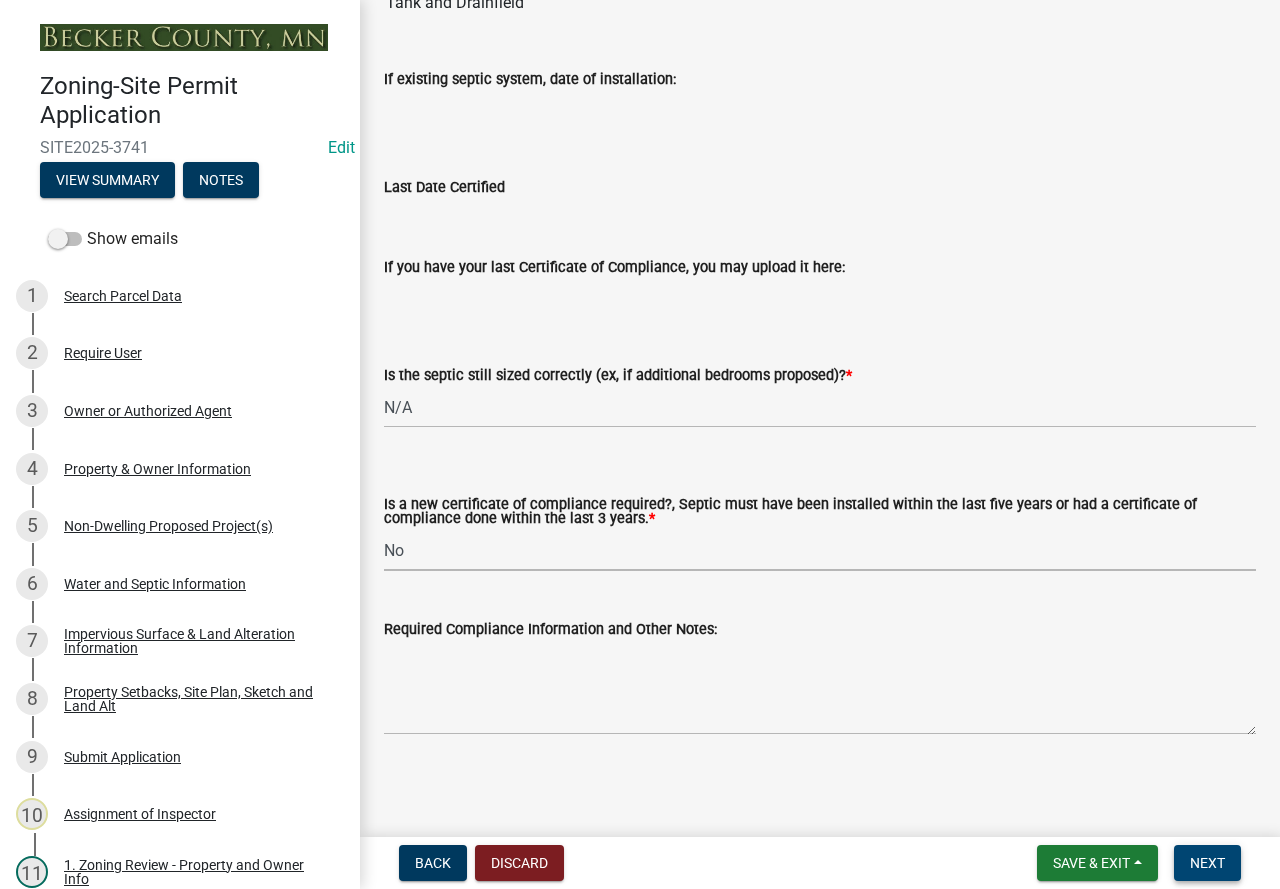 click on "Next" at bounding box center (1207, 863) 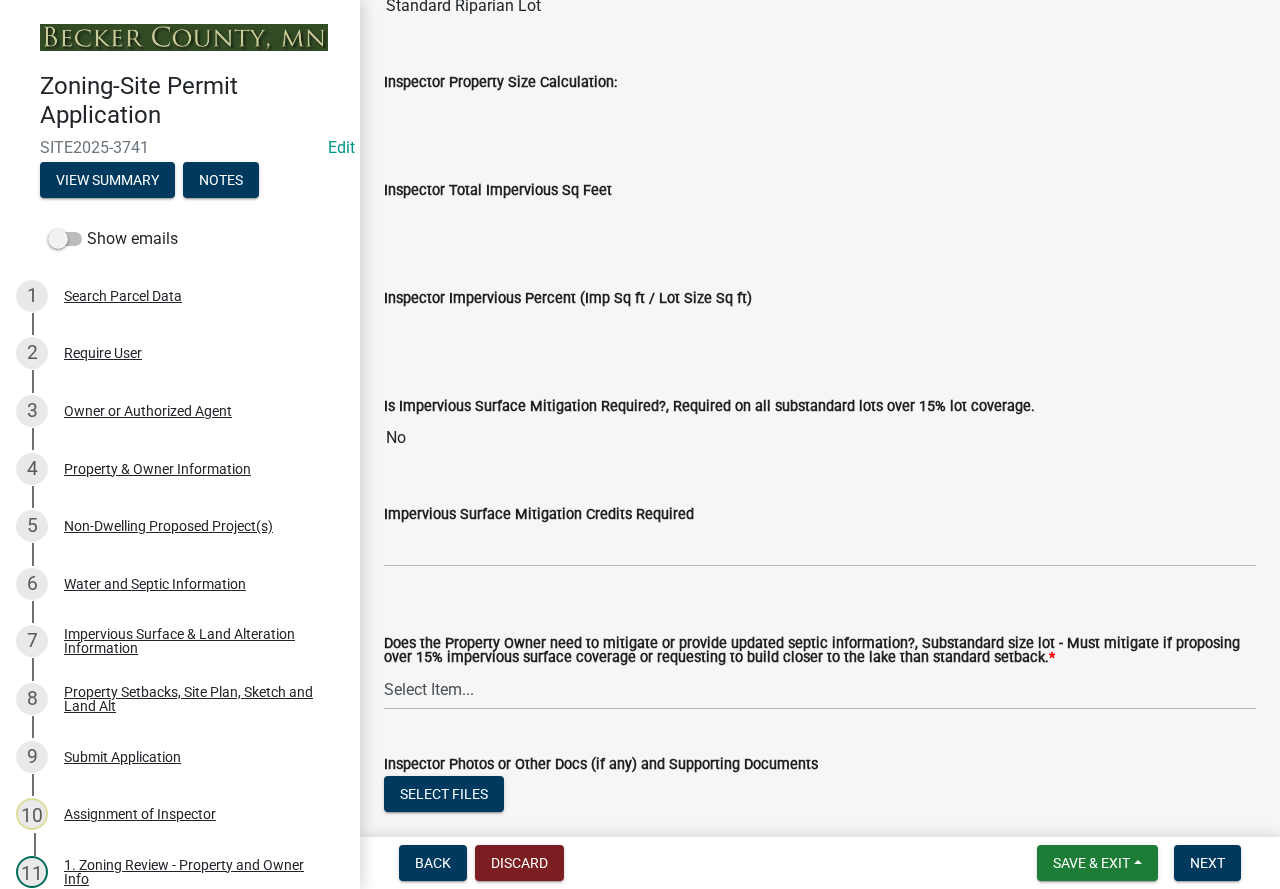 scroll, scrollTop: 7396, scrollLeft: 0, axis: vertical 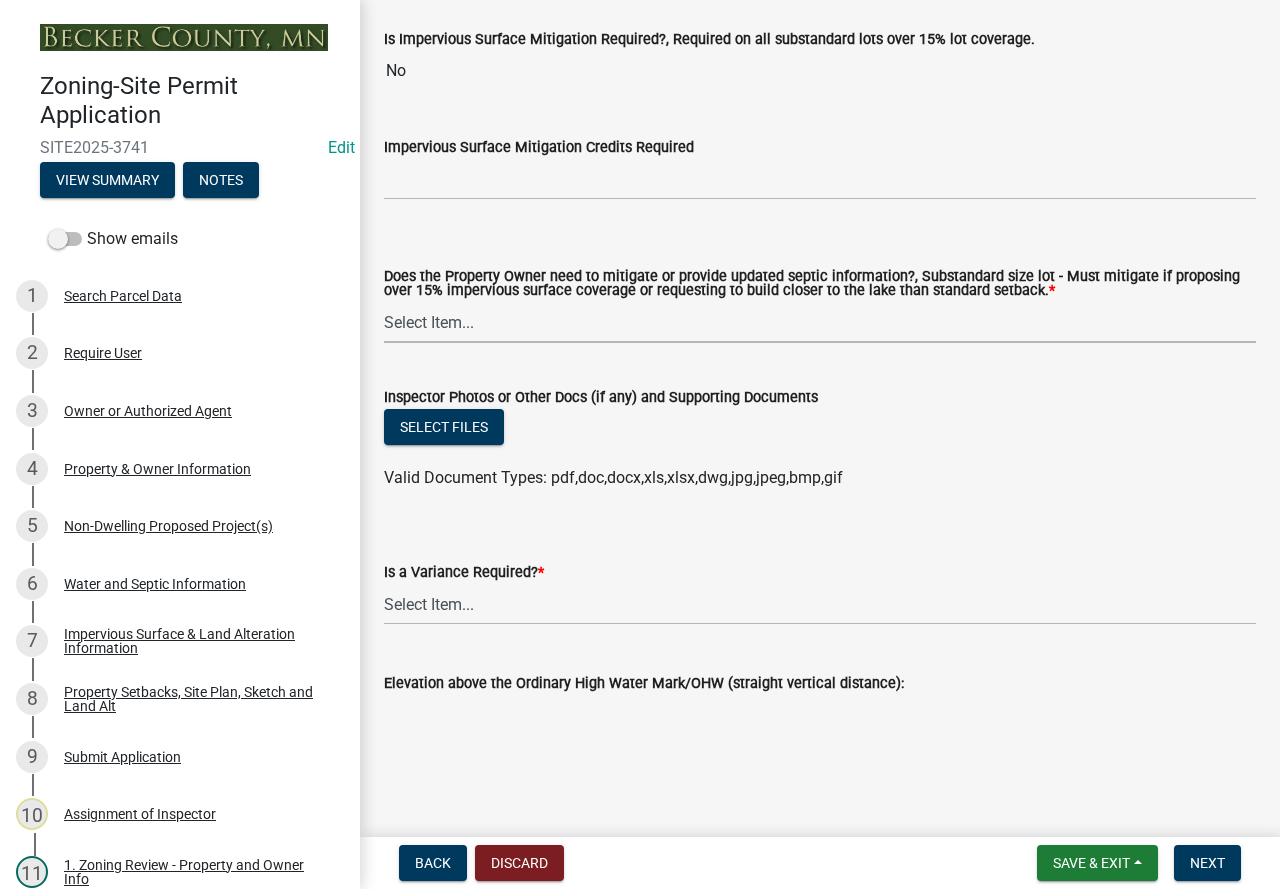 click on "Select Item...   No Mitigation or additional Septic Information is required   Septic compliance is required (must be new or completed within last 10 years)   Lake Setback Mitigation is Required   Impervious Surface Mitigation is required   Lake Setback and Impervious Surface Mitigation is required   Septic Compliance & Lake Setback Mitigation is required   Septic Compliance & Impervious Surface Mitigation is required   Septic Compliance & Lake Setback Mitigation & Impervious Surface Mitigation is required" at bounding box center (820, 322) 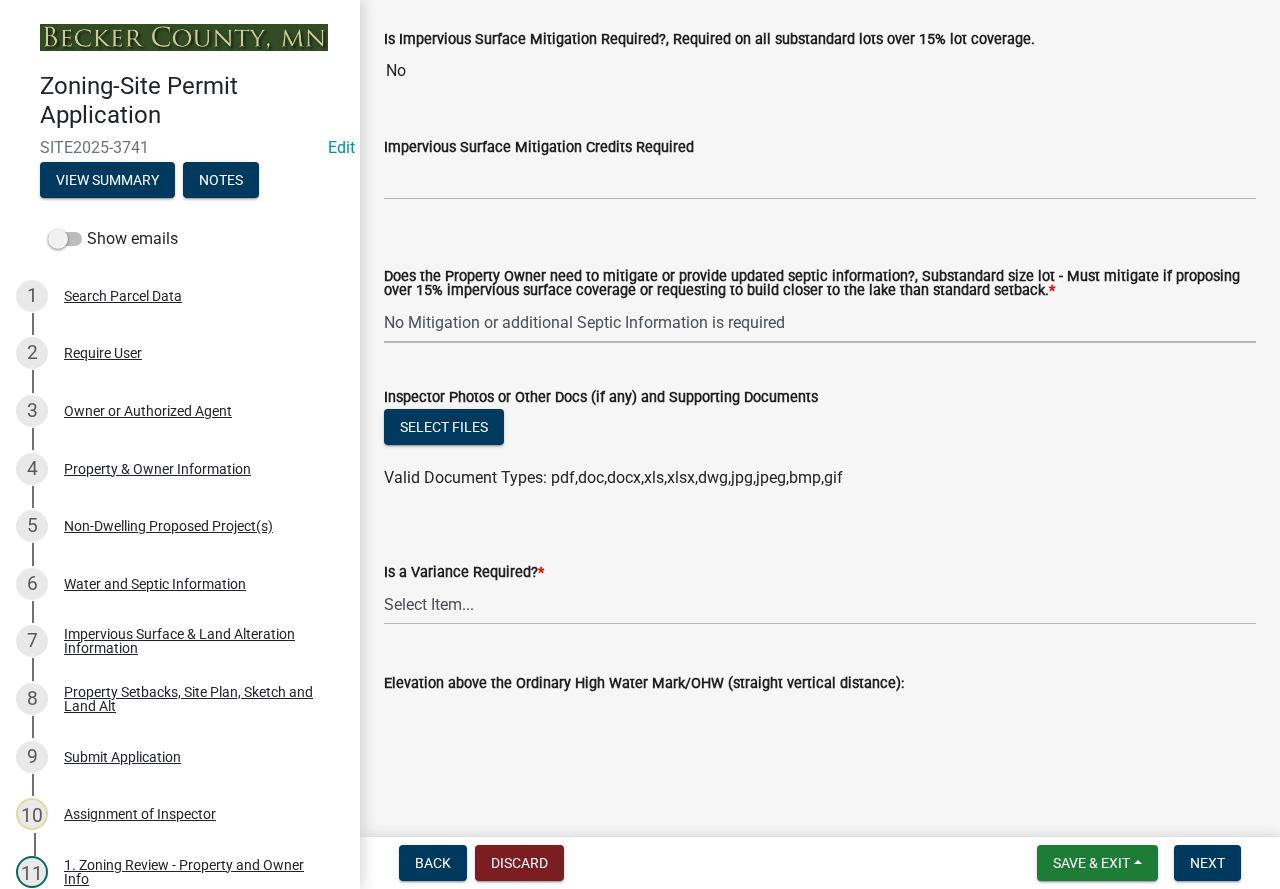 click on "Select Item...   No Mitigation or additional Septic Information is required   Septic compliance is required (must be new or completed within last 10 years)   Lake Setback Mitigation is Required   Impervious Surface Mitigation is required   Lake Setback and Impervious Surface Mitigation is required   Septic Compliance & Lake Setback Mitigation is required   Septic Compliance & Impervious Surface Mitigation is required   Septic Compliance & Lake Setback Mitigation & Impervious Surface Mitigation is required" at bounding box center (820, 322) 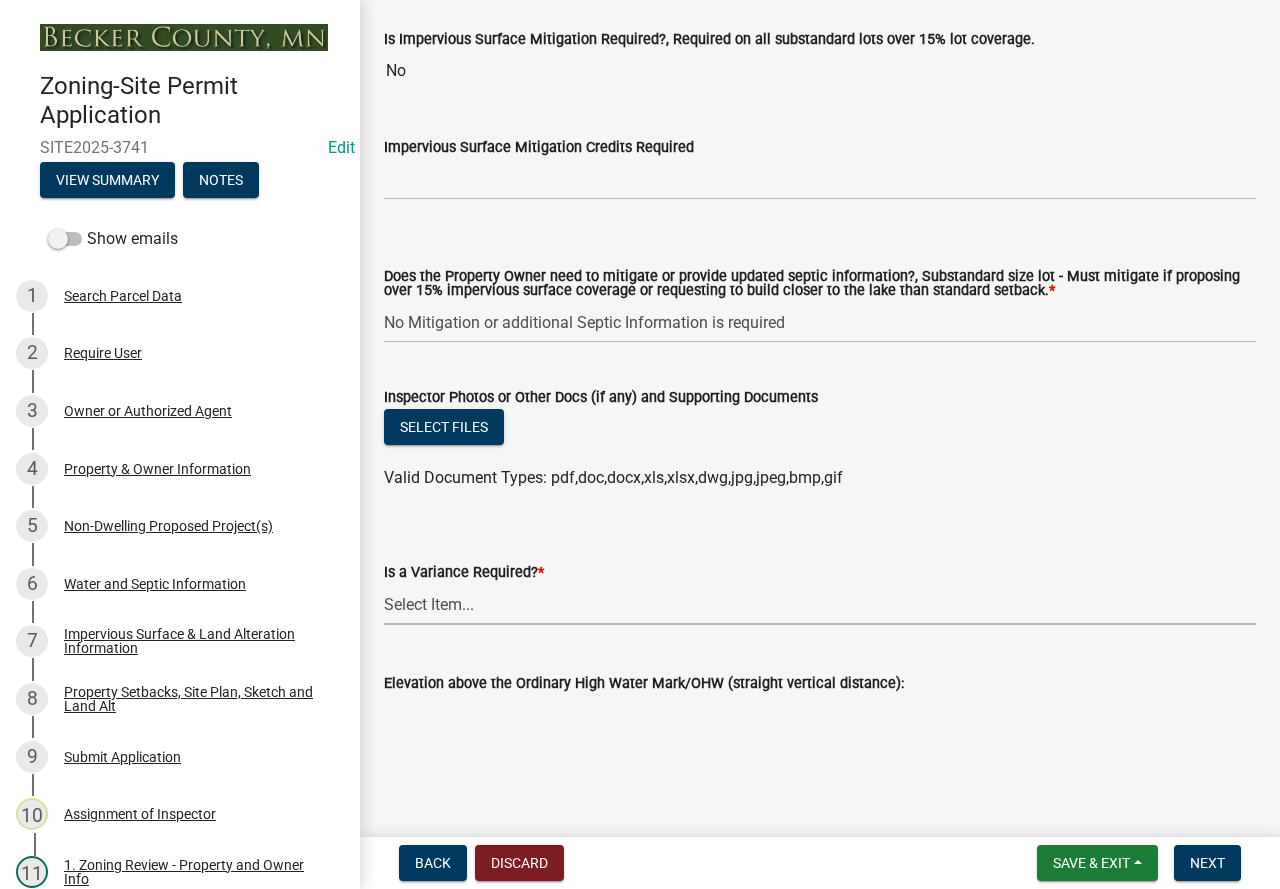 click on "Select Item...   Yes   No" at bounding box center (820, 604) 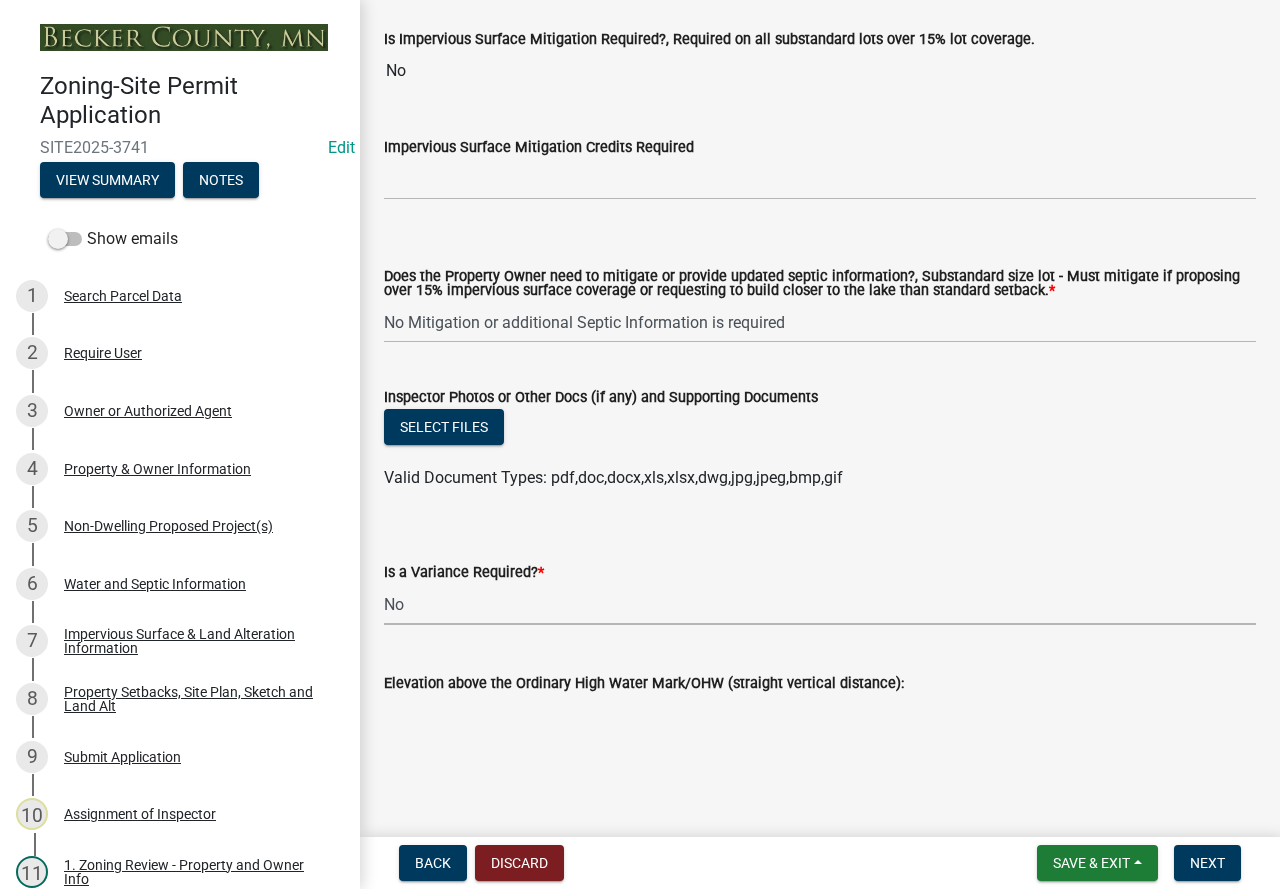 click on "Select Item...   Yes   No" at bounding box center (820, 604) 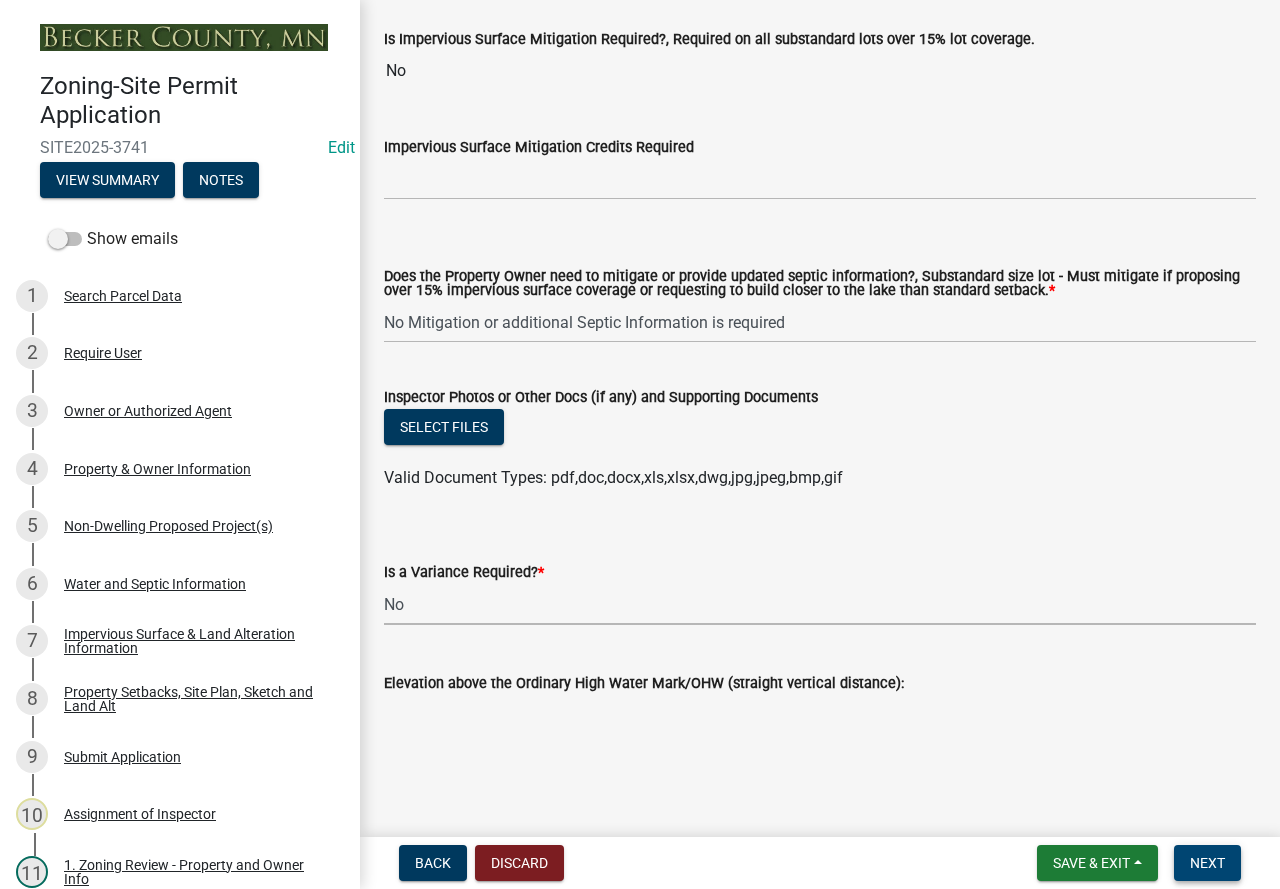 click on "Next" at bounding box center (1207, 863) 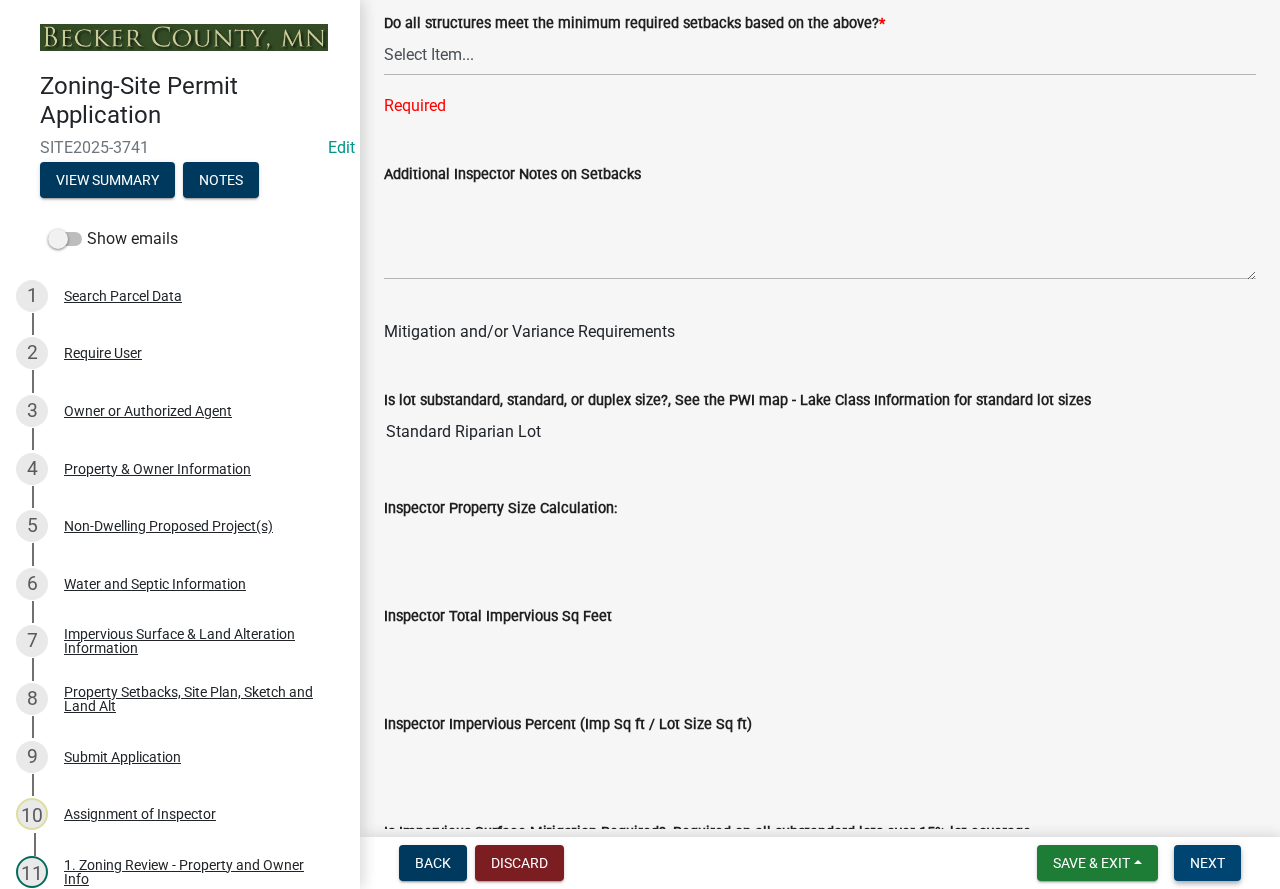 scroll, scrollTop: 6476, scrollLeft: 0, axis: vertical 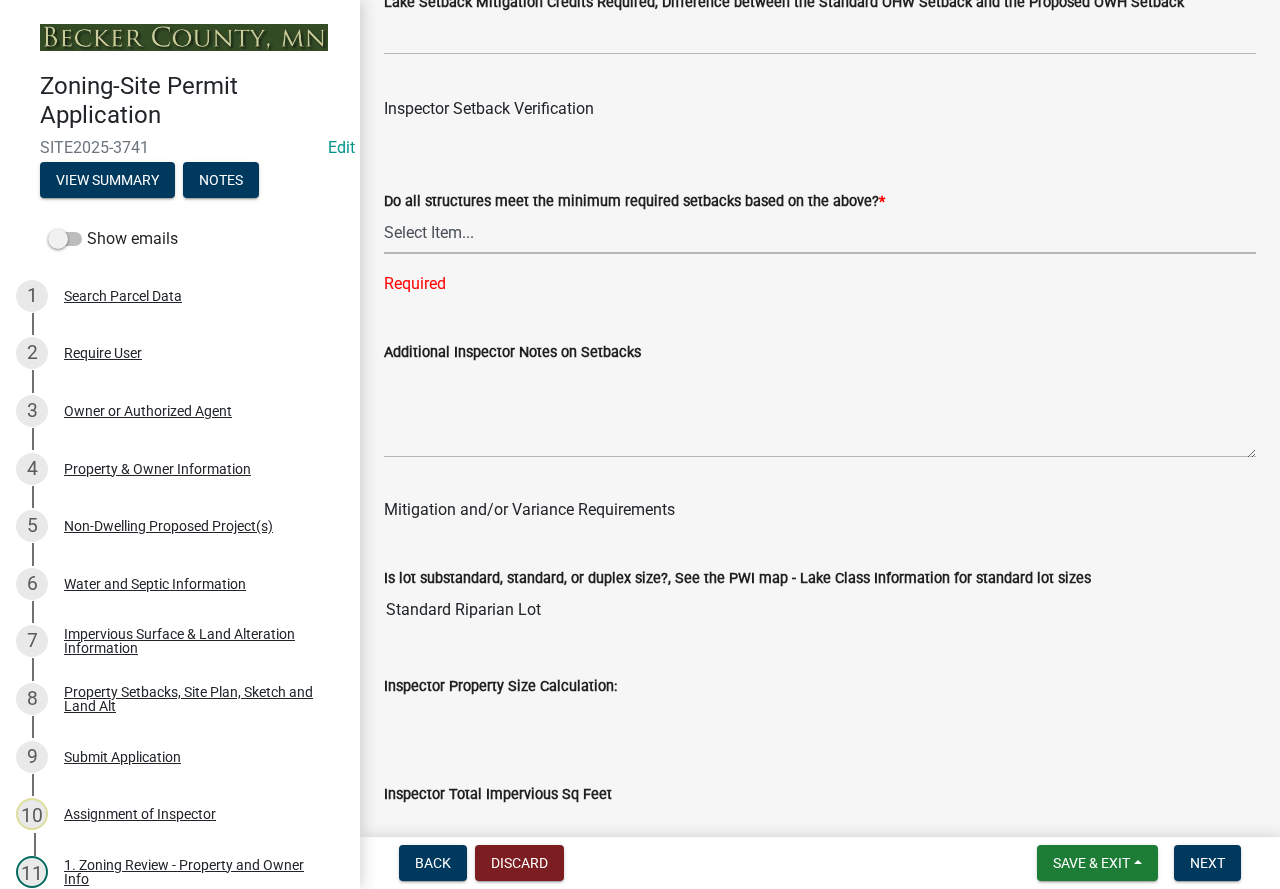 click on "Select Item...   Yes   No" at bounding box center (820, 233) 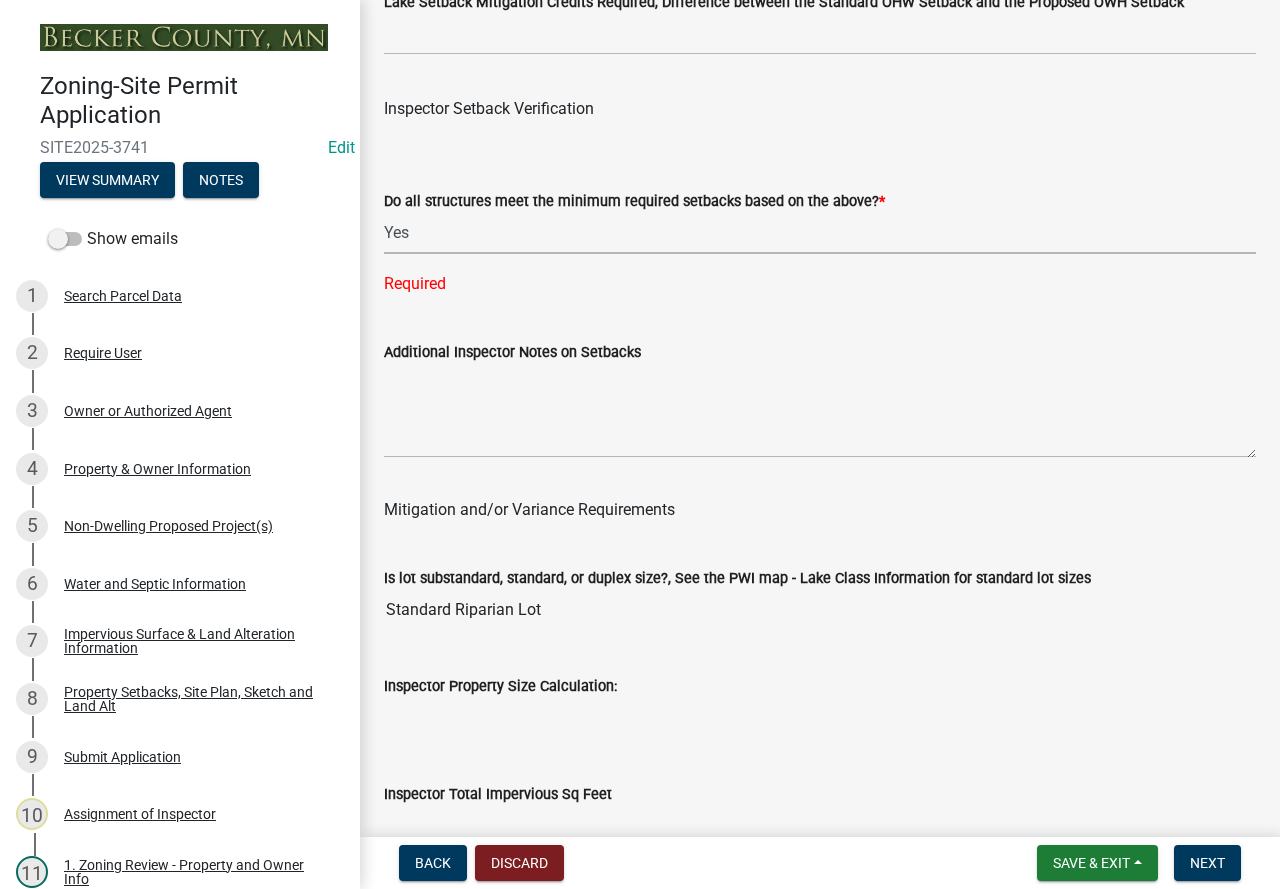 click on "Select Item...   Yes   No" at bounding box center [820, 233] 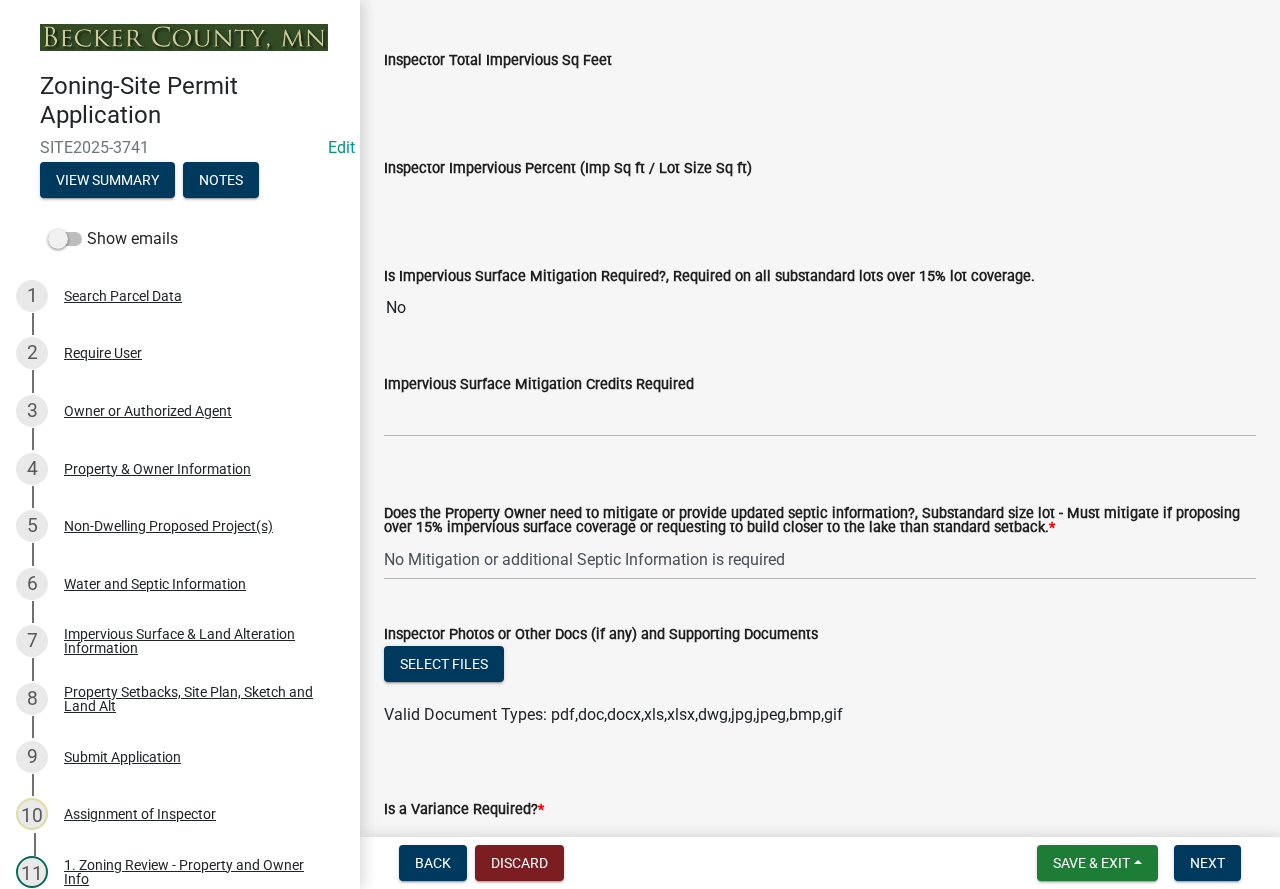 scroll, scrollTop: 7176, scrollLeft: 0, axis: vertical 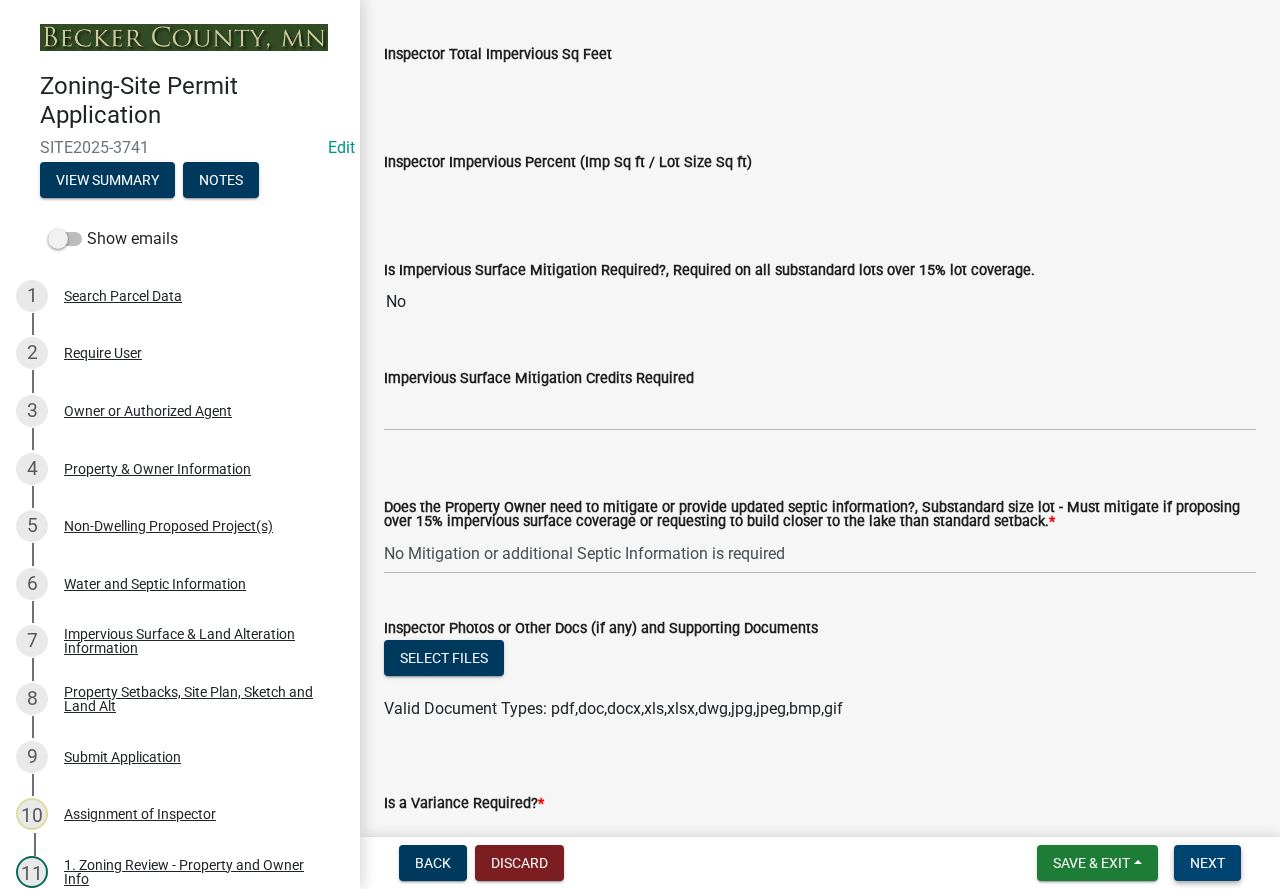 click on "Next" at bounding box center (1207, 863) 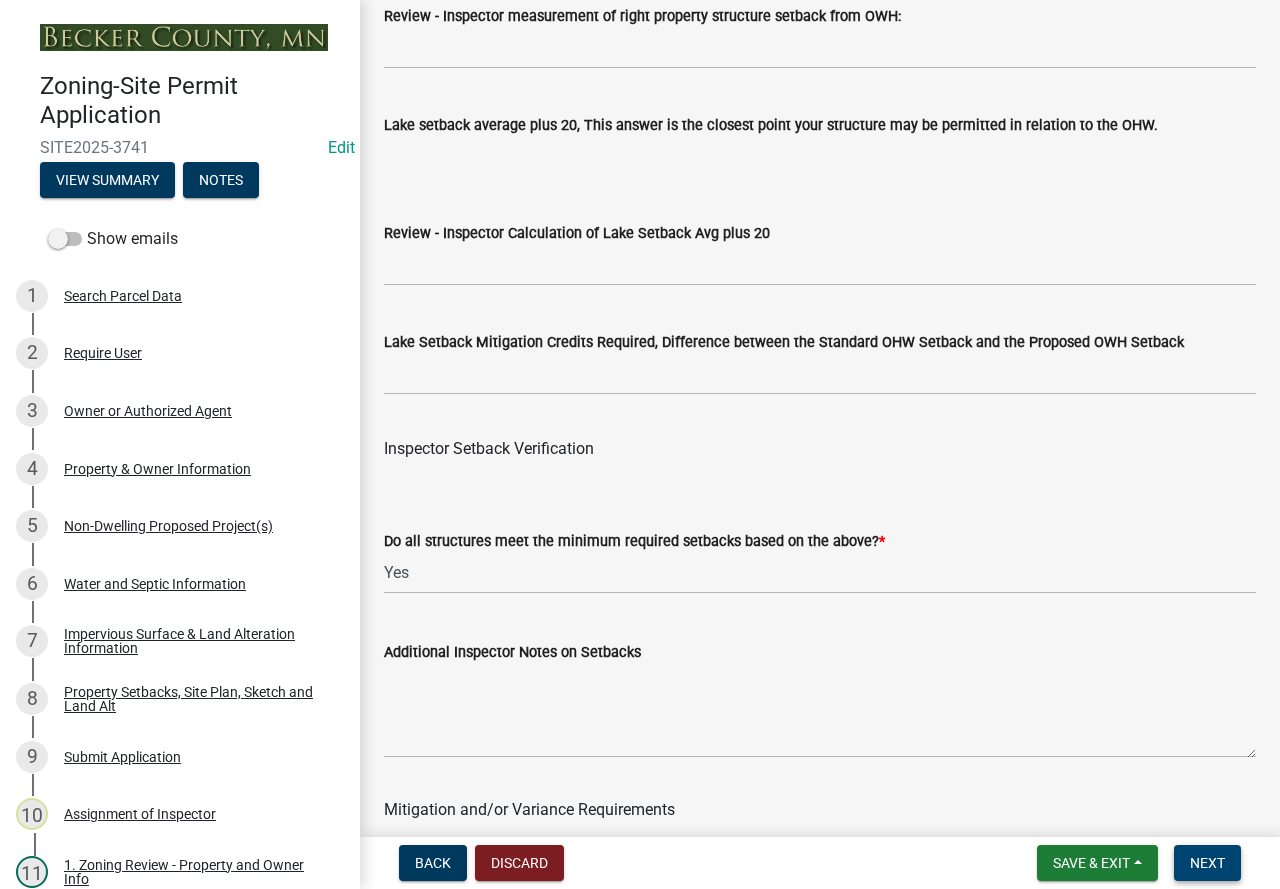 scroll, scrollTop: 5736, scrollLeft: 0, axis: vertical 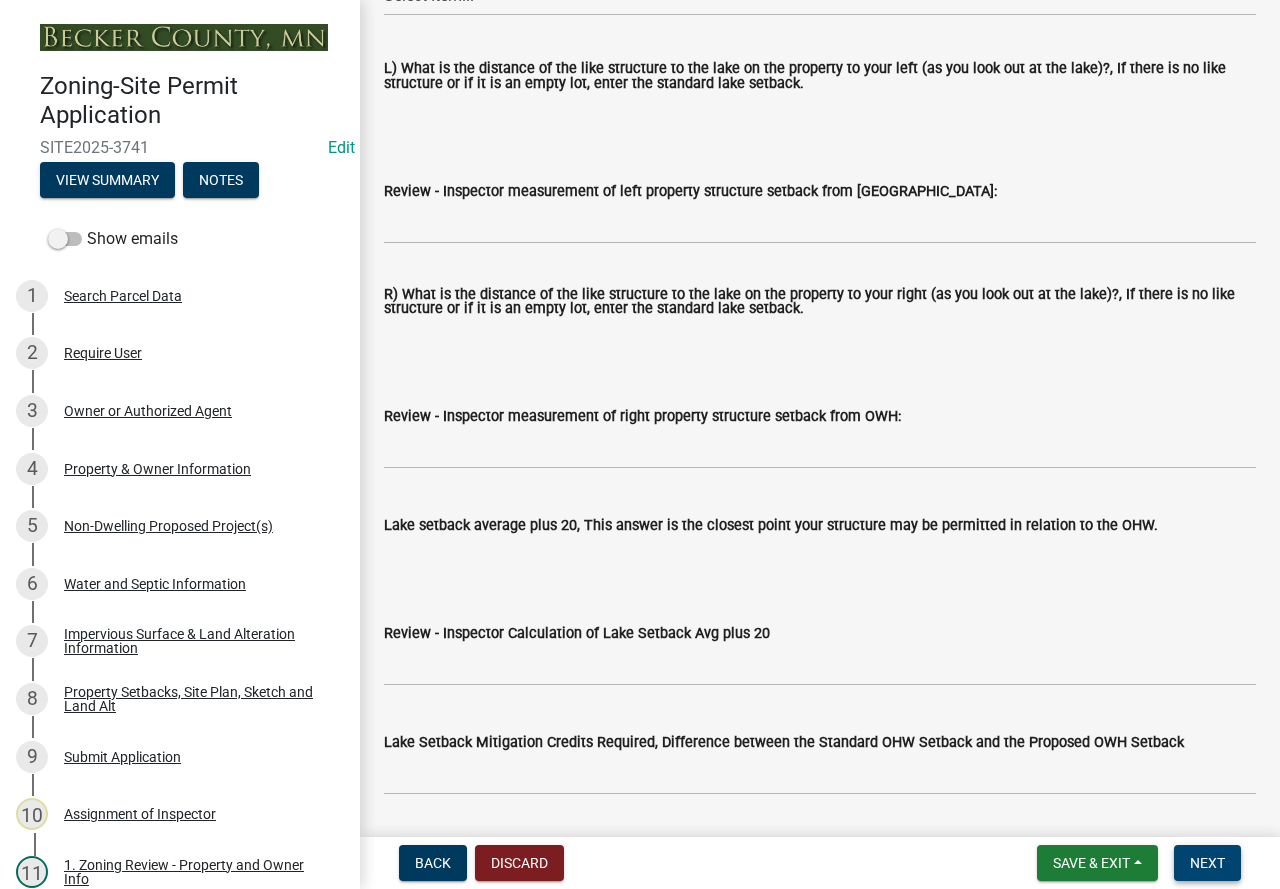 click on "Next" at bounding box center (1207, 863) 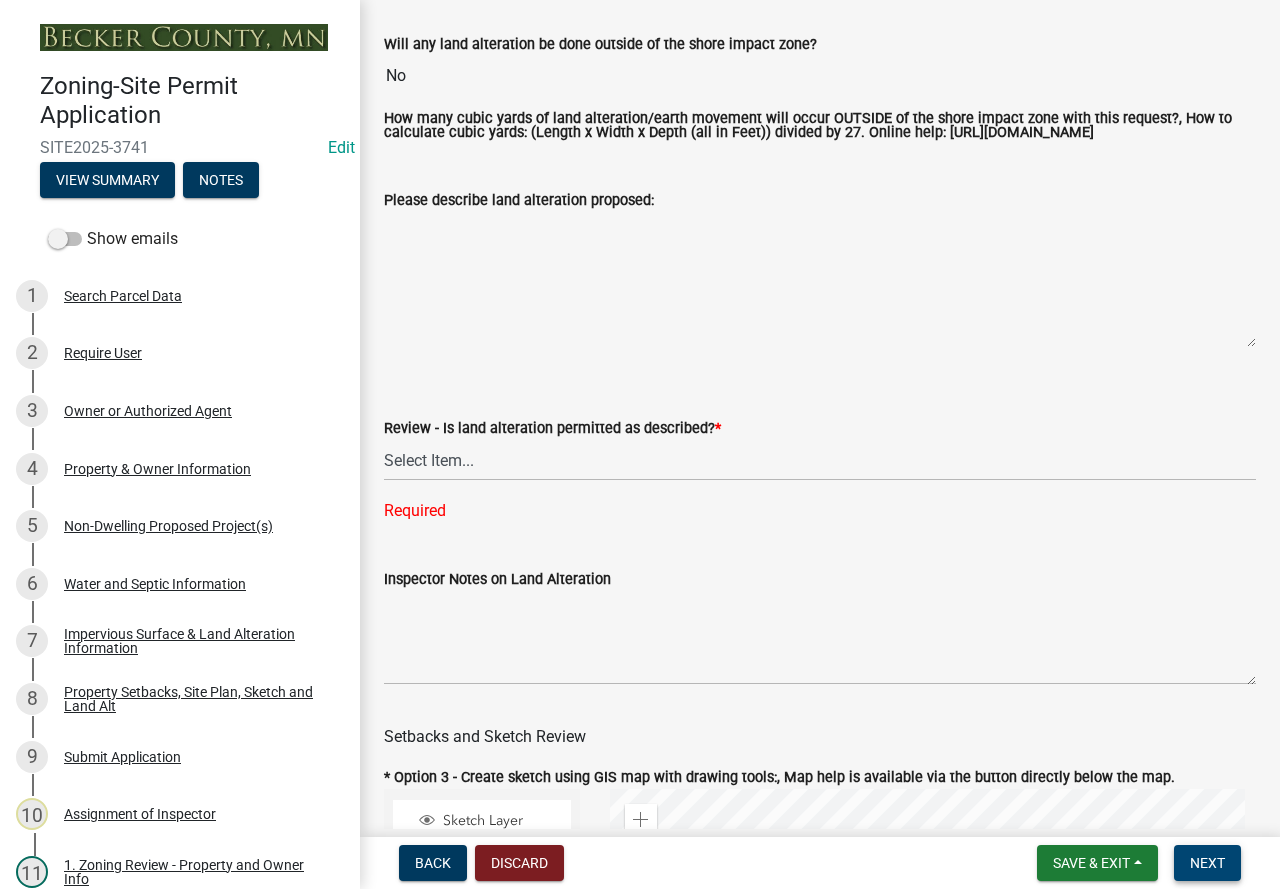 scroll, scrollTop: 336, scrollLeft: 0, axis: vertical 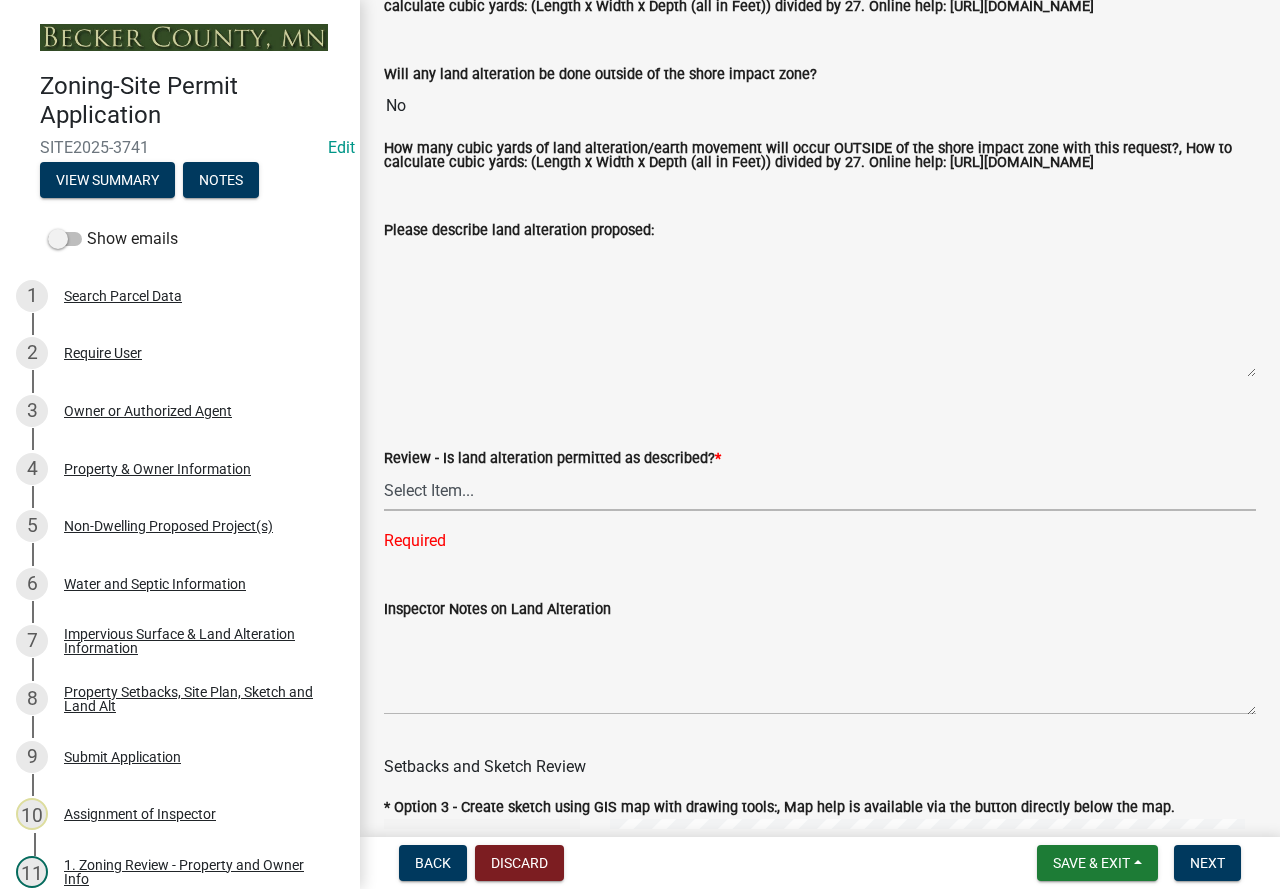 click on "Select Item...   Yes   No   N/A" at bounding box center [820, 490] 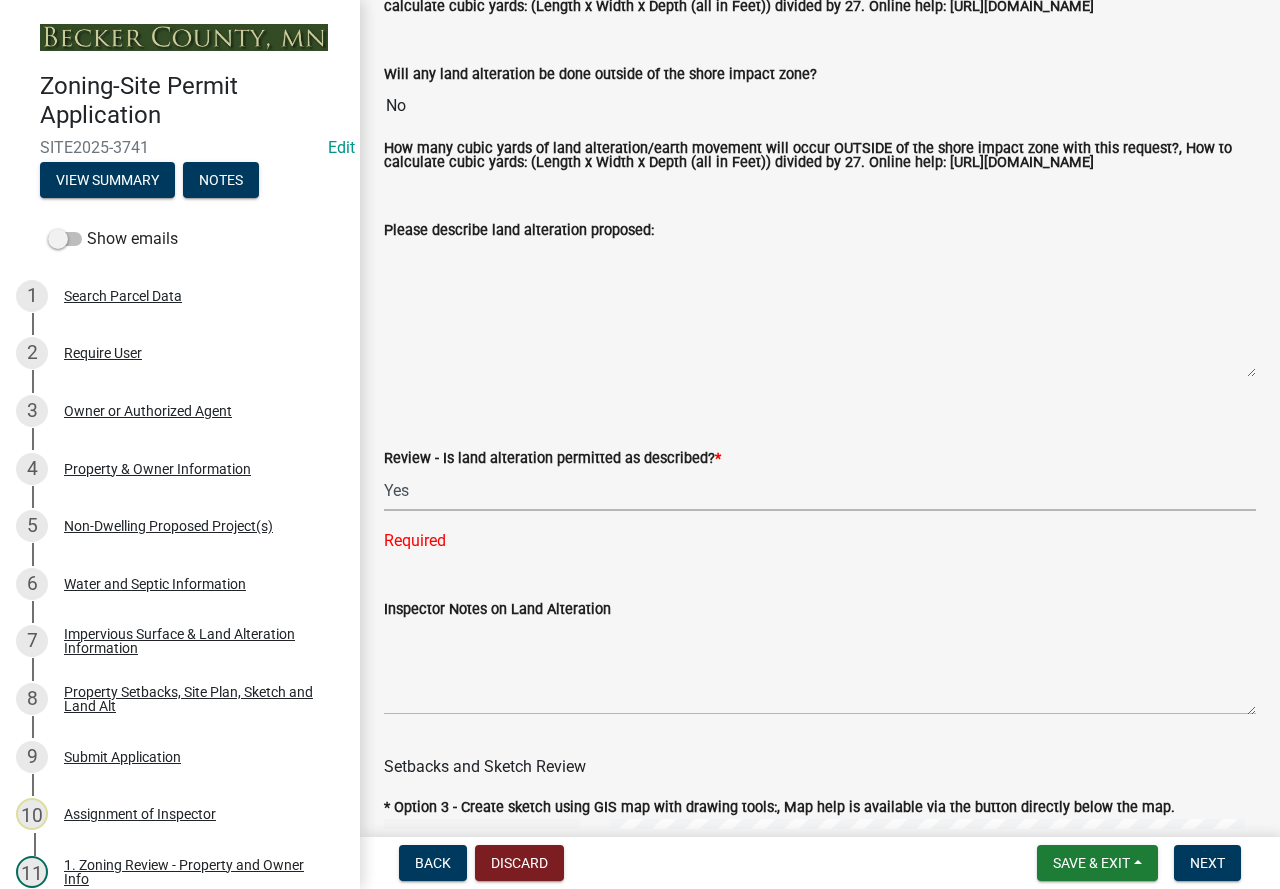 click on "Select Item...   Yes   No   N/A" at bounding box center (820, 490) 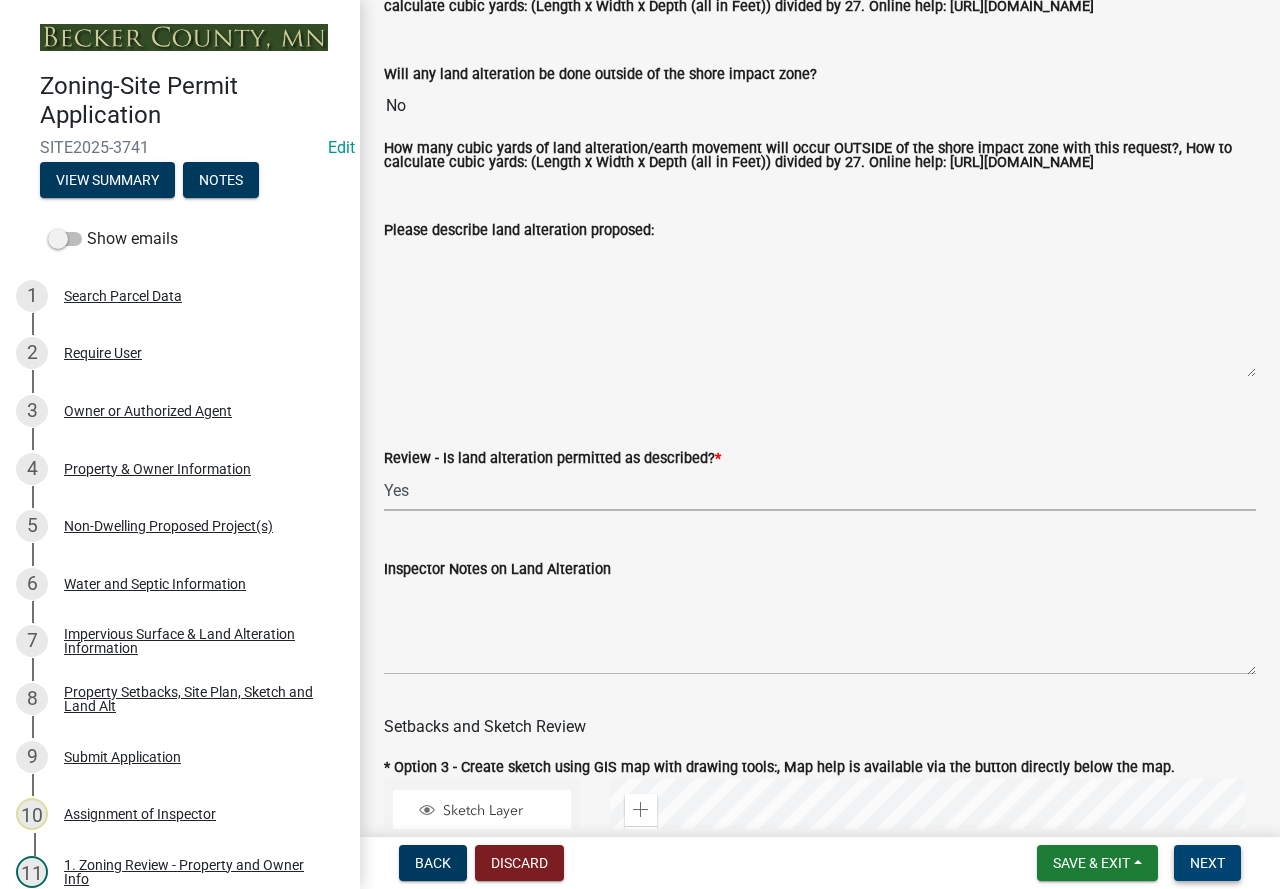 click on "Next" at bounding box center (1207, 863) 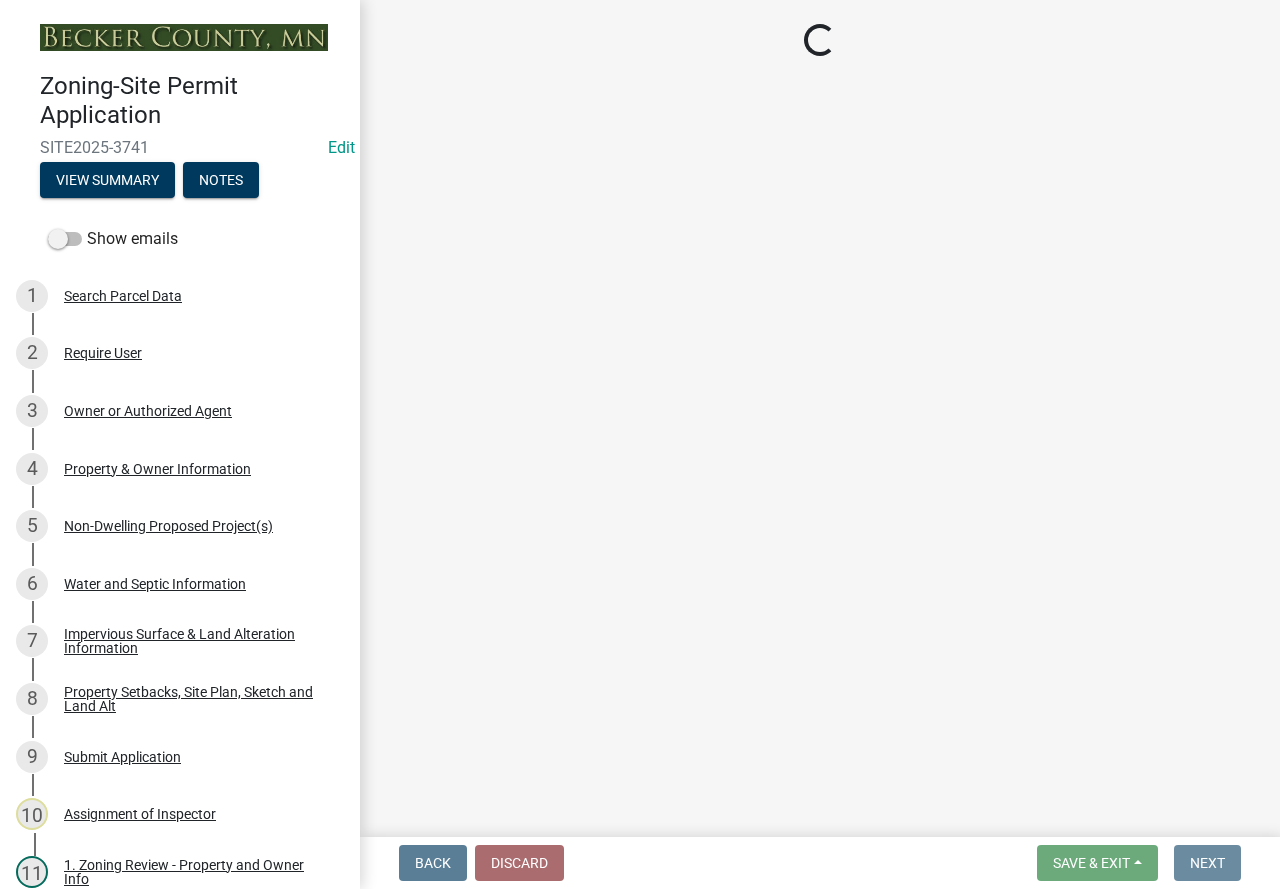 scroll, scrollTop: 0, scrollLeft: 0, axis: both 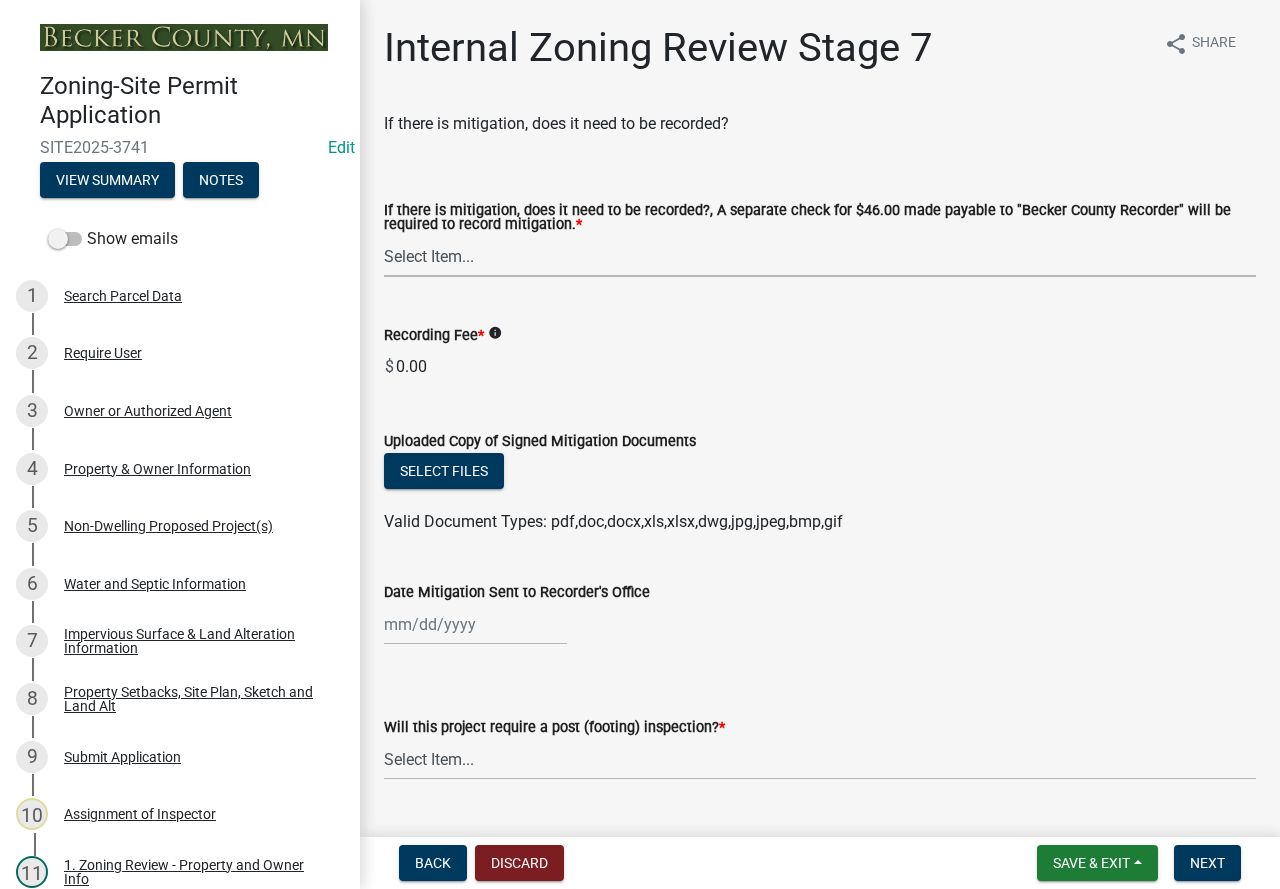 click on "Select Item...   Yes   No   N/A" at bounding box center (820, 256) 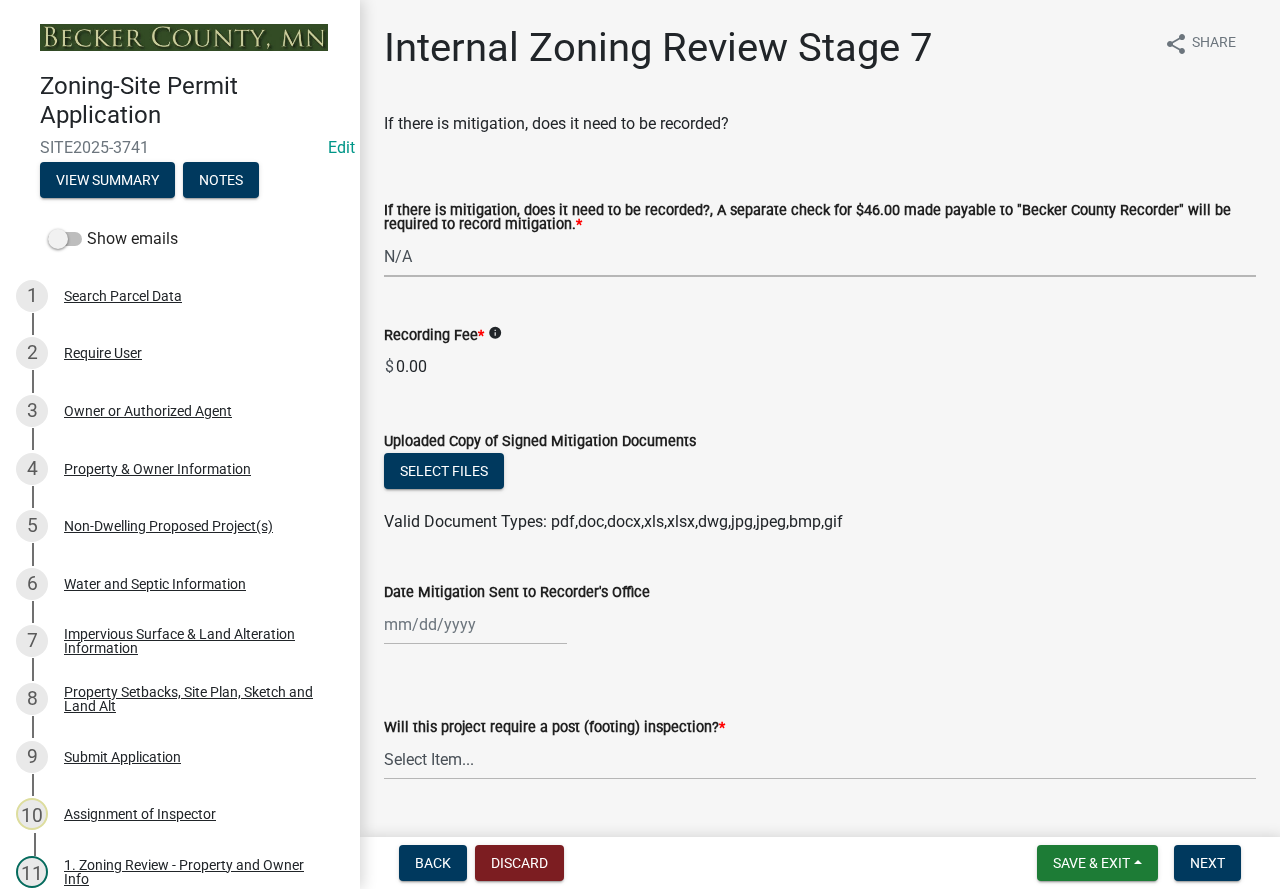 click on "Select Item...   Yes   No   N/A" at bounding box center [820, 256] 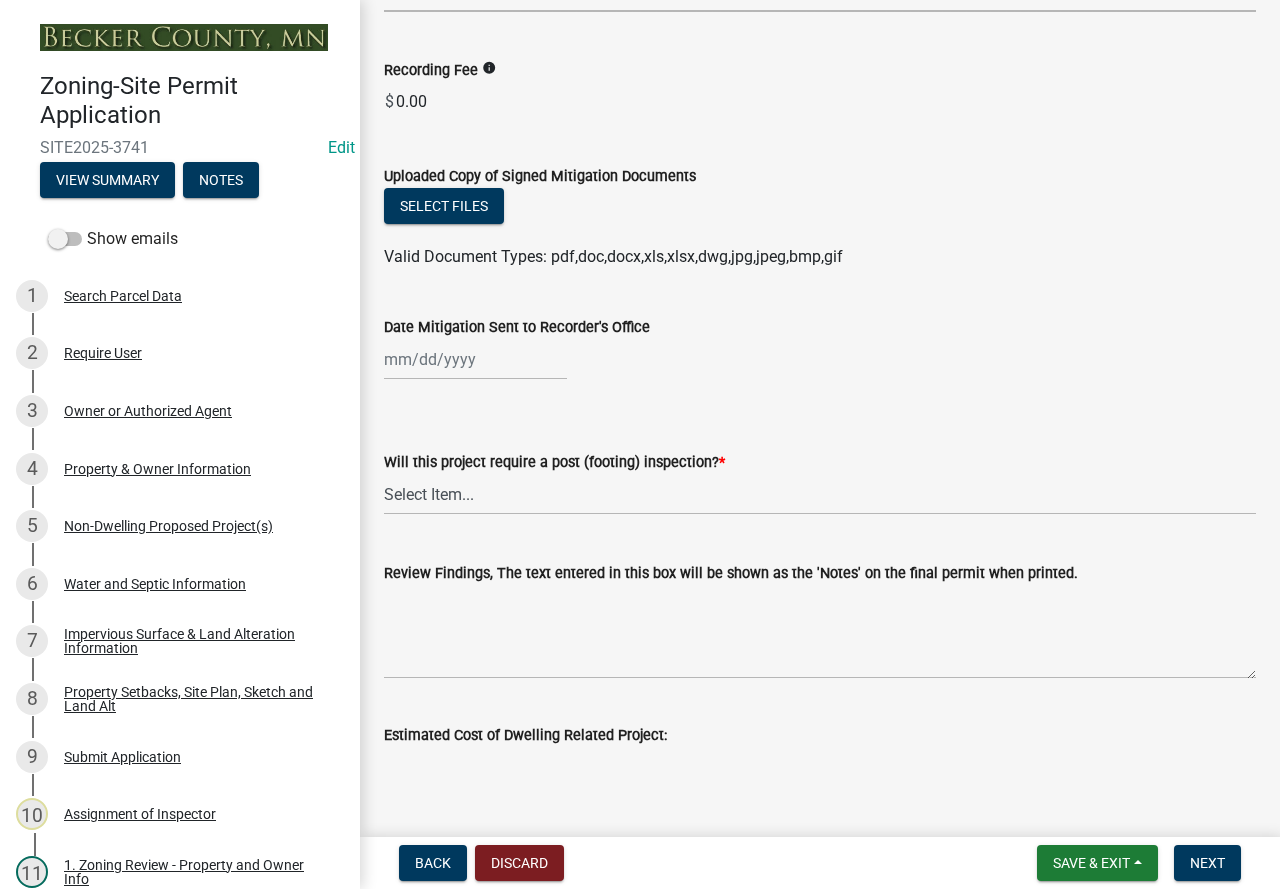 scroll, scrollTop: 300, scrollLeft: 0, axis: vertical 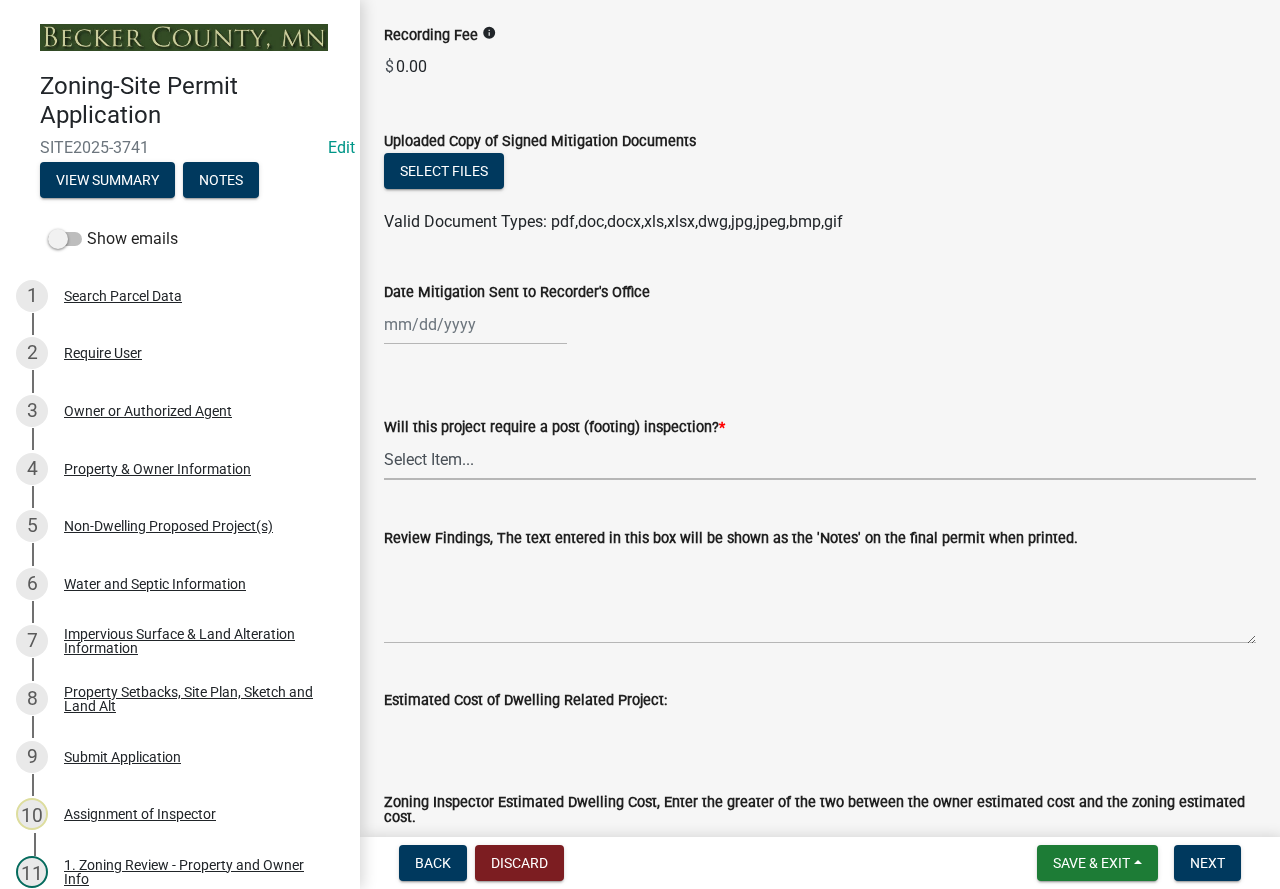 click on "Select Item...   No   Yes" at bounding box center [820, 459] 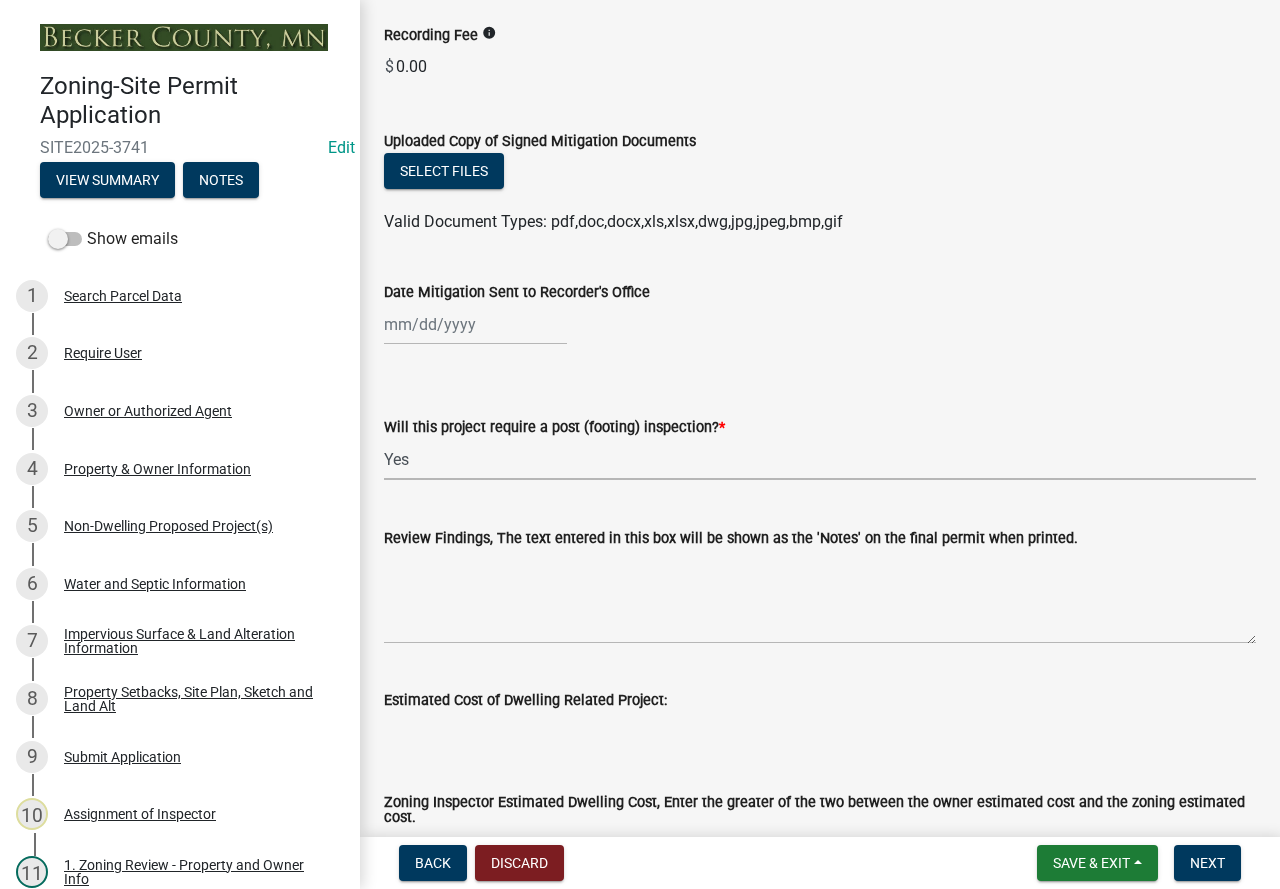 click on "Select Item...   No   Yes" at bounding box center [820, 459] 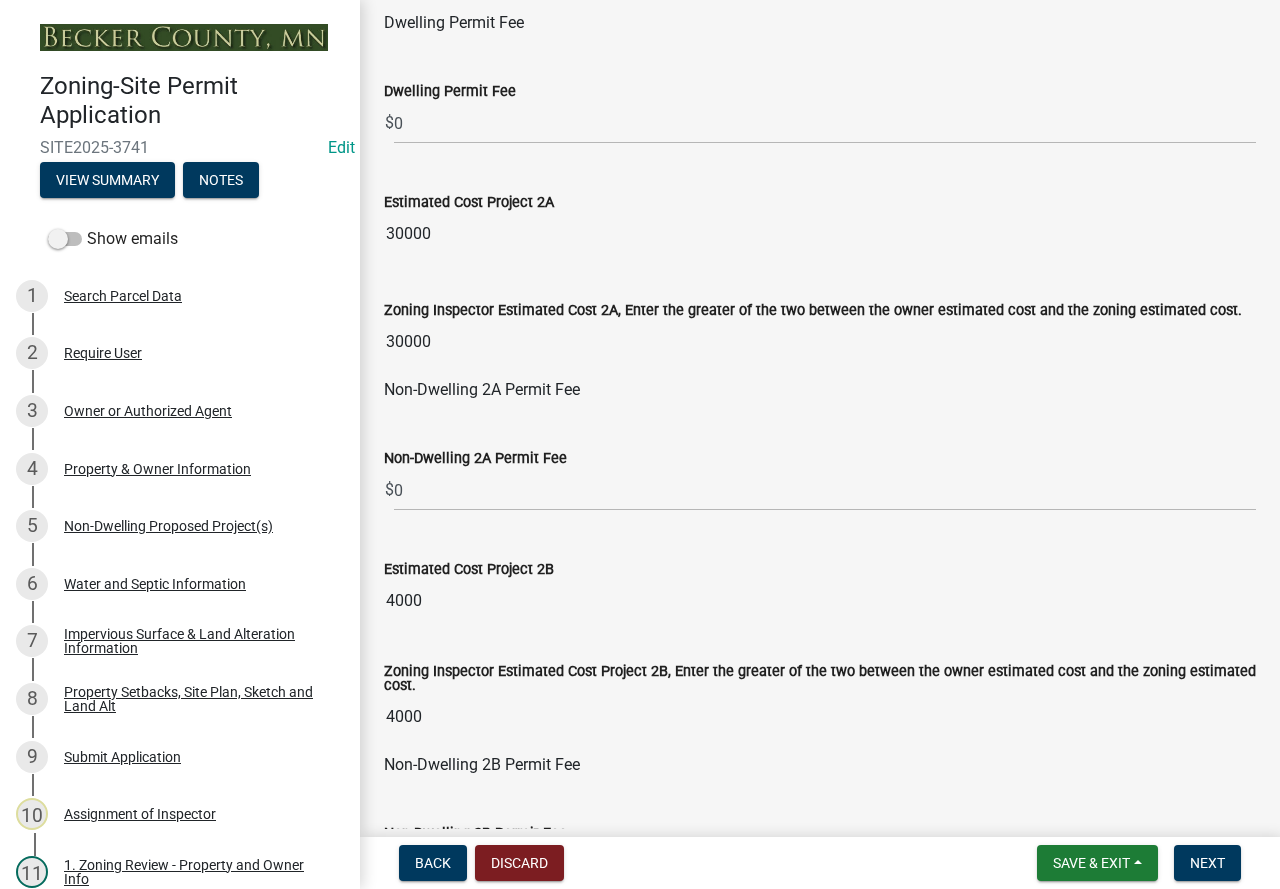 scroll, scrollTop: 1200, scrollLeft: 0, axis: vertical 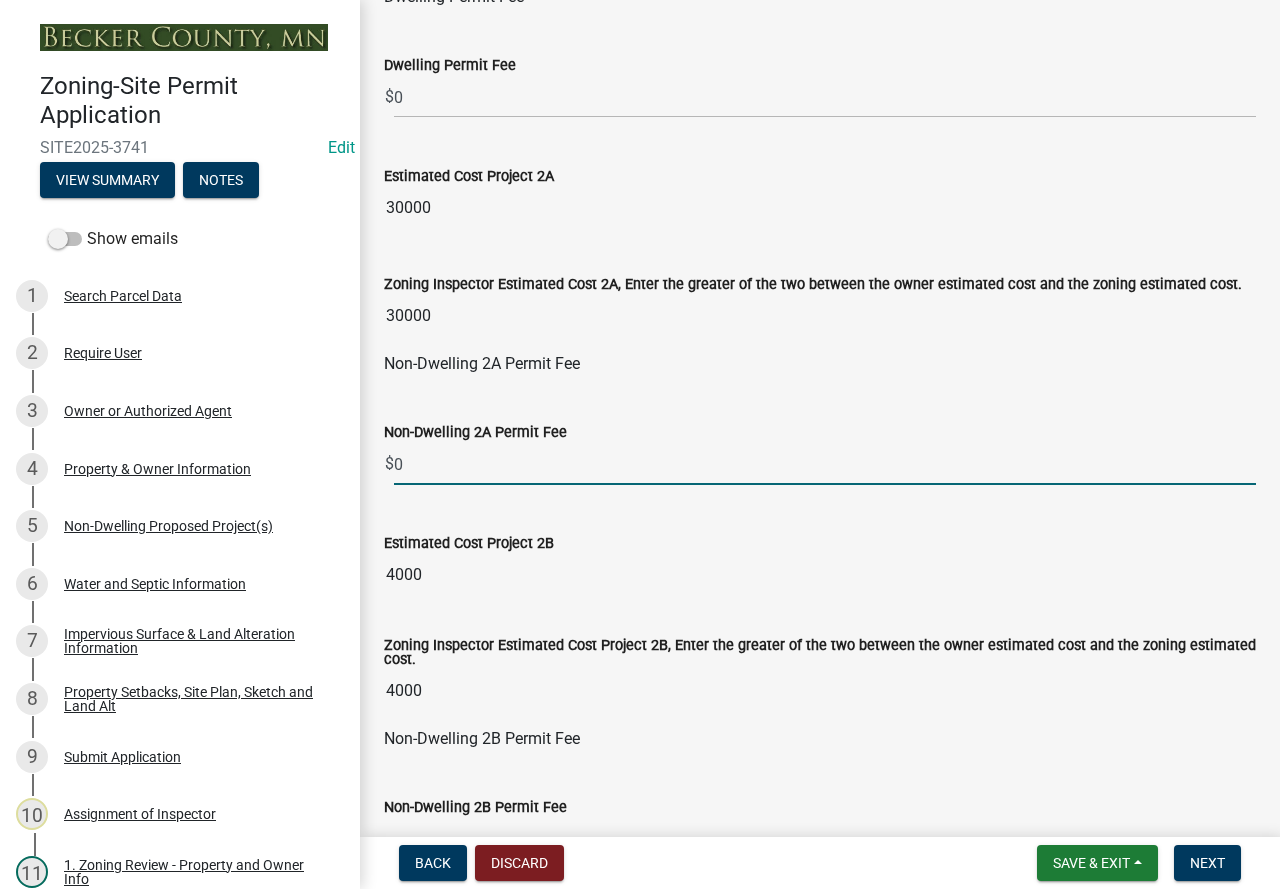 click on "0" at bounding box center (825, 464) 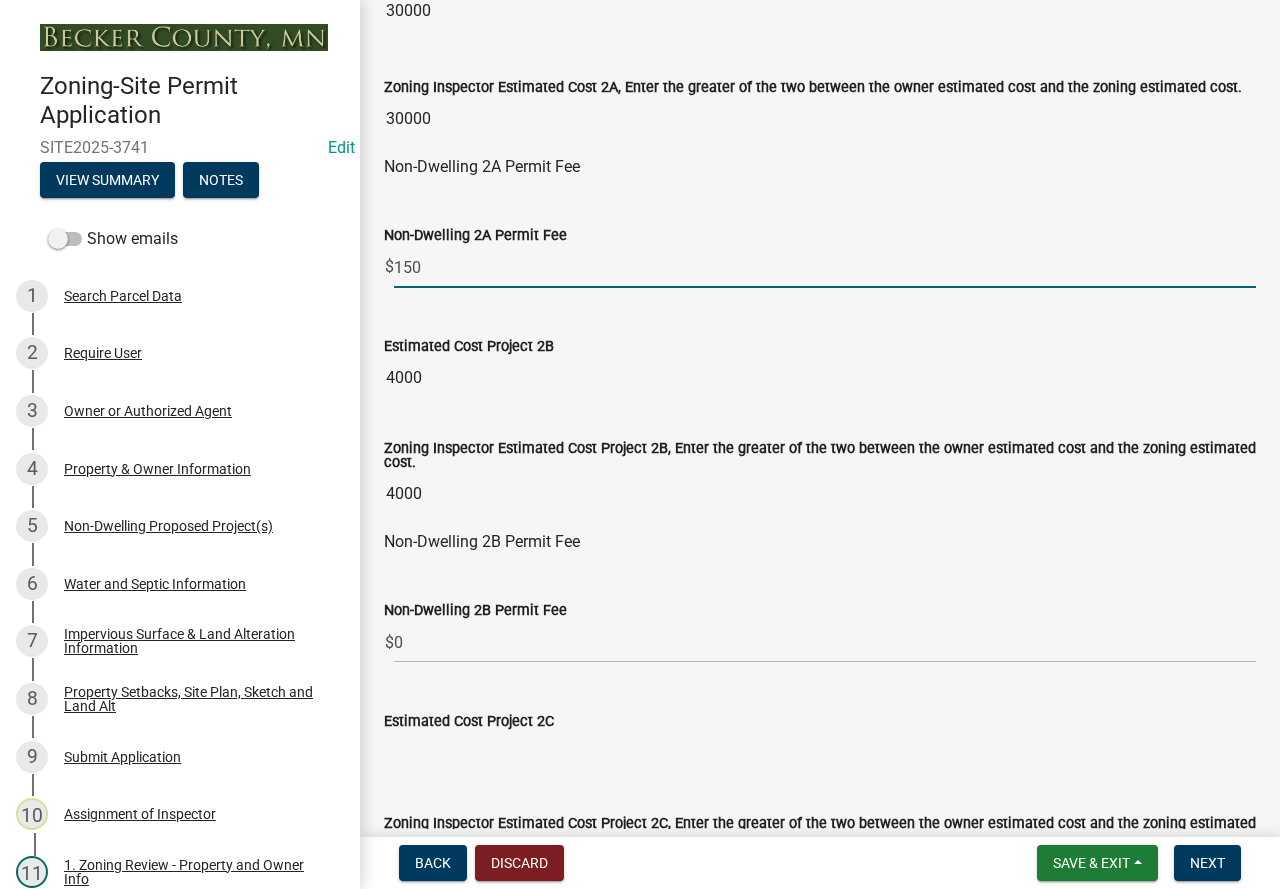 scroll, scrollTop: 1400, scrollLeft: 0, axis: vertical 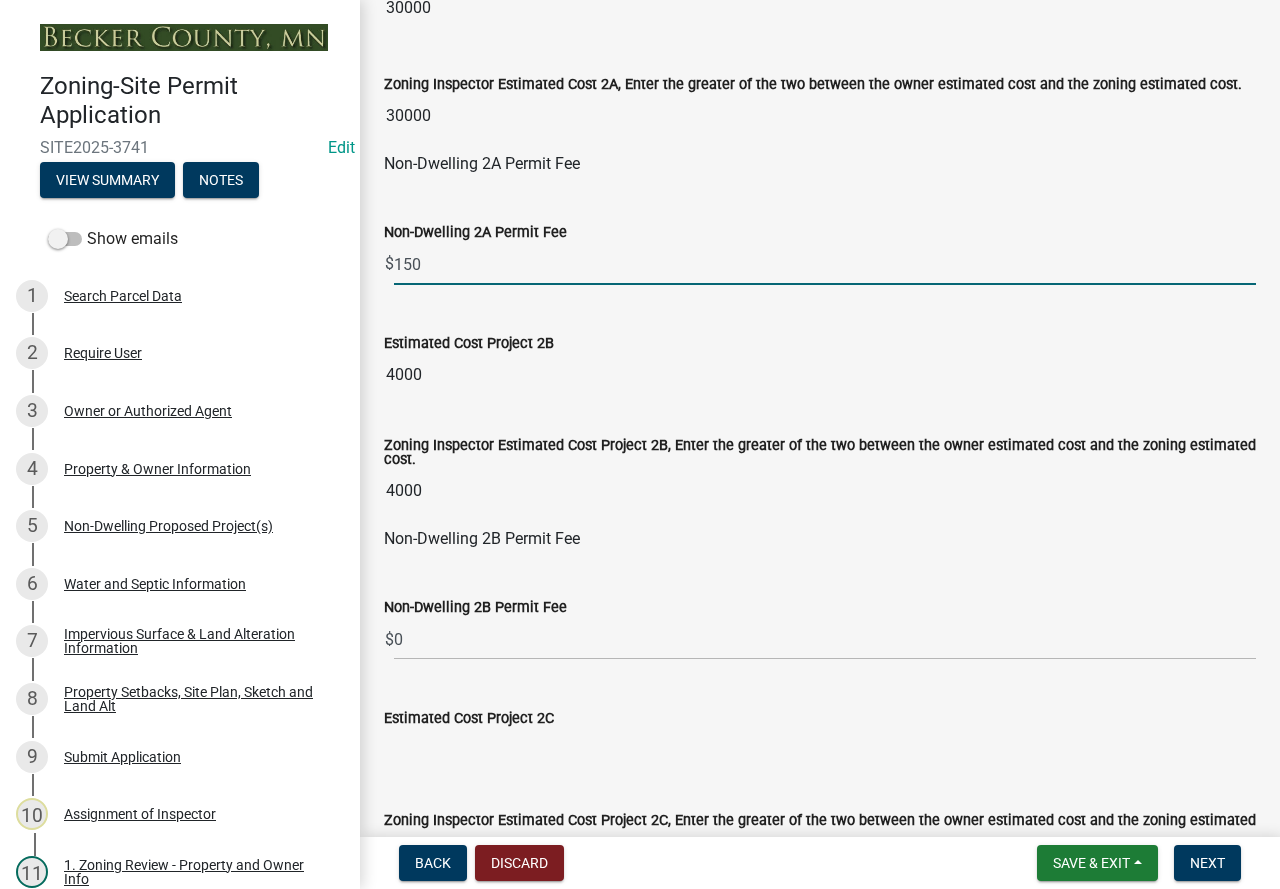 type on "150" 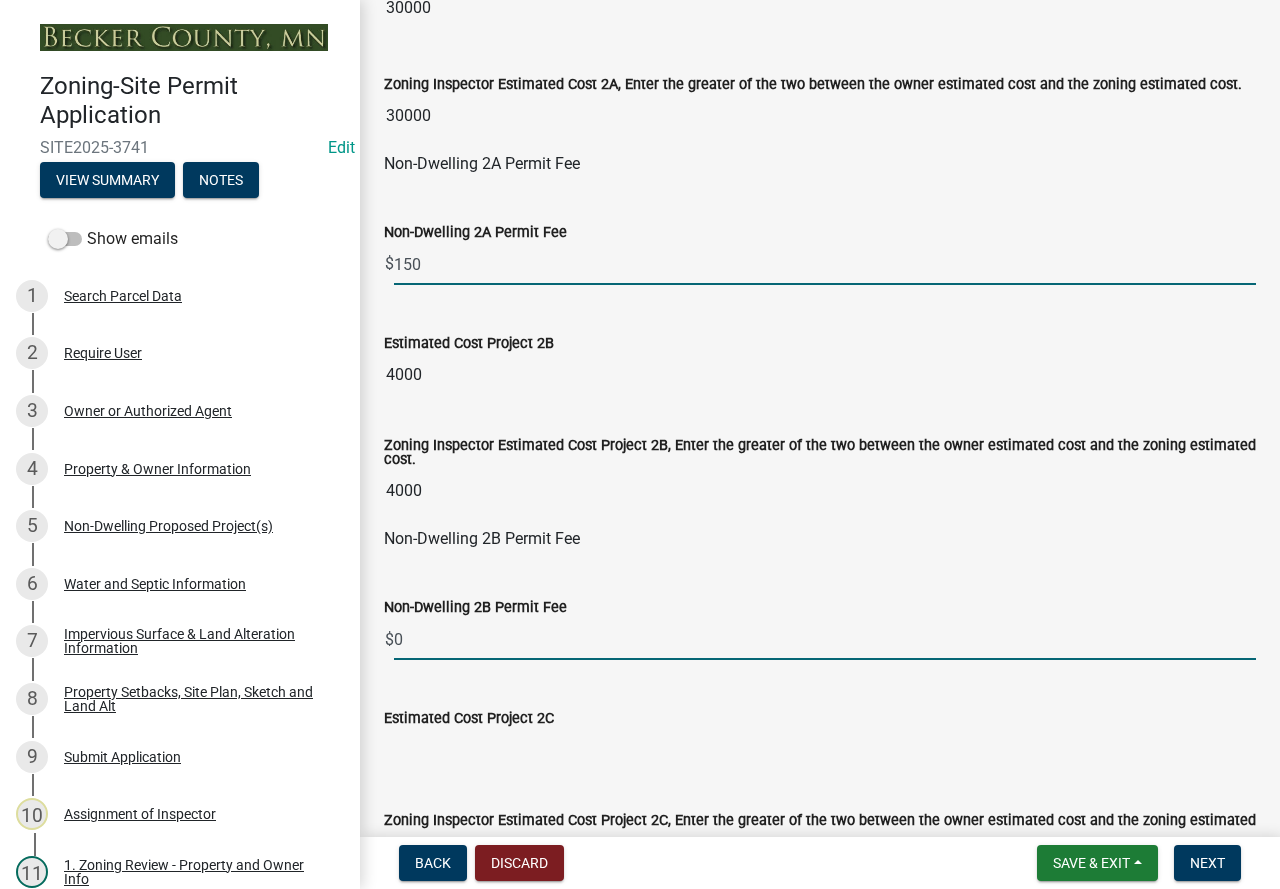 click on "0" at bounding box center (825, 639) 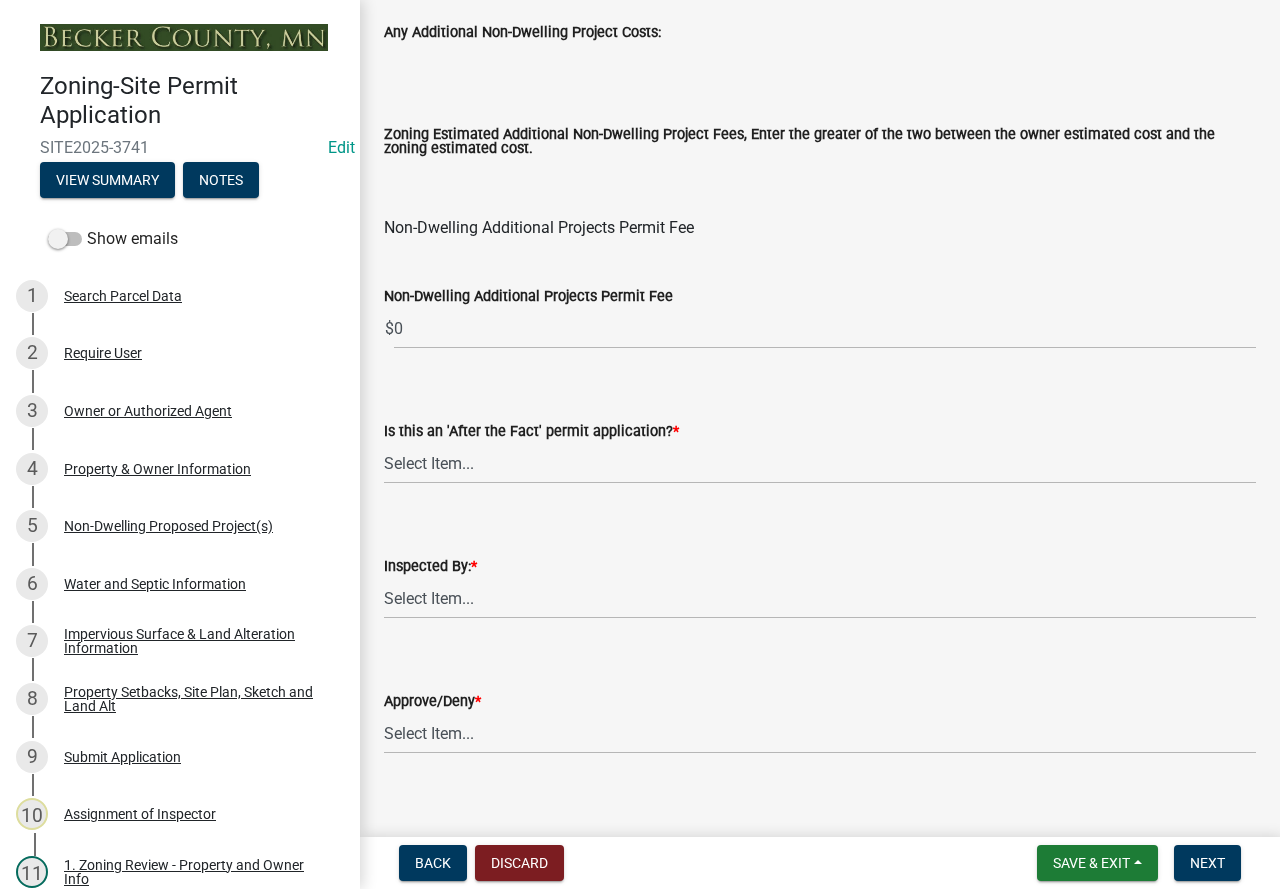scroll, scrollTop: 2488, scrollLeft: 0, axis: vertical 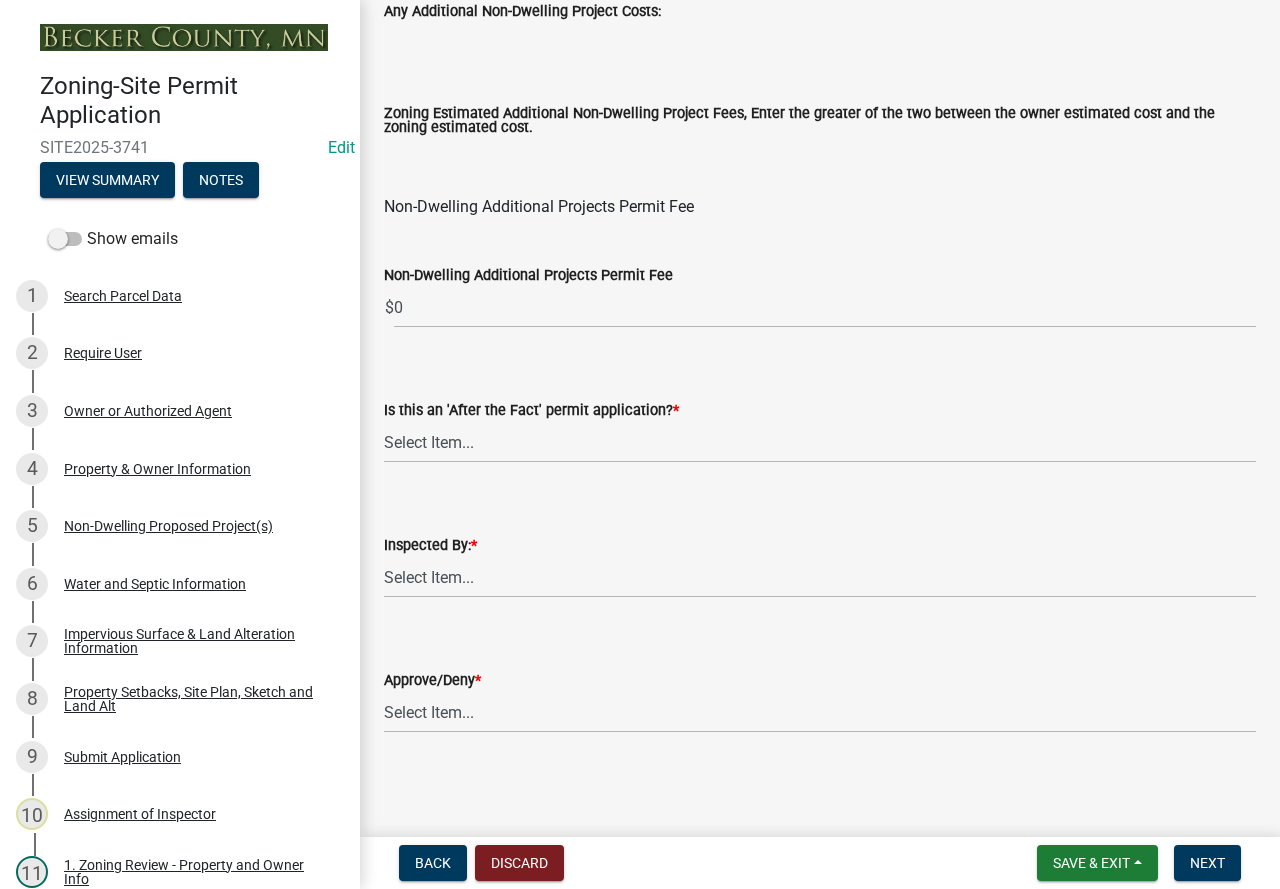 type on "12" 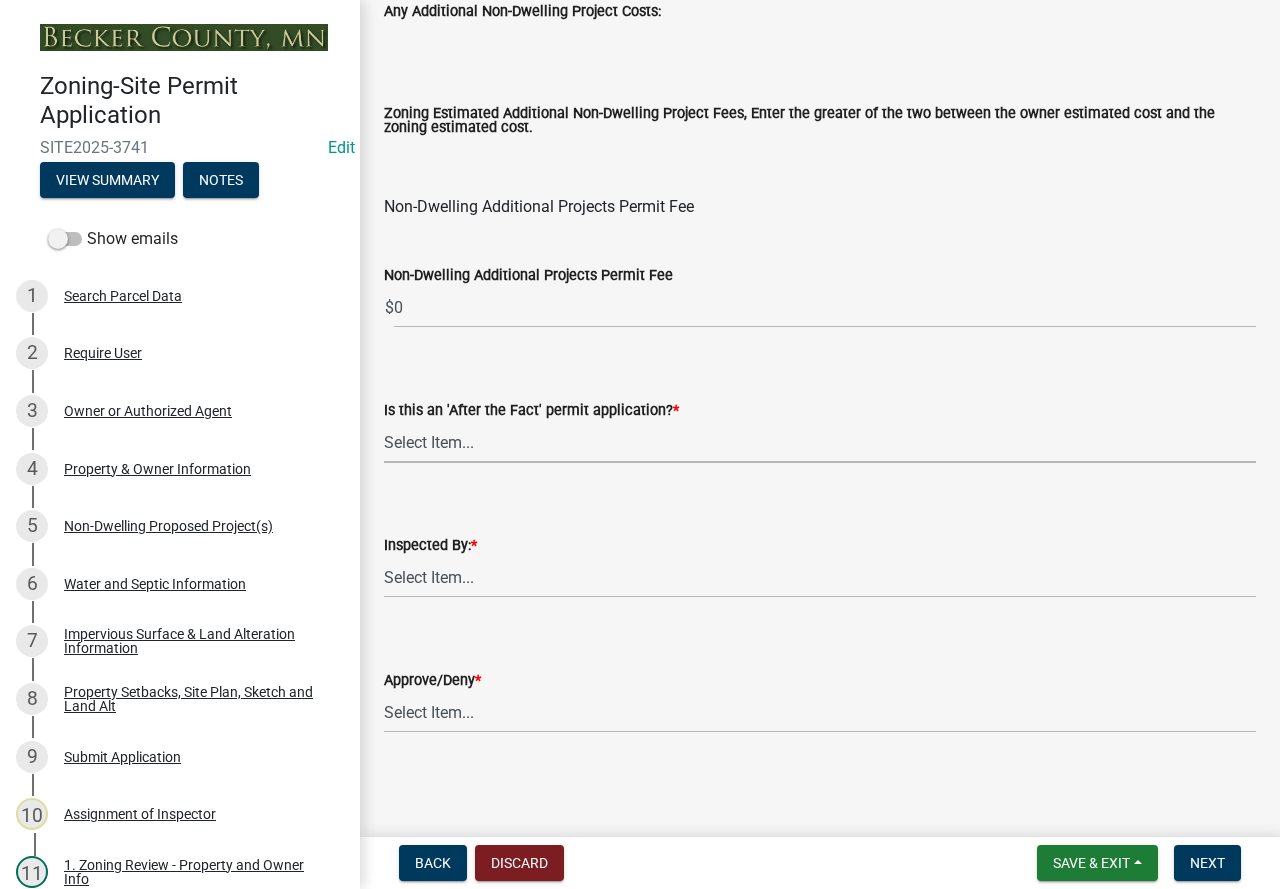 drag, startPoint x: 629, startPoint y: 442, endPoint x: 628, endPoint y: 456, distance: 14.035668 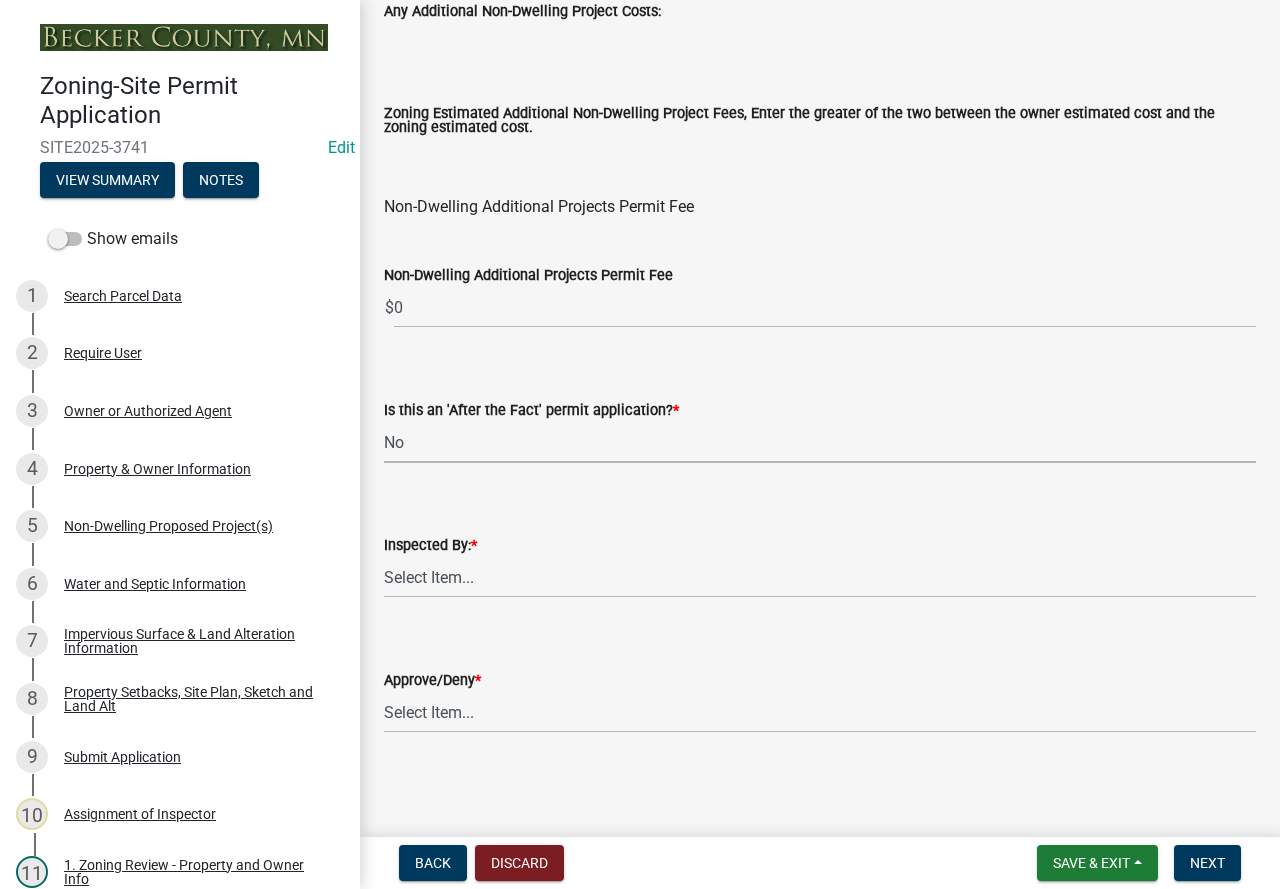 click on "Select Item...   No   Yes" at bounding box center (820, 442) 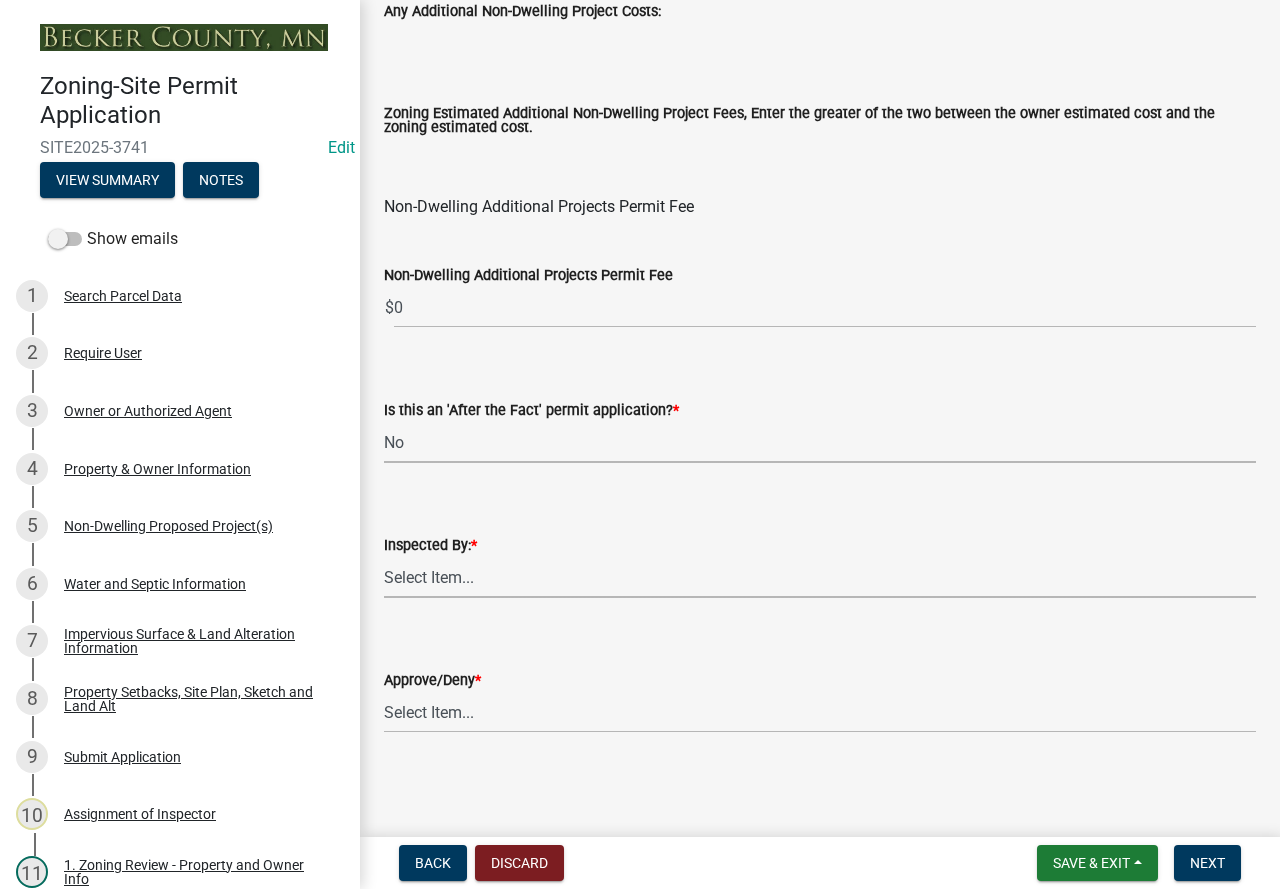 click on "Select Item...   [PERSON_NAME]   [PERSON_NAME]   [PERSON_NAME]   [PERSON_NAME]   [PERSON_NAME]   [PERSON_NAME]" at bounding box center [820, 577] 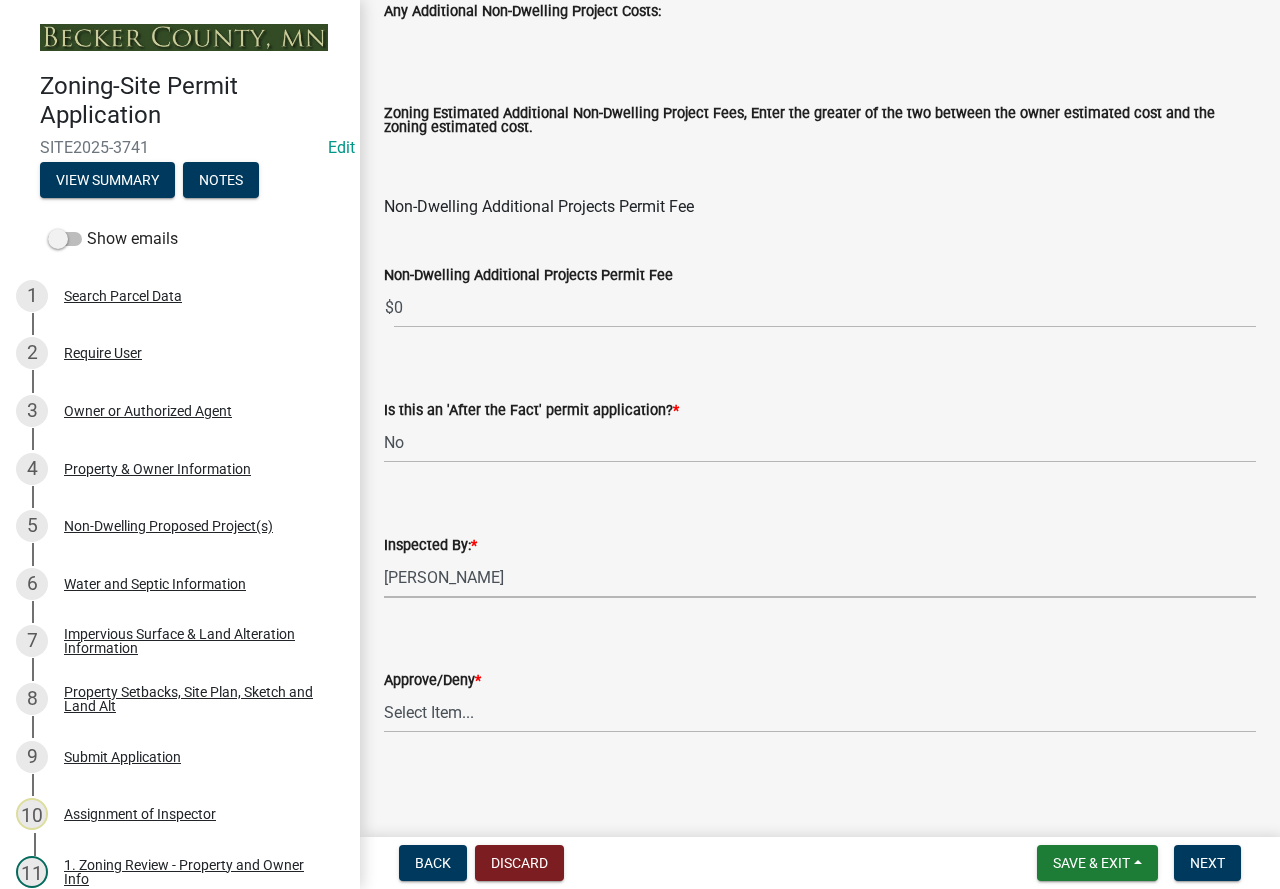 click on "Select Item...   [PERSON_NAME]   [PERSON_NAME]   [PERSON_NAME]   [PERSON_NAME]   [PERSON_NAME]   [PERSON_NAME]" at bounding box center [820, 577] 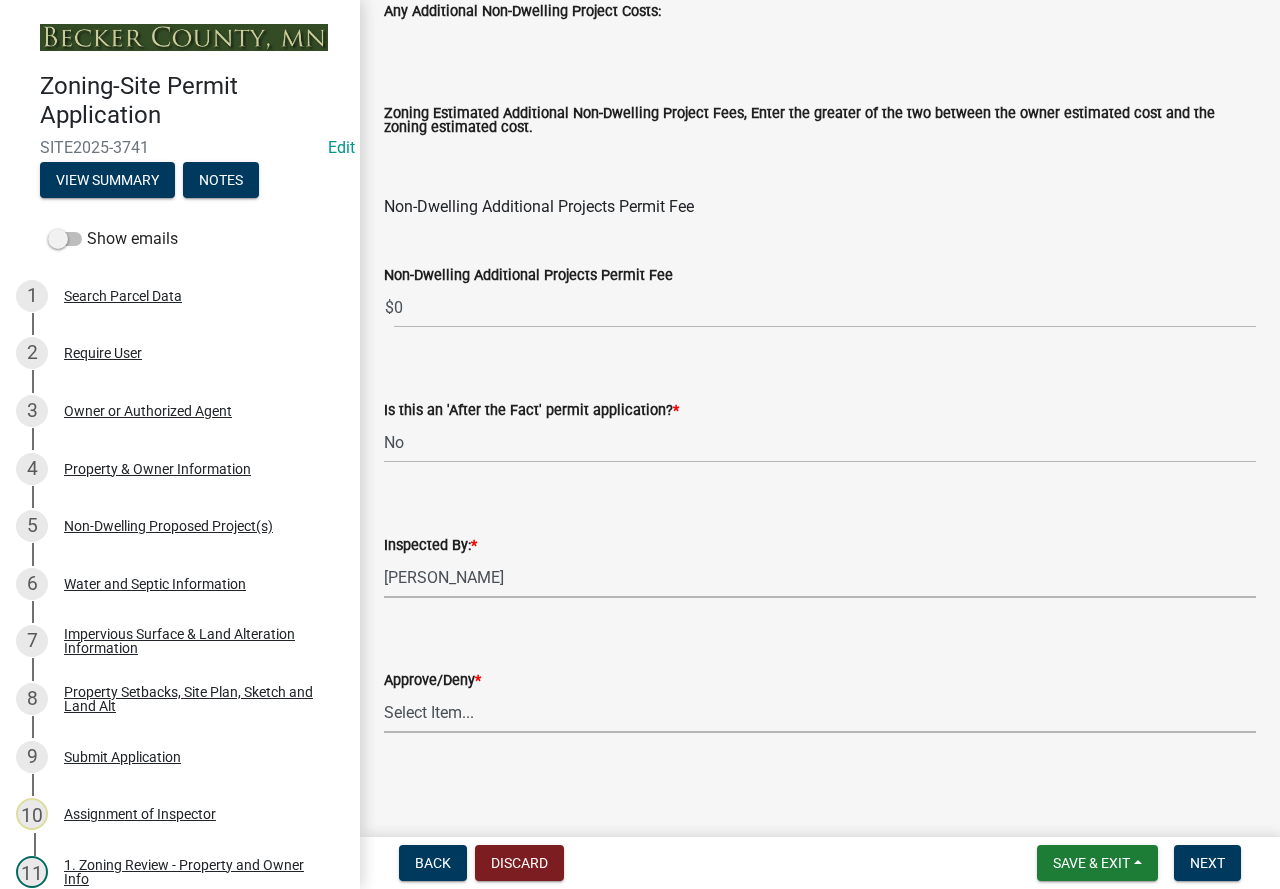 click on "Select Item...   Approve   Deny" at bounding box center (820, 712) 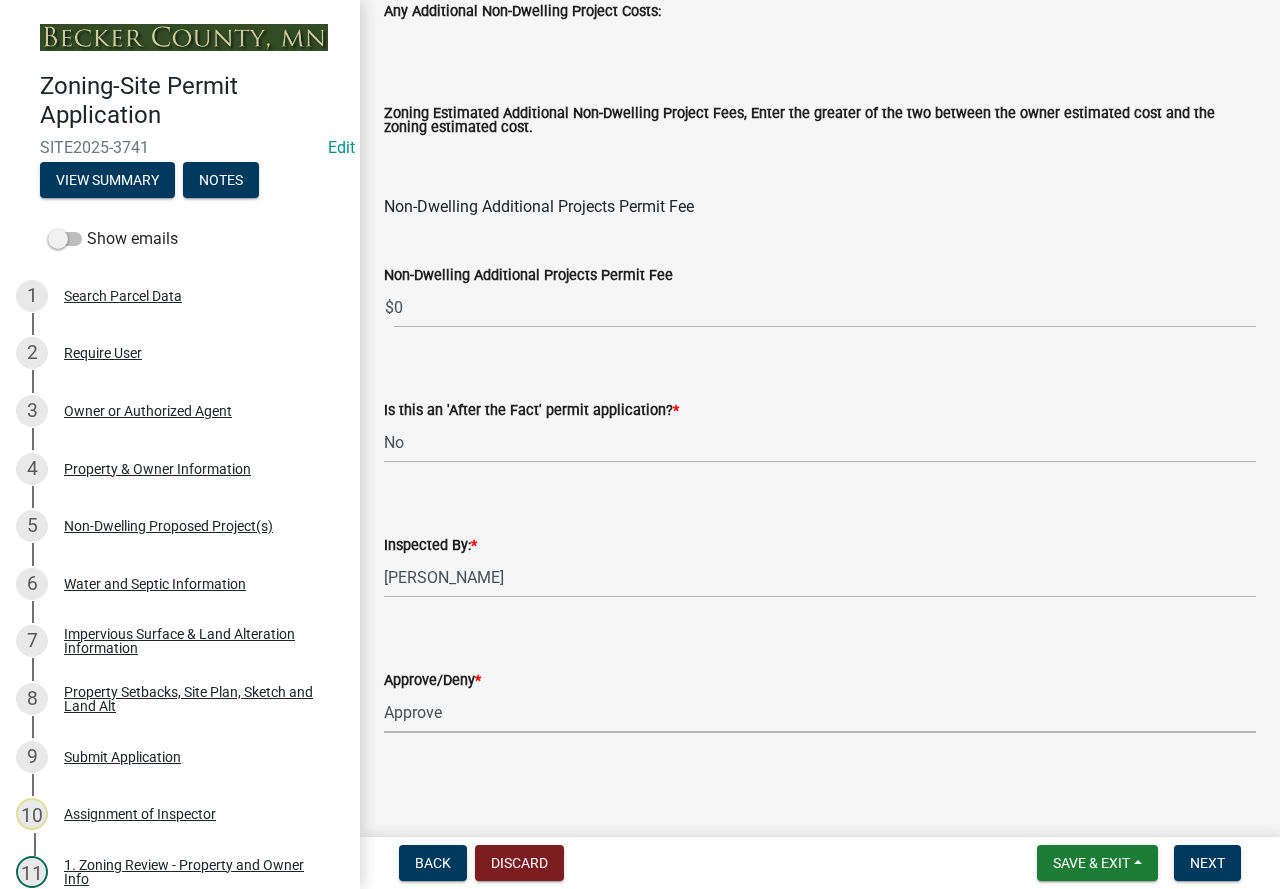 click on "Select Item...   Approve   Deny" at bounding box center [820, 712] 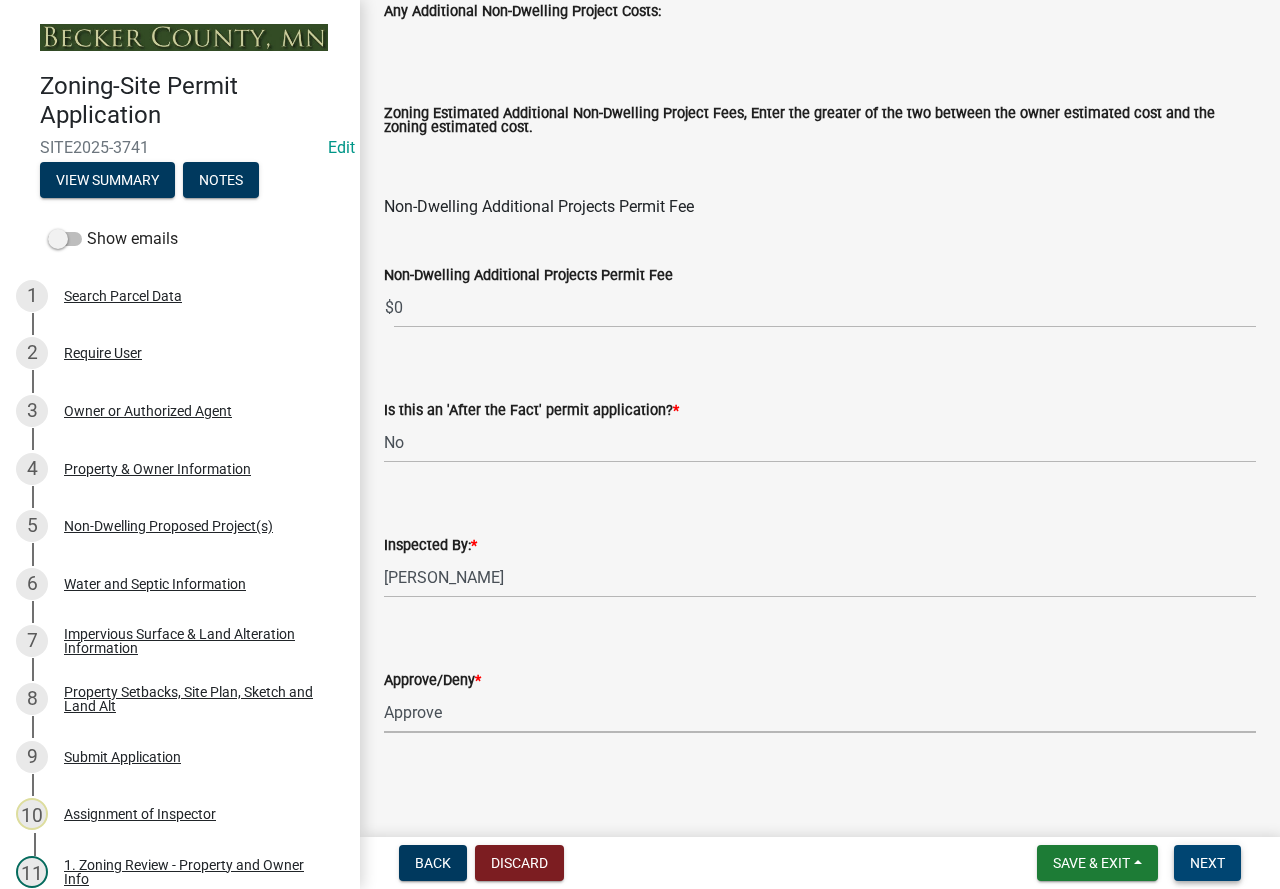 click on "Next" at bounding box center (1207, 863) 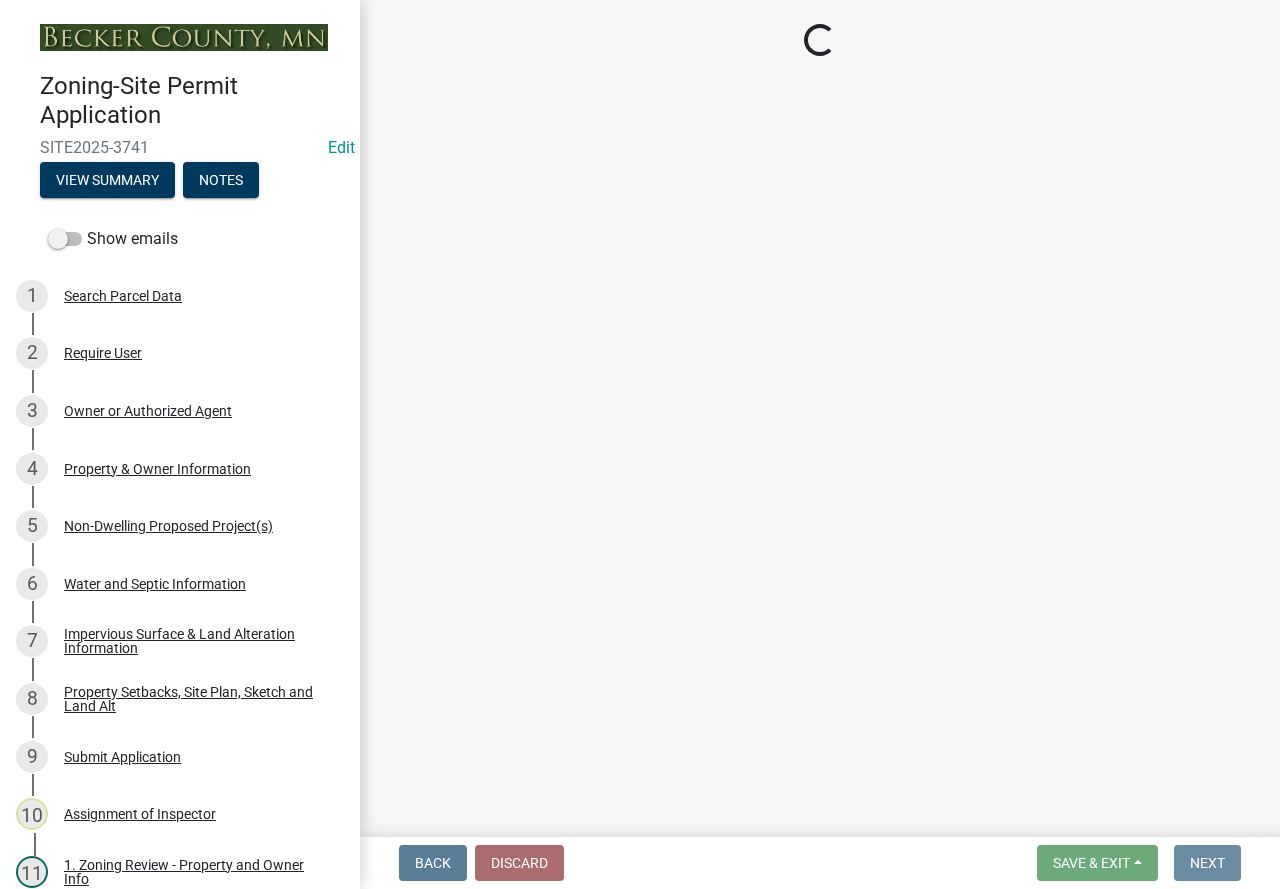 scroll, scrollTop: 0, scrollLeft: 0, axis: both 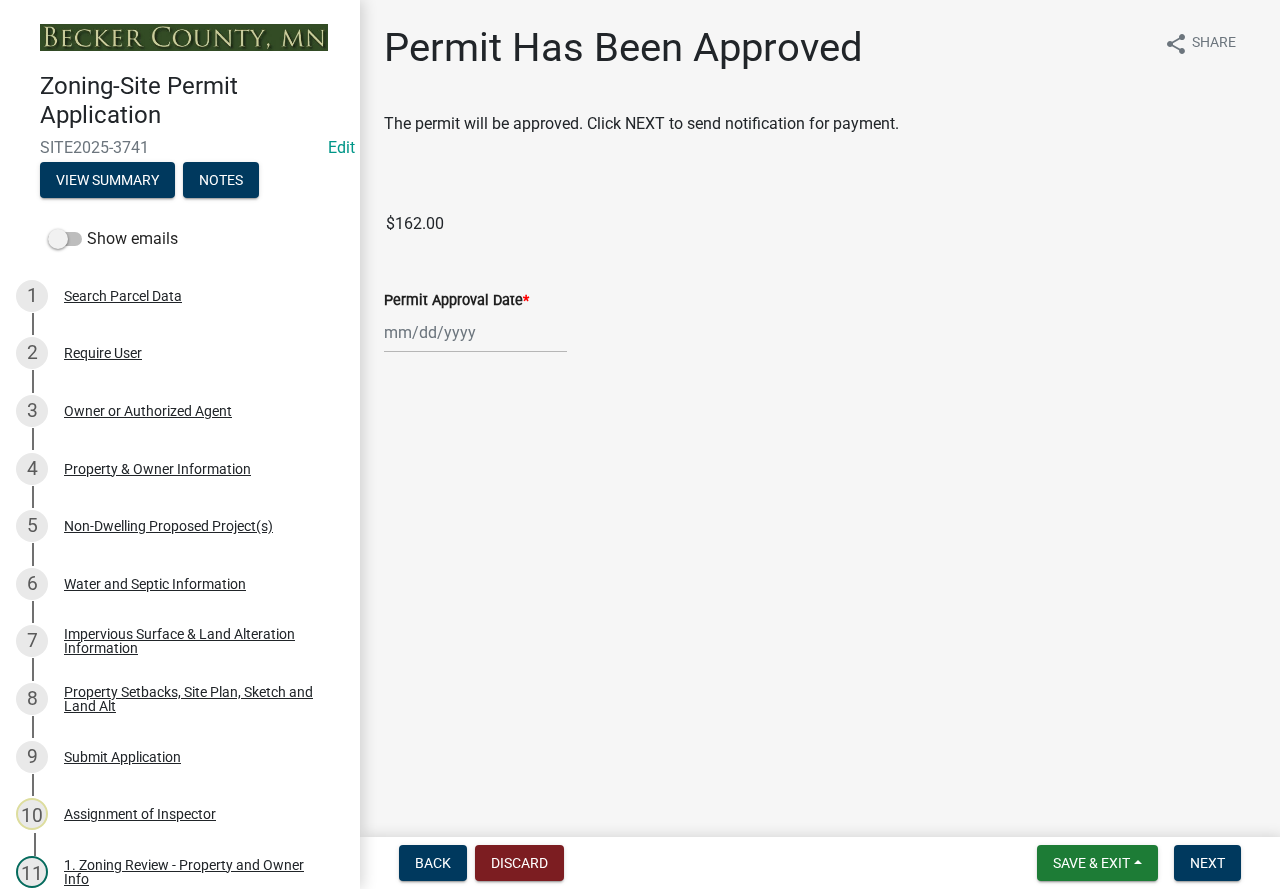 select on "7" 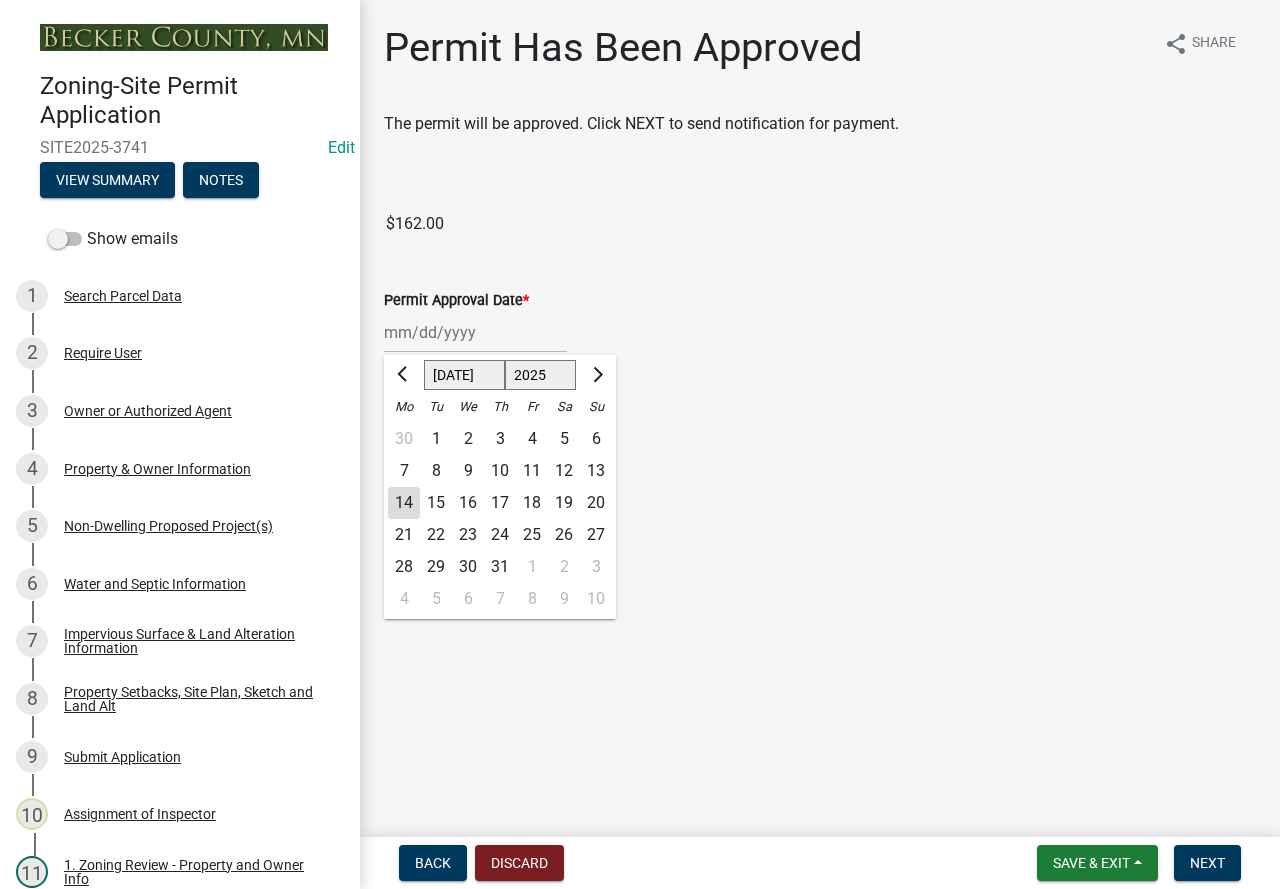 click on "[PERSON_NAME] Feb Mar Apr [PERSON_NAME][DATE] Oct Nov [DATE] 1526 1527 1528 1529 1530 1531 1532 1533 1534 1535 1536 1537 1538 1539 1540 1541 1542 1543 1544 1545 1546 1547 1548 1549 1550 1551 1552 1553 1554 1555 1556 1557 1558 1559 1560 1561 1562 1563 1564 1565 1566 1567 1568 1569 1570 1571 1572 1573 1574 1575 1576 1577 1578 1579 1580 1581 1582 1583 1584 1585 1586 1587 1588 1589 1590 1591 1592 1593 1594 1595 1596 1597 1598 1599 1600 1601 1602 1603 1604 1605 1606 1607 1608 1609 1610 1611 1612 1613 1614 1615 1616 1617 1618 1619 1620 1621 1622 1623 1624 1625 1626 1627 1628 1629 1630 1631 1632 1633 1634 1635 1636 1637 1638 1639 1640 1641 1642 1643 1644 1645 1646 1647 1648 1649 1650 1651 1652 1653 1654 1655 1656 1657 1658 1659 1660 1661 1662 1663 1664 1665 1666 1667 1668 1669 1670 1671 1672 1673 1674 1675 1676 1677 1678 1679 1680 1681 1682 1683 1684 1685 1686 1687 1688 1689 1690 1691 1692 1693 1694 1695 1696 1697 1698 1699 1700 1701 1702 1703 1704 1705 1706 1707 1708 1709 1710 1711 1712 1713 1714 1715 1716 1717 1718 1719 1" 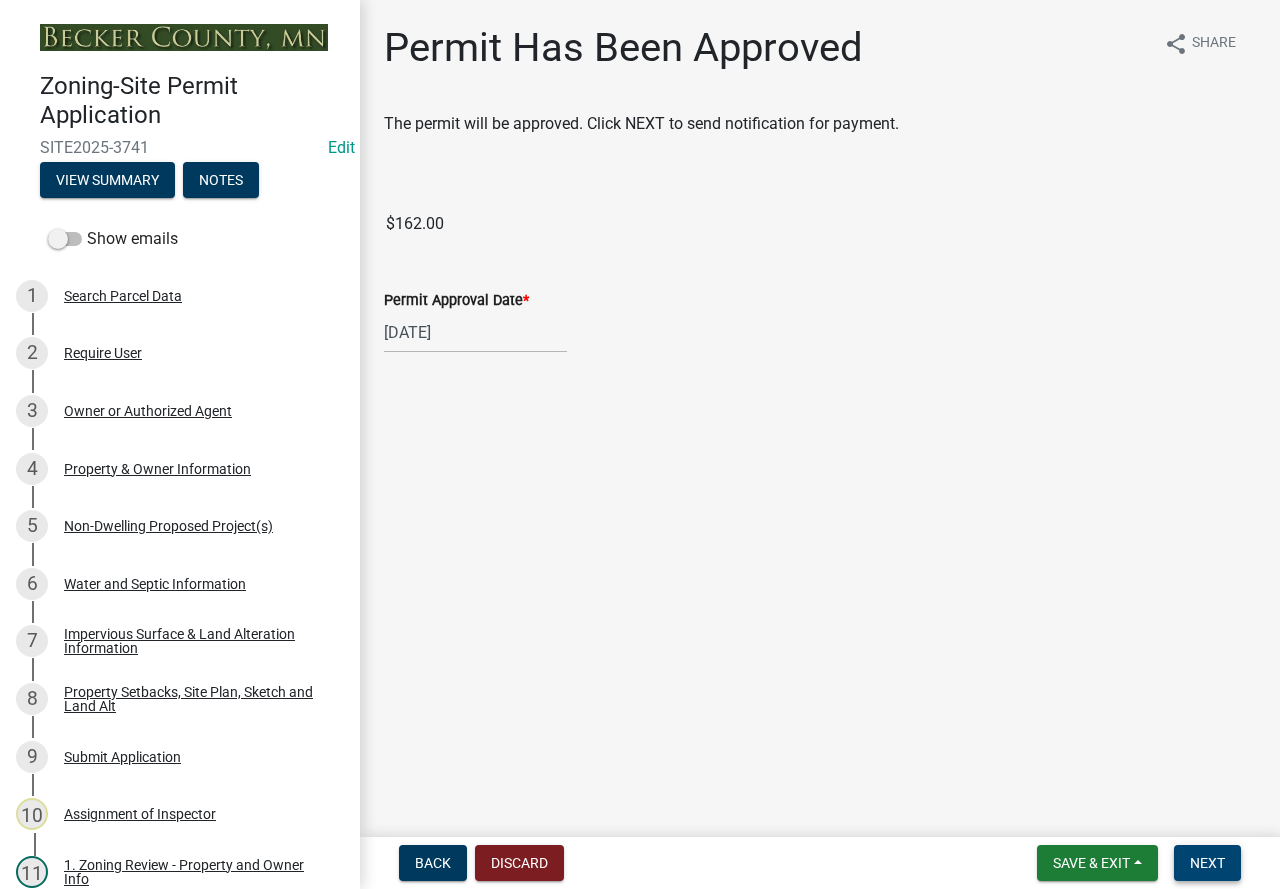 click on "Next" at bounding box center [1207, 863] 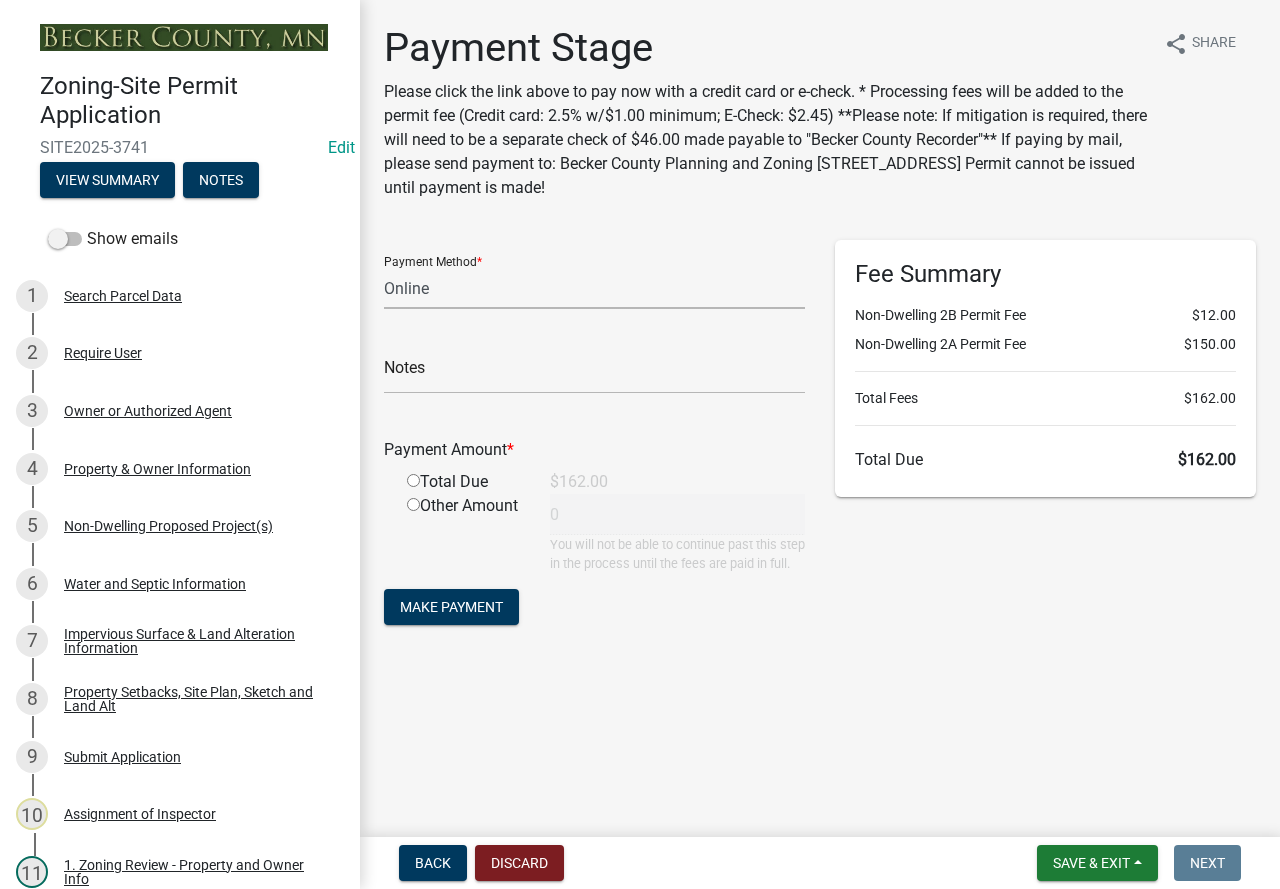 click on "Credit Card POS Check Cash Online" 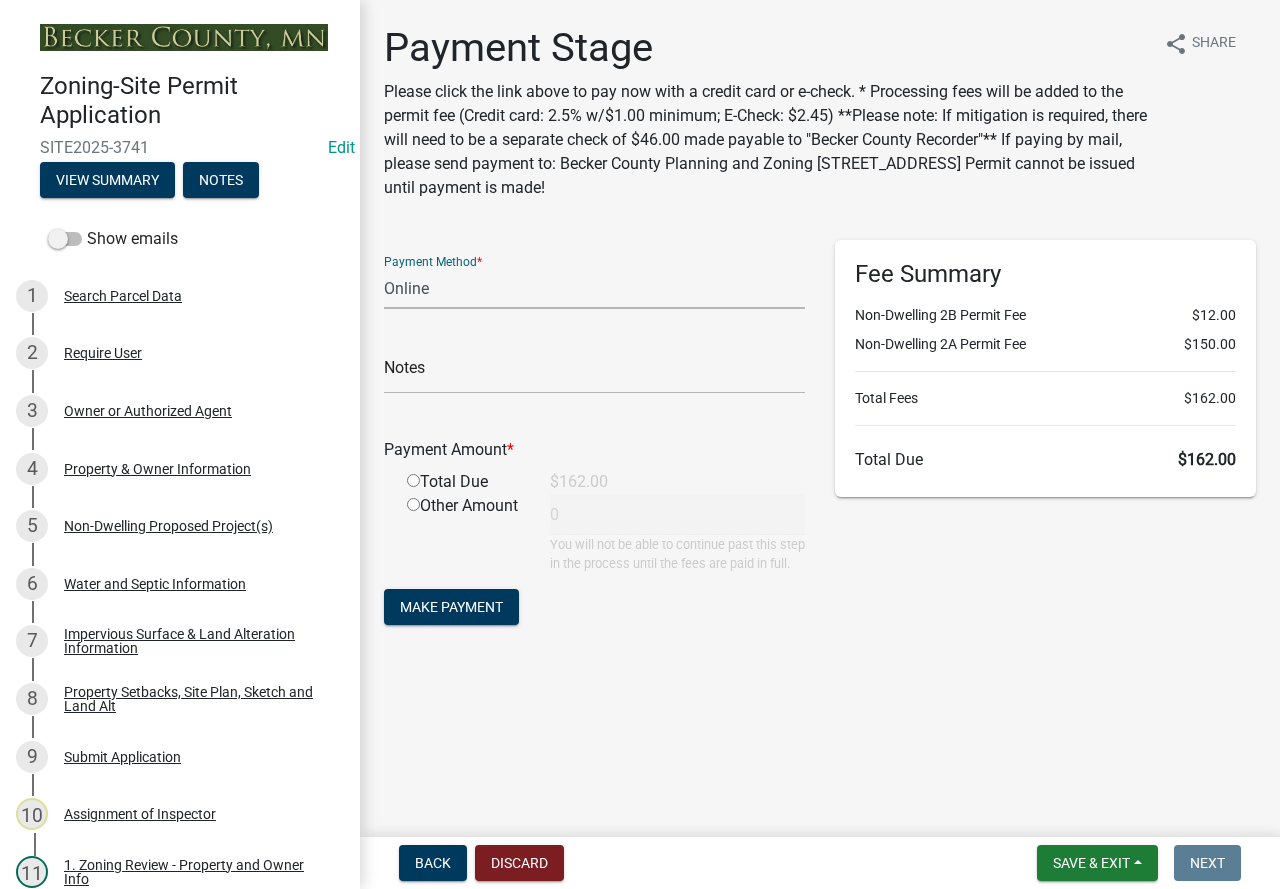 select on "1: 0" 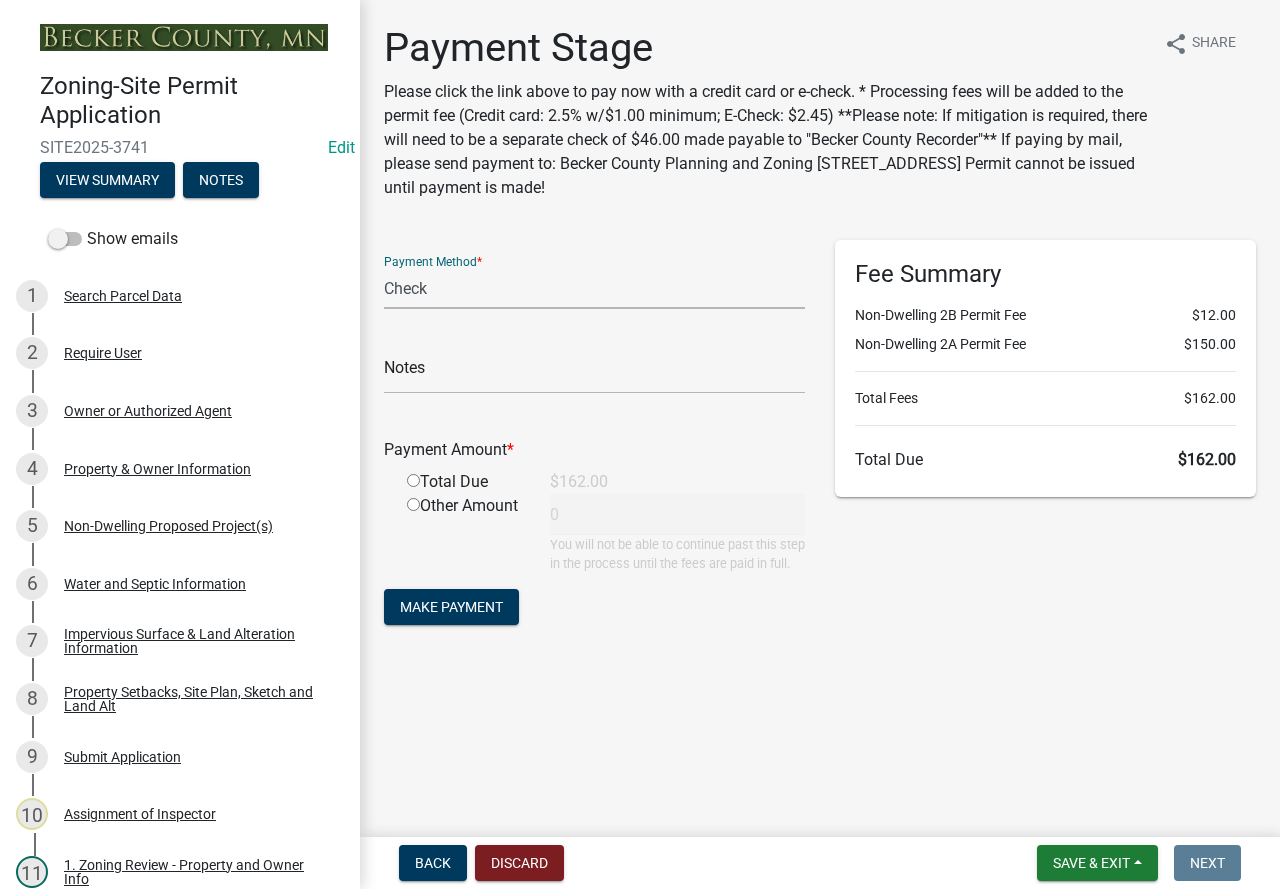 click on "Credit Card POS Check Cash Online" 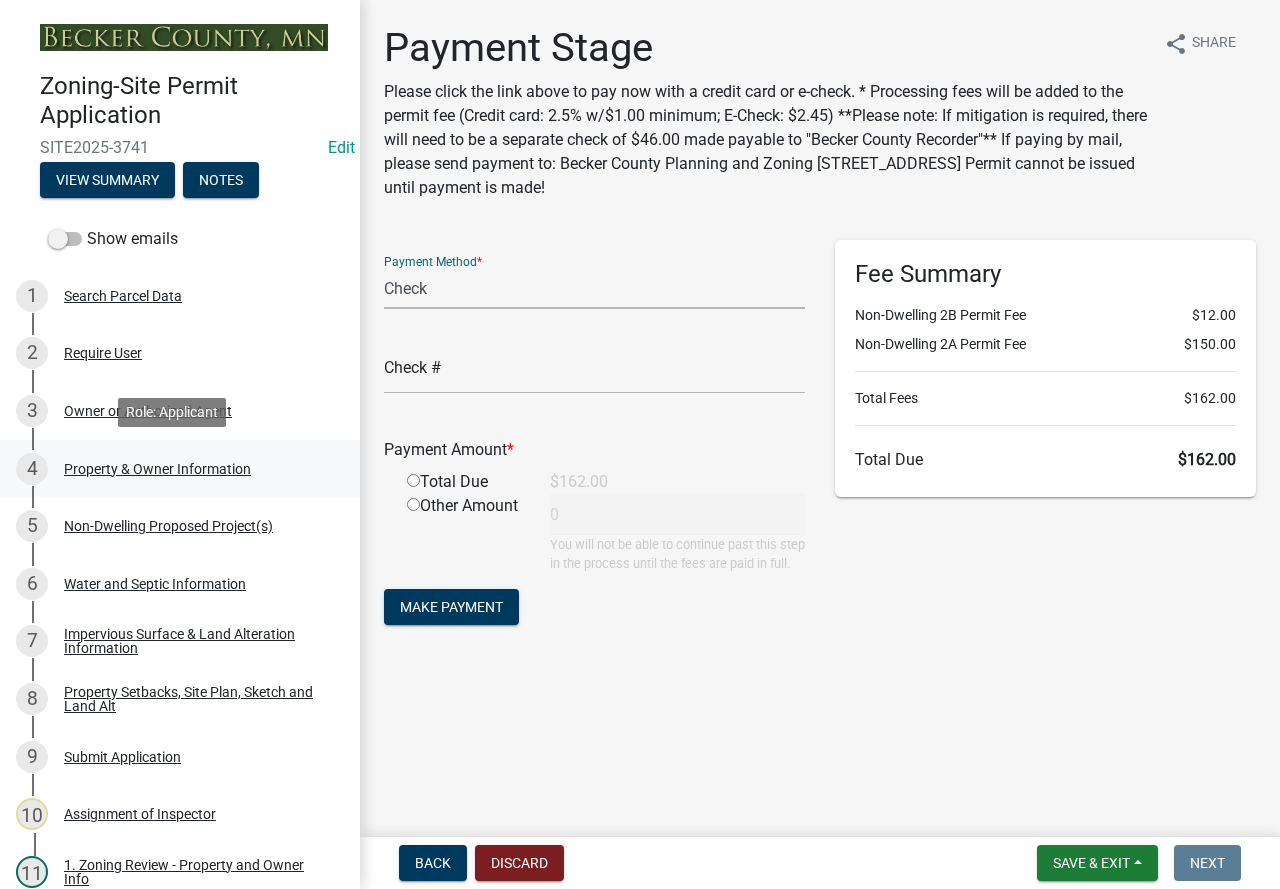 click on "Property & Owner Information" at bounding box center (157, 469) 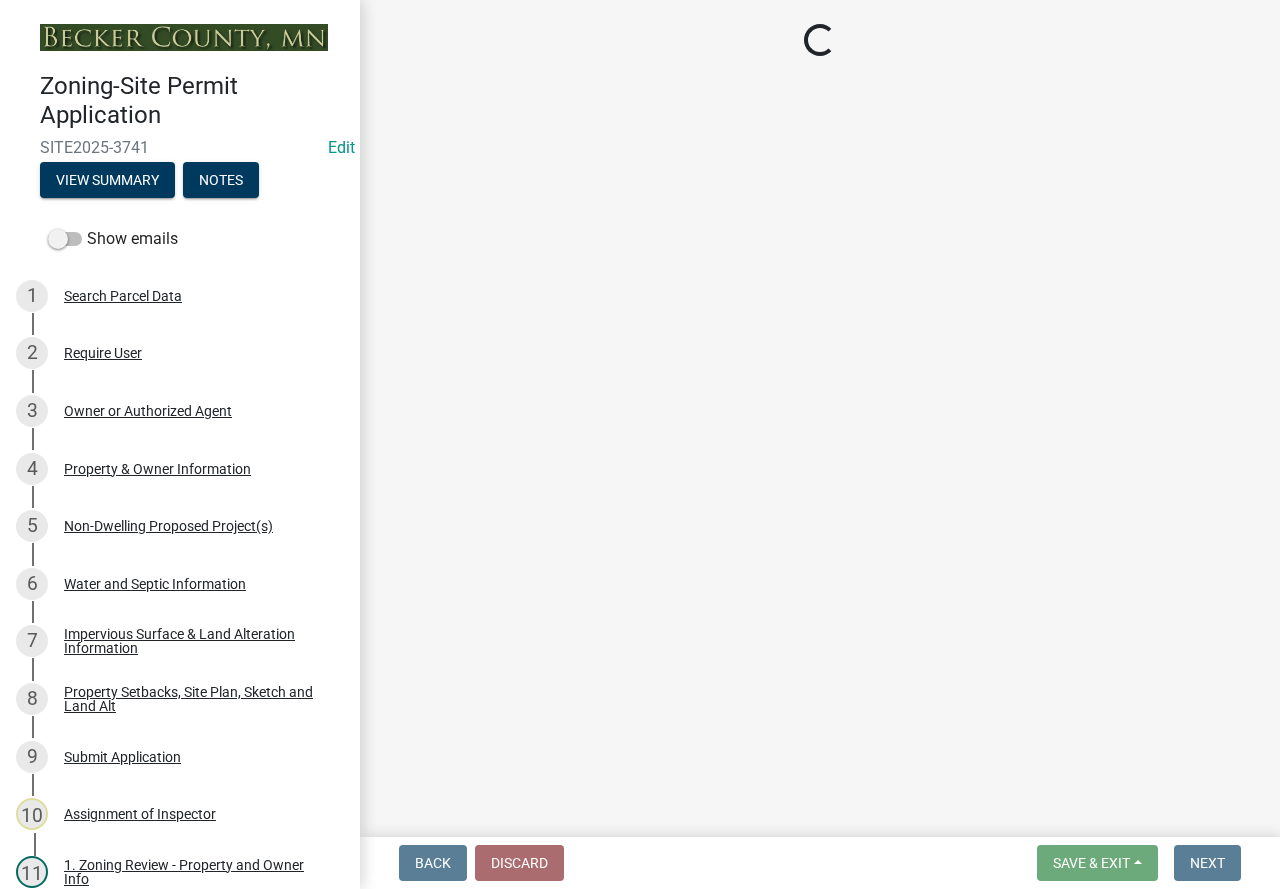 select on "a752e4d6-14bd-4f0f-bfe8-5b67ead45659" 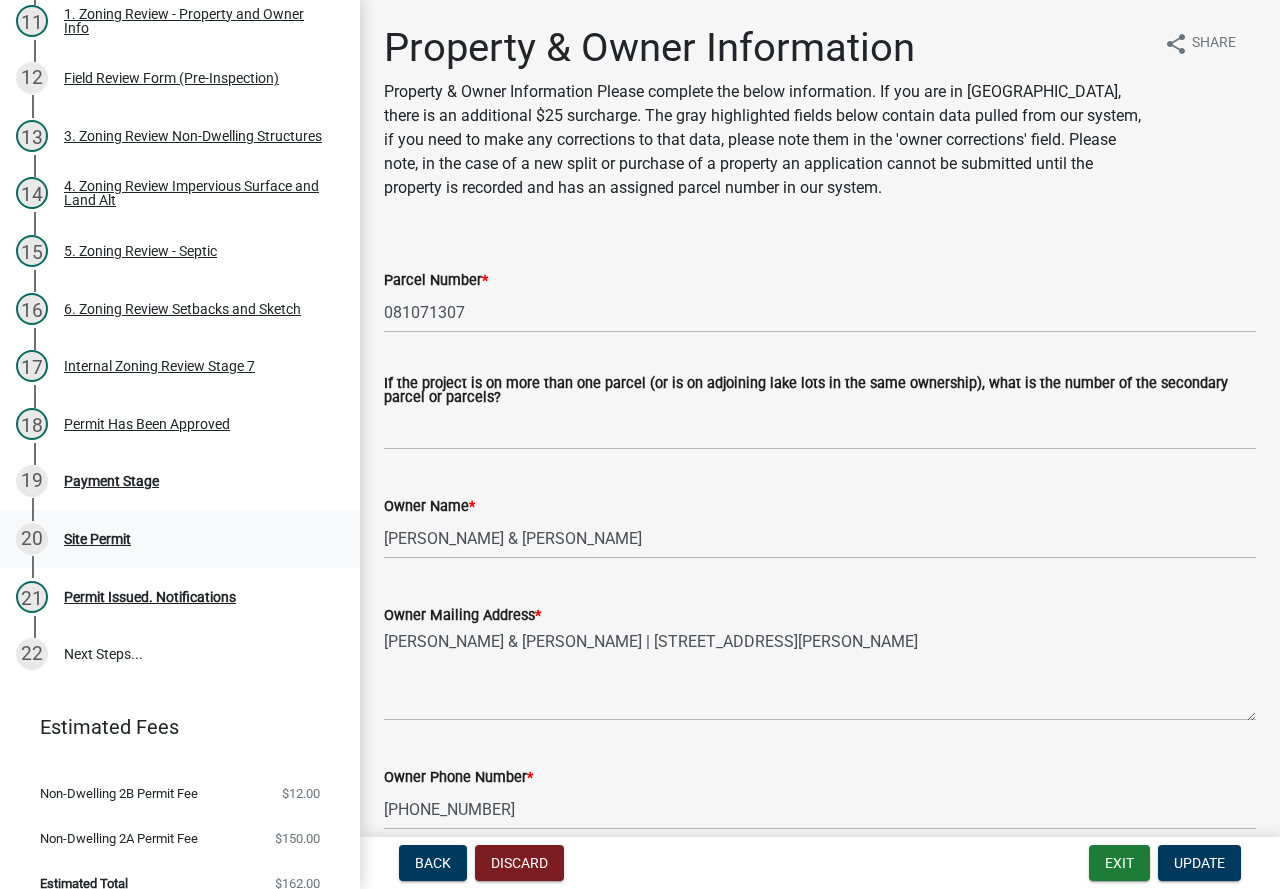 scroll, scrollTop: 851, scrollLeft: 0, axis: vertical 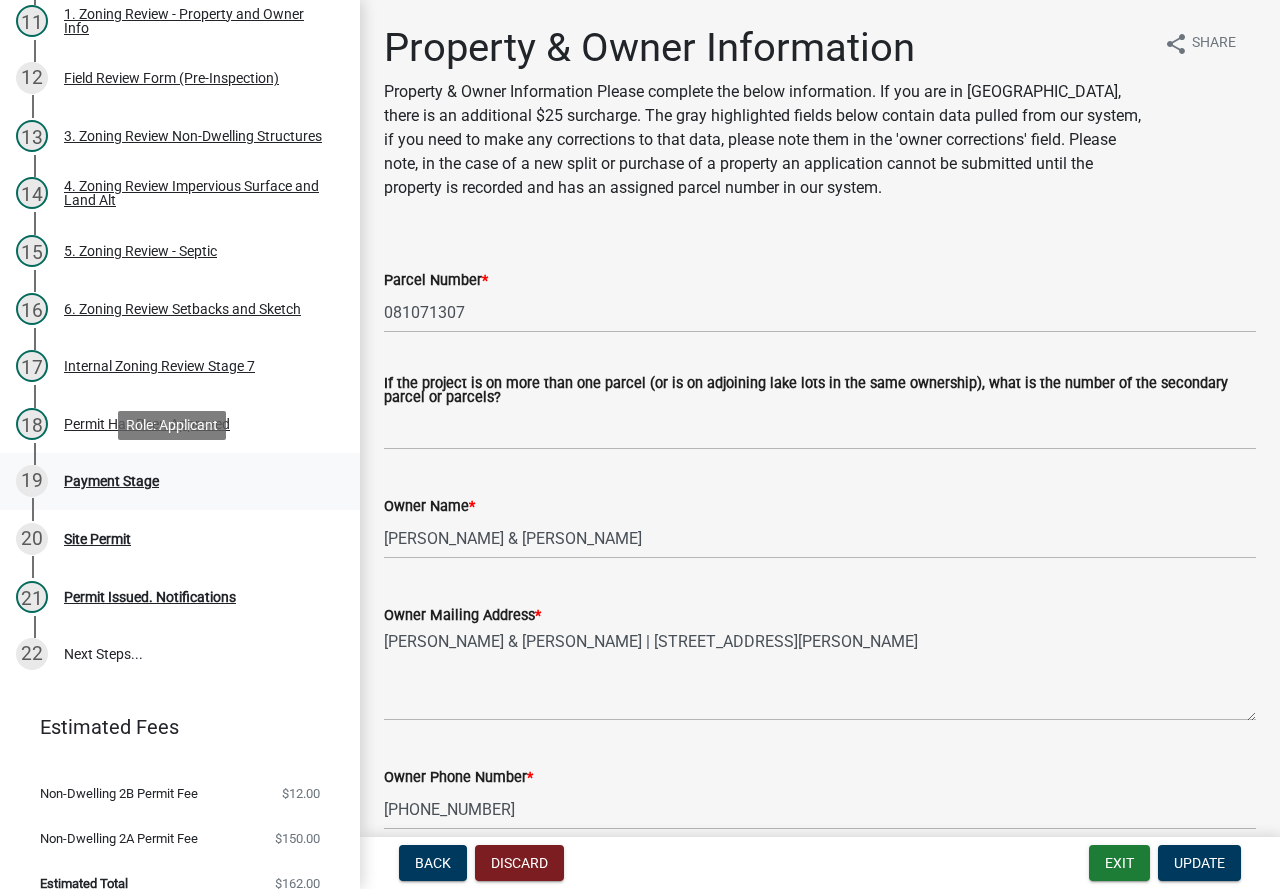 click on "Payment Stage" at bounding box center (111, 481) 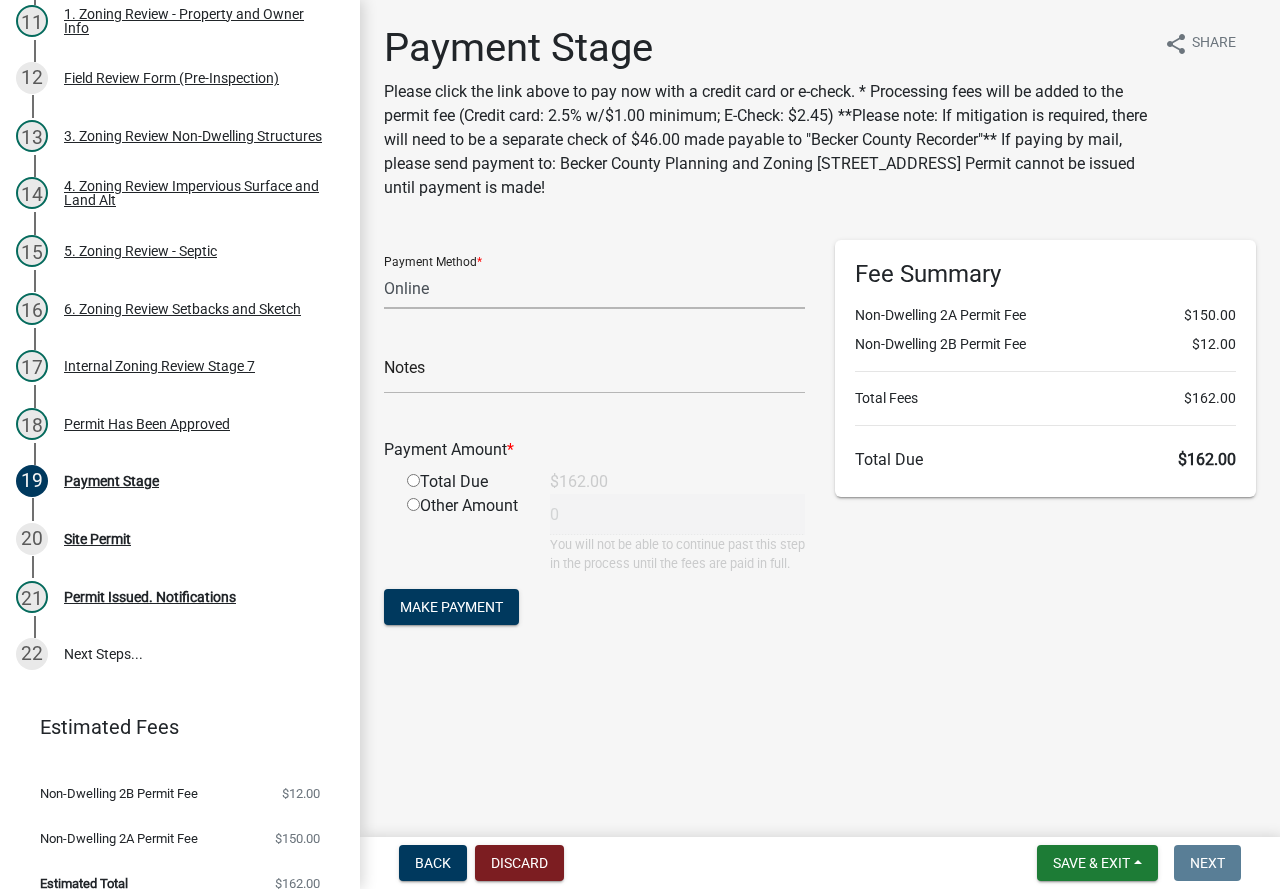 click on "Credit Card POS Check Cash Online" 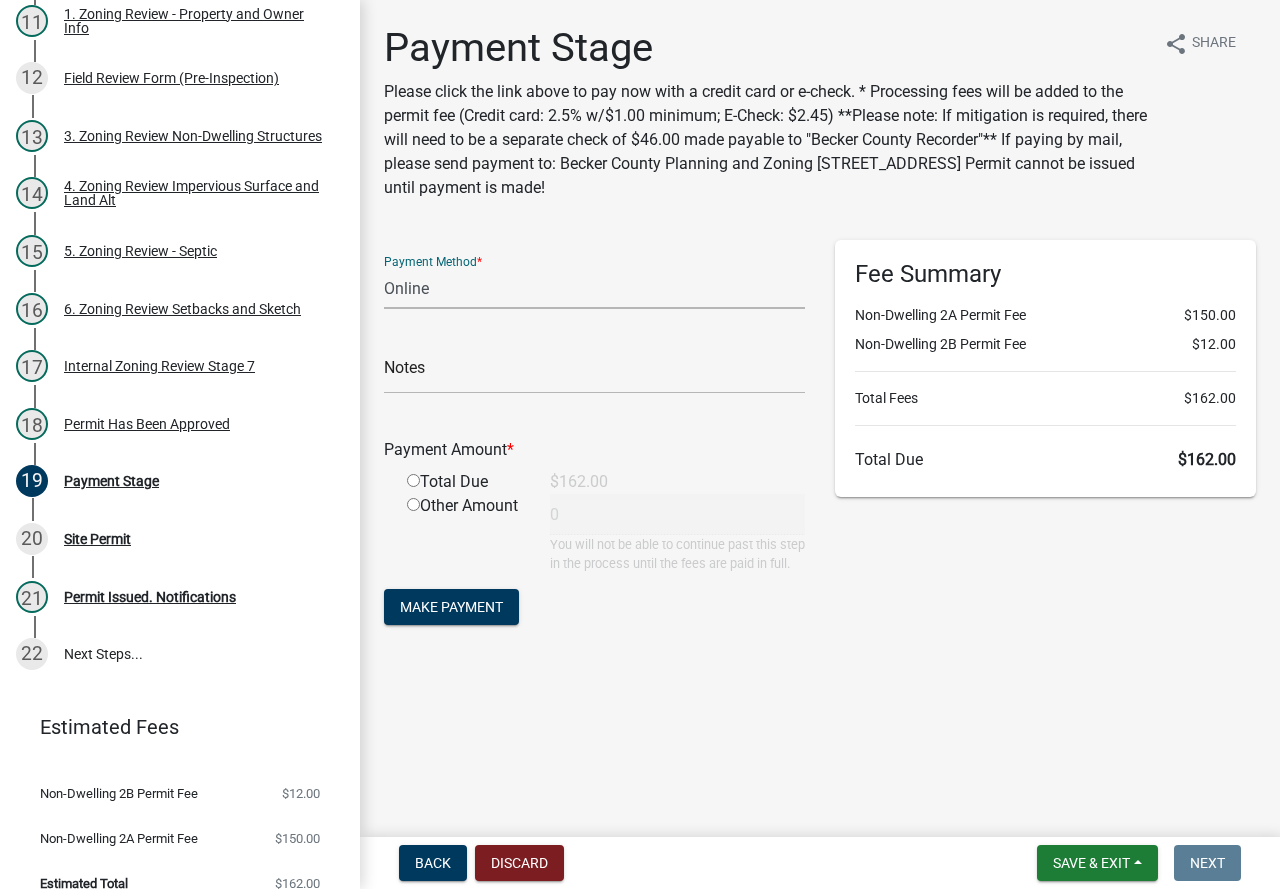 select on "1: 0" 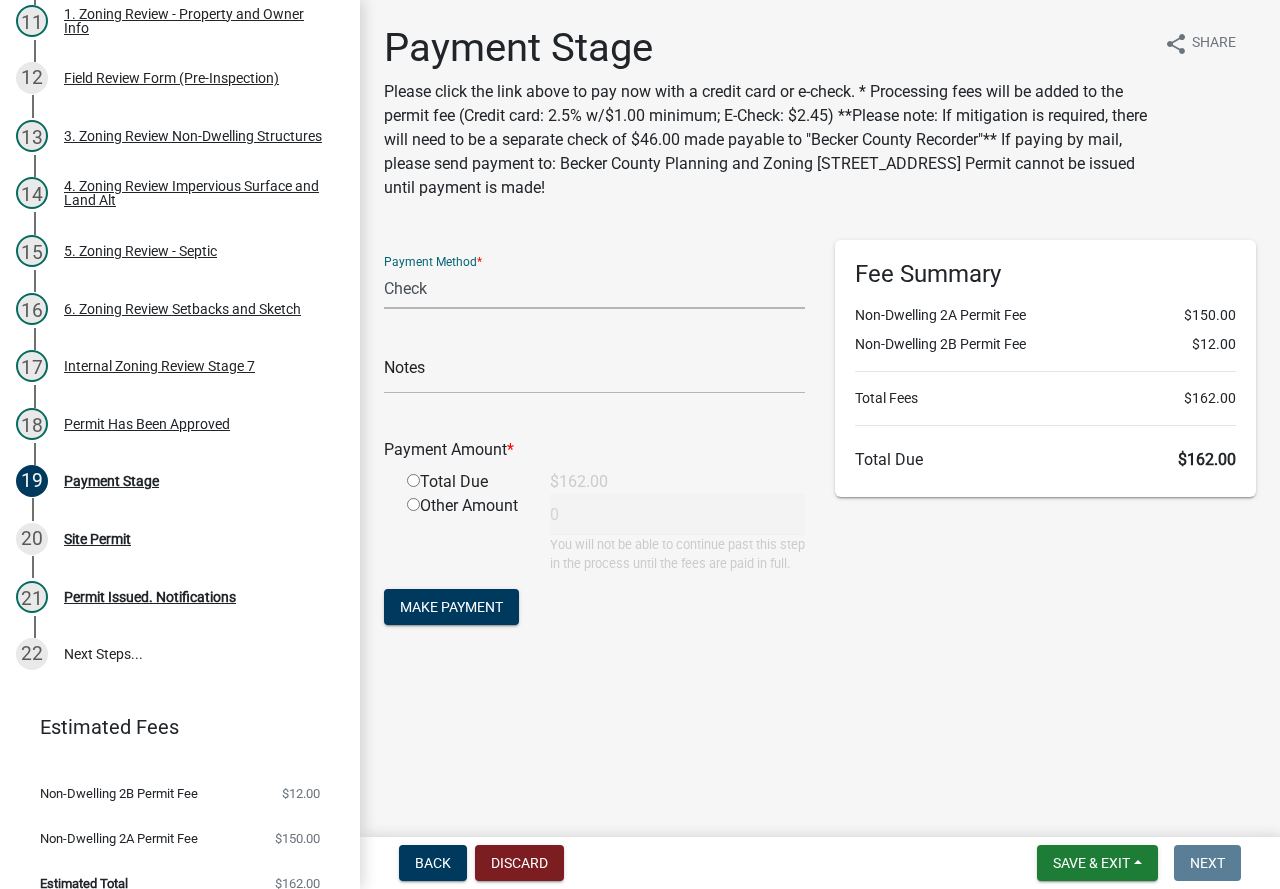click on "Credit Card POS Check Cash Online" 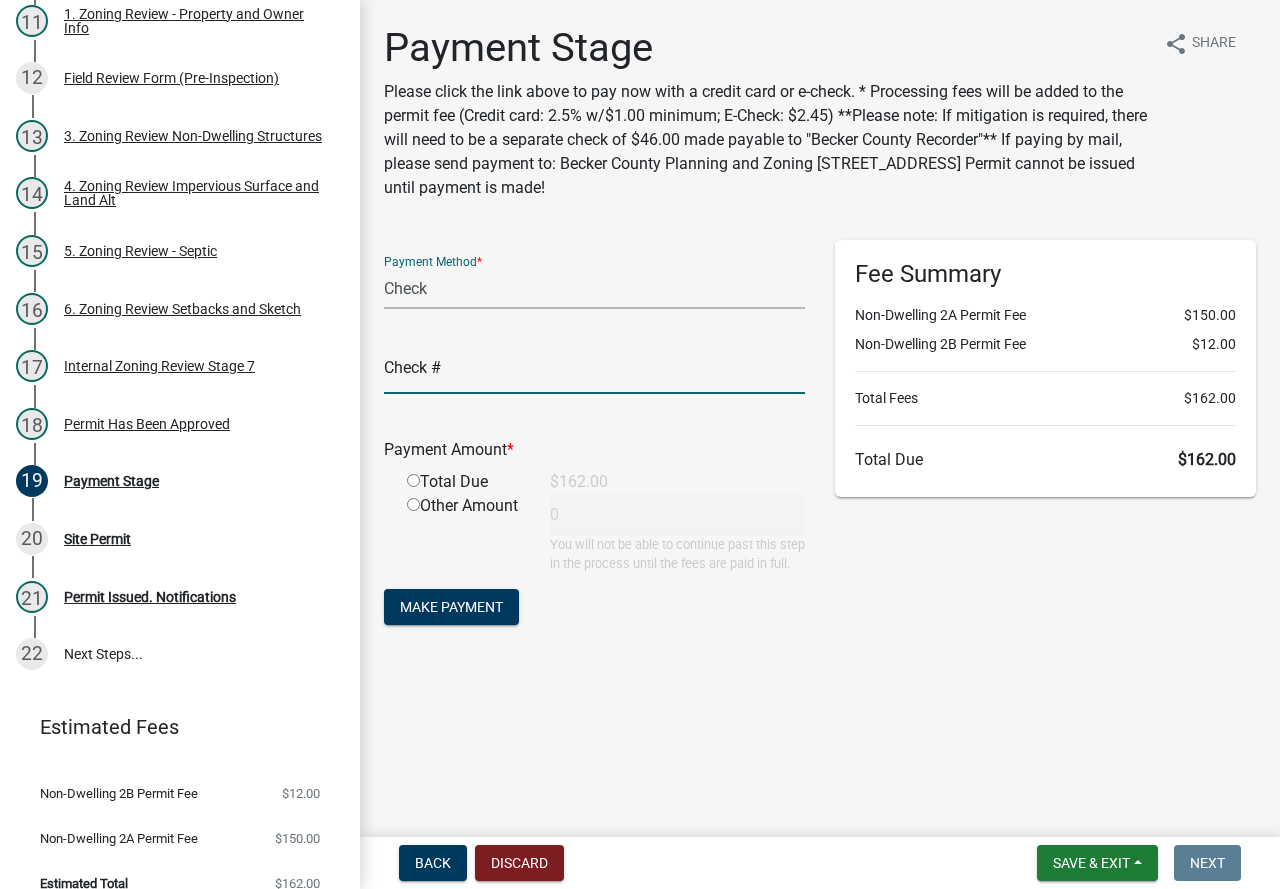 click 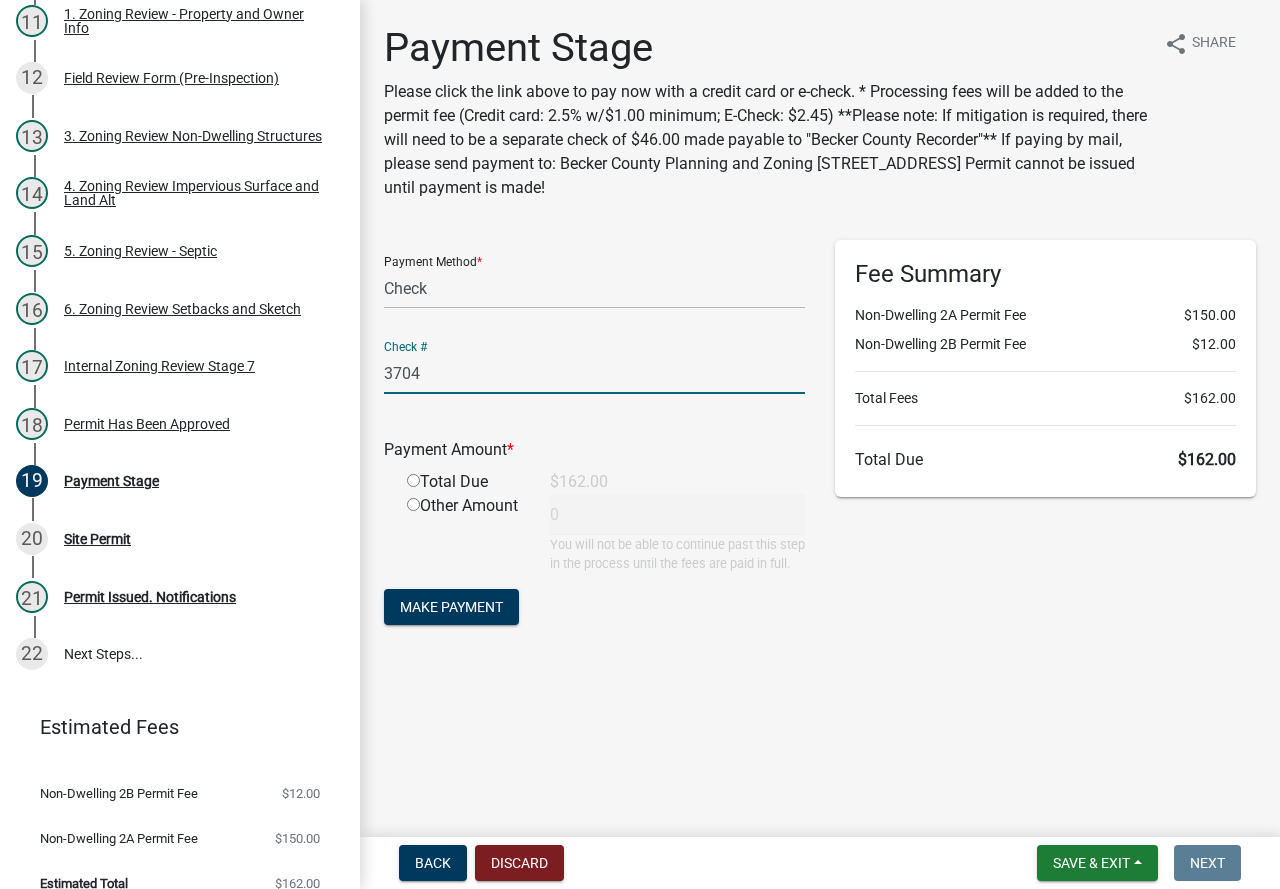 type on "3704" 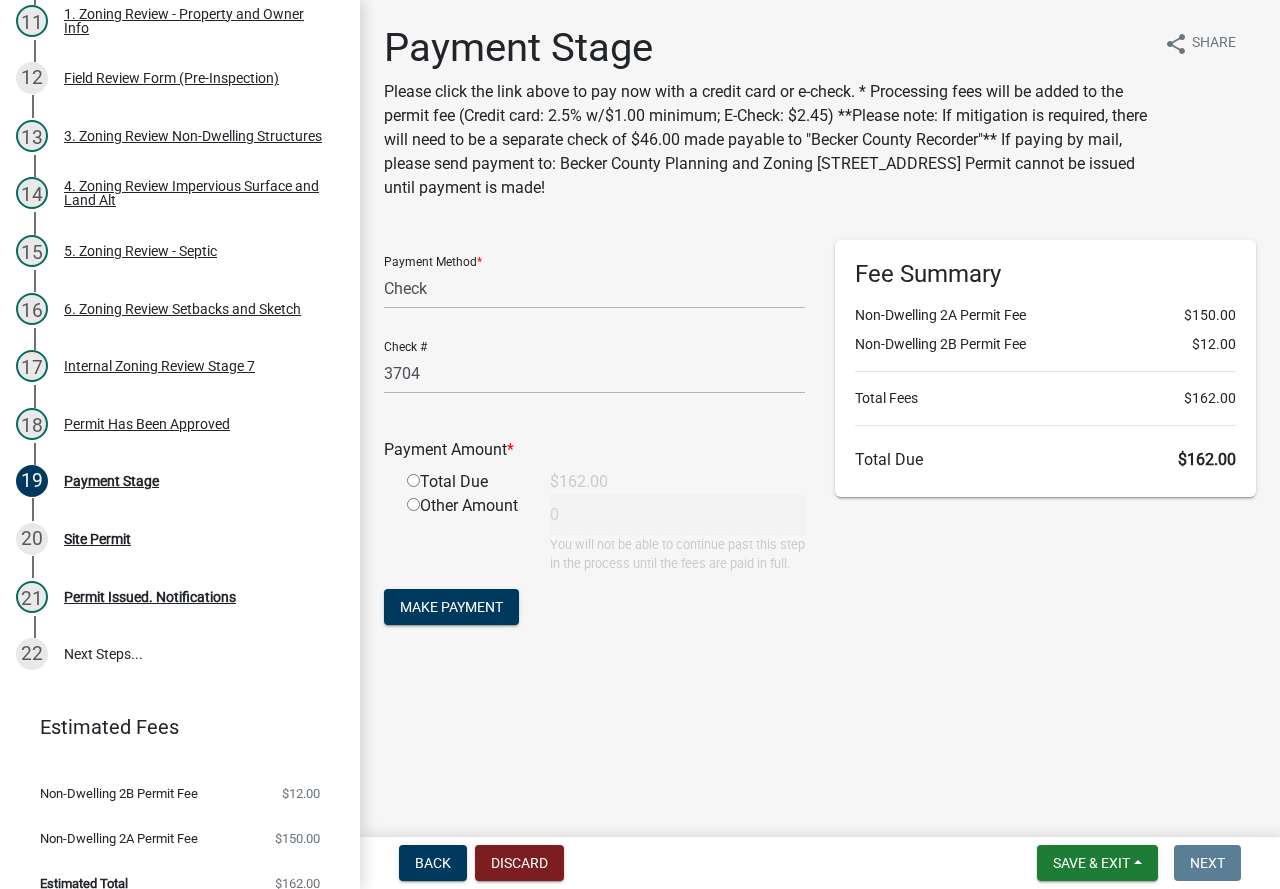 click 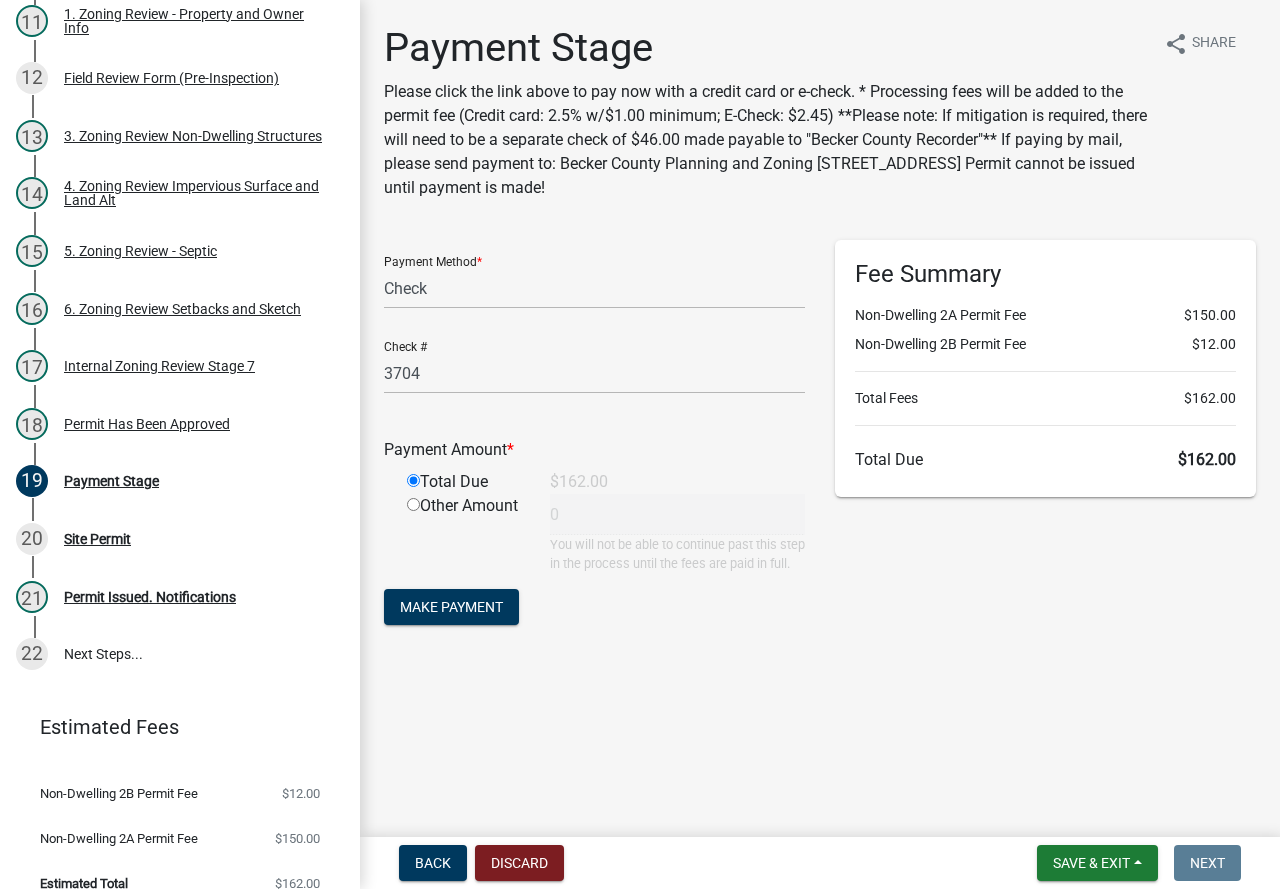type on "162" 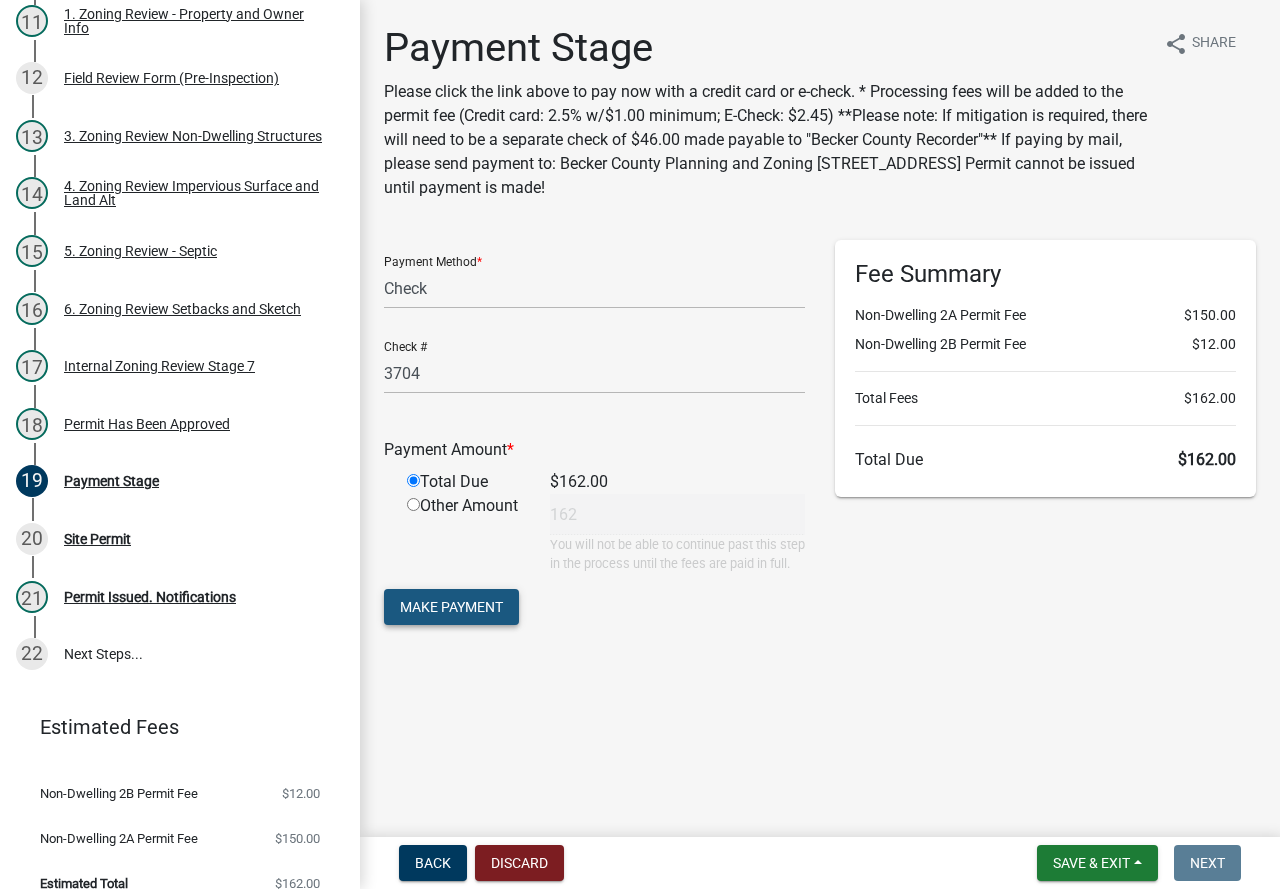click on "Make Payment" 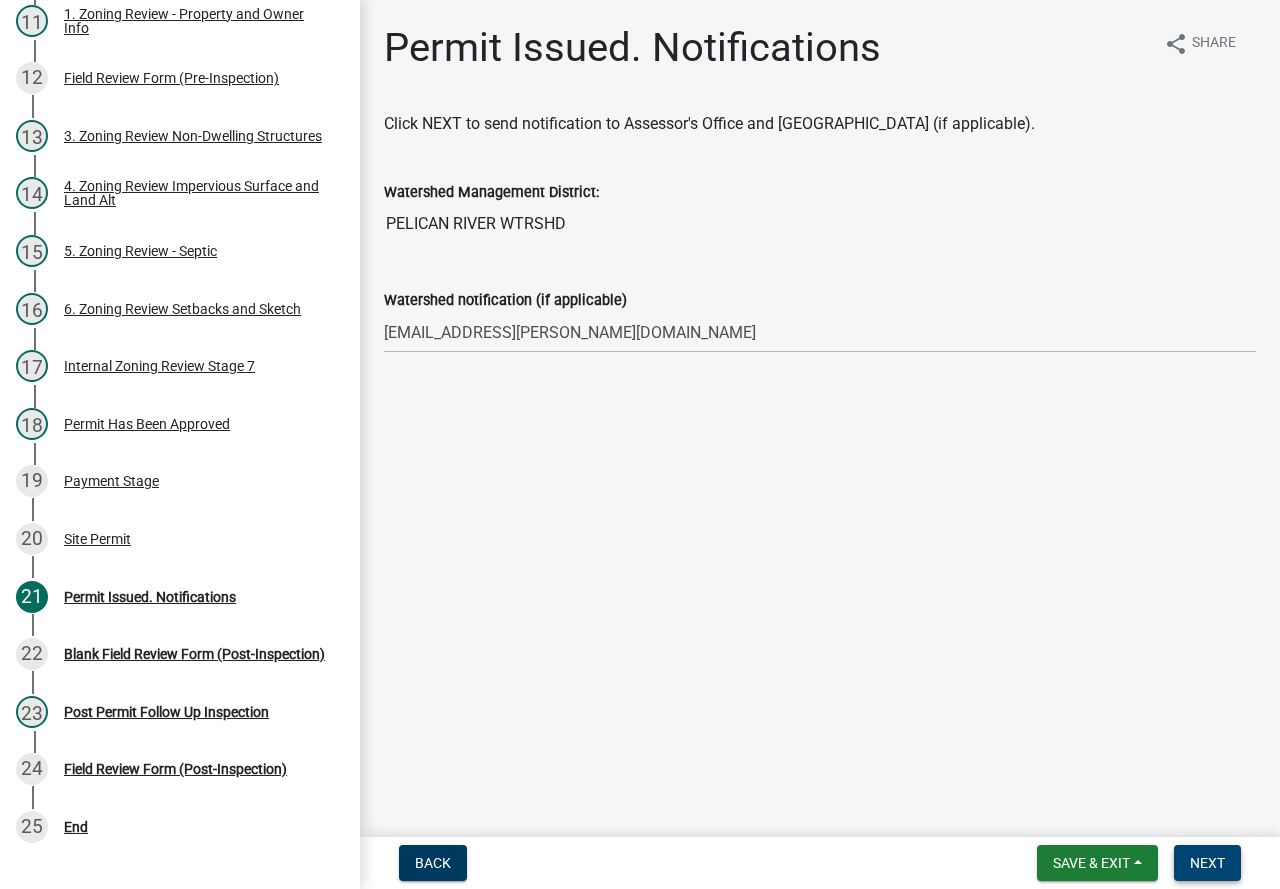 click on "Next" at bounding box center (1207, 863) 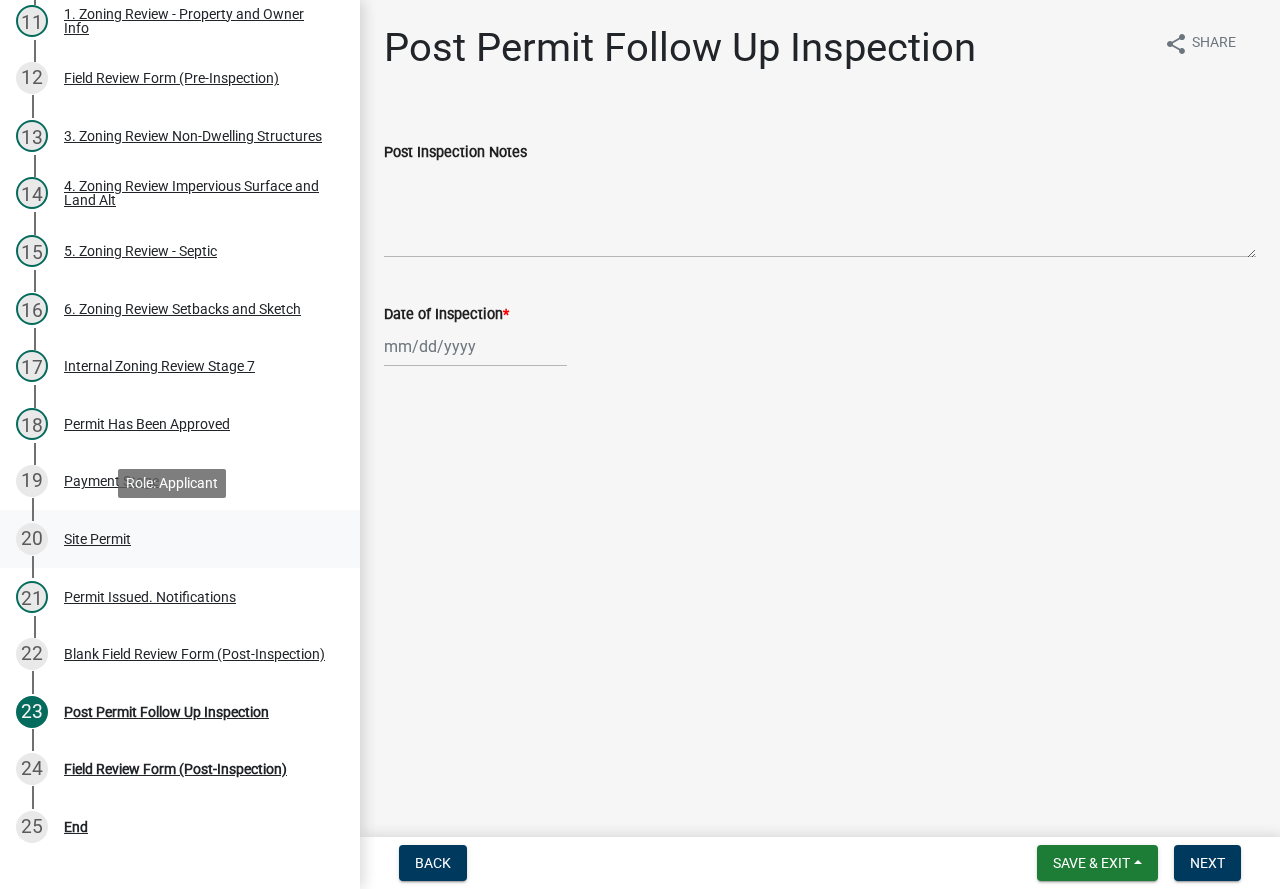 click on "Site Permit" at bounding box center [97, 539] 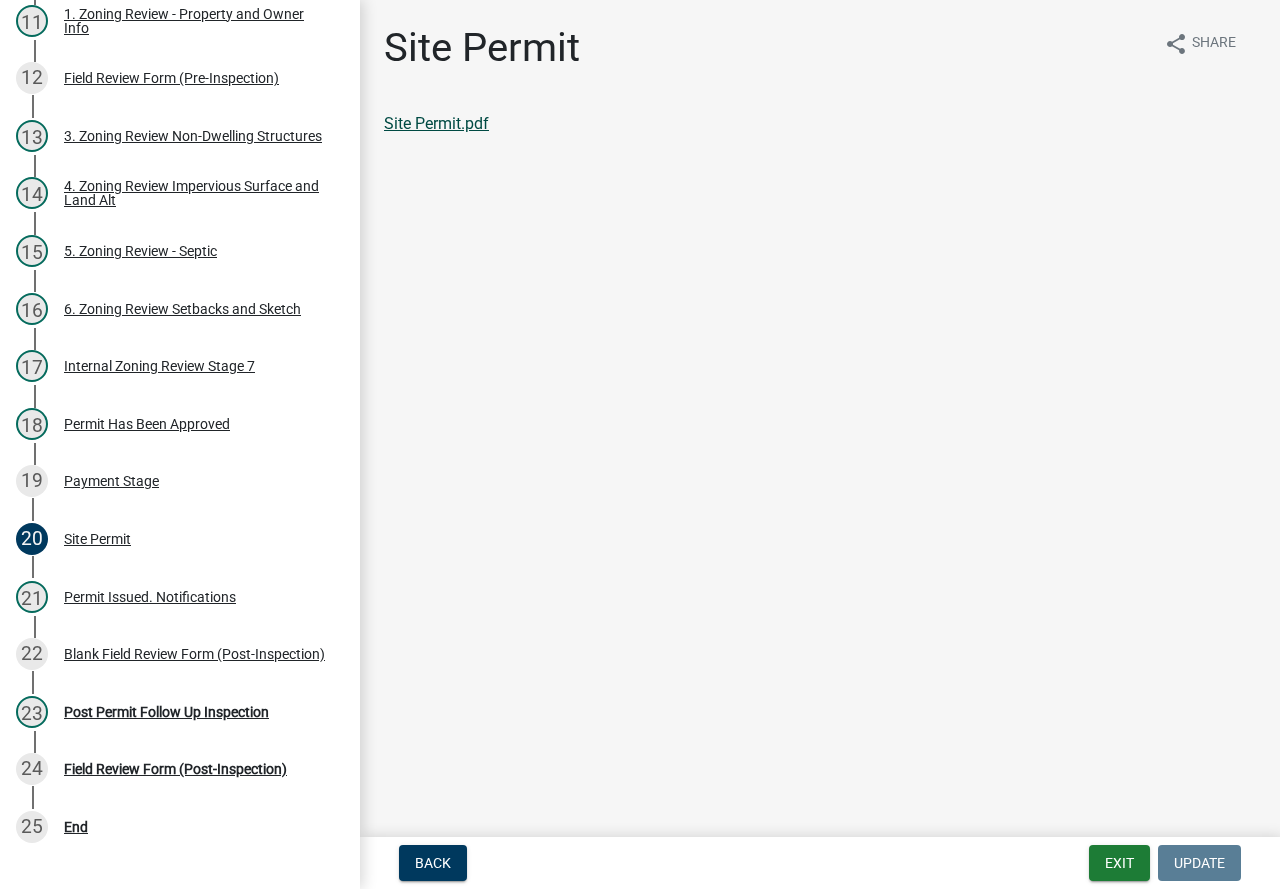 click on "Site Permit.pdf" 